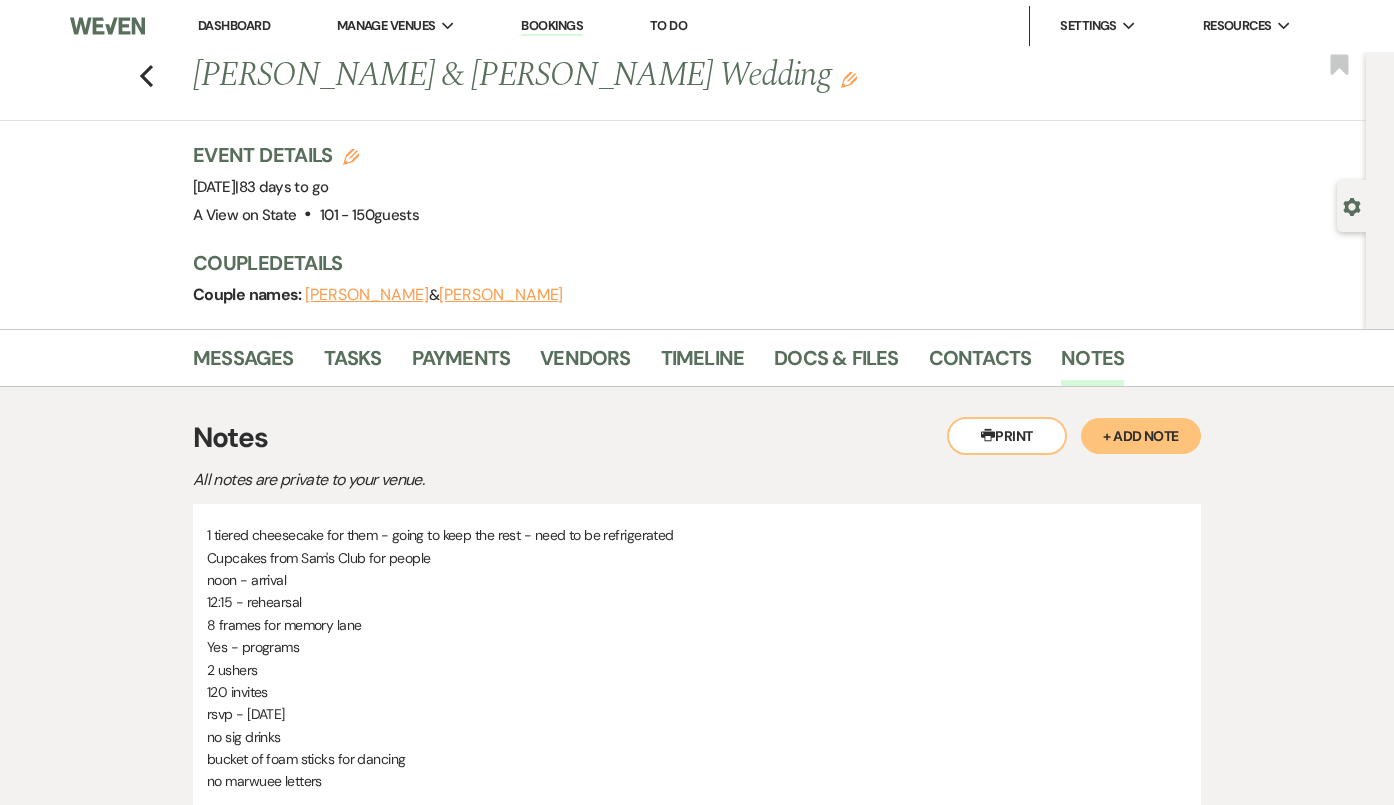 scroll, scrollTop: 0, scrollLeft: 0, axis: both 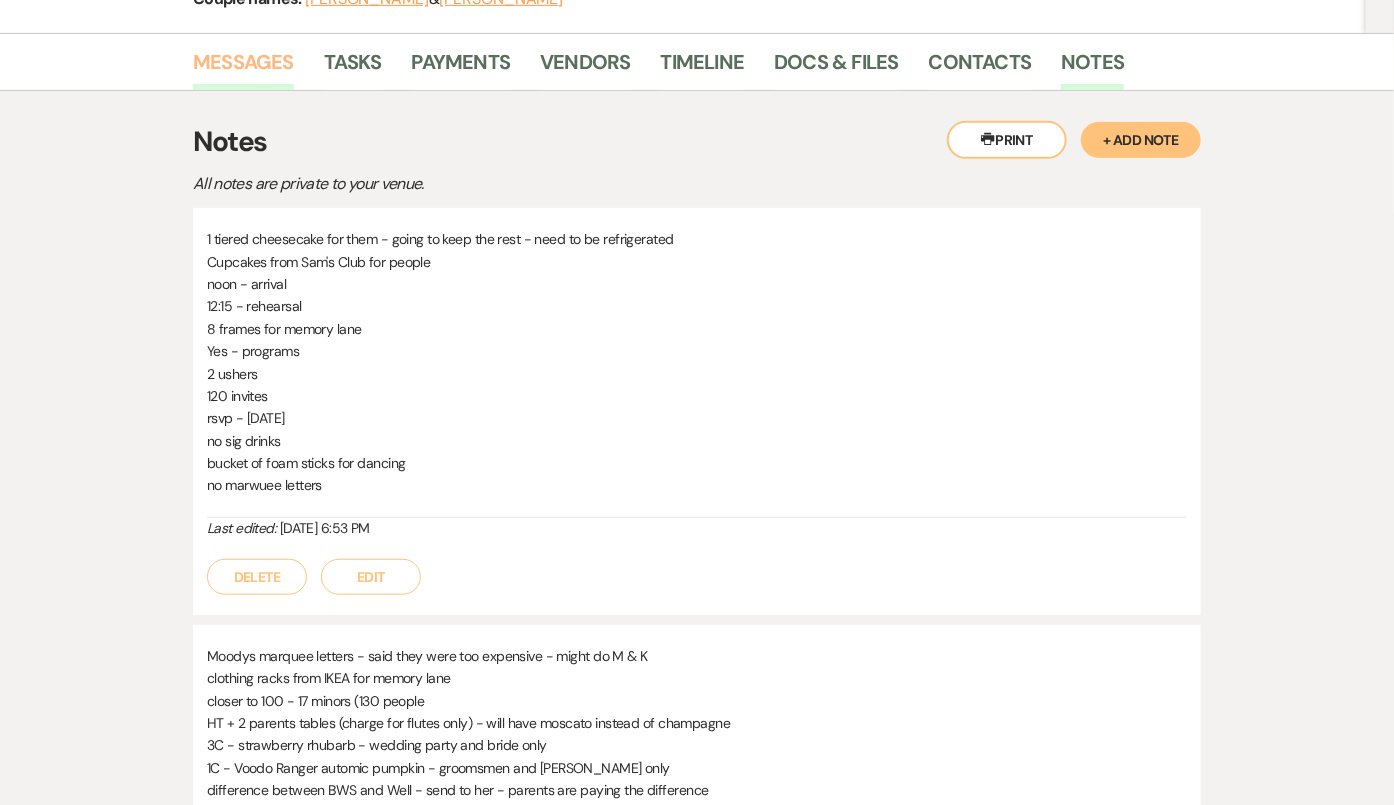 click on "Messages" at bounding box center [243, 68] 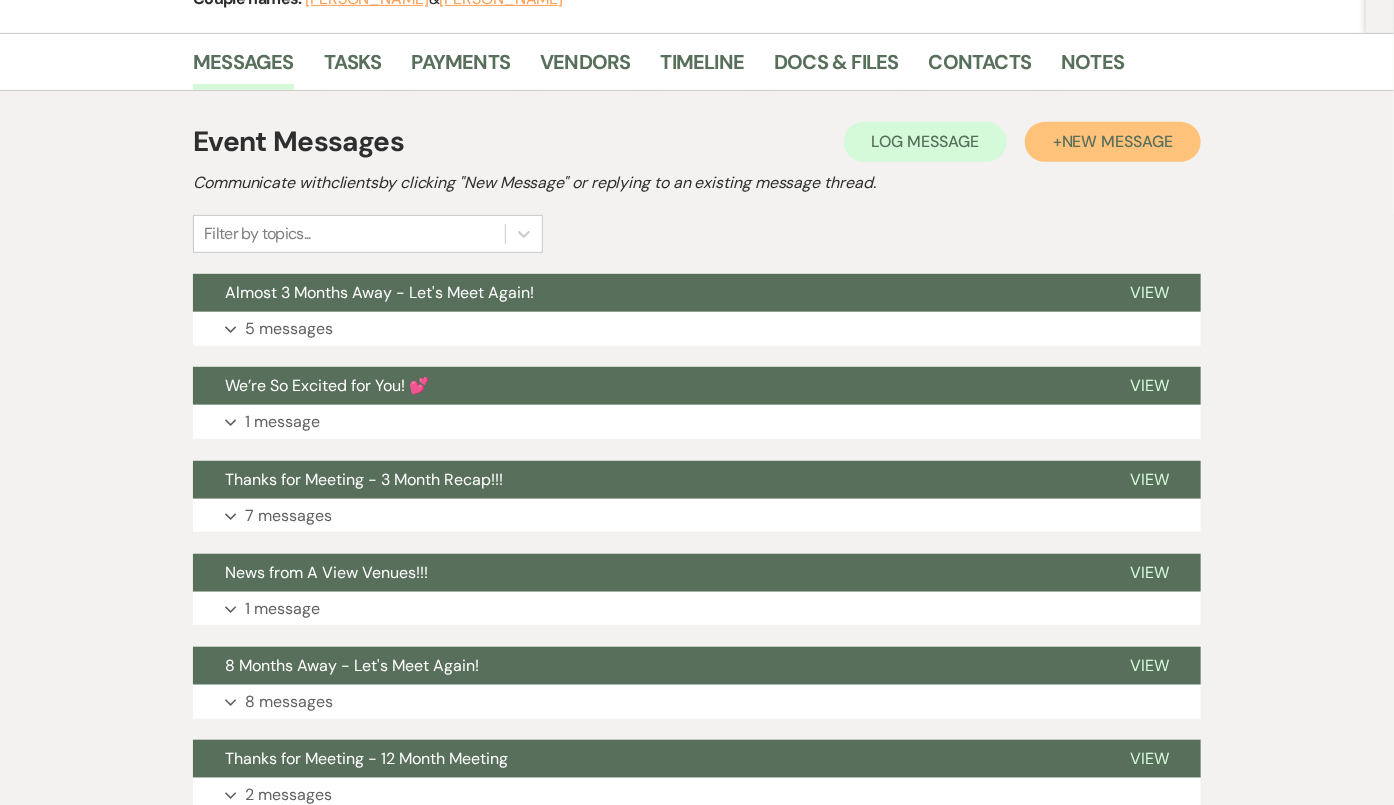 click on "New Message" at bounding box center [1117, 141] 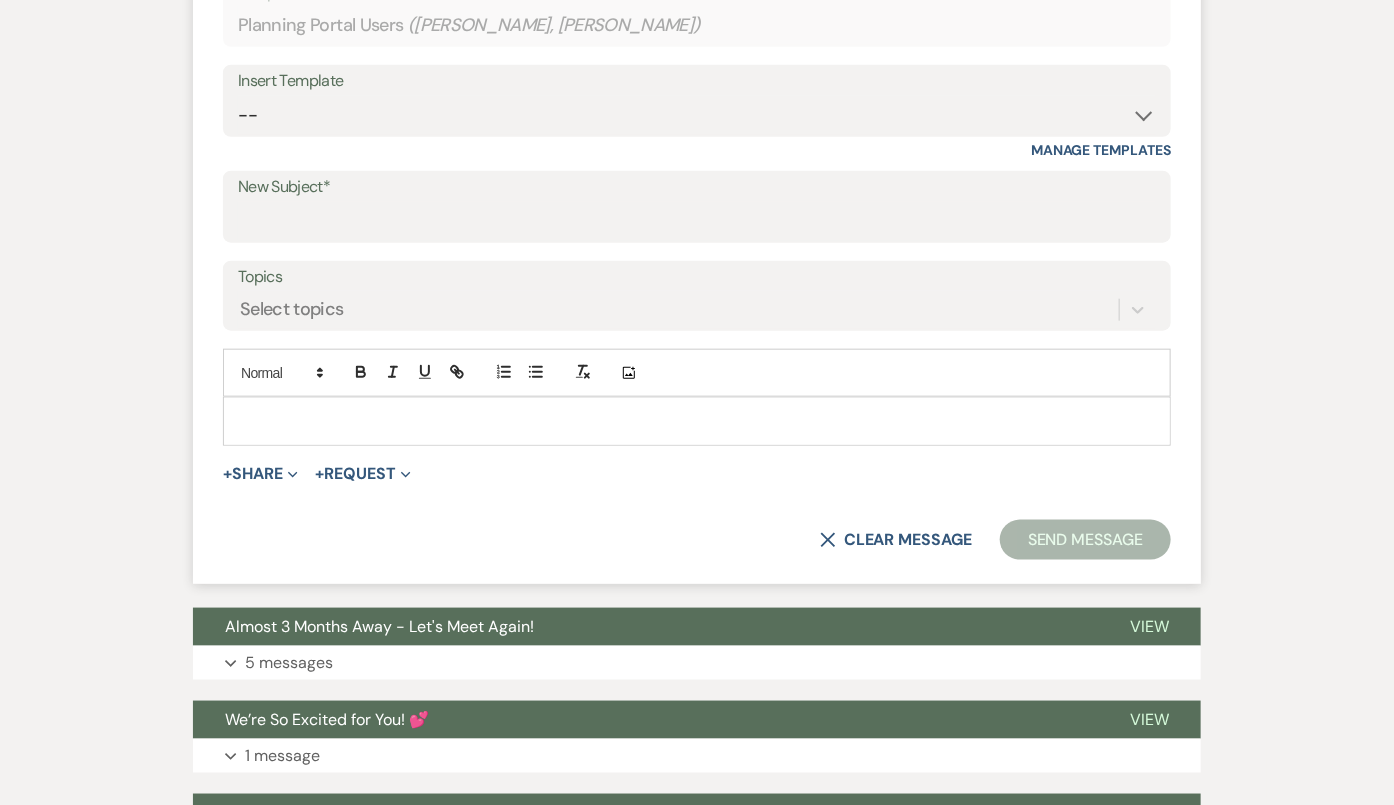 scroll, scrollTop: 717, scrollLeft: 0, axis: vertical 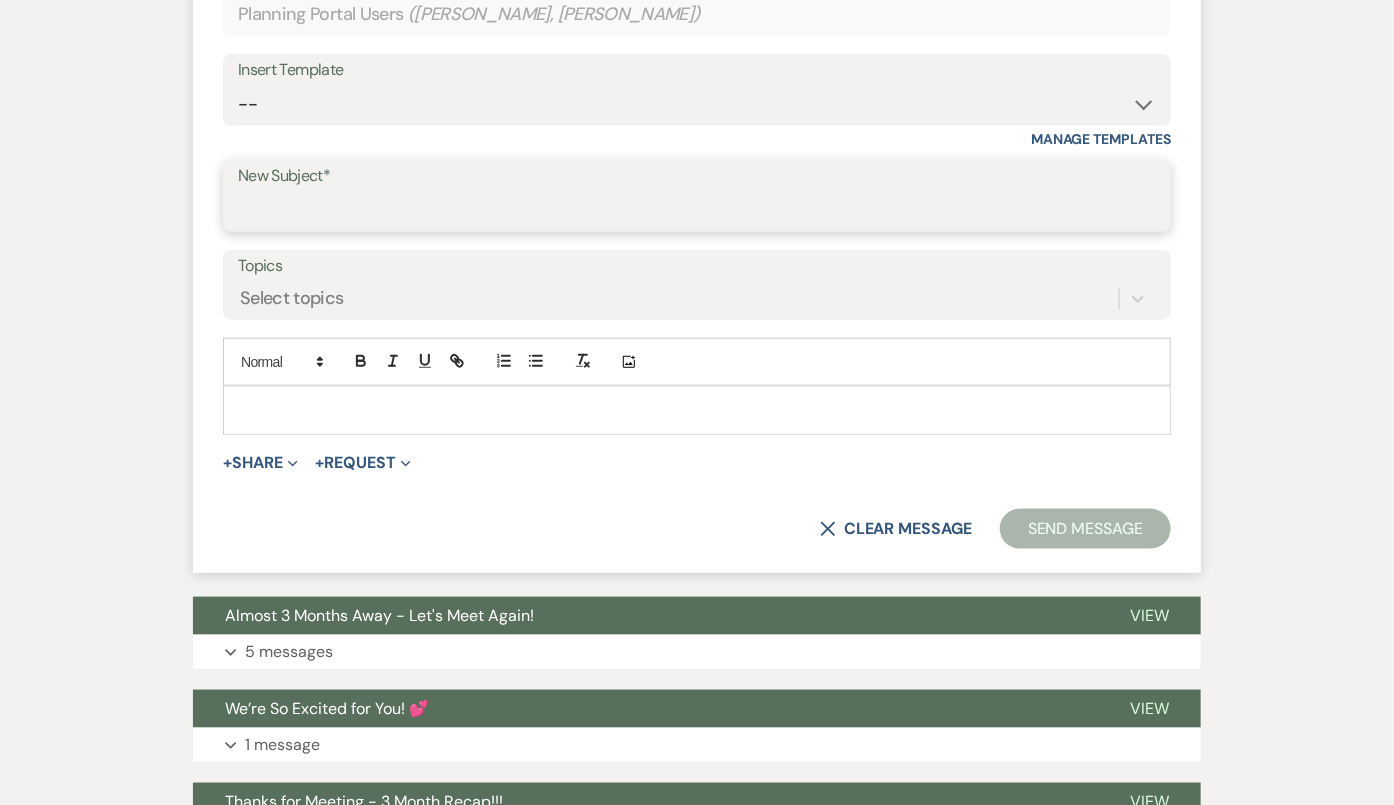 click on "New Subject*" at bounding box center [697, 210] 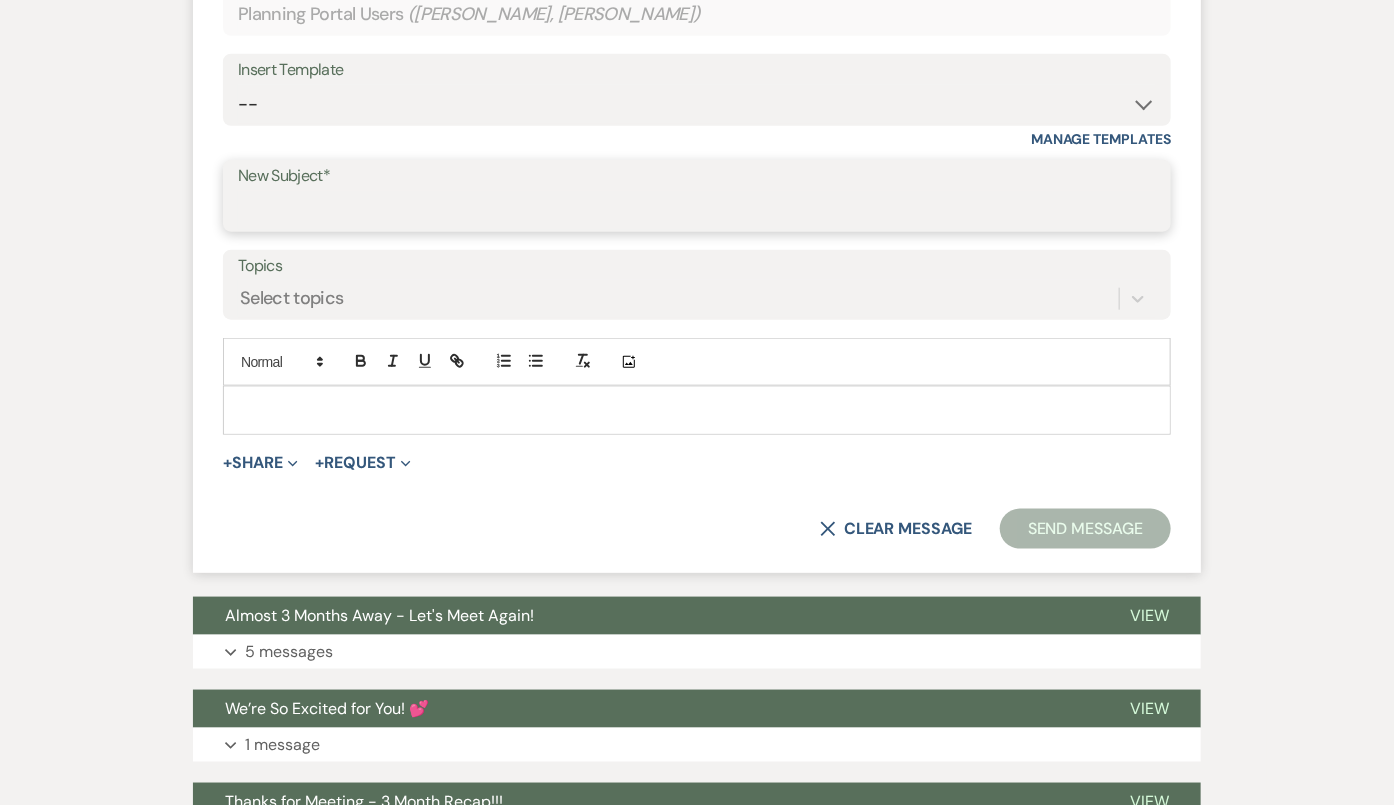 type on "Thanks for Meeting - 3 Month Recap!!" 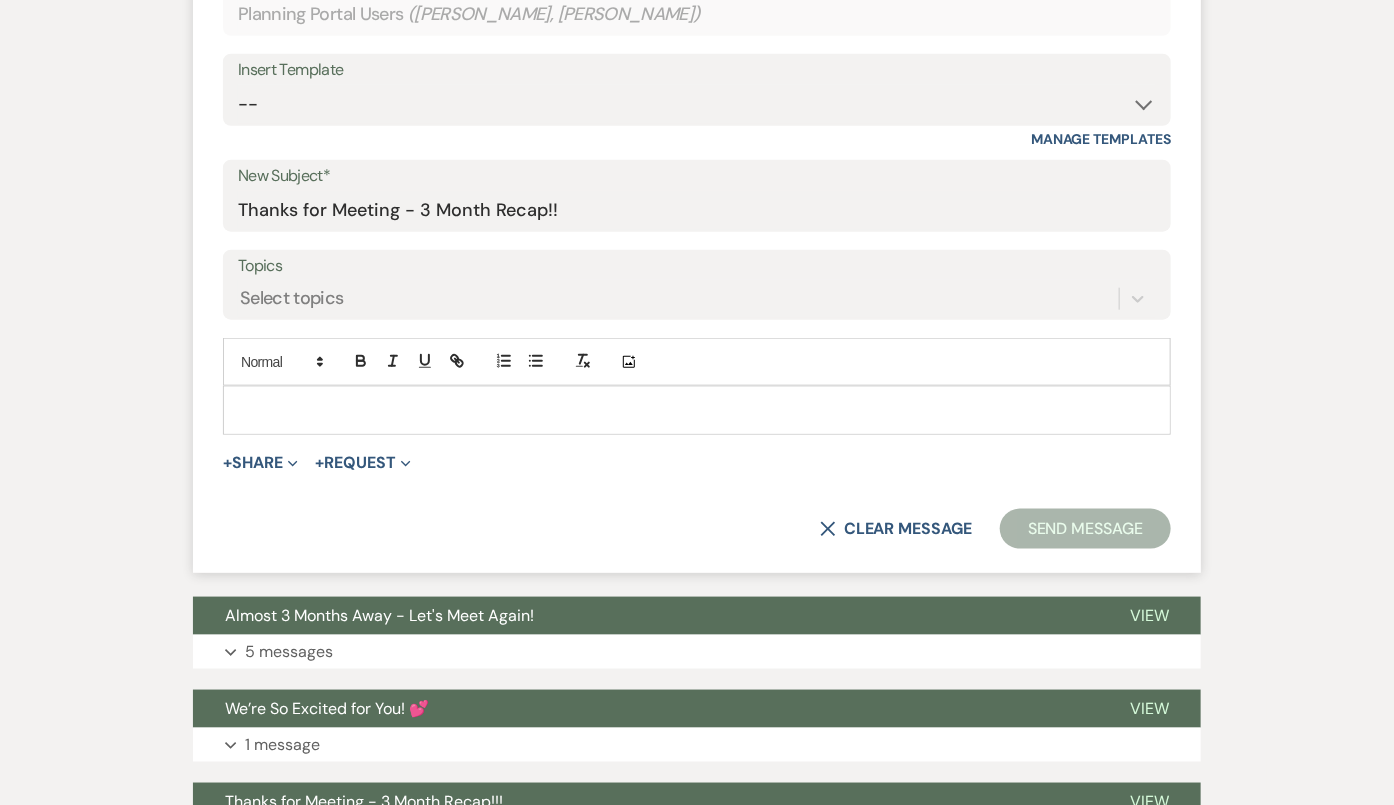 click at bounding box center (697, 410) 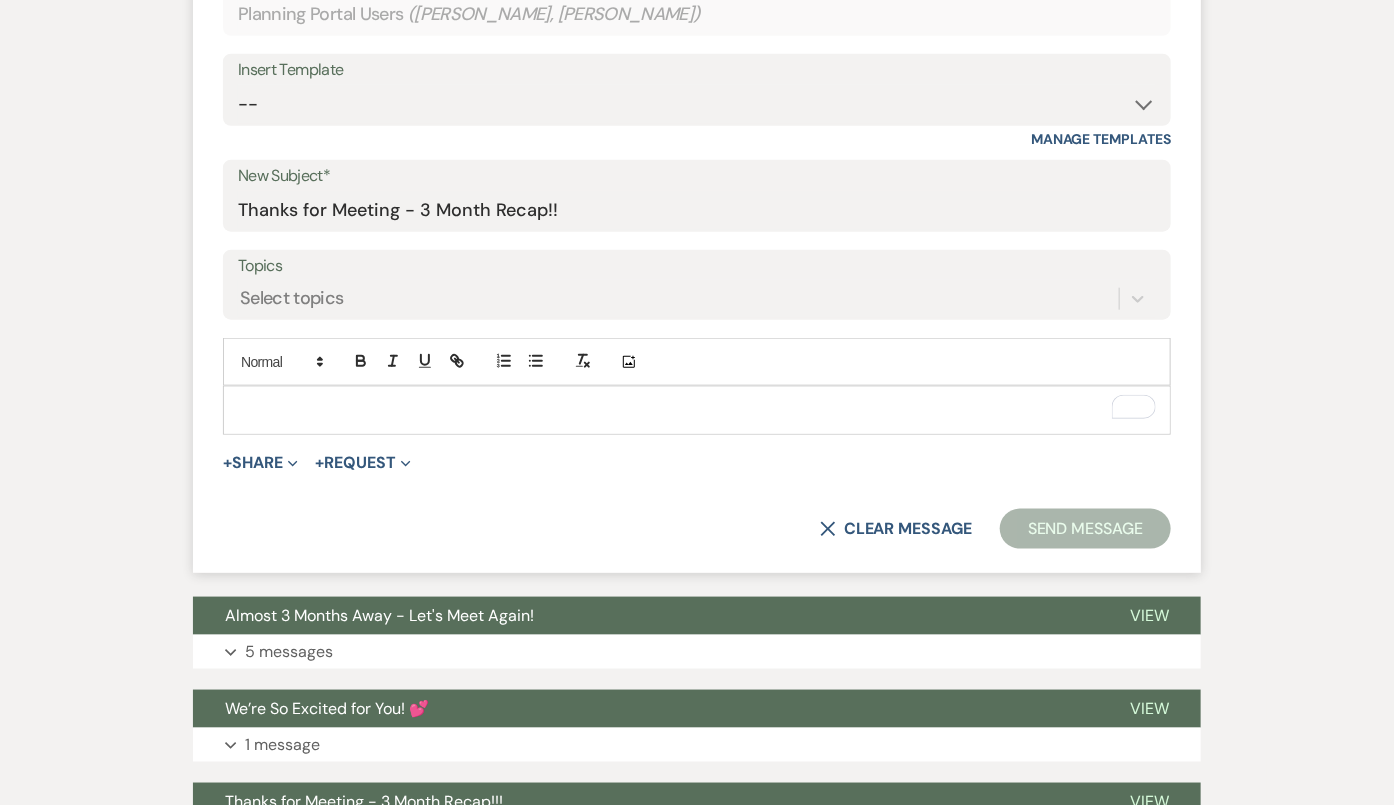 type 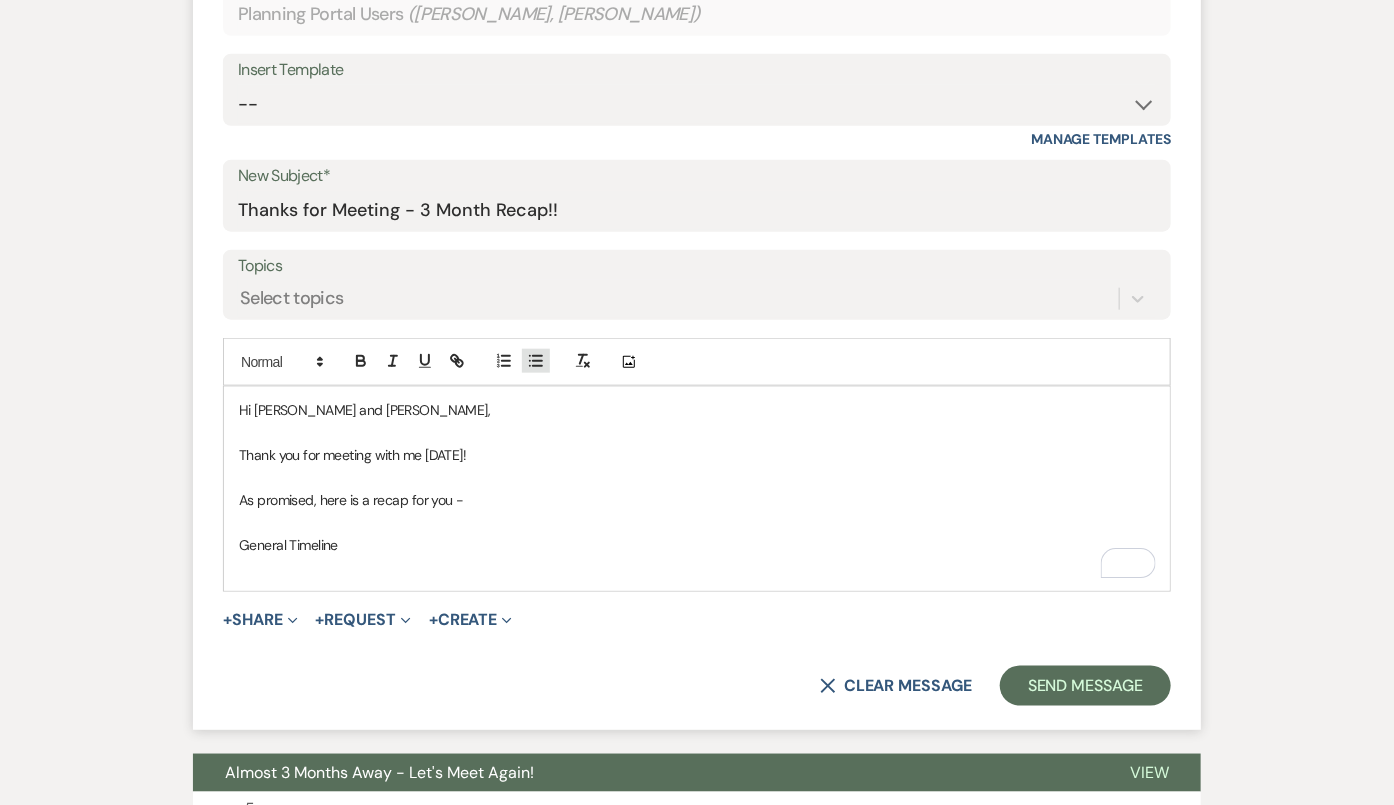 click 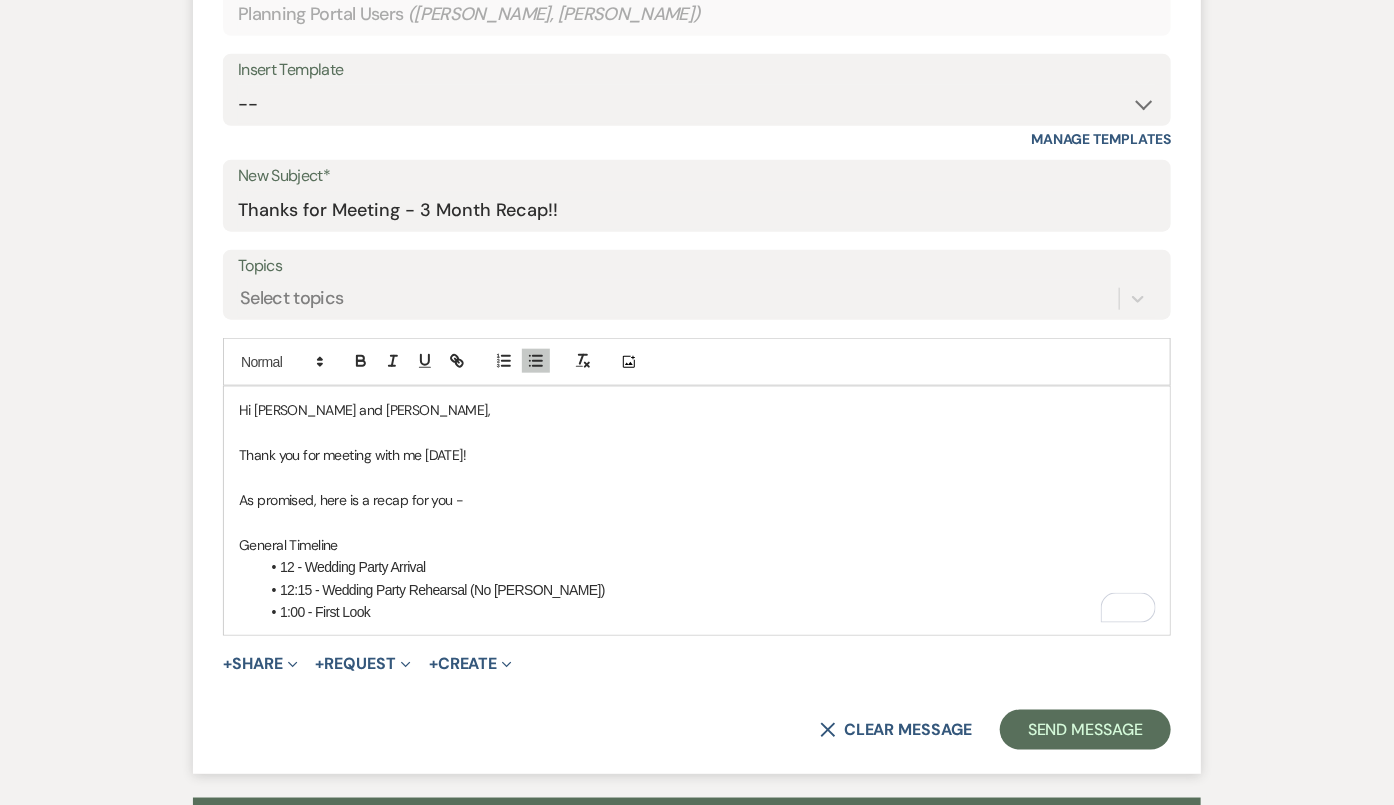 click on "1:00 - First Look" at bounding box center [707, 612] 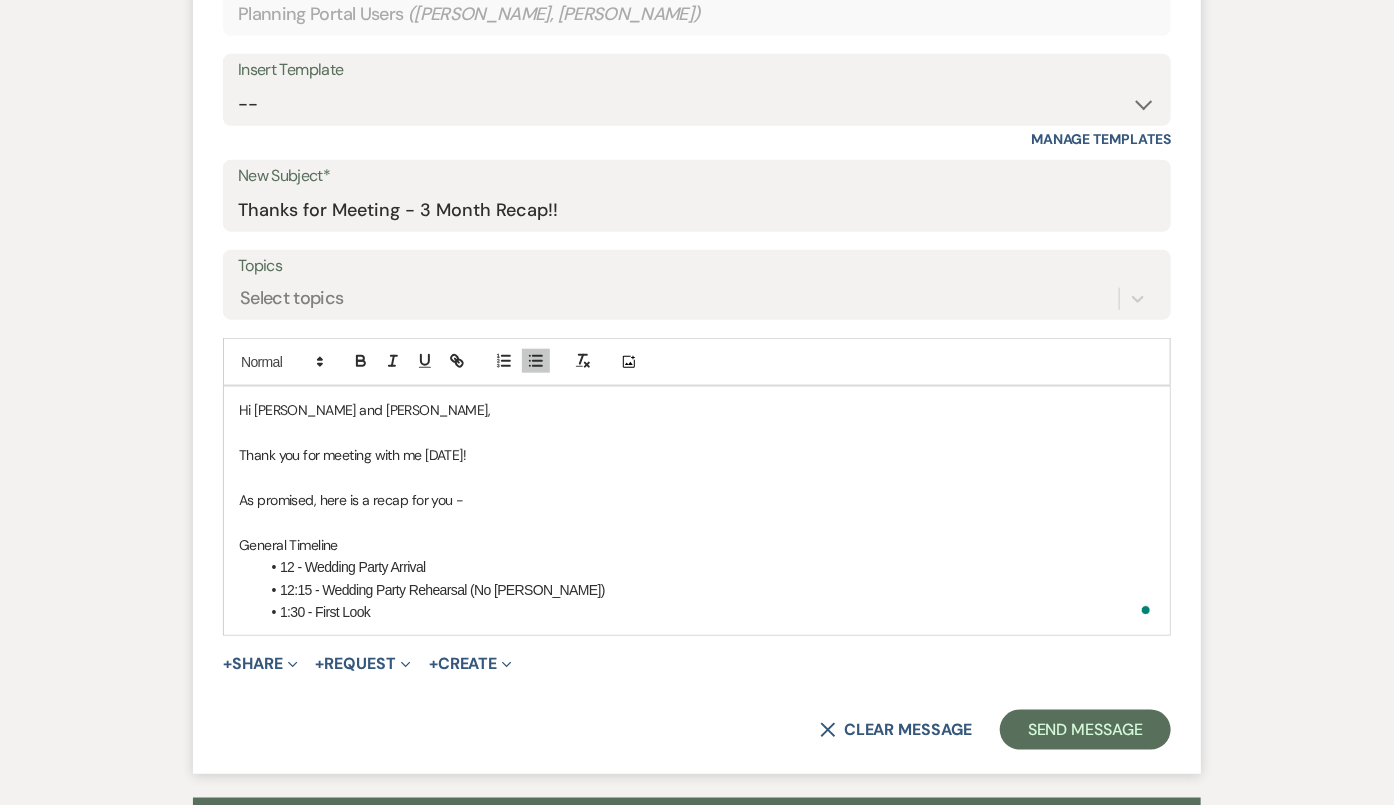 click on "1:30 - First Look" at bounding box center (707, 612) 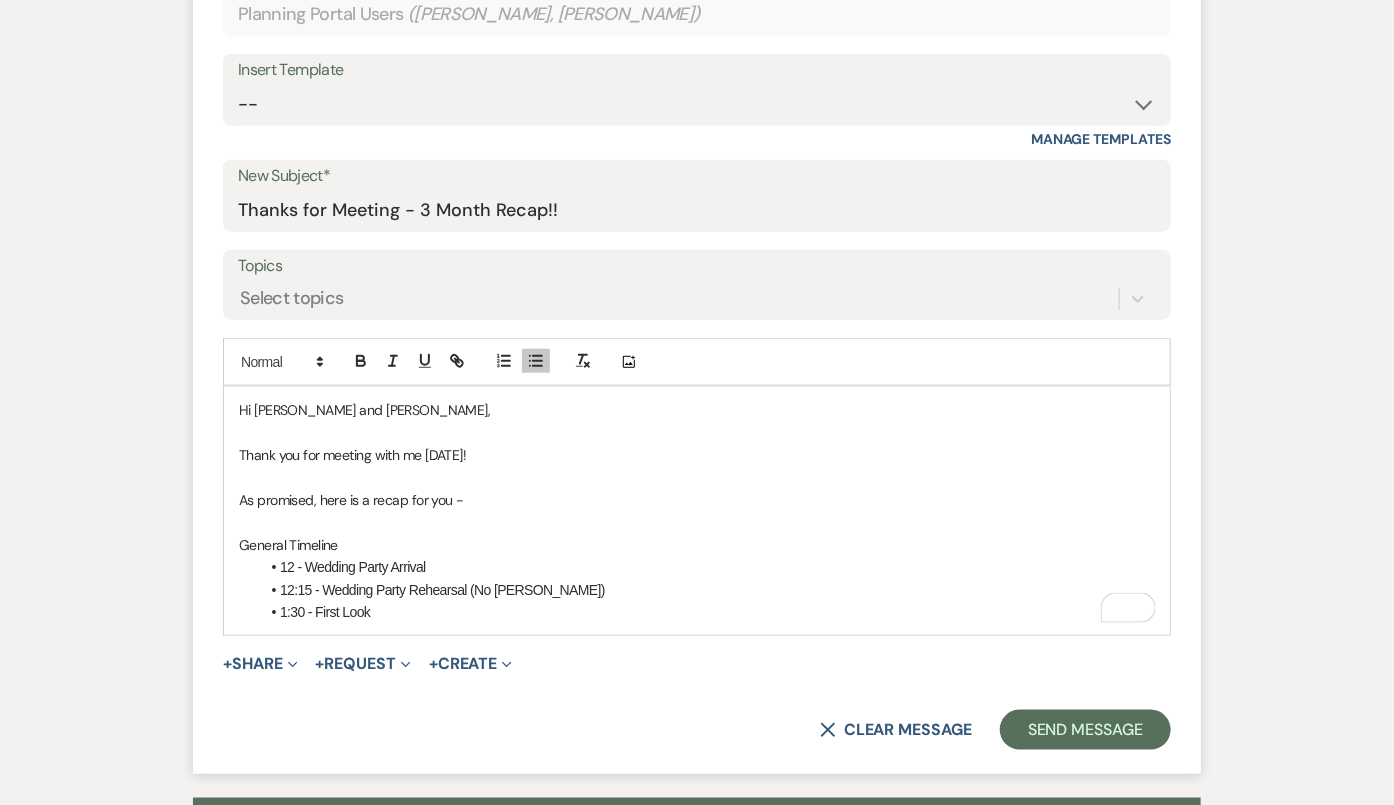 click on "12 - Wedding Party Arrival" at bounding box center [707, 567] 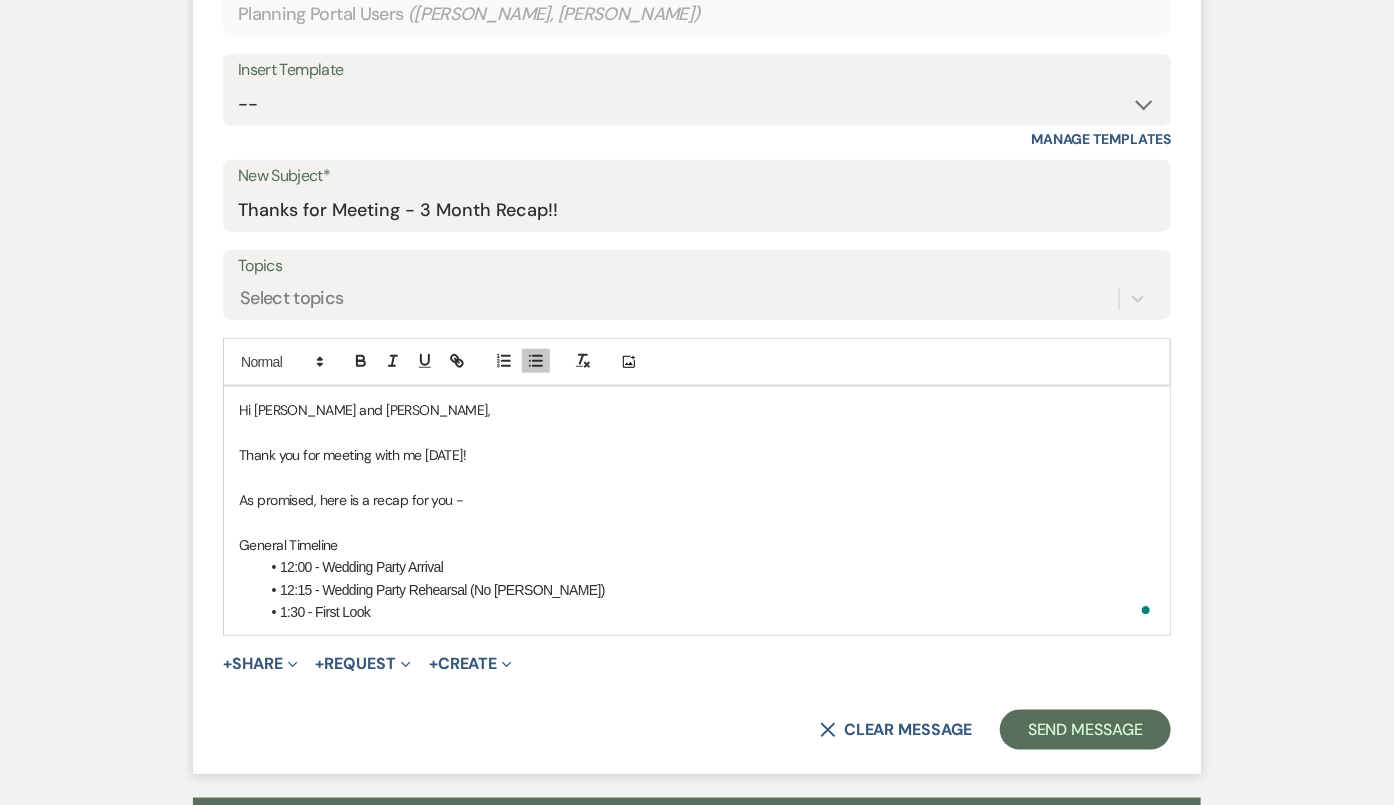 click on "1:30 - First Look" at bounding box center (707, 612) 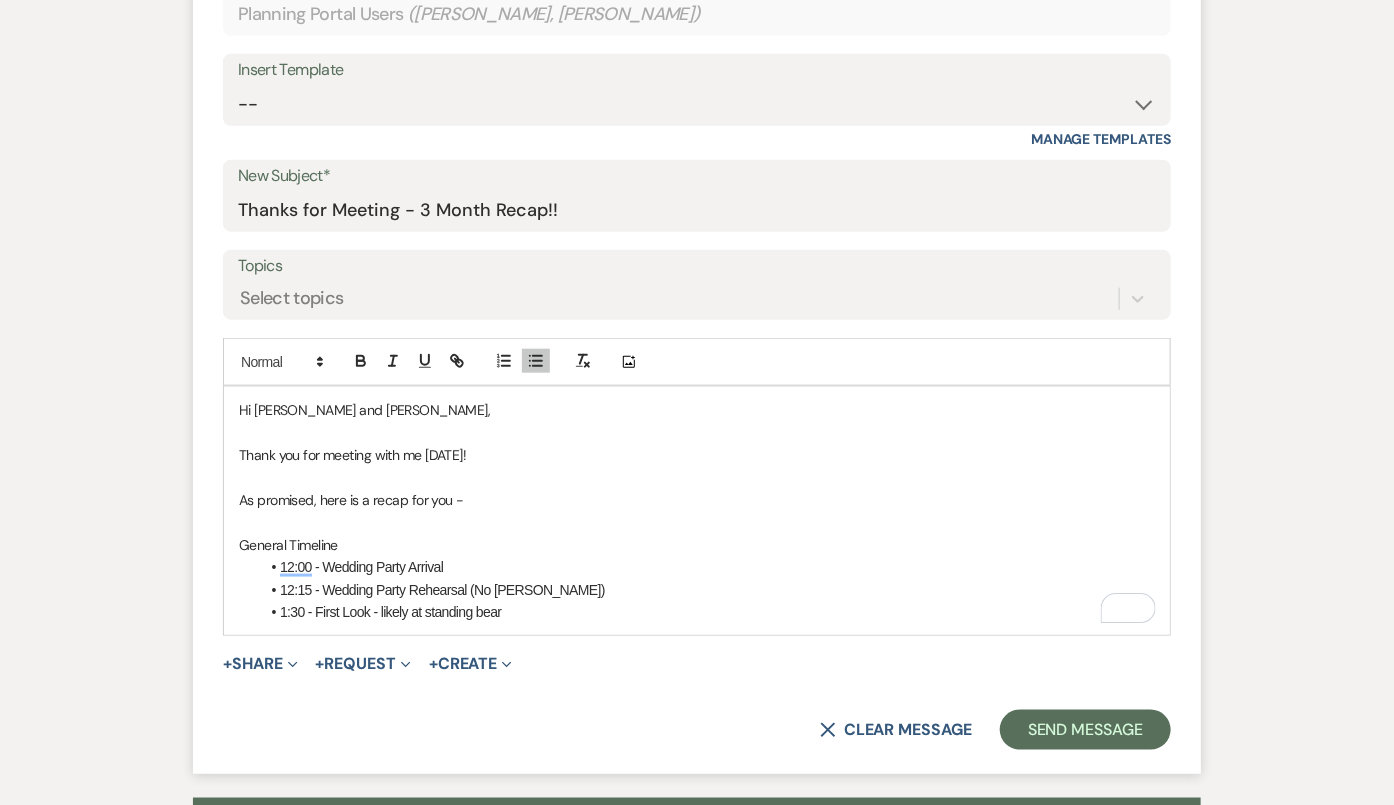 click on "1:30 - First Look - likely at standing bear" at bounding box center [707, 612] 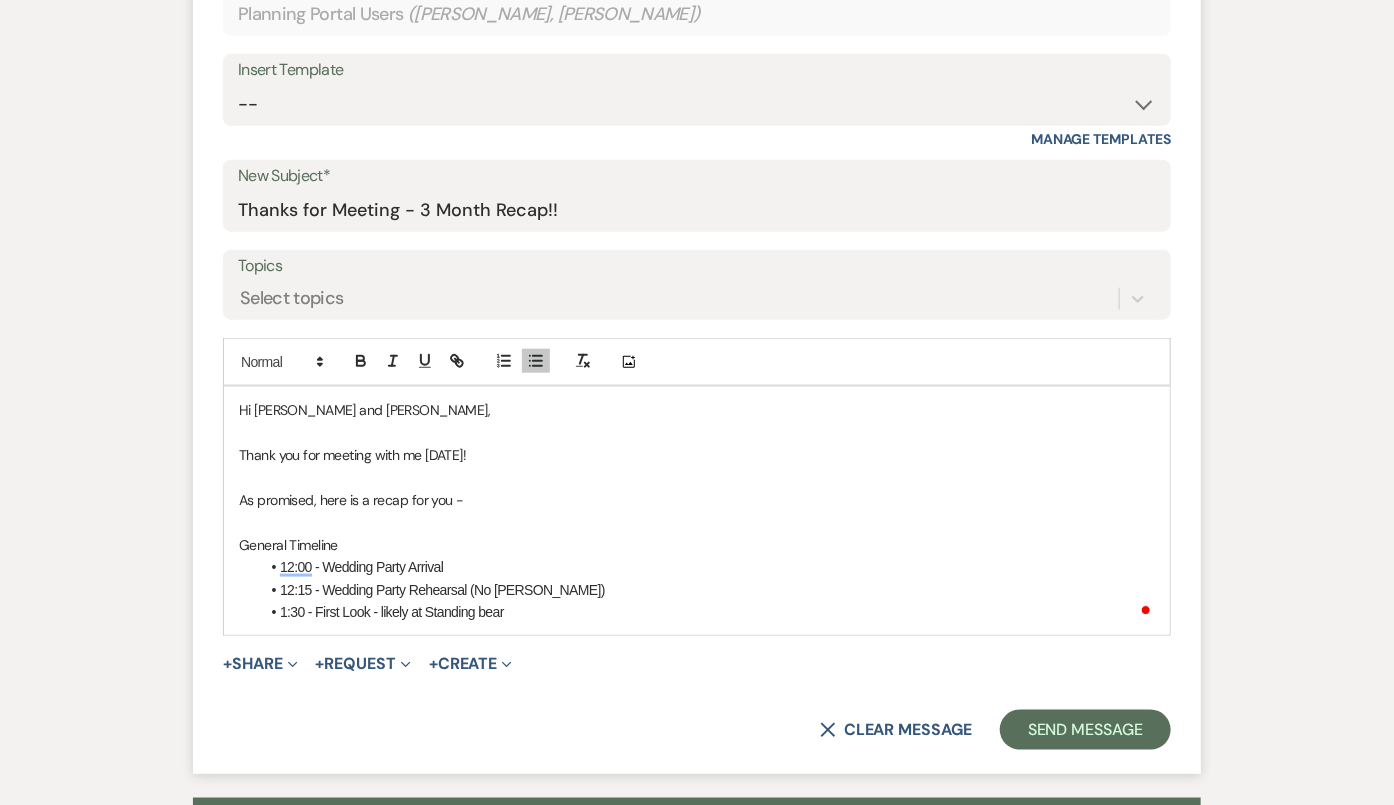 click on "1:30 - First Look - likely at Standing bear" at bounding box center [707, 612] 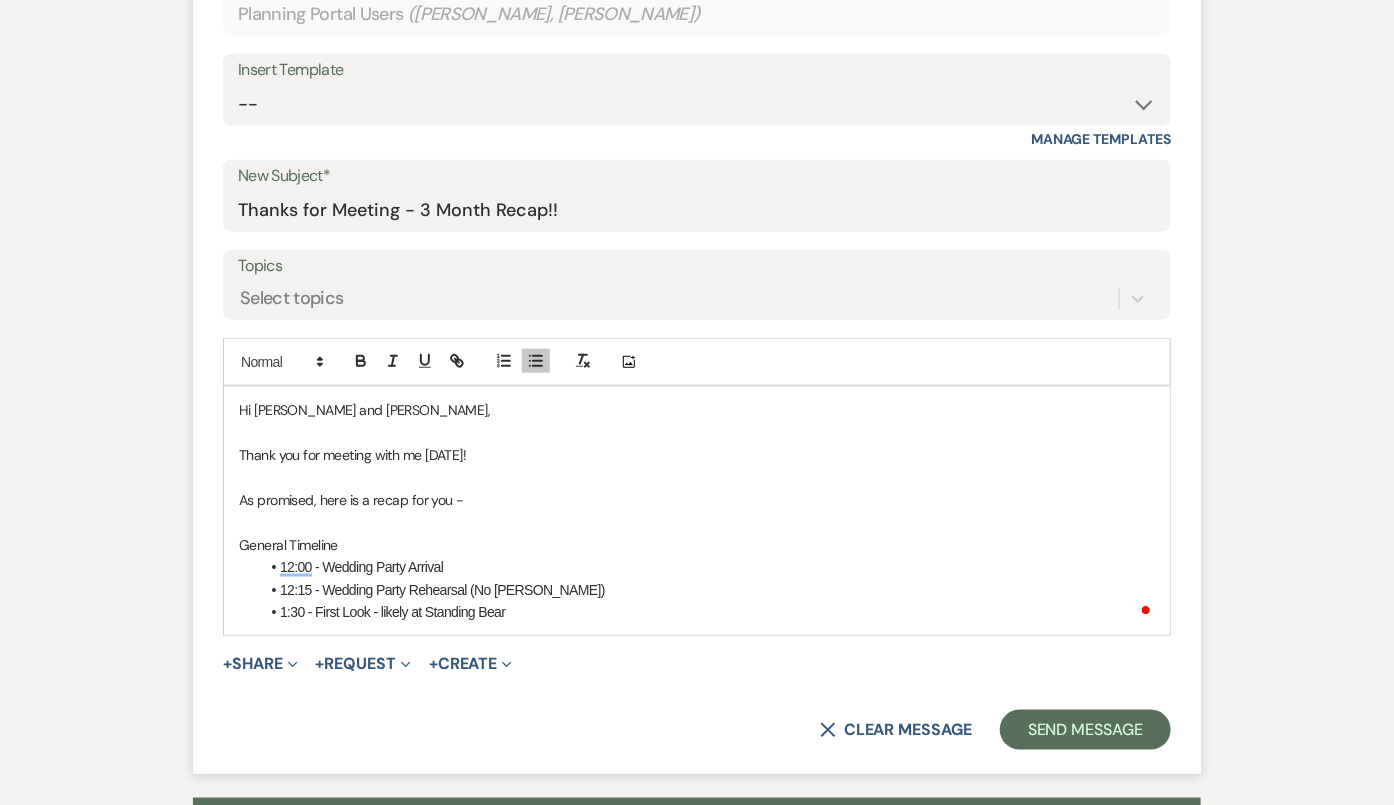 click on "1:30 - First Look - likely at Standing Bear" at bounding box center (707, 612) 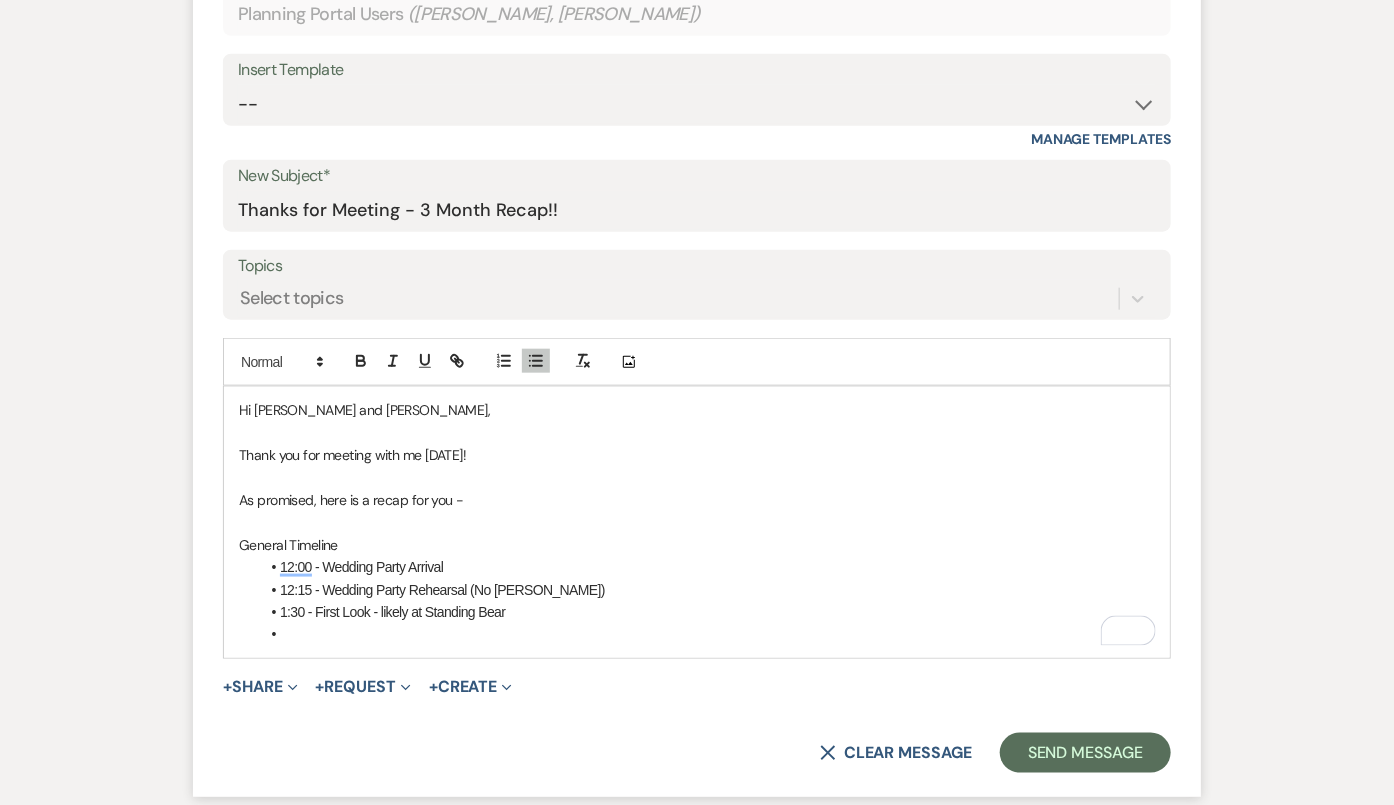 click on "12:15 - Wedding Party Rehearsal (No [PERSON_NAME])" at bounding box center [707, 590] 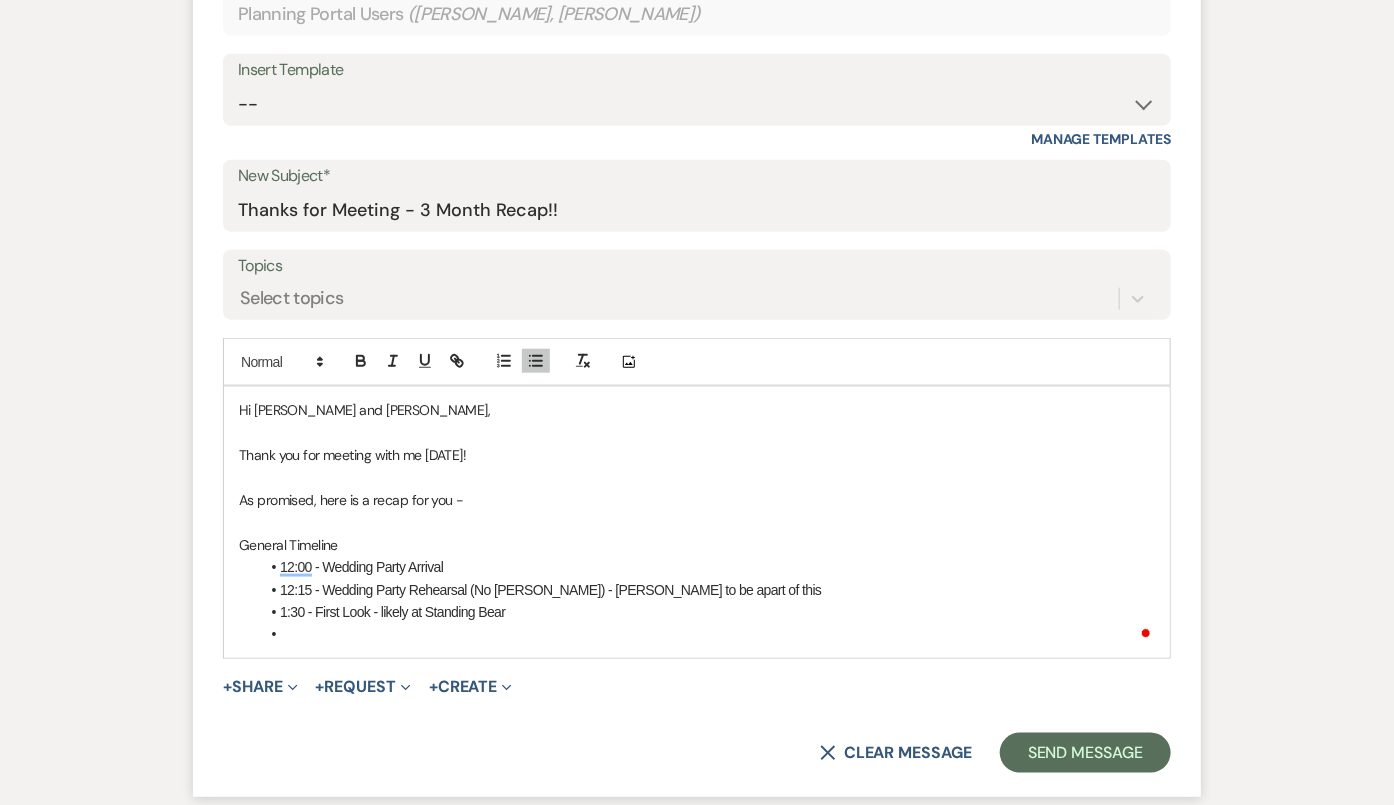 click on "12:15 - Wedding Party Rehearsal (No Molly) - Josh Clark to be apart of this" at bounding box center [707, 590] 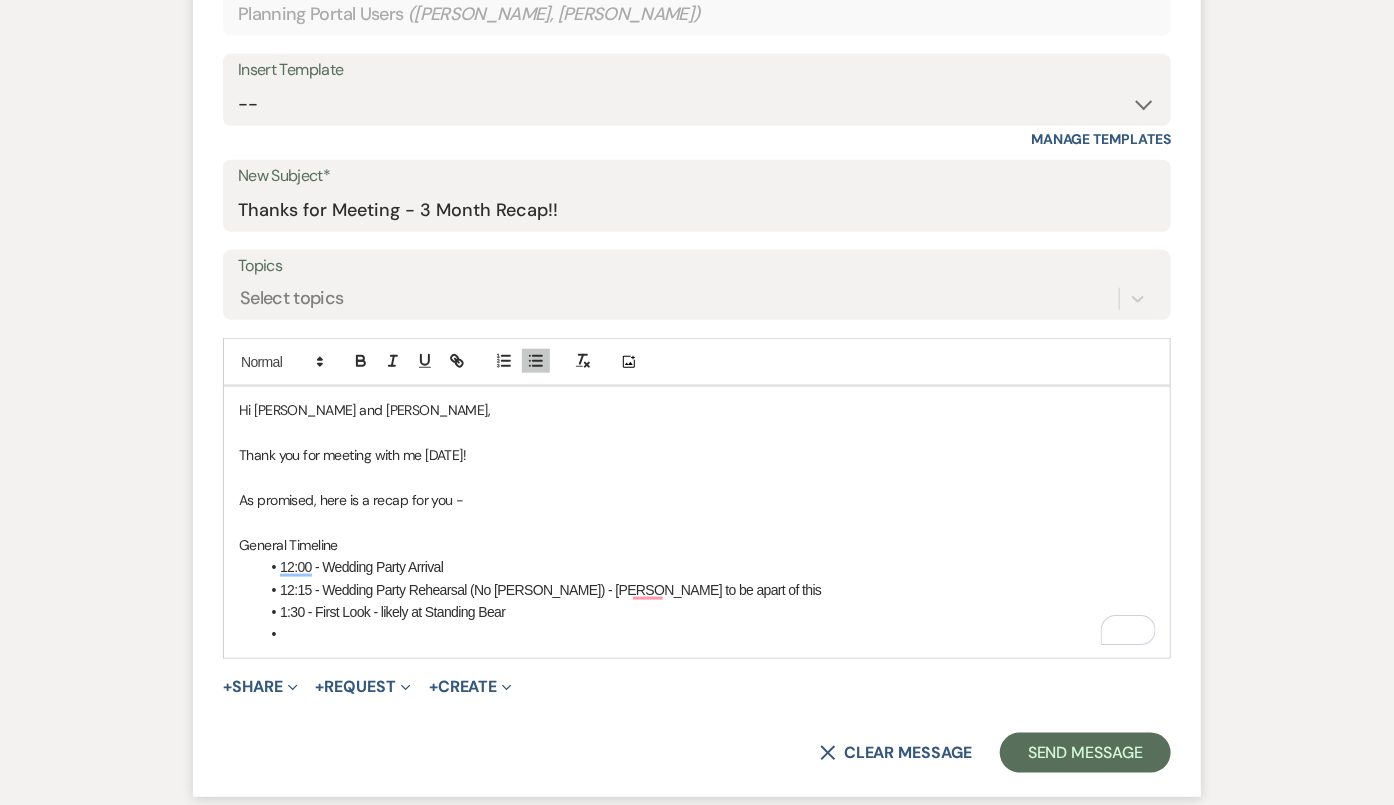 click on "12:15 - Wedding Party Rehearsal (No Molly) - Josh Clark to be apart of this" at bounding box center [707, 590] 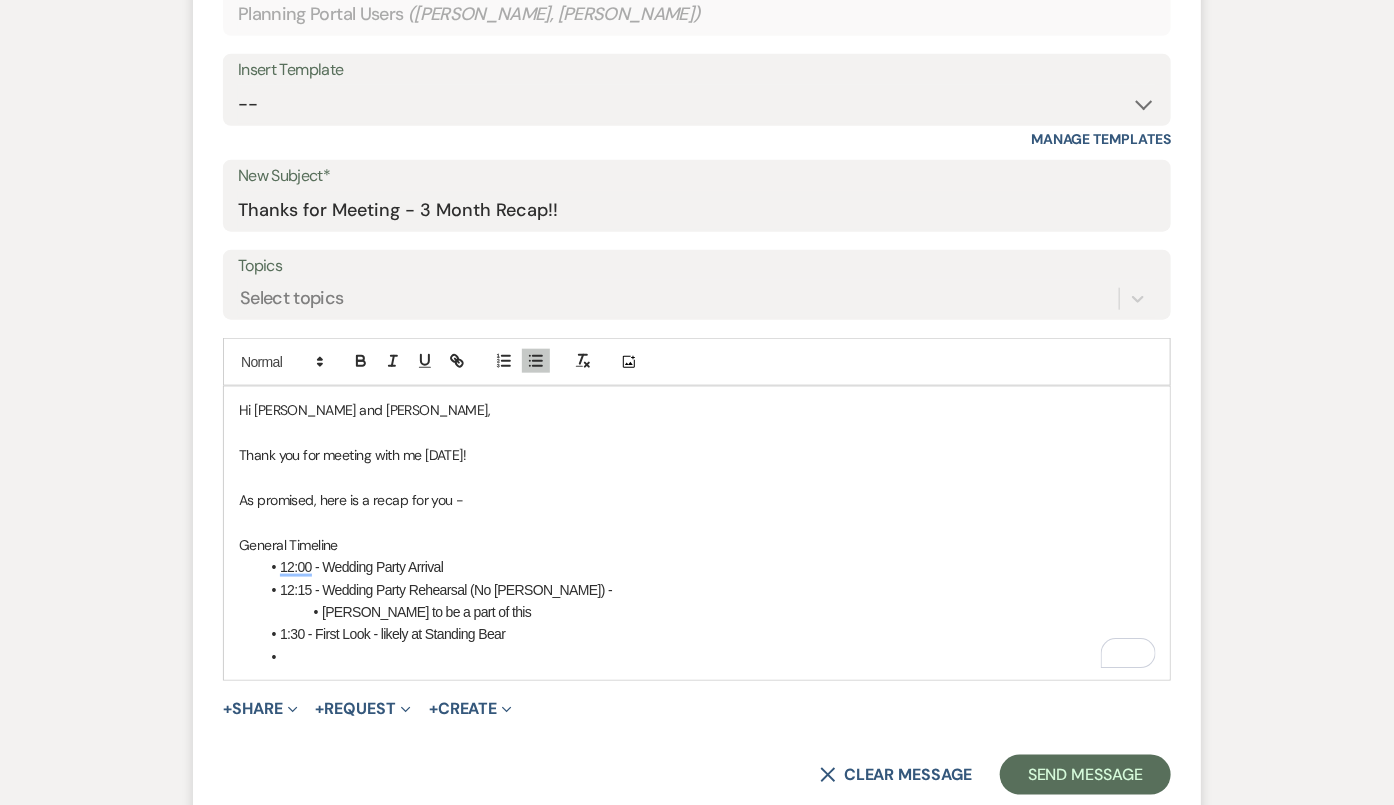 click on "12:15 - Wedding Party Rehearsal (No Molly) -" at bounding box center (707, 590) 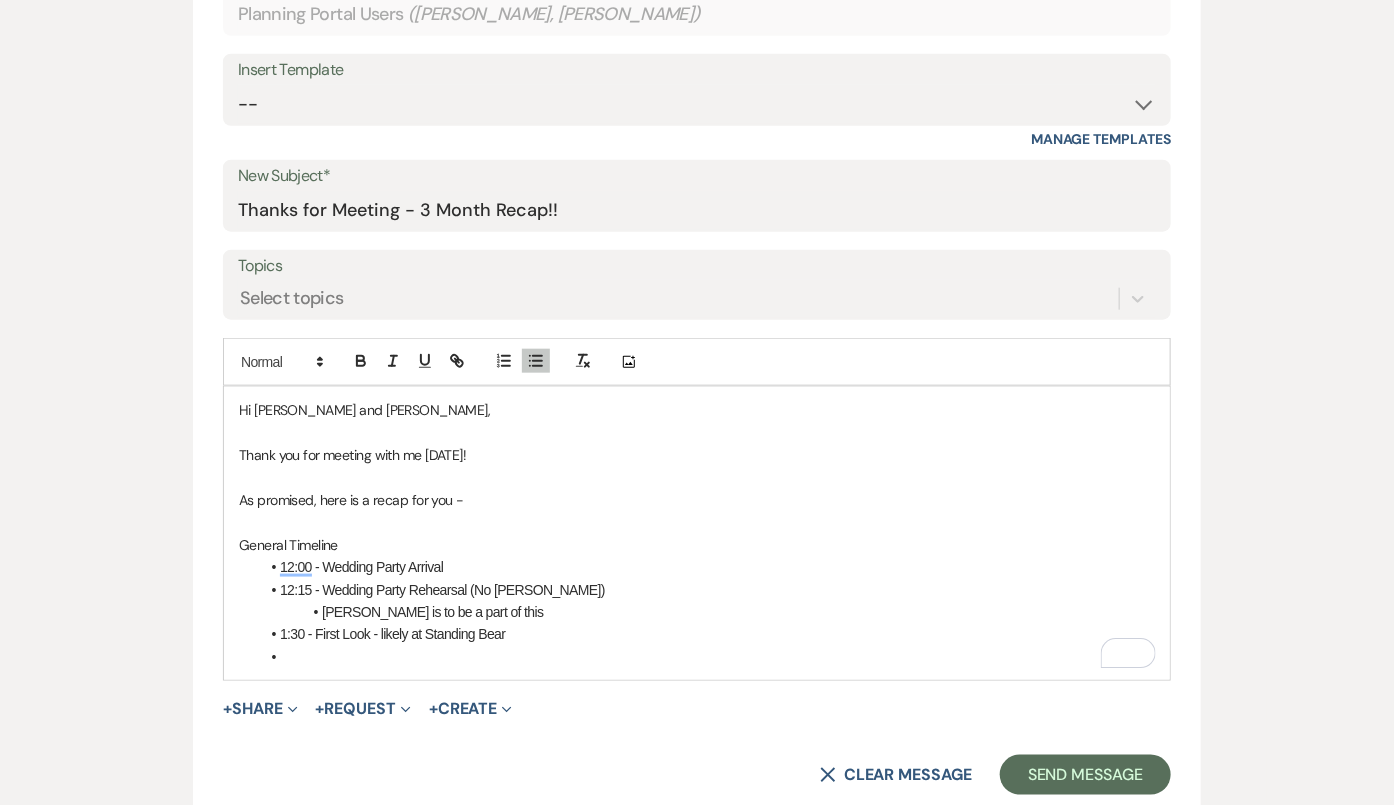 click at bounding box center [707, 657] 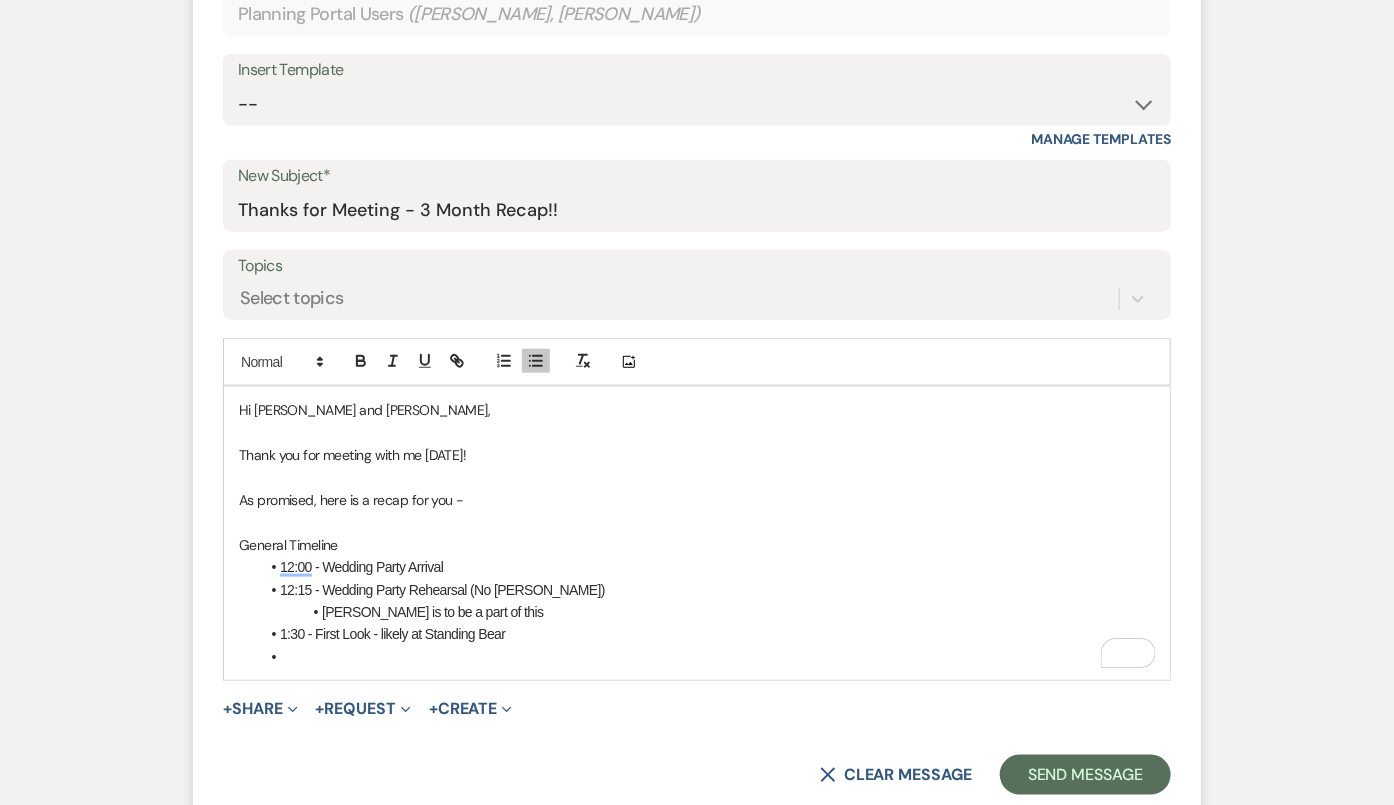 click at bounding box center (707, 657) 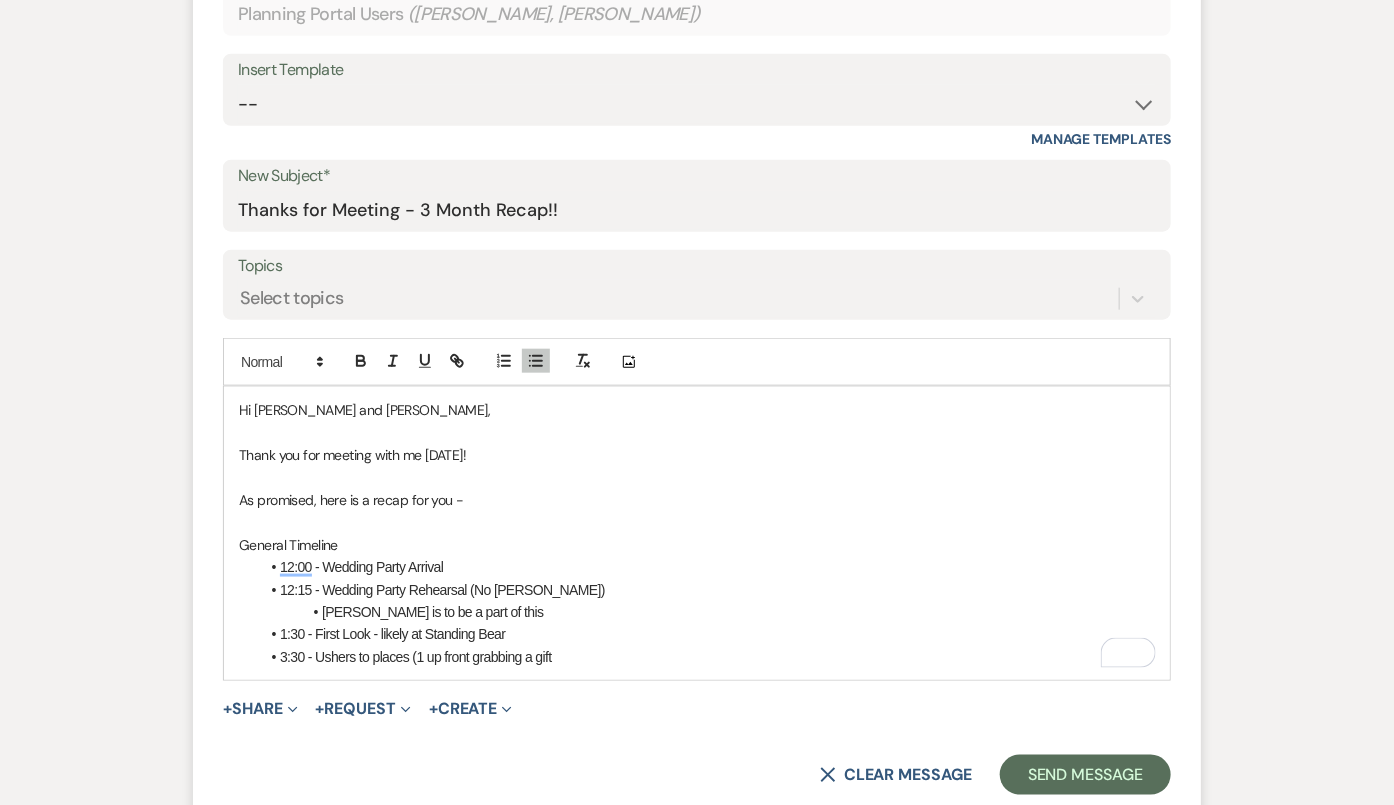 click on "3:30 - Ushers to places (1 up front grabbing a gift" at bounding box center (707, 657) 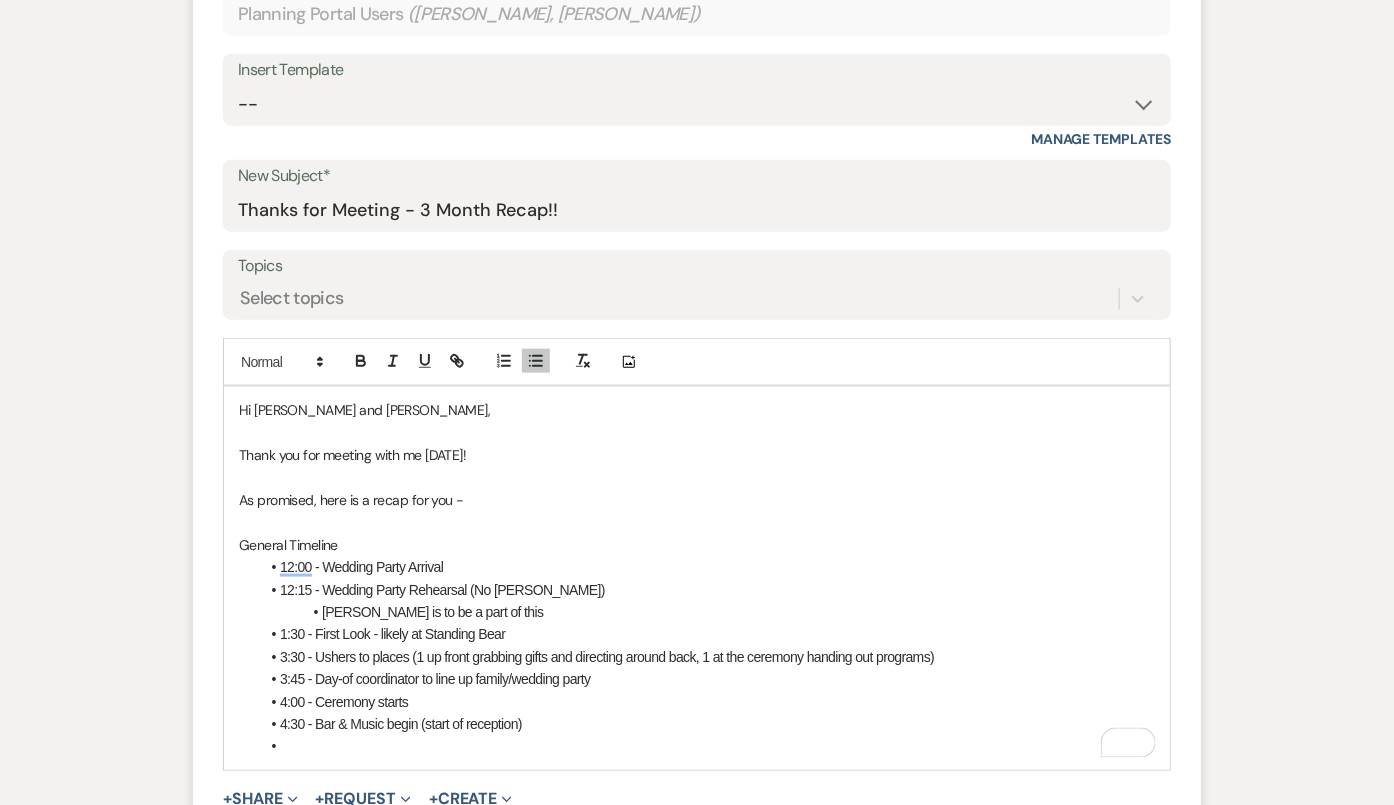 click at bounding box center [707, 746] 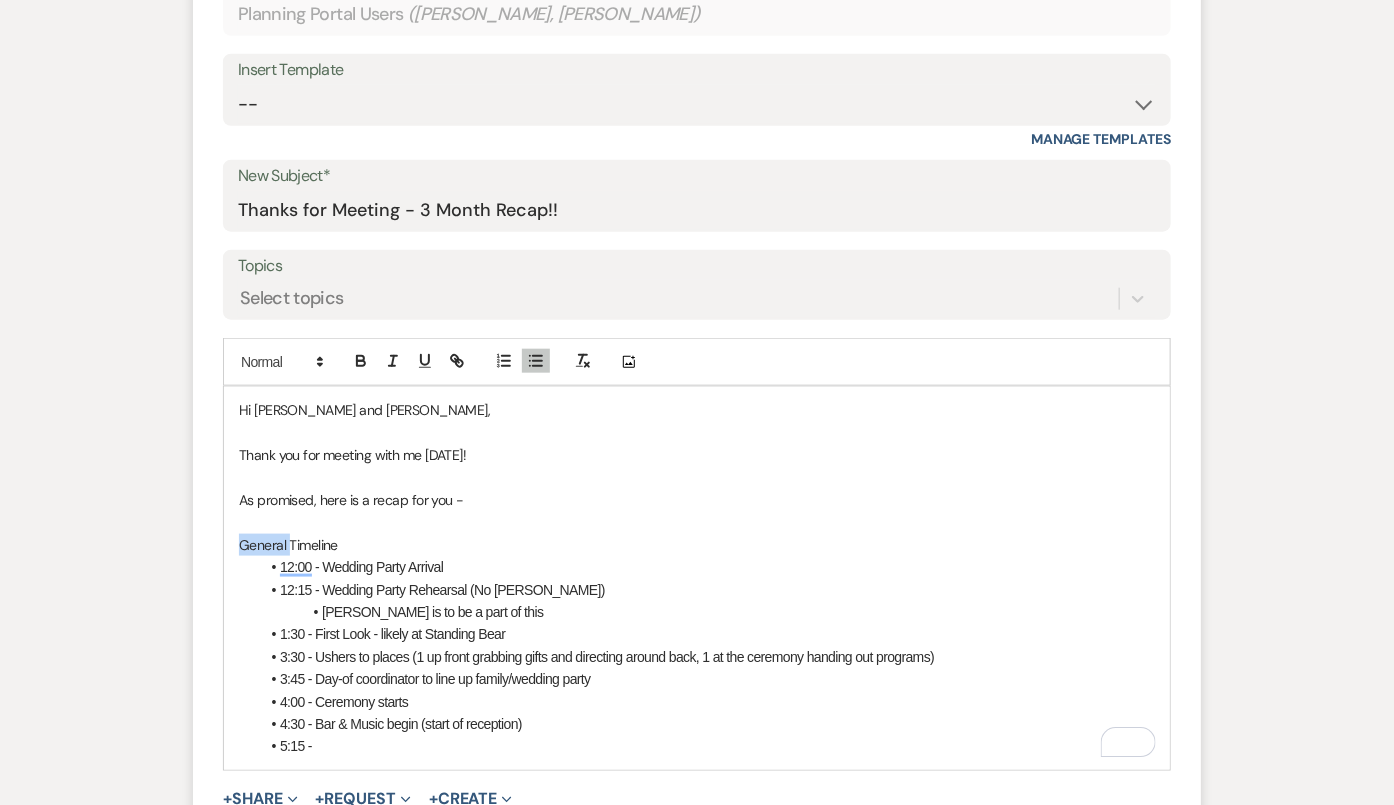 drag, startPoint x: 291, startPoint y: 538, endPoint x: 215, endPoint y: 539, distance: 76.00658 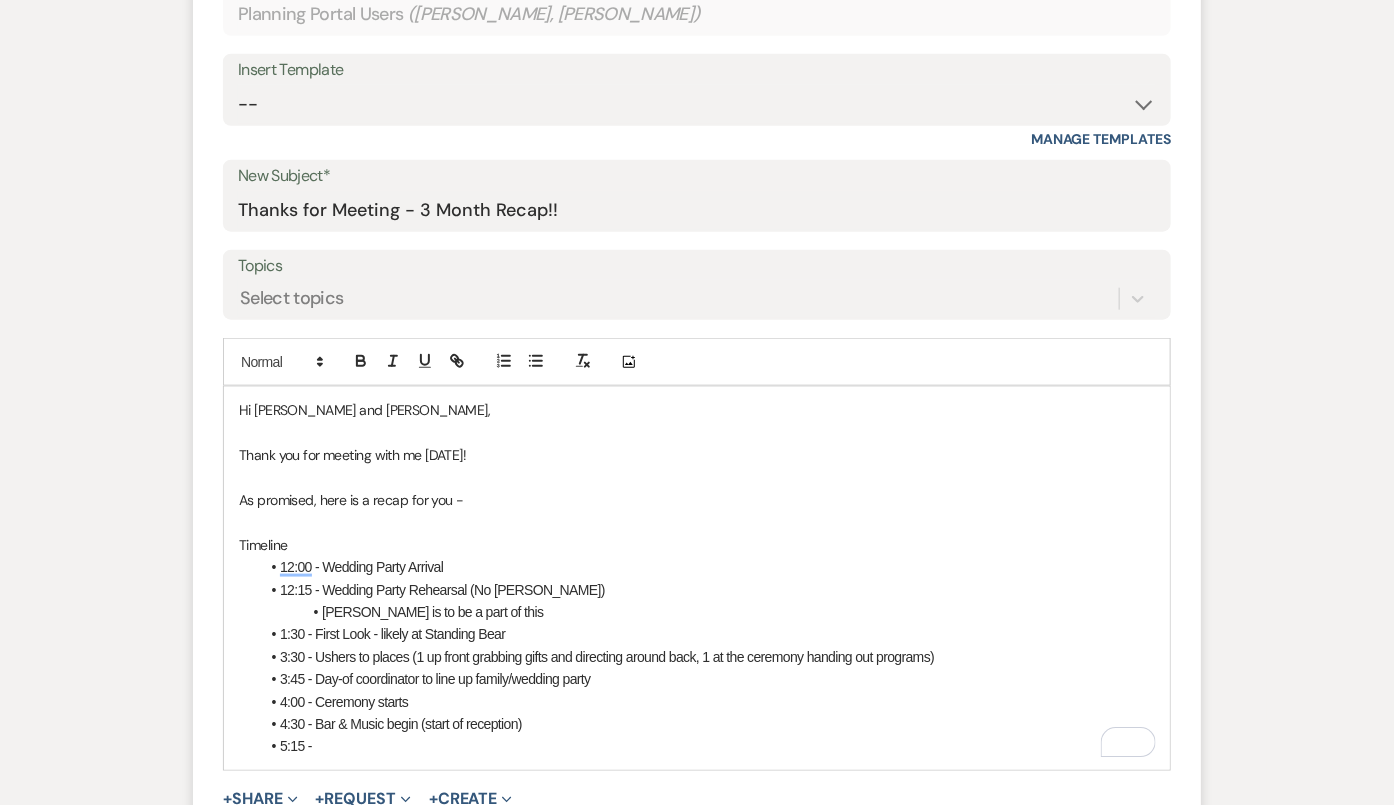 click on "5:15 -" at bounding box center (707, 746) 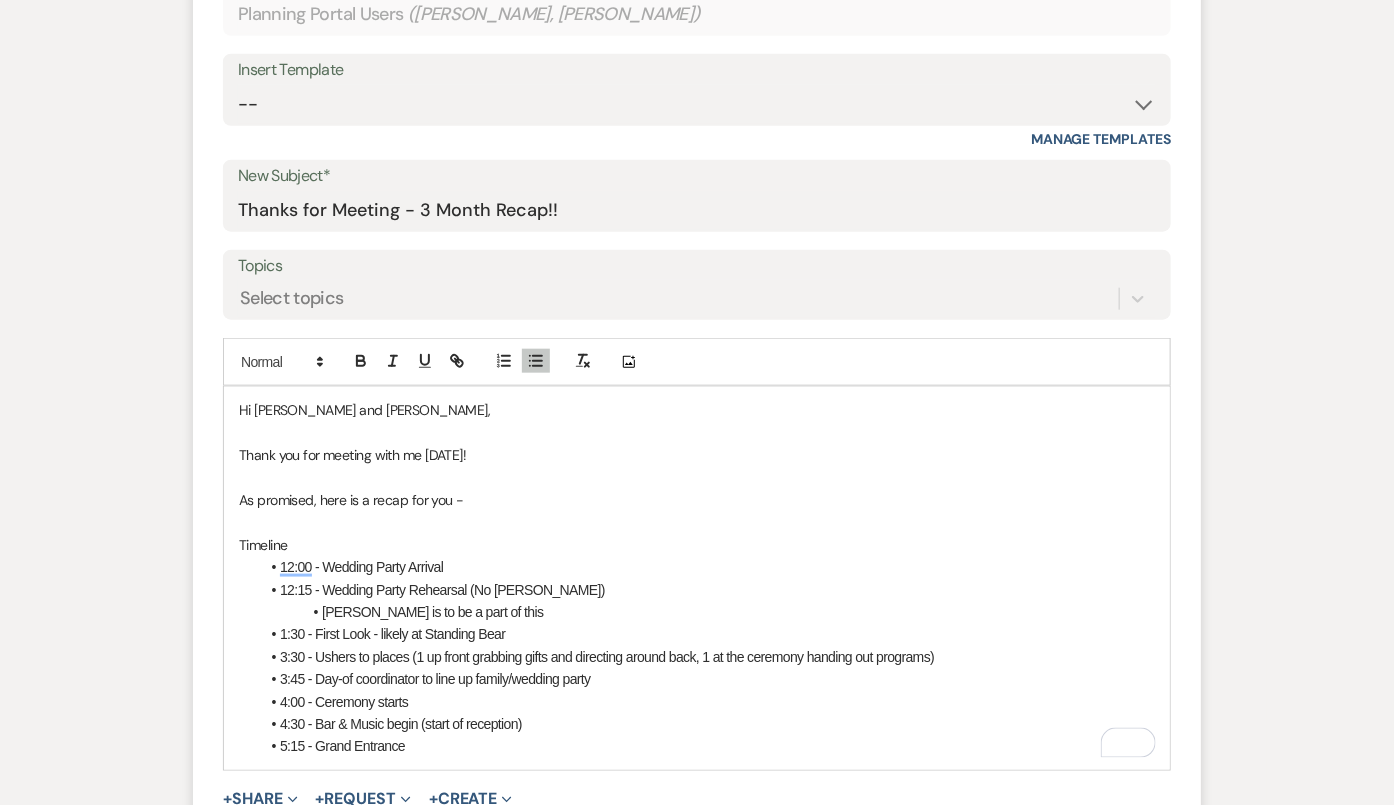click on "5:15 - Grand Entrance" at bounding box center (707, 746) 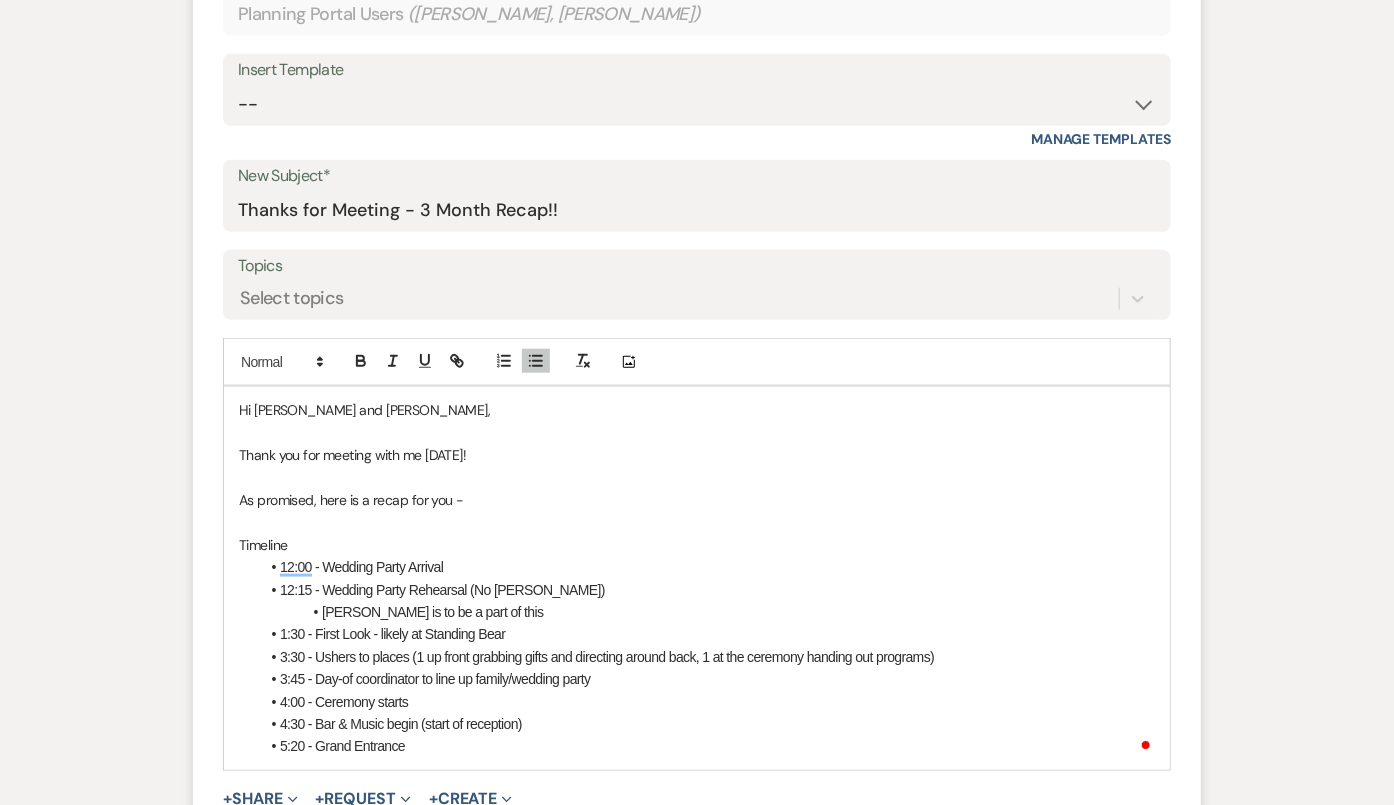click on "5:20 - Grand Entrance" at bounding box center (707, 746) 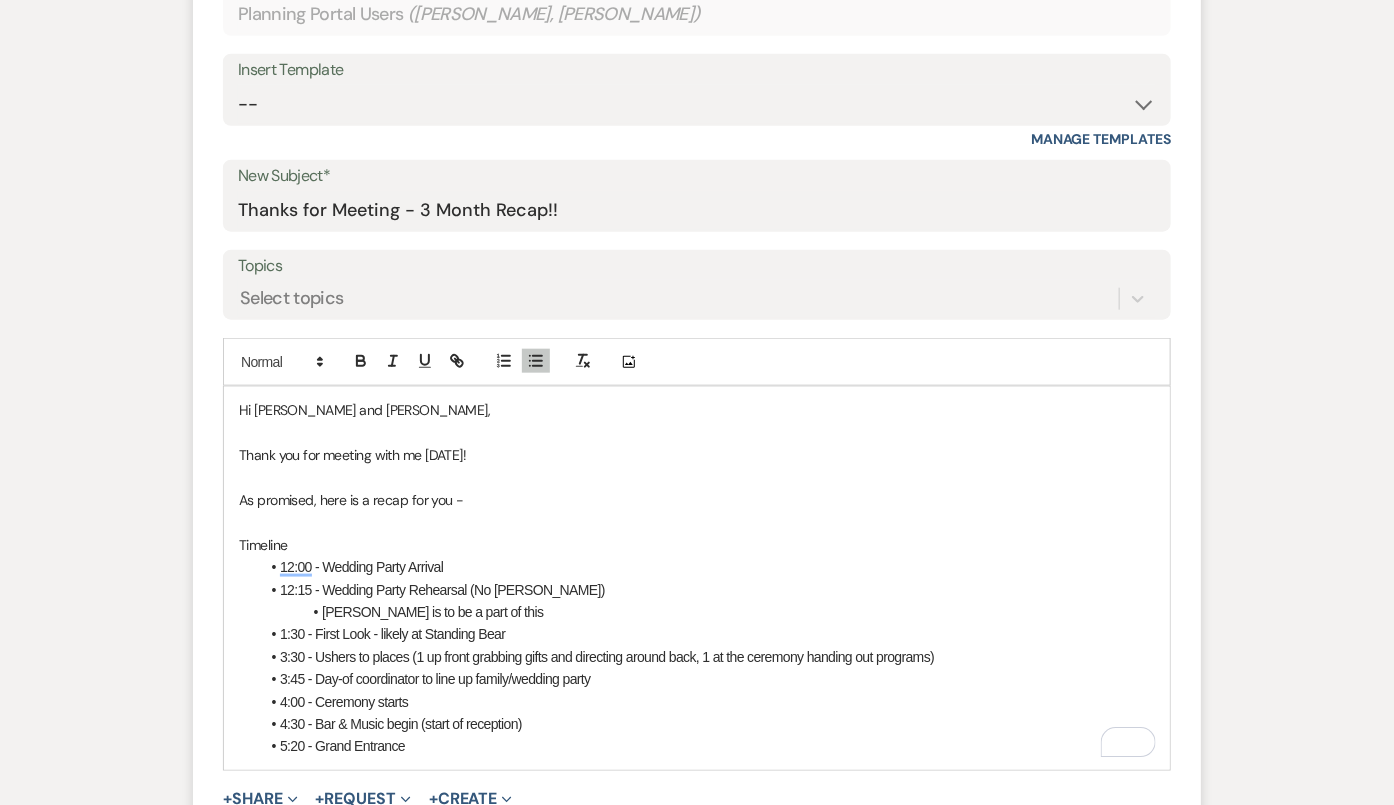 click on "5:20 - Grand Entrance" at bounding box center [707, 746] 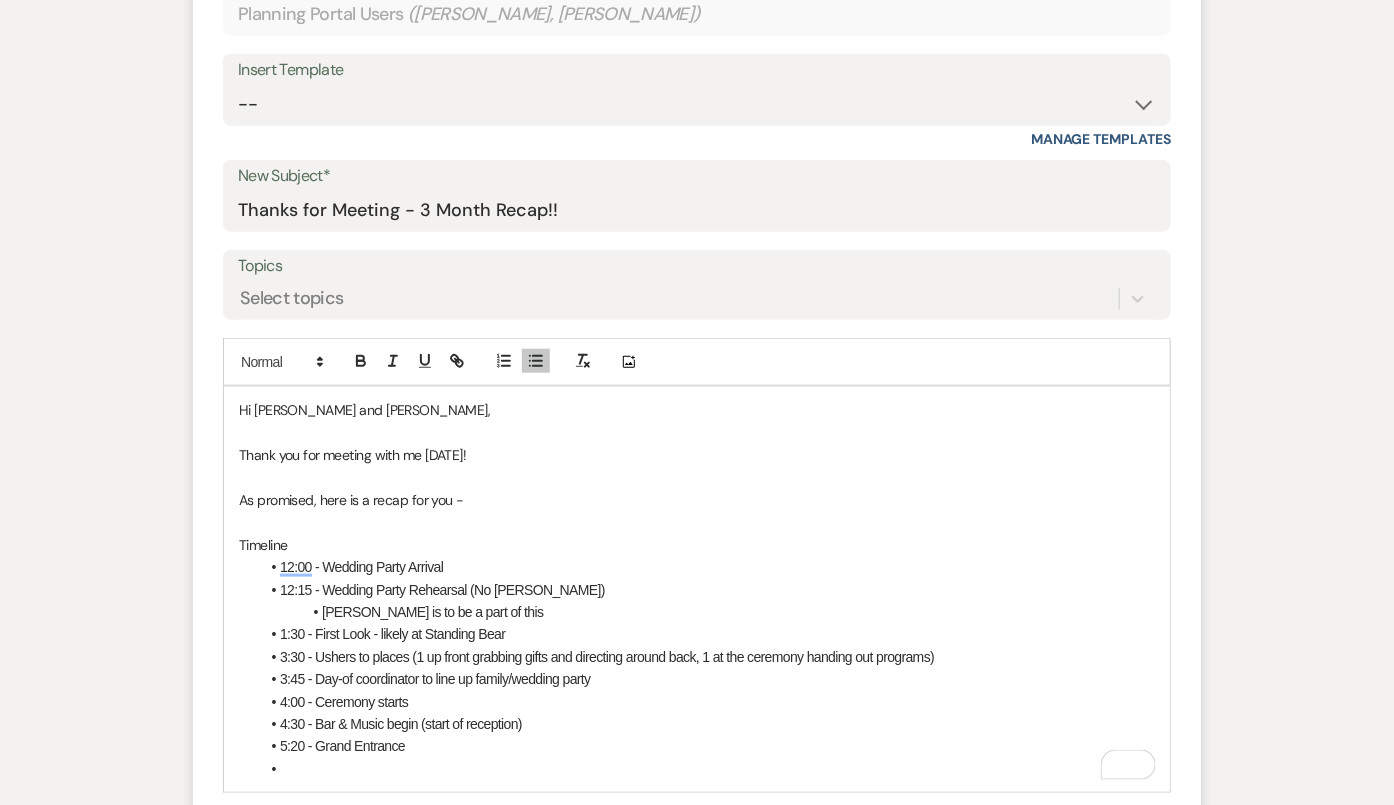 click on "5:20 - Grand Entrance" at bounding box center [707, 746] 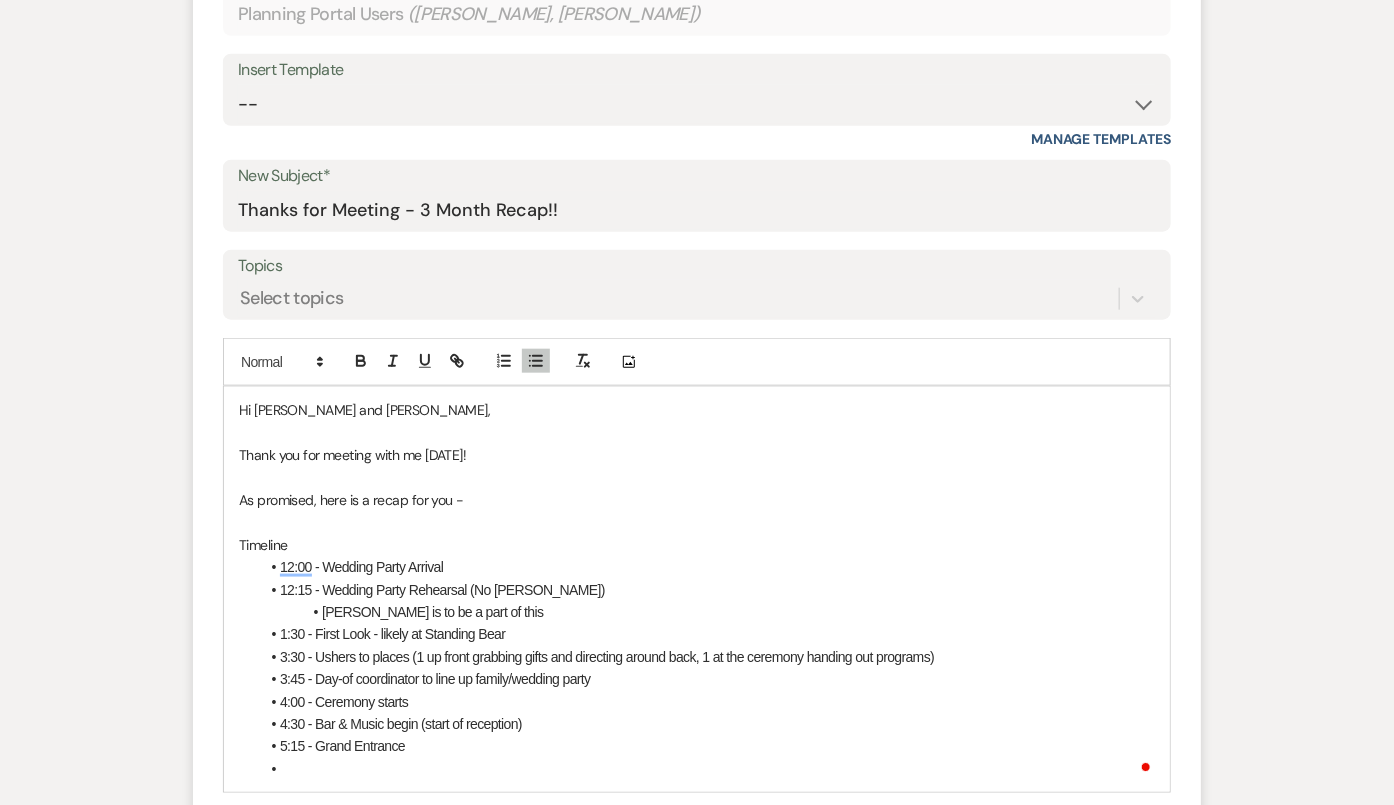 click at bounding box center [707, 769] 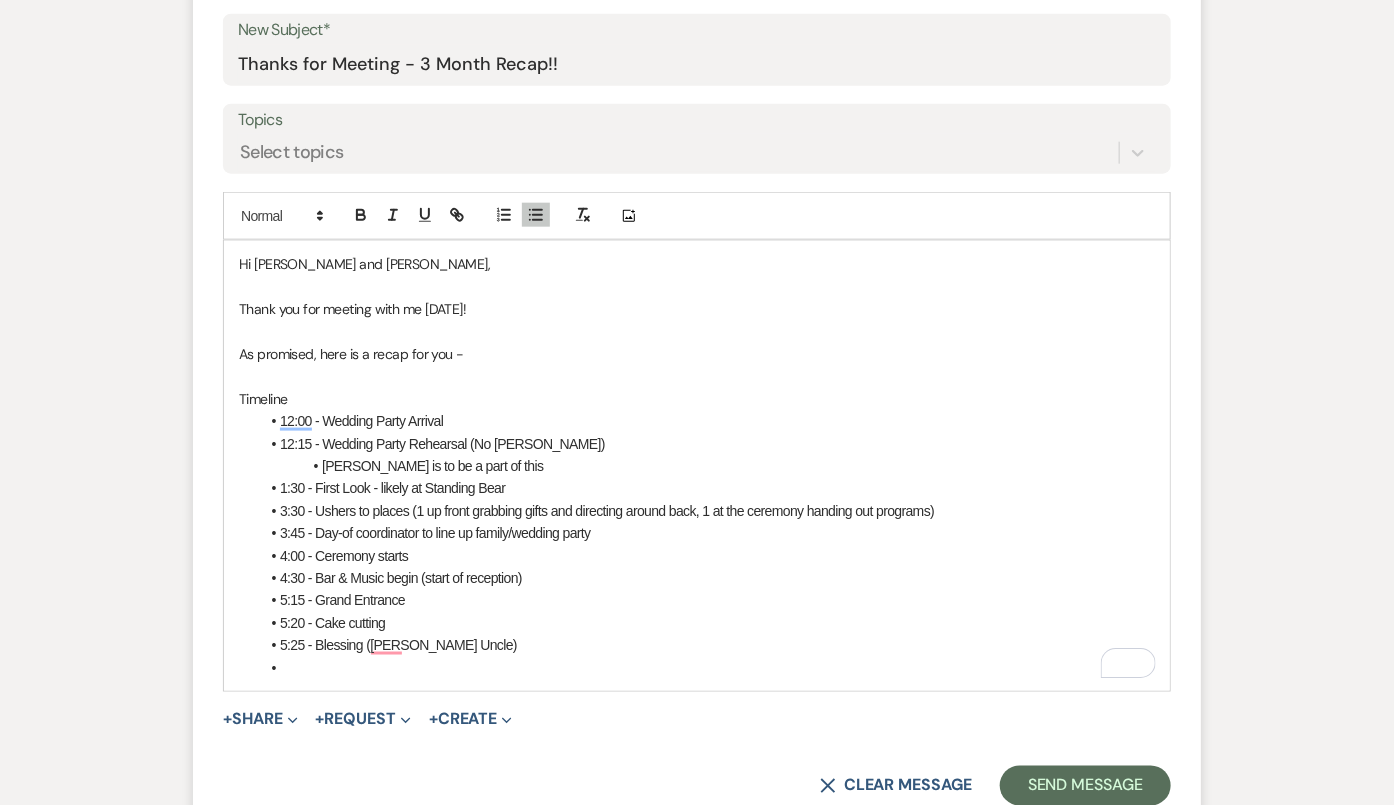 scroll, scrollTop: 1010, scrollLeft: 0, axis: vertical 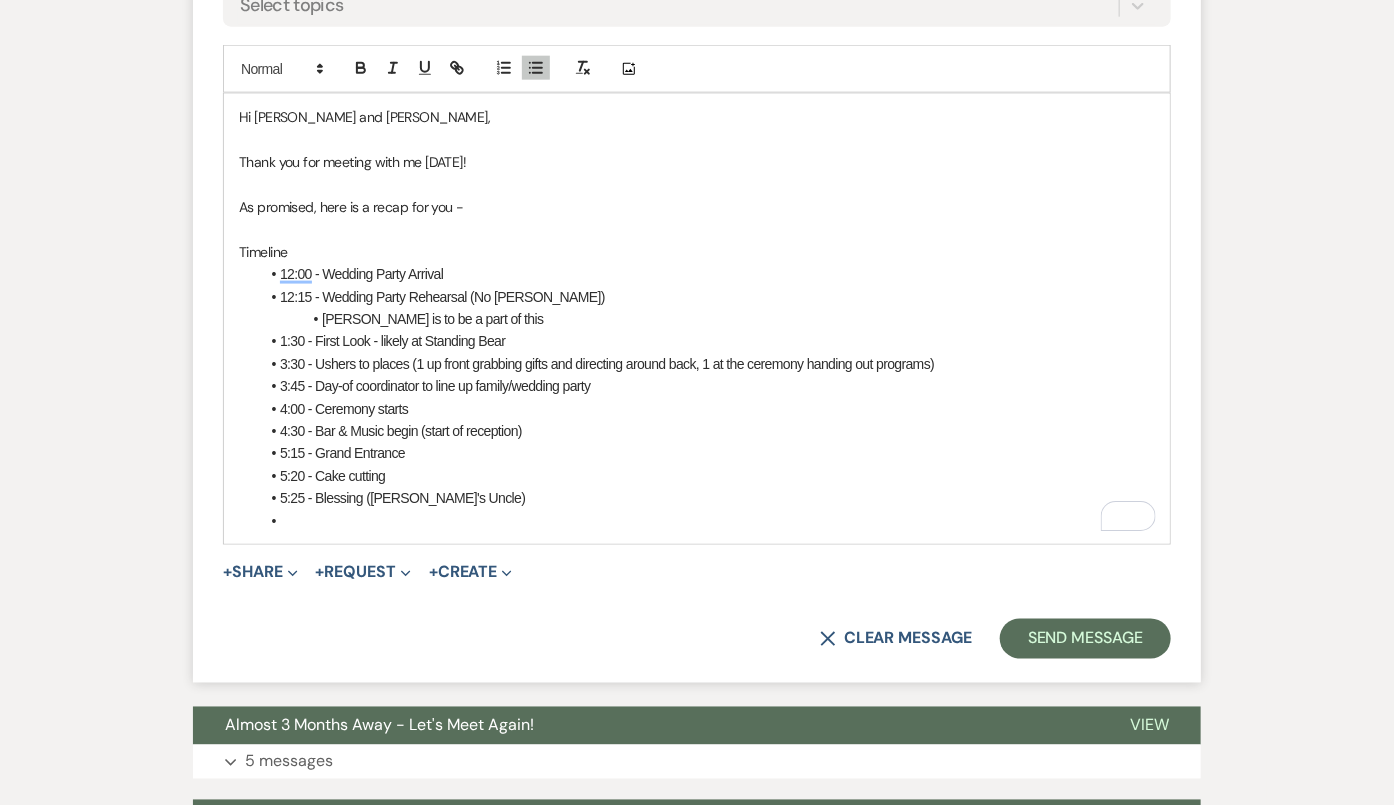 click at bounding box center (707, 521) 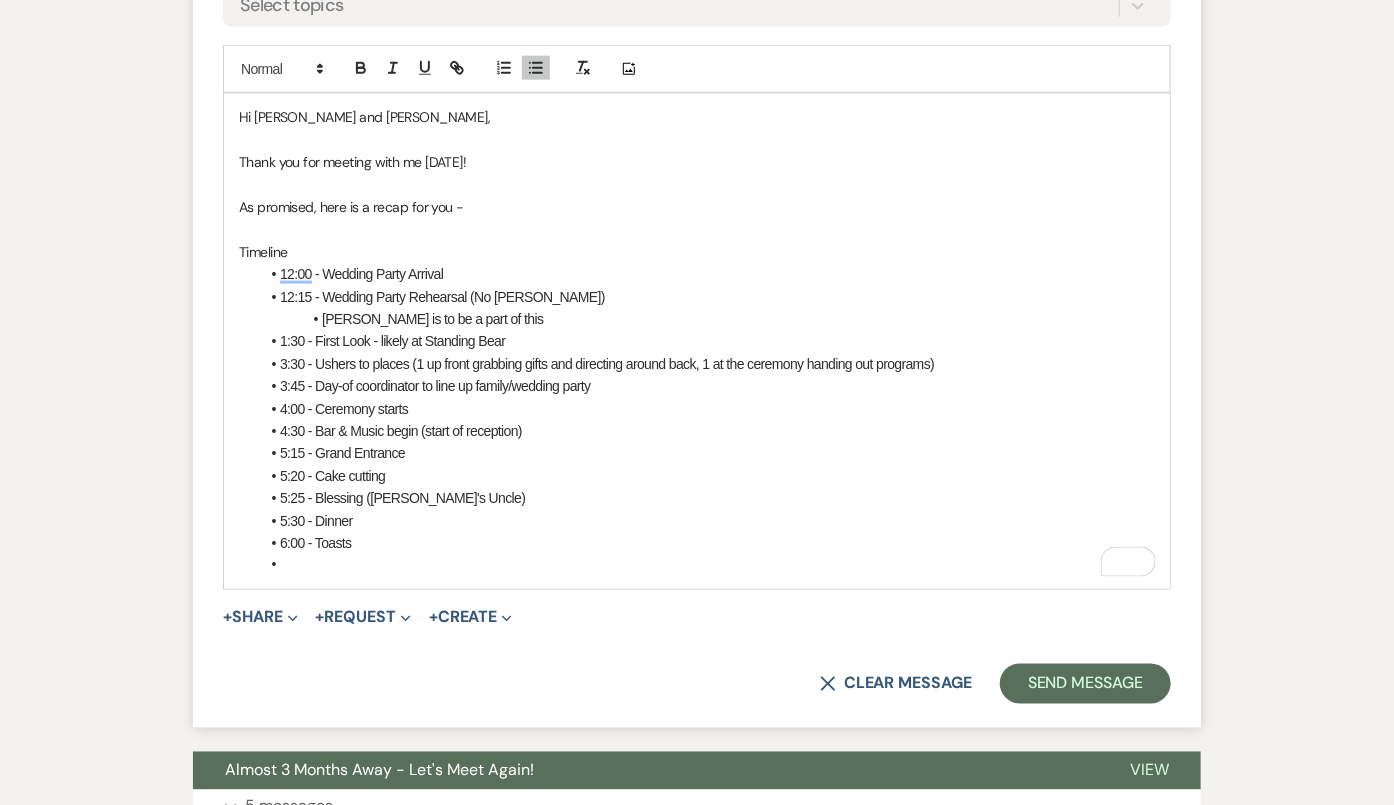 click on "5:15 - Grand Entrance" at bounding box center (707, 453) 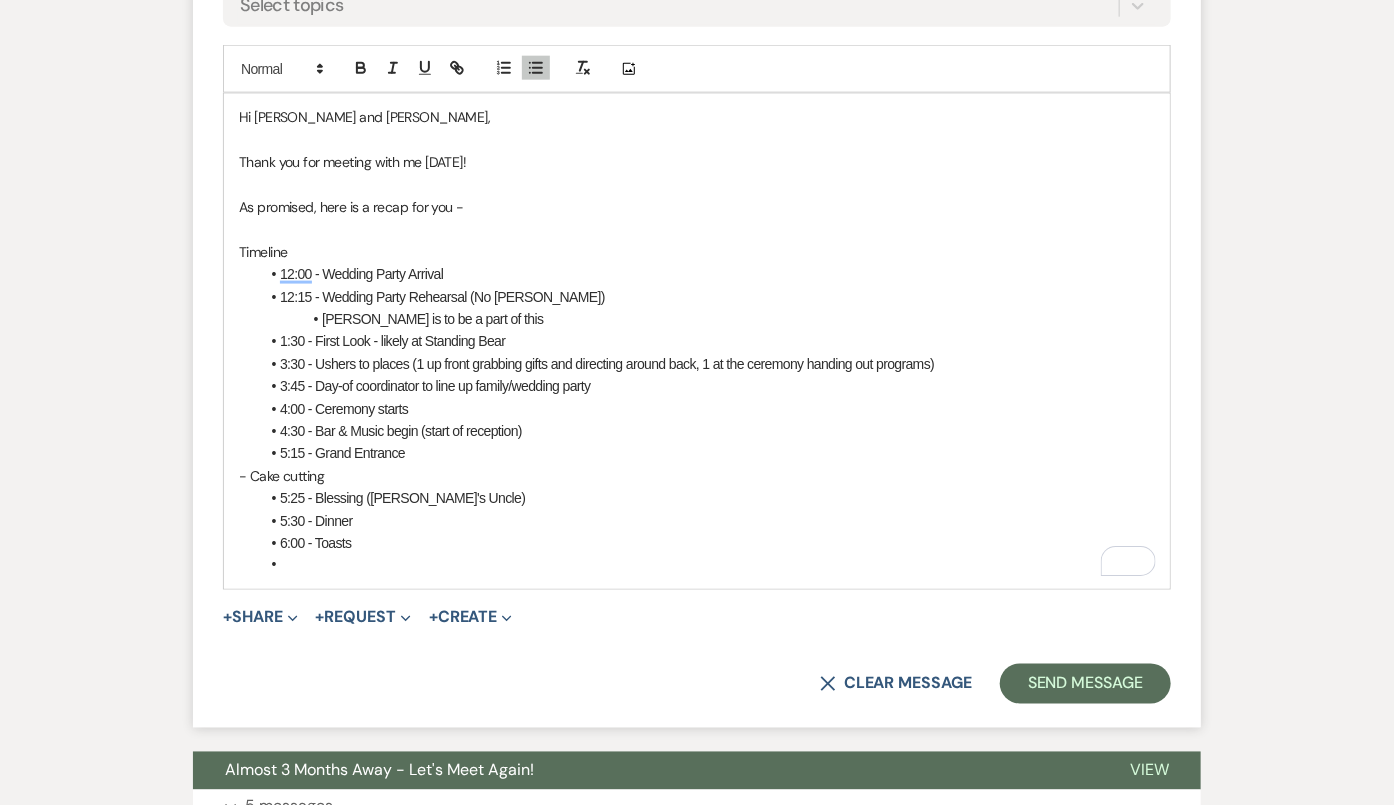 click on "- Cake cutting" at bounding box center [697, 476] 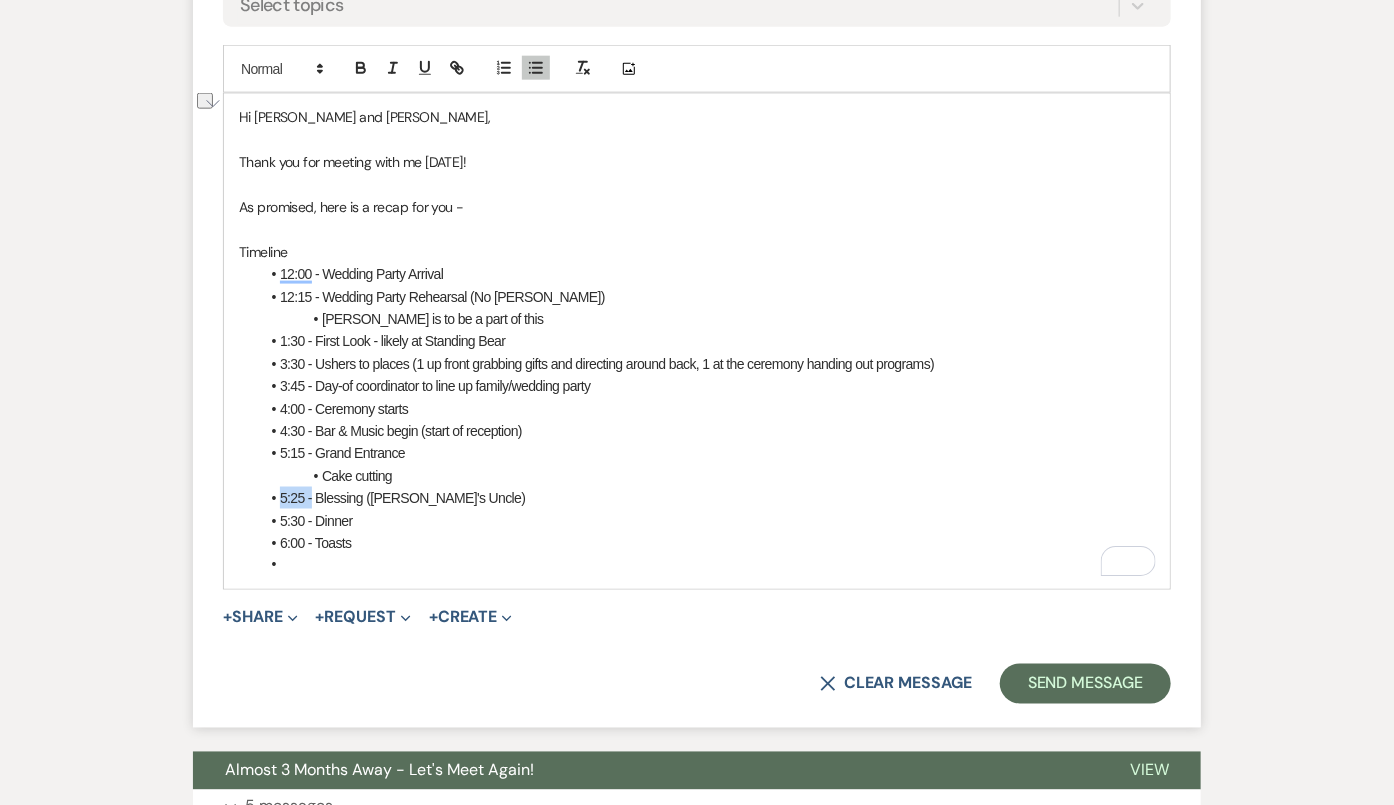 drag, startPoint x: 311, startPoint y: 497, endPoint x: 279, endPoint y: 496, distance: 32.01562 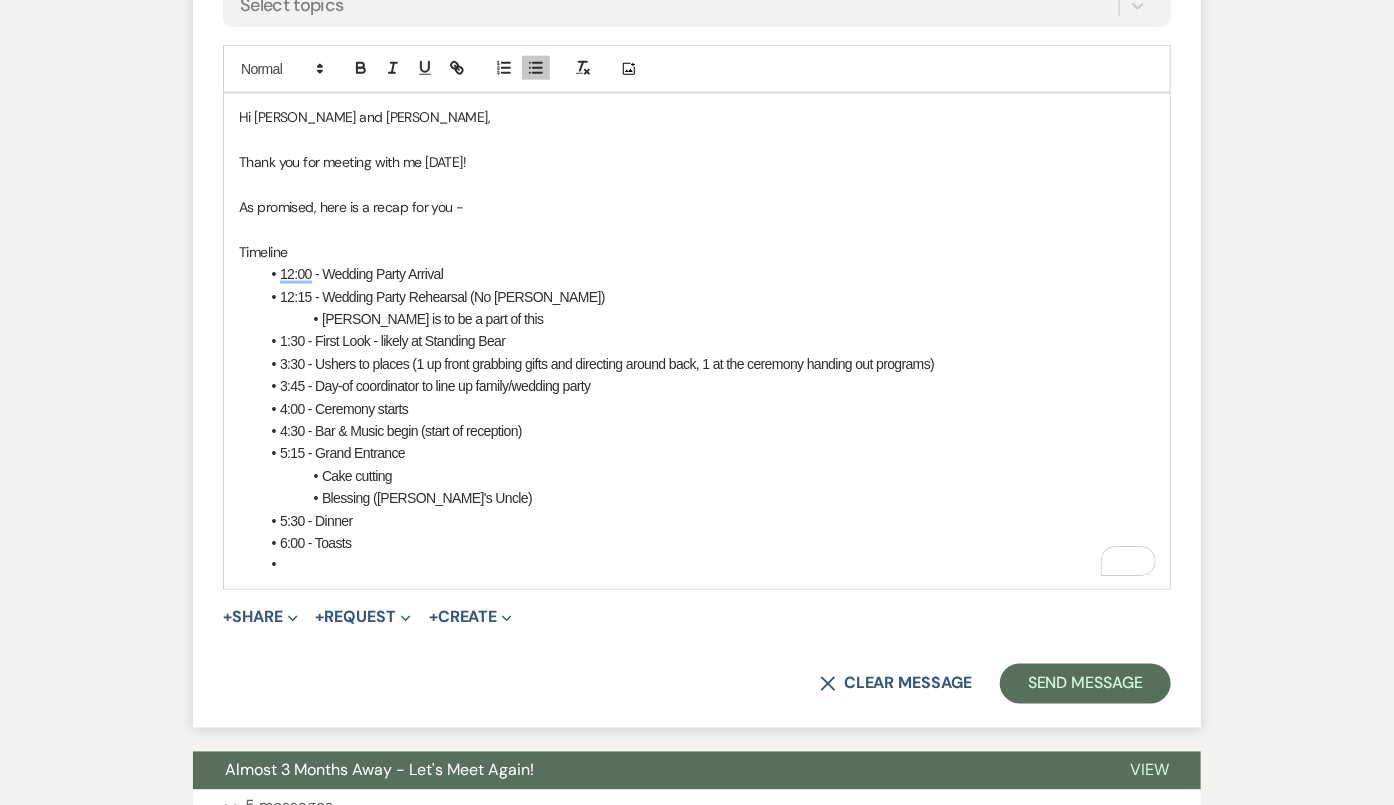 click on "Cake cutting" at bounding box center (707, 476) 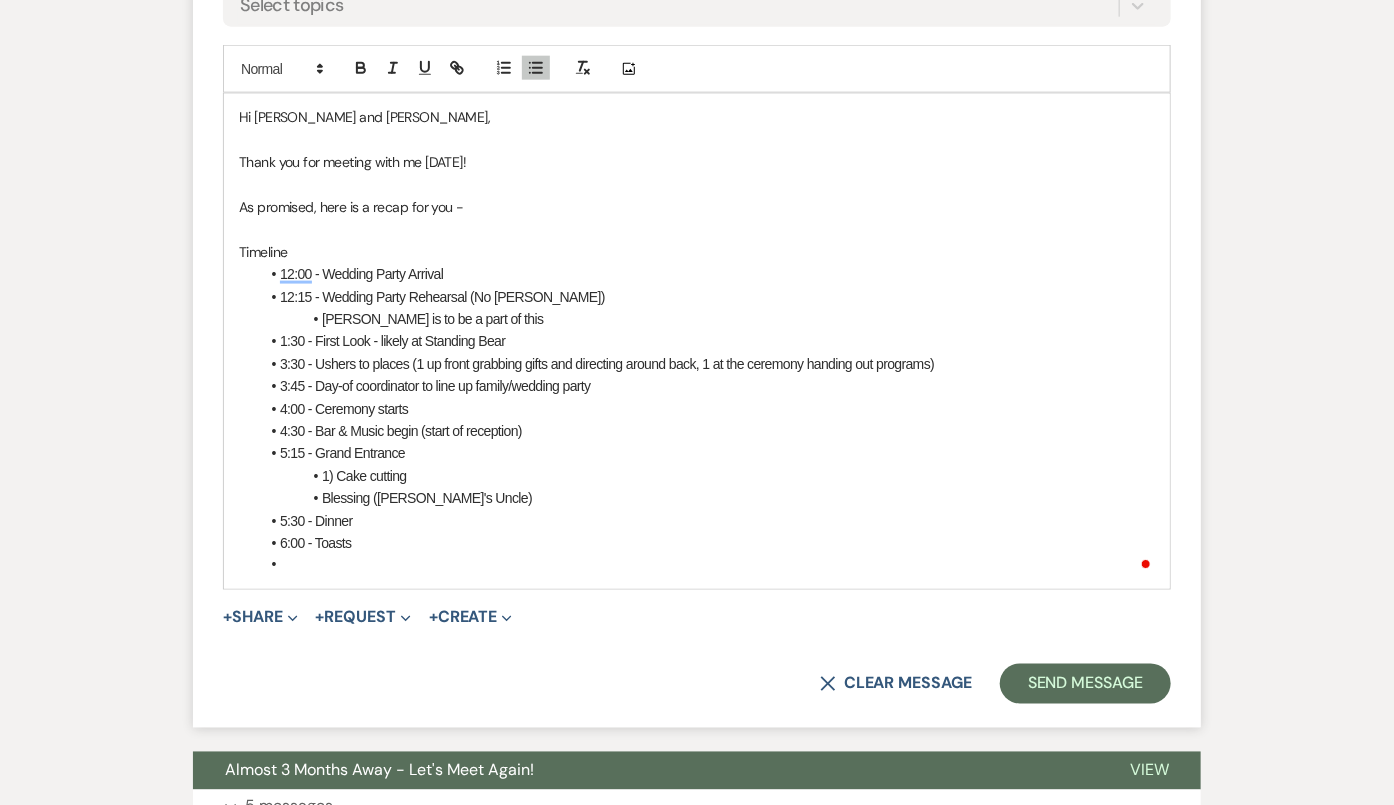 click on "Blessing (Kyle's Uncle)" at bounding box center [707, 498] 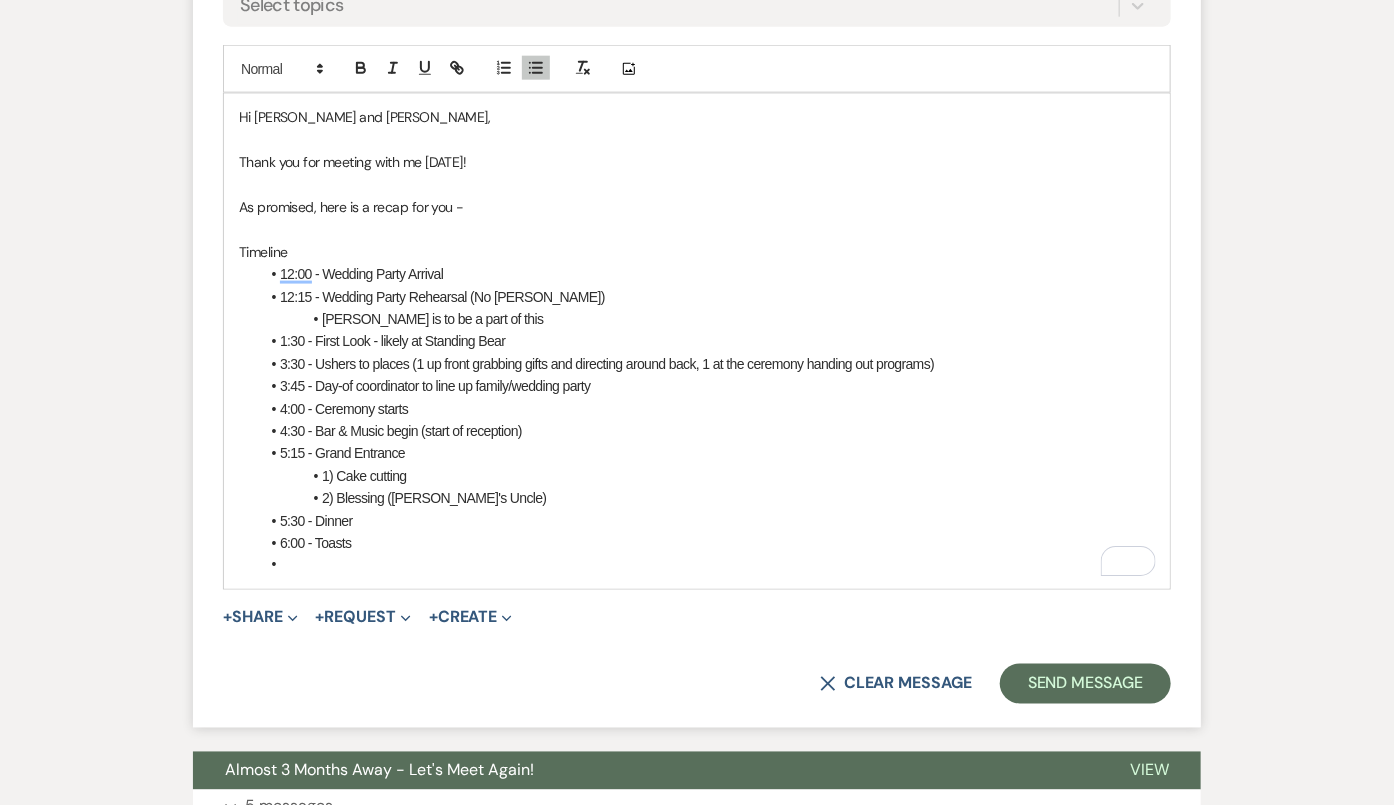click on "5:30 - Dinner" at bounding box center [707, 521] 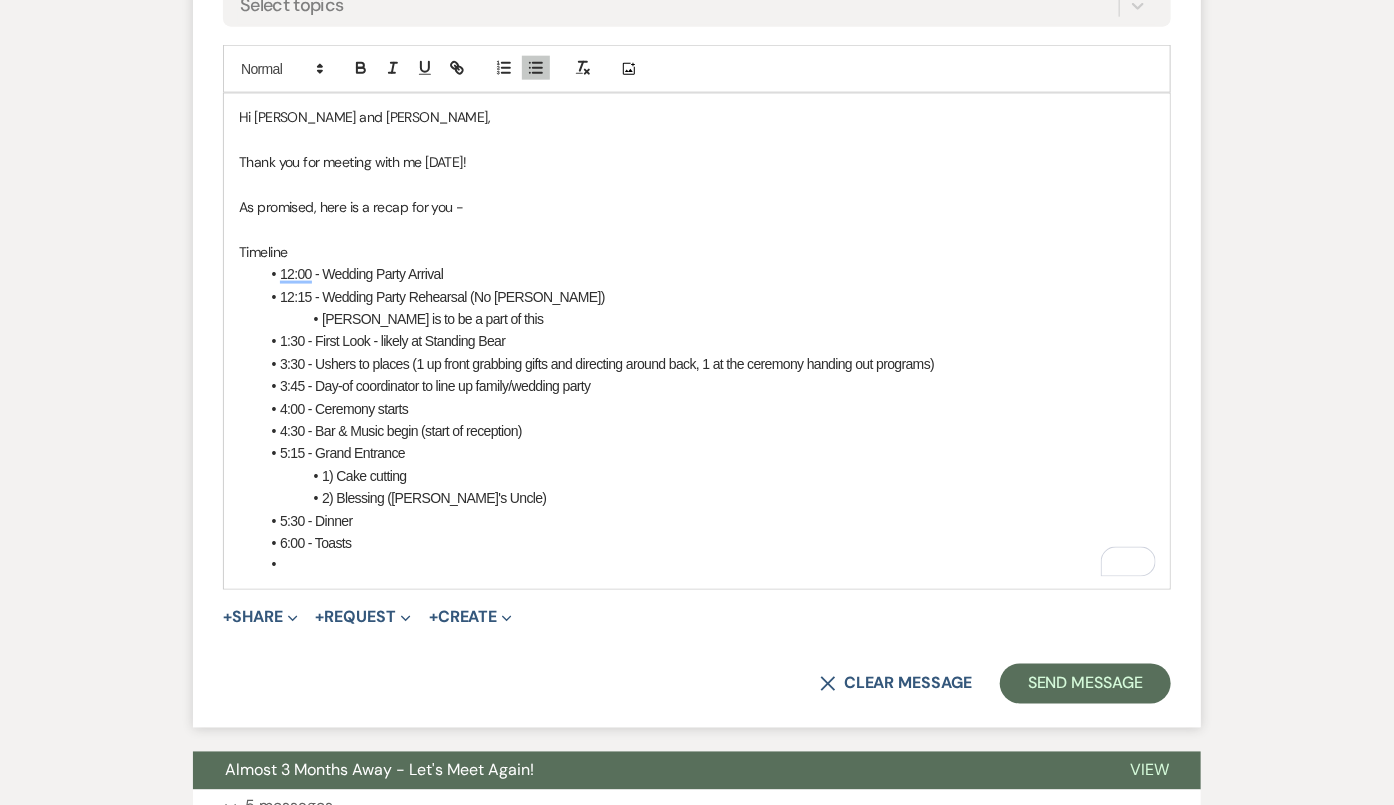 click on "6:00 - Toasts" at bounding box center [707, 543] 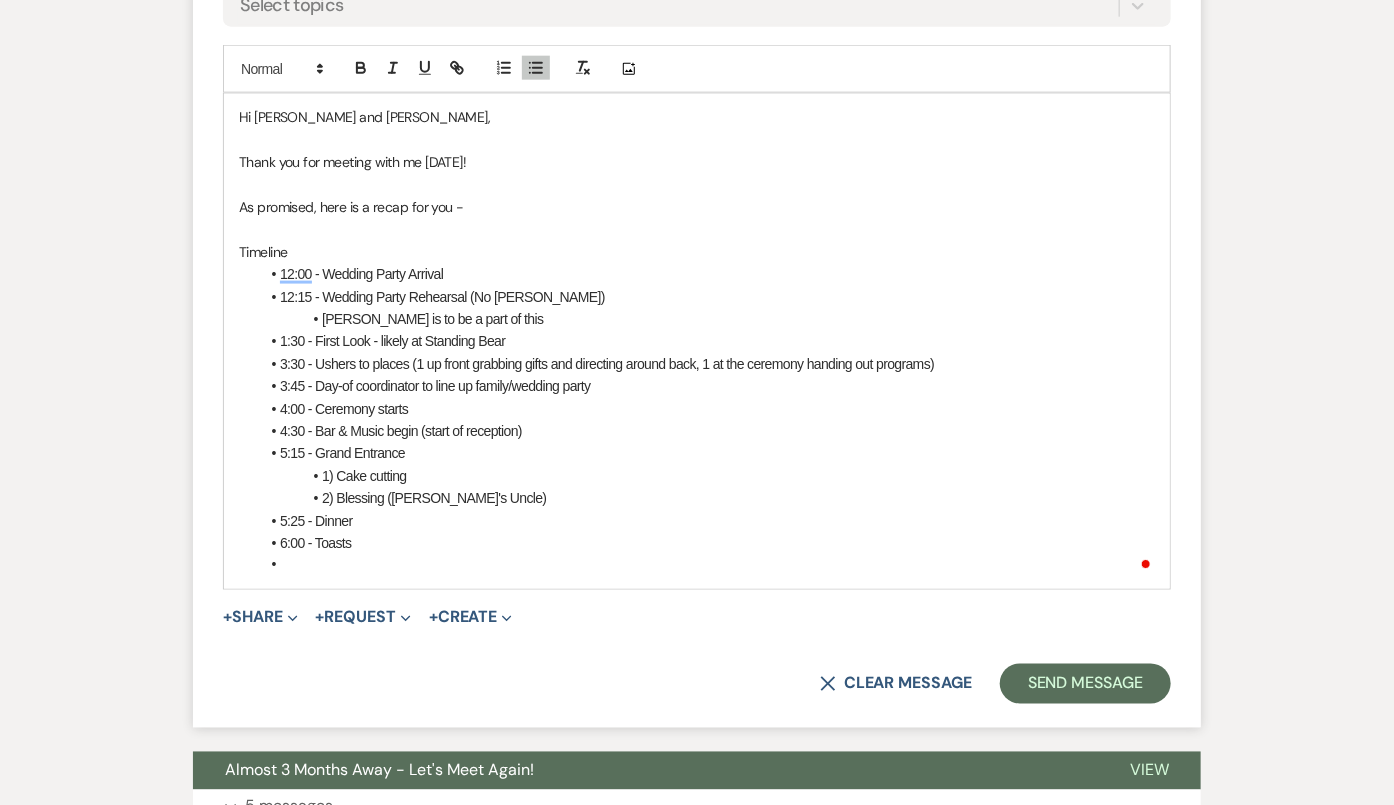 click at bounding box center (707, 565) 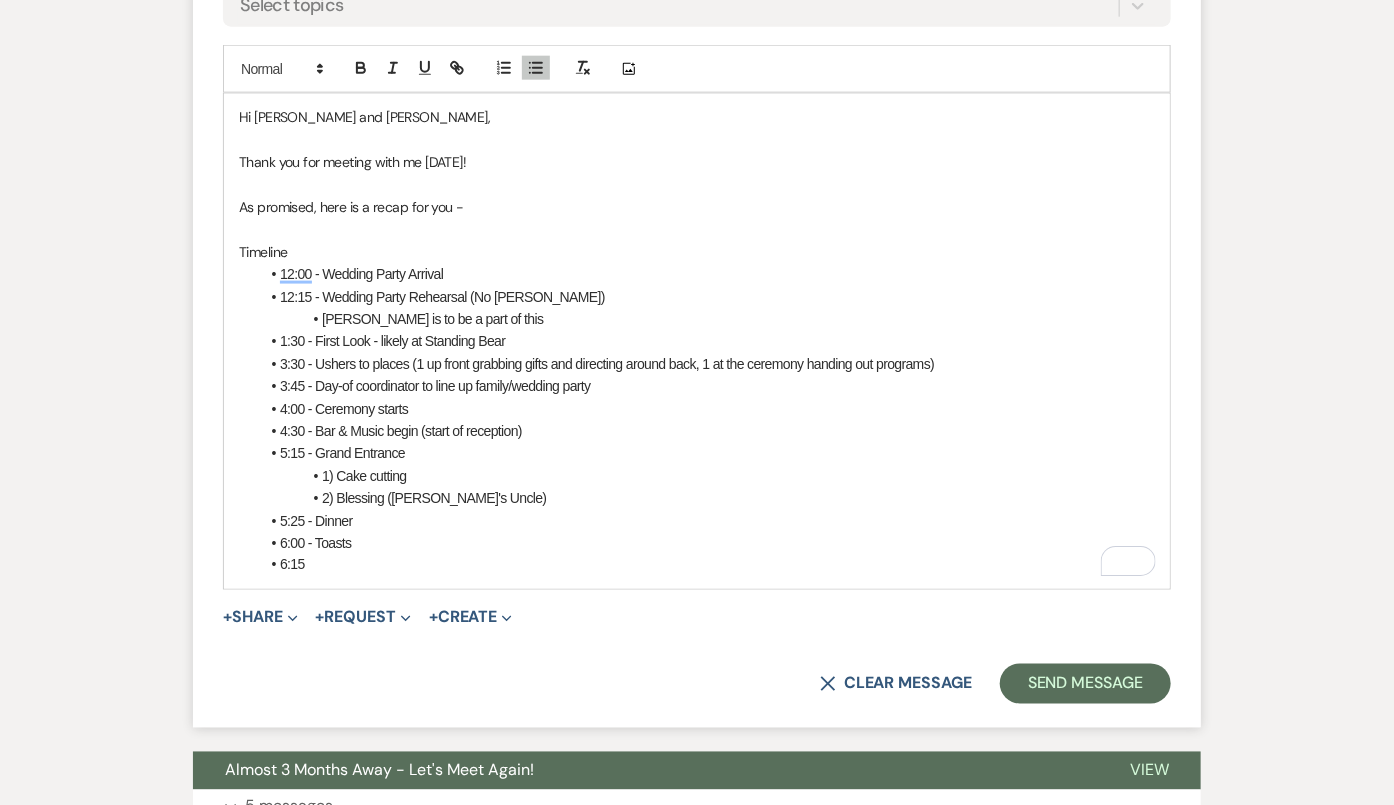 click on "6:00 - Toasts" at bounding box center [707, 543] 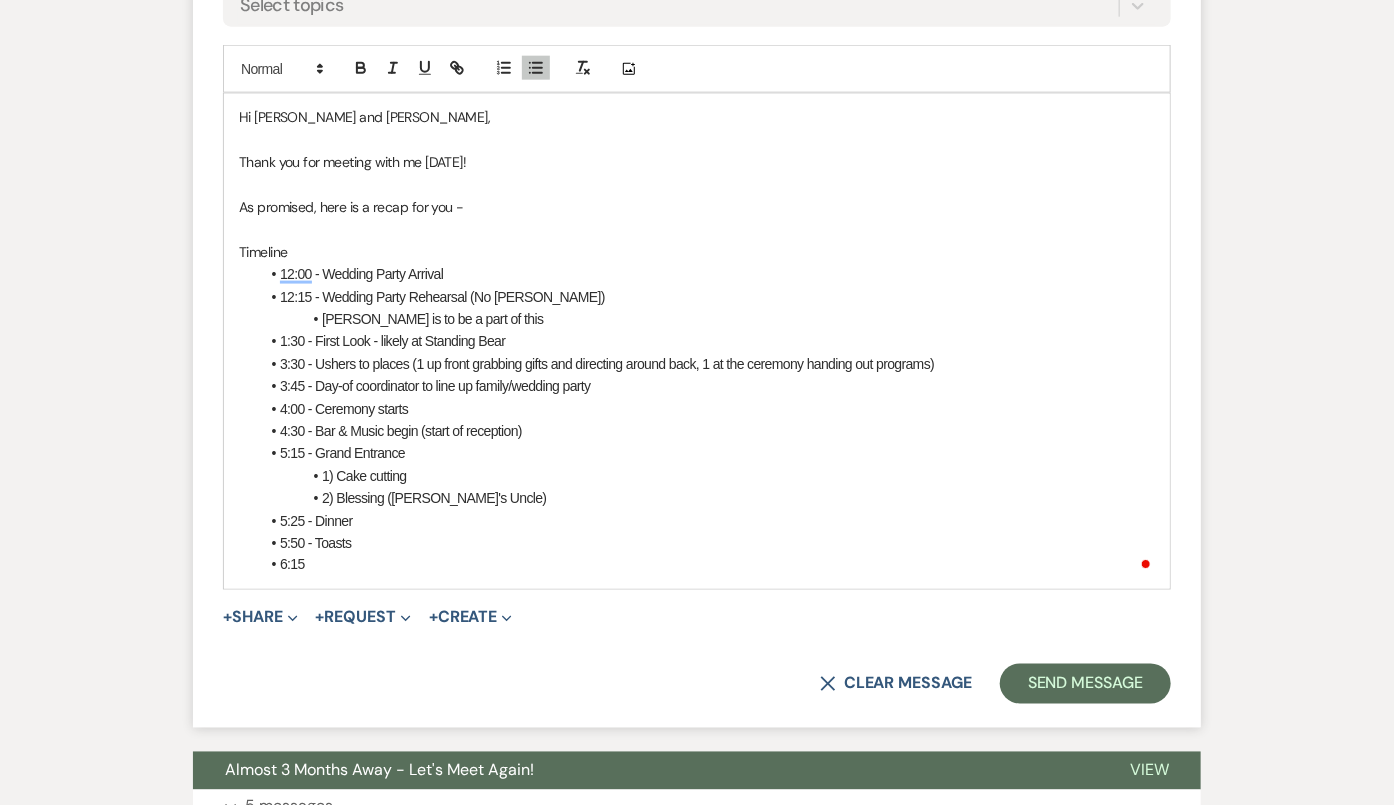 click on "6:15" at bounding box center [707, 565] 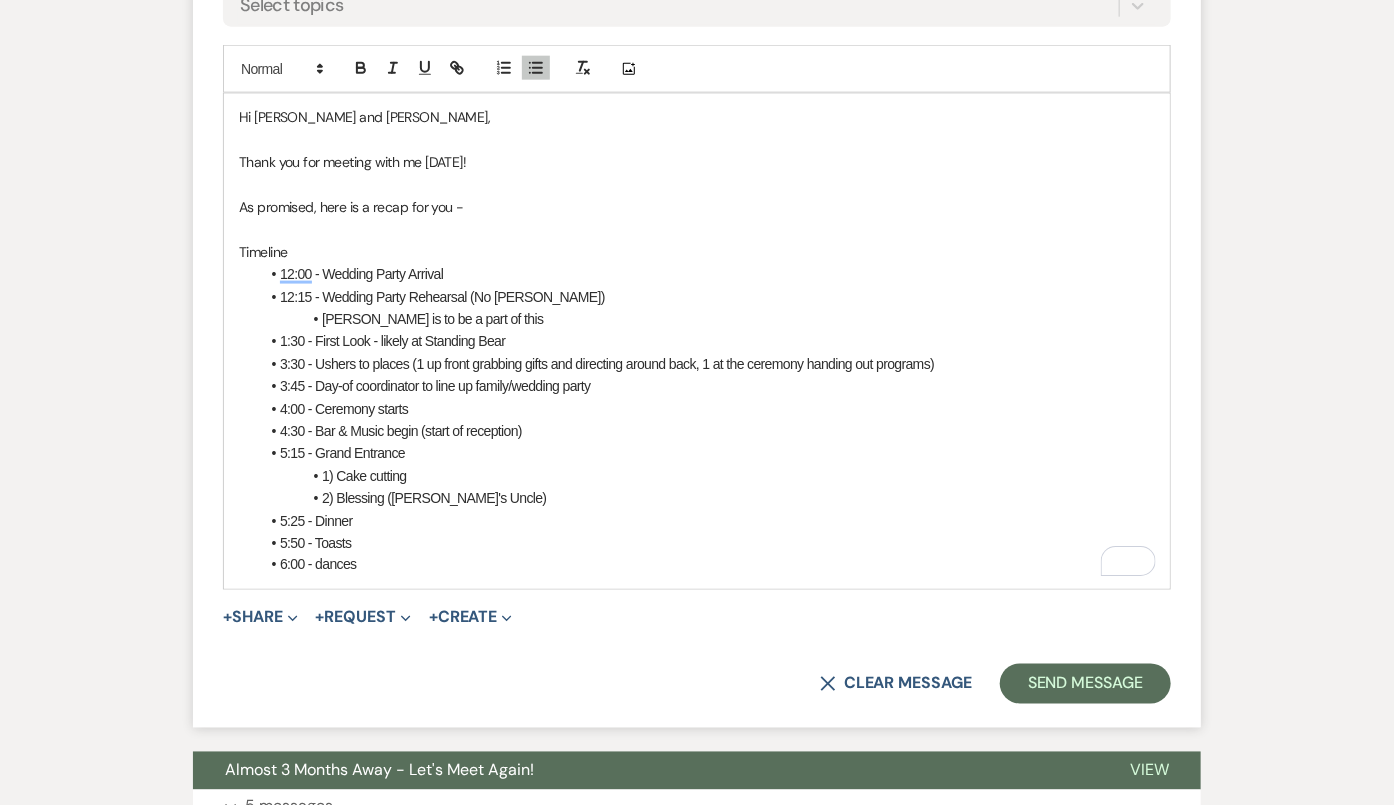 click on "6:00 - dances" at bounding box center [707, 565] 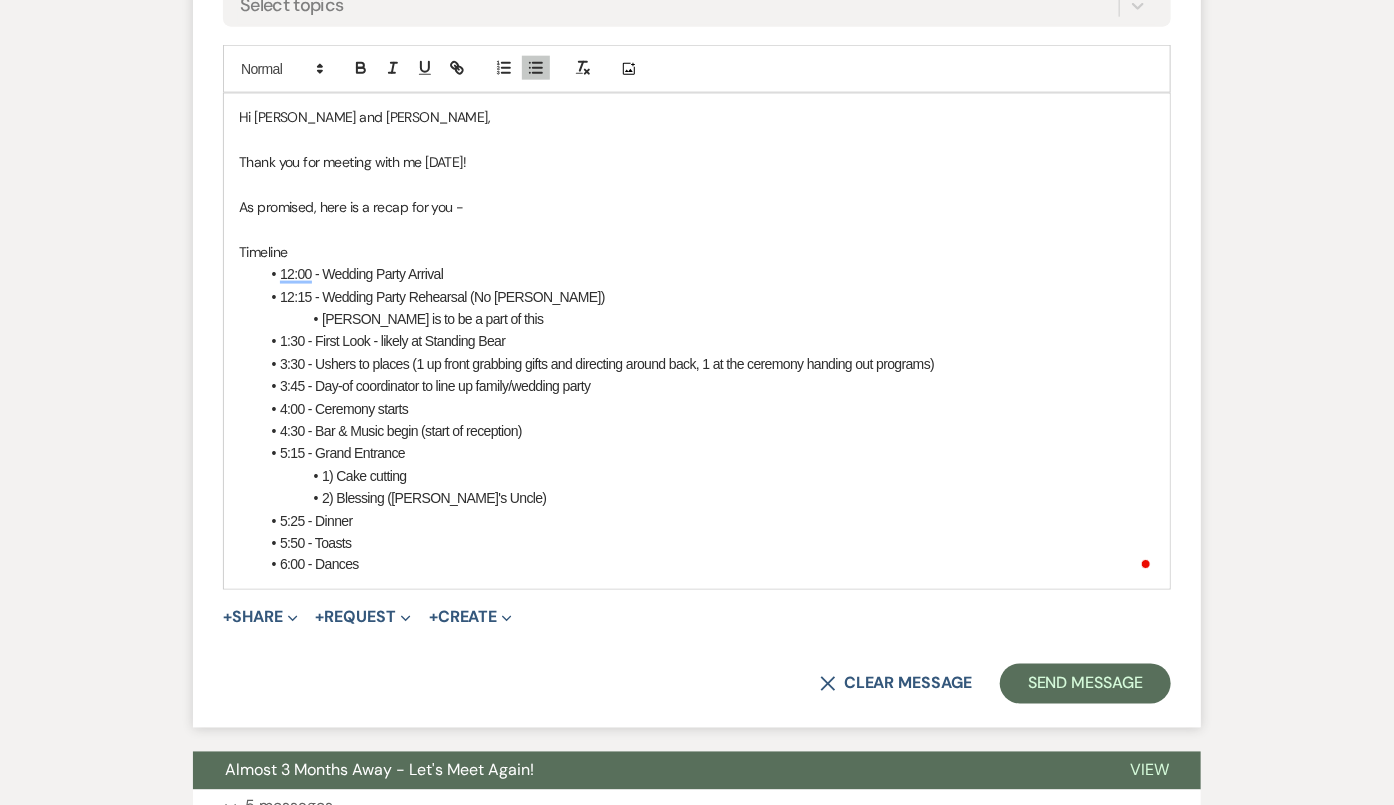 click on "6:00 - Dances" at bounding box center [707, 565] 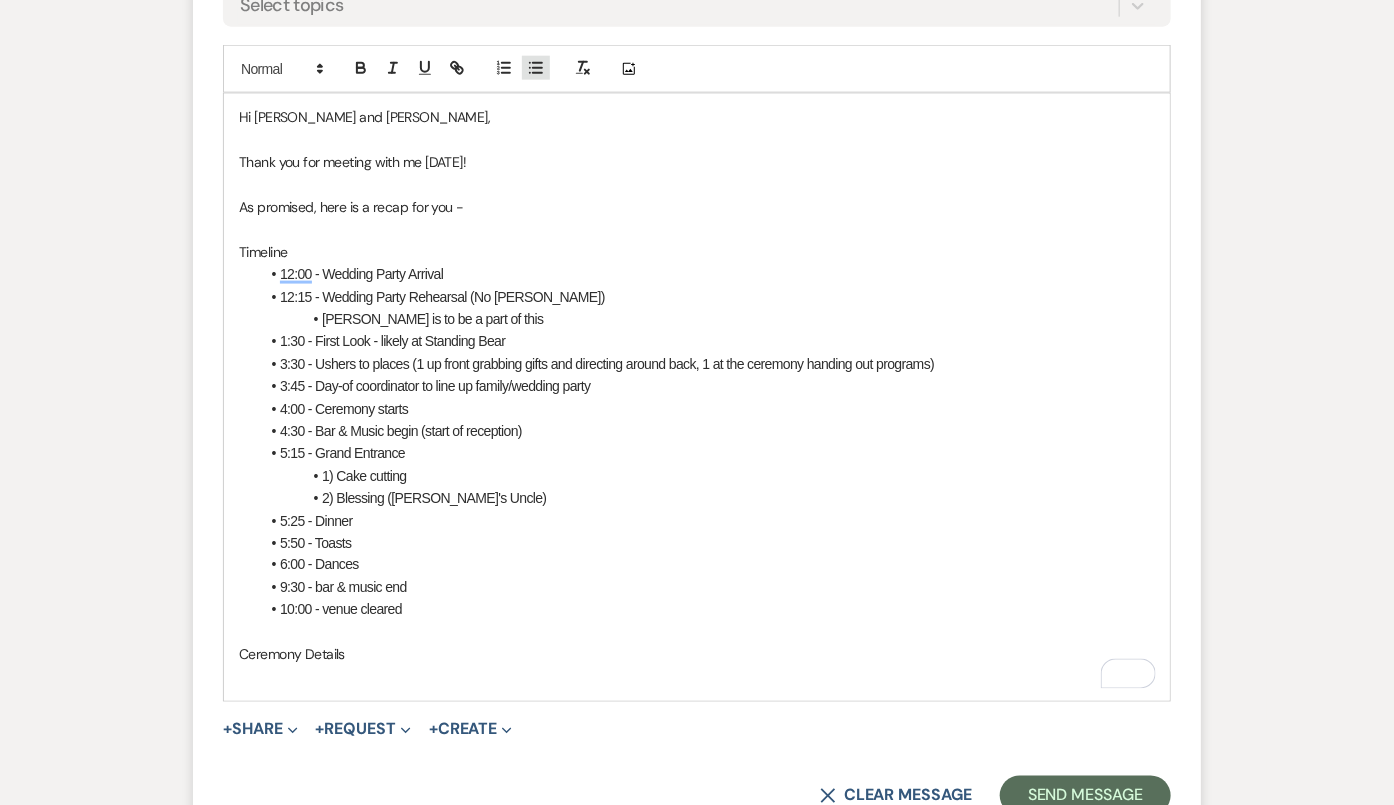 click 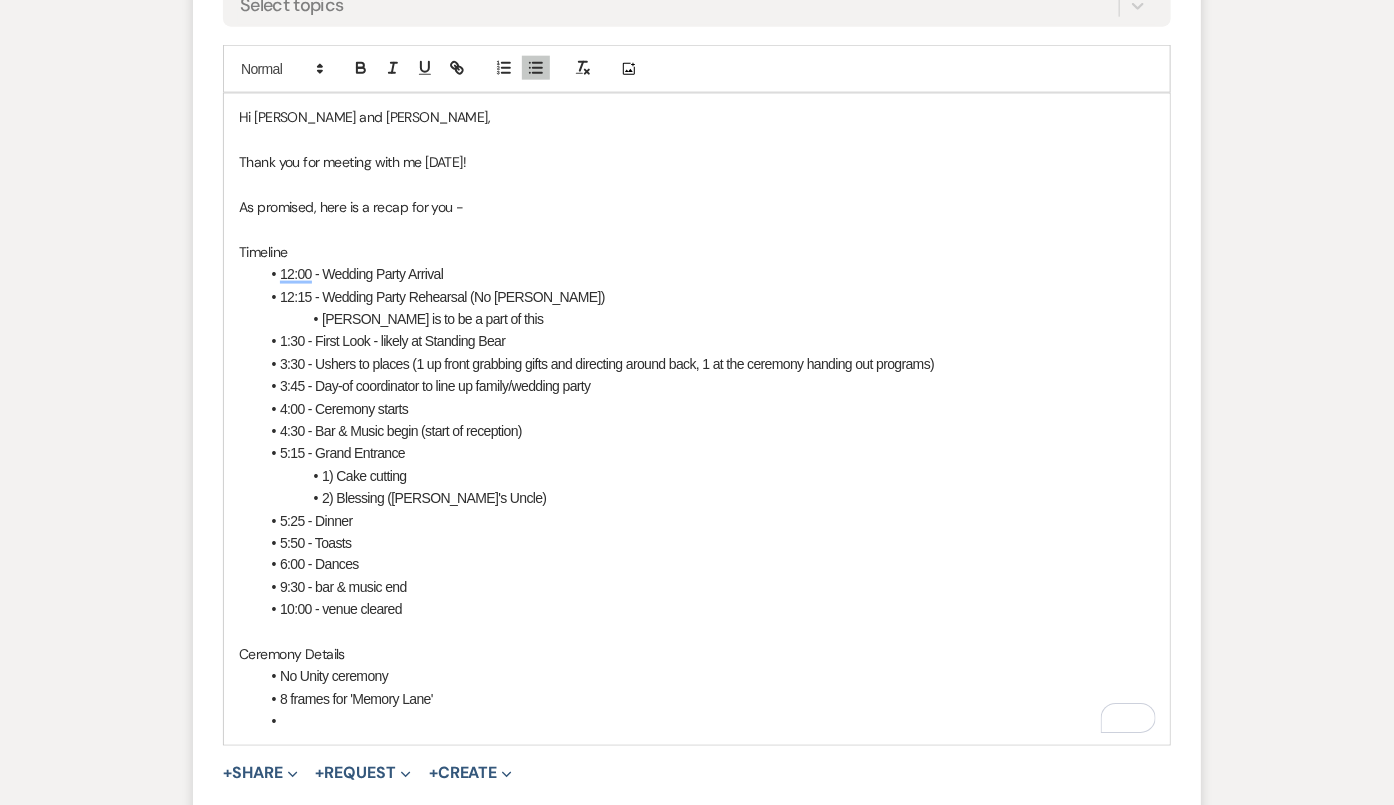 click at bounding box center [707, 722] 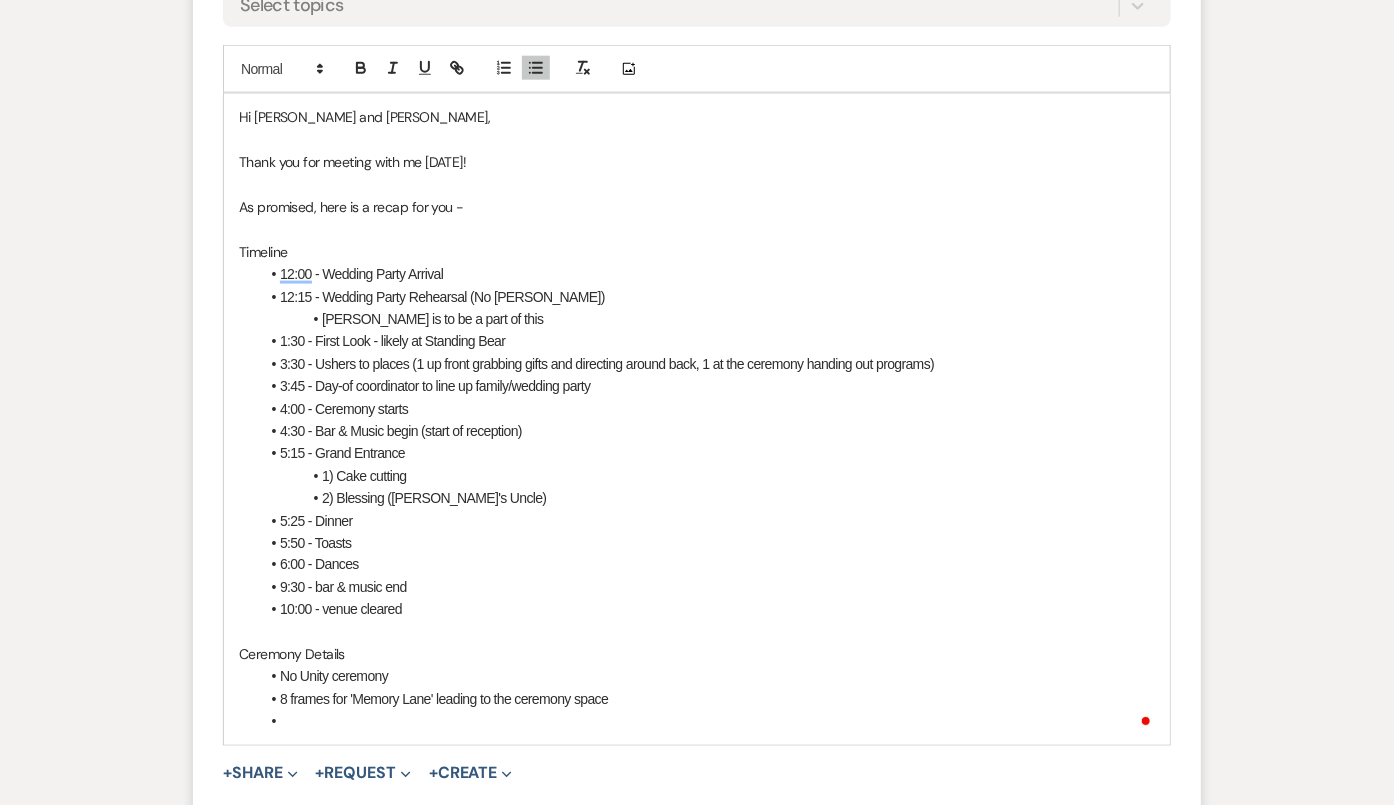 click at bounding box center (707, 722) 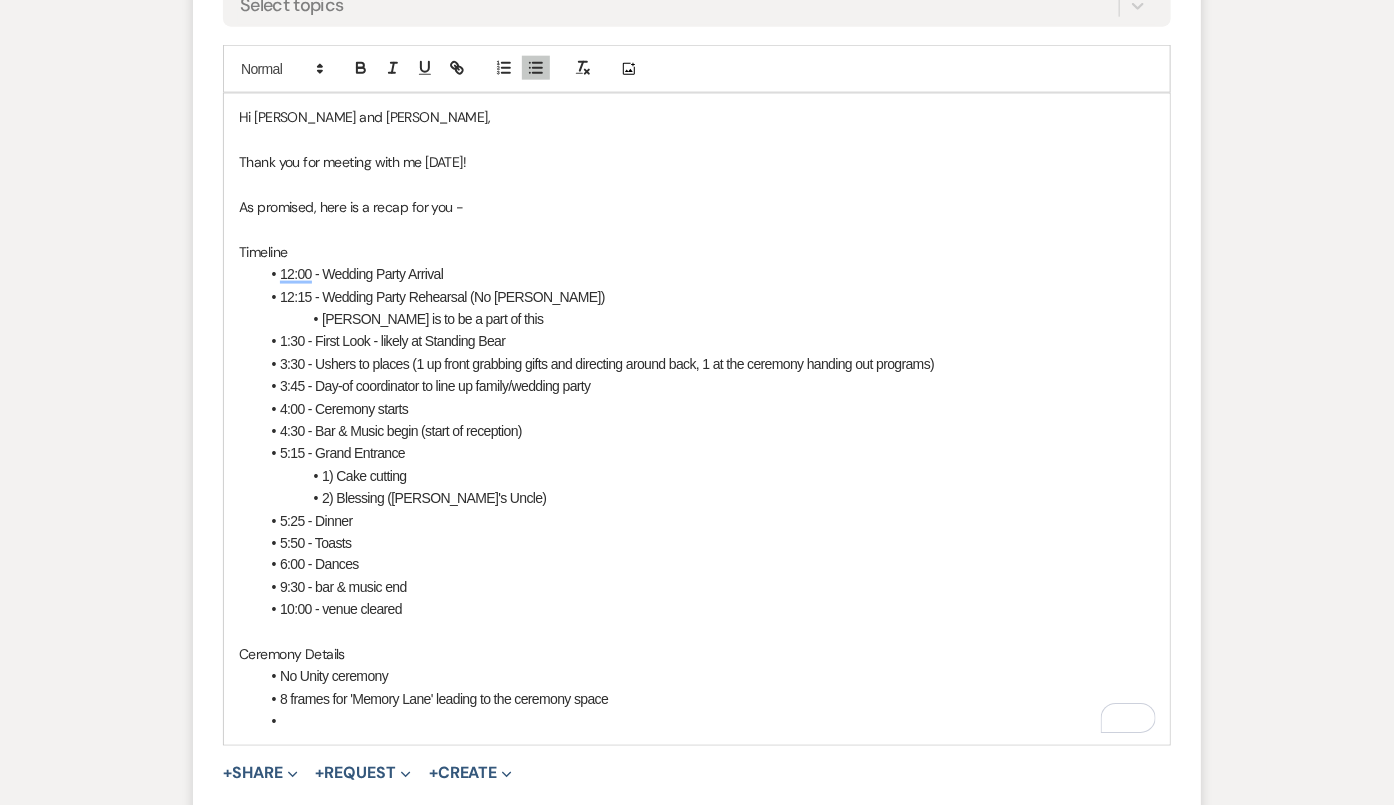 click on "8 frames for 'Memory Lane' leading to the ceremony space" at bounding box center (707, 700) 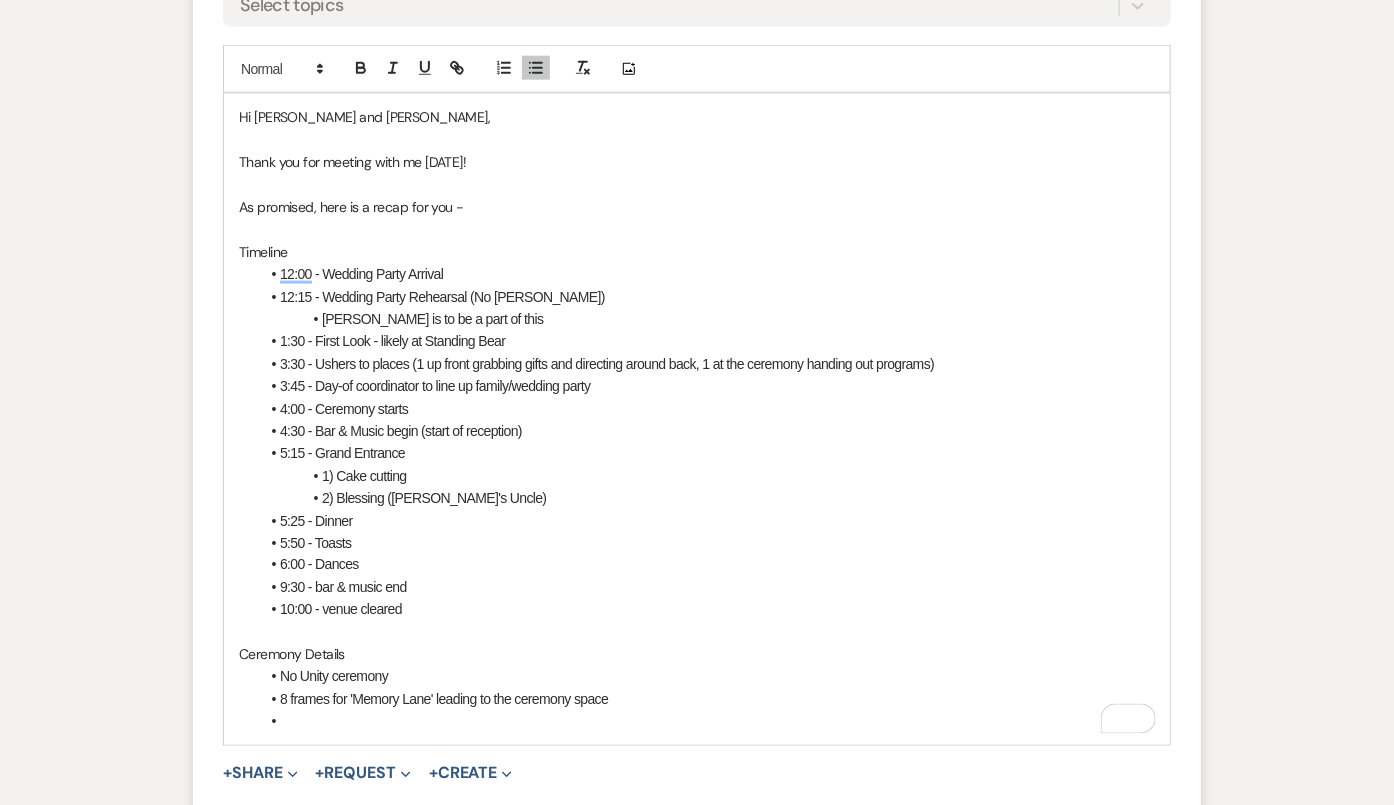 click at bounding box center (707, 722) 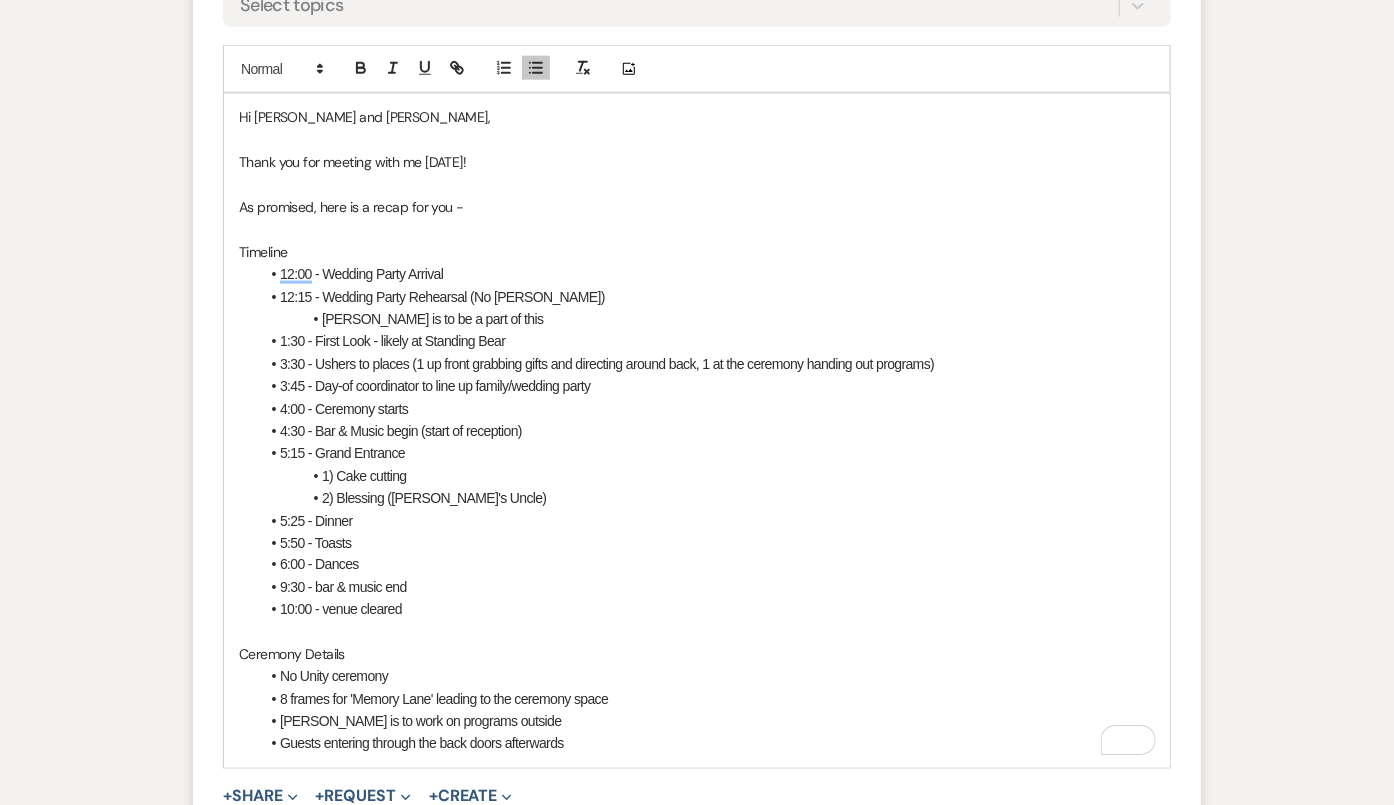 click on "Guests entering through the back doors afterwards" at bounding box center [707, 744] 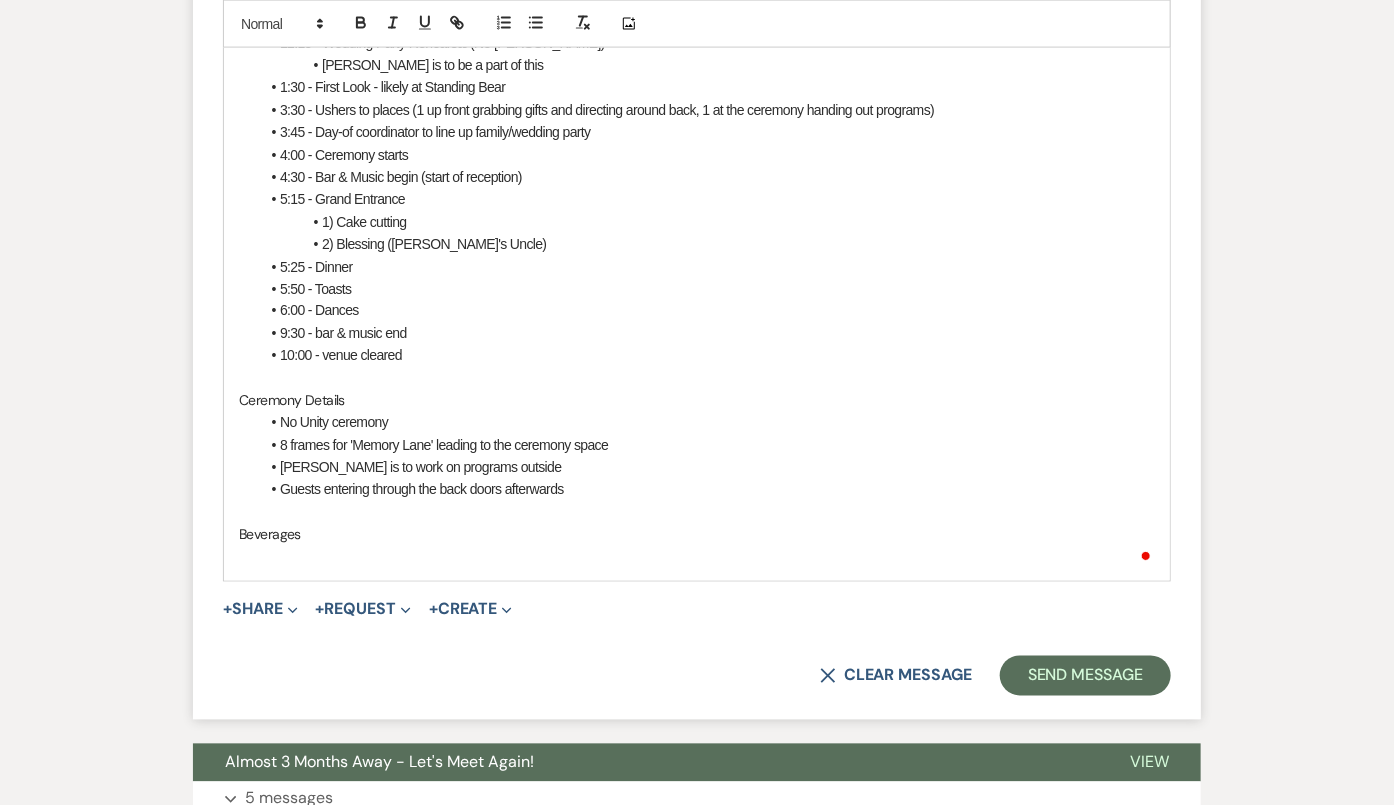 scroll, scrollTop: 1265, scrollLeft: 0, axis: vertical 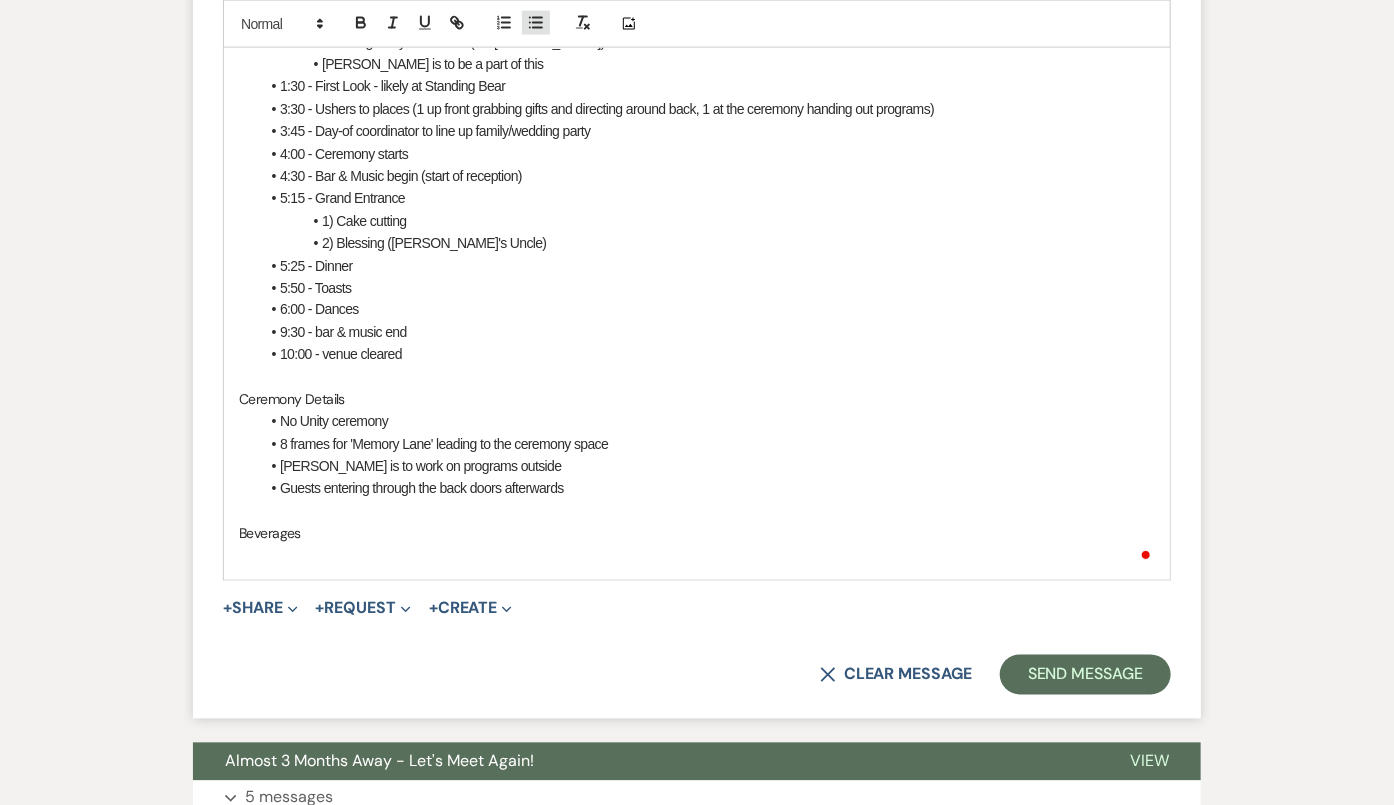 click 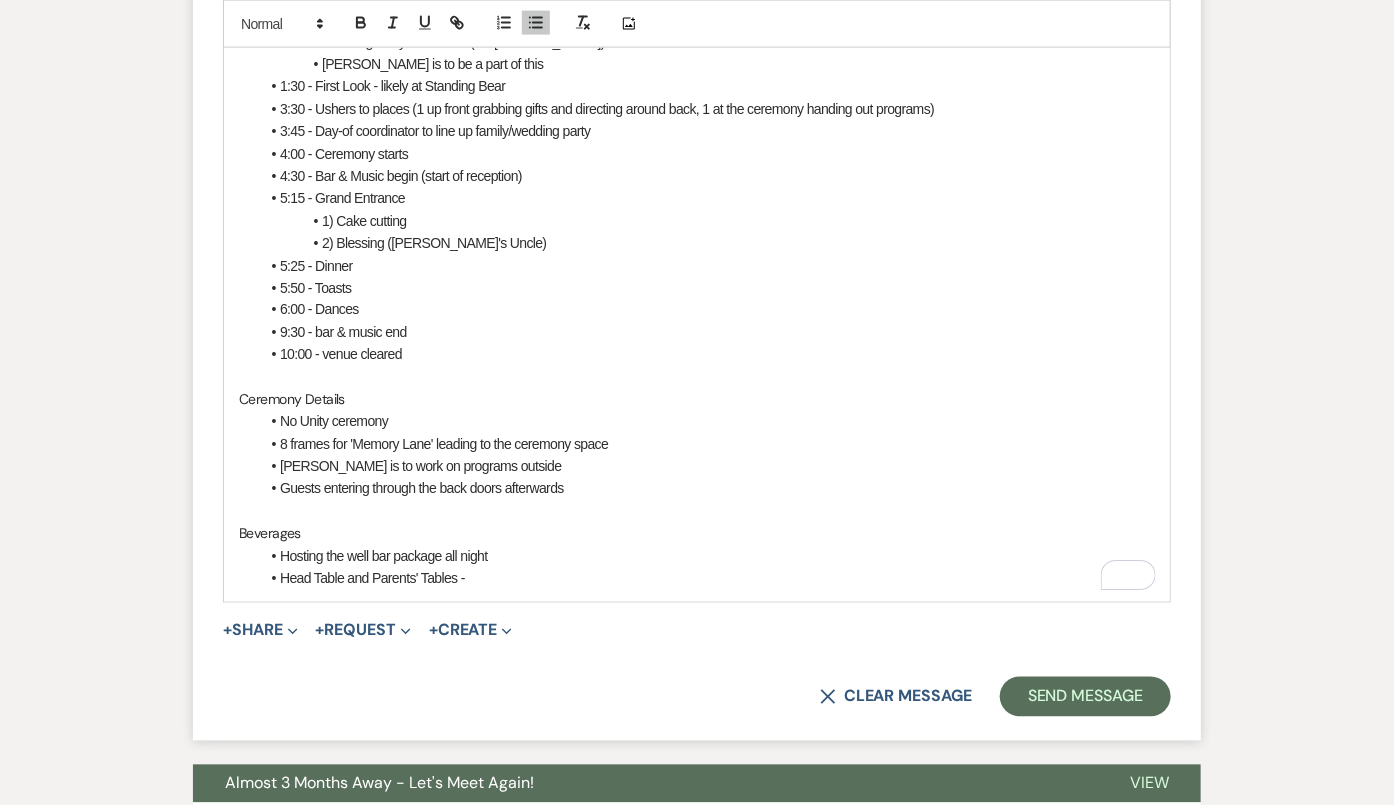 click on "Head Table and Parents' Tables -" at bounding box center [707, 579] 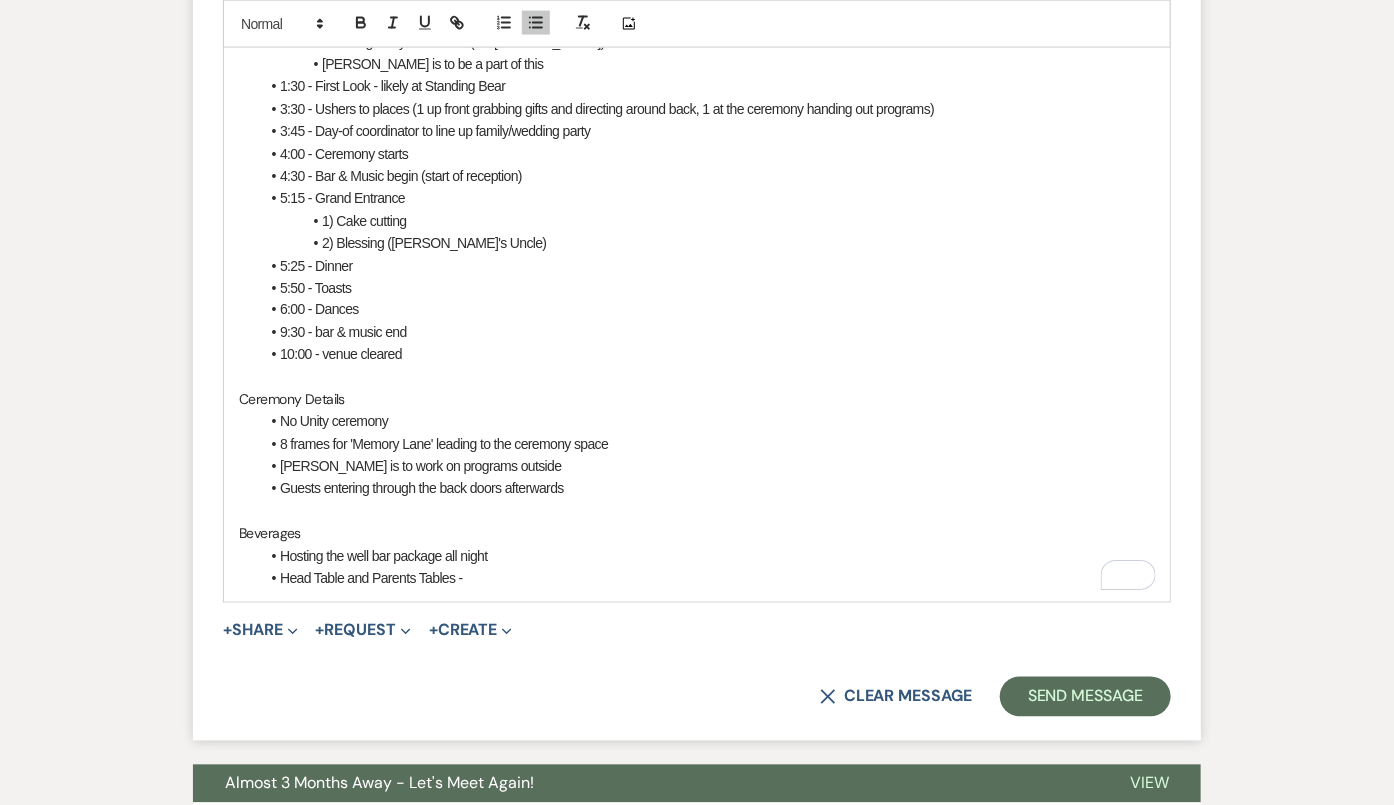 click on "Head Table and Parents Tables -" at bounding box center [707, 579] 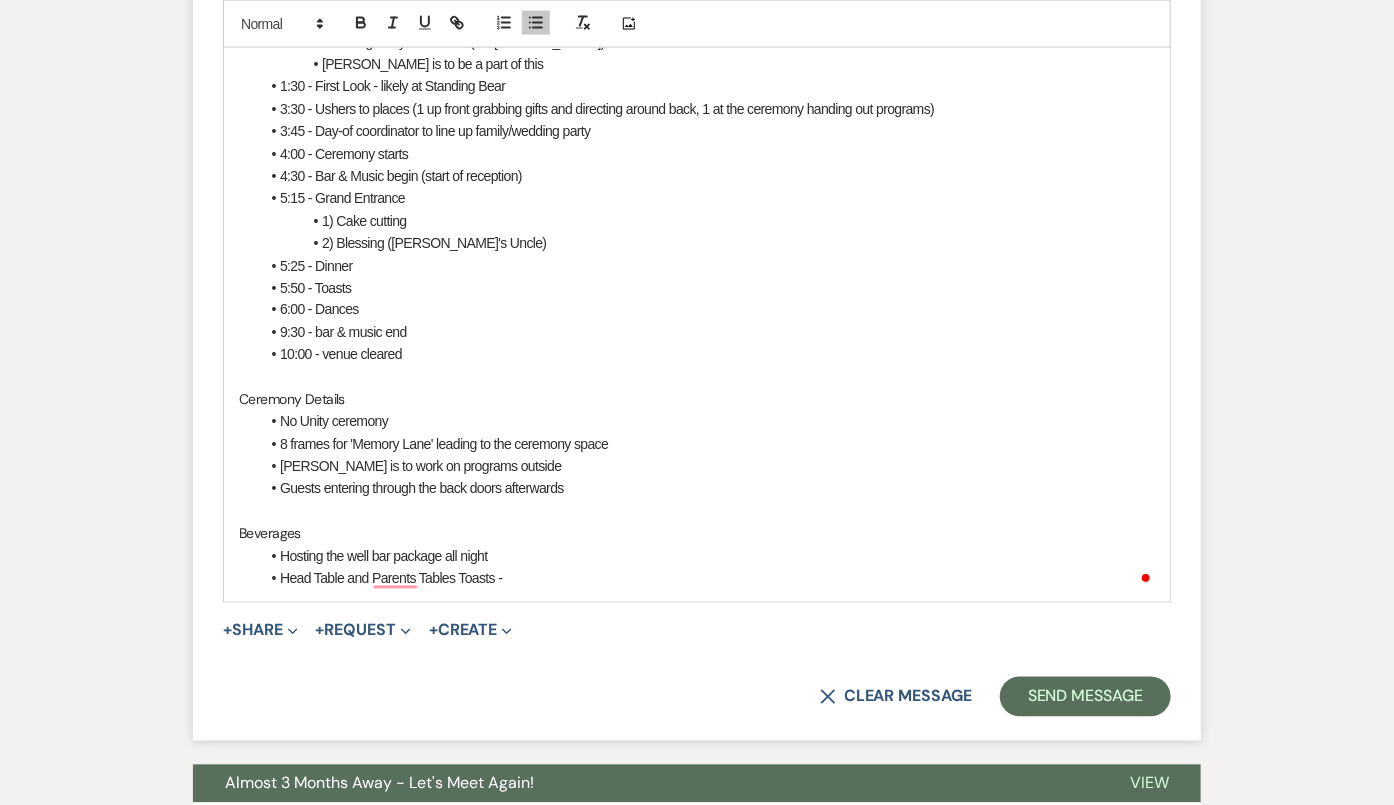 click on "Head Table and Parents Tables Toasts -" at bounding box center [707, 579] 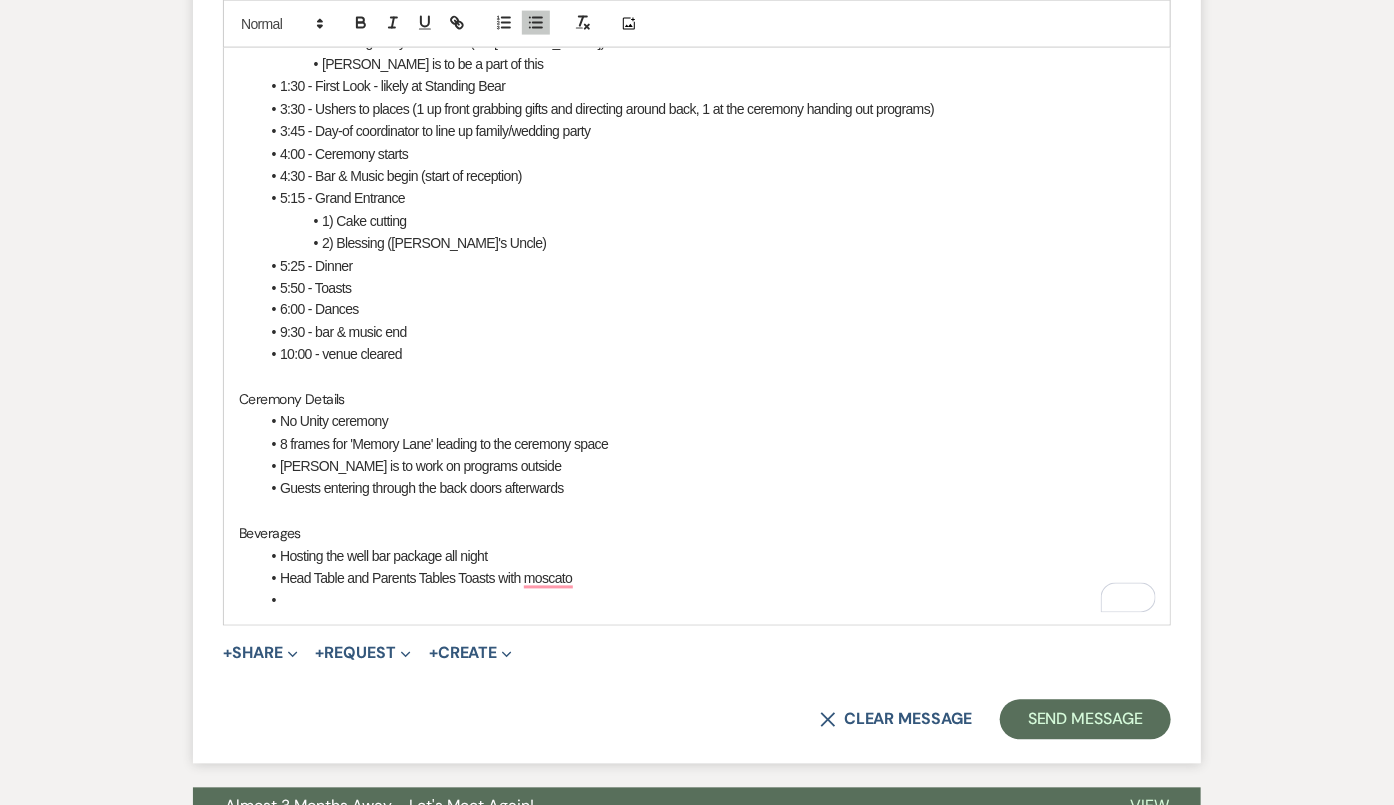 click on "Head Table and Parents Tables Toasts with moscato" at bounding box center [707, 579] 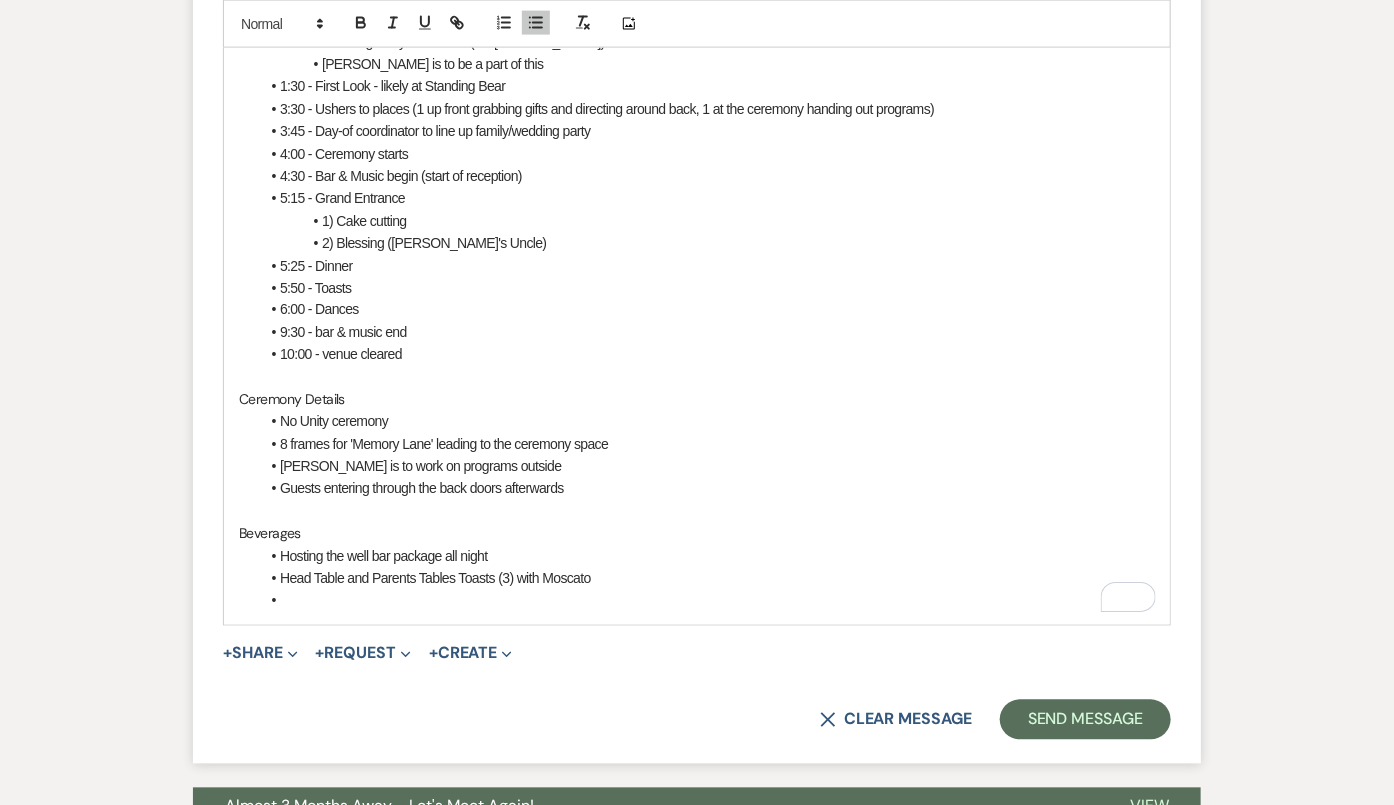 click at bounding box center [707, 601] 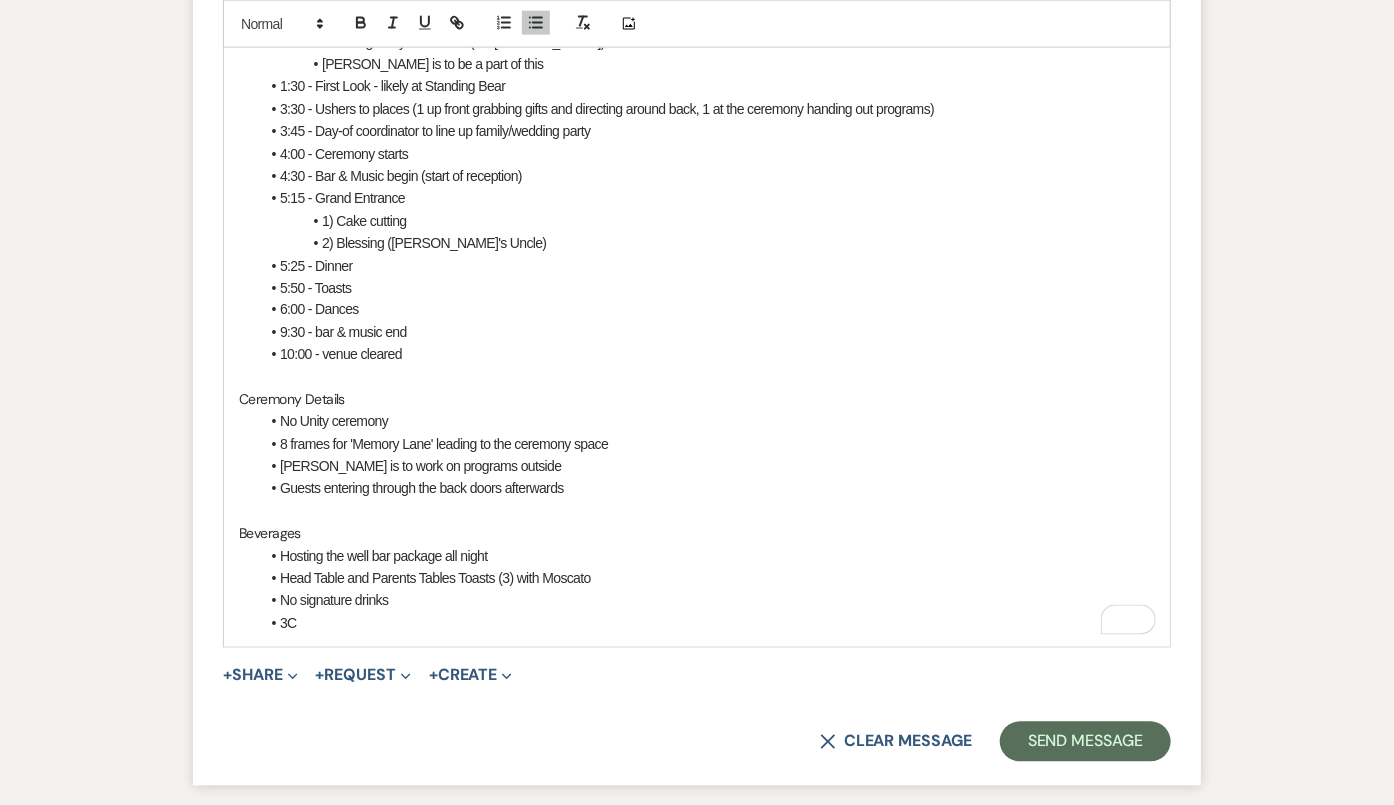click on "No signature drinks" at bounding box center [707, 601] 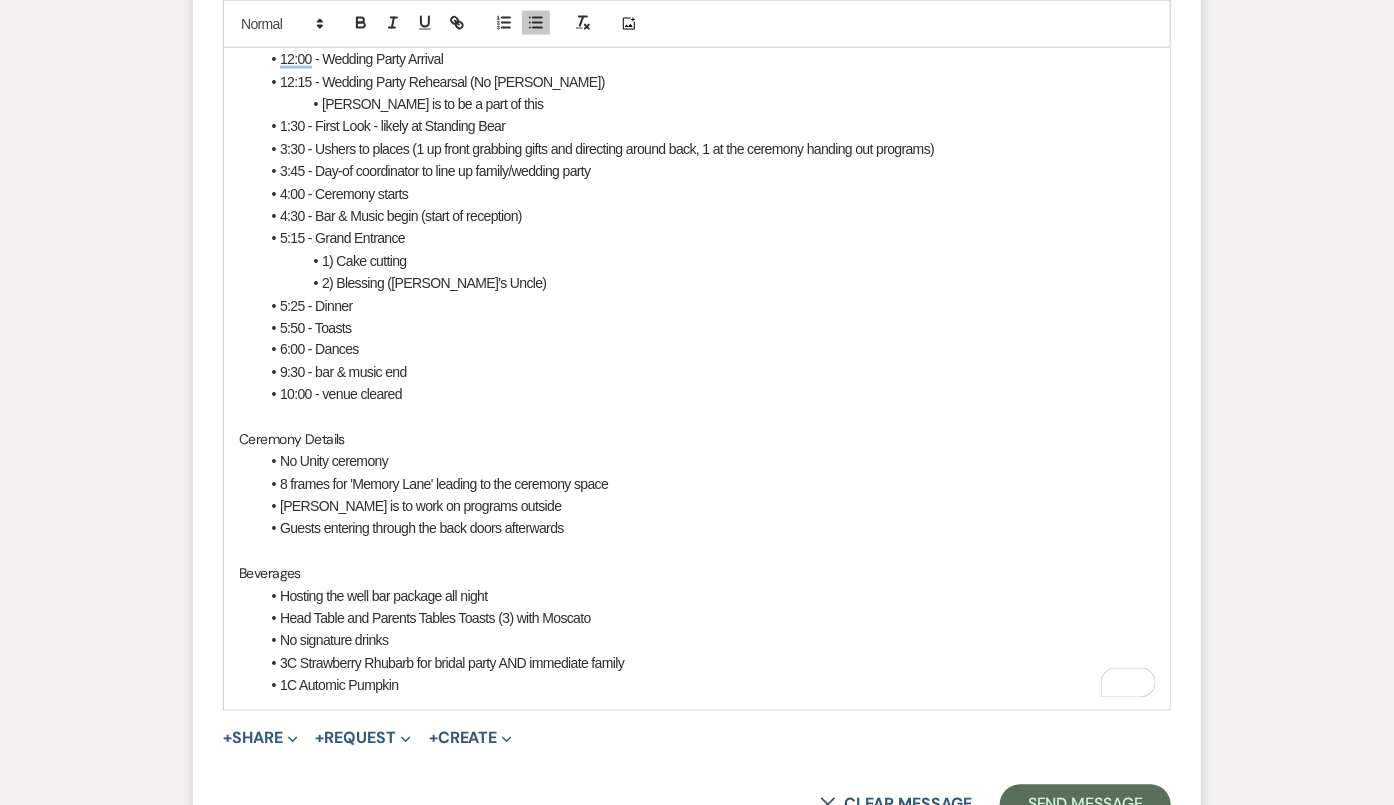 scroll, scrollTop: 1226, scrollLeft: 0, axis: vertical 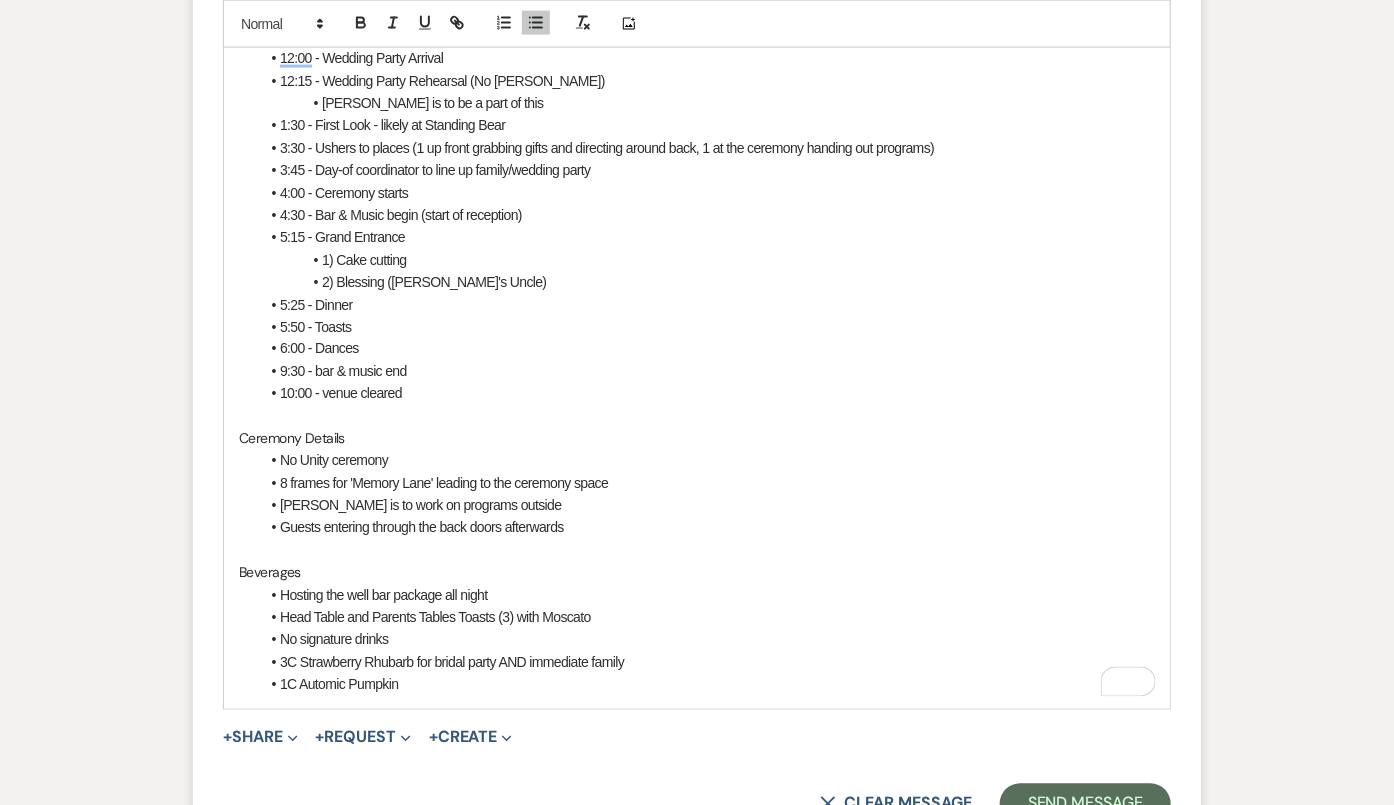 click on "9:30 - bar & music end" at bounding box center (707, 372) 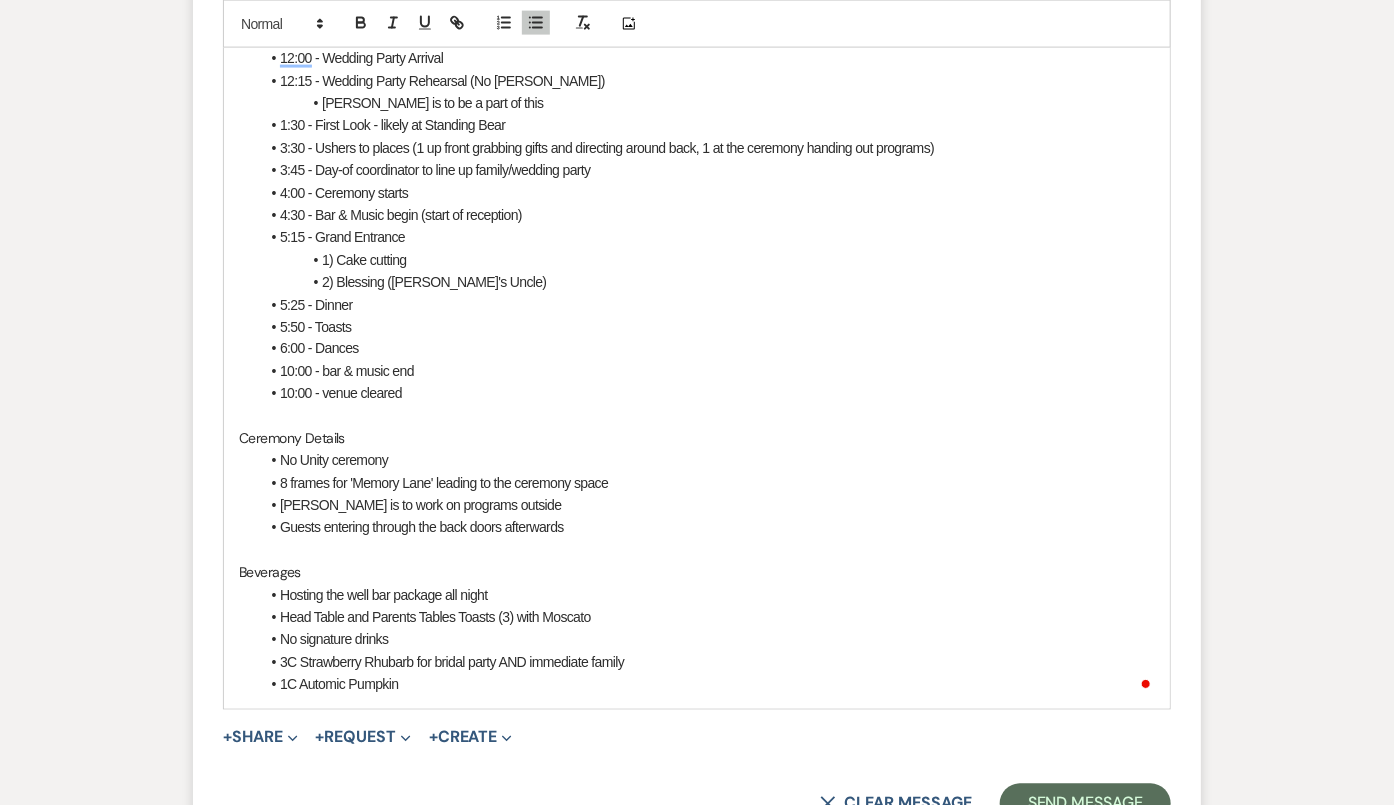 click on "10:00 - venue cleared" at bounding box center (707, 394) 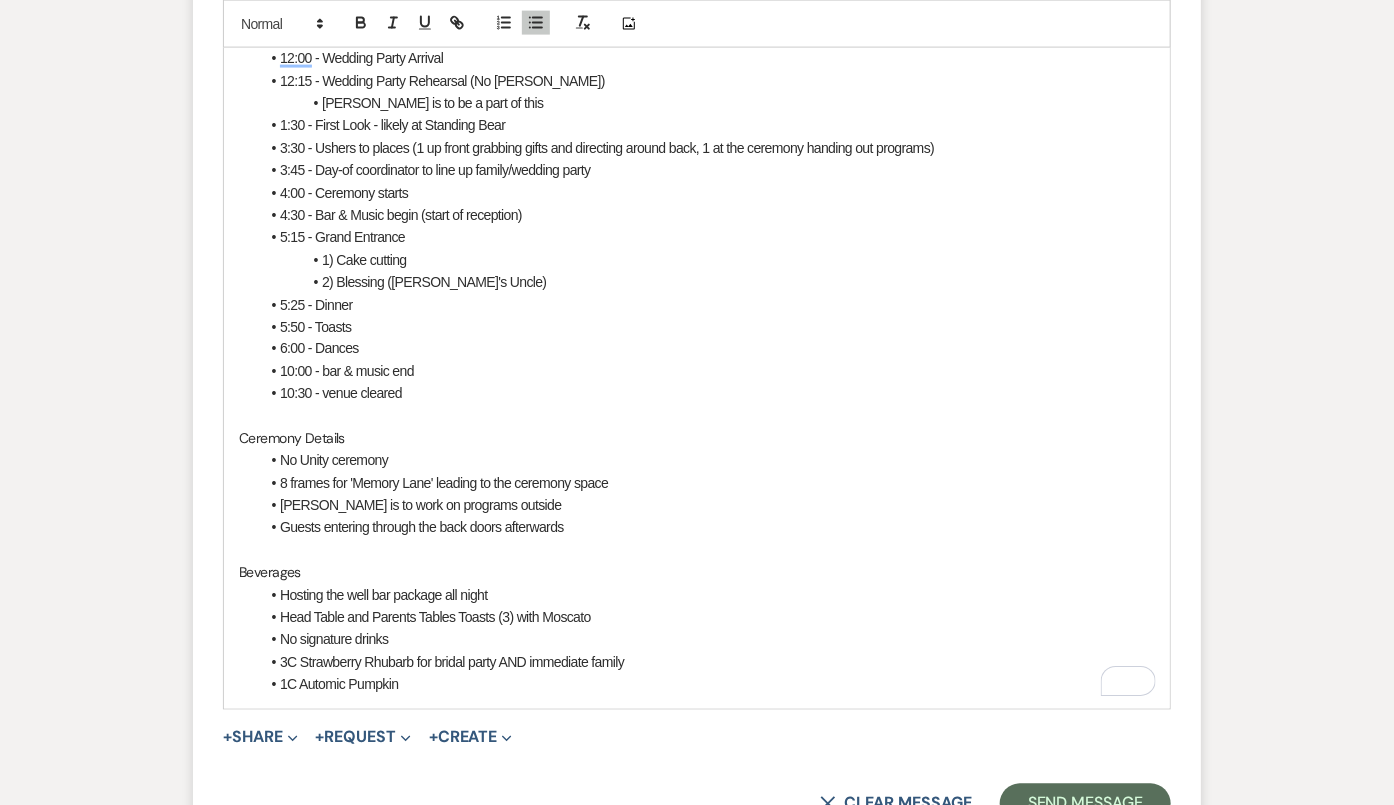 click on "1C Automic Pumpkin" at bounding box center [707, 685] 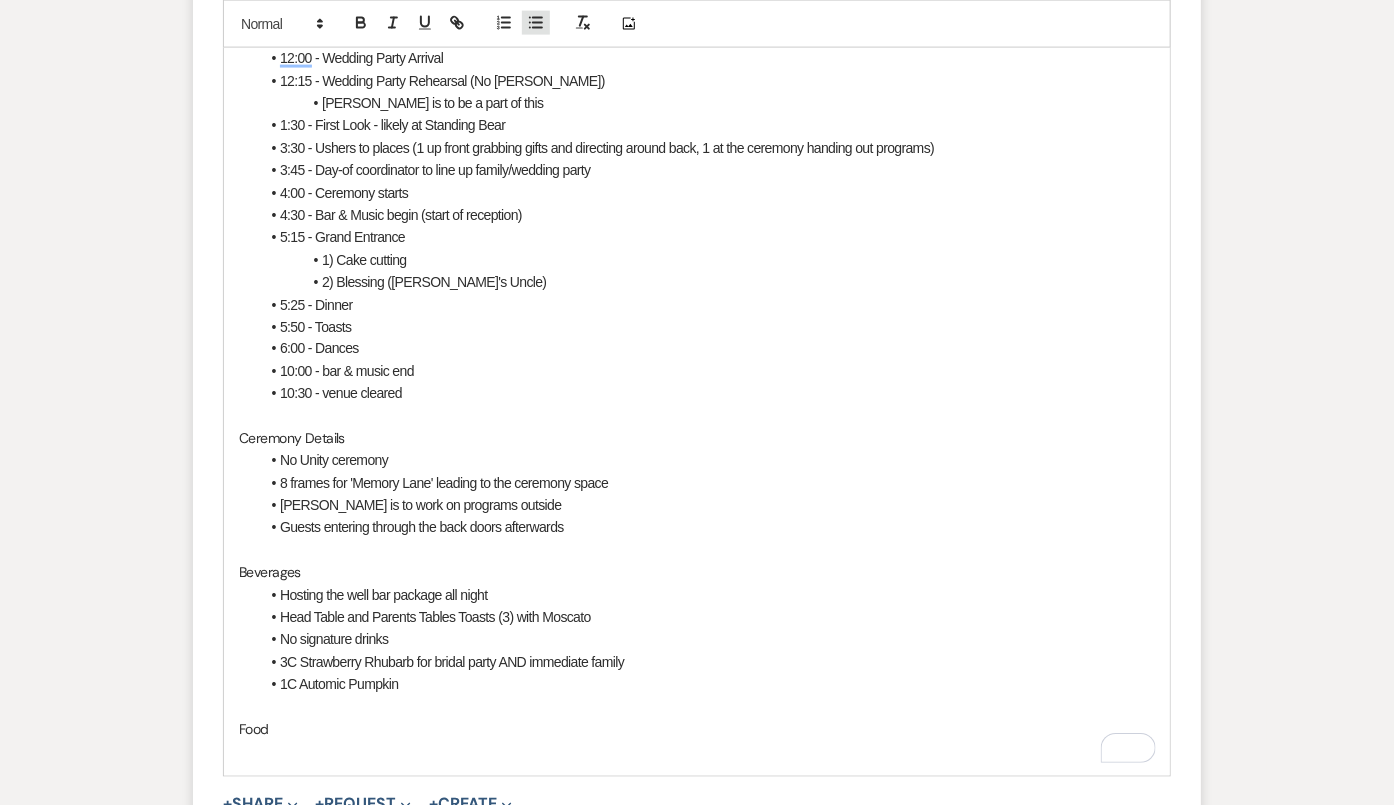 click 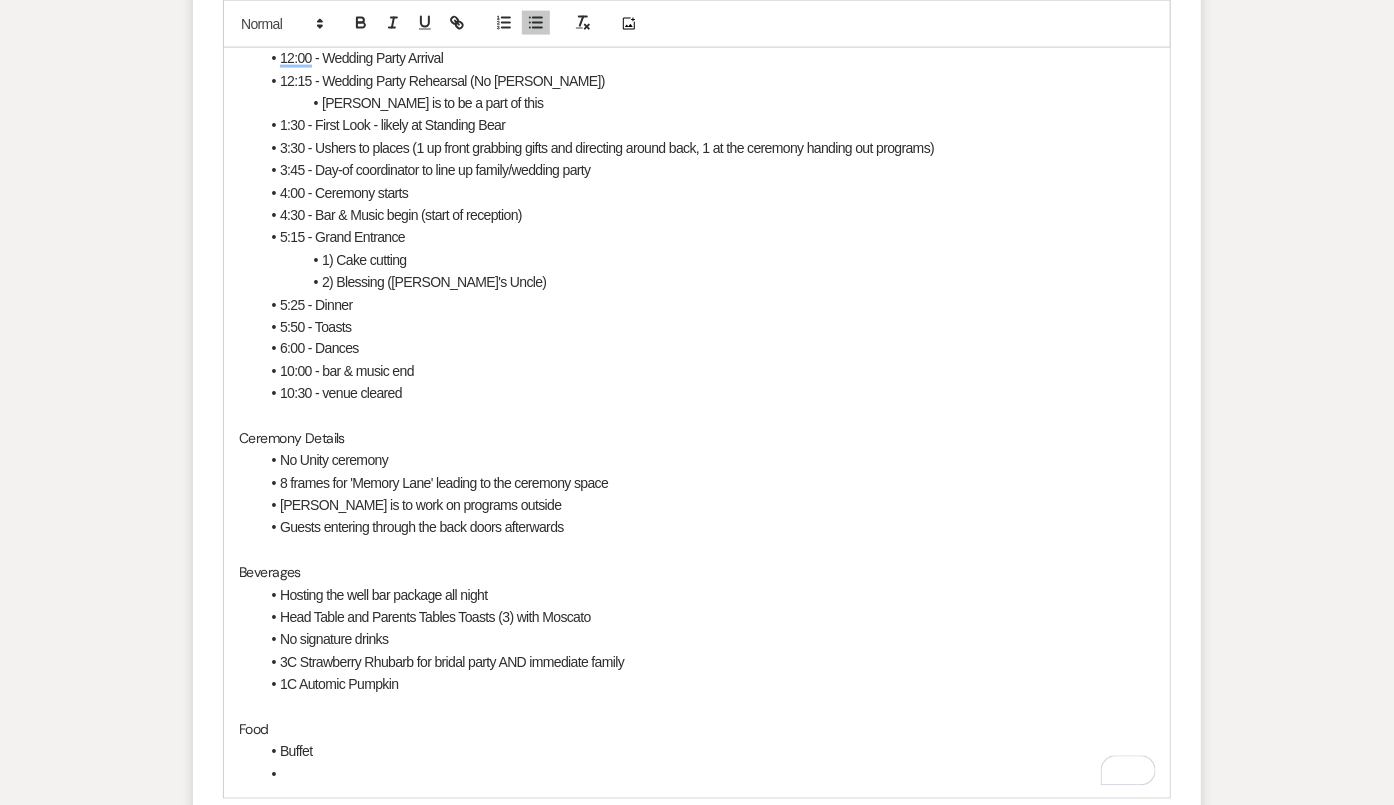 click on "Buffet" at bounding box center (707, 752) 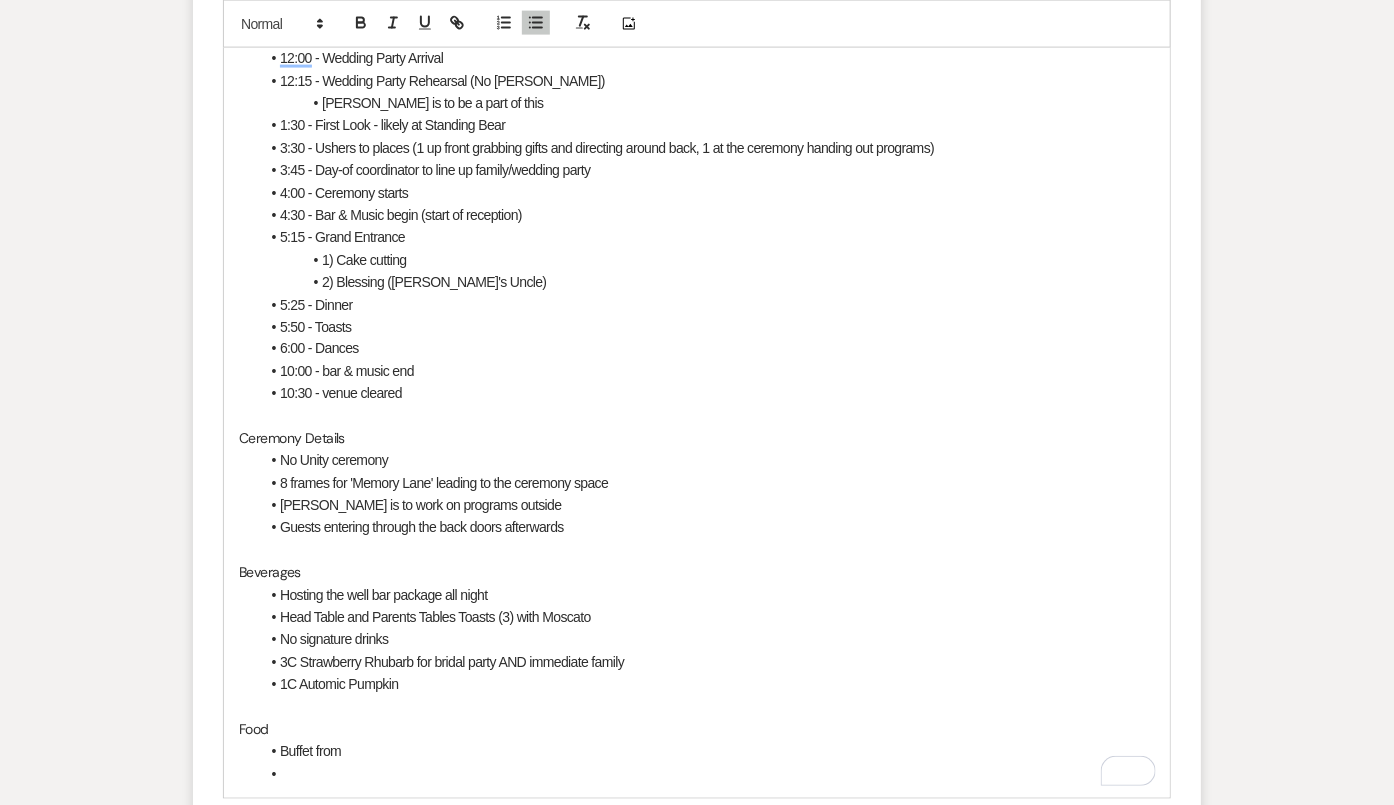 click on "Buffet from" at bounding box center (707, 752) 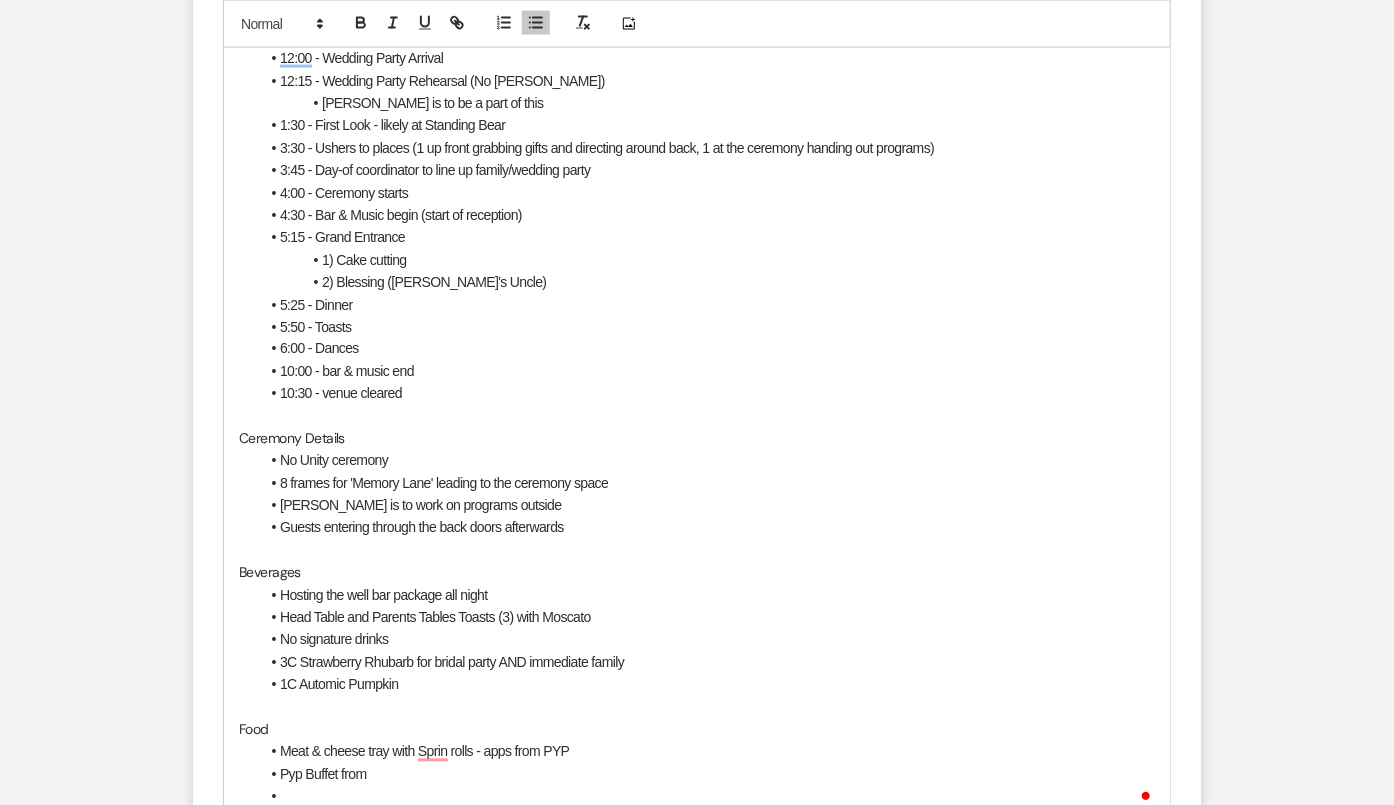 click on "Pyp Buffet from" at bounding box center (707, 775) 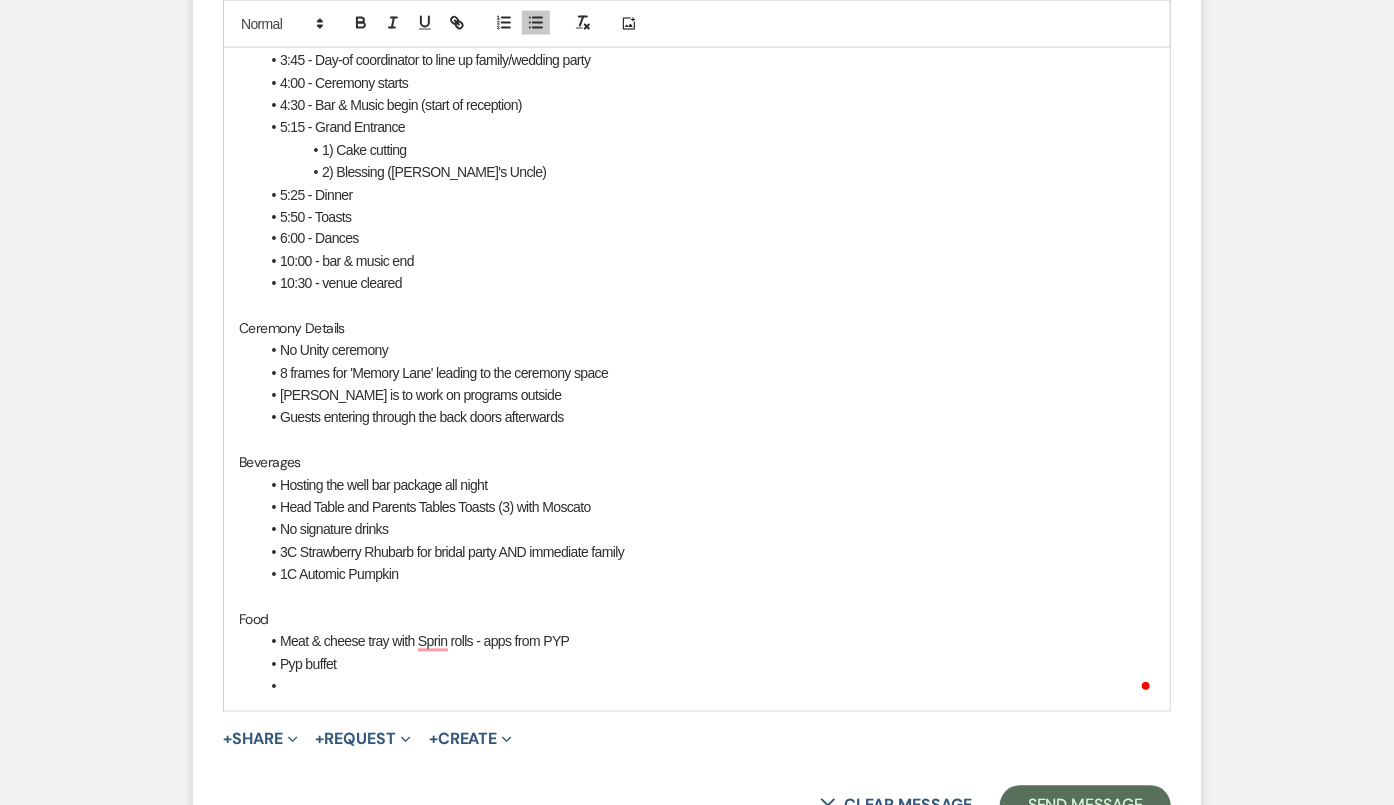 scroll, scrollTop: 1341, scrollLeft: 0, axis: vertical 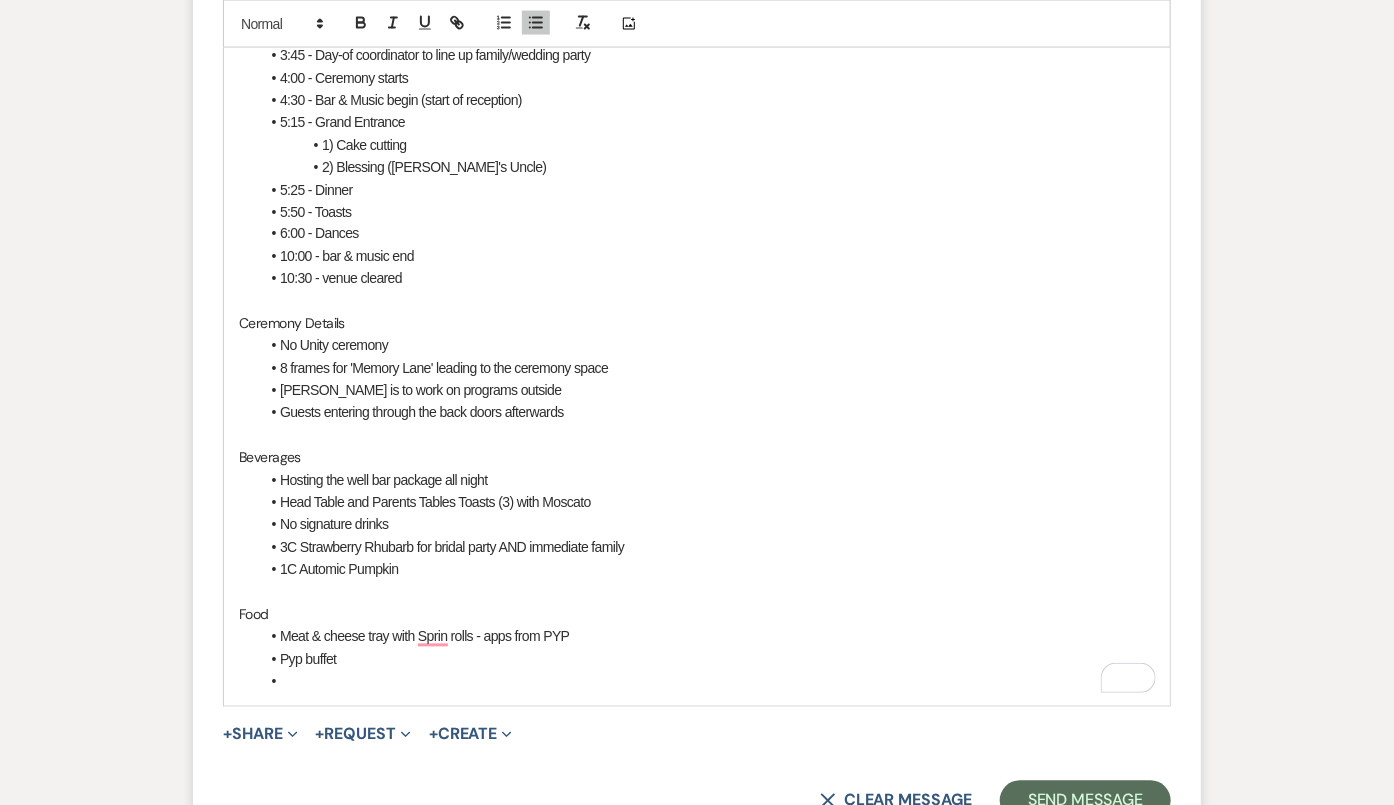 click on "Pyp buffet" at bounding box center (707, 660) 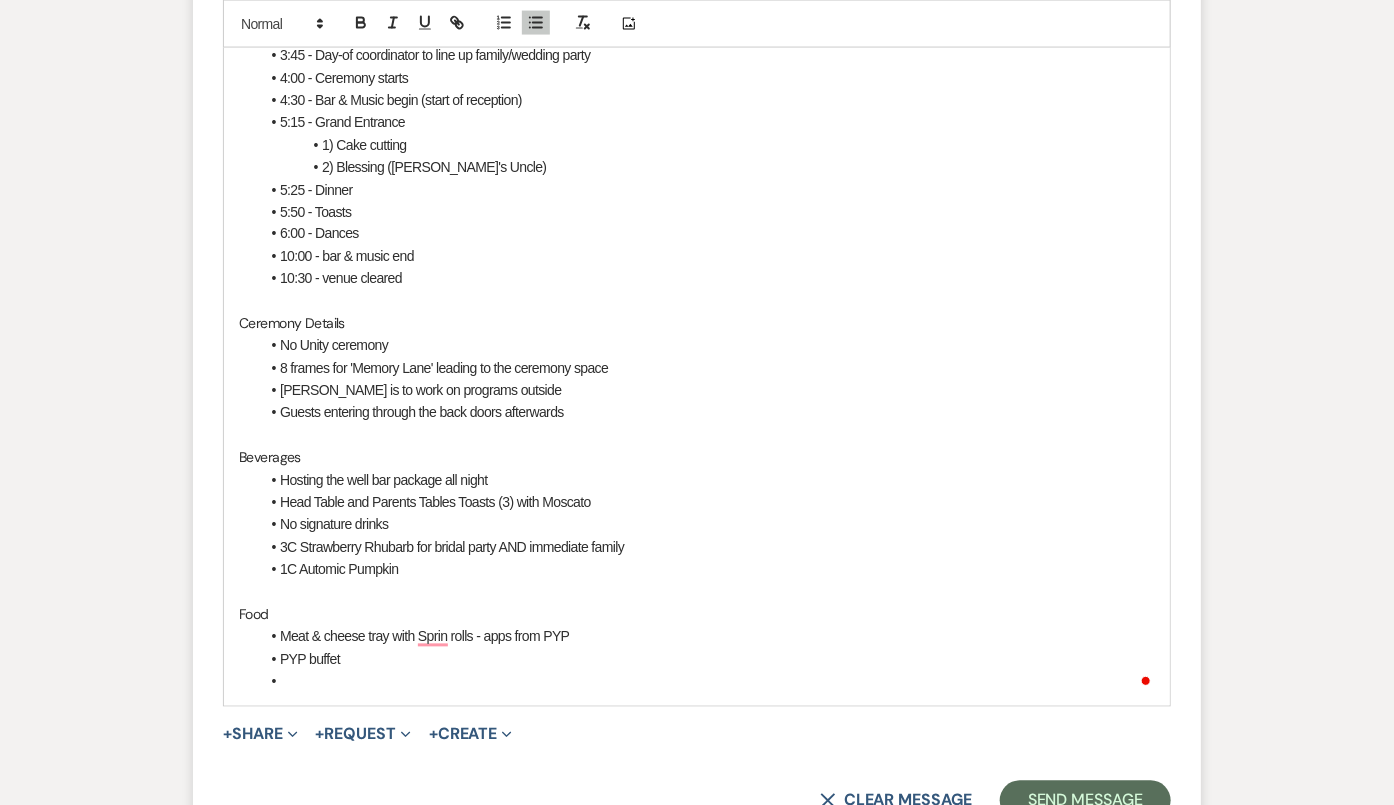 click at bounding box center [707, 682] 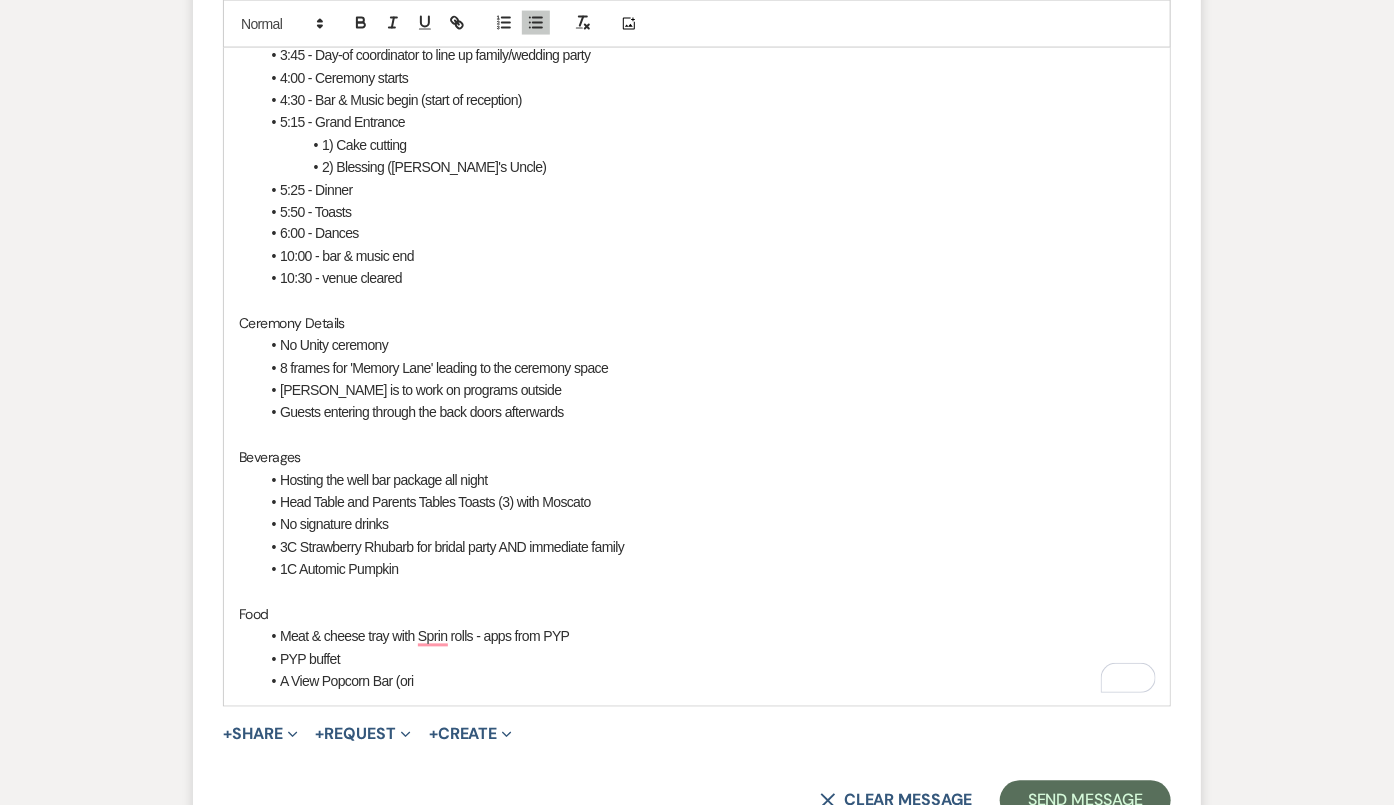 click on "A View Popcorn Bar (ori" at bounding box center [707, 682] 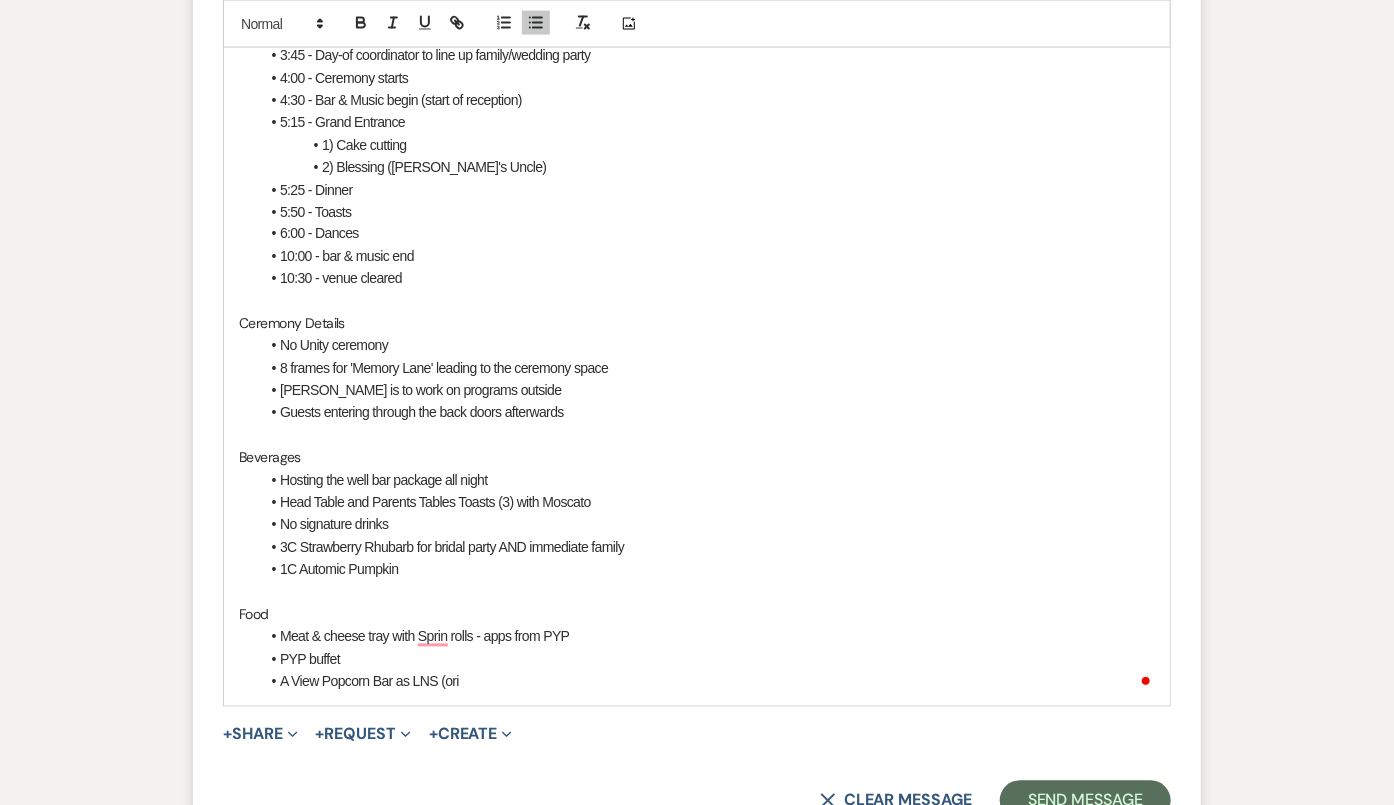 click on "A View Popcorn Bar as LNS (ori" at bounding box center [707, 682] 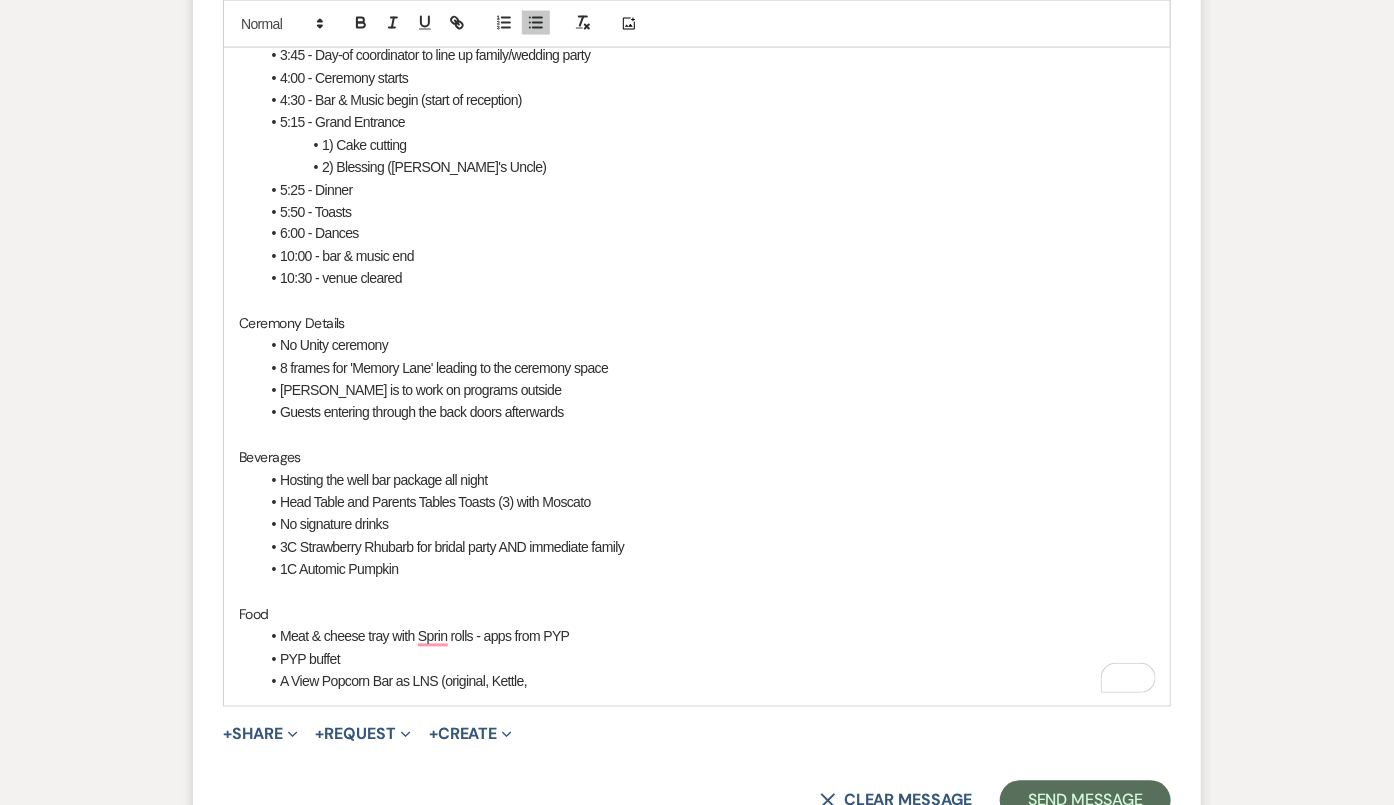 click on "A View Popcorn Bar as LNS (original, Kettle," at bounding box center (707, 682) 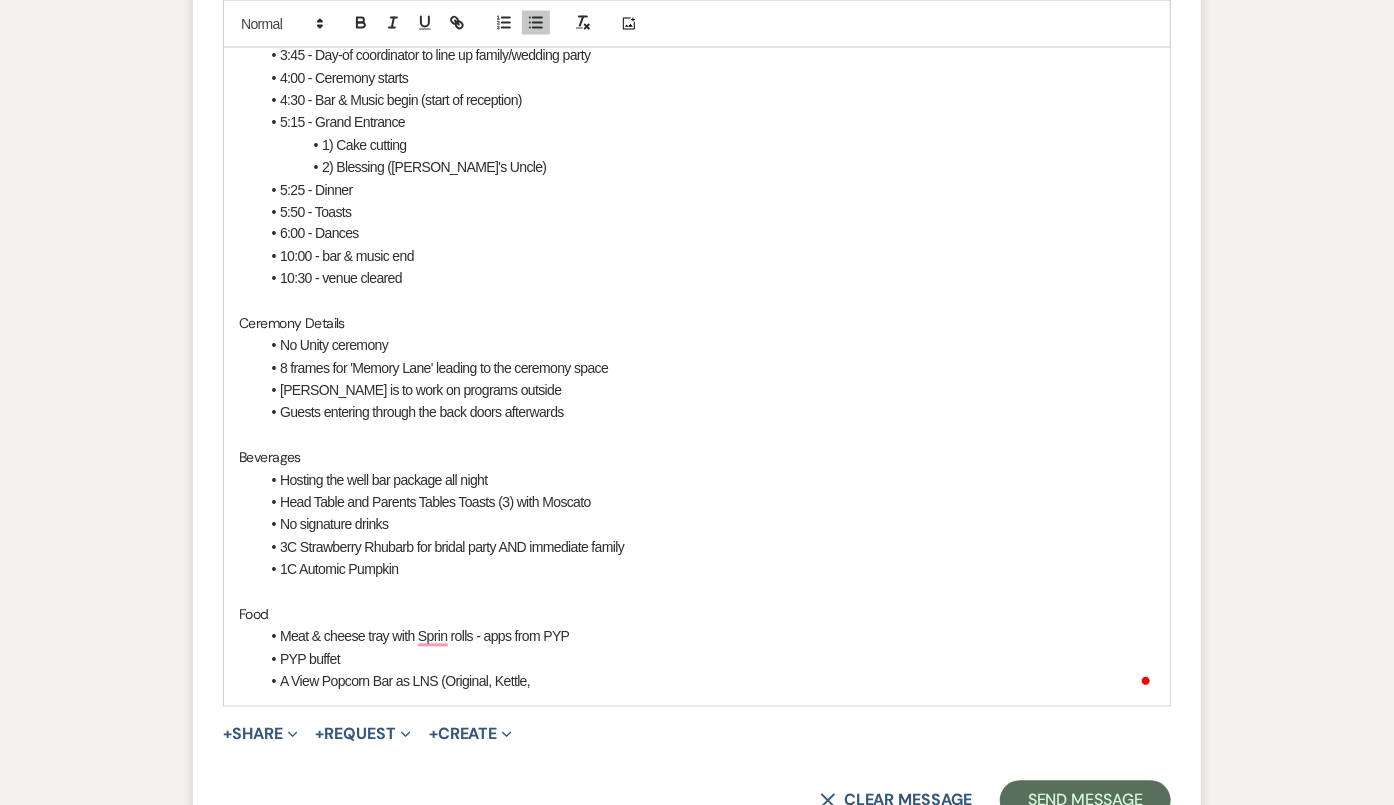 click on "Hi Molly and Kyle,  Thank you for meeting with me on Tuesday!  As promised, here is a recap for you -  Timeline 12:00 - Wedding Party Arrival  12:15 - Wedding Party Rehearsal (No Molly)  Josh Clark is to be a part of this  1:30 - First Look - likely at Standing Bear  3:30 - Ushers to places (1 up front grabbing gifts and directing around back, 1 at the ceremony handing out programs) 3:45 - Day-of coordinator to line up family/wedding party  4:00 - Ceremony starts 4:30 - Bar & Music begin (start of reception) 5:15 - Grand Entrance  1) Cake cutting 2) Blessing (Kyle's Uncle) 5:25 - Dinner 5:50 - Toasts 6:00 - Dances  10:00 - bar & music end 10:30 - venue cleared  Ceremony Details No Unity ceremony  8 frames for 'Memory Lane' leading to the ceremony space  Molly is to work on programs outside  Guests entering through the back doors afterwards  Beverages Hosting the well bar package all night  Head Table and Parents Tables Toasts (3) with Moscato   No signature drinks  1C Automic Pumpkin  Food PYP buffet" at bounding box center [697, 234] 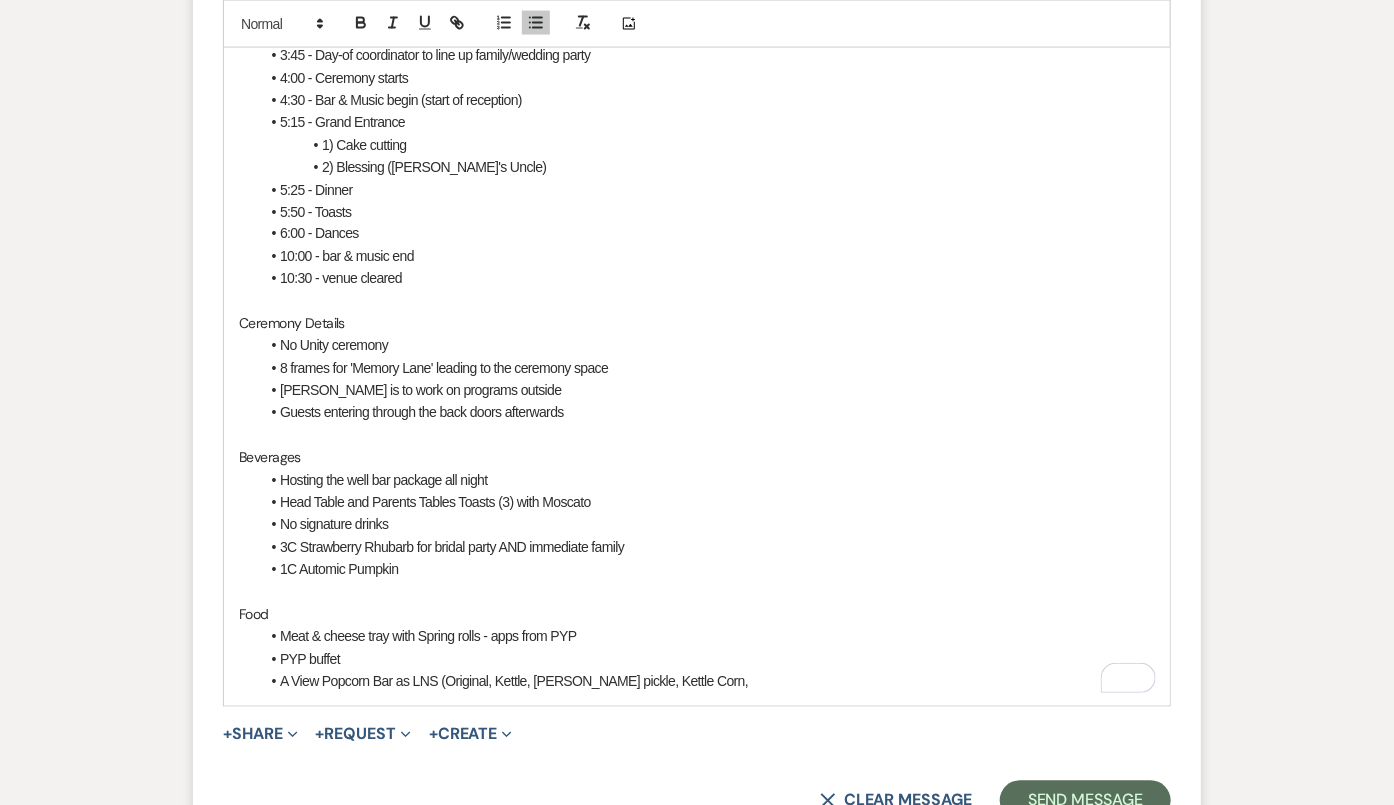click on "A View Popcorn Bar as LNS (Original, Kettle, Dill pickle, Kettle Corn," at bounding box center (707, 682) 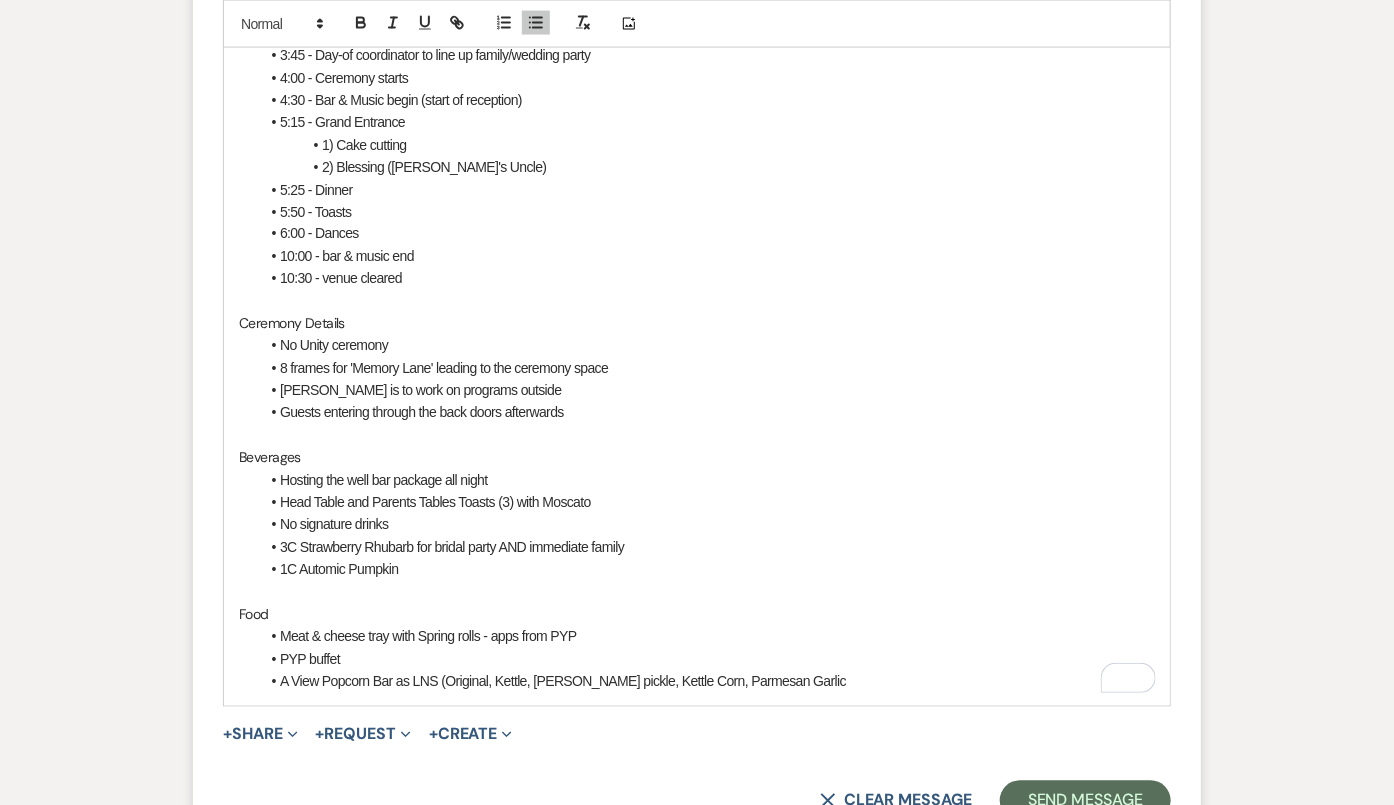 click on "A View Popcorn Bar as LNS (Original, Kettle, Dill pickle, Kettle Corn, Parmesan Garlic" at bounding box center [707, 682] 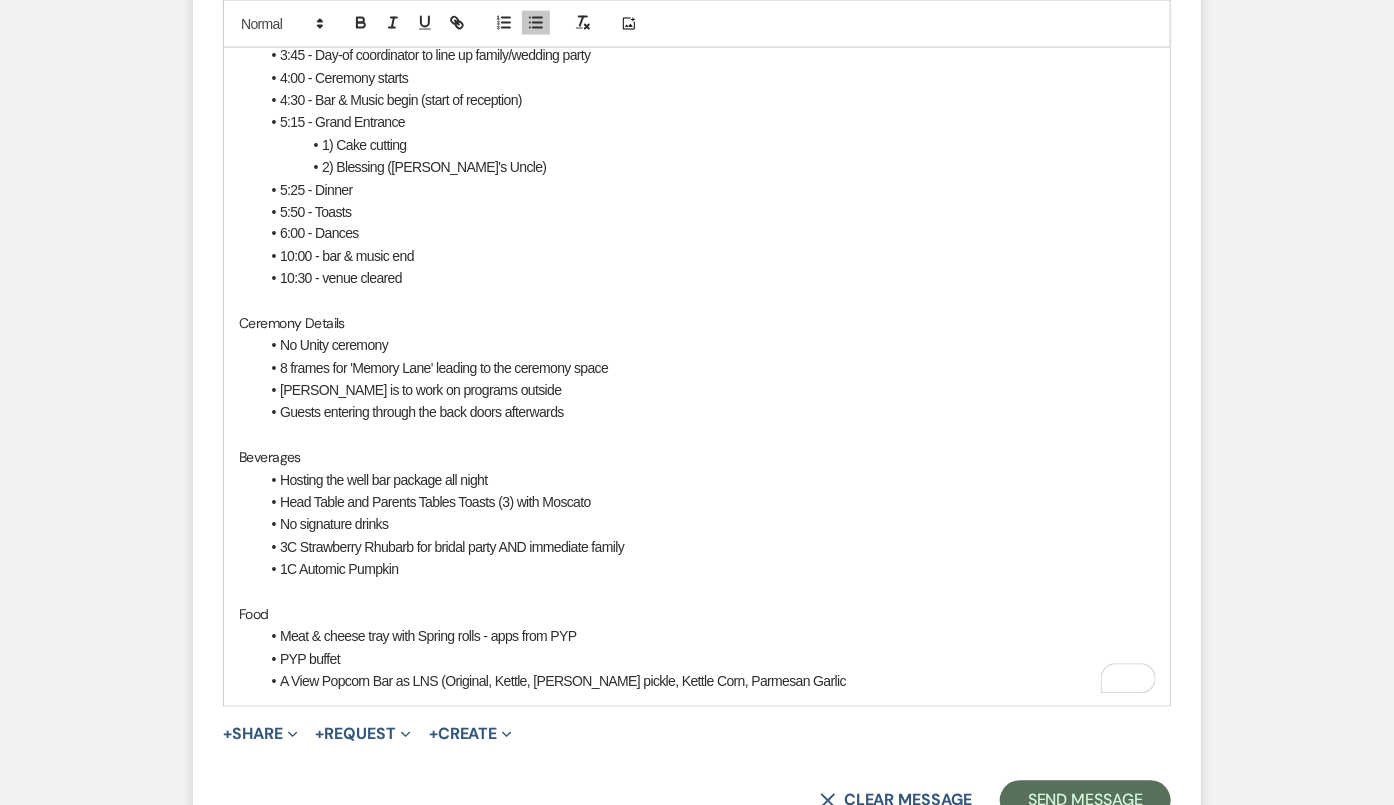 click on "A View Popcorn Bar as LNS (Original, Kettle, Dill pickle, Kettle Corn, Parmesan Garlic" at bounding box center (707, 682) 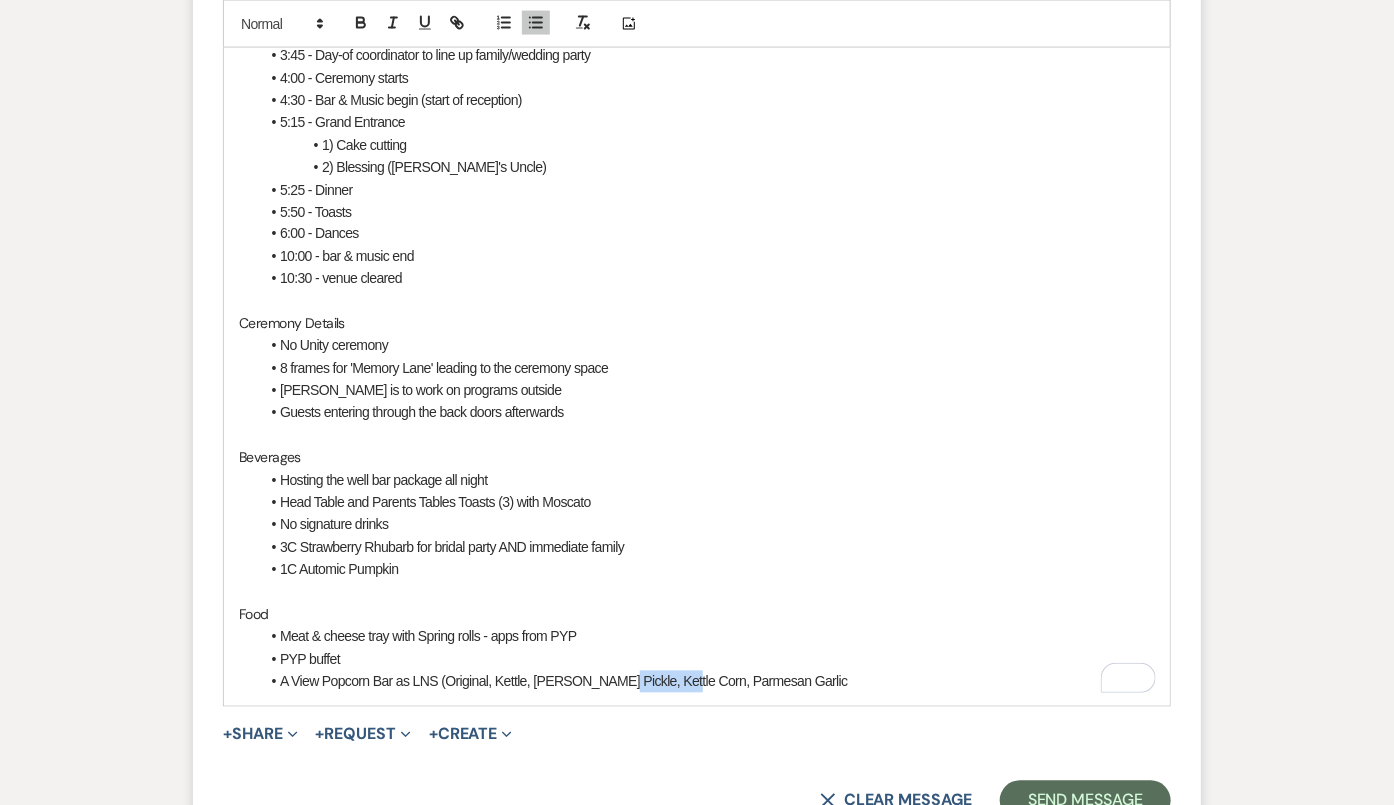 drag, startPoint x: 659, startPoint y: 682, endPoint x: 594, endPoint y: 682, distance: 65 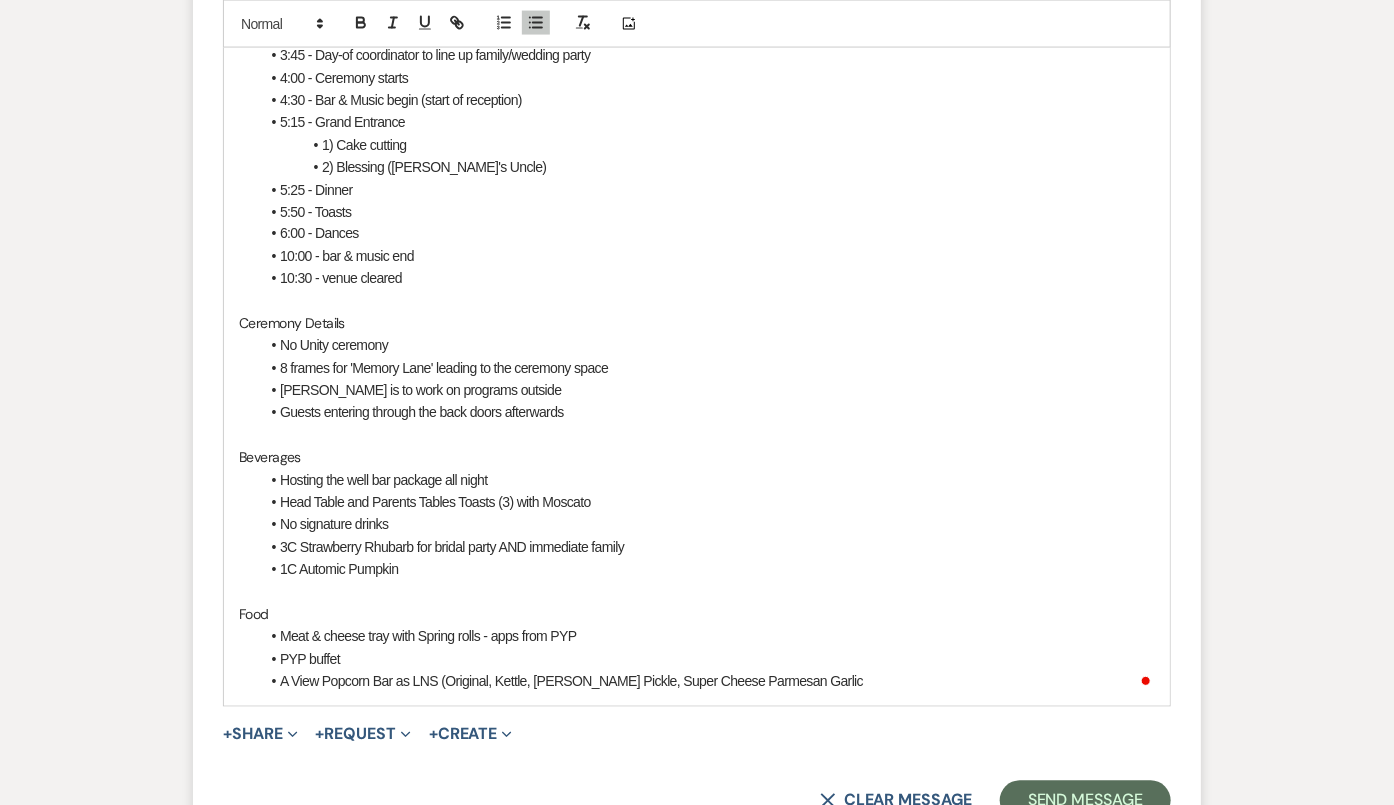 click on "Hi Molly and Kyle,  Thank you for meeting with me on Tuesday!  As promised, here is a recap for you -  Timeline 12:00 - Wedding Party Arrival  12:15 - Wedding Party Rehearsal (No Molly)  Josh Clark is to be a part of this  1:30 - First Look - likely at Standing Bear  3:30 - Ushers to places (1 up front grabbing gifts and directing around back, 1 at the ceremony handing out programs) 3:45 - Day-of coordinator to line up family/wedding party  4:00 - Ceremony starts 4:30 - Bar & Music begin (start of reception) 5:15 - Grand Entrance  1) Cake cutting 2) Blessing (Kyle's Uncle) 5:25 - Dinner 5:50 - Toasts 6:00 - Dances  10:00 - bar & music end 10:30 - venue cleared  Ceremony Details No Unity ceremony  8 frames for 'Memory Lane' leading to the ceremony space  Molly is to work on programs outside  Guests entering through the back doors afterwards  Beverages Hosting the well bar package all night  Head Table and Parents Tables Toasts (3) with Moscato   No signature drinks  1C Automic Pumpkin  Food PYP buffet" at bounding box center (697, 234) 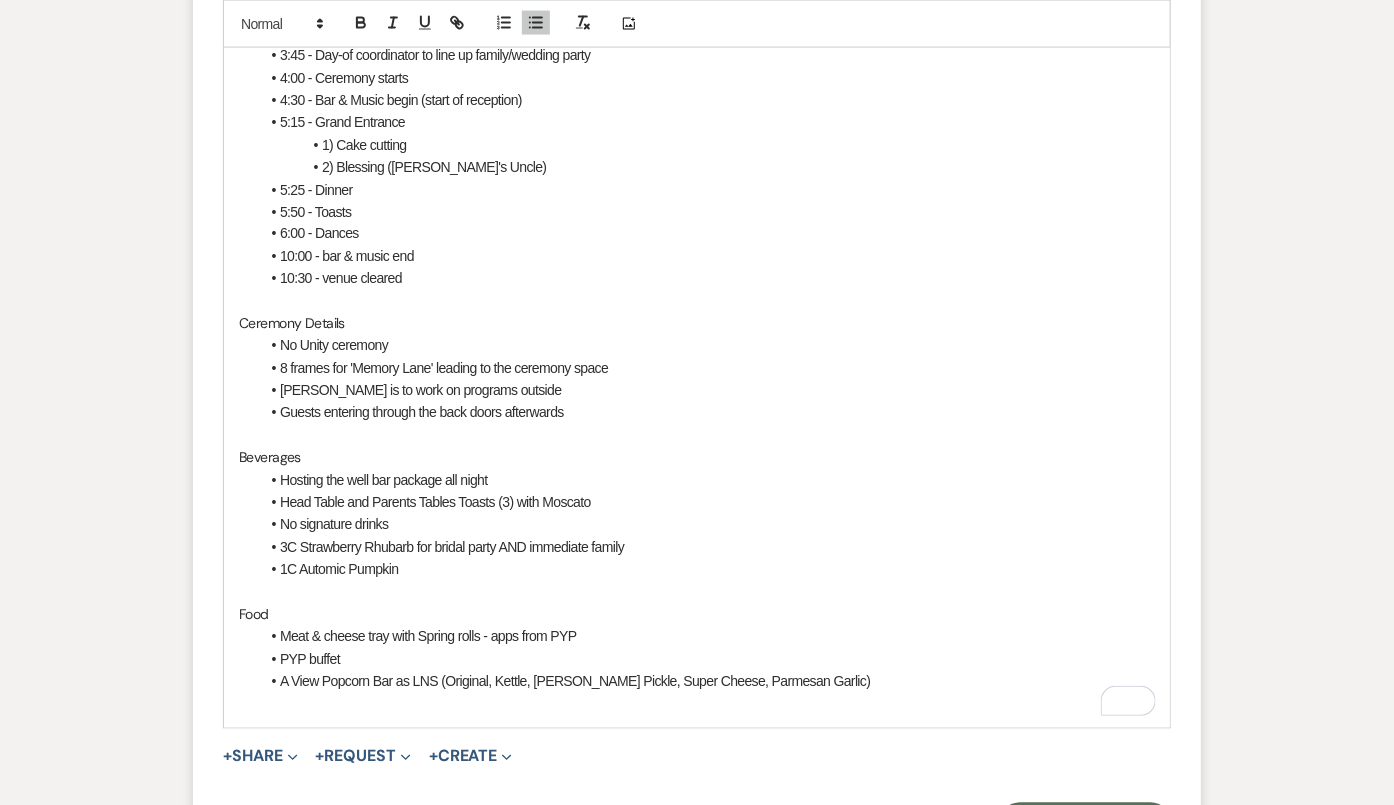 click on "Hi Molly and Kyle,  Thank you for meeting with me on Tuesday!  As promised, here is a recap for you -  Timeline 12:00 - Wedding Party Arrival  12:15 - Wedding Party Rehearsal (No Molly)  Josh Clark is to be a part of this  1:30 - First Look - likely at Standing Bear  3:30 - Ushers to places (1 up front grabbing gifts and directing around back, 1 at the ceremony handing out programs) 3:45 - Day-of coordinator to line up family/wedding party  4:00 - Ceremony starts 4:30 - Bar & Music begin (start of reception) 5:15 - Grand Entrance  1) Cake cutting 2) Blessing (Kyle's Uncle) 5:25 - Dinner 5:50 - Toasts 6:00 - Dances  10:00 - bar & music end 10:30 - venue cleared  Ceremony Details No Unity ceremony  8 frames for 'Memory Lane' leading to the ceremony space  Molly is to work on programs outside  Guests entering through the back doors afterwards  Beverages Hosting the well bar package all night  Head Table and Parents Tables Toasts (3) with Moscato   No signature drinks  1C Automic Pumpkin  Food PYP buffet" at bounding box center [697, 245] 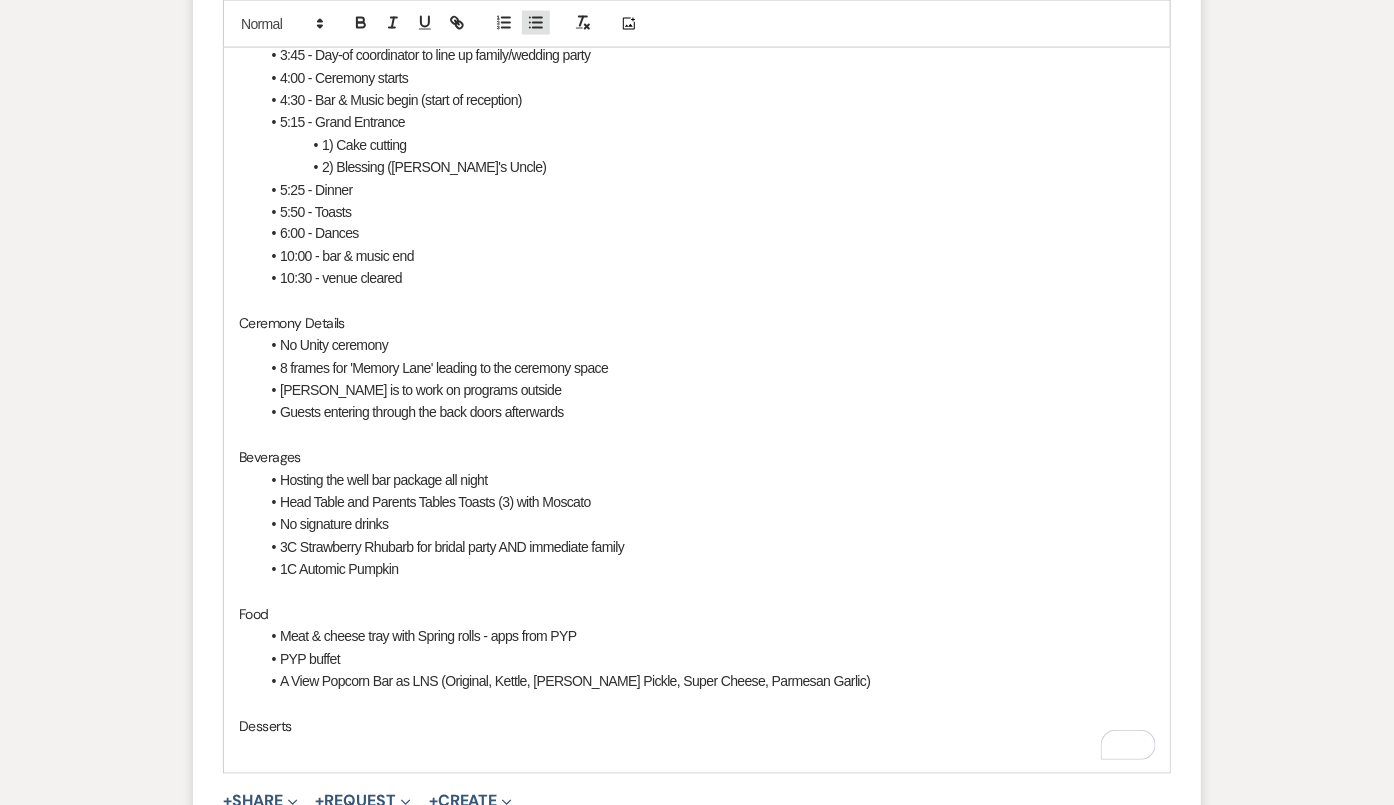 click 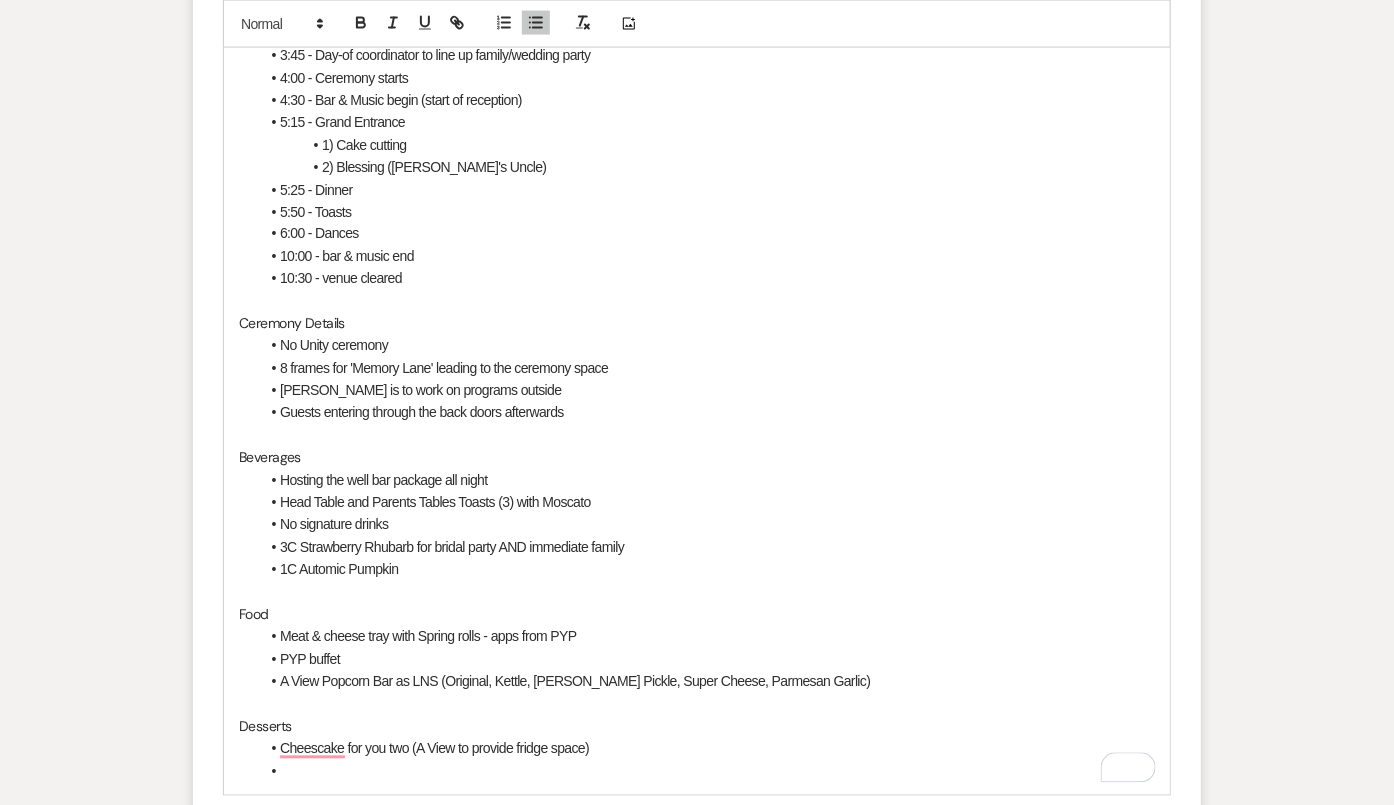 click on "Cheescake for you two (A View to provide fridge space)" at bounding box center (707, 749) 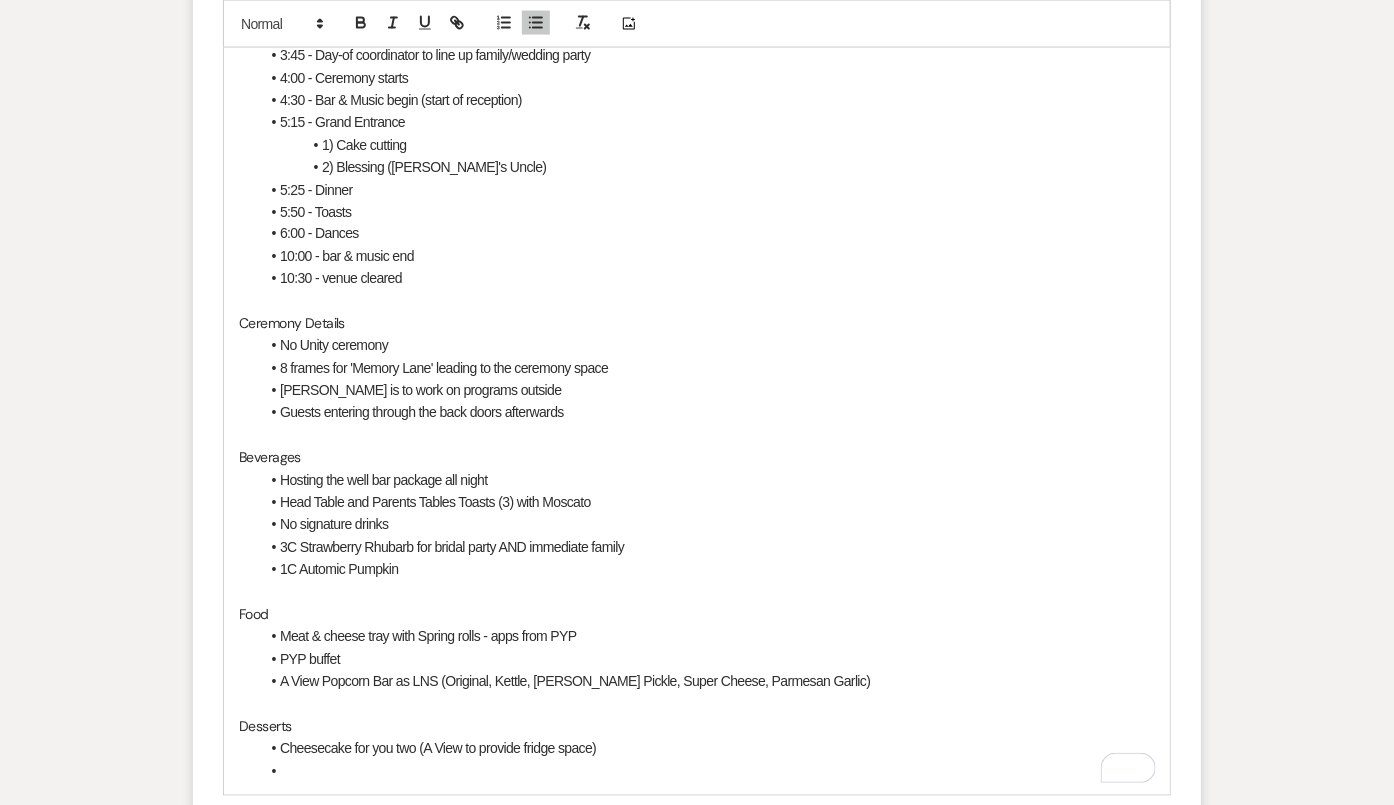 click on "Cheesecake for you two (A View to provide fridge space)" at bounding box center [707, 749] 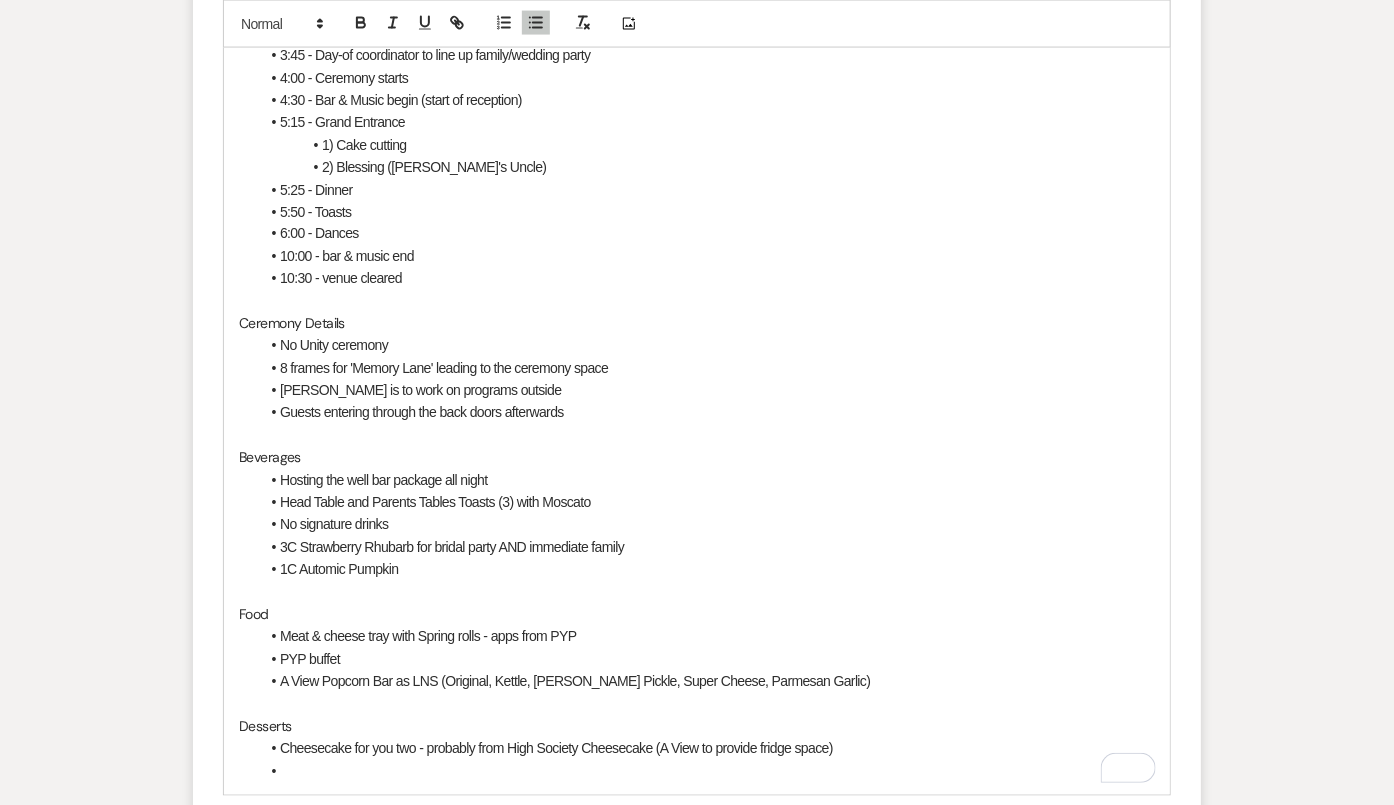click at bounding box center [707, 772] 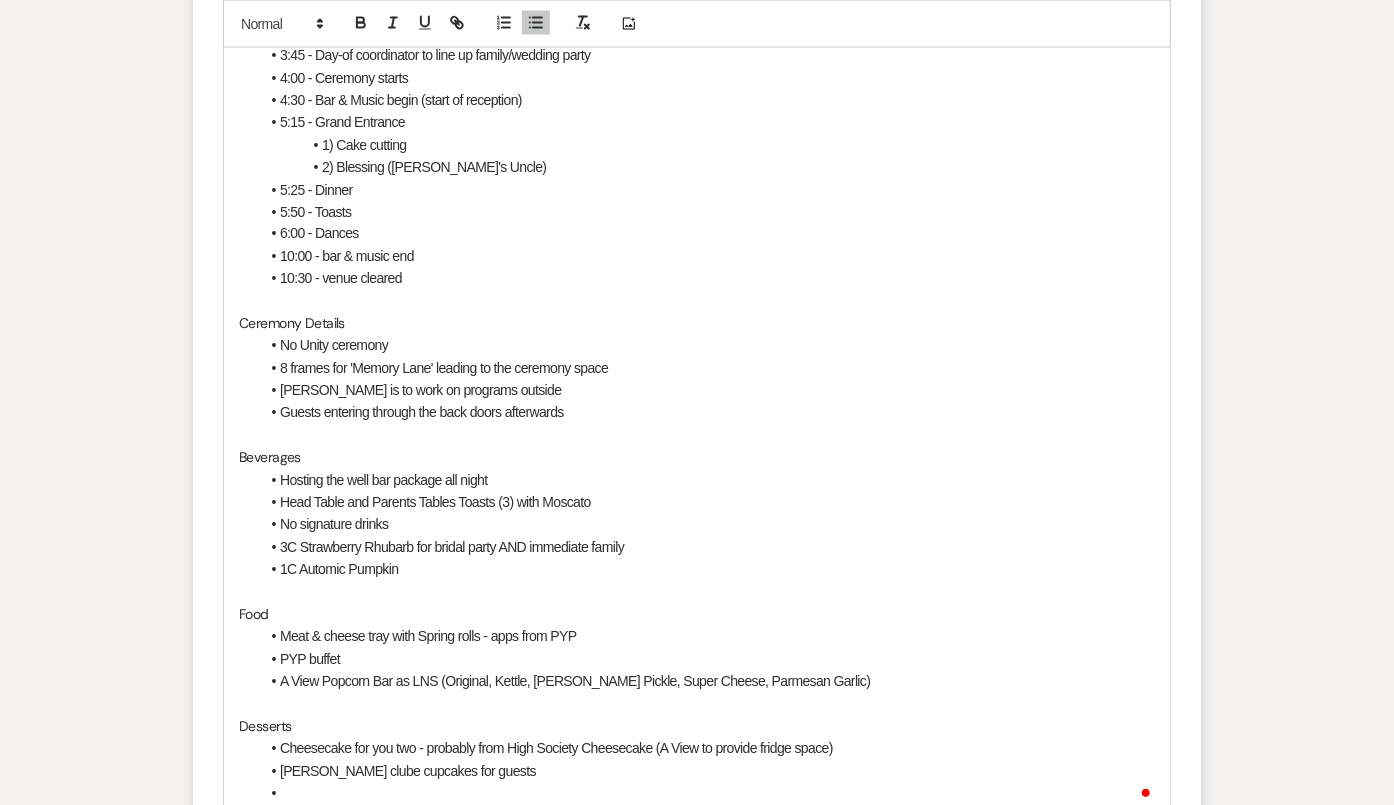 scroll, scrollTop: 1467, scrollLeft: 0, axis: vertical 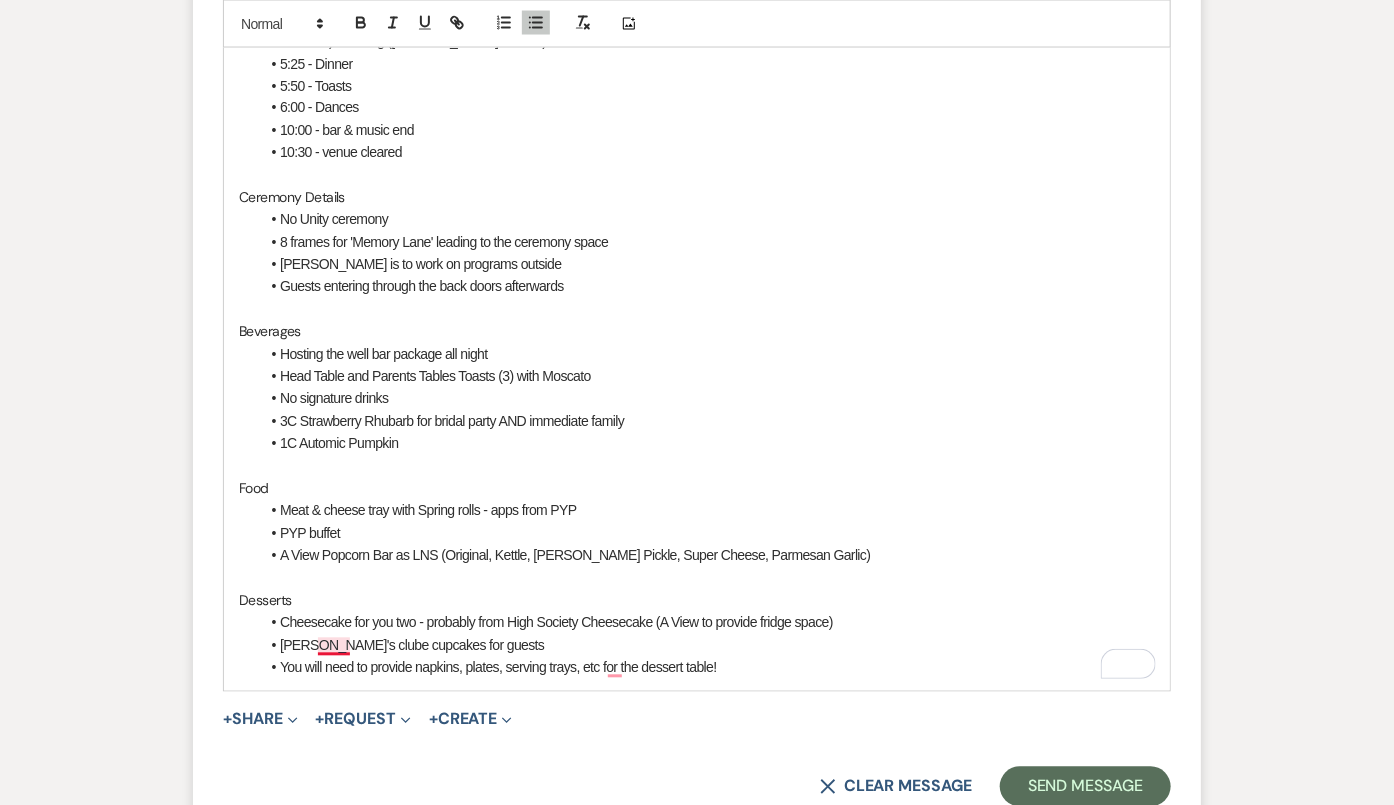 click on "Sam's clube cupcakes for guests" at bounding box center (707, 646) 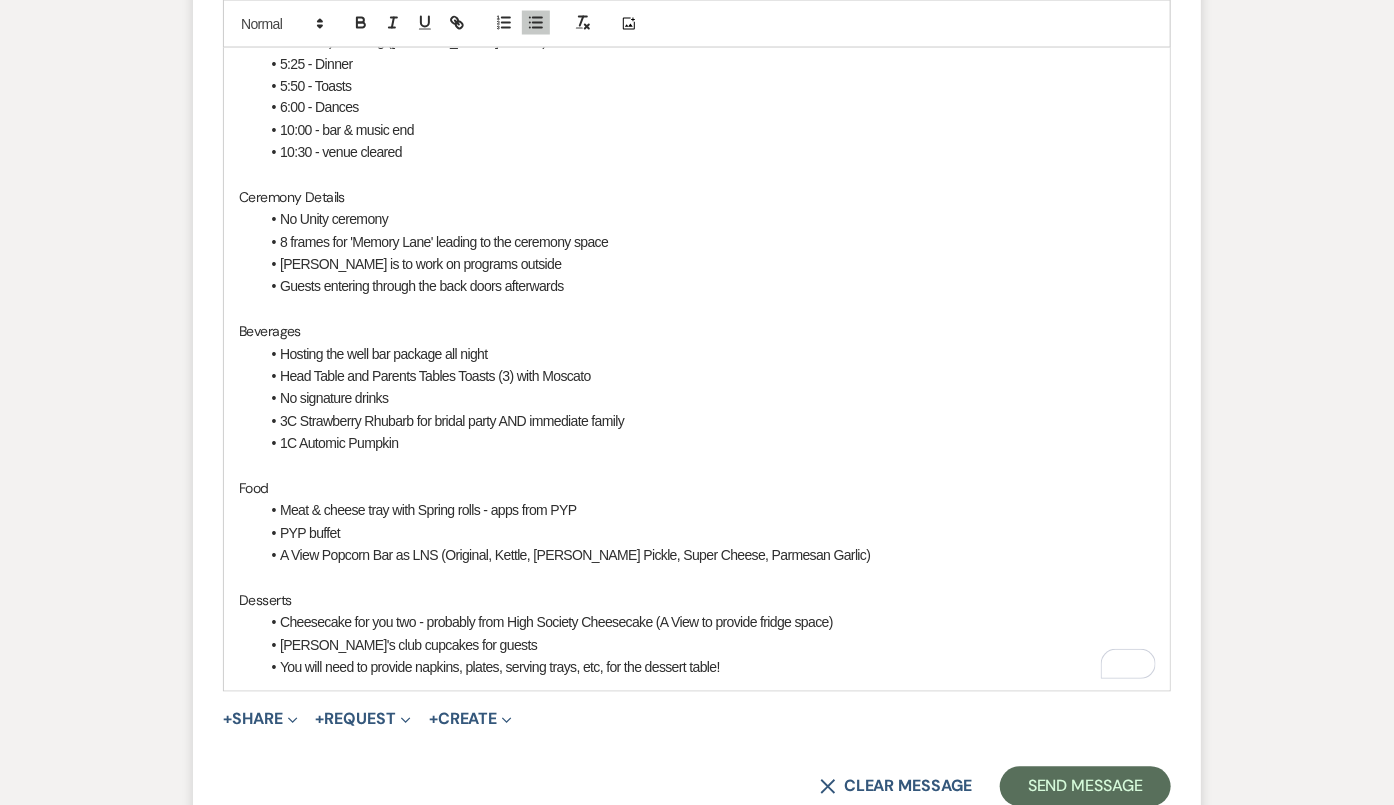 click on "Hi Molly and Kyle,  Thank you for meeting with me on Tuesday!  As promised, here is a recap for you -  Timeline 12:00 - Wedding Party Arrival  12:15 - Wedding Party Rehearsal (No Molly)  Josh Clark is to be a part of this  1:30 - First Look - likely at Standing Bear  3:30 - Ushers to places (1 up front grabbing gifts and directing around back, 1 at the ceremony handing out programs) 3:45 - Day-of coordinator to line up family/wedding party  4:00 - Ceremony starts 4:30 - Bar & Music begin (start of reception) 5:15 - Grand Entrance  1) Cake cutting 2) Blessing (Kyle's Uncle) 5:25 - Dinner 5:50 - Toasts 6:00 - Dances  10:00 - bar & music end 10:30 - venue cleared  Ceremony Details No Unity ceremony  8 frames for 'Memory Lane' leading to the ceremony space  Molly is to work on programs outside  Guests entering through the back doors afterwards  Beverages Hosting the well bar package all night  Head Table and Parents Tables Toasts (3) with Moscato   No signature drinks  1C Automic Pumpkin  Food PYP buffet Desserts" at bounding box center [697, 164] 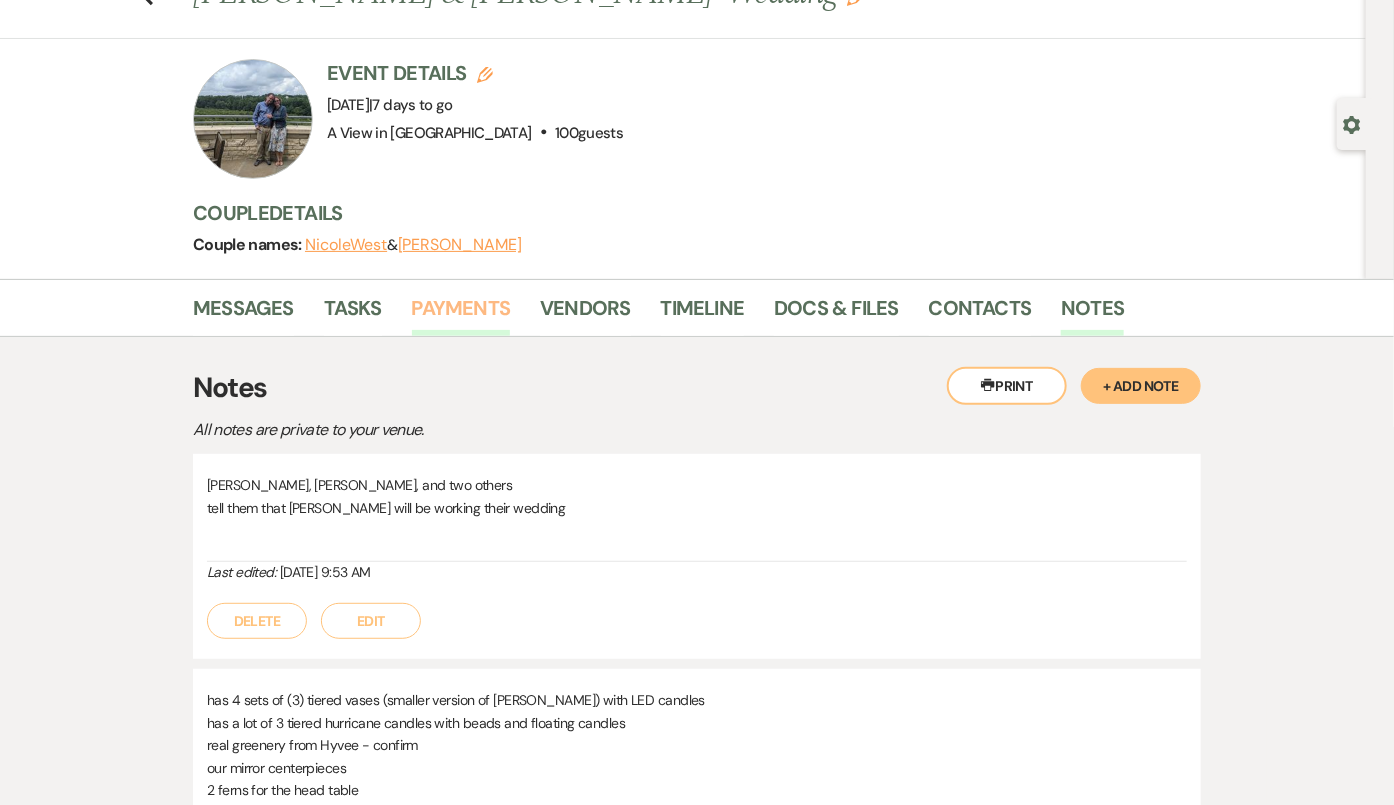 scroll, scrollTop: 0, scrollLeft: 0, axis: both 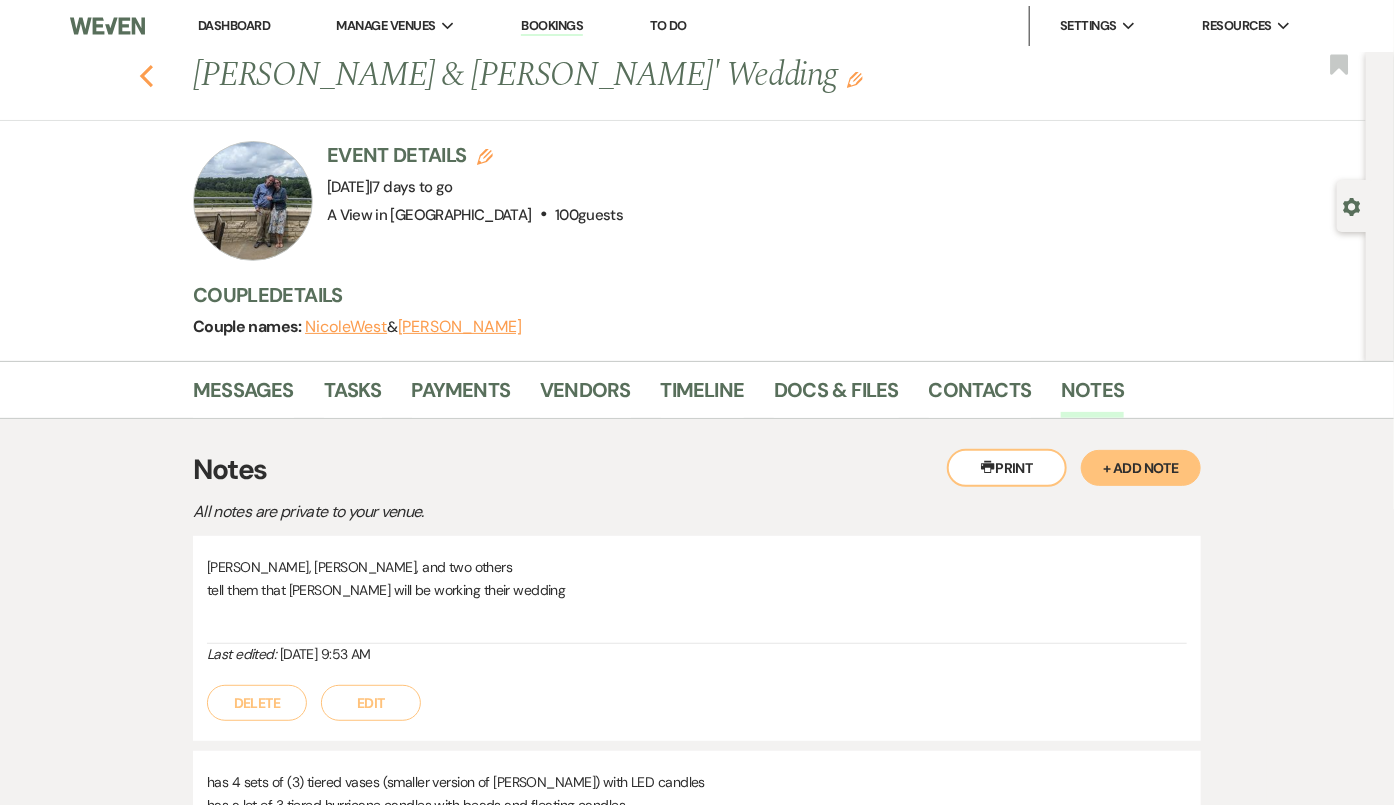 click on "Previous" 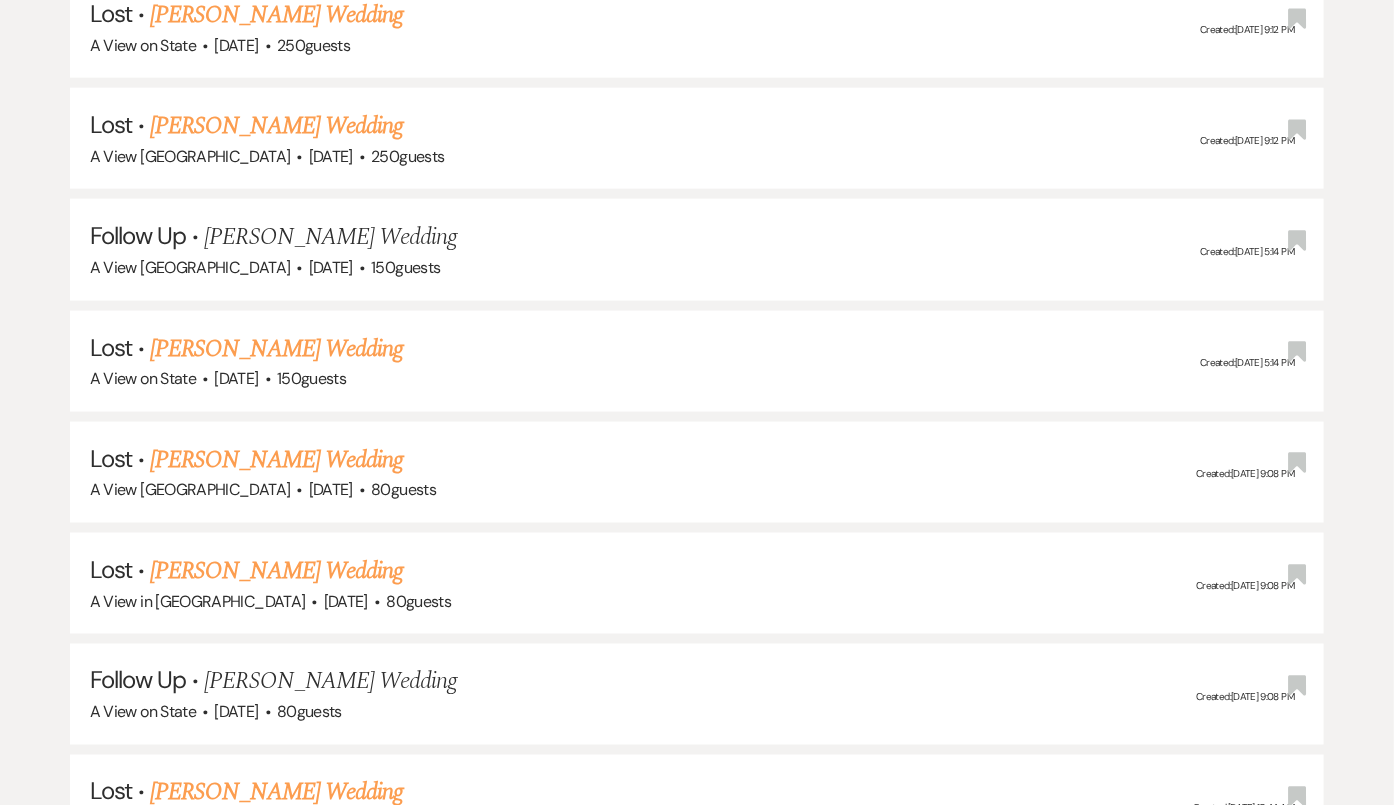 scroll, scrollTop: 0, scrollLeft: 0, axis: both 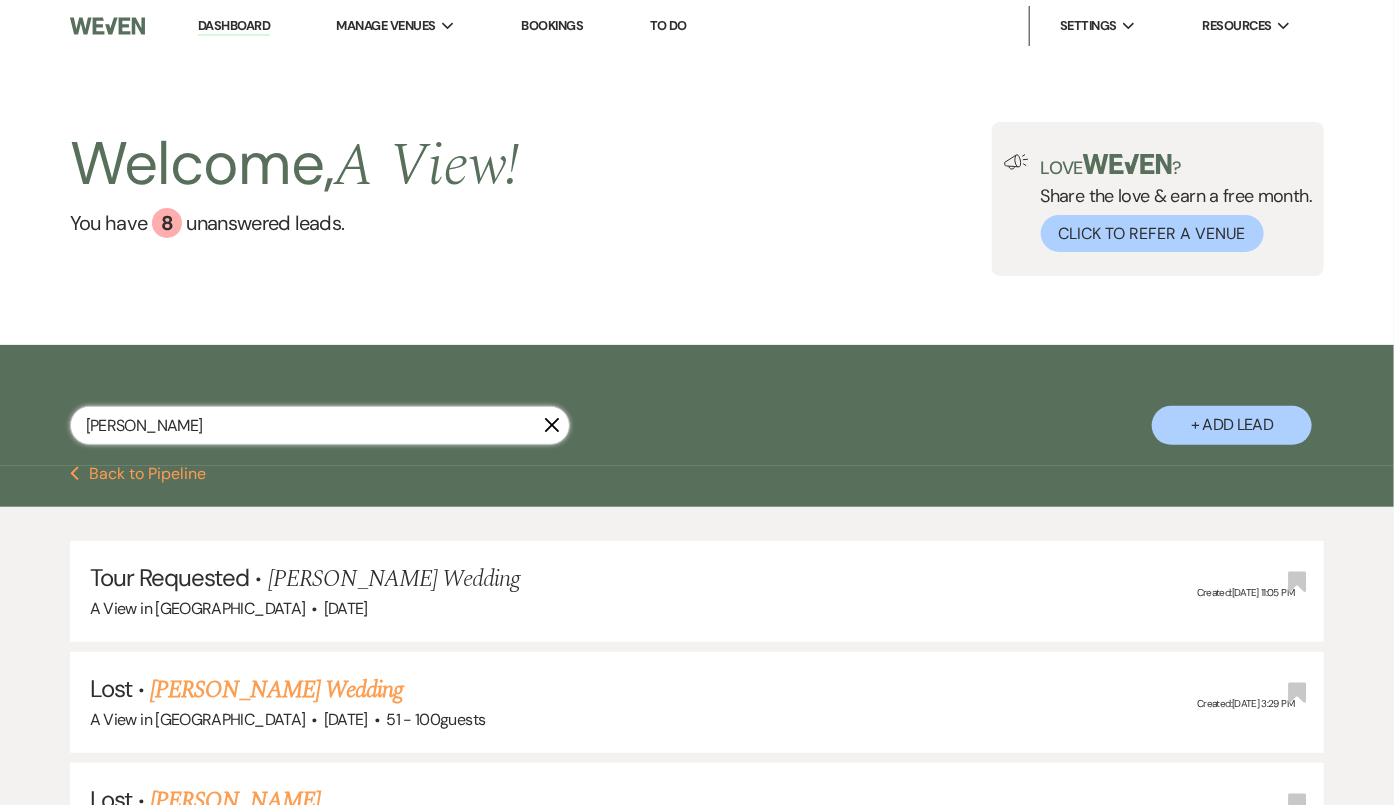 click on "nicole" at bounding box center [320, 425] 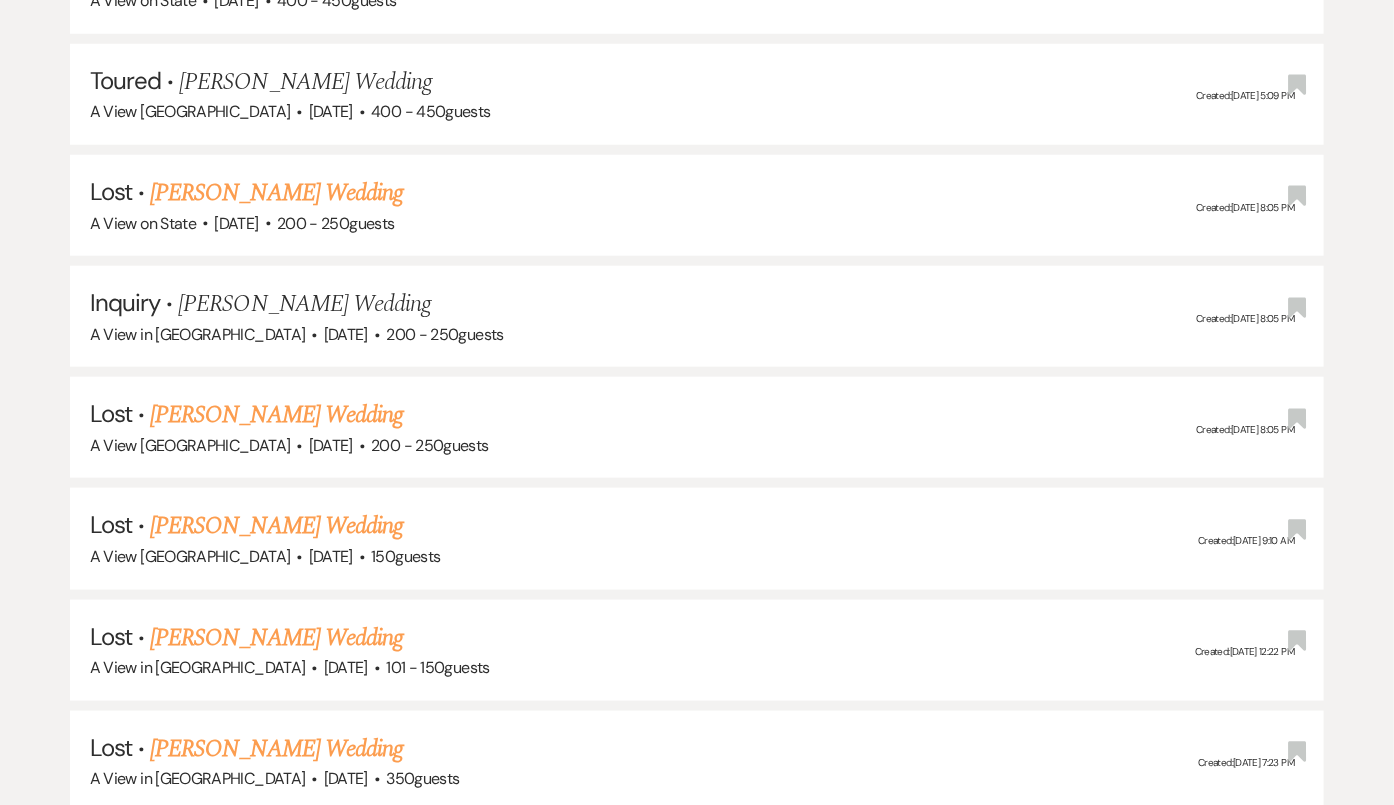 scroll, scrollTop: 1542, scrollLeft: 0, axis: vertical 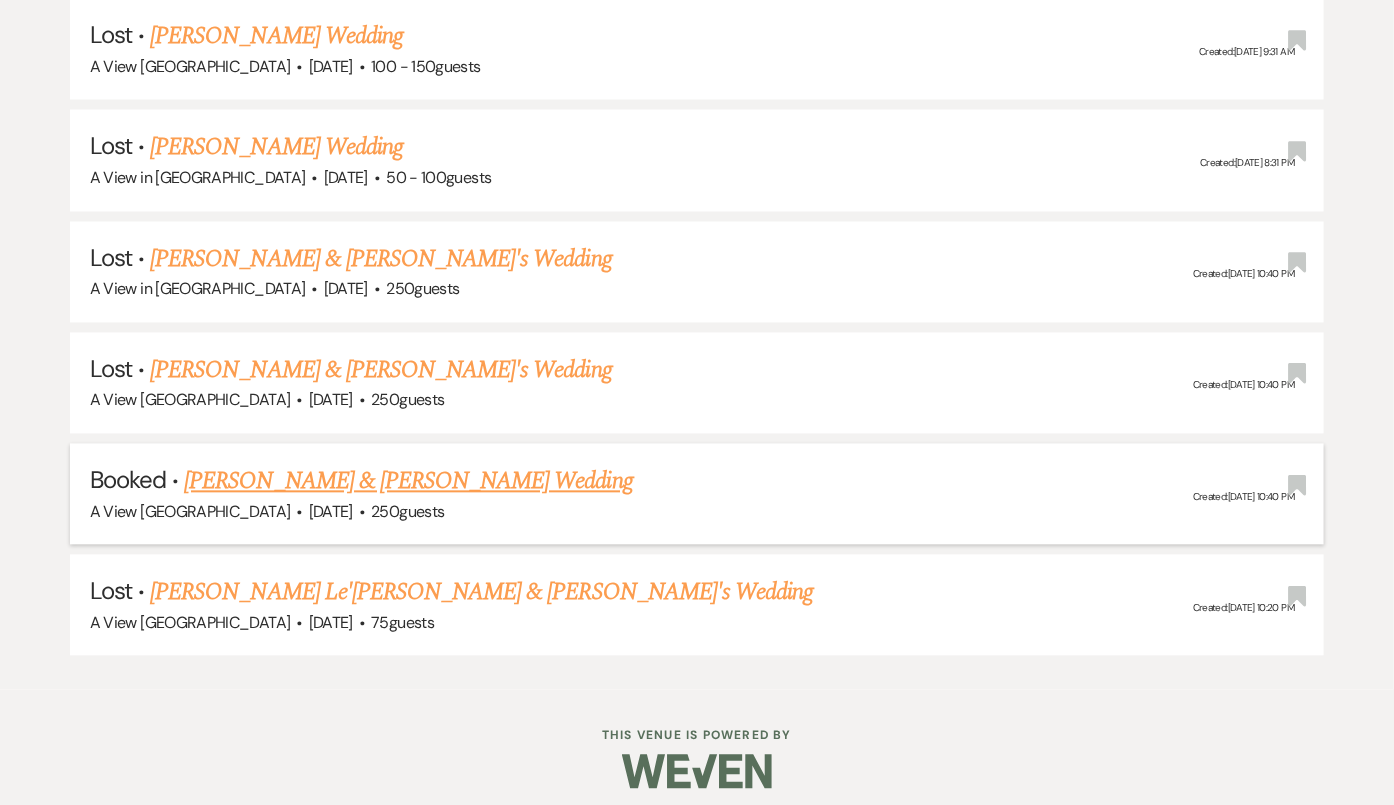 type on "leslie evans" 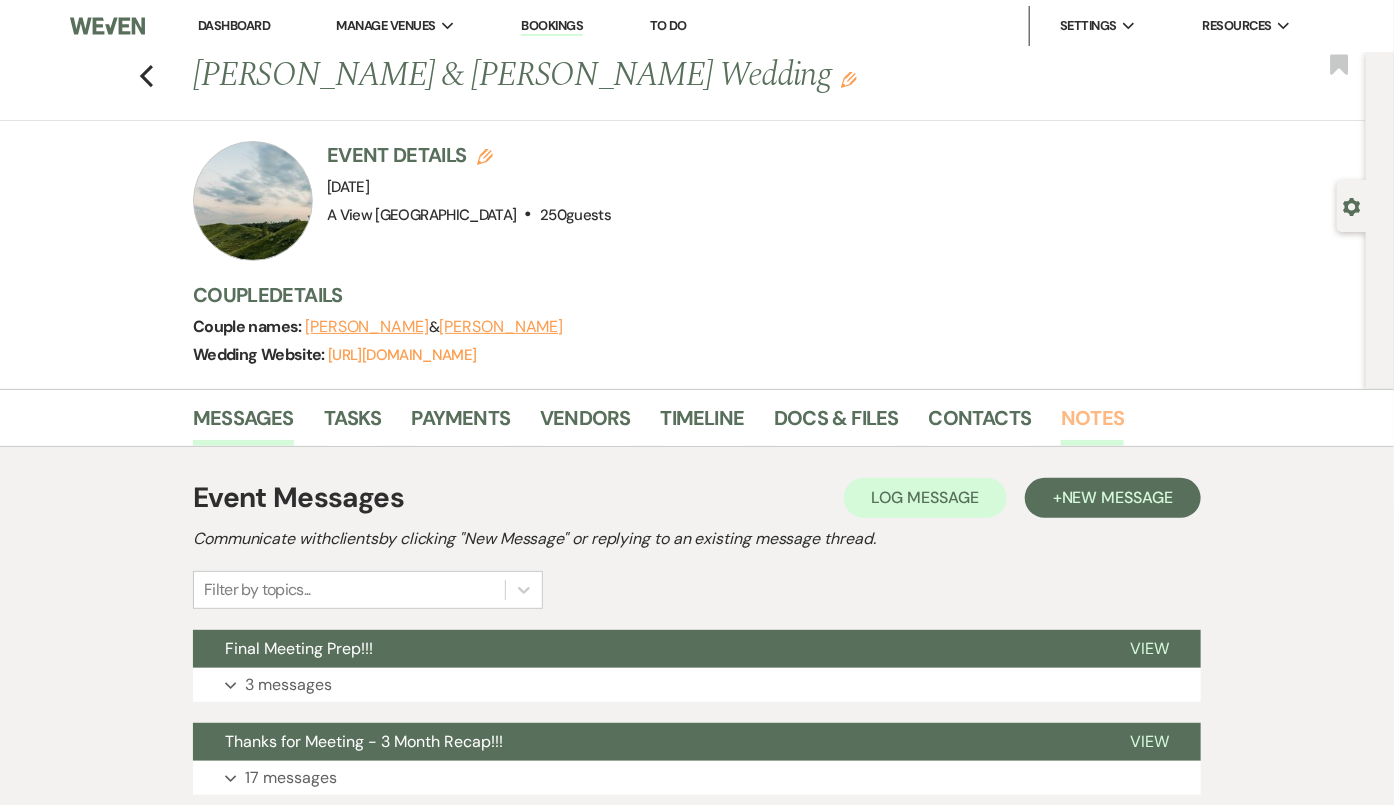 click on "Notes" at bounding box center [1092, 424] 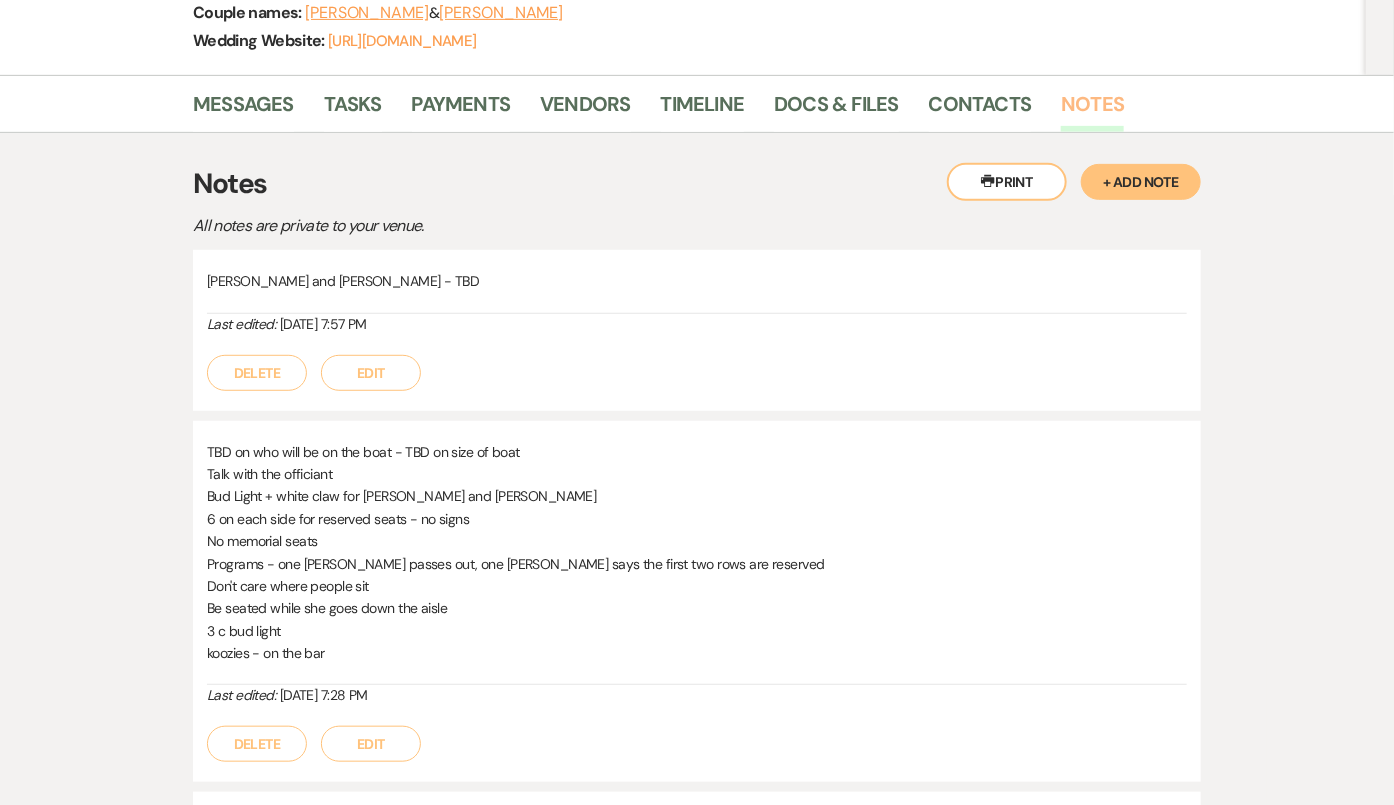 scroll, scrollTop: 317, scrollLeft: 0, axis: vertical 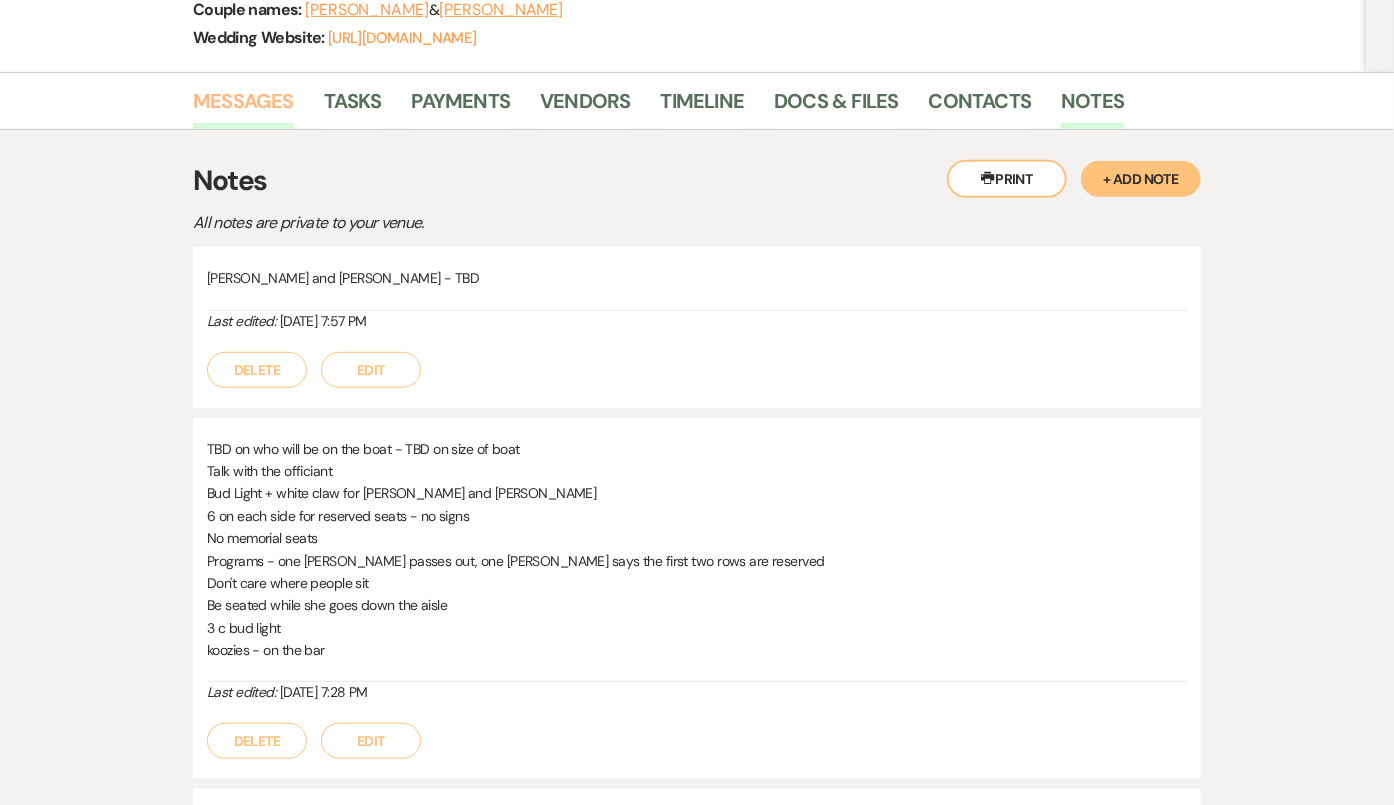 click on "Messages" at bounding box center (243, 107) 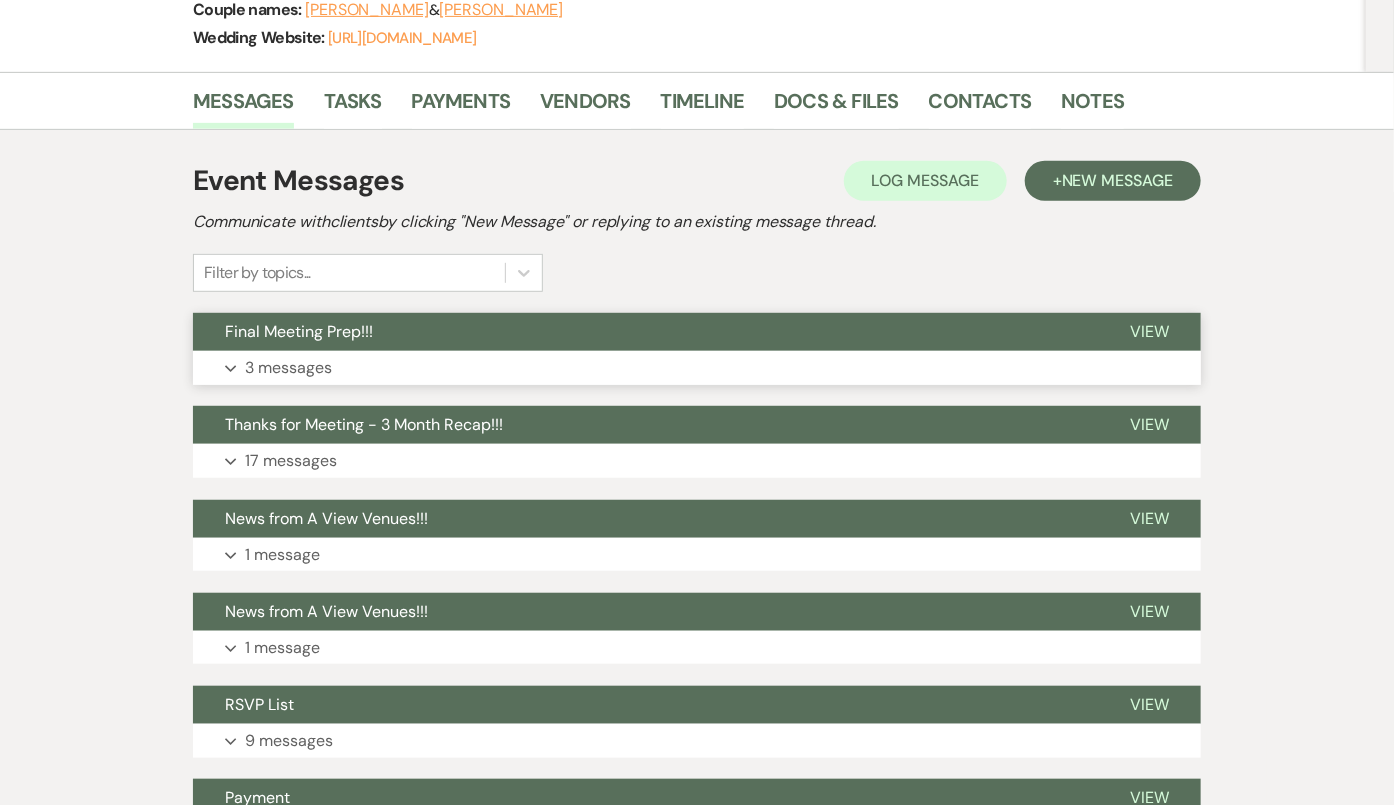 click on "Final Meeting Prep!!!" at bounding box center [645, 332] 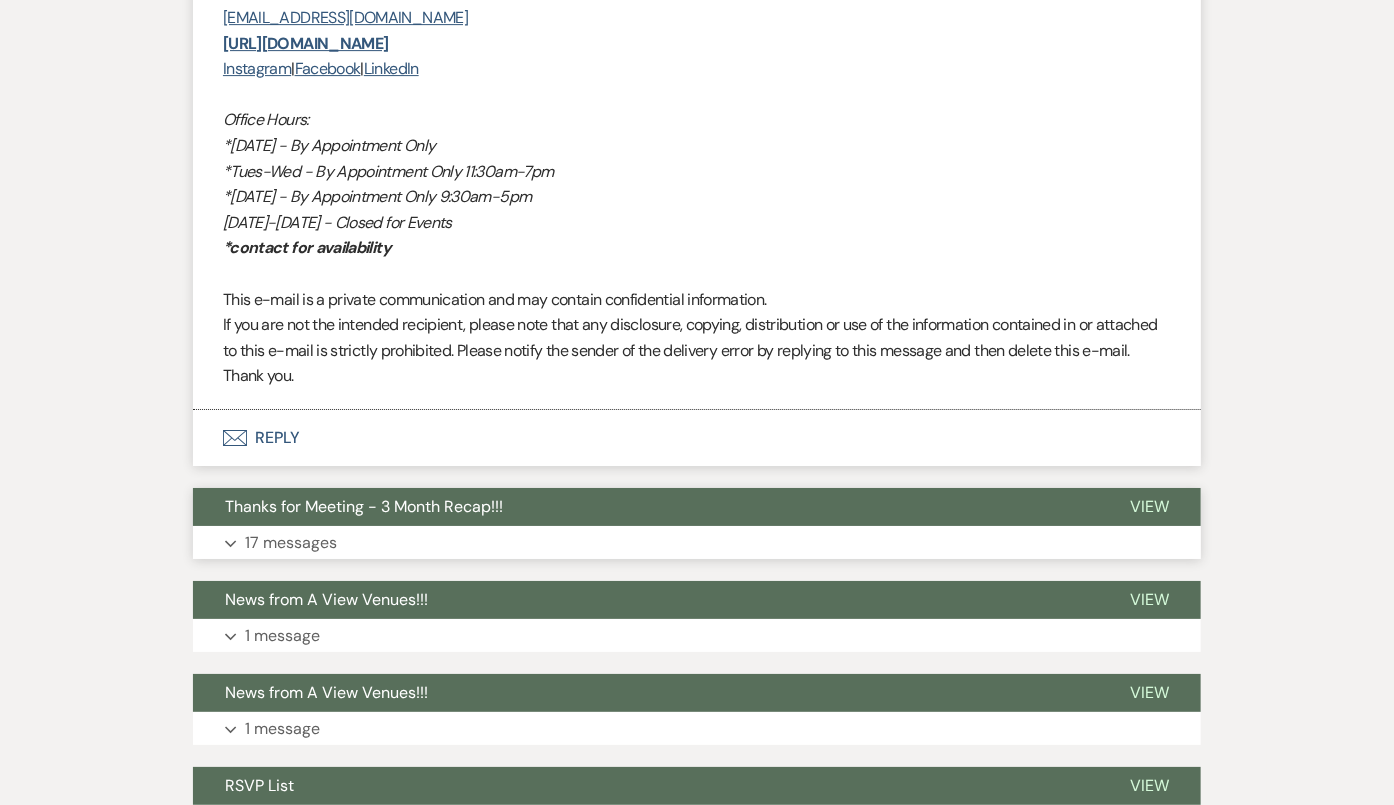 click on "Expand 17 messages" at bounding box center (697, 543) 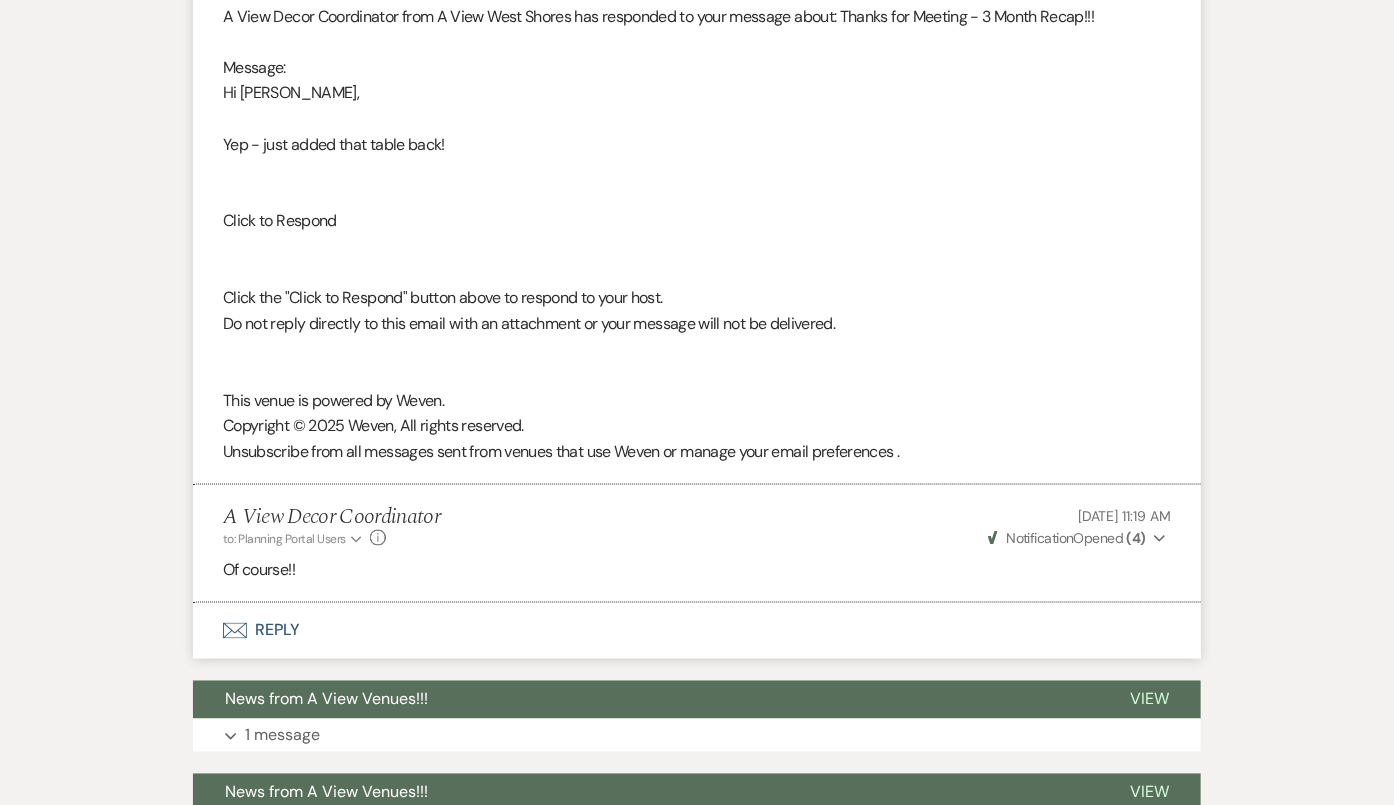 scroll, scrollTop: 13850, scrollLeft: 0, axis: vertical 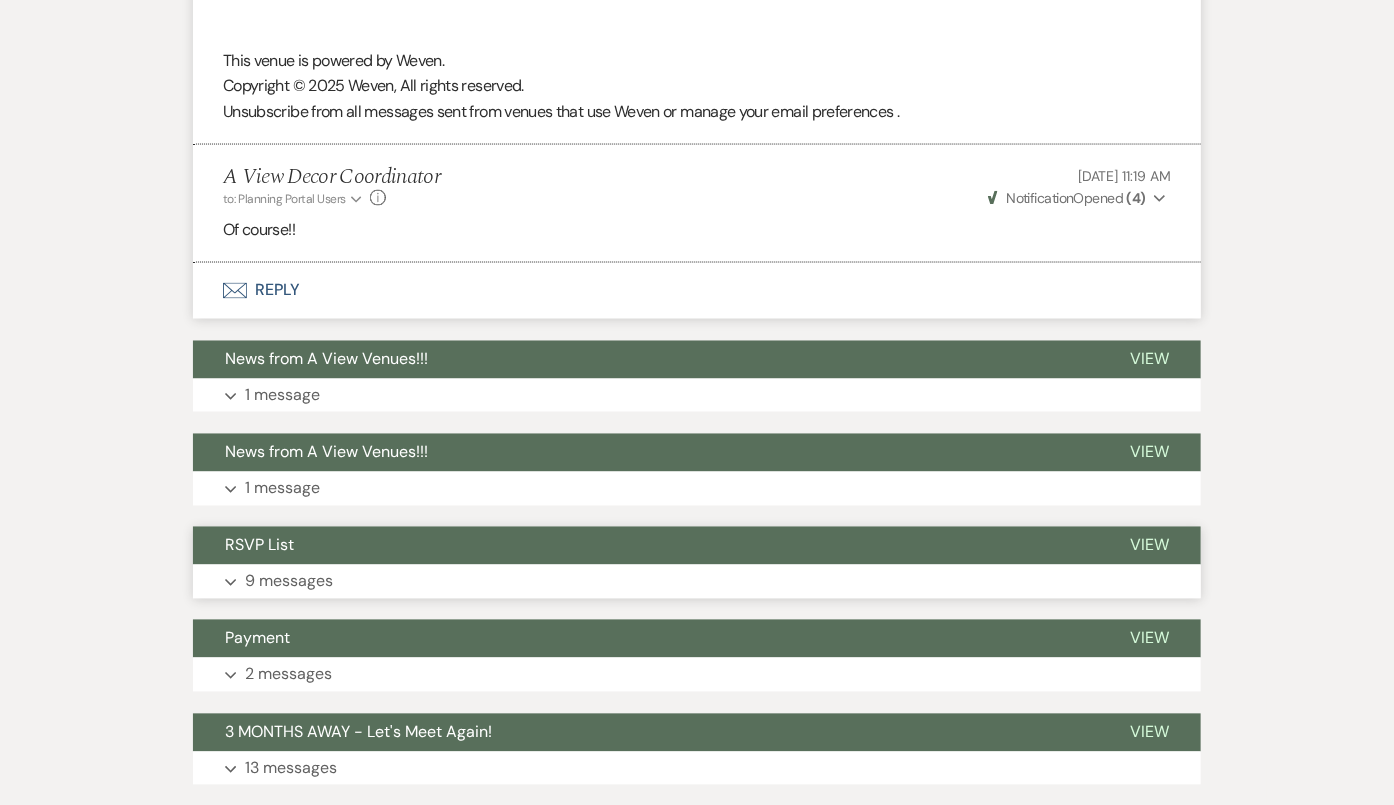 click on "RSVP List" at bounding box center (645, 546) 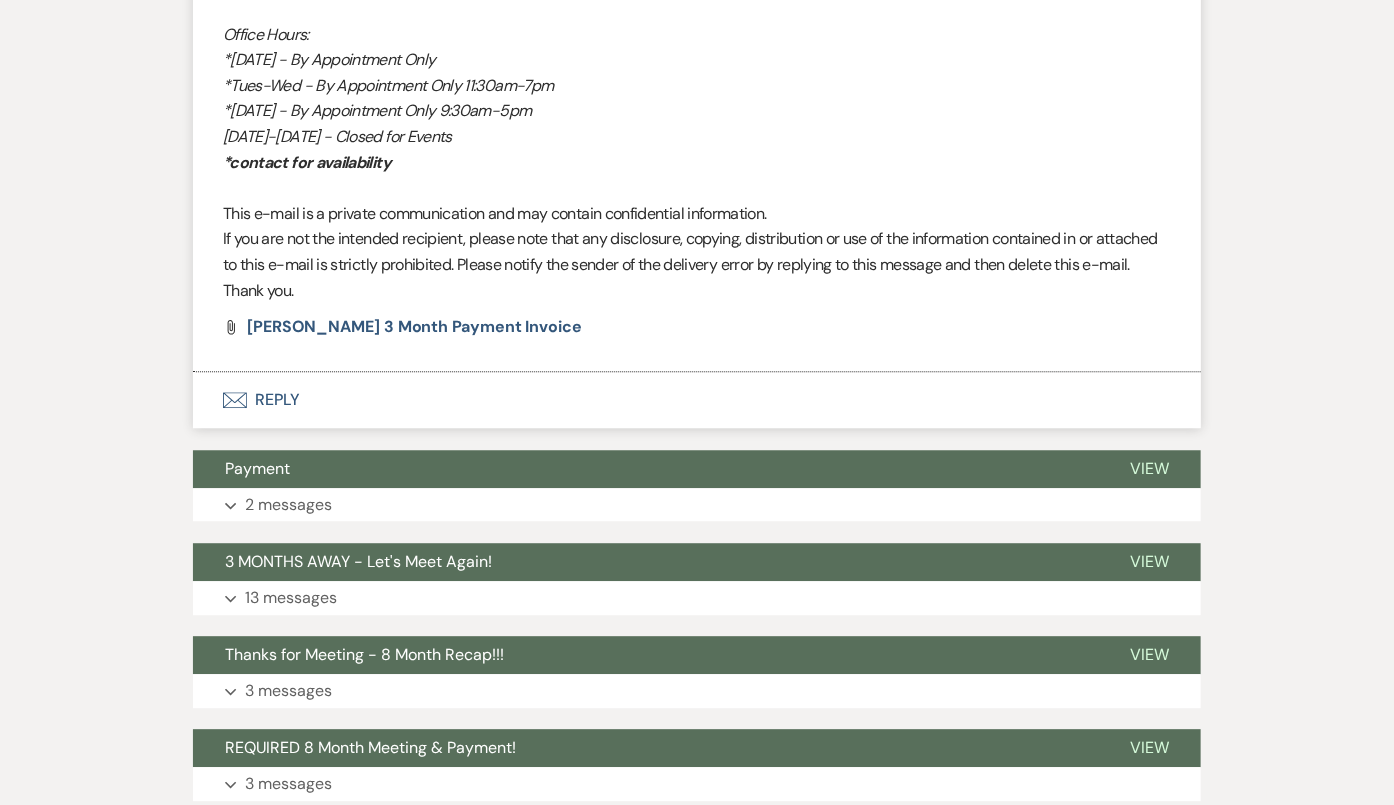 scroll, scrollTop: 20726, scrollLeft: 0, axis: vertical 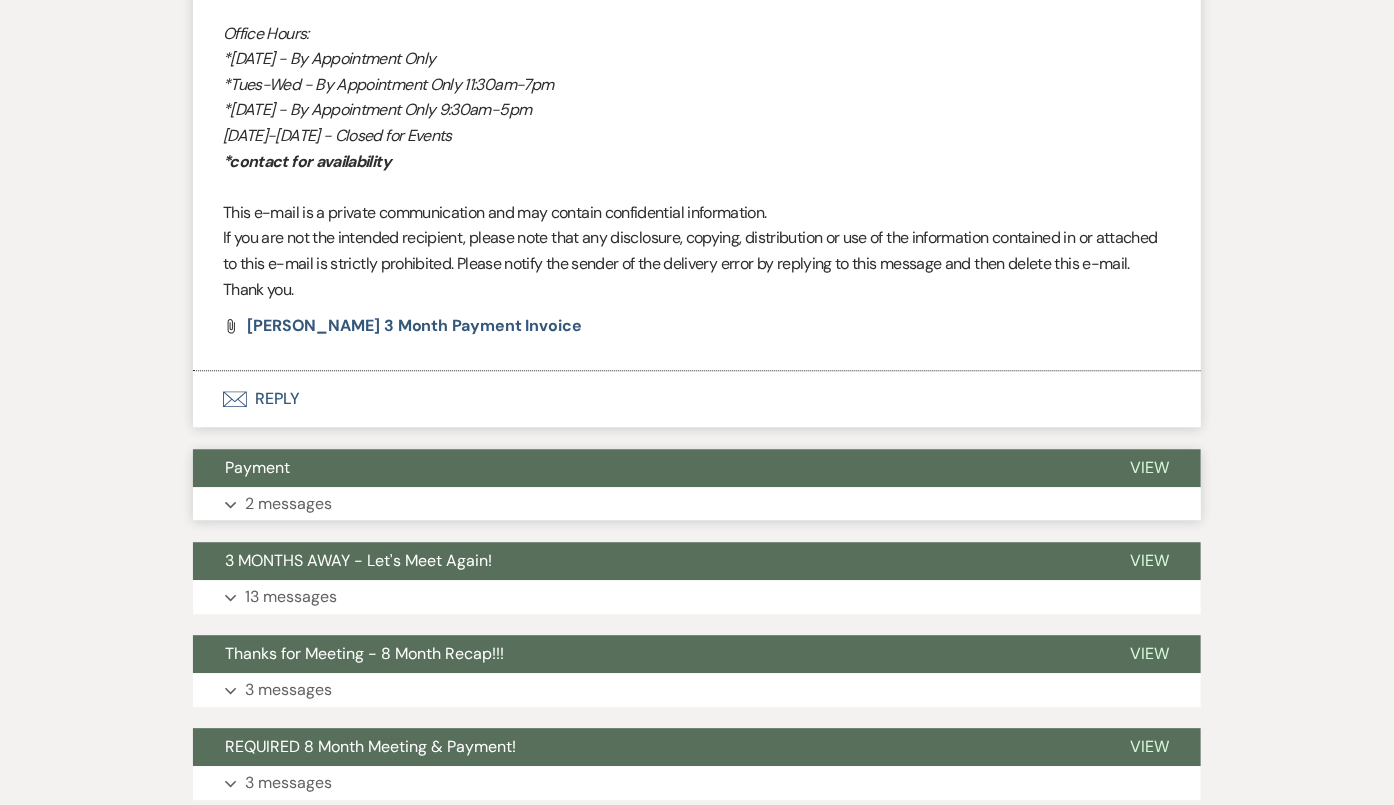 click on "Payment" at bounding box center (645, 468) 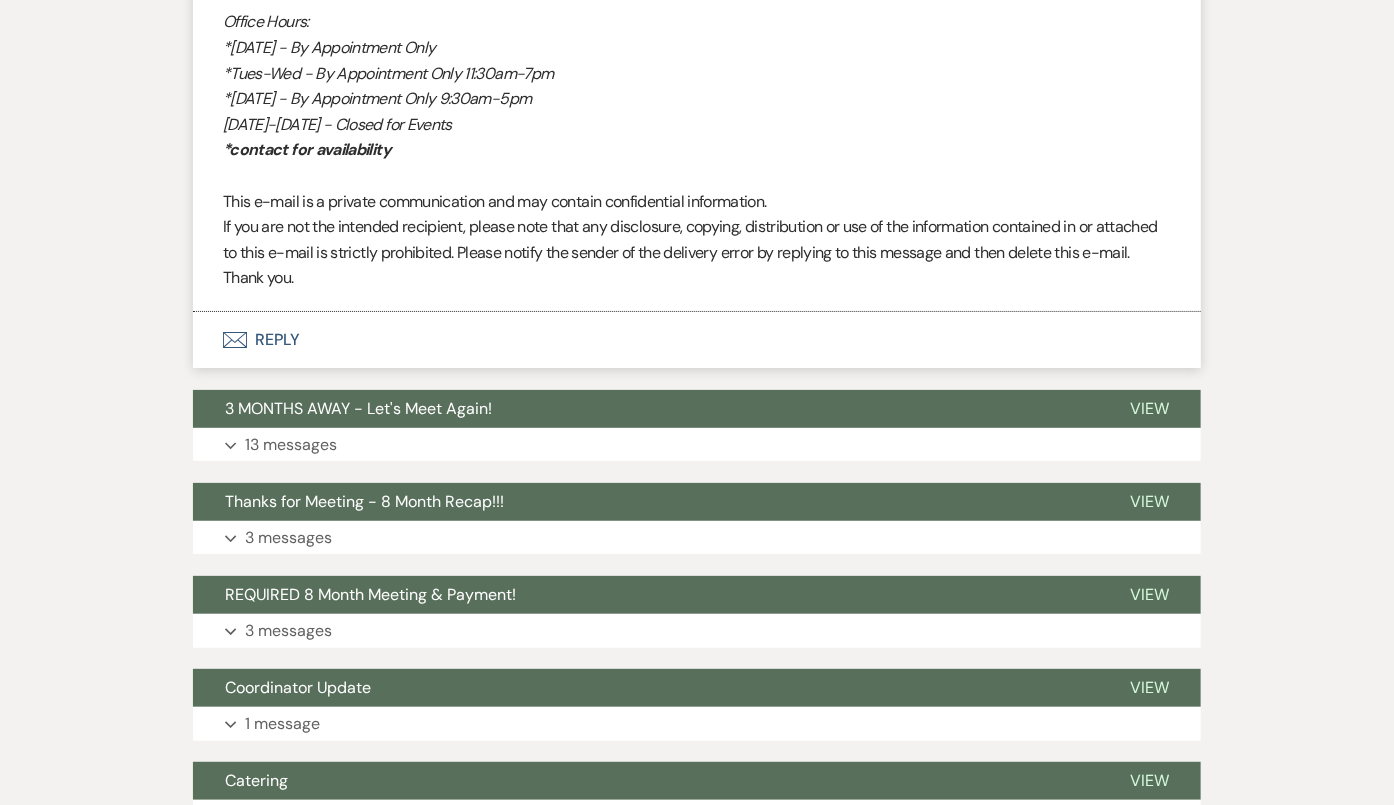 scroll, scrollTop: 21980, scrollLeft: 0, axis: vertical 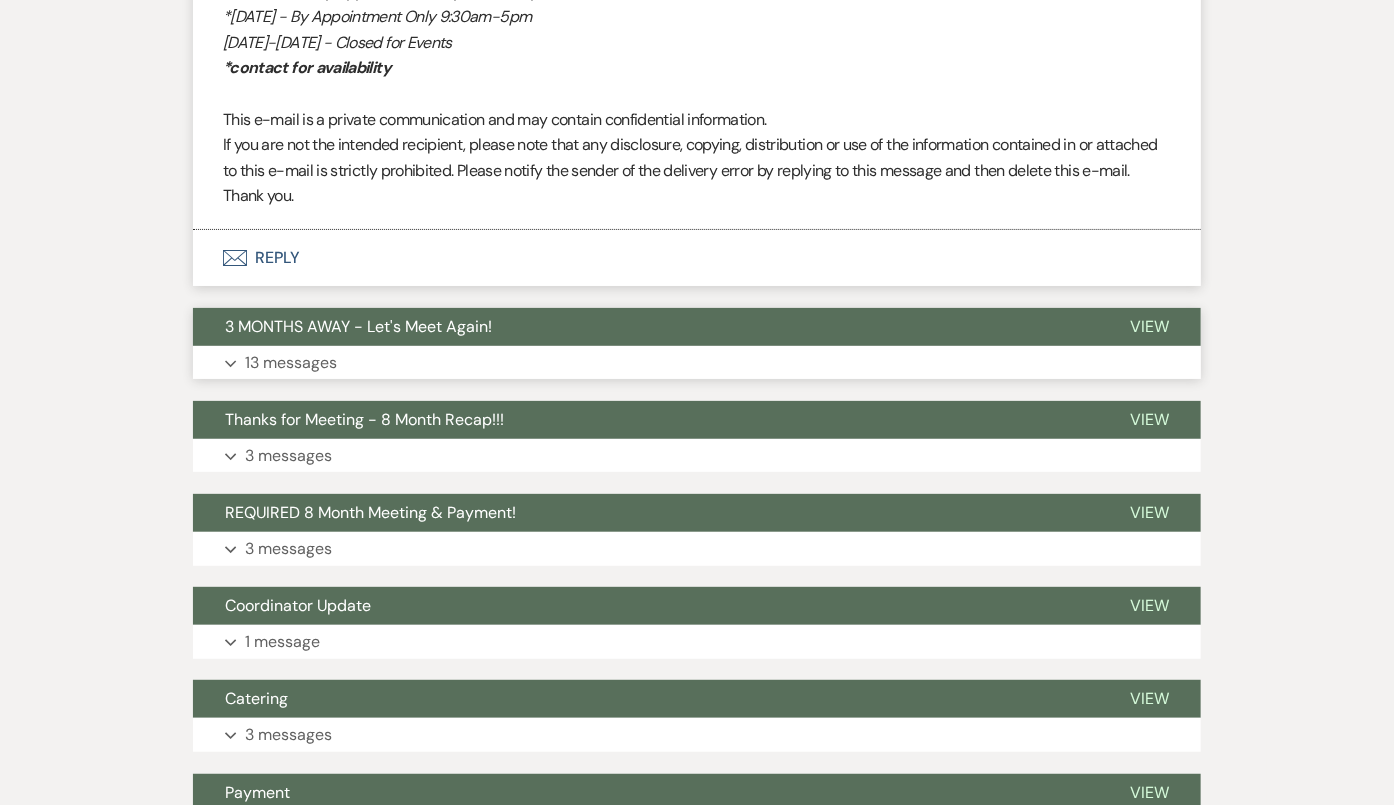 click on "3 MONTHS AWAY - Let's Meet Again!" at bounding box center (645, 327) 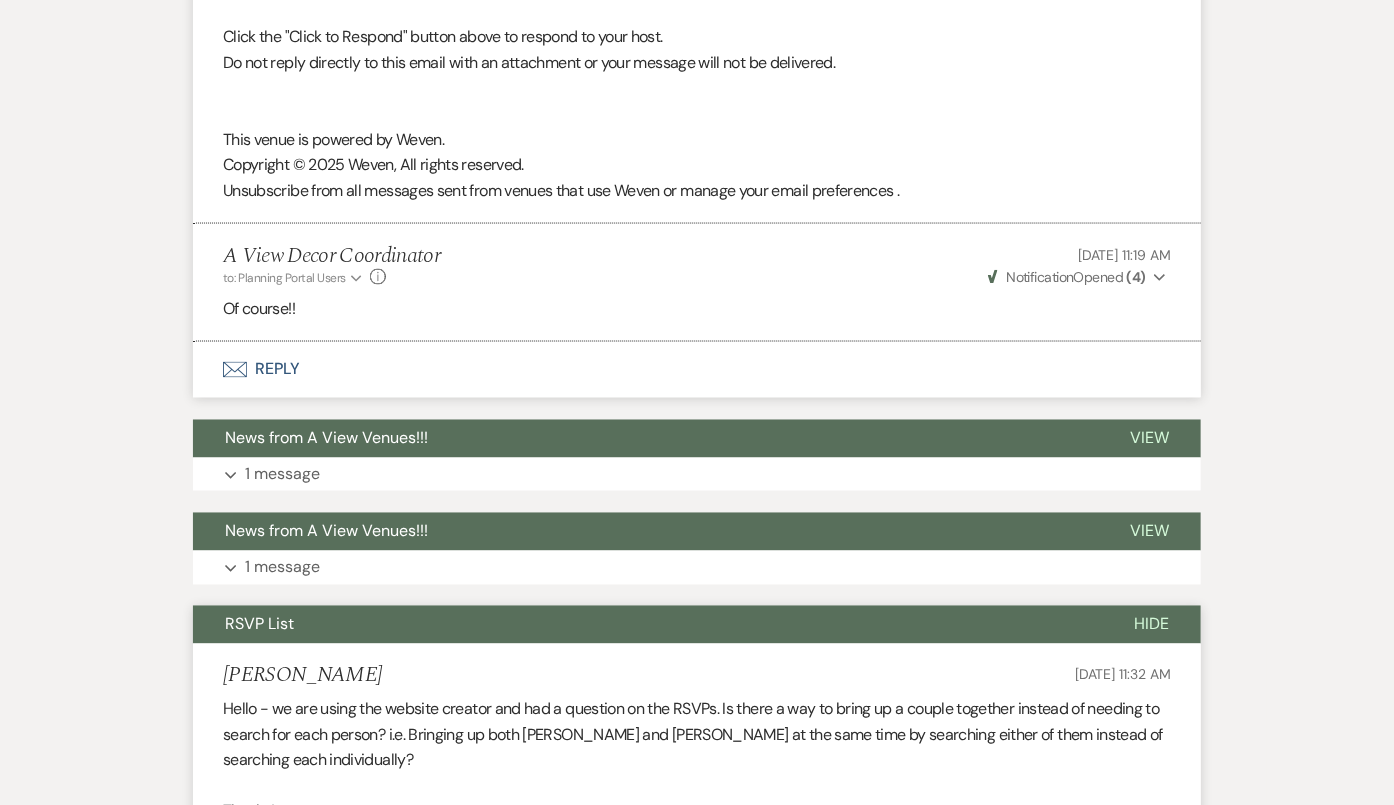 scroll, scrollTop: 14068, scrollLeft: 0, axis: vertical 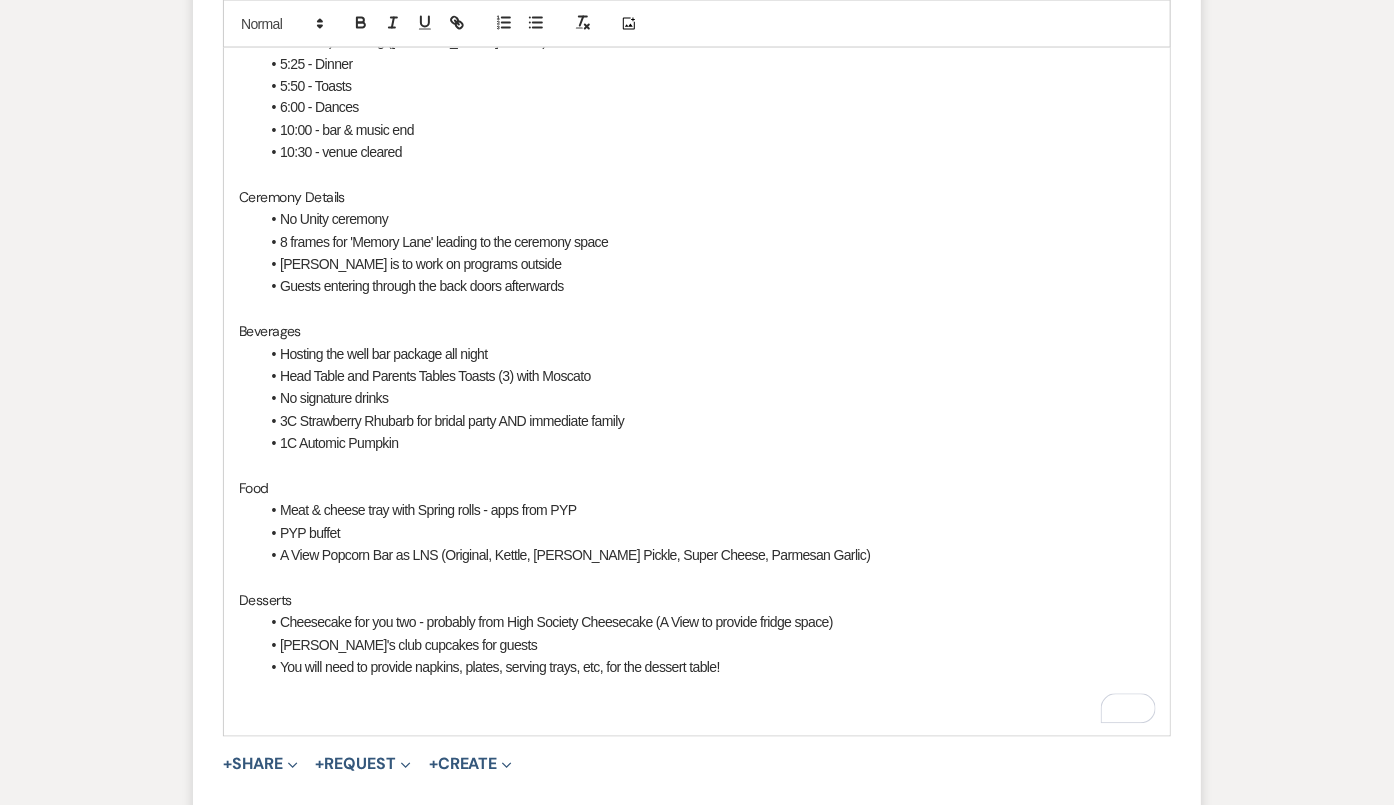 type 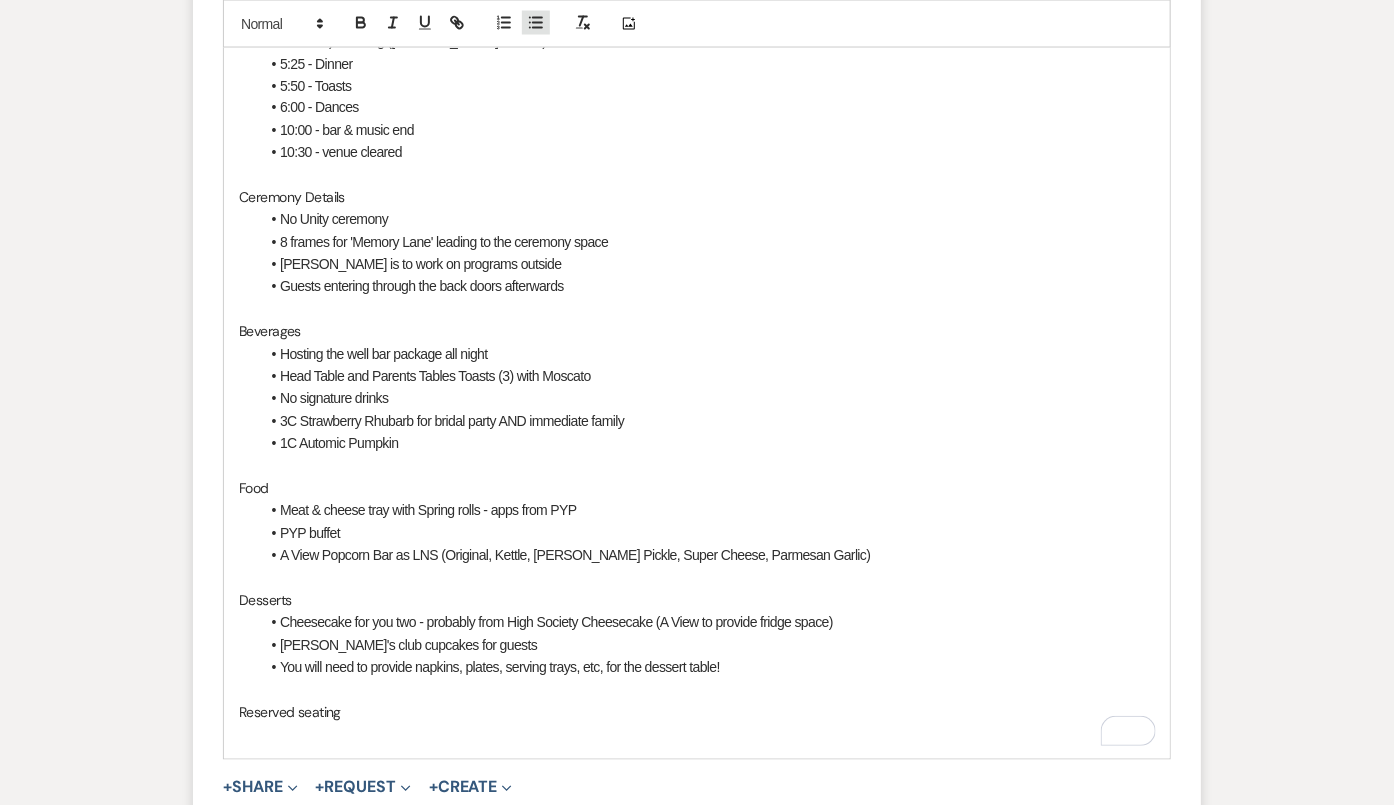 click 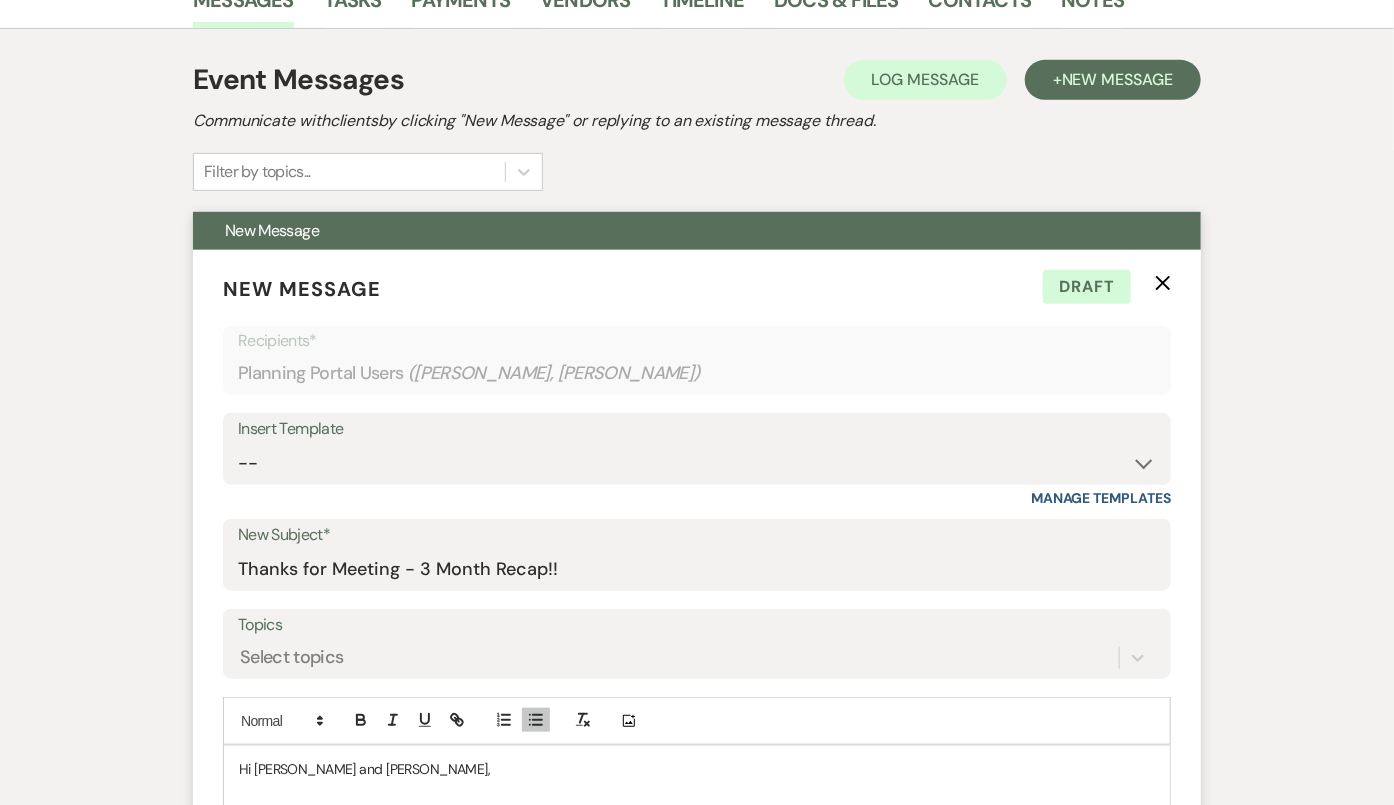 scroll, scrollTop: 0, scrollLeft: 0, axis: both 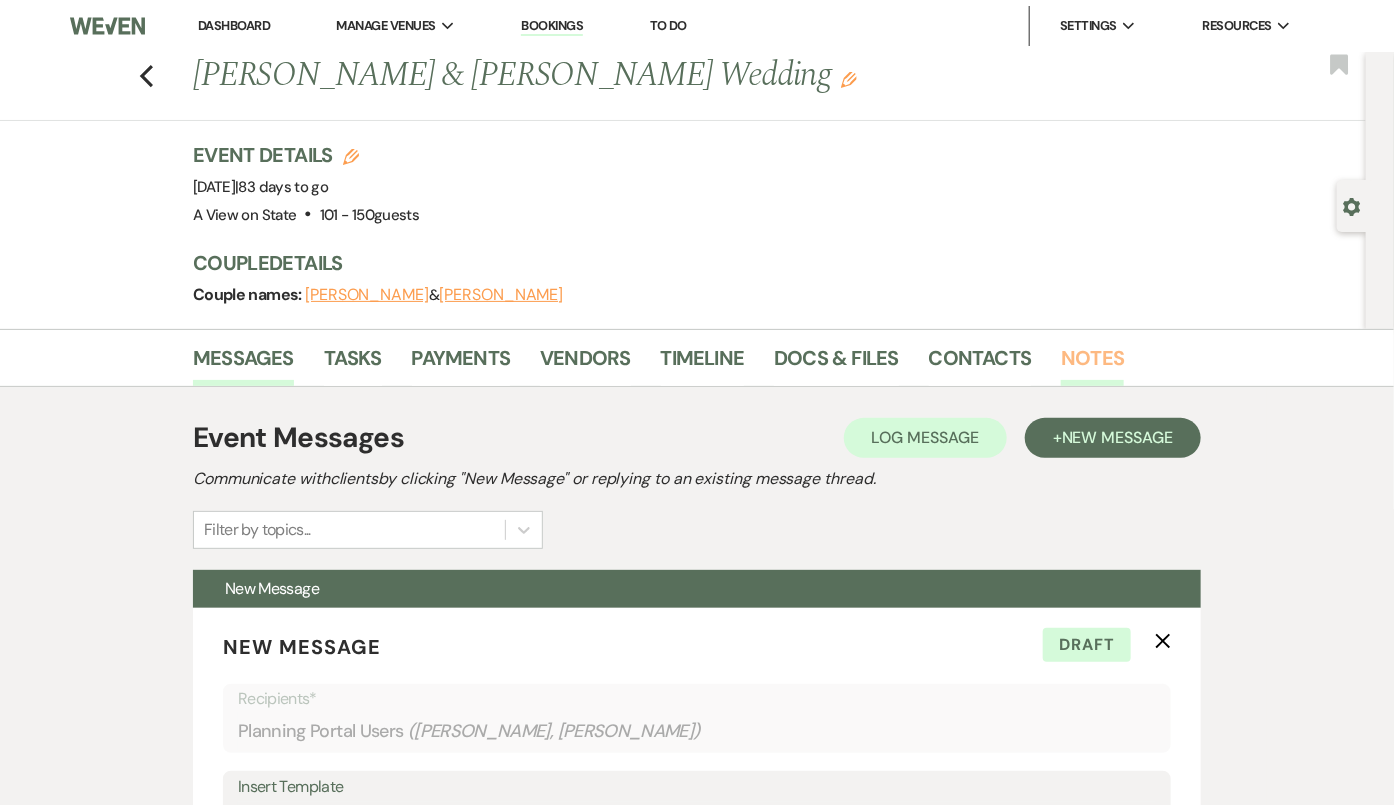 click on "Notes" at bounding box center (1092, 364) 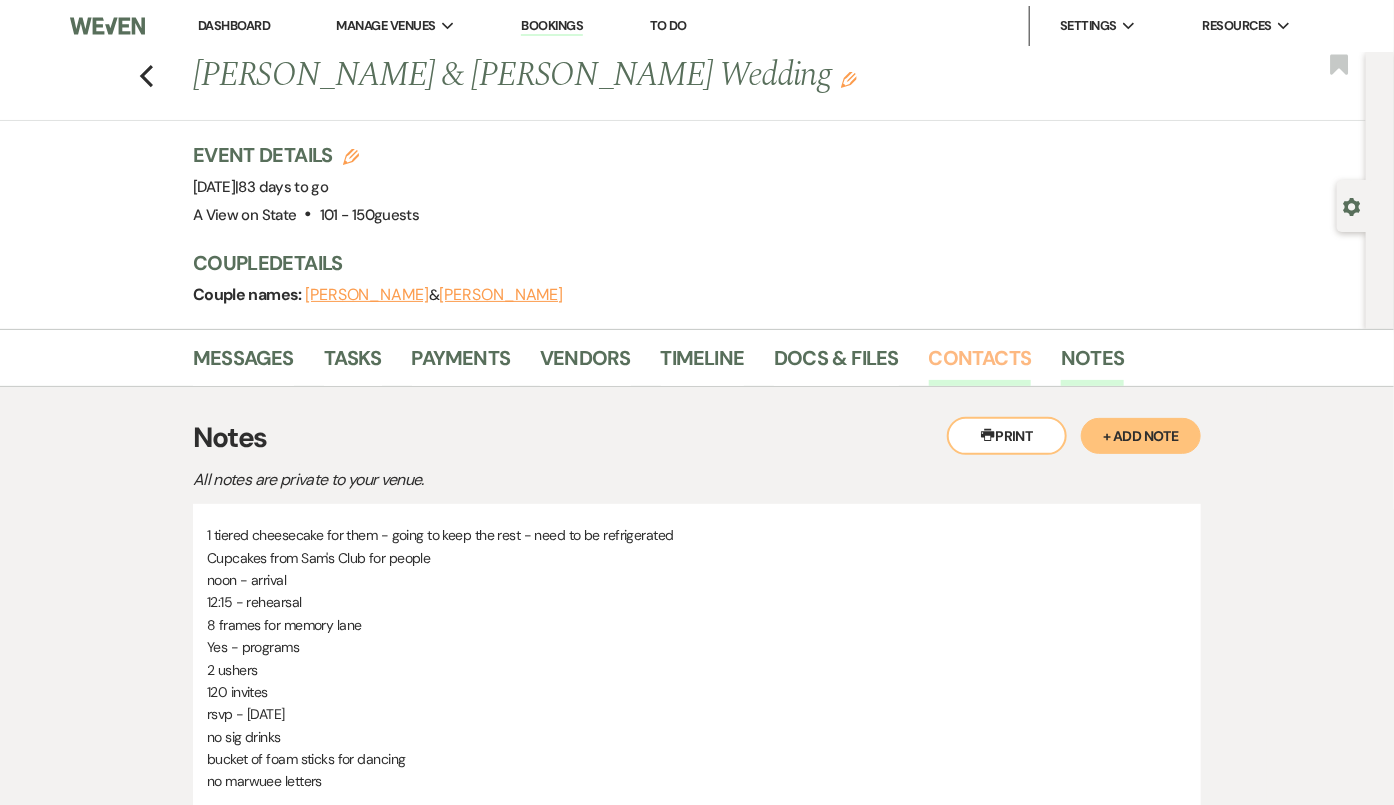 click on "Contacts" at bounding box center [980, 364] 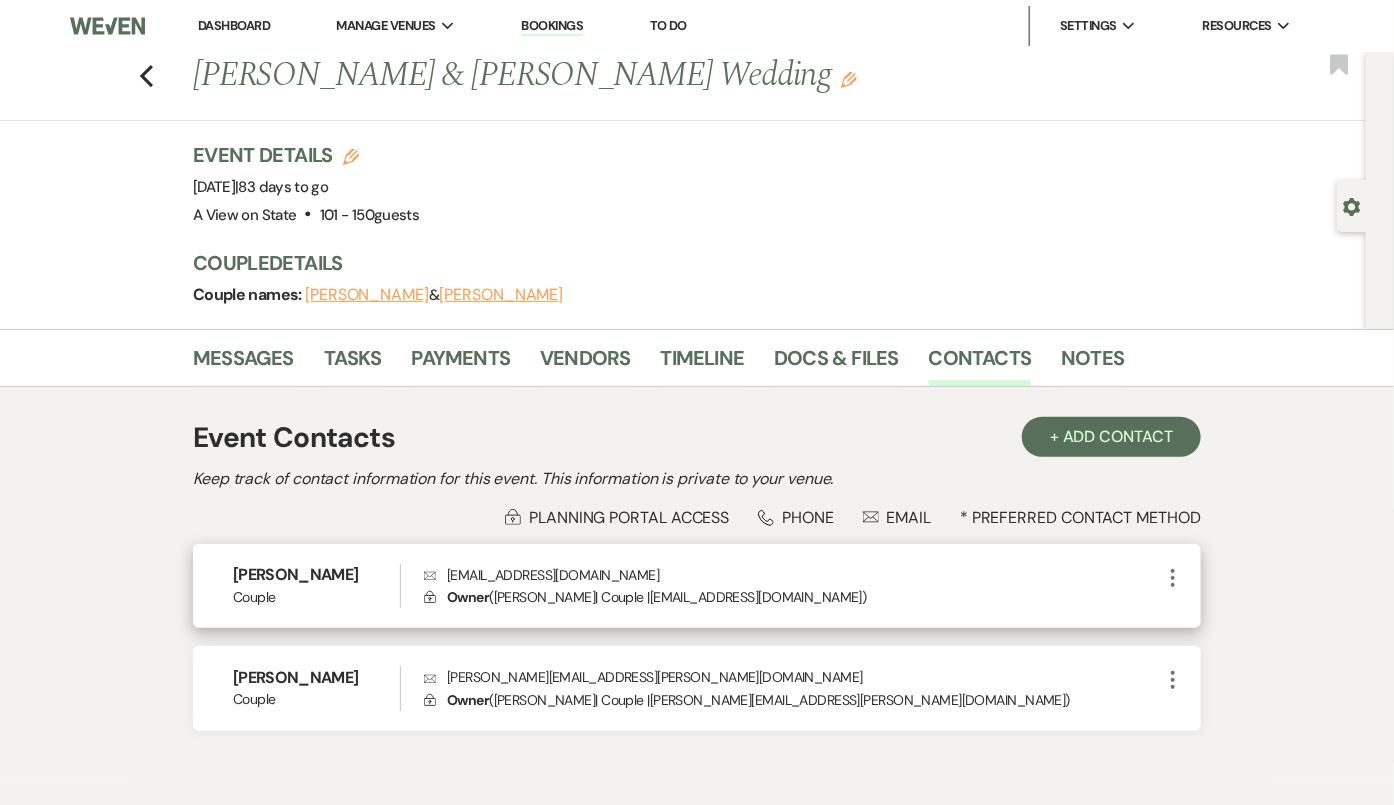 click on "Envelope [EMAIL_ADDRESS][DOMAIN_NAME]" 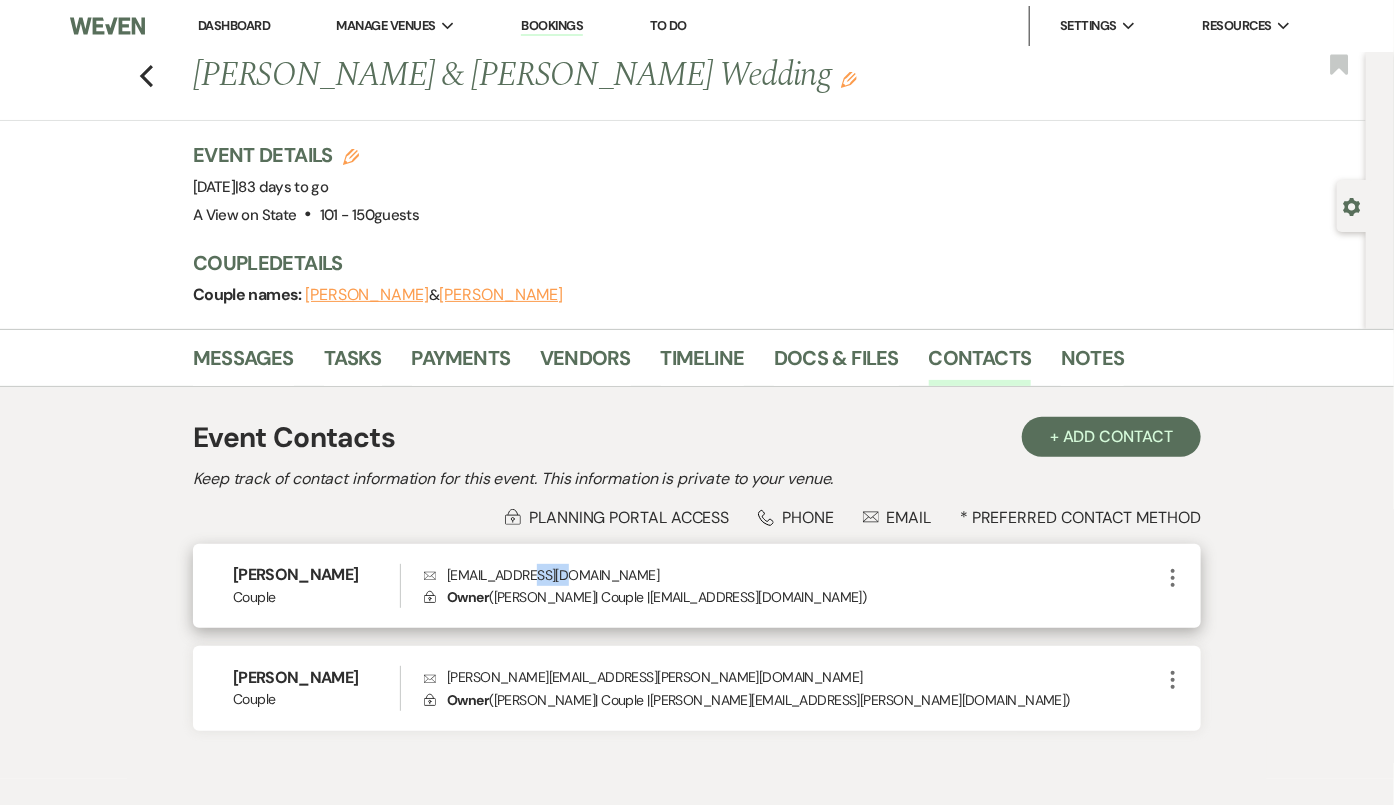 click on "Envelope [EMAIL_ADDRESS][DOMAIN_NAME]" 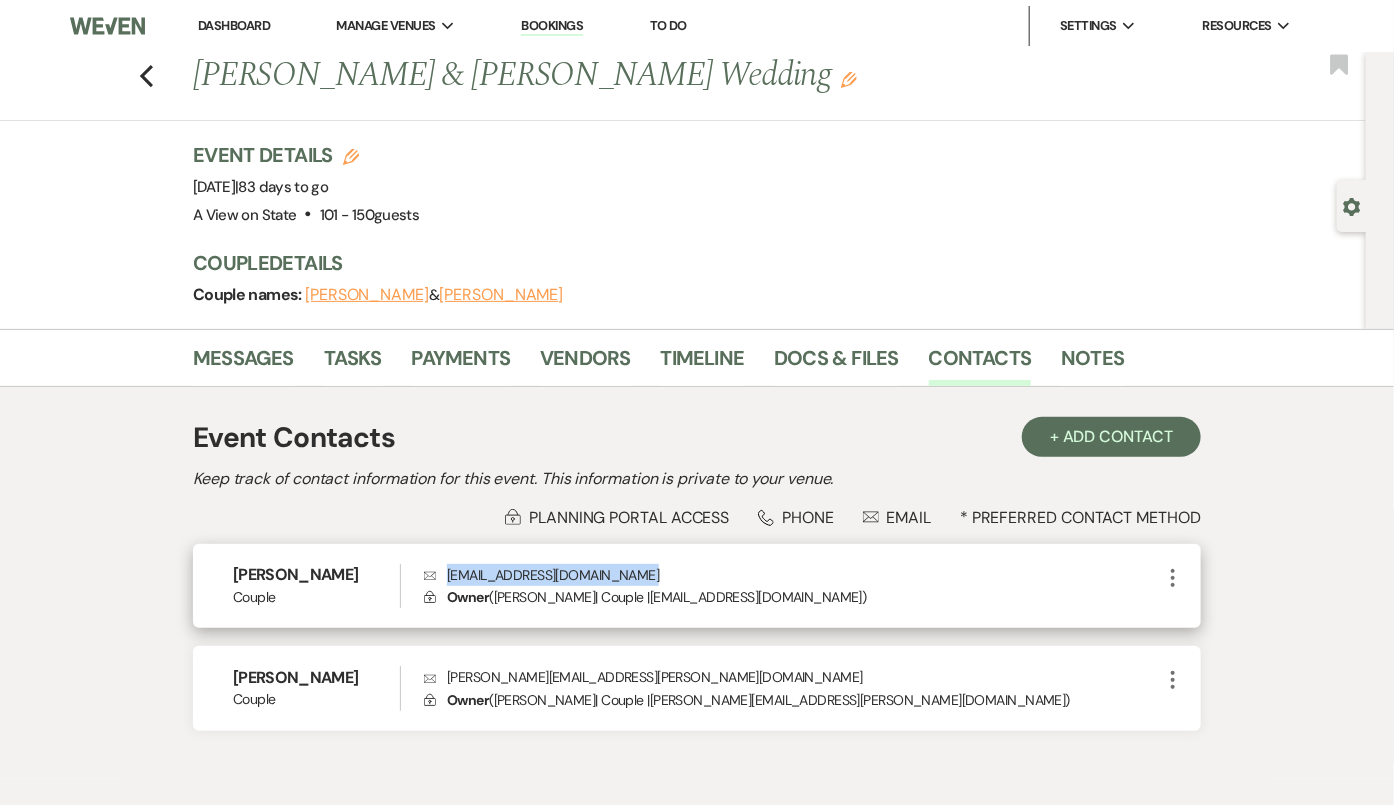 click on "Envelope [EMAIL_ADDRESS][DOMAIN_NAME]" 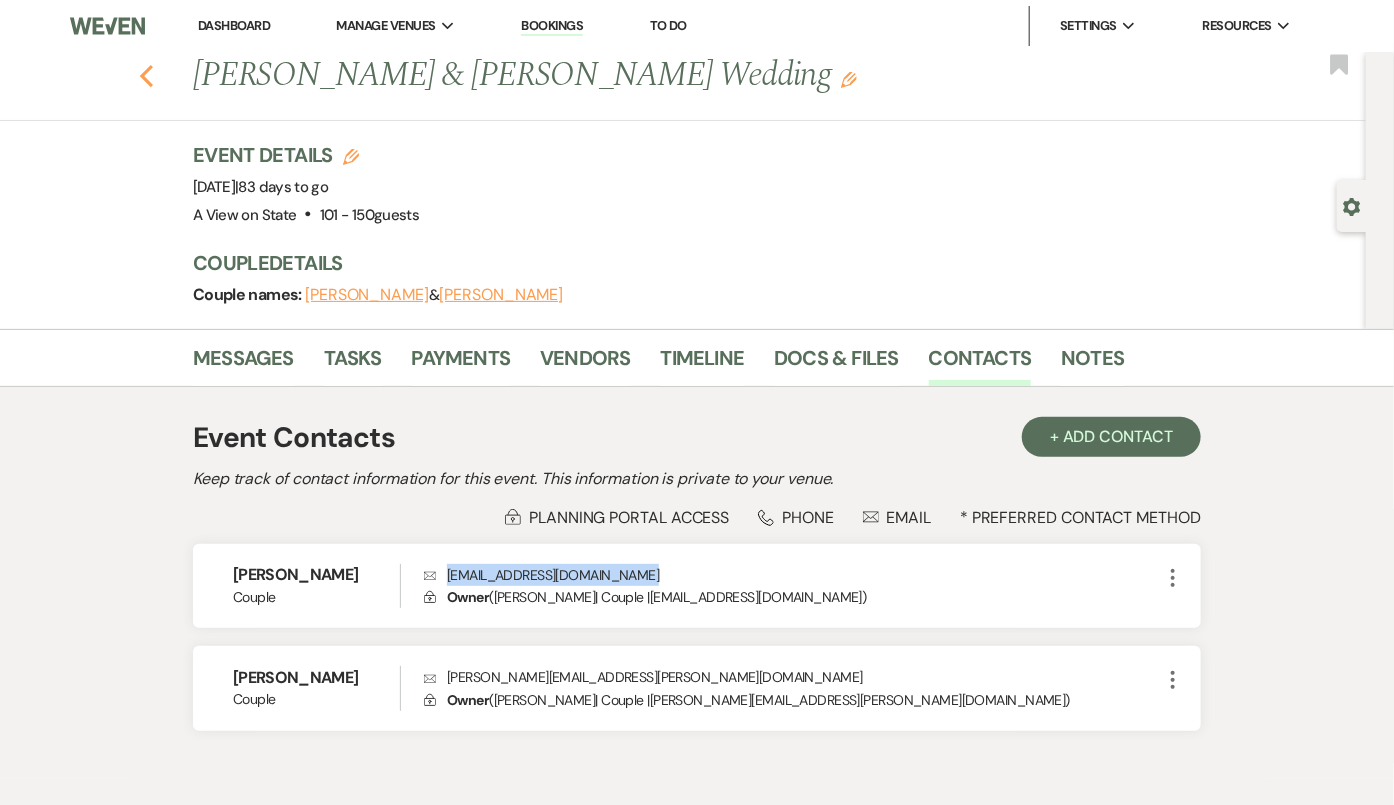 click on "Previous" 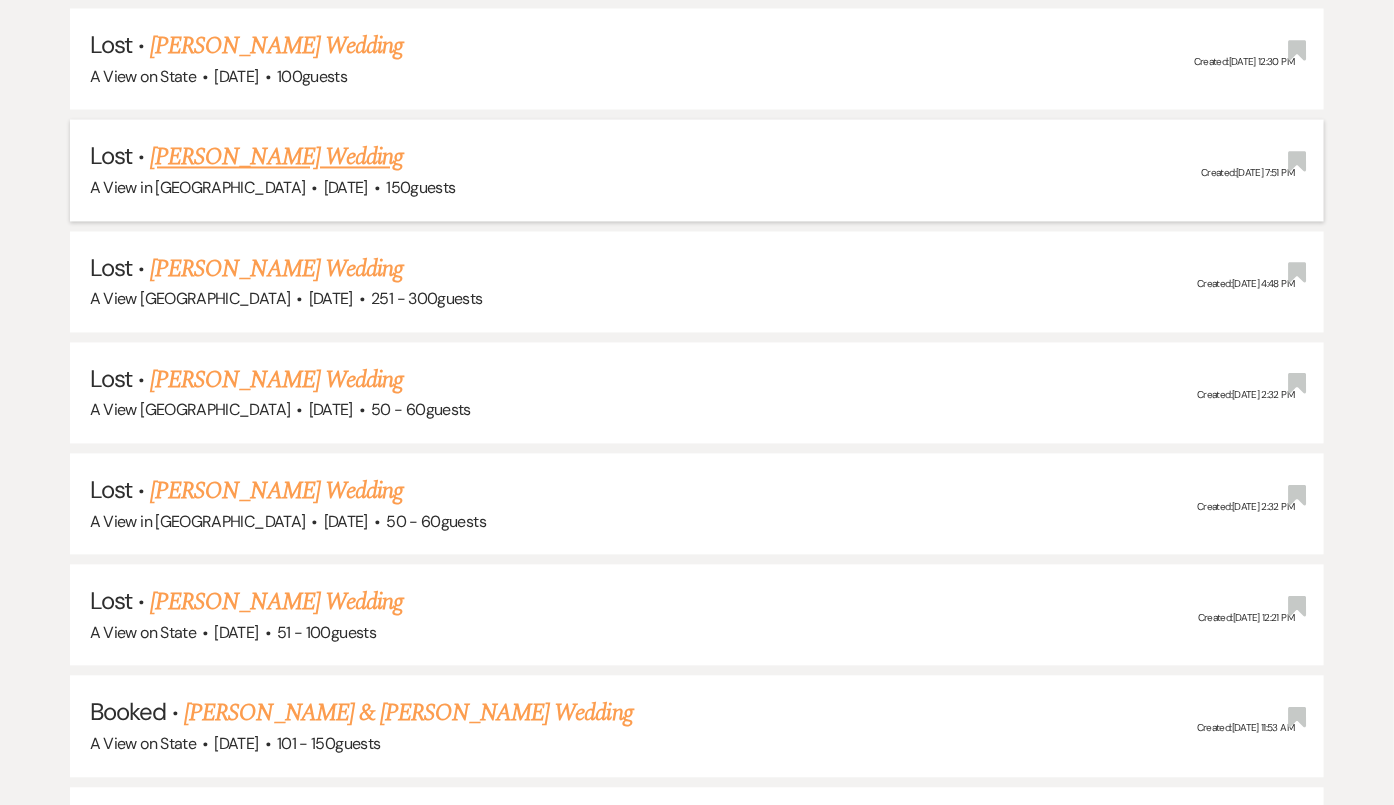scroll, scrollTop: 0, scrollLeft: 0, axis: both 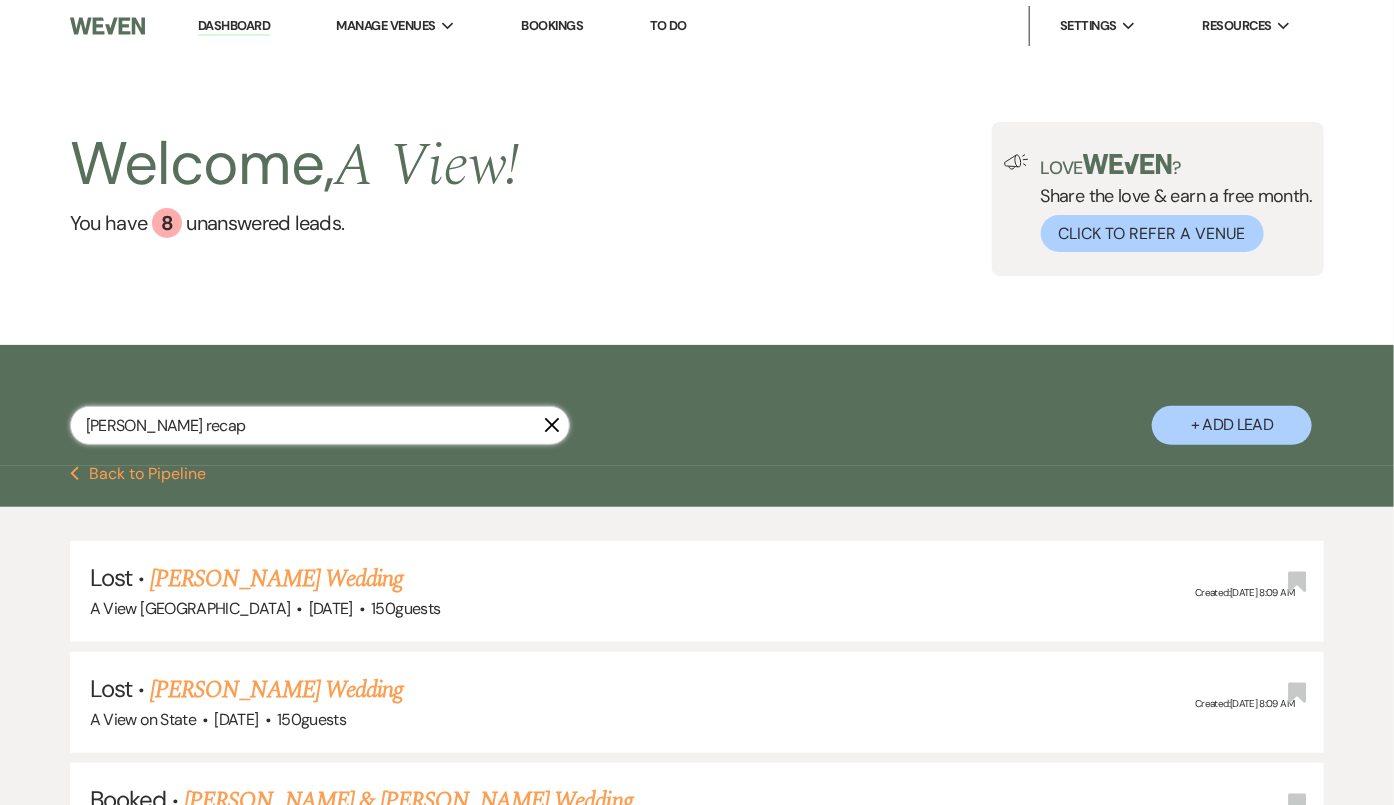 click on "[PERSON_NAME] recap" at bounding box center (320, 425) 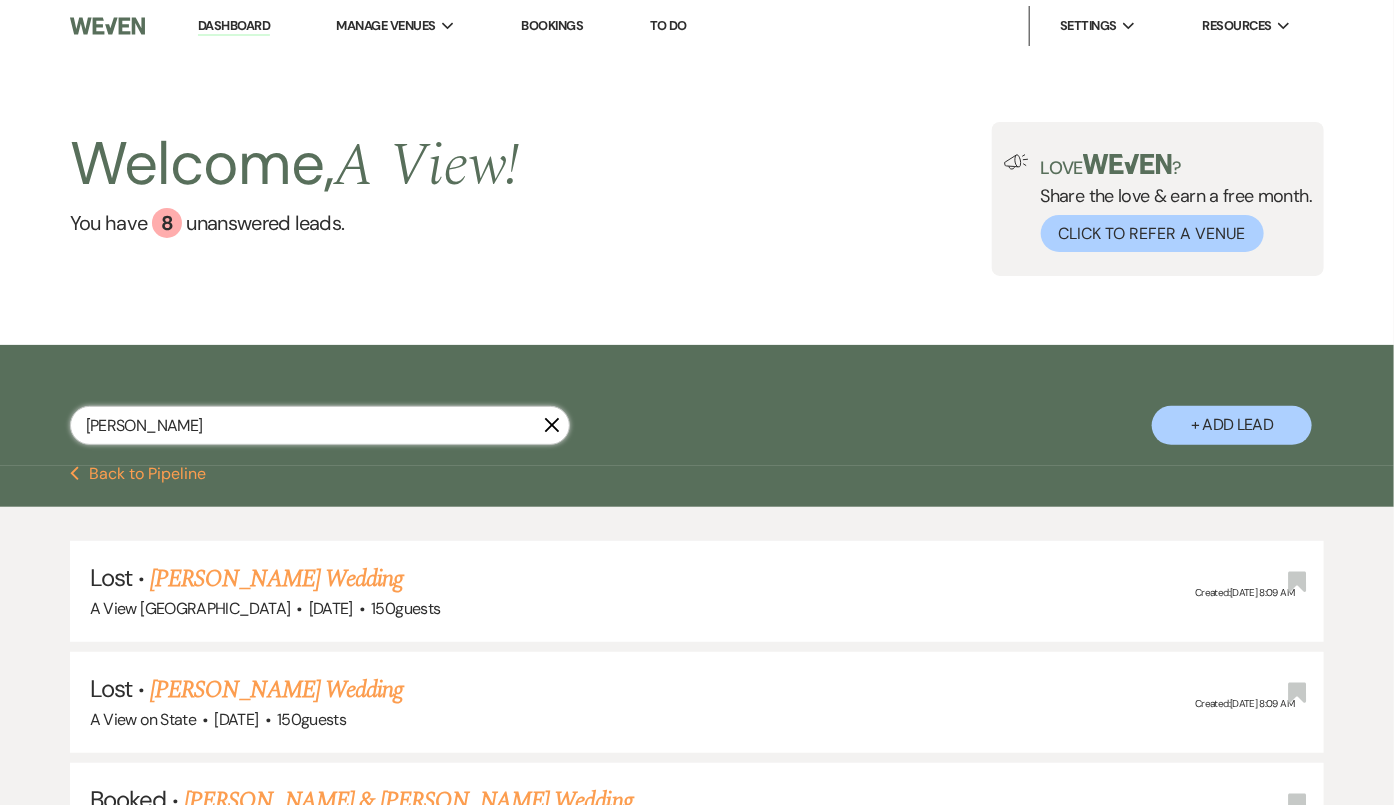 type on "[PERSON_NAME]" 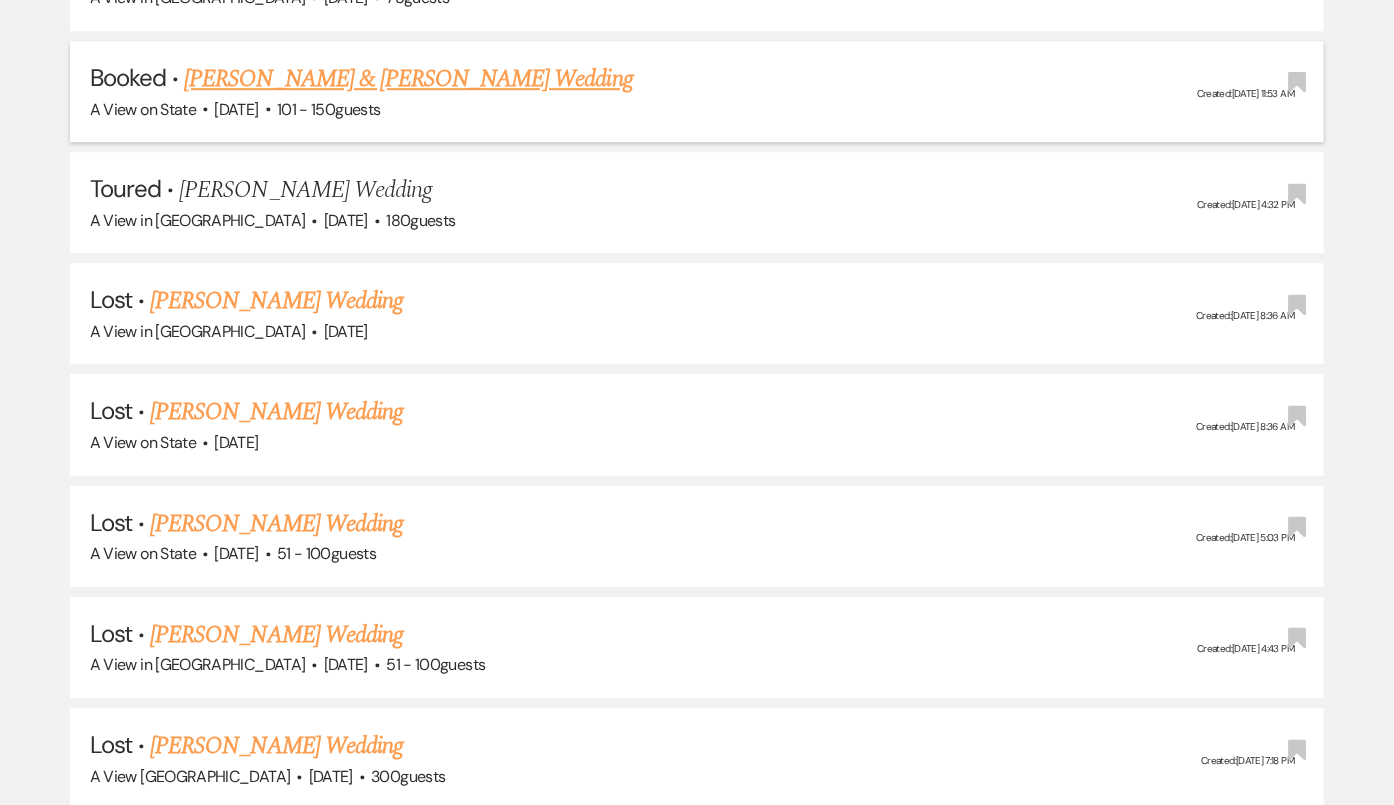 scroll, scrollTop: 2498, scrollLeft: 0, axis: vertical 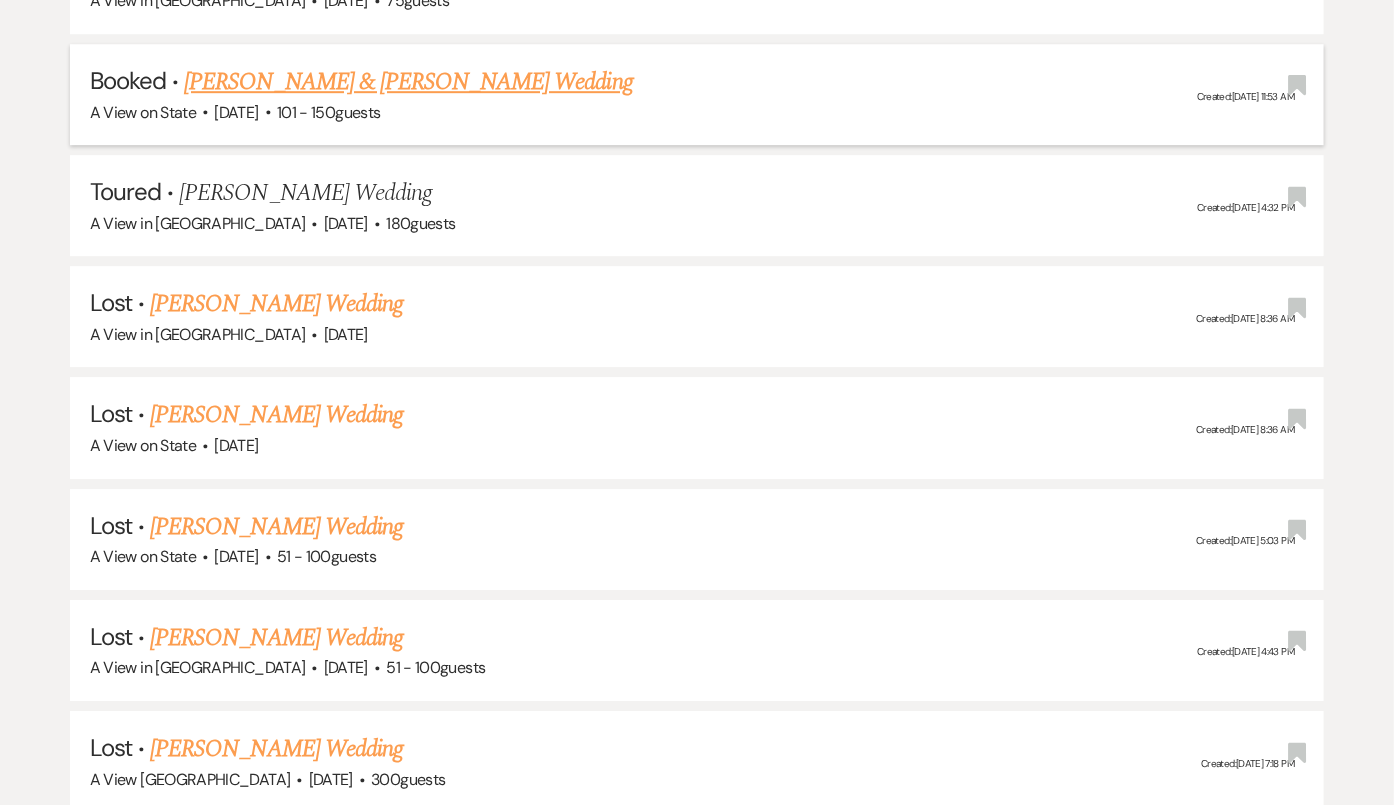 click on "[PERSON_NAME] & [PERSON_NAME] Wedding" at bounding box center (408, 82) 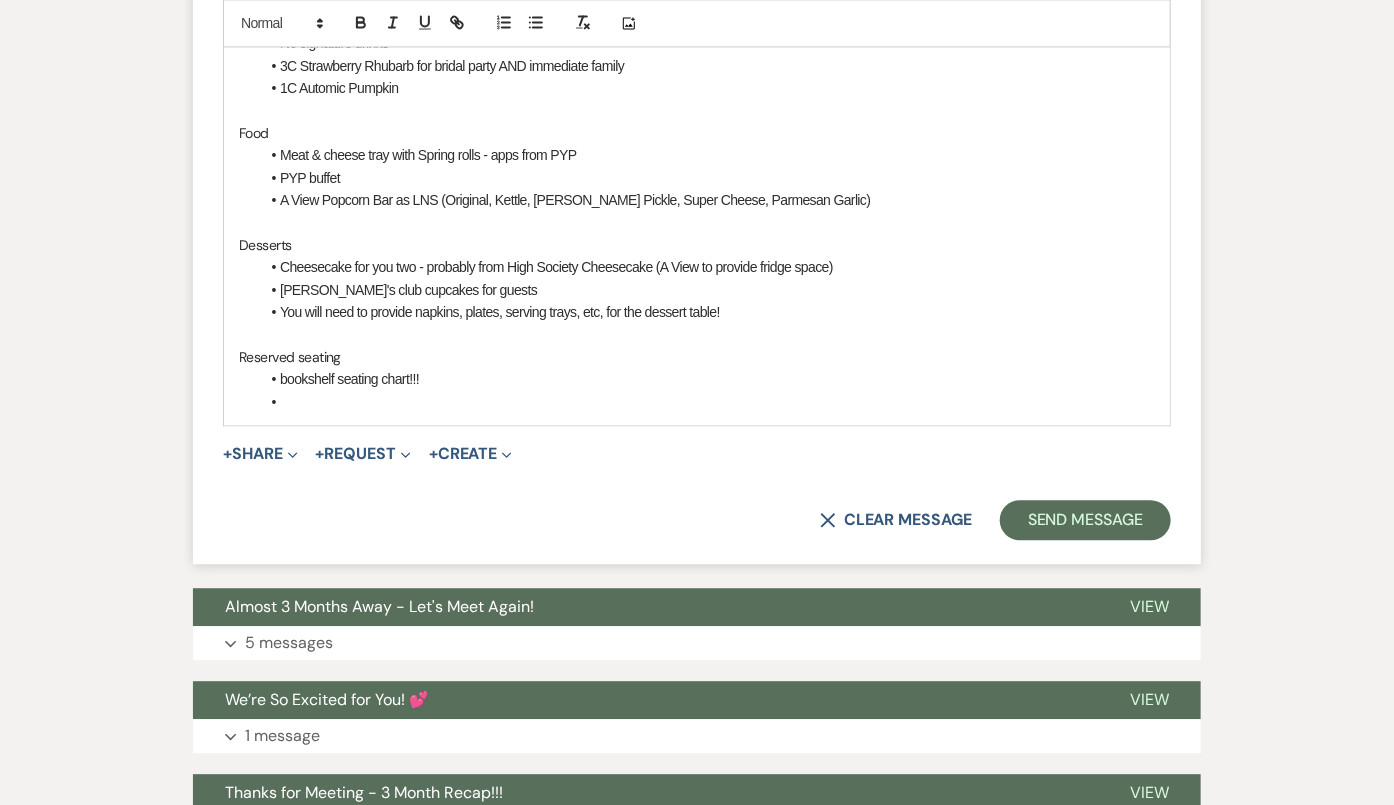 scroll, scrollTop: 1820, scrollLeft: 0, axis: vertical 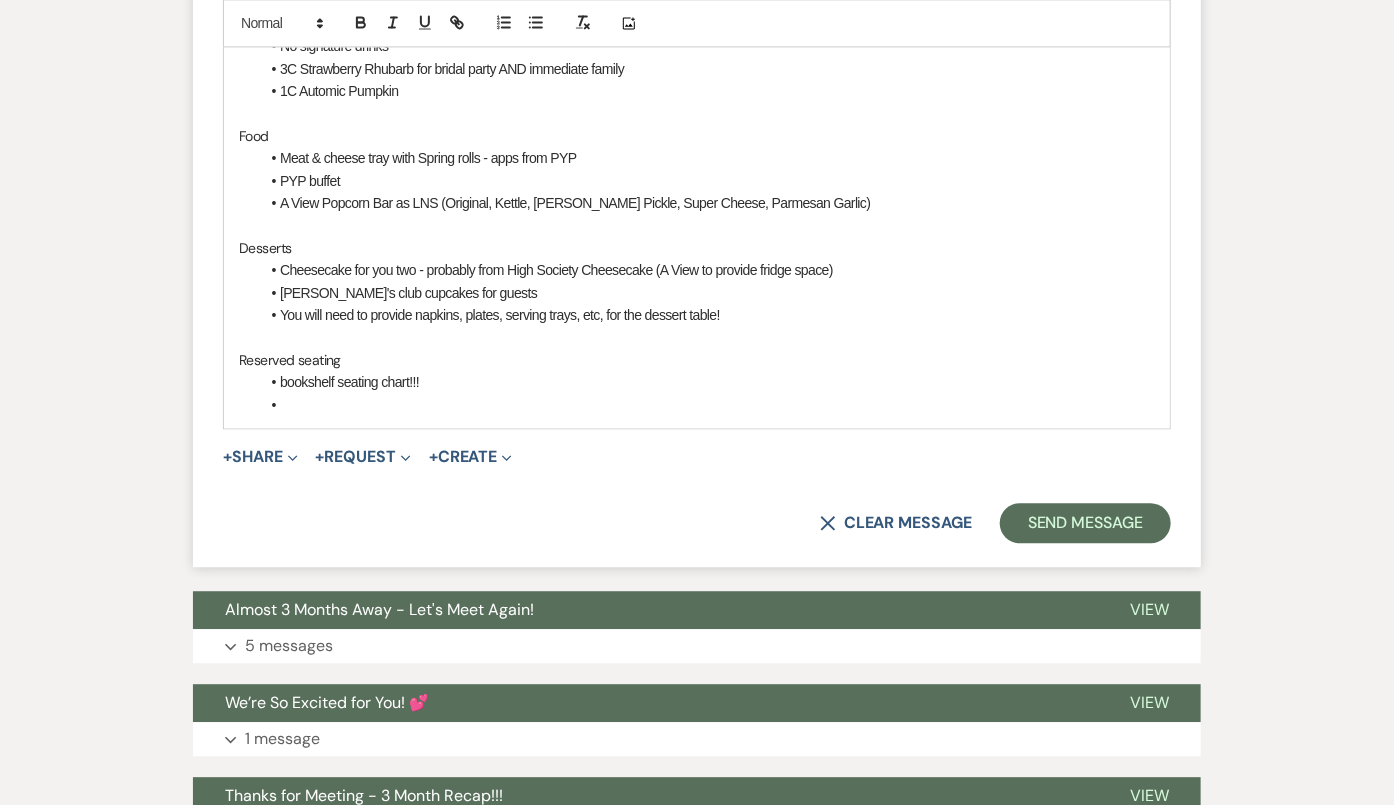 click at bounding box center [707, 405] 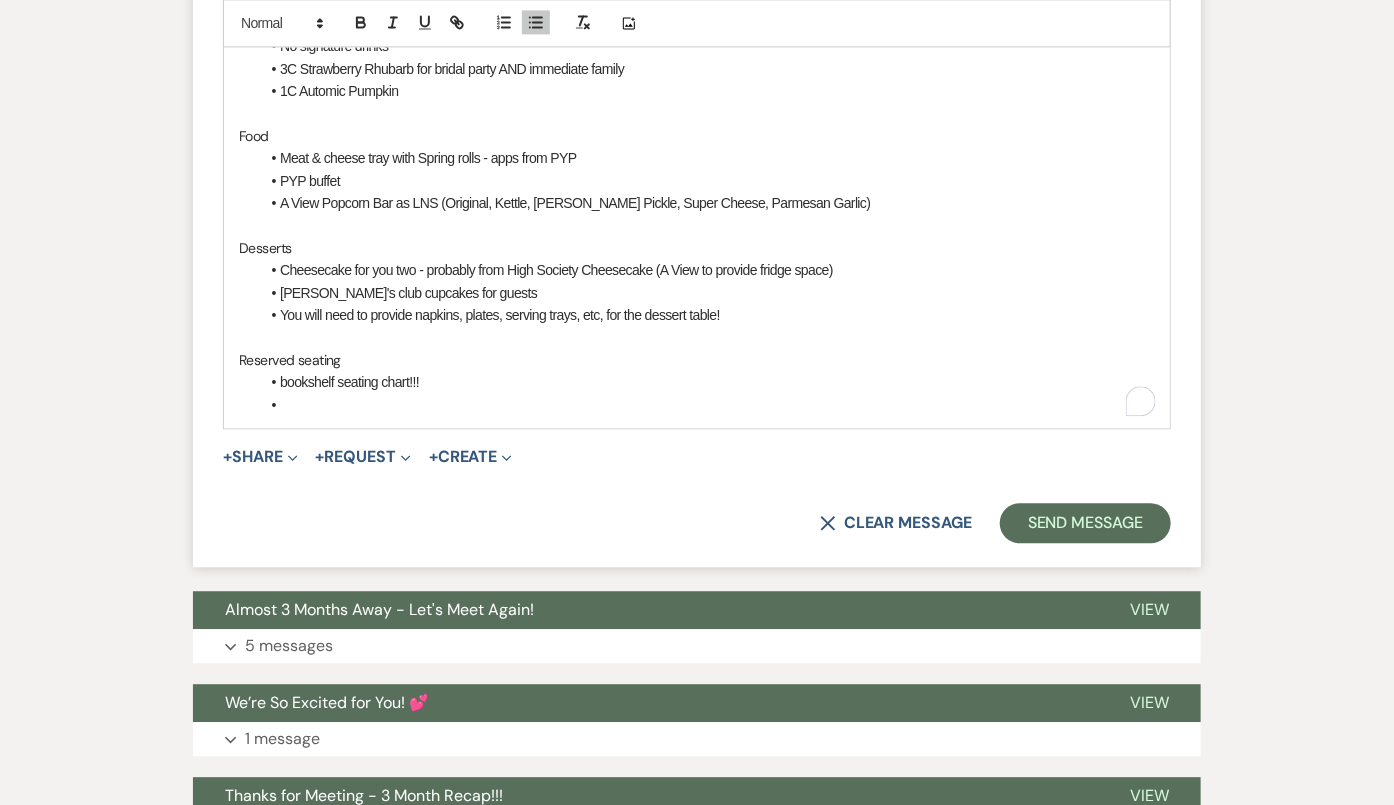 type 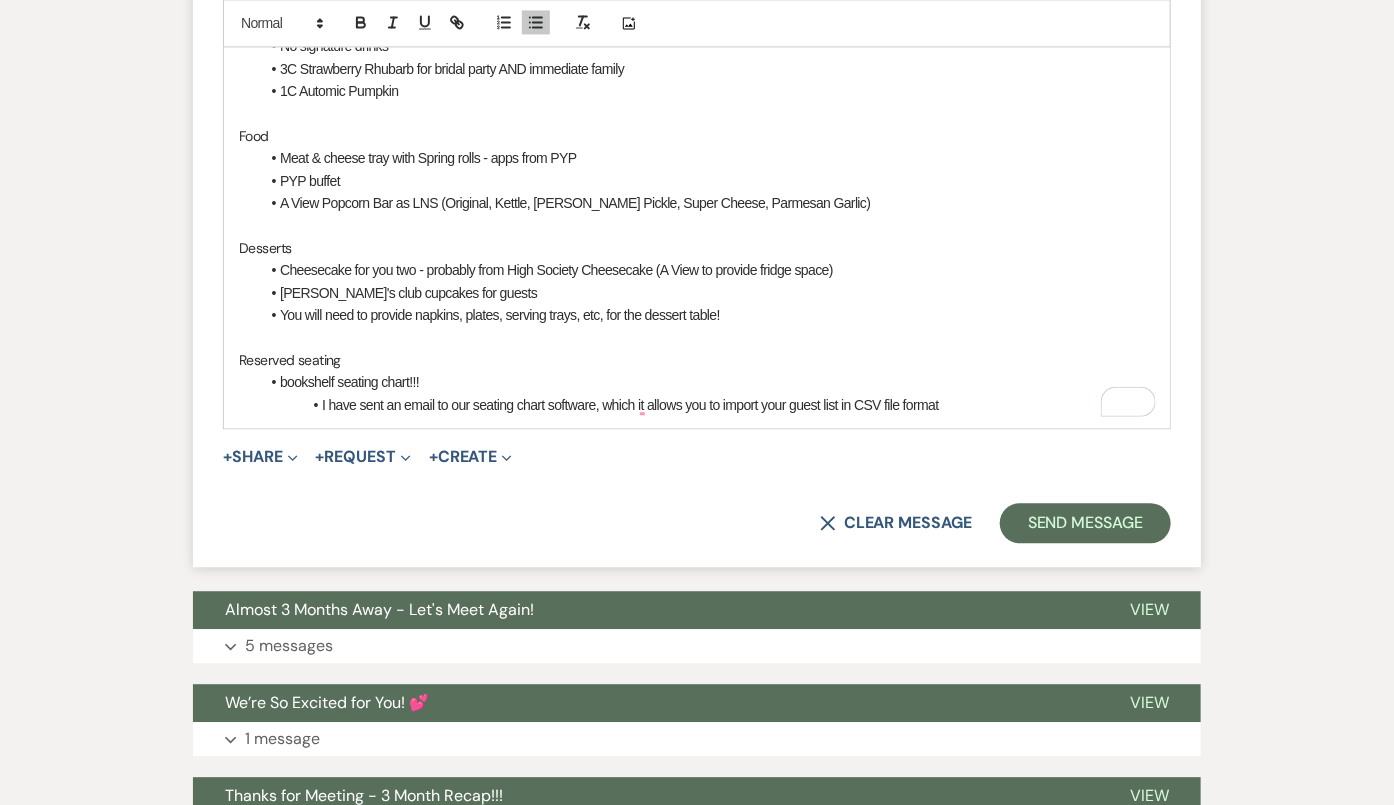 click on "+  Share Expand Doc Upload Documents Add Photo Images Pref Vendors Preferred vendors Plan Portal Link Planning portal log in link +  Request Expand Generate Payment Payment Vendor List Vendor list Doc Upload Document upload +  Create Expand + New Template" at bounding box center [697, 457] 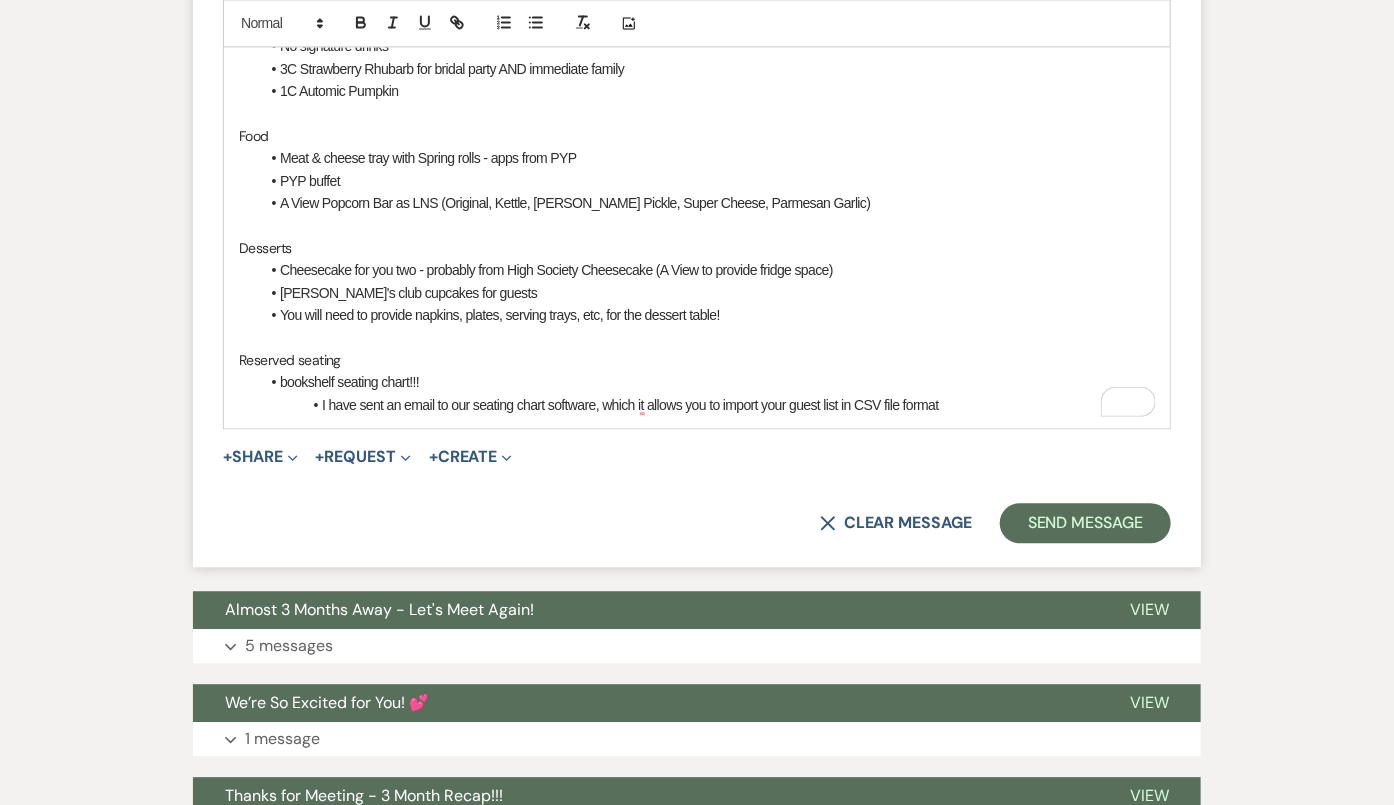 click on "I have sent an email to our seating chart software, which it allows you to import your guest list in CSV file format" at bounding box center (707, 405) 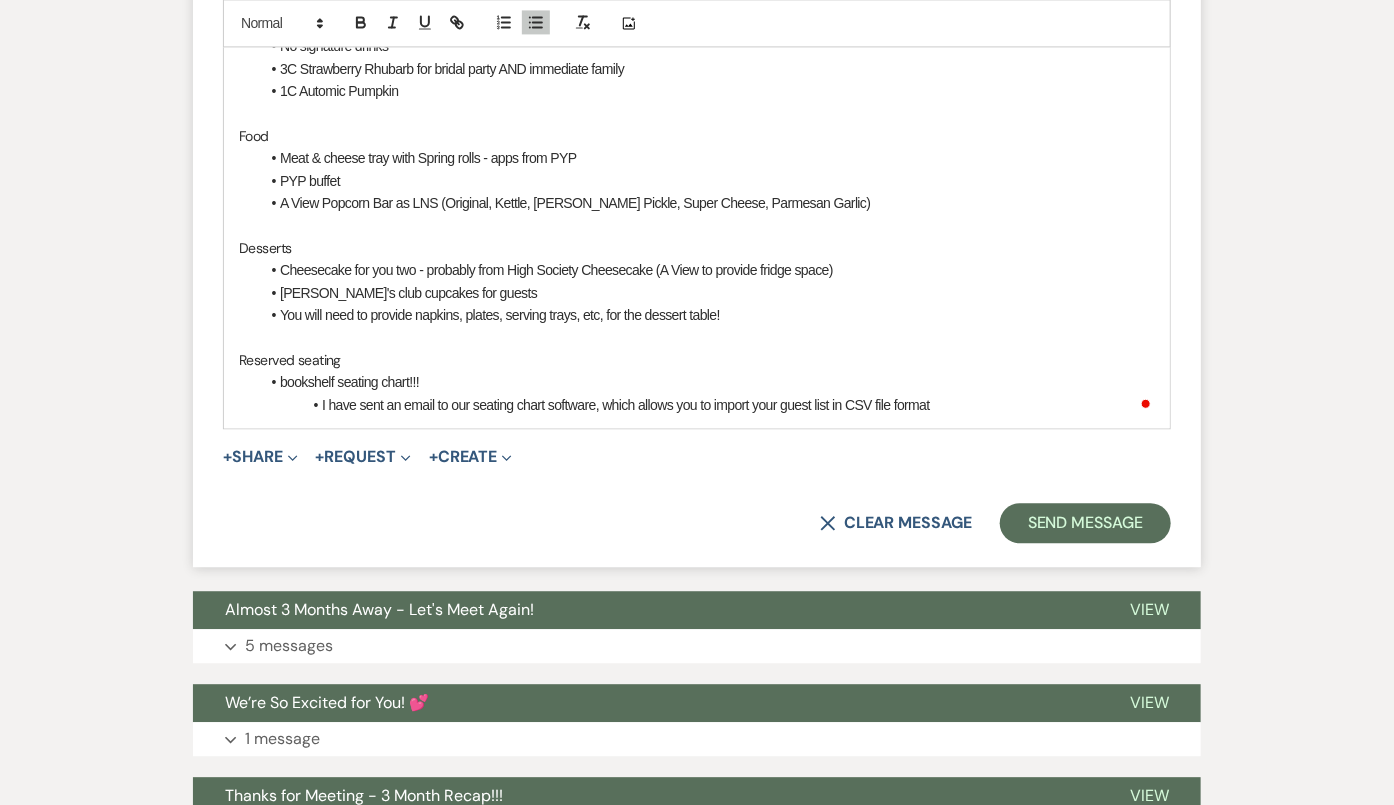 click on "I have sent an email to our seating chart software, which allows you to import your guest list in CSV file format" at bounding box center (707, 405) 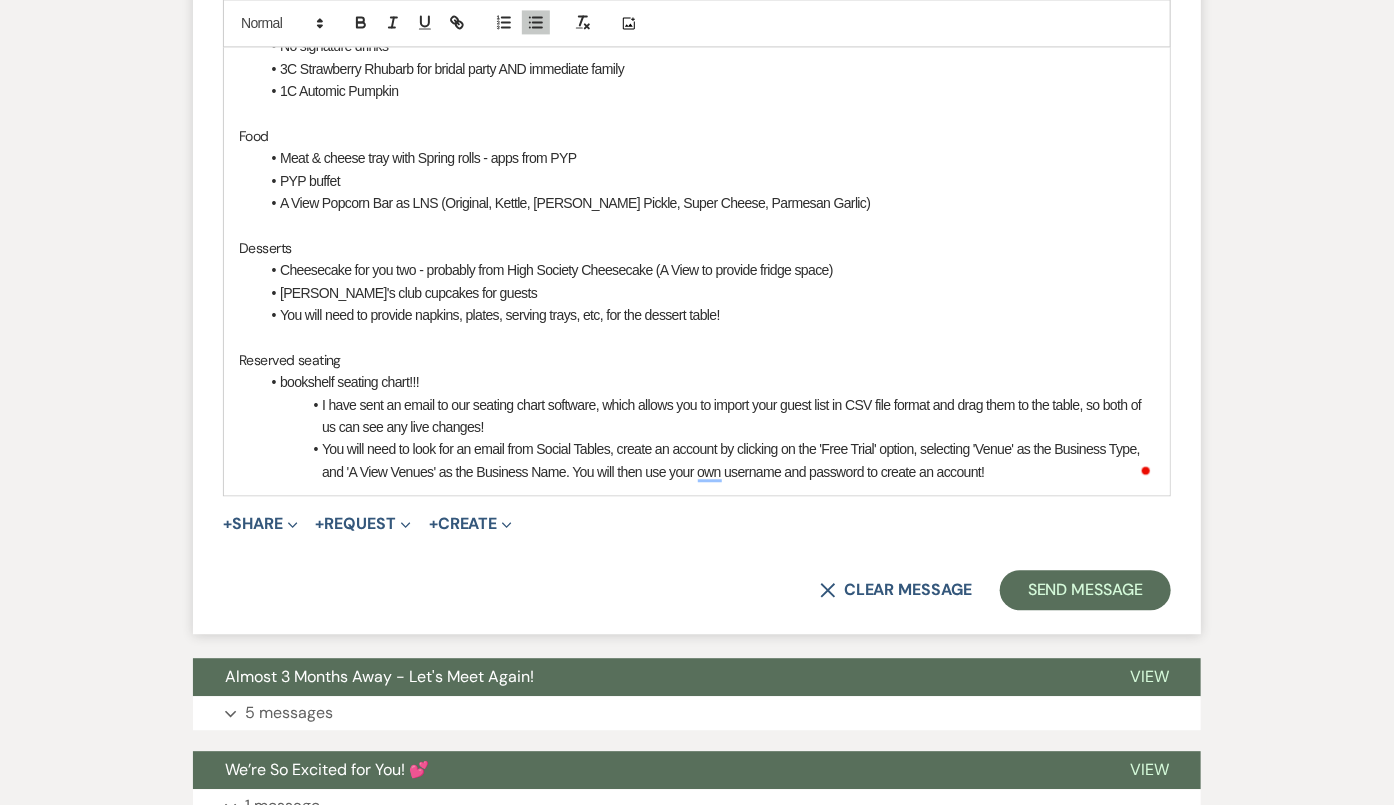 click on "You will need to look for an email from Social Tables, create an account by clicking on the 'Free Trial' option, selecting 'Venue' as the Business Type, and 'A View Venues' as the Business Name. You will then use your own username and password to create an account!" at bounding box center (707, 460) 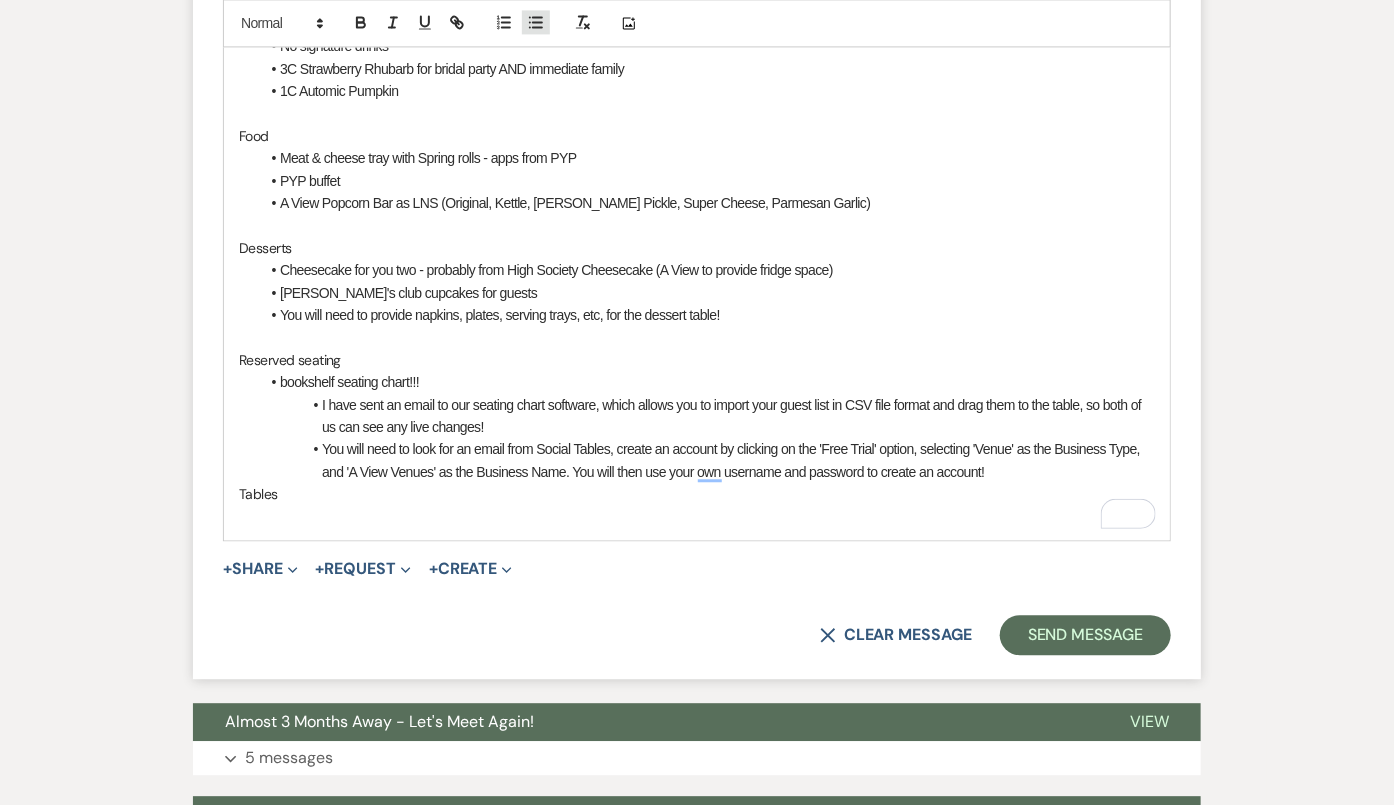 click 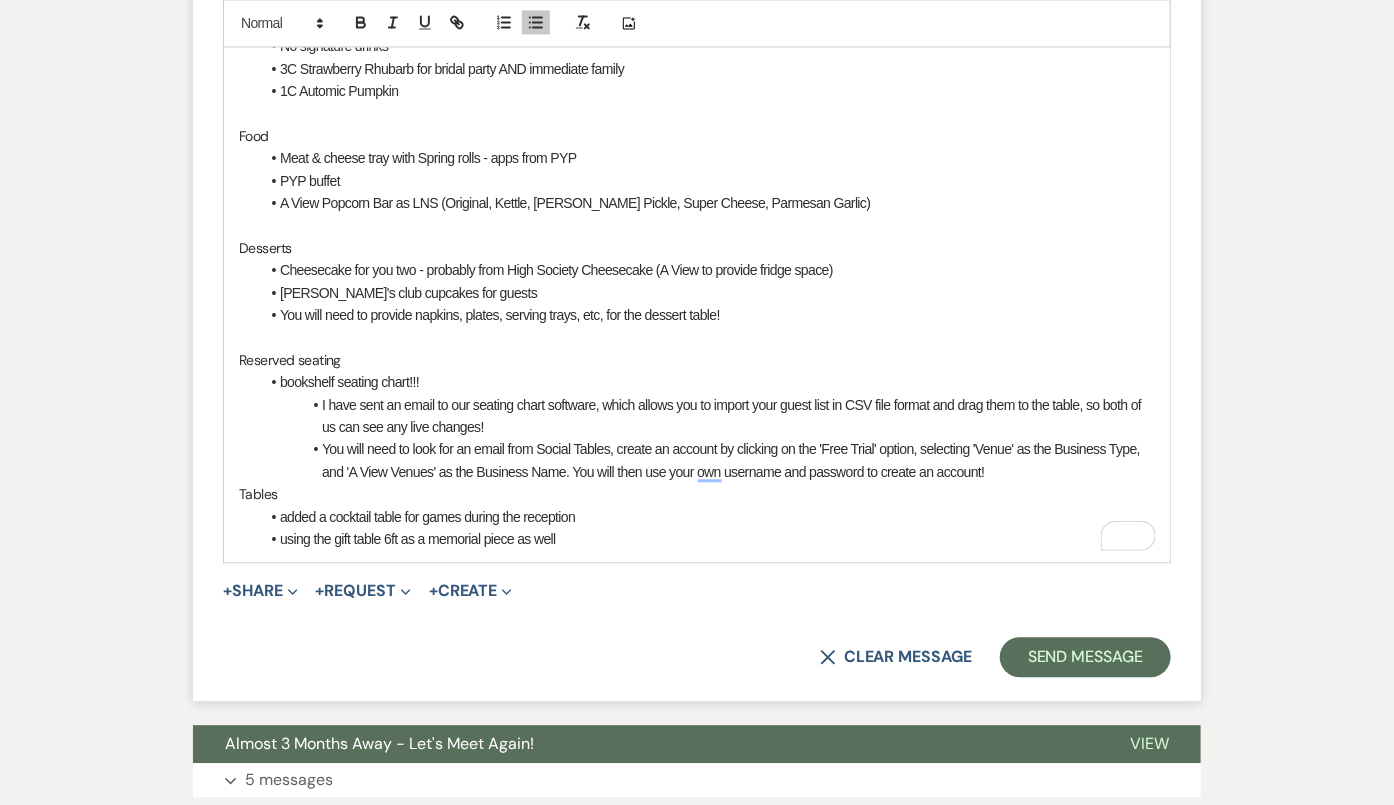 click on "using the gift table 6ft as a memorial piece as well" at bounding box center (707, 539) 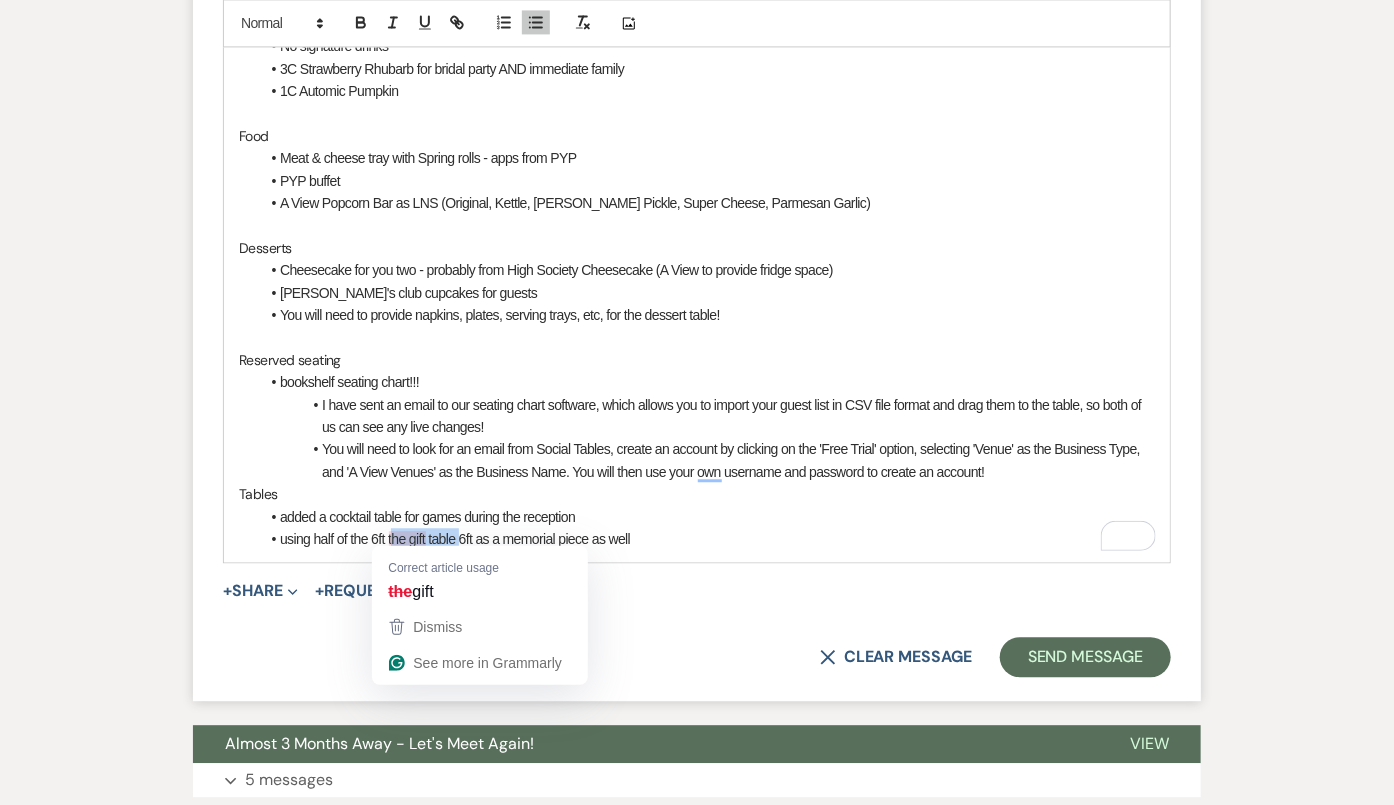 drag, startPoint x: 459, startPoint y: 544, endPoint x: 390, endPoint y: 541, distance: 69.065186 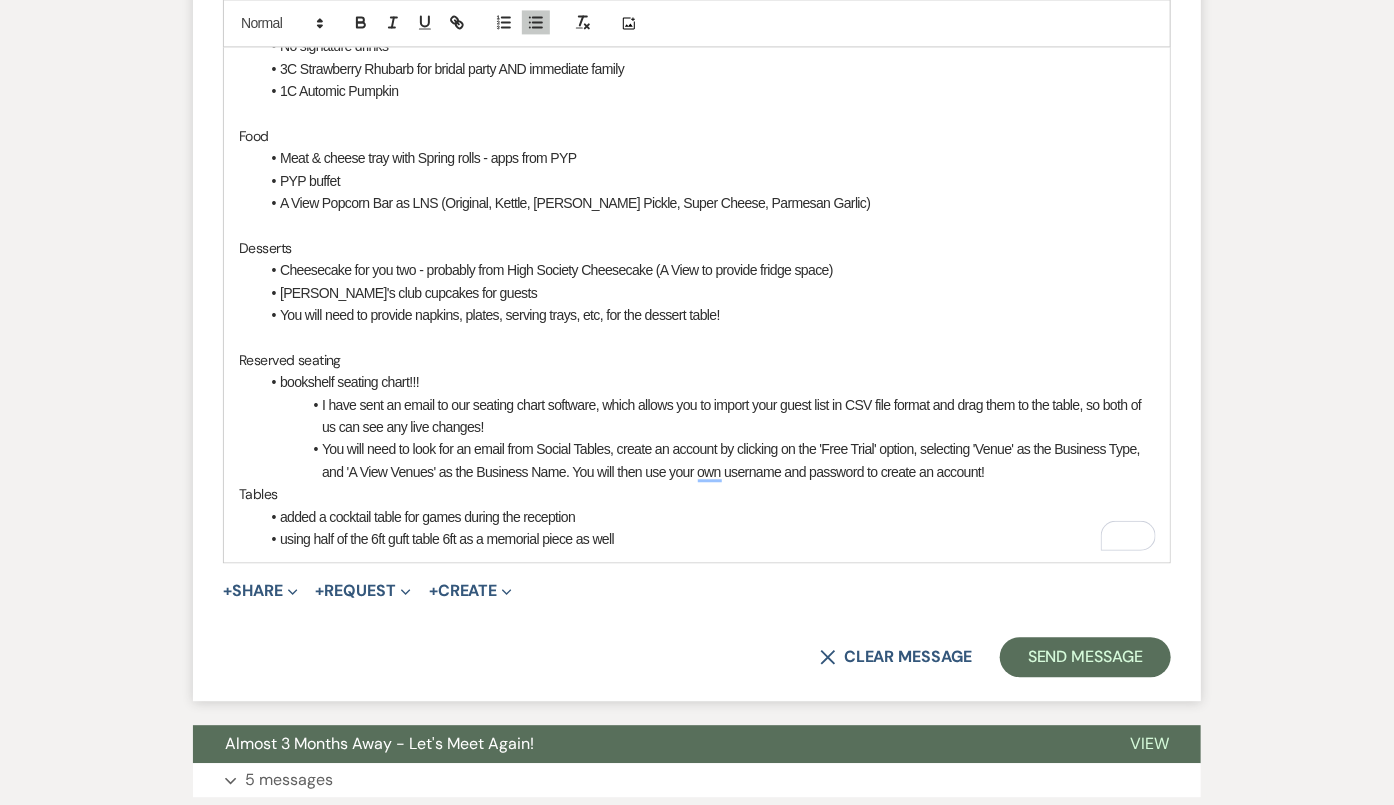 click on "using half of the 6ft guft table 6ft as a memorial piece as well" at bounding box center [707, 539] 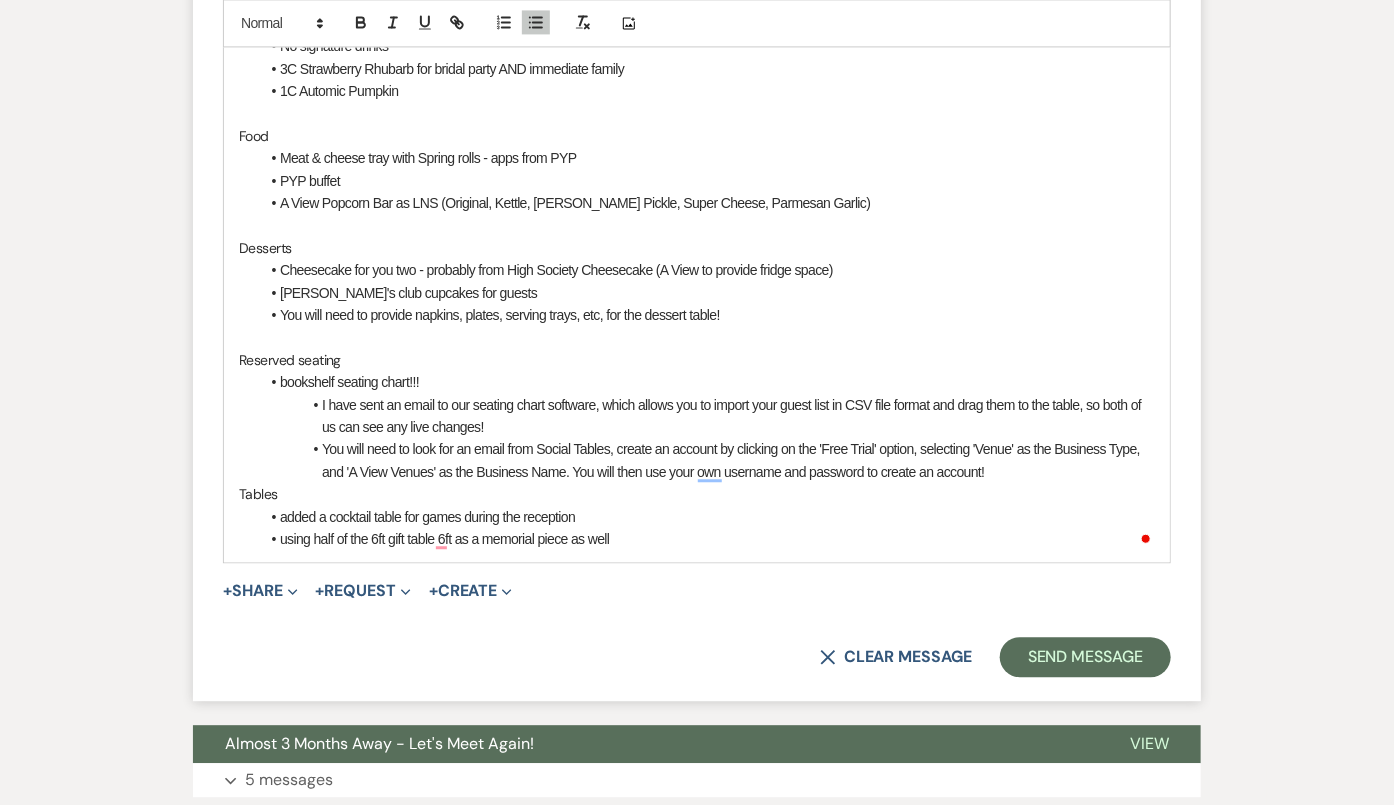 click on "using half of the 6ft gift table 6ft as a memorial piece as well" at bounding box center [707, 539] 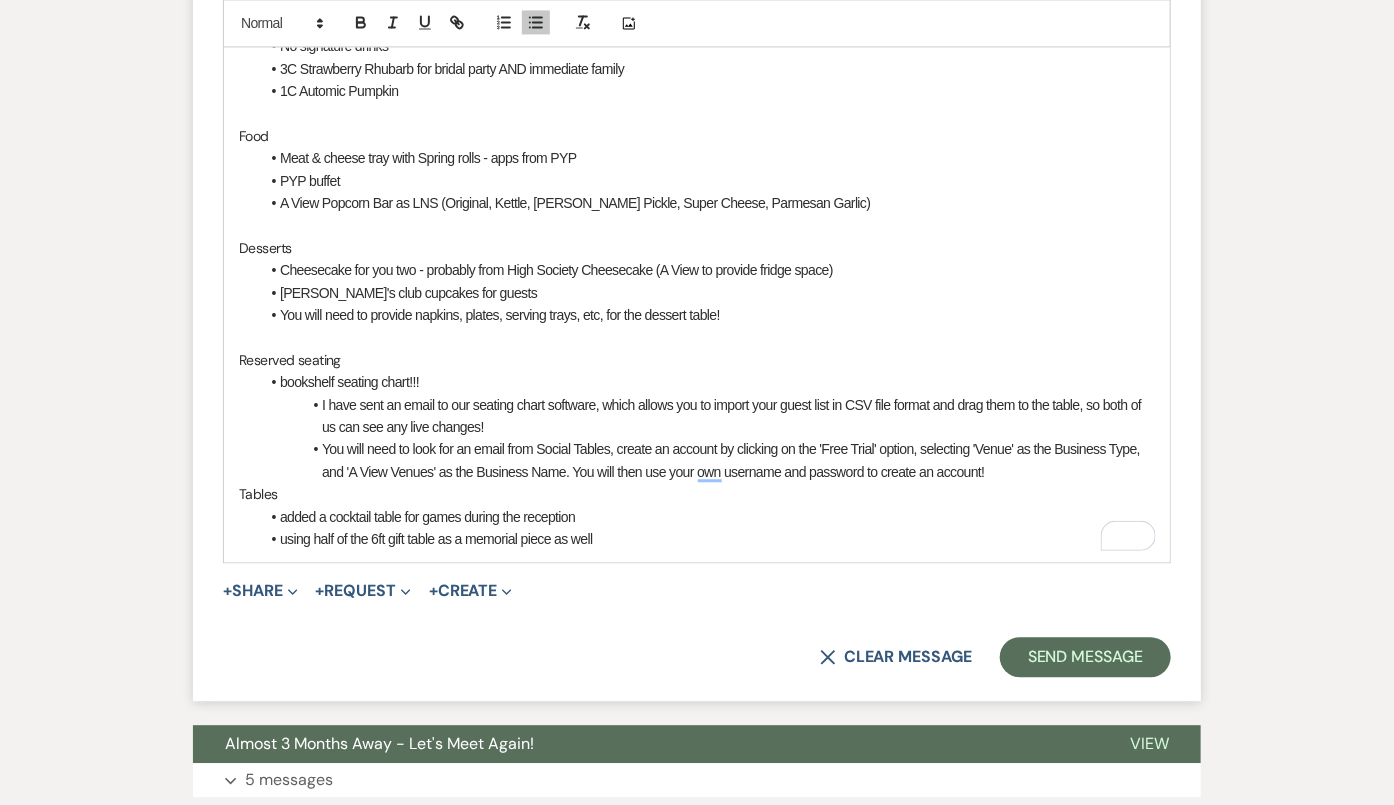 click on "using half of the 6ft gift table as a memorial piece as well" at bounding box center (707, 539) 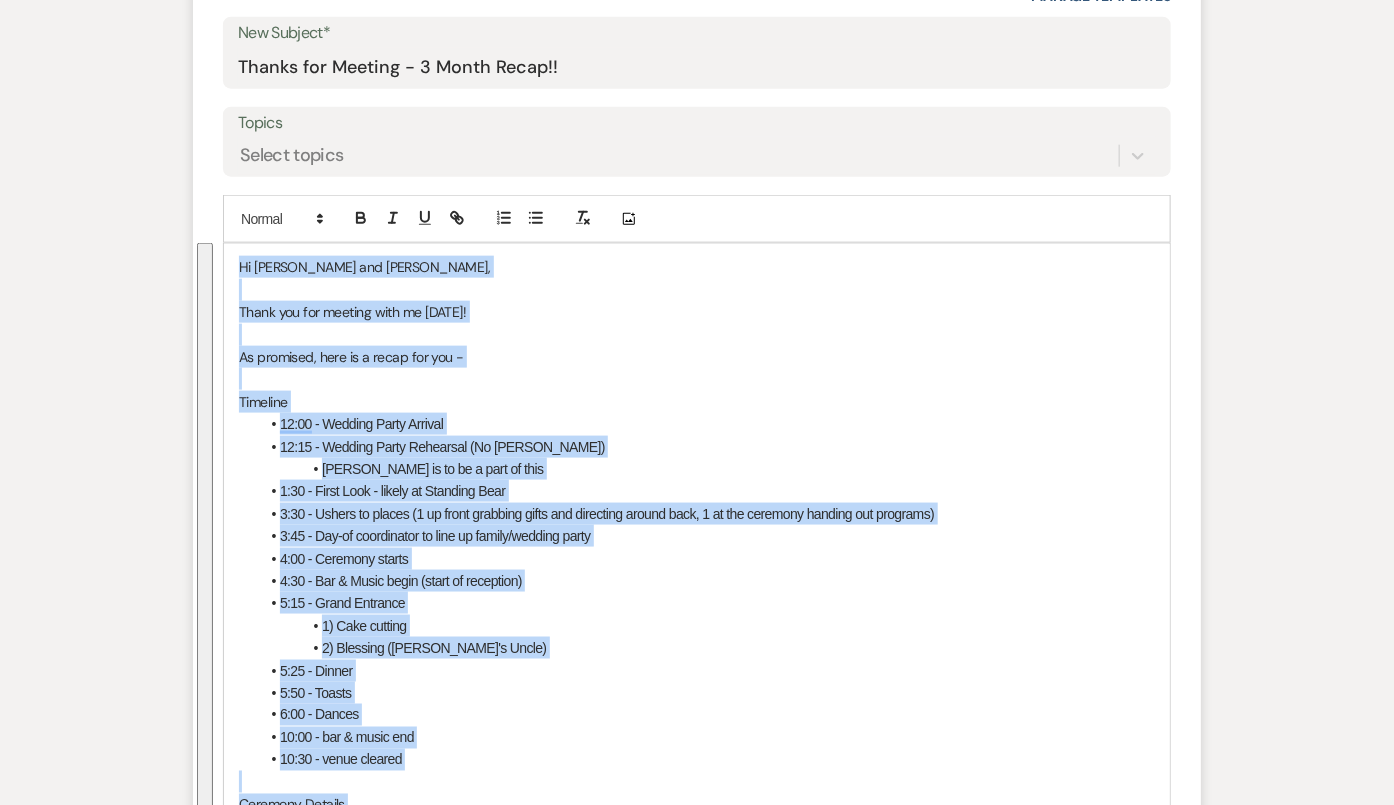 scroll, scrollTop: 825, scrollLeft: 0, axis: vertical 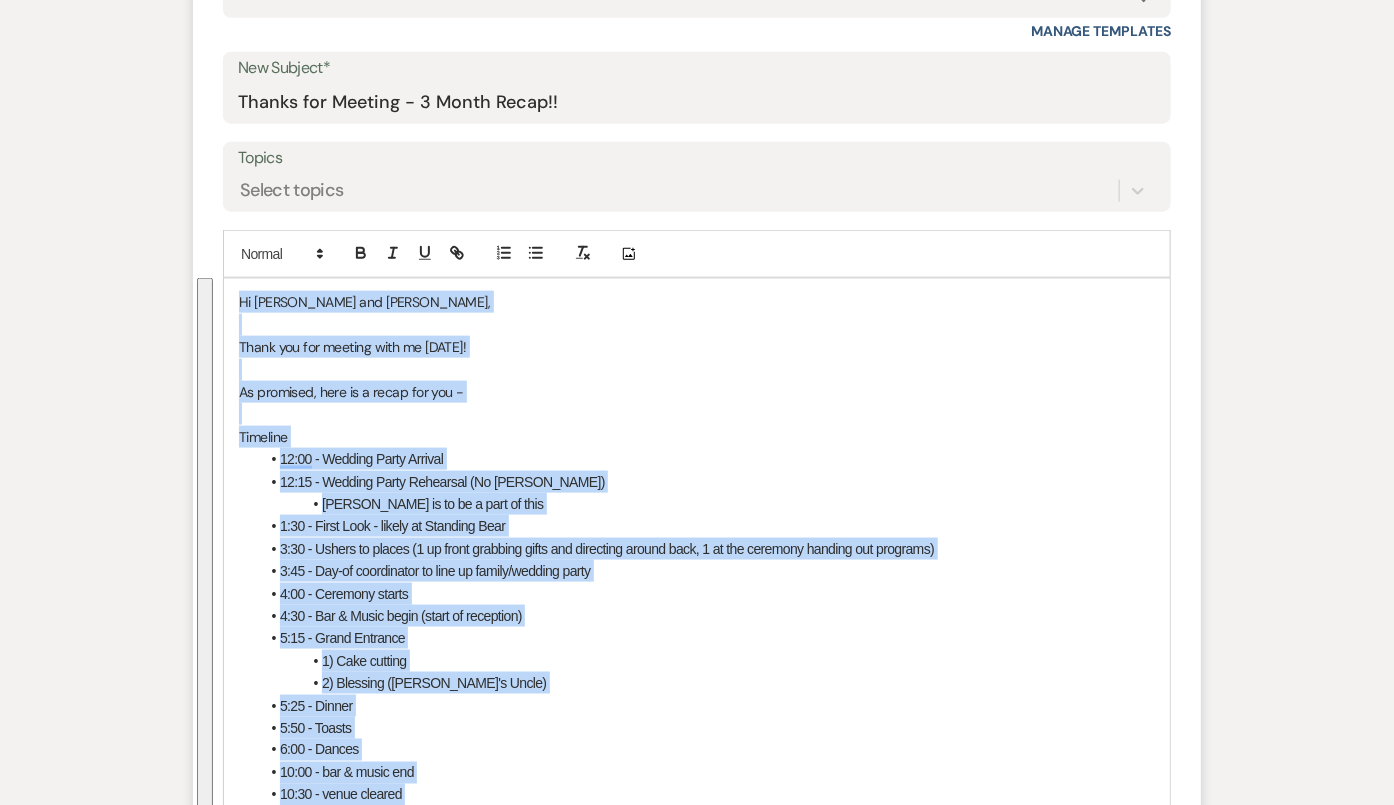 drag, startPoint x: 706, startPoint y: 580, endPoint x: 237, endPoint y: 179, distance: 617.05914 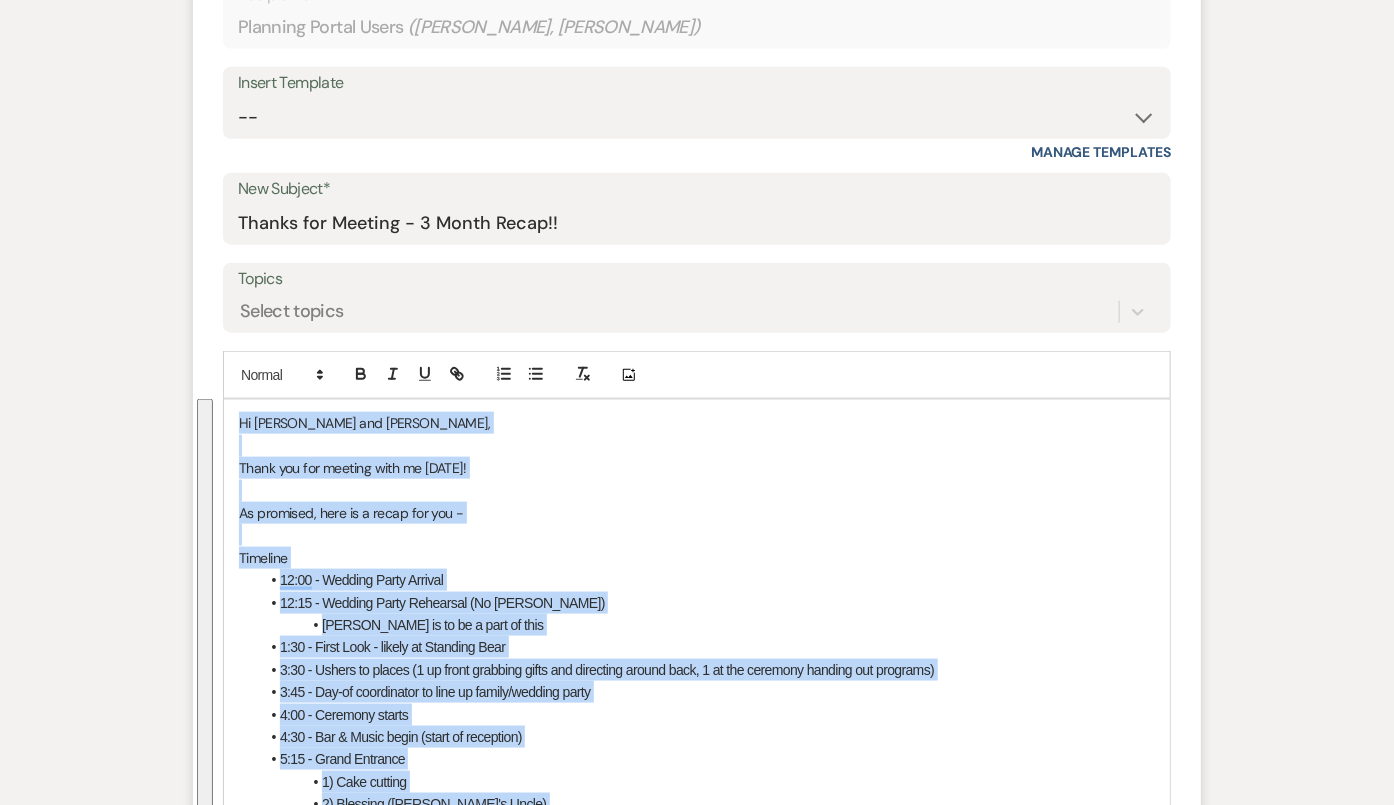 scroll, scrollTop: 696, scrollLeft: 0, axis: vertical 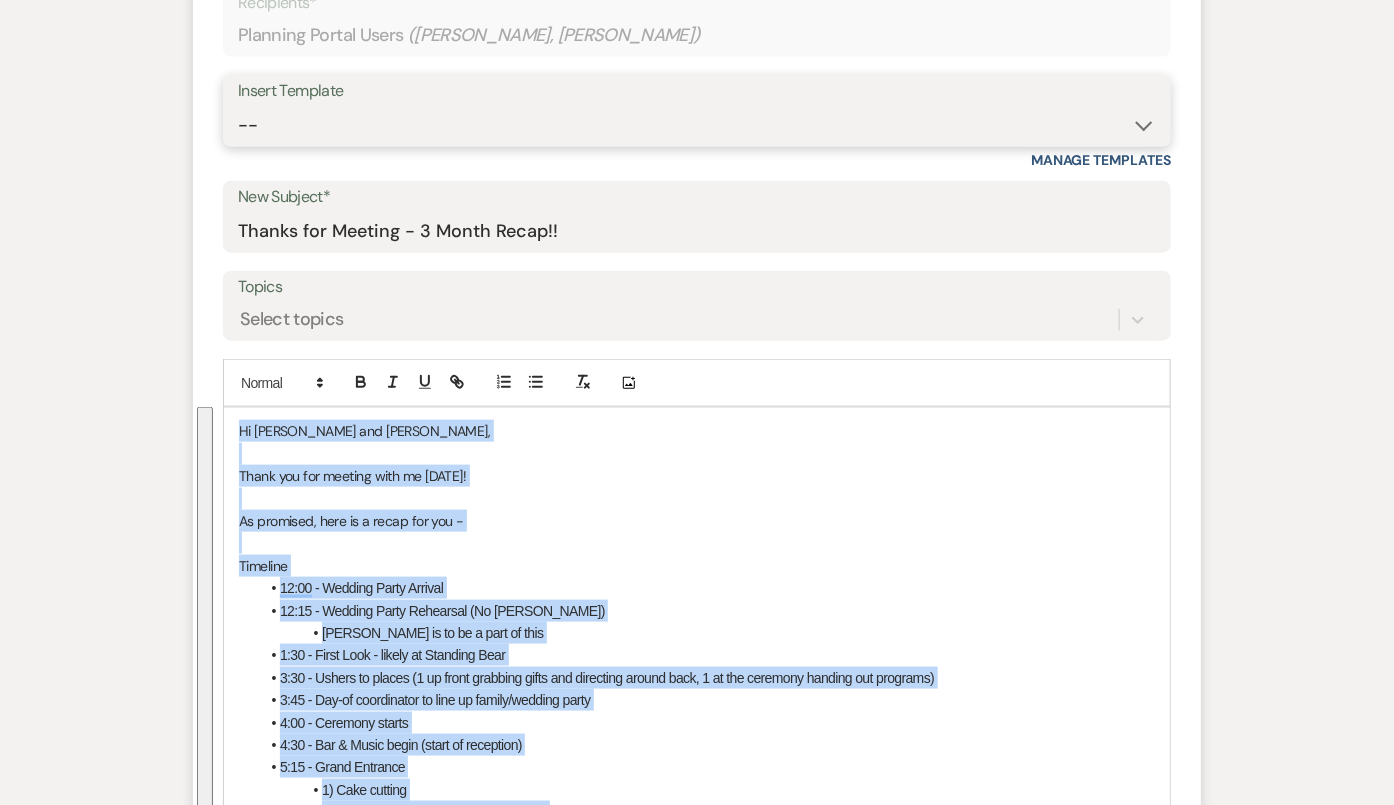 click on "-- Tour Confirmation Contract (Pre-Booked Leads) Out of office Inquiry Email All 3 Venues Inquiry Welcome Email Initial Inquiry Follow Up Say YES to the Venue!  Britney Tour Follow Up - A Special Note from A View  Pharna  Brochure Download Follow Up A View on State - Drop Box 8 Month Meeting - Delaney 12 M Payment - PC 8 M Meeting - PC 3 M - PC Final - PC Post Final - PC Delaney Signature Delaney Signature LL Signature Del & PC  Brit Signature Lead Follow Up 2nd Lead Follow Up" at bounding box center (697, 125) 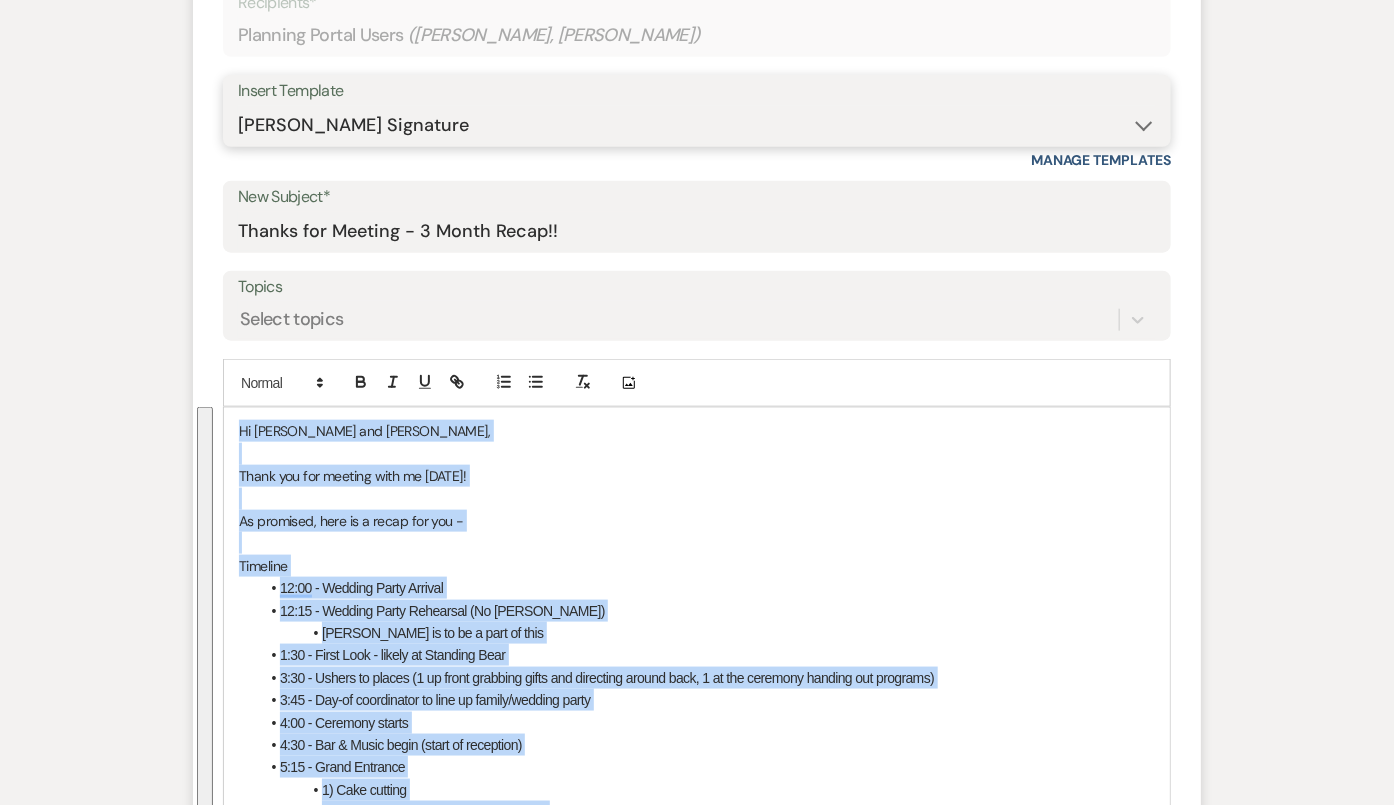 type 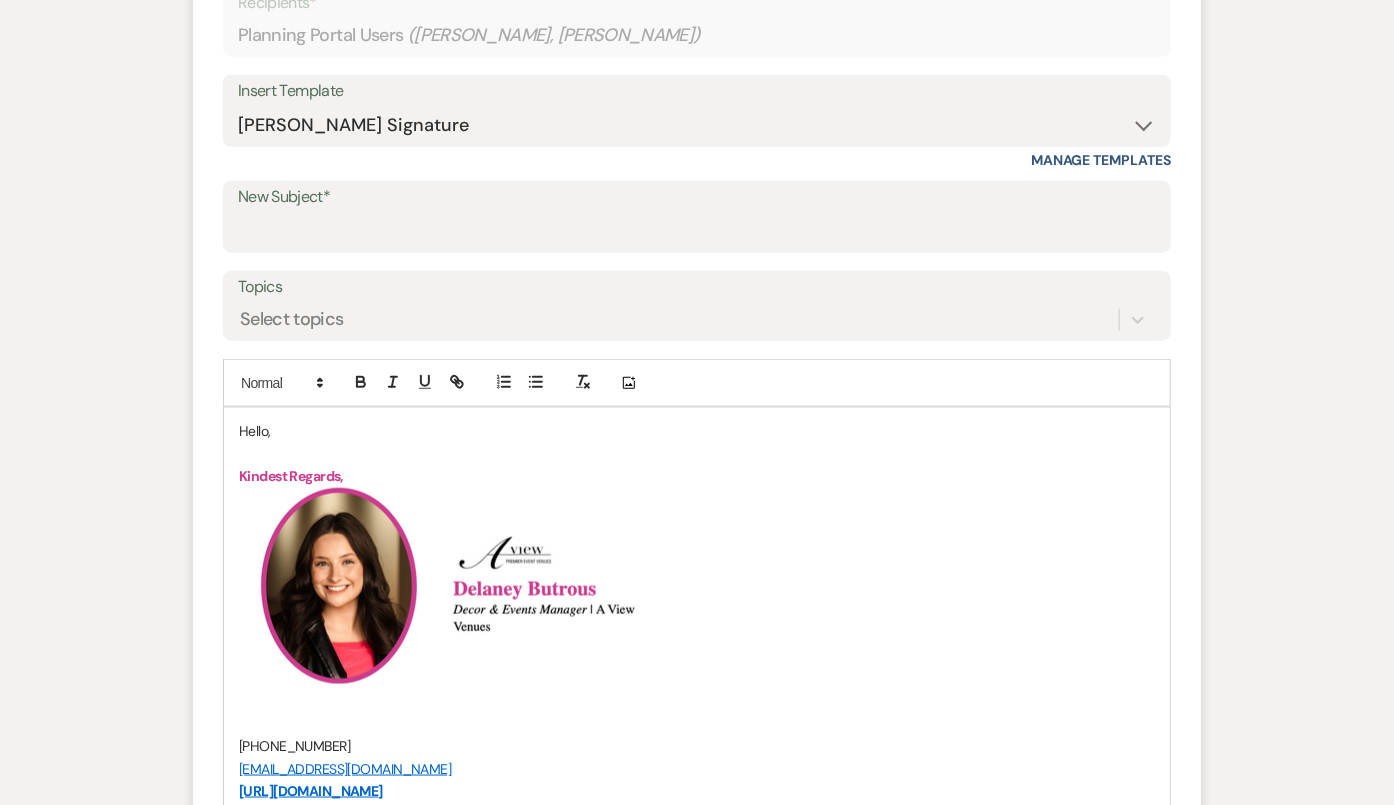 click on "Hello," at bounding box center [697, 431] 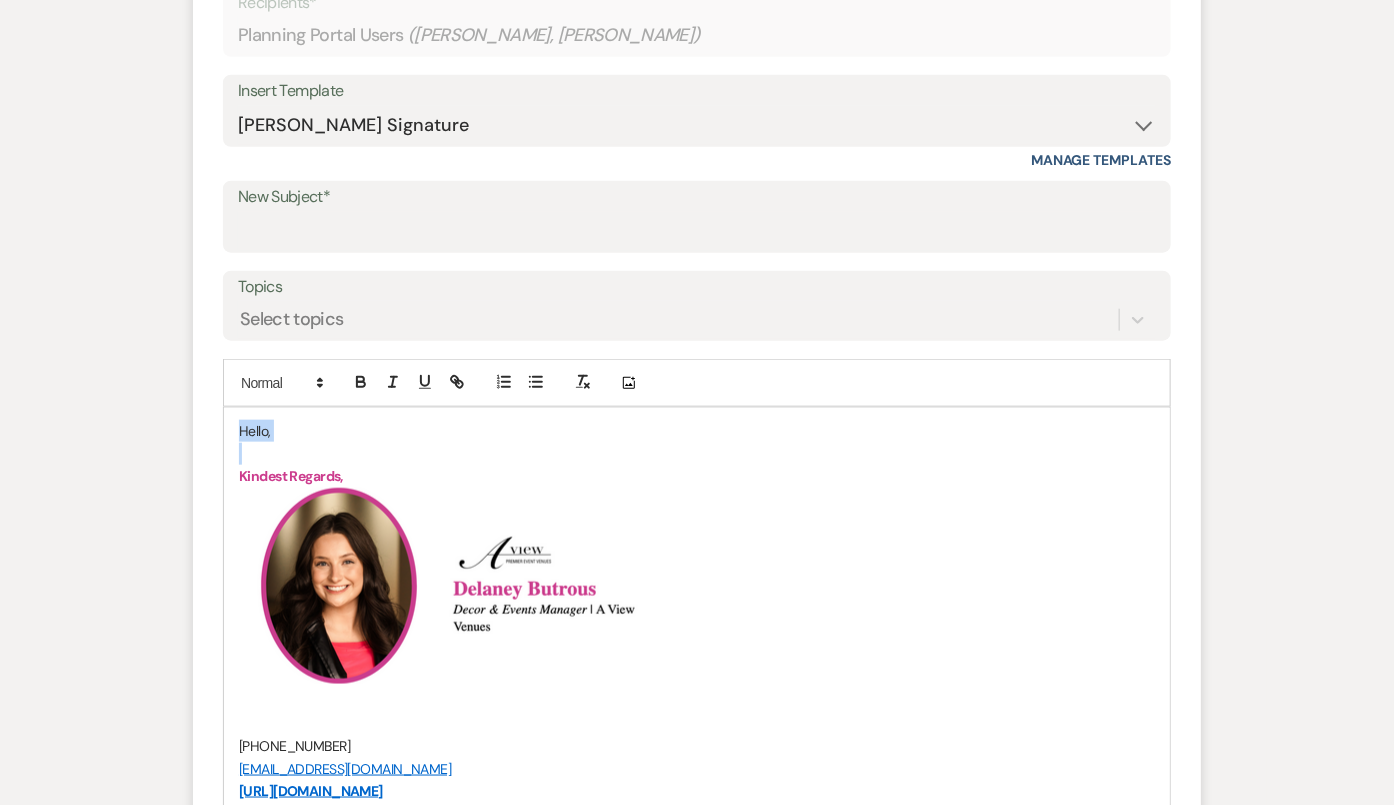 click on "Hello," at bounding box center [697, 431] 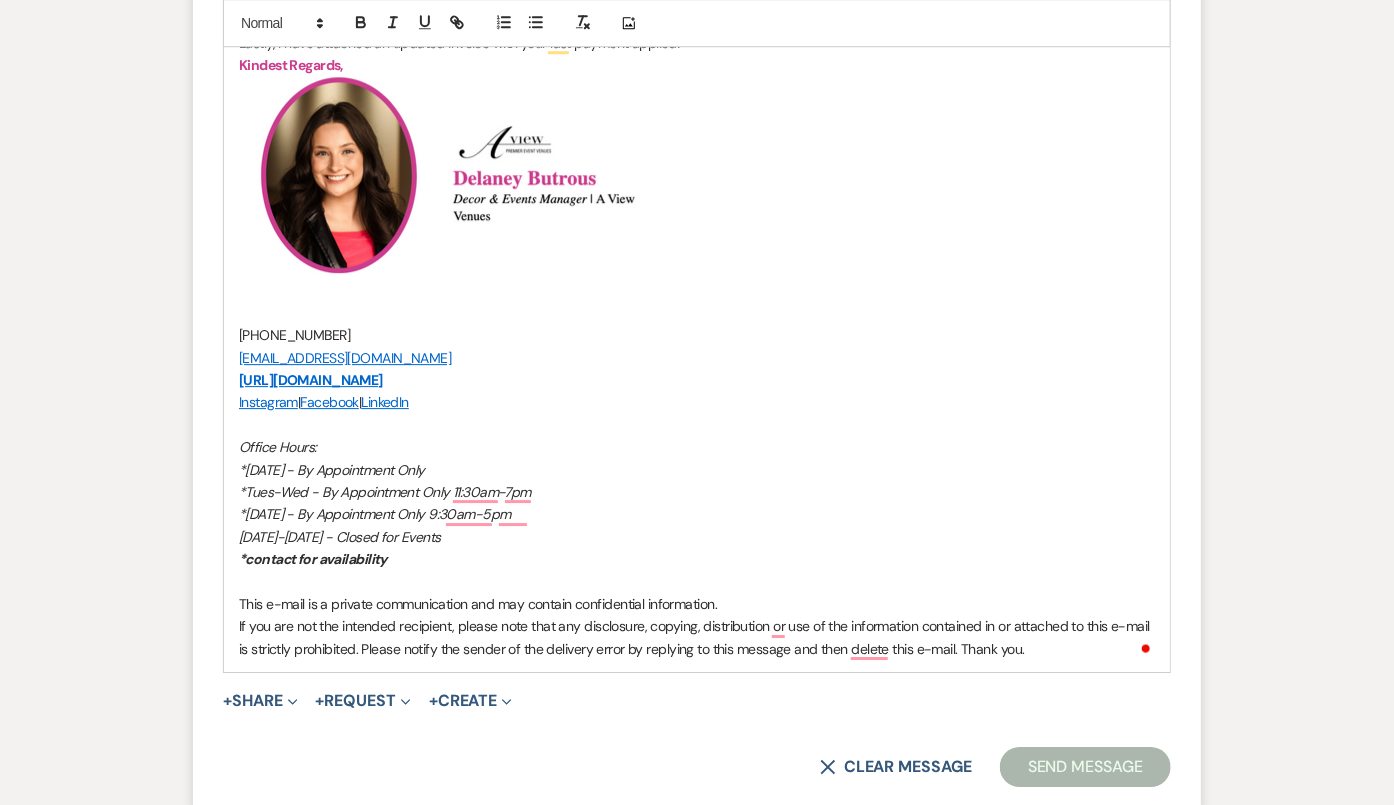 scroll, scrollTop: 2547, scrollLeft: 0, axis: vertical 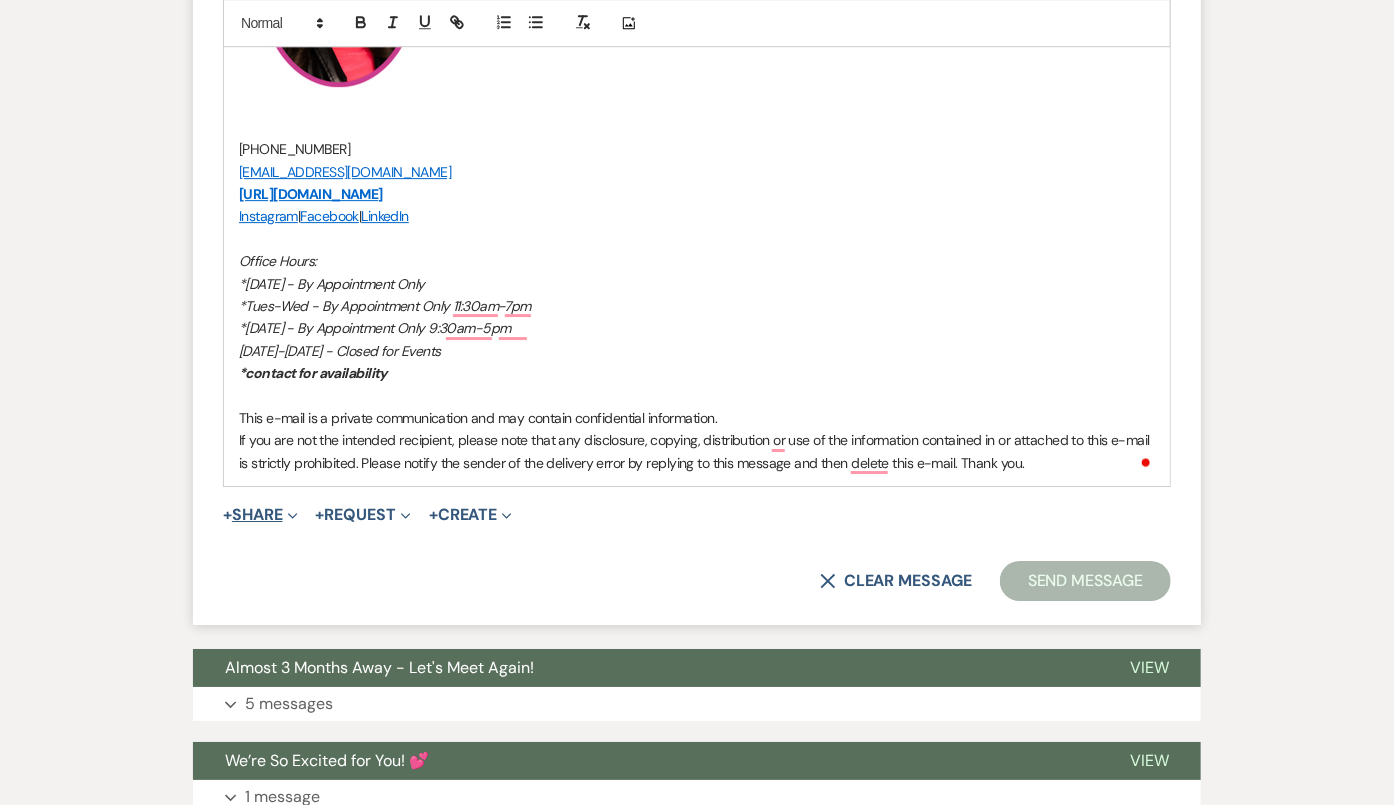 click on "+  Share Expand" at bounding box center [260, 515] 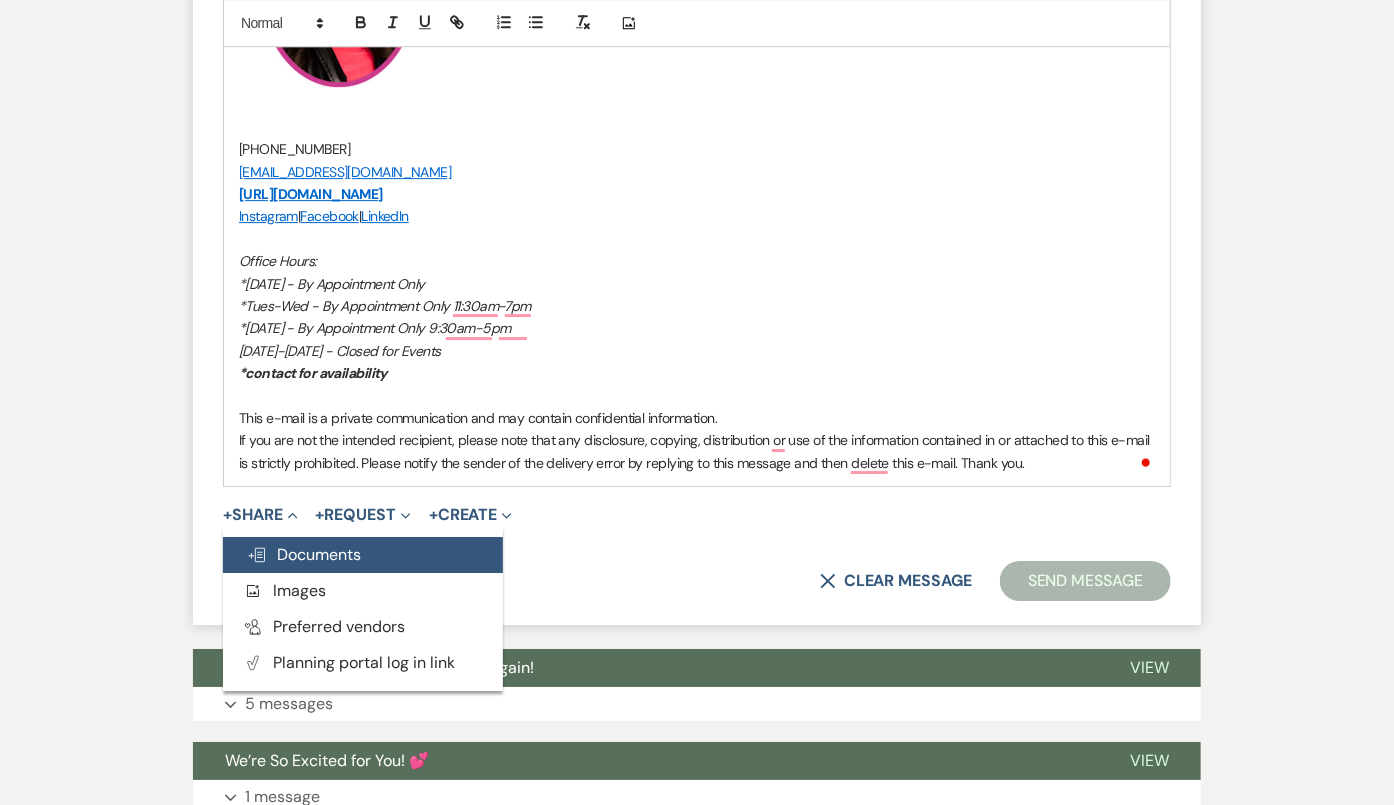 click on "Doc Upload Documents" at bounding box center [304, 554] 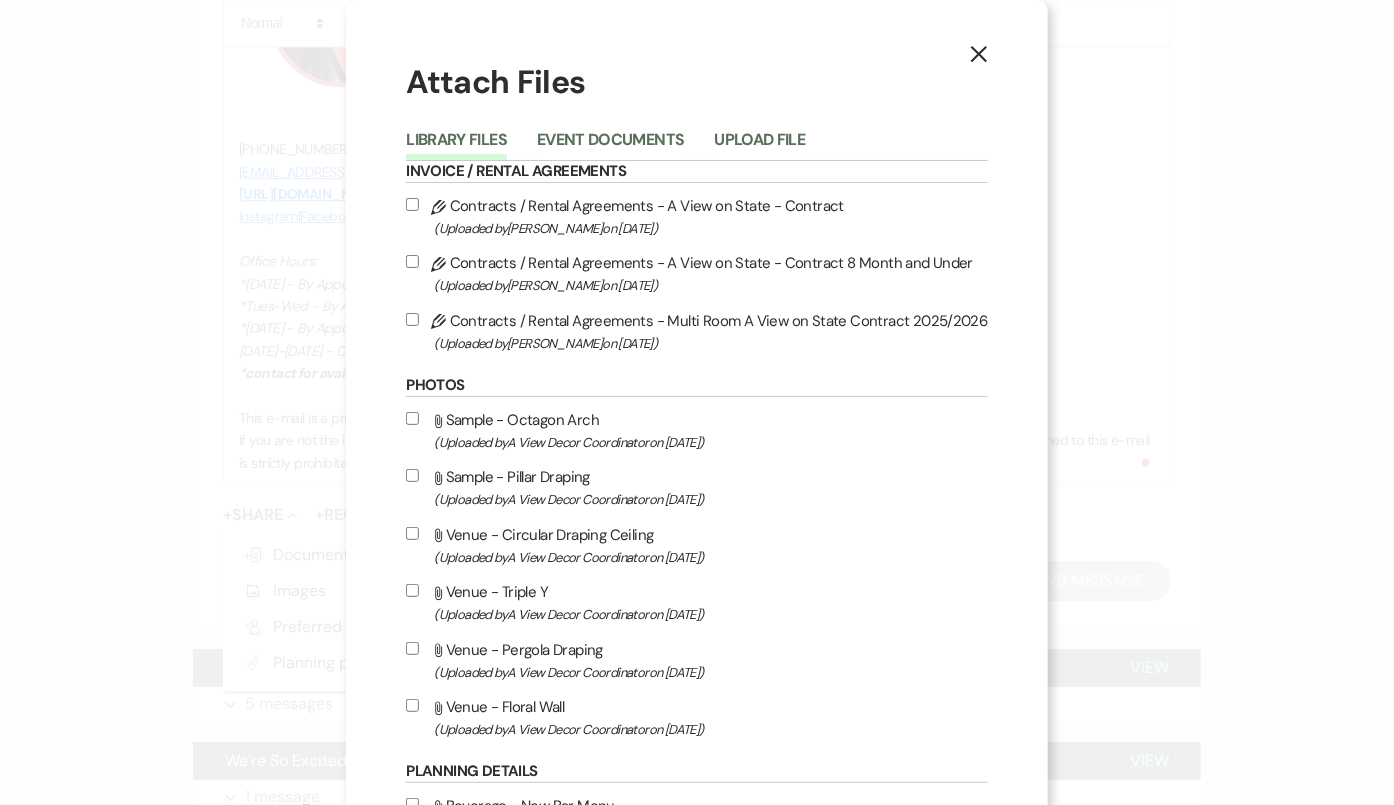 click on "Library Files Event Documents Upload File" at bounding box center (696, 140) 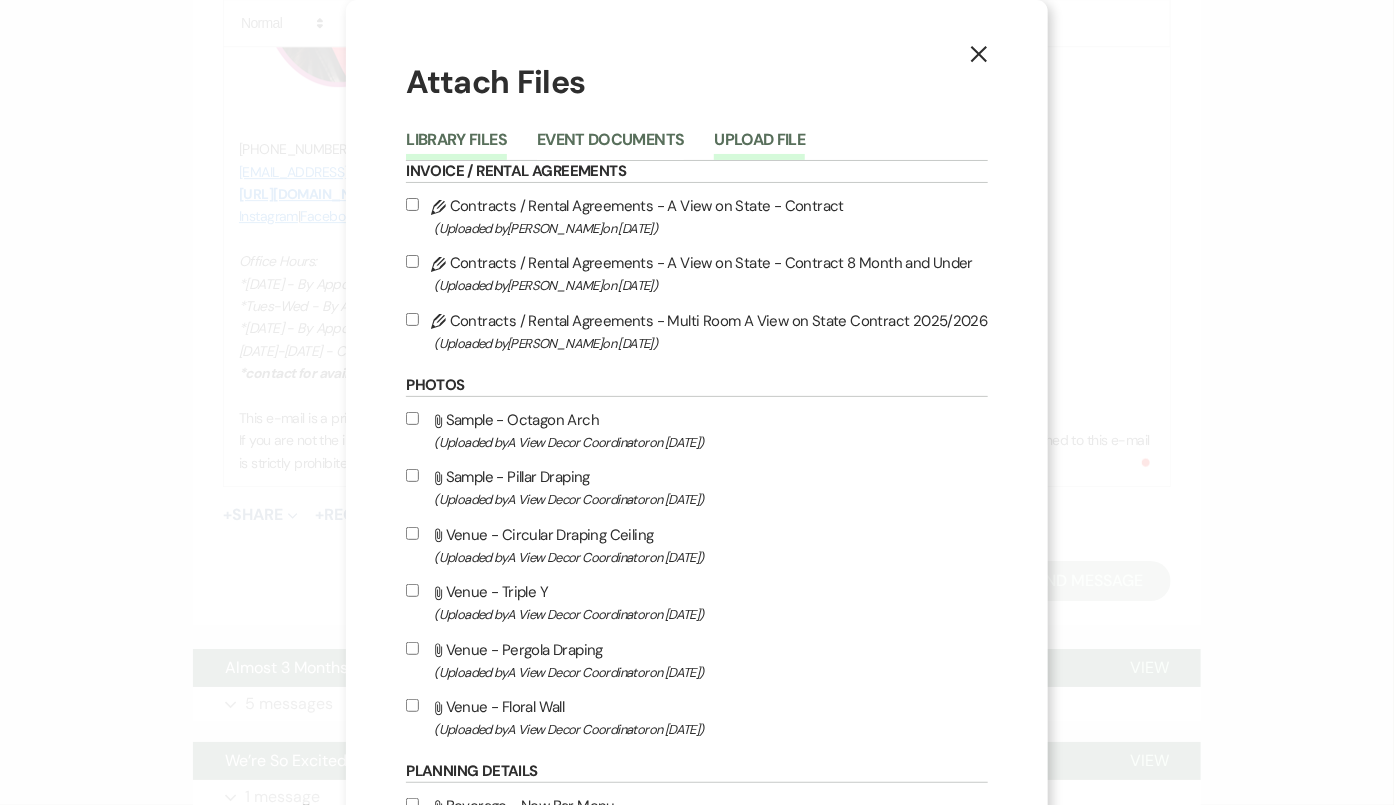 click on "Upload File" at bounding box center (759, 146) 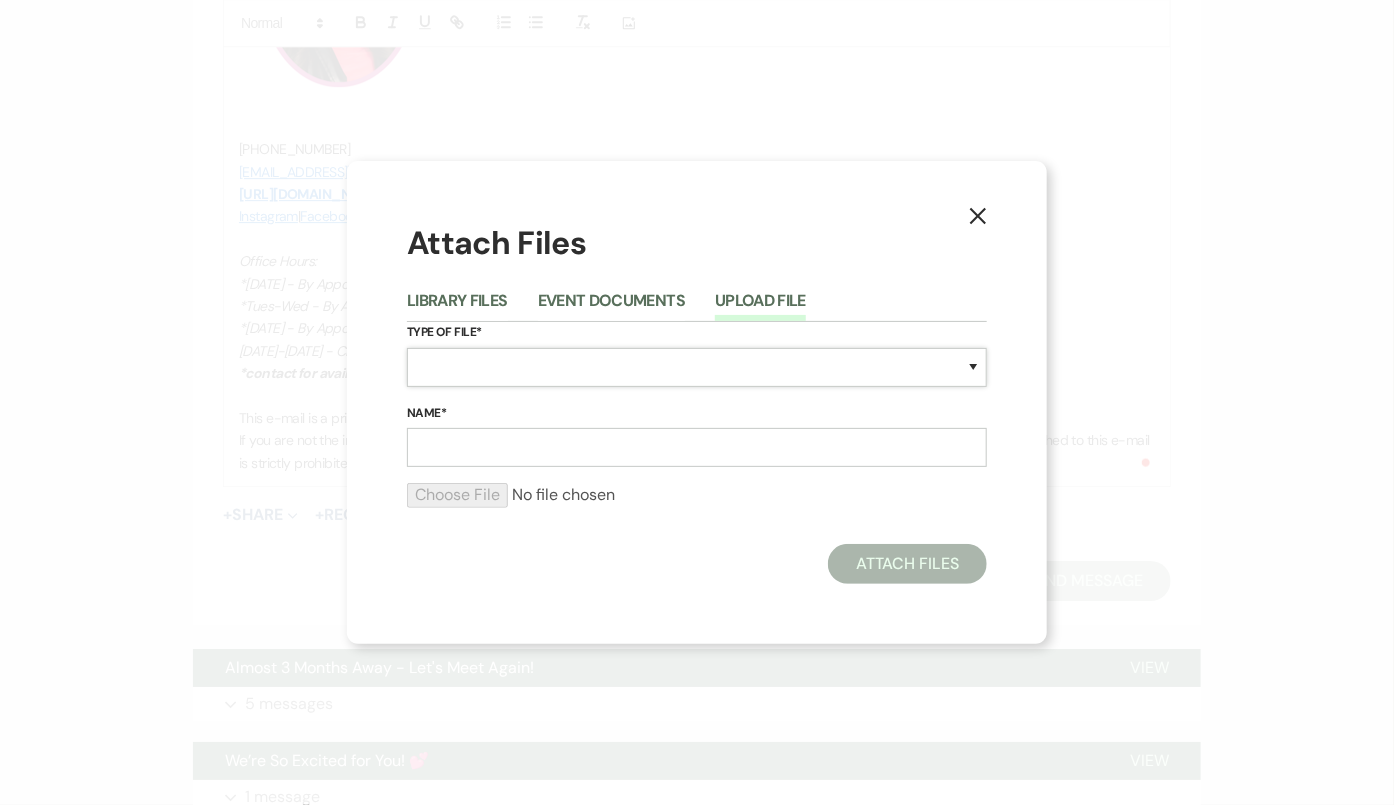 click on "Special Event Insurance Vendor Certificate of Insurance Contracts / Rental Agreements Invoices Receipts Event Maps Floor Plans Rain Plan Seating Charts Venue Layout Catering / Alcohol Permit Event Permit Fire Permit Fuel Permit Generator Permit Tent Permit Venue Permit Other Permit Inventory  Promotional Sample Venue Beverage Ceremony Event Finalize + Share Guests Lodging Menu Vendors Venue Beverage Brochure Menu Packages Product Specifications Quotes Beverage Event and Ceremony Details Finalize & Share Guests Lodging Menu Vendors Venue Event Timeline Family / Wedding Party Timeline Food and Beverage Timeline MC / DJ / Band Timeline Master Timeline Photography Timeline Set-Up / Clean-Up Vendor Timeline Bartender Safe Serve / TiPS Certification Vendor Certification Vendor License Other" at bounding box center [697, 367] 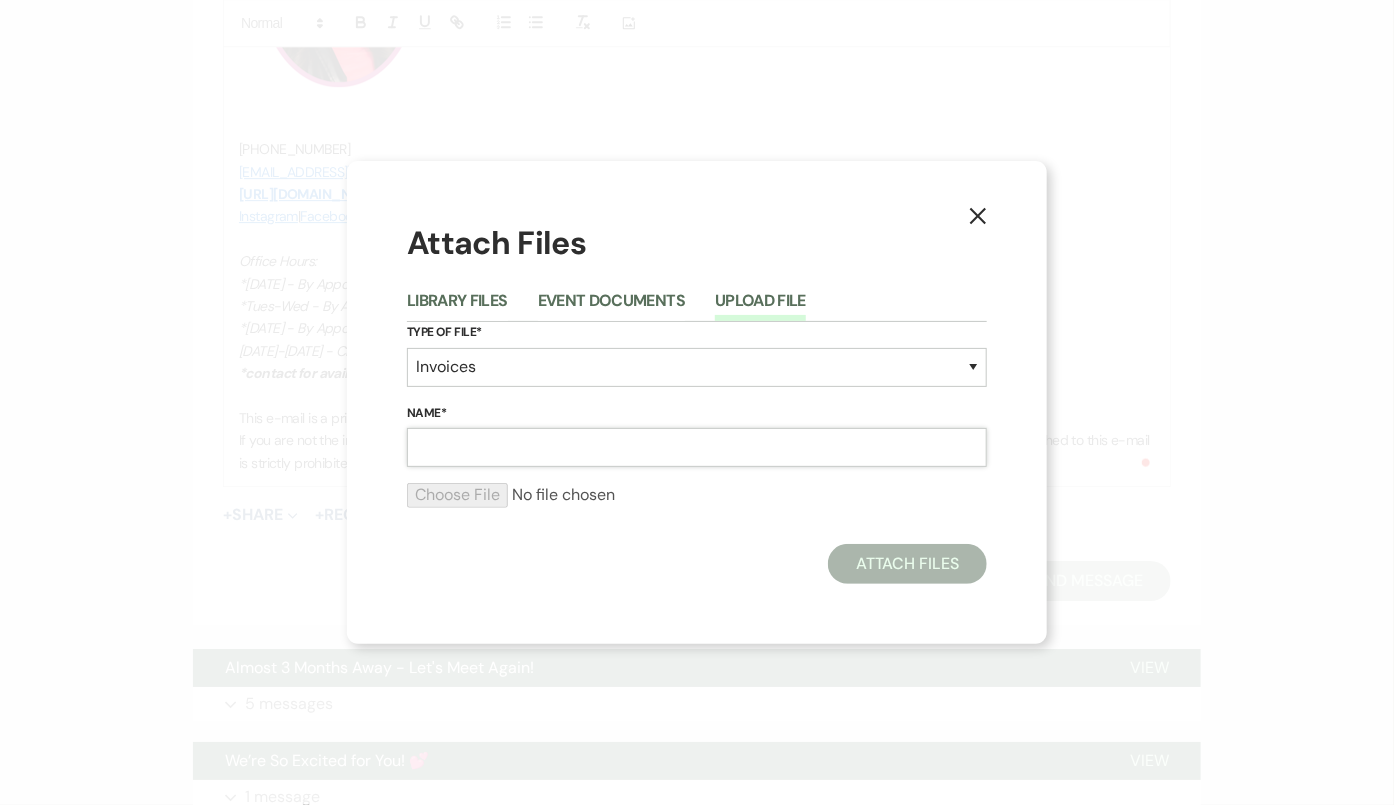click on "Name*" at bounding box center [697, 447] 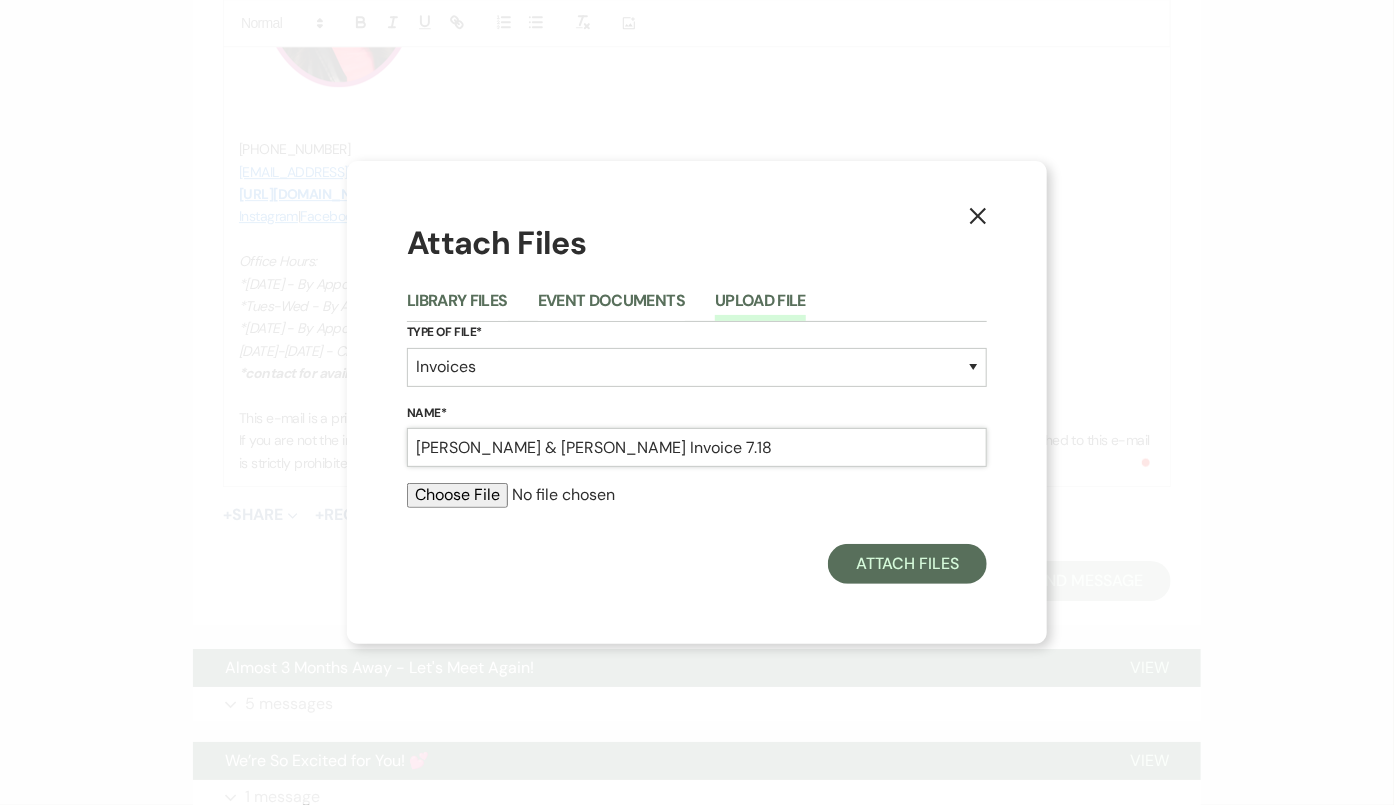 type on "[PERSON_NAME] & [PERSON_NAME] Invoice 7.18" 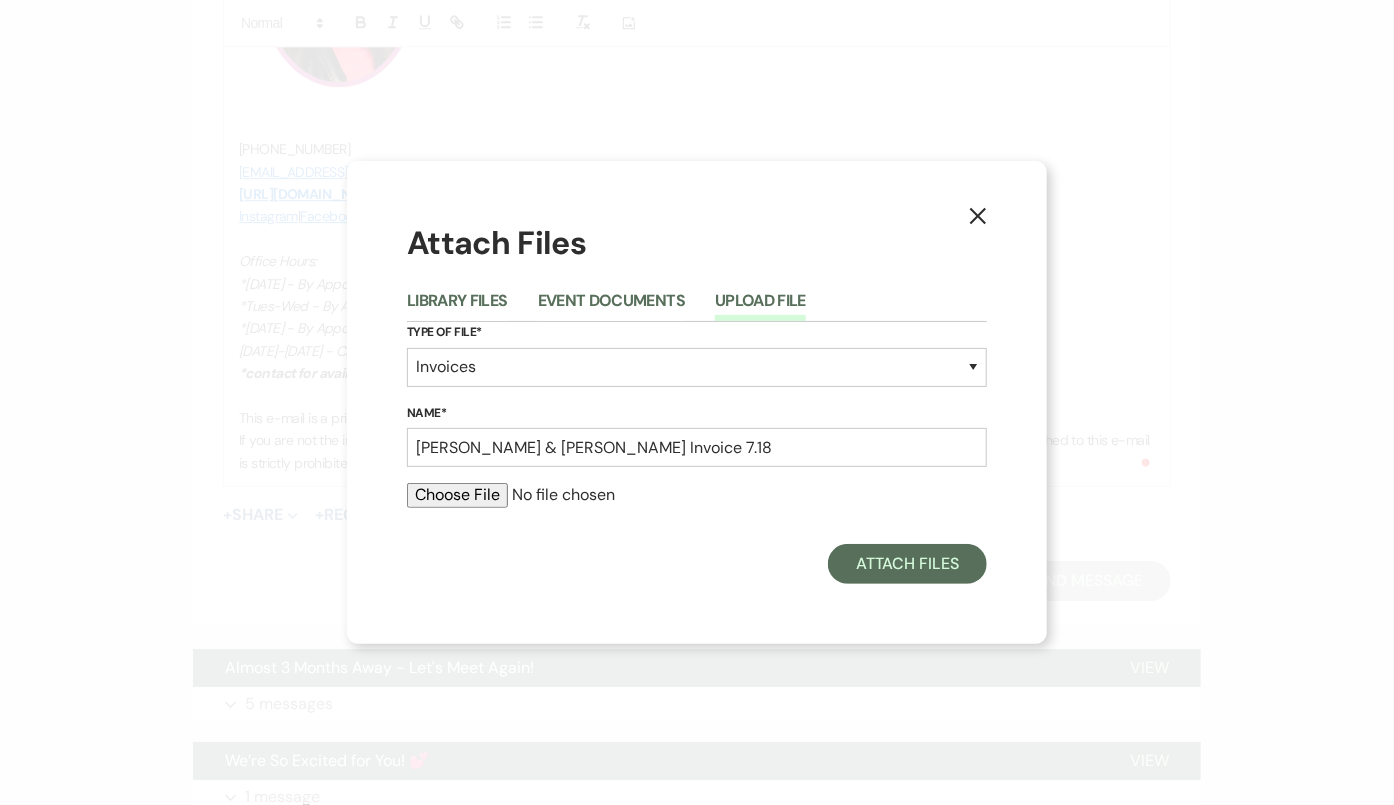 click at bounding box center [697, 495] 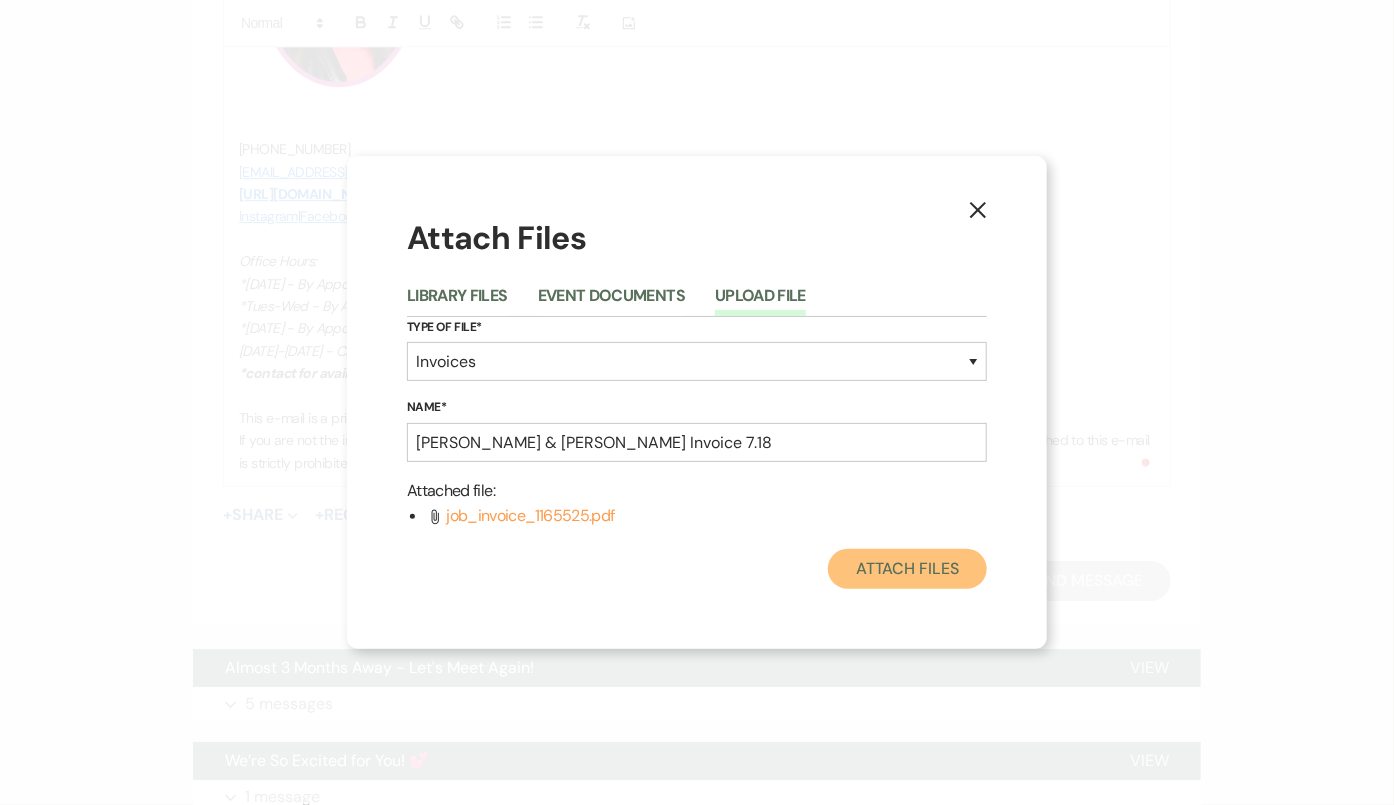 click on "Attach Files" at bounding box center [907, 569] 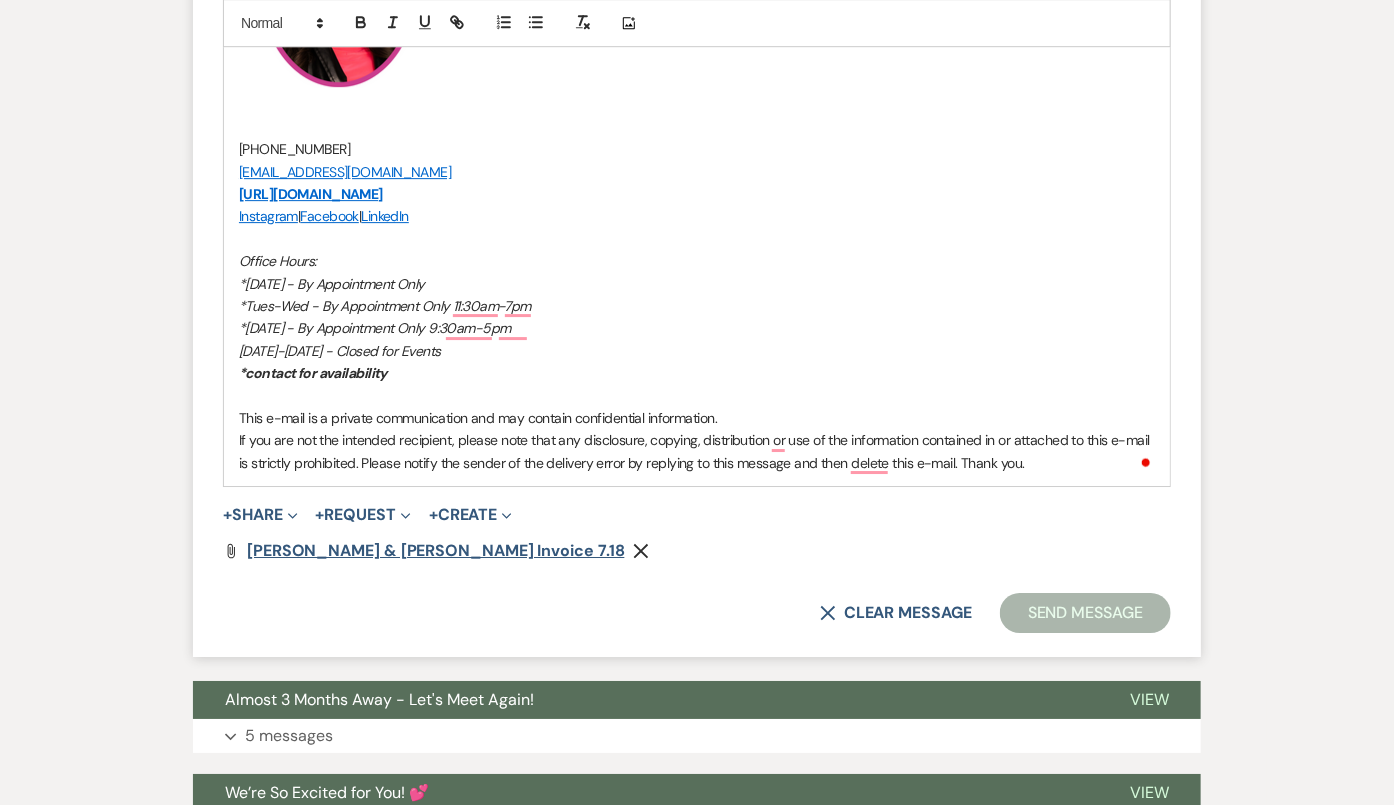 click on "[PERSON_NAME] & [PERSON_NAME] Invoice 7.18" at bounding box center [436, 550] 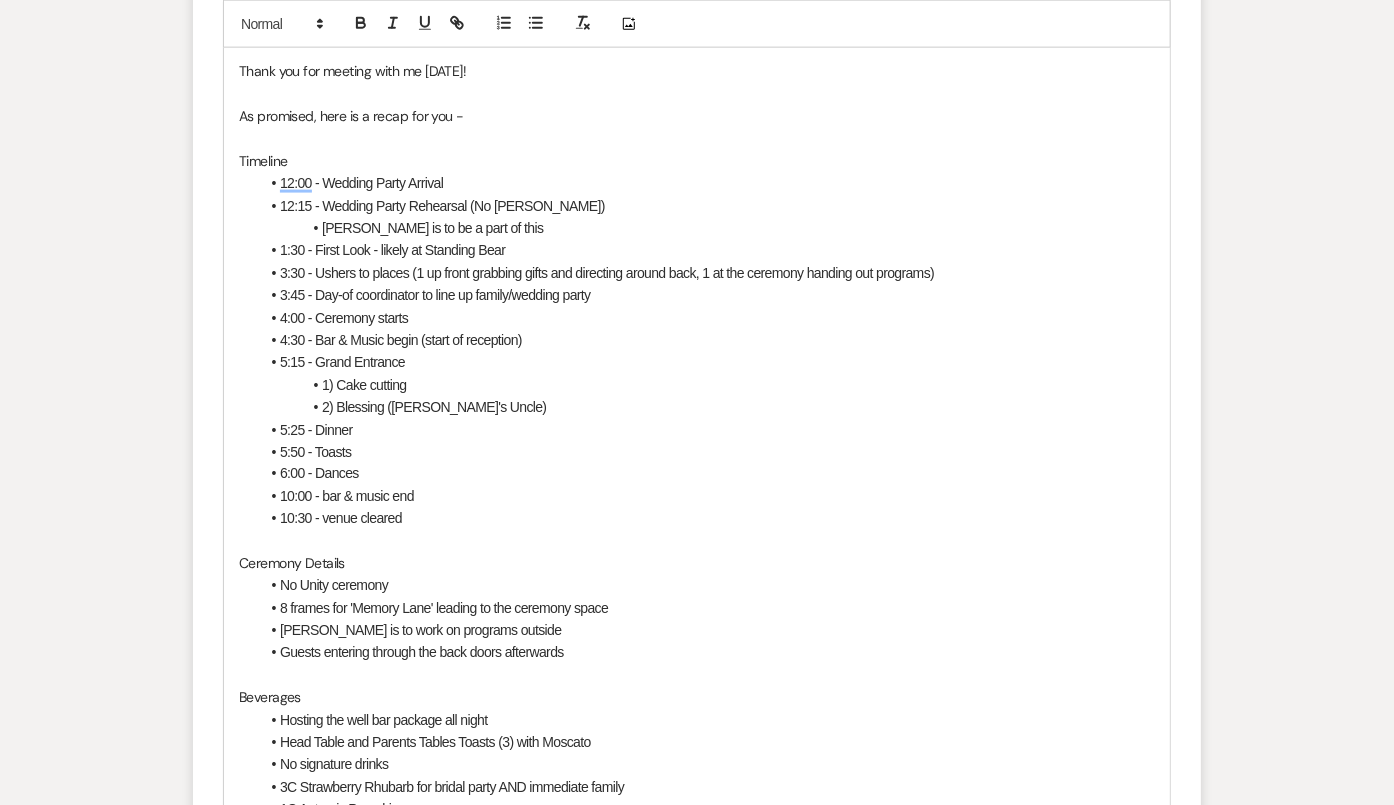 scroll, scrollTop: 678, scrollLeft: 0, axis: vertical 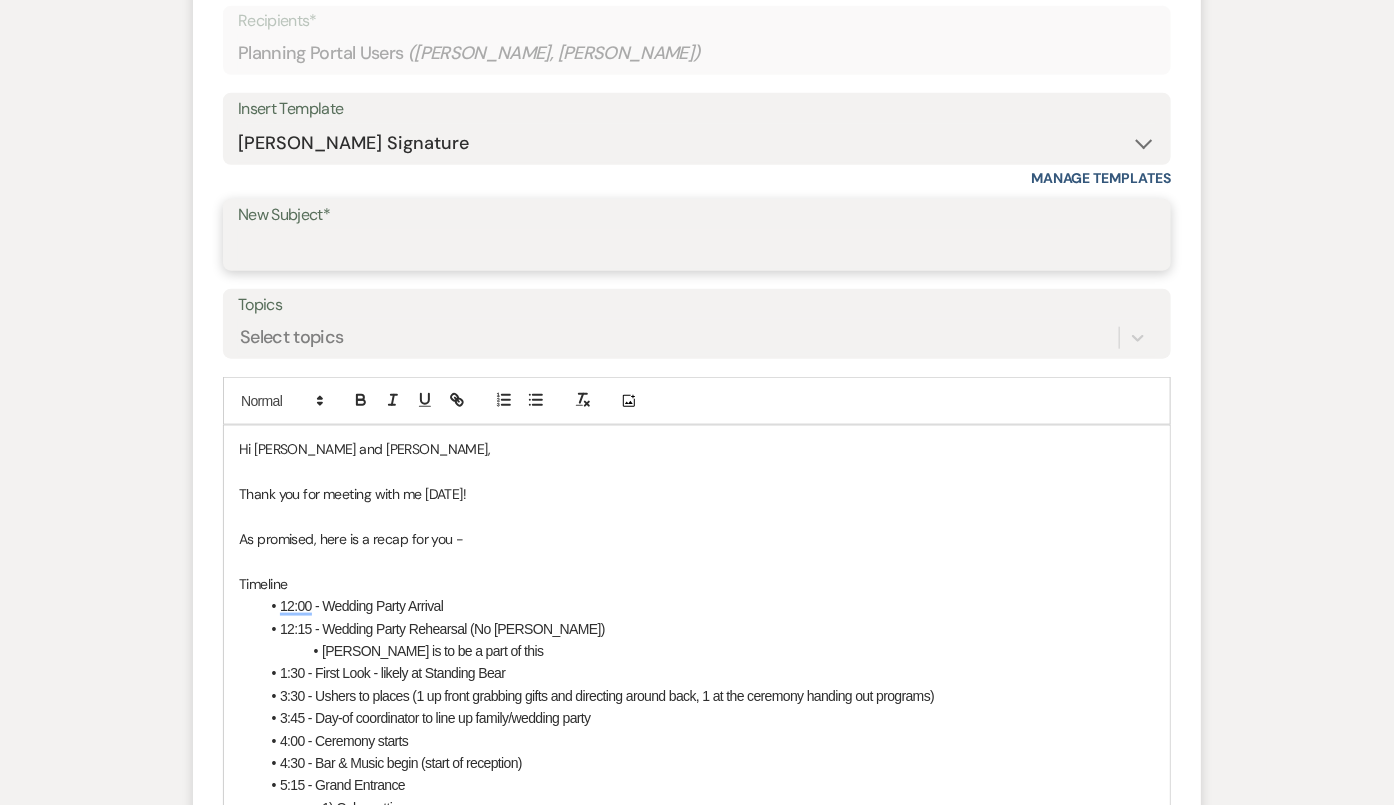 click on "New Subject*" at bounding box center [697, 249] 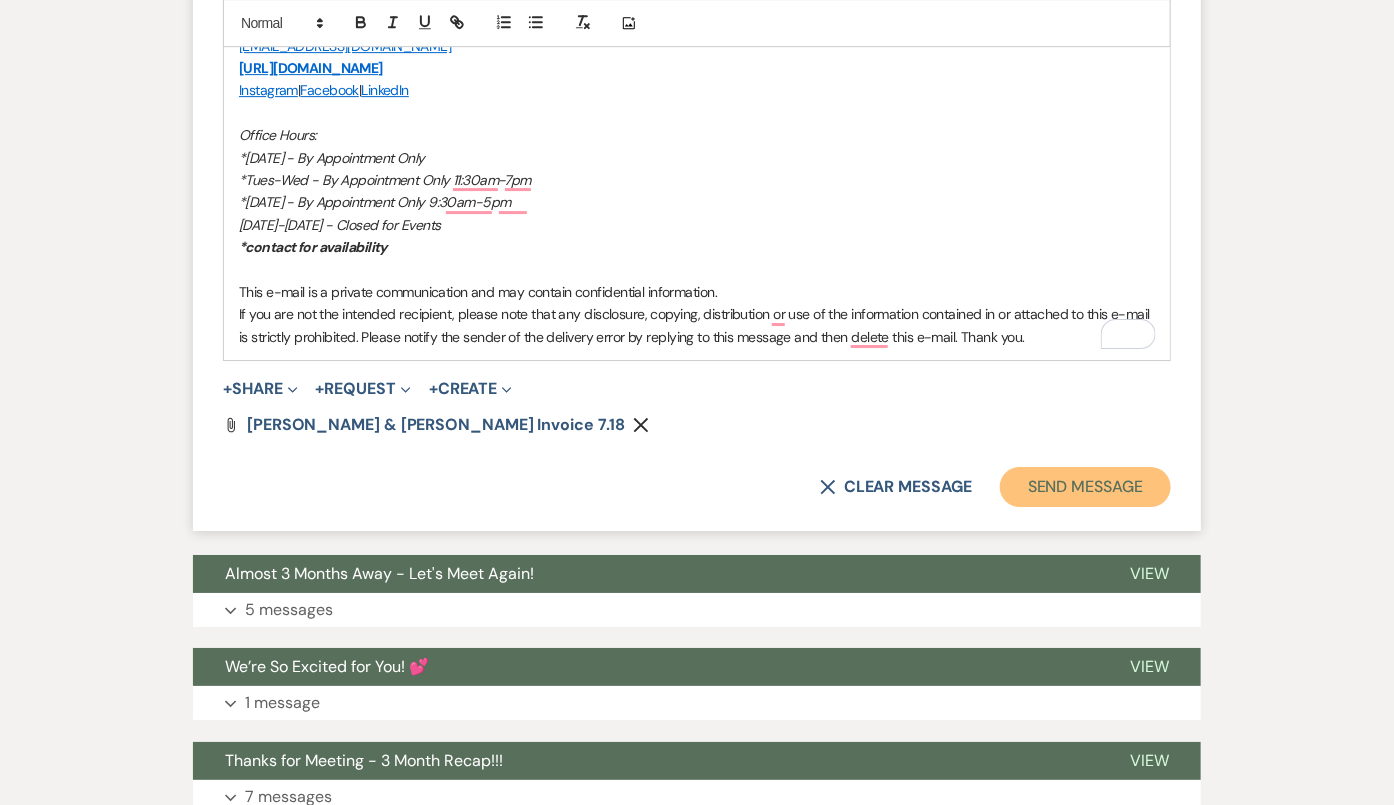 click on "Send Message" at bounding box center [1085, 487] 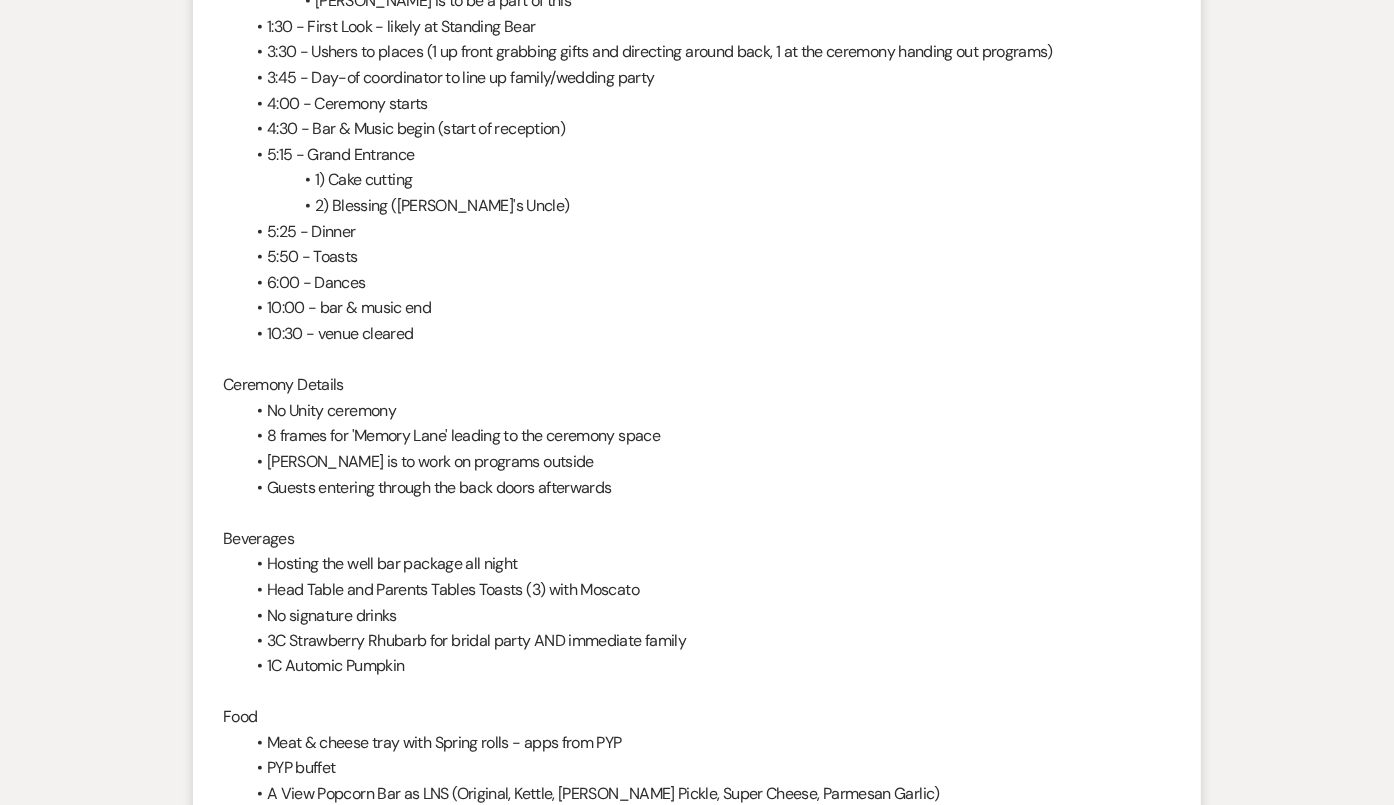 scroll, scrollTop: 0, scrollLeft: 0, axis: both 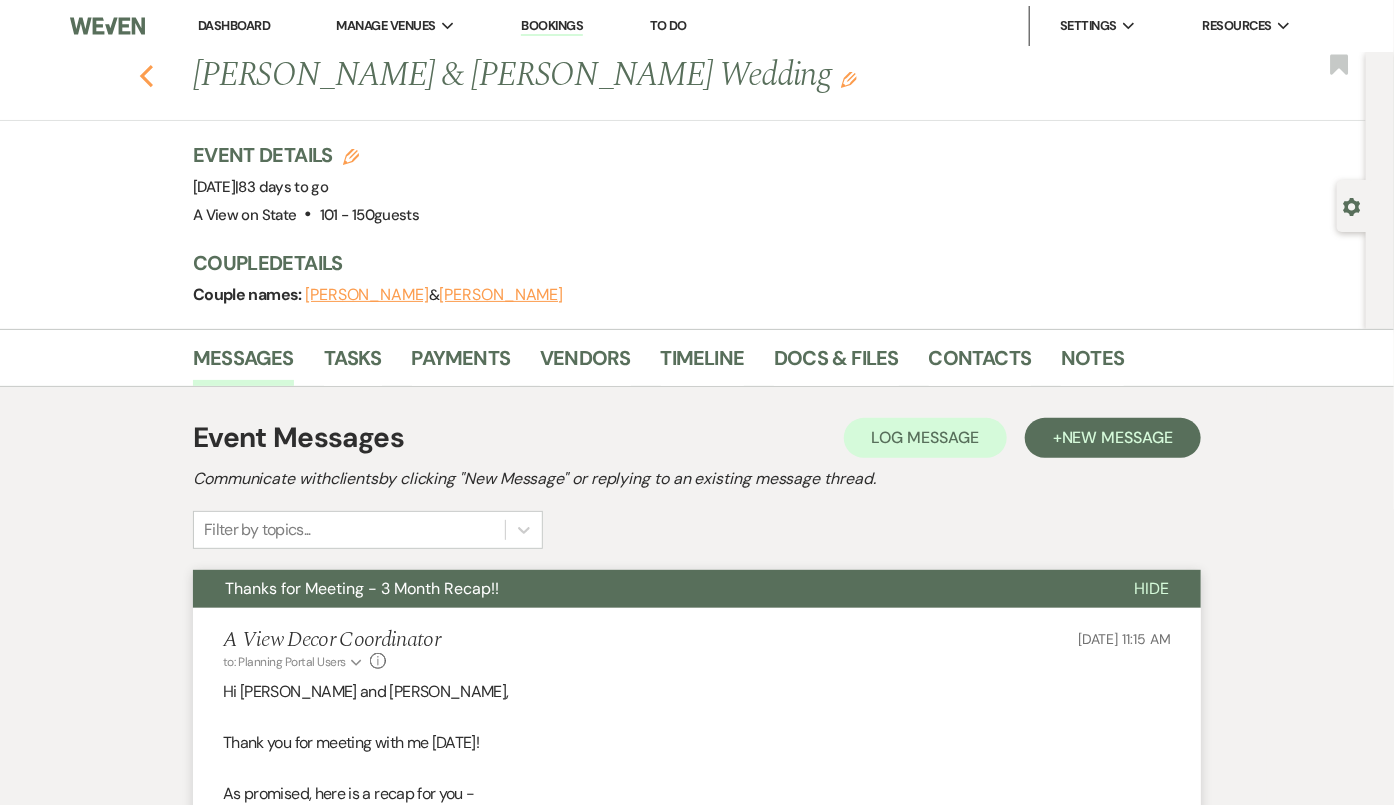 click on "Previous" 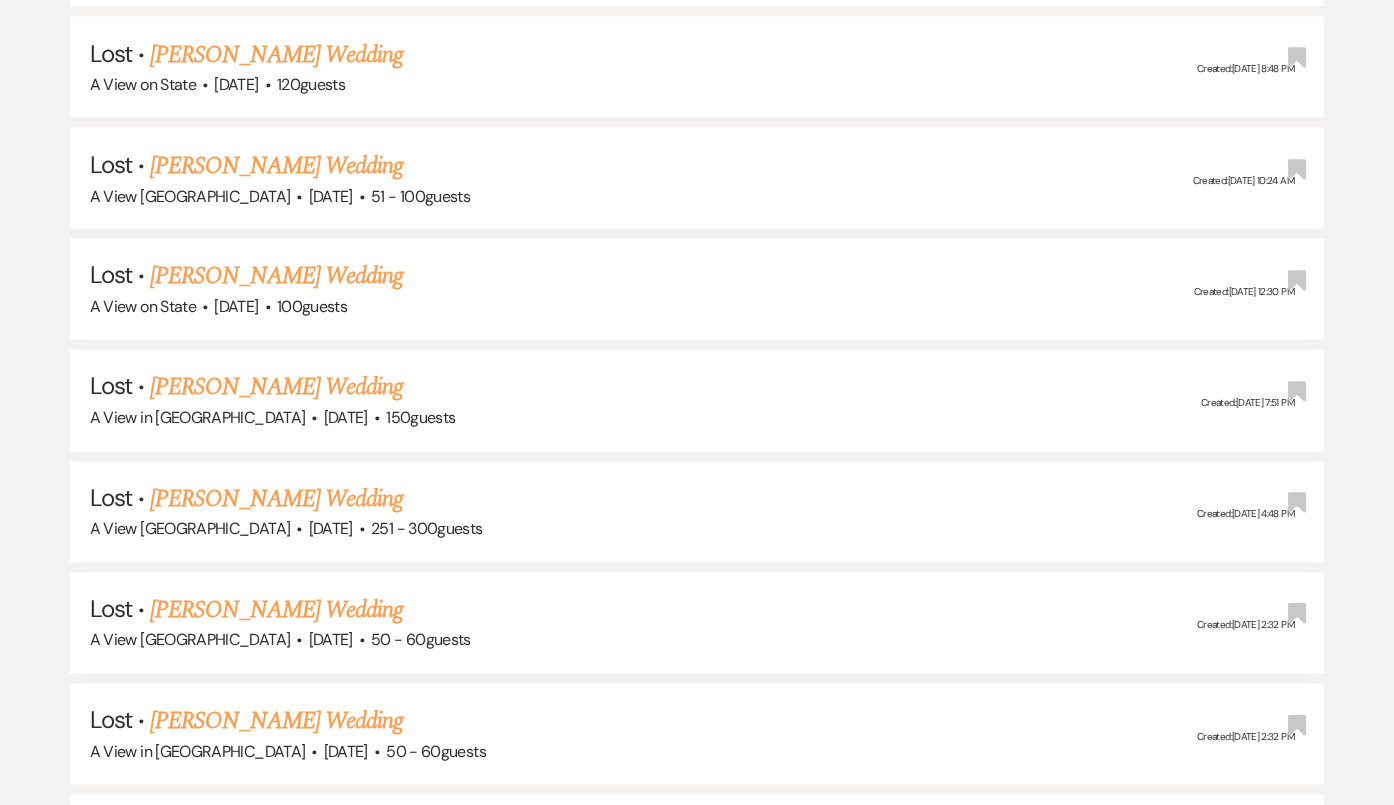 scroll, scrollTop: 0, scrollLeft: 0, axis: both 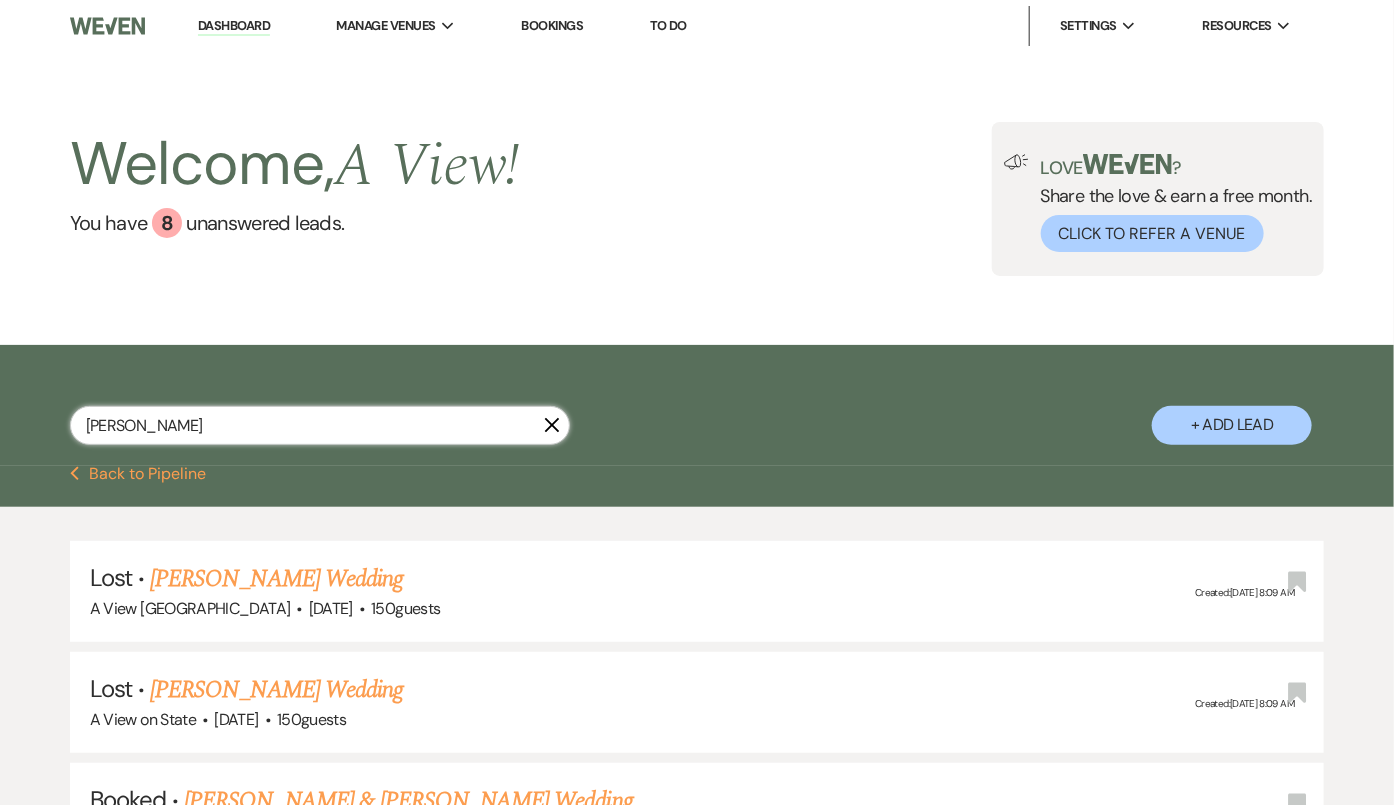 click on "molly bond" at bounding box center (320, 425) 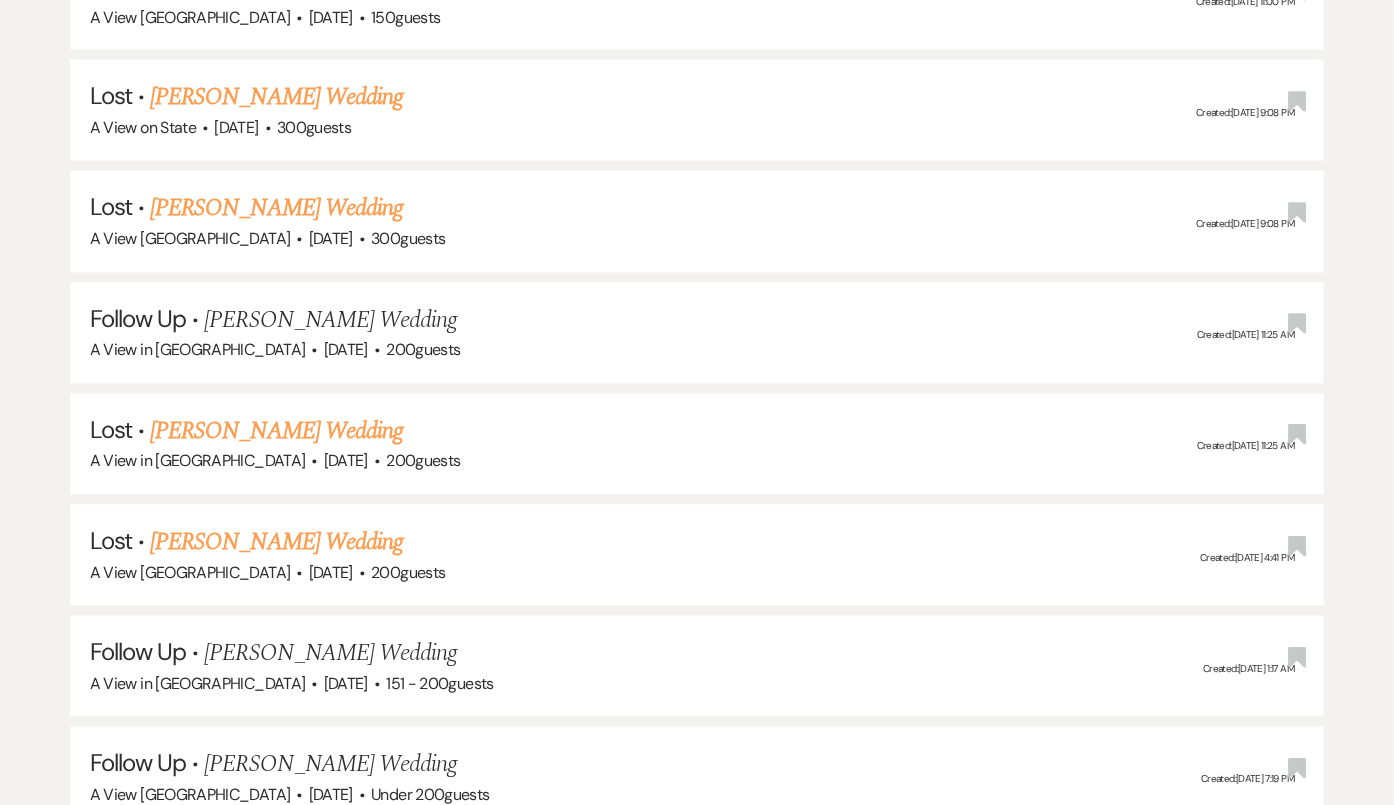 scroll, scrollTop: 1956, scrollLeft: 0, axis: vertical 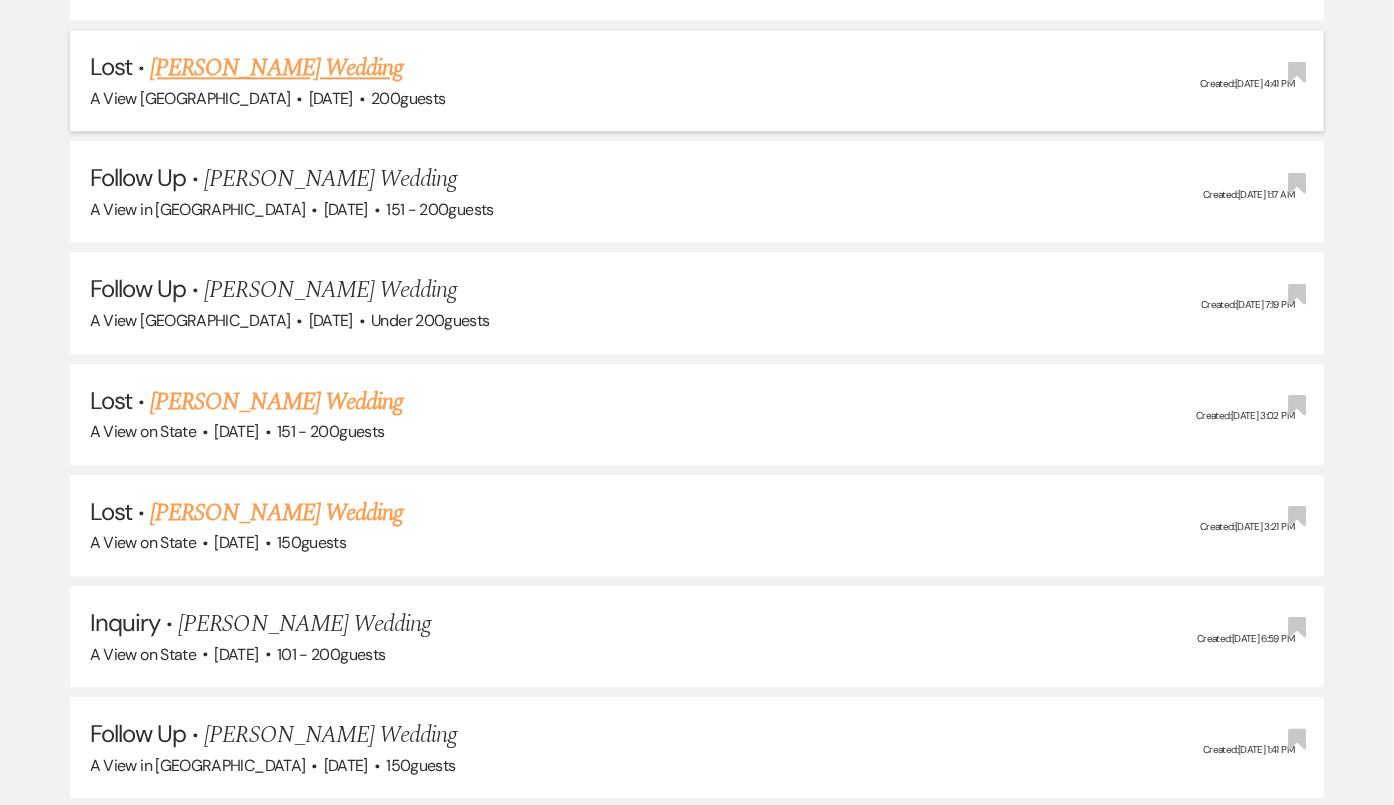 type on "[PERSON_NAME]" 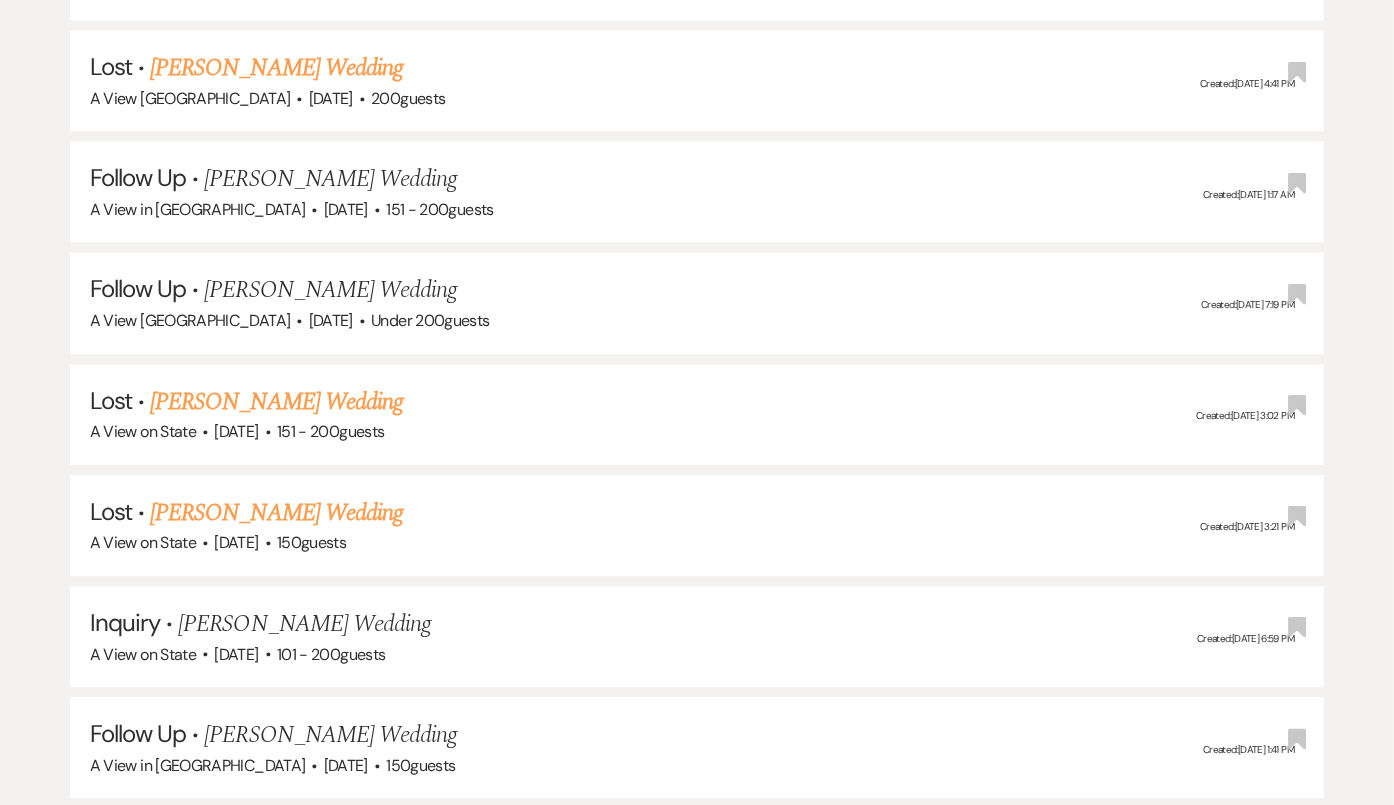 scroll, scrollTop: 0, scrollLeft: 0, axis: both 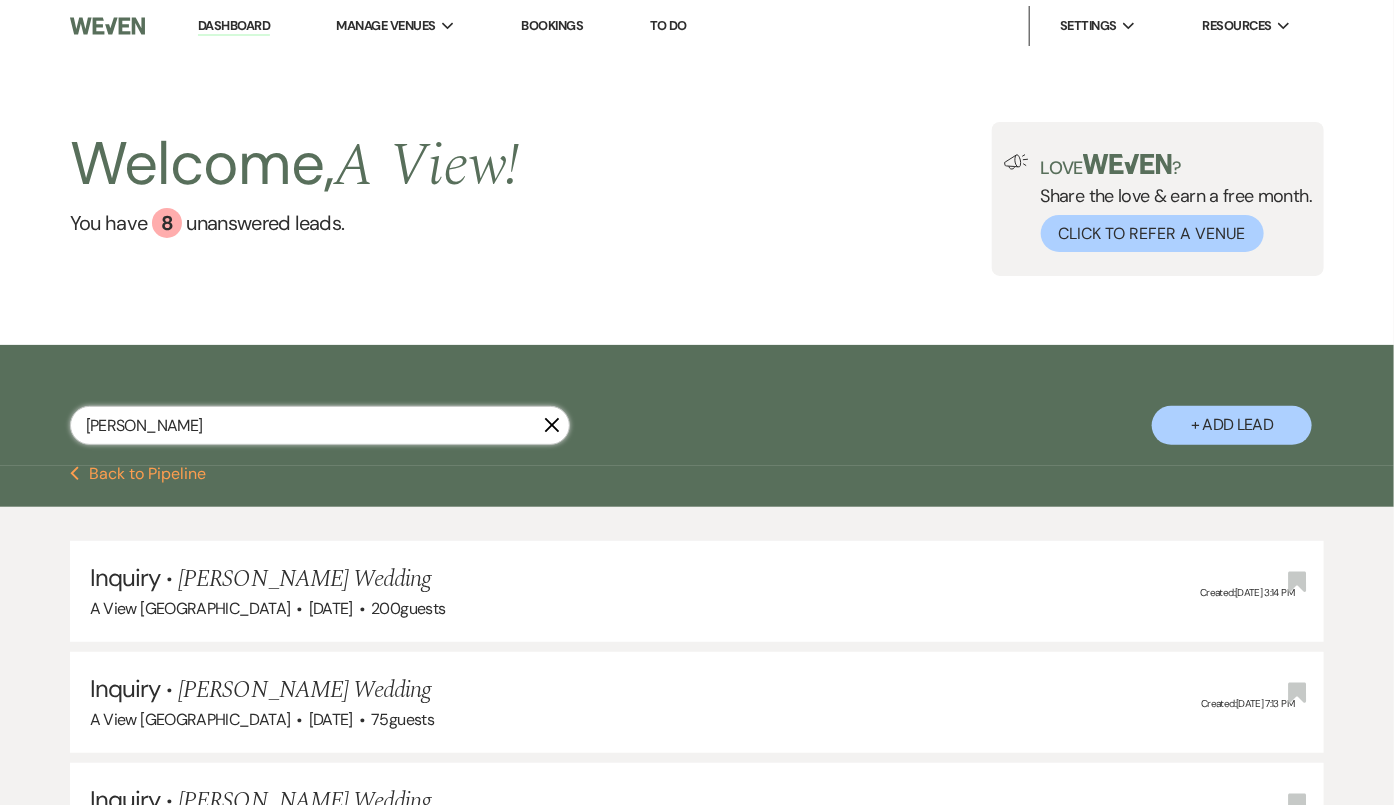 click on "[PERSON_NAME]" at bounding box center (320, 425) 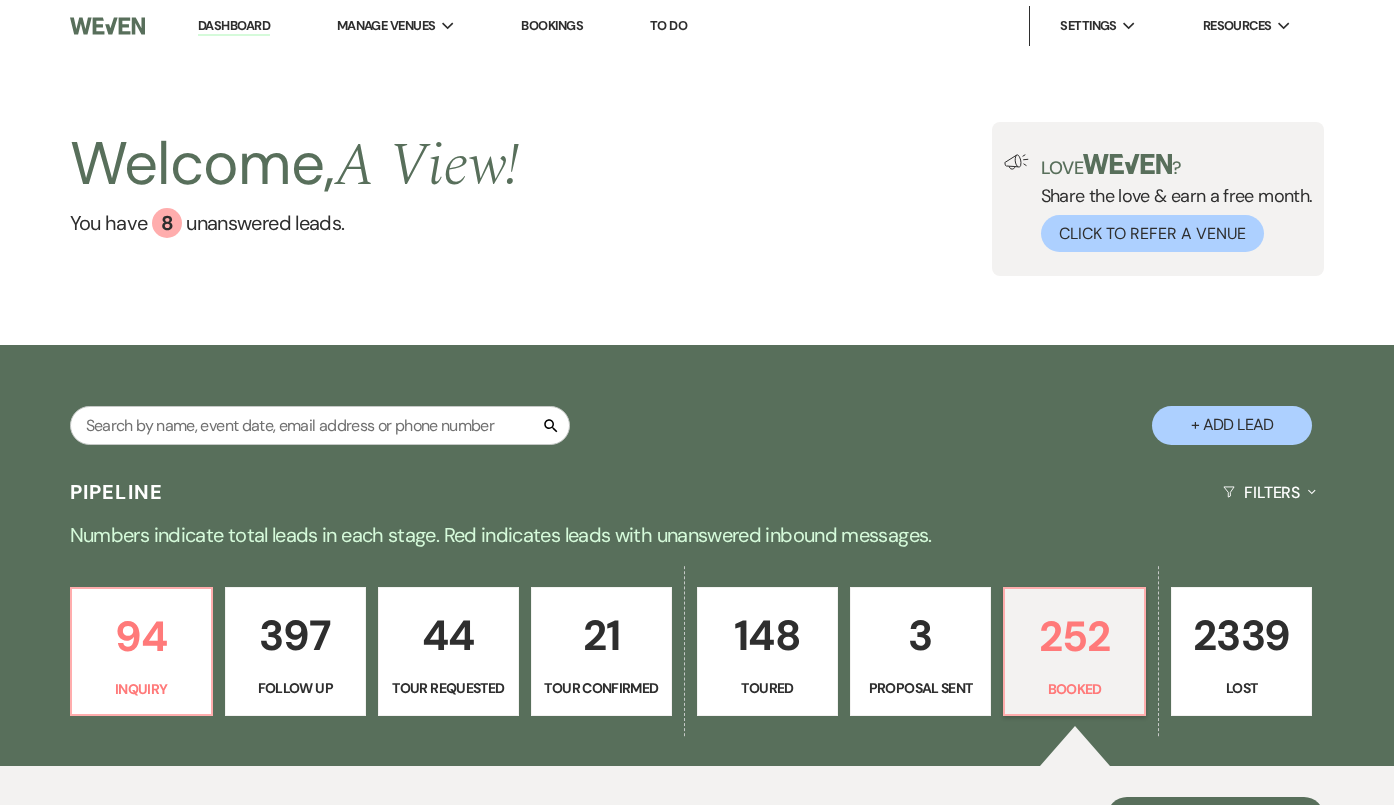 scroll, scrollTop: 0, scrollLeft: 0, axis: both 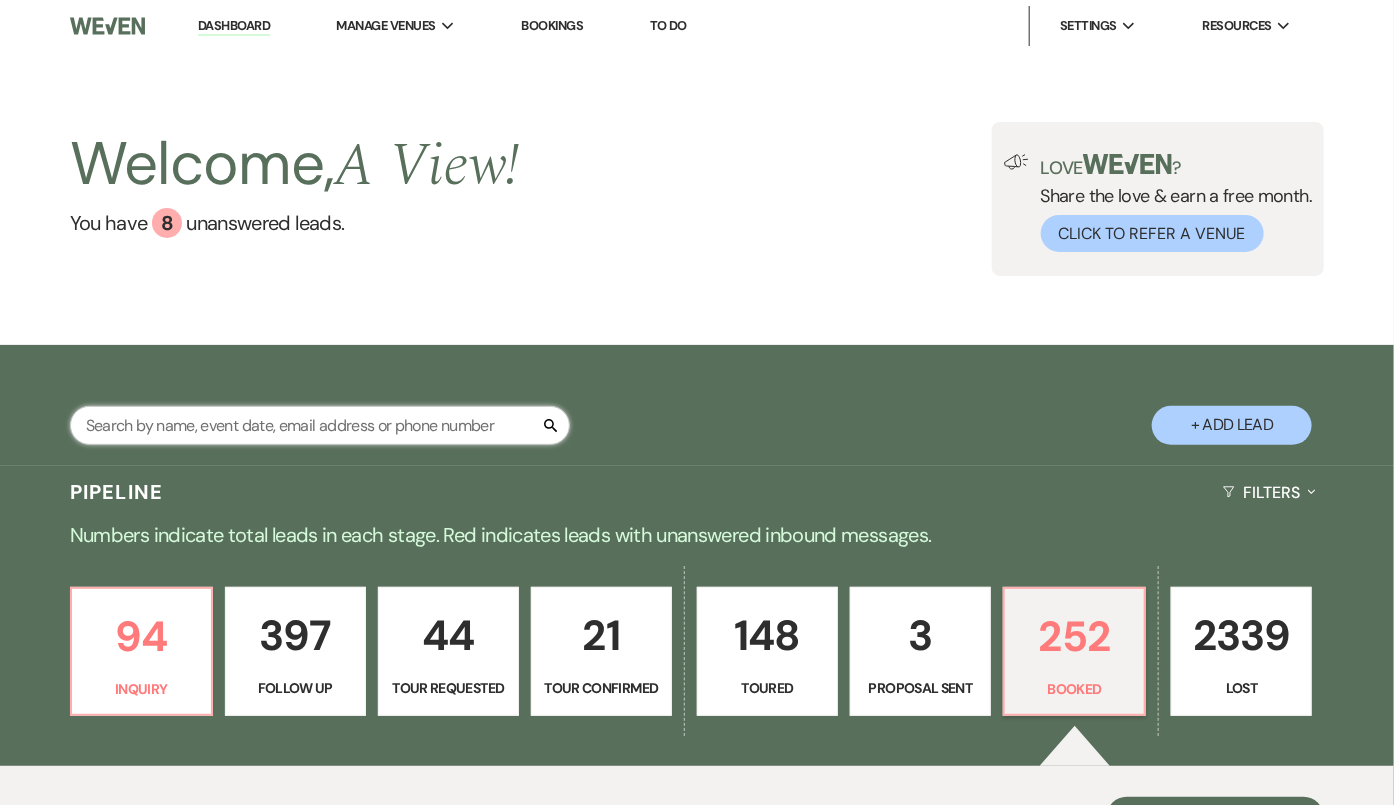 click at bounding box center (320, 425) 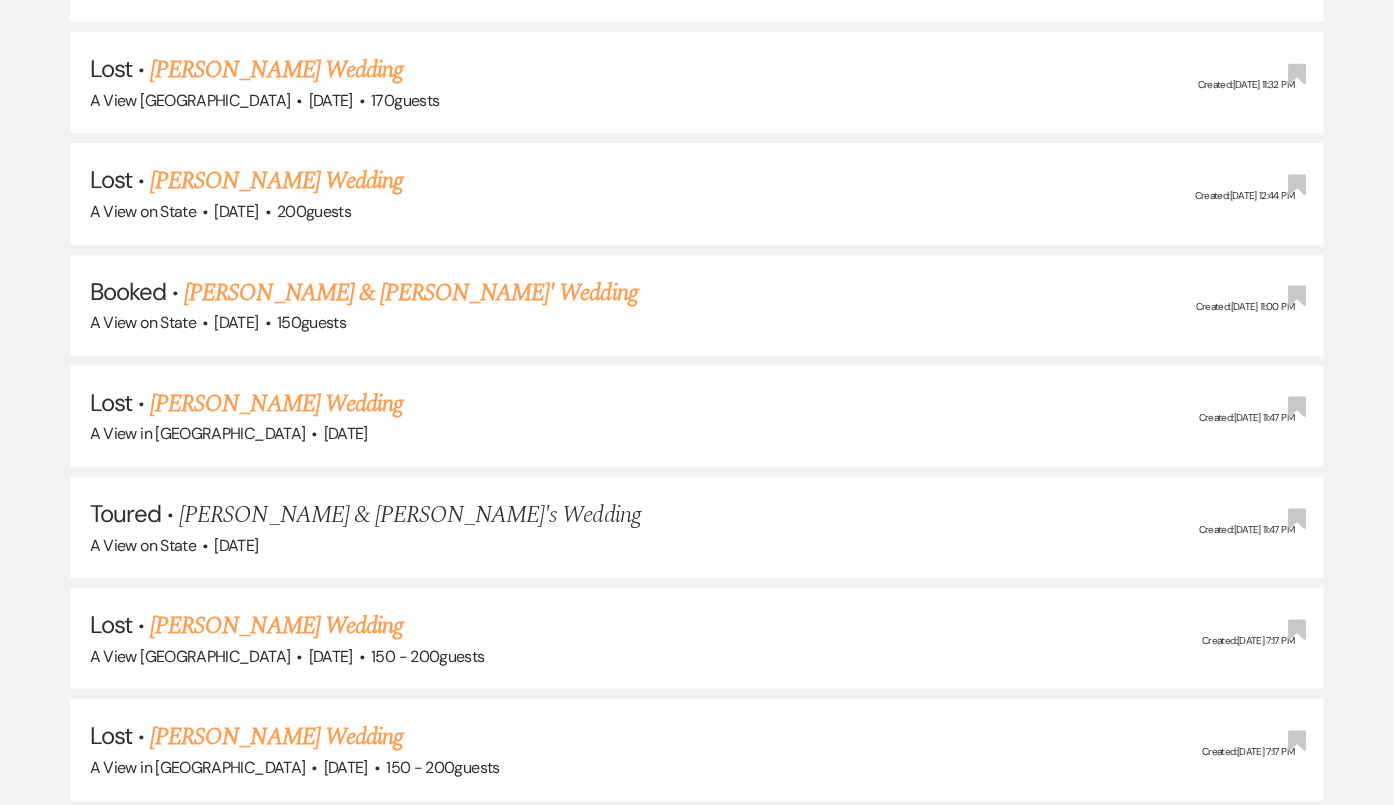 scroll, scrollTop: 3070, scrollLeft: 0, axis: vertical 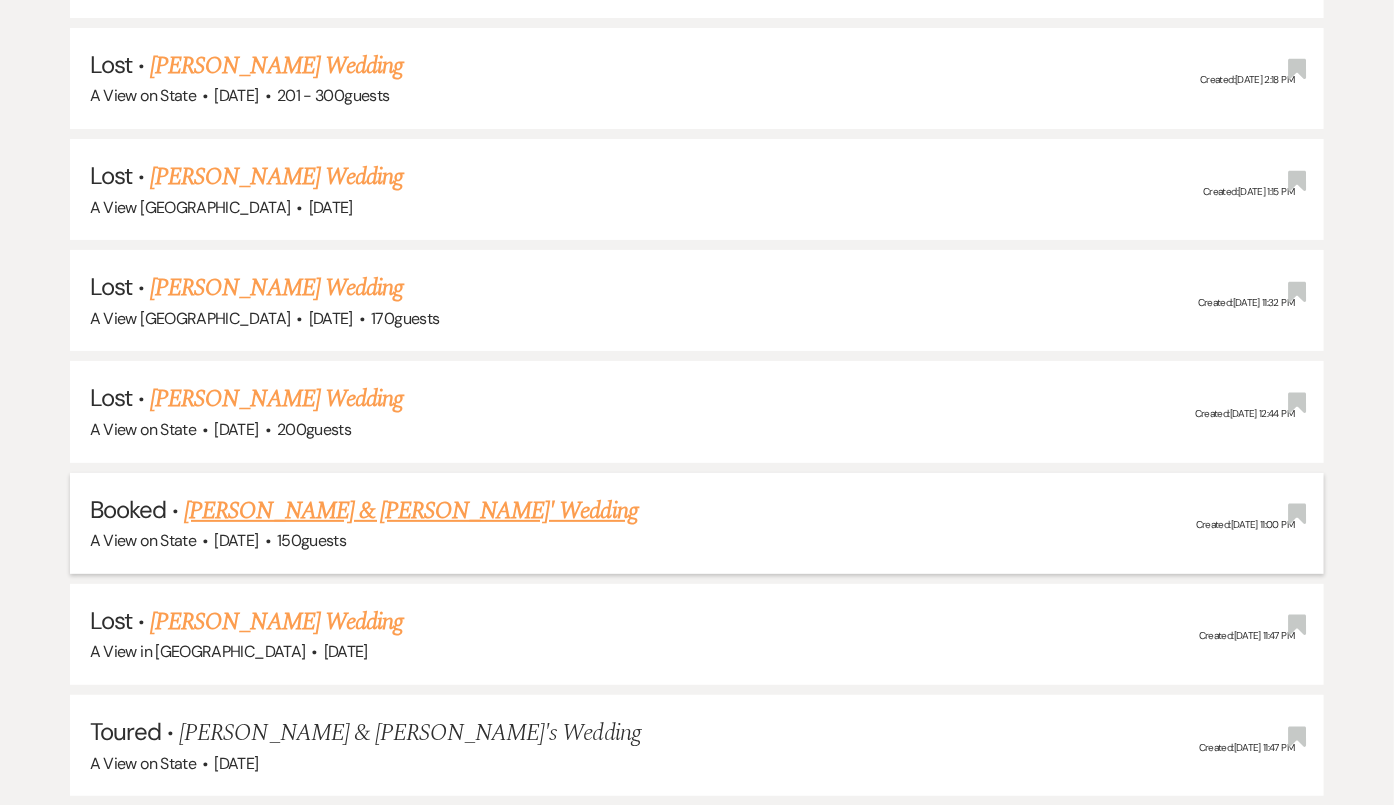 type on "[PERSON_NAME]" 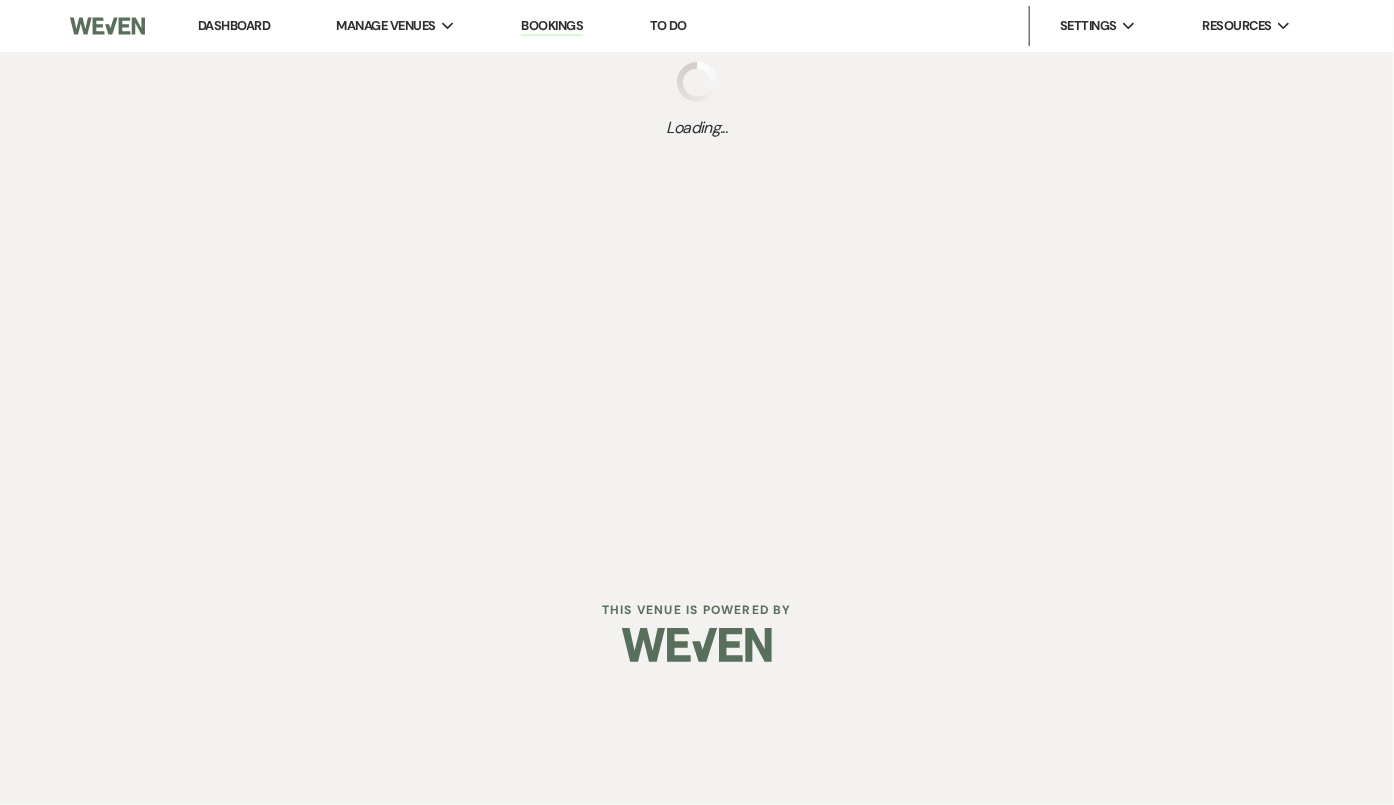 scroll, scrollTop: 0, scrollLeft: 0, axis: both 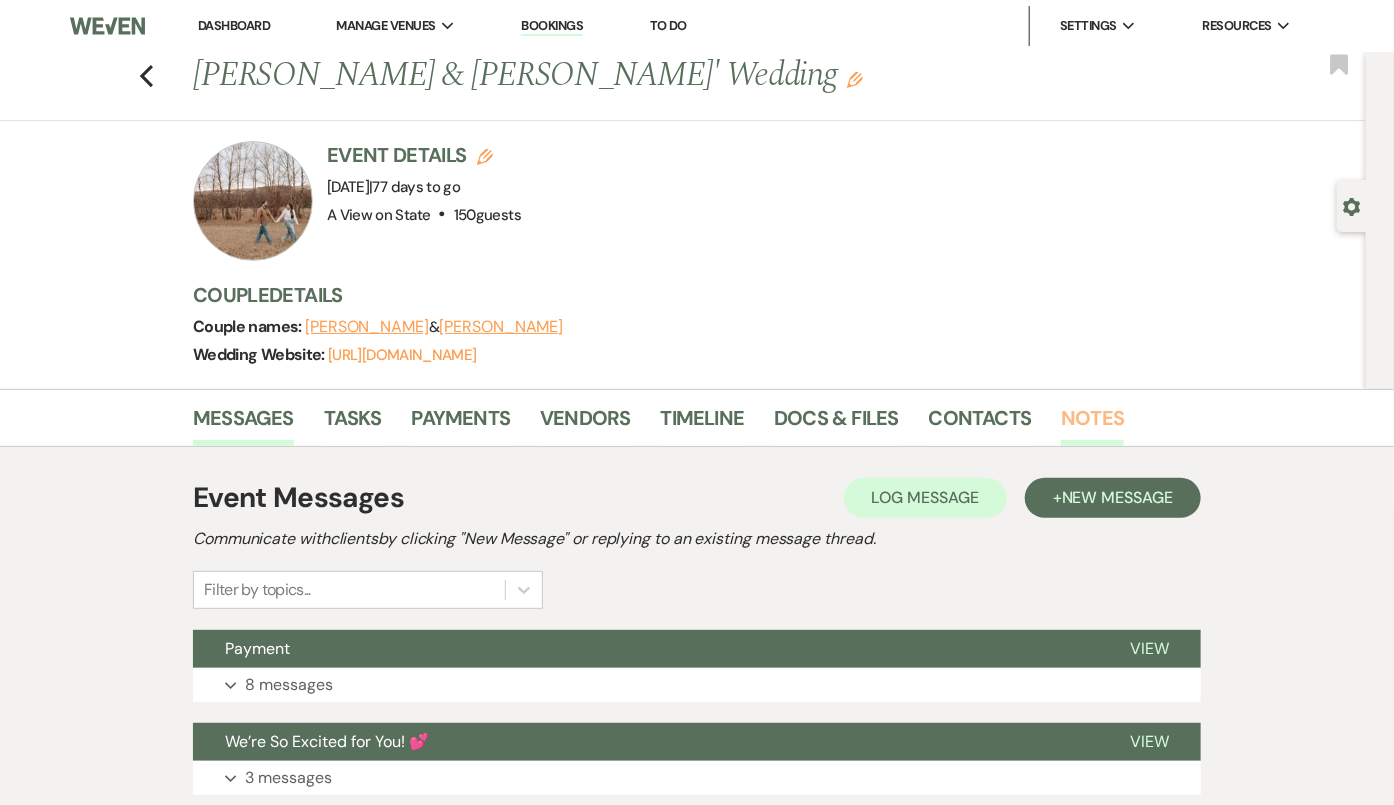 click on "Notes" at bounding box center [1092, 424] 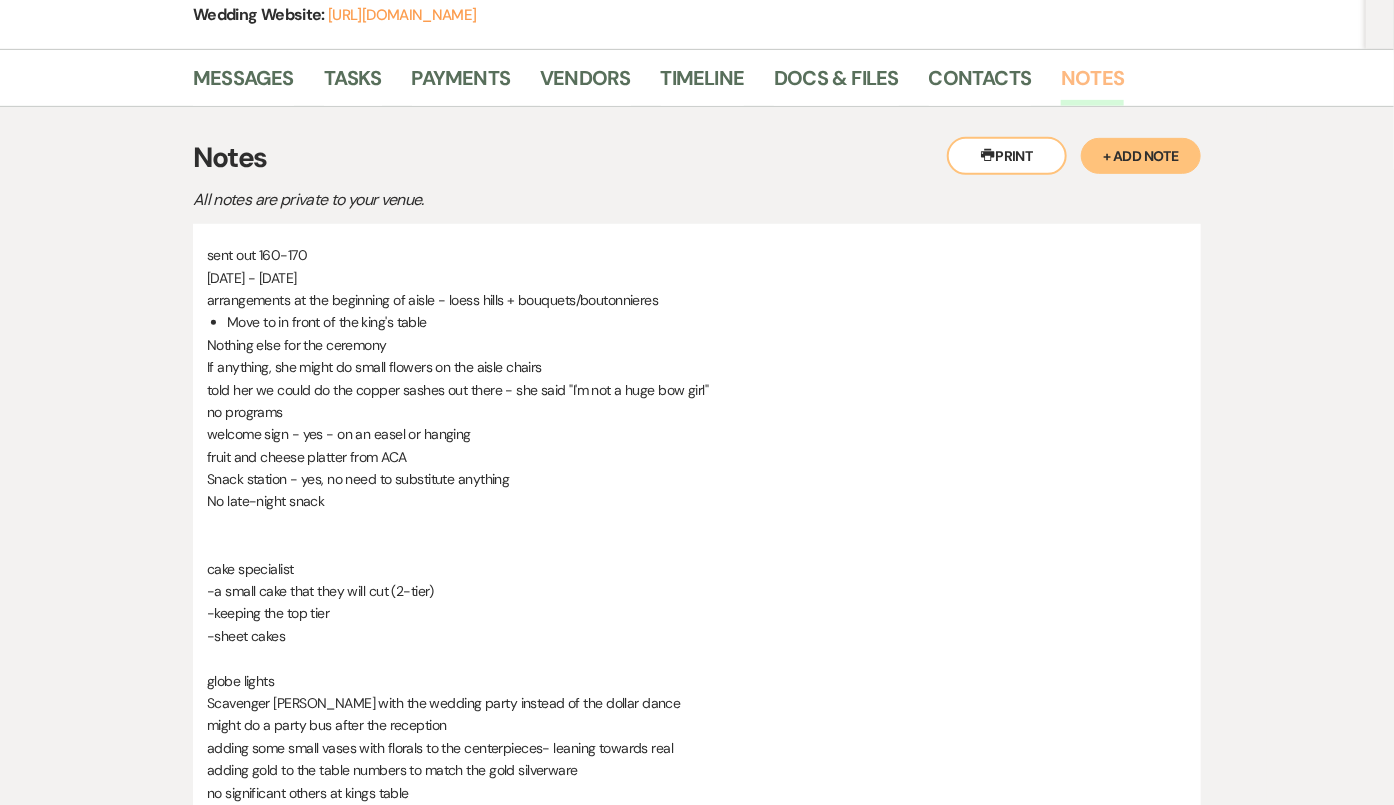 scroll, scrollTop: 338, scrollLeft: 0, axis: vertical 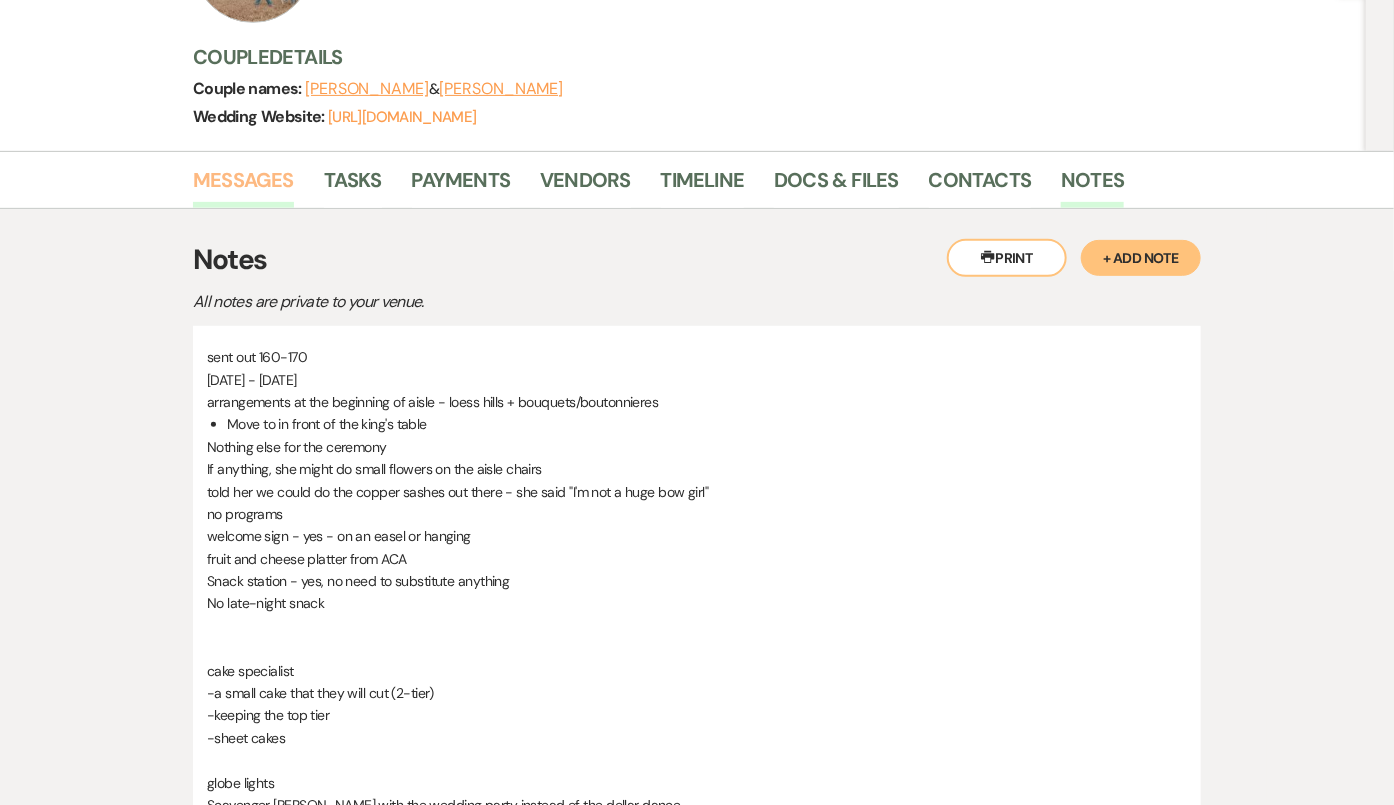 click on "Messages" at bounding box center (243, 186) 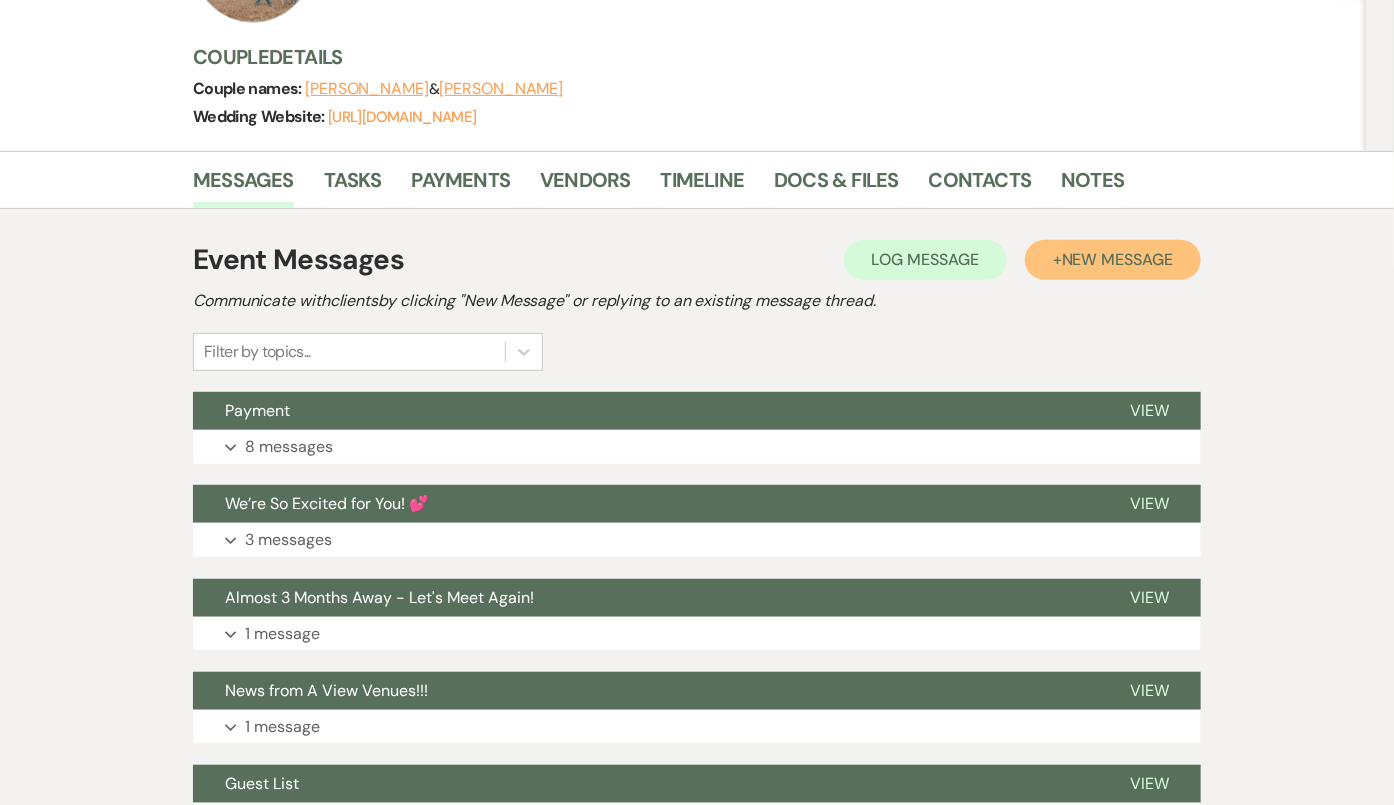 click on "New Message" at bounding box center [1117, 259] 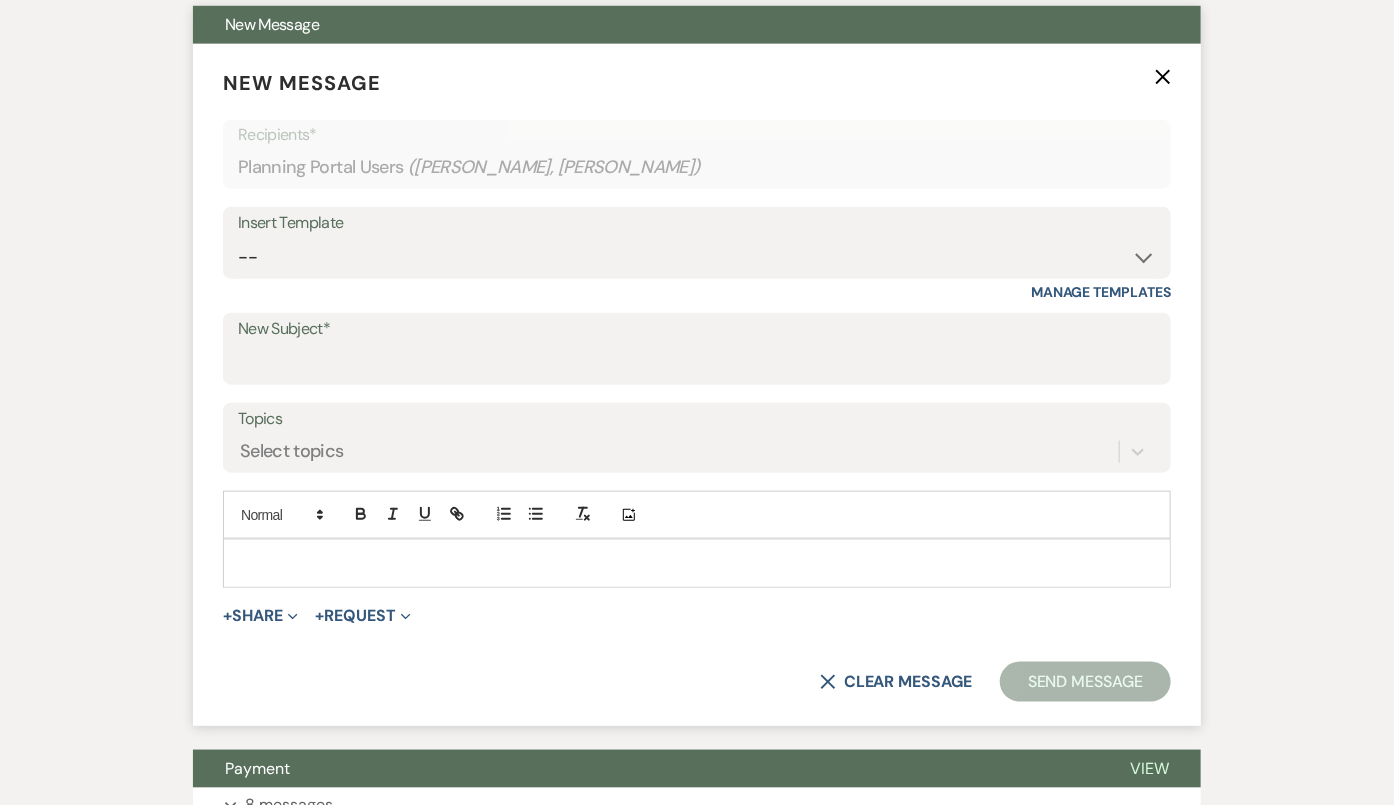 scroll, scrollTop: 623, scrollLeft: 0, axis: vertical 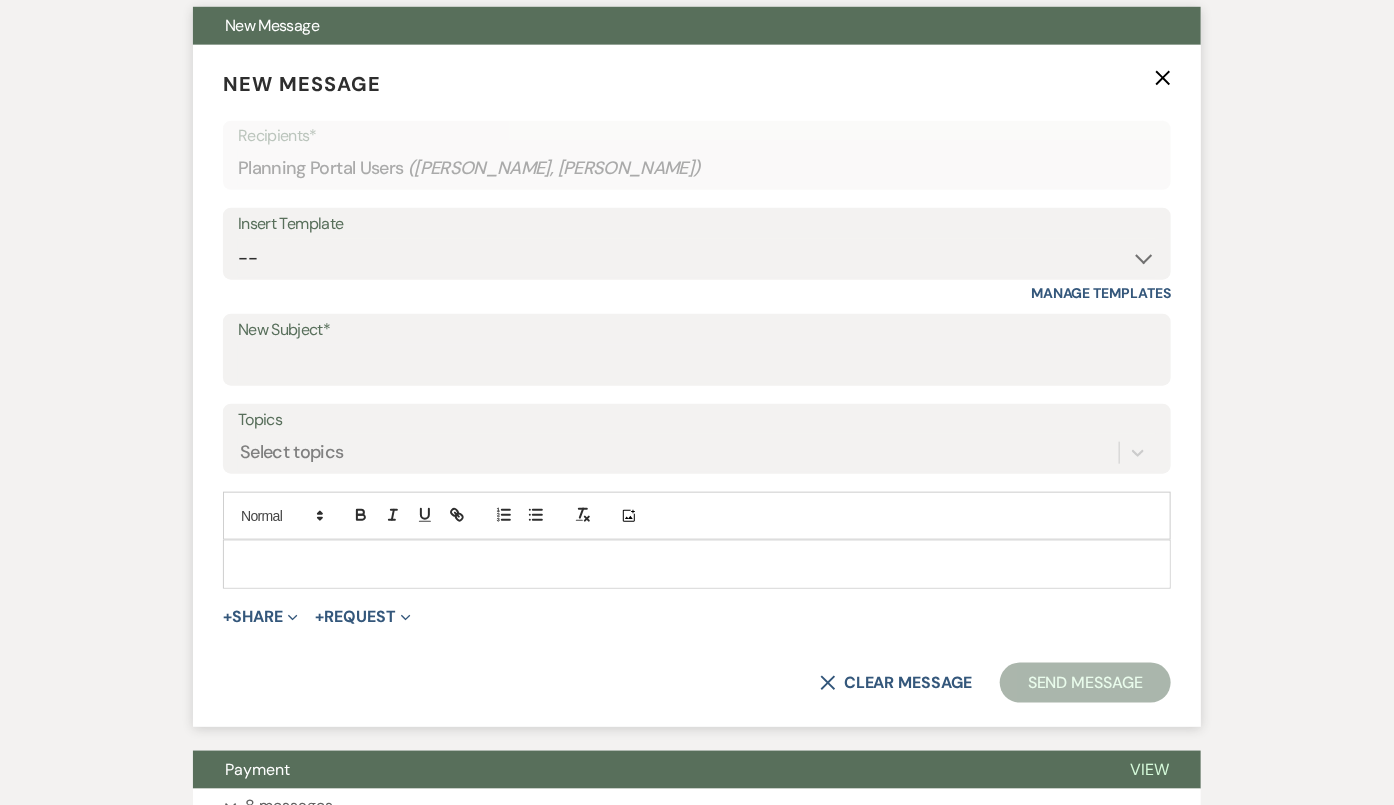 click at bounding box center [697, 564] 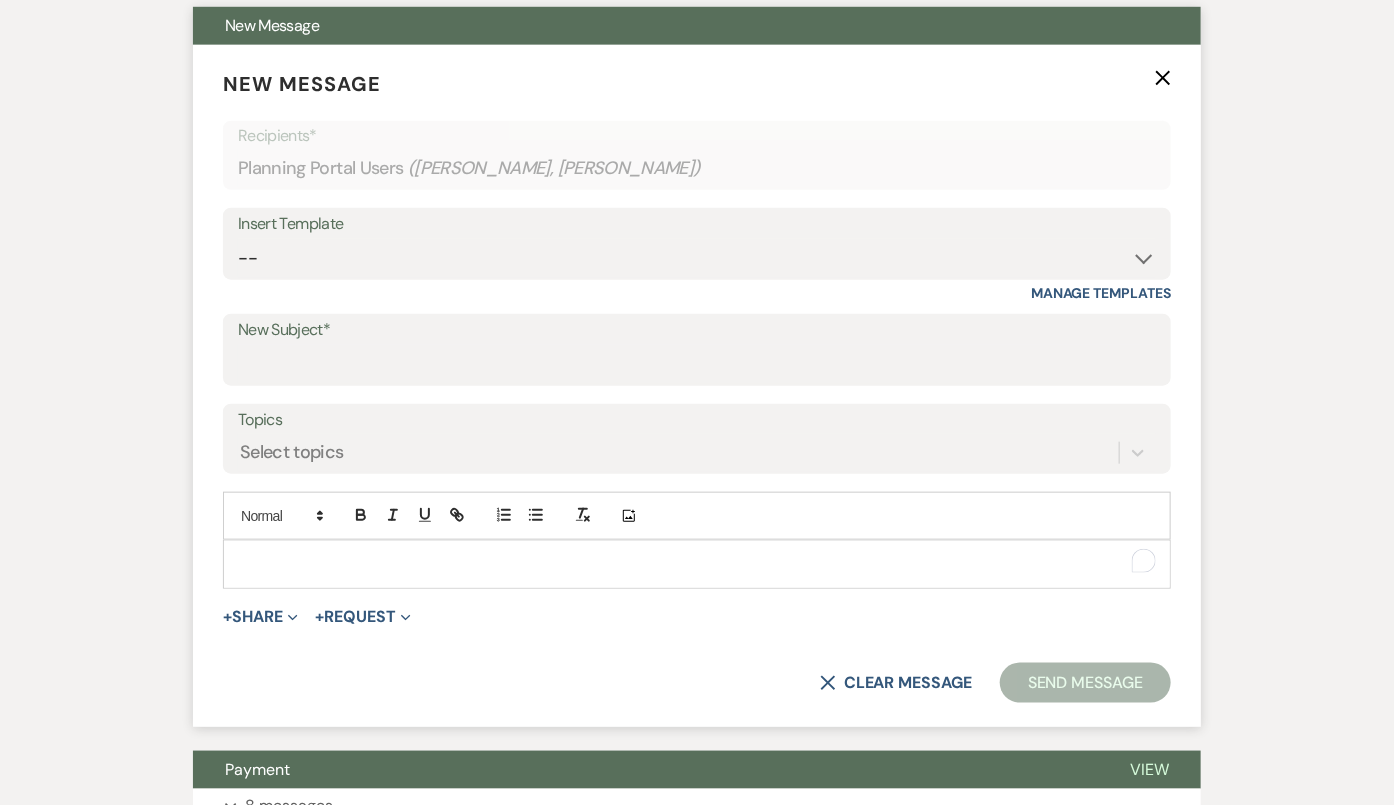 type 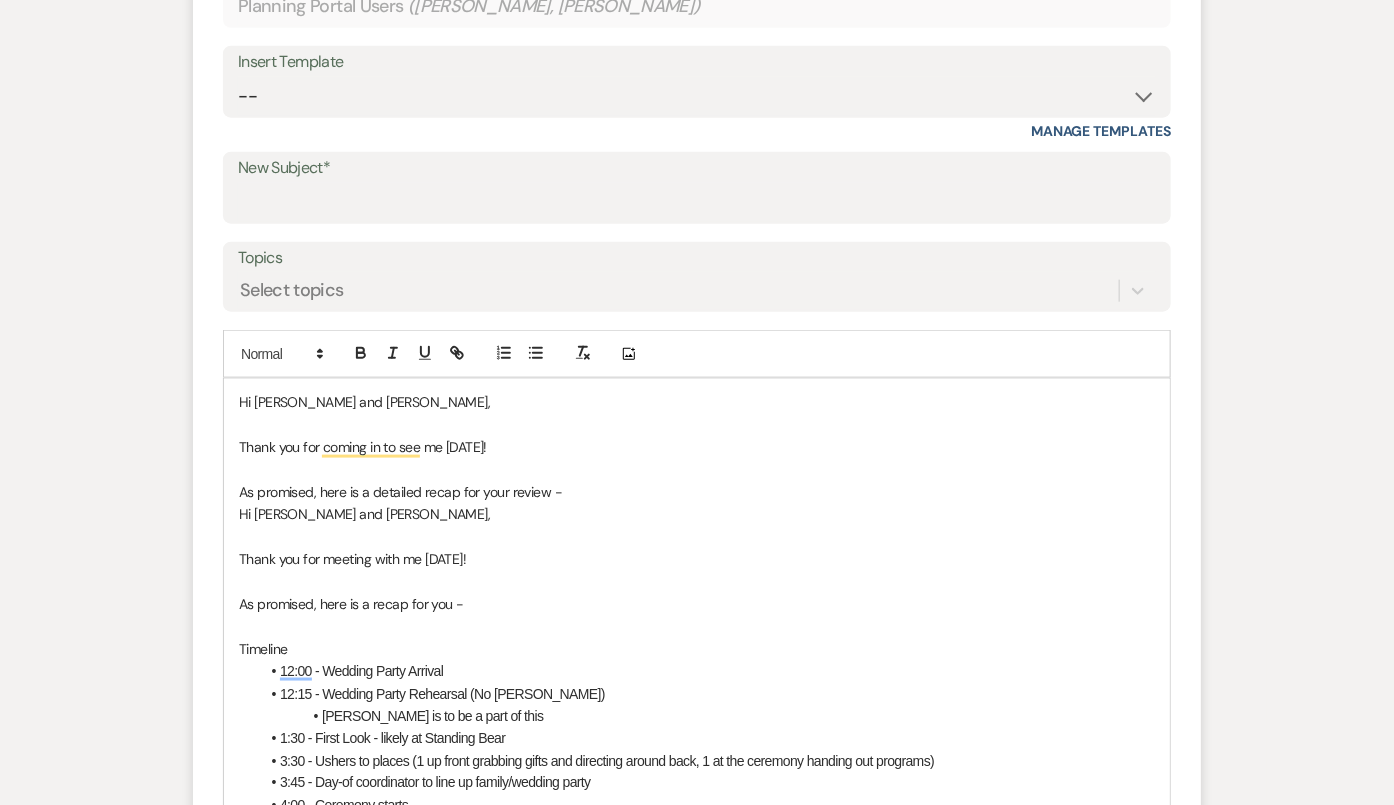 scroll, scrollTop: 806, scrollLeft: 0, axis: vertical 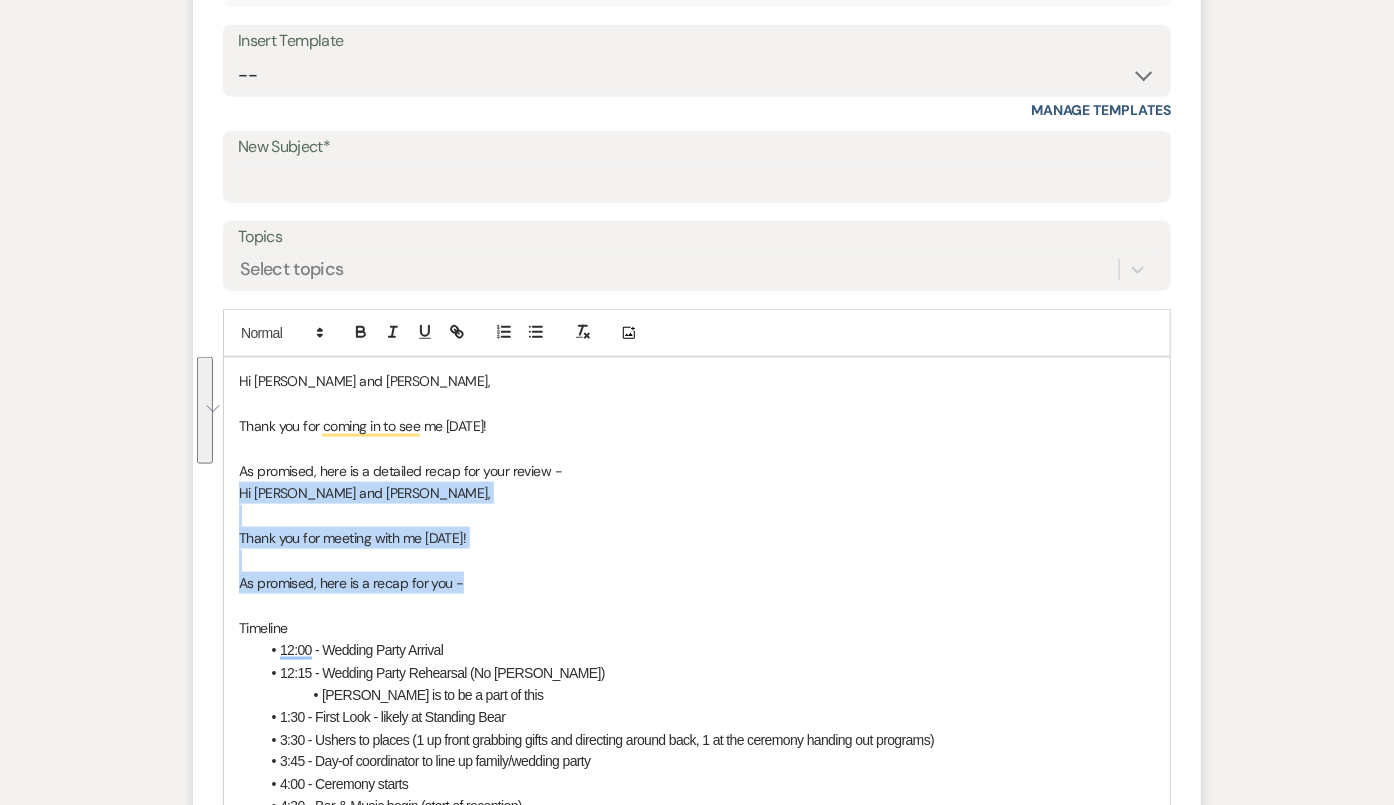 drag, startPoint x: 238, startPoint y: 487, endPoint x: 463, endPoint y: 585, distance: 245.41597 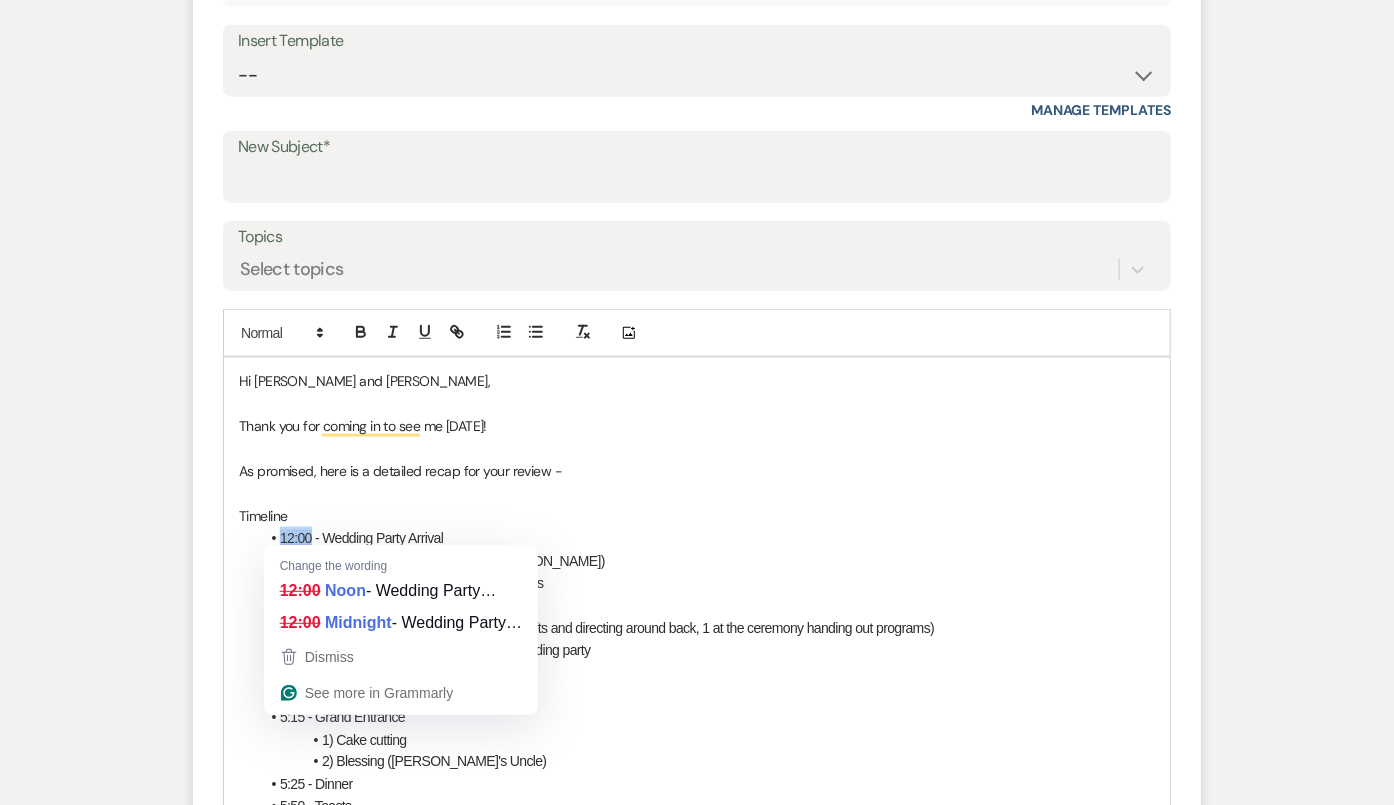 drag, startPoint x: 310, startPoint y: 529, endPoint x: 279, endPoint y: 529, distance: 31 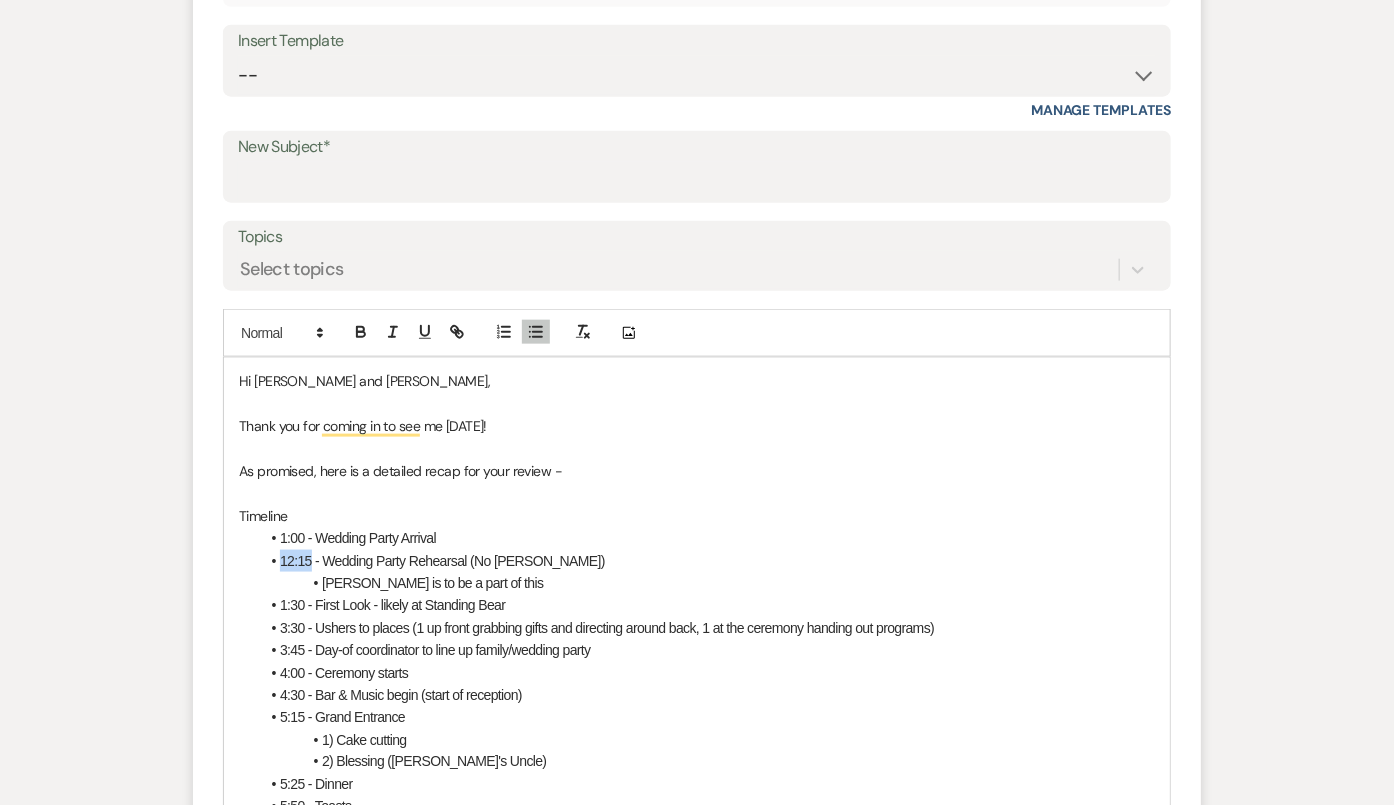 drag, startPoint x: 312, startPoint y: 559, endPoint x: 283, endPoint y: 559, distance: 29 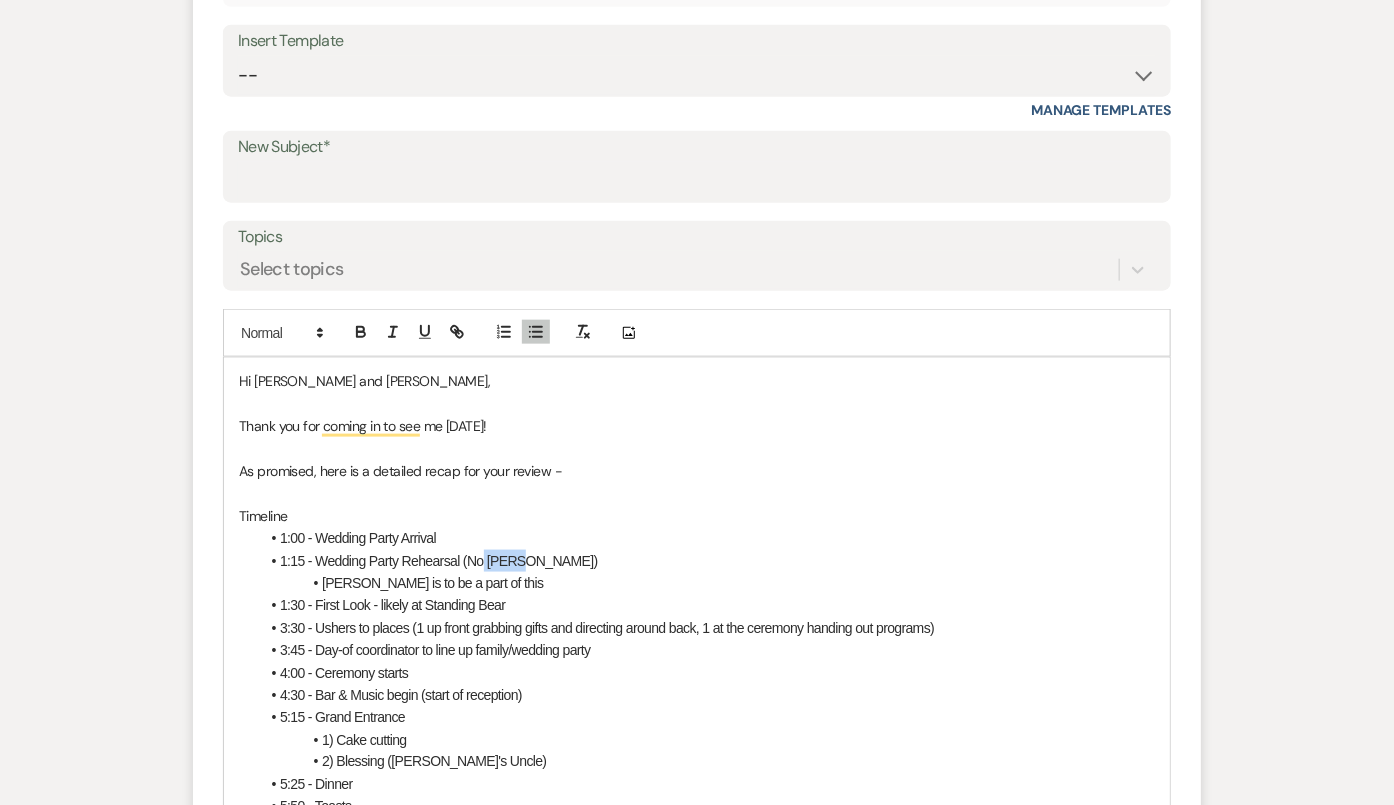 drag, startPoint x: 515, startPoint y: 554, endPoint x: 485, endPoint y: 554, distance: 30 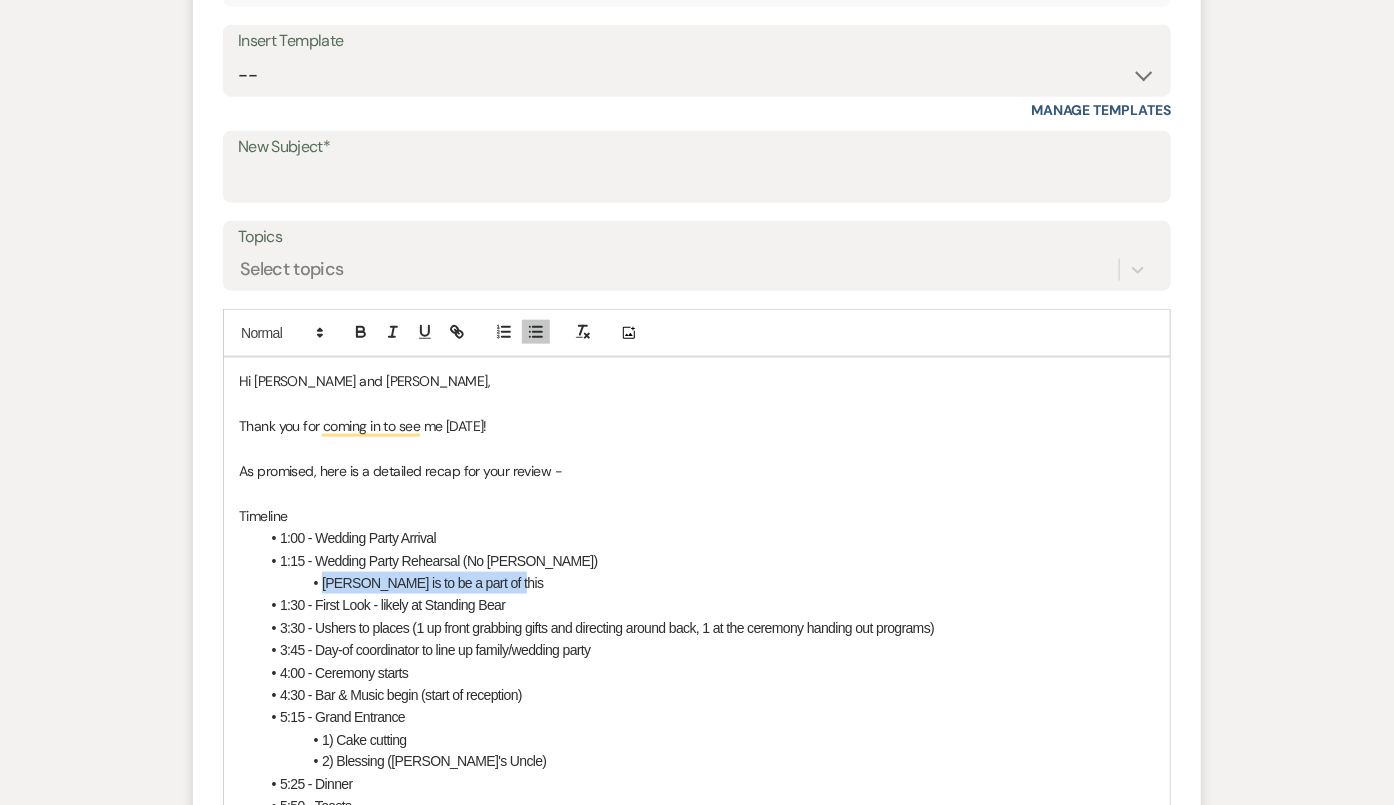 drag, startPoint x: 521, startPoint y: 588, endPoint x: 301, endPoint y: 571, distance: 220.65584 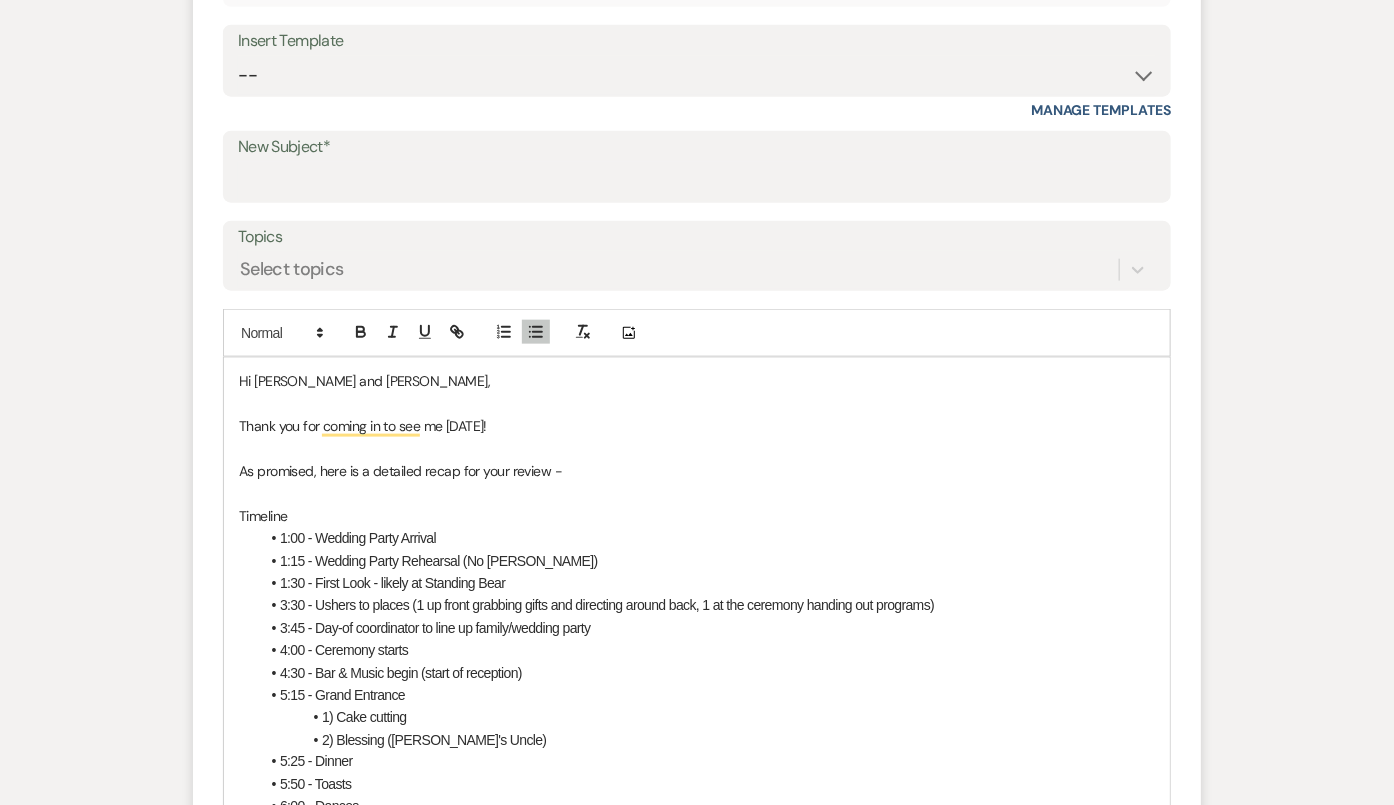 click on "1:30 - First Look - likely at Standing Bear" at bounding box center (392, 583) 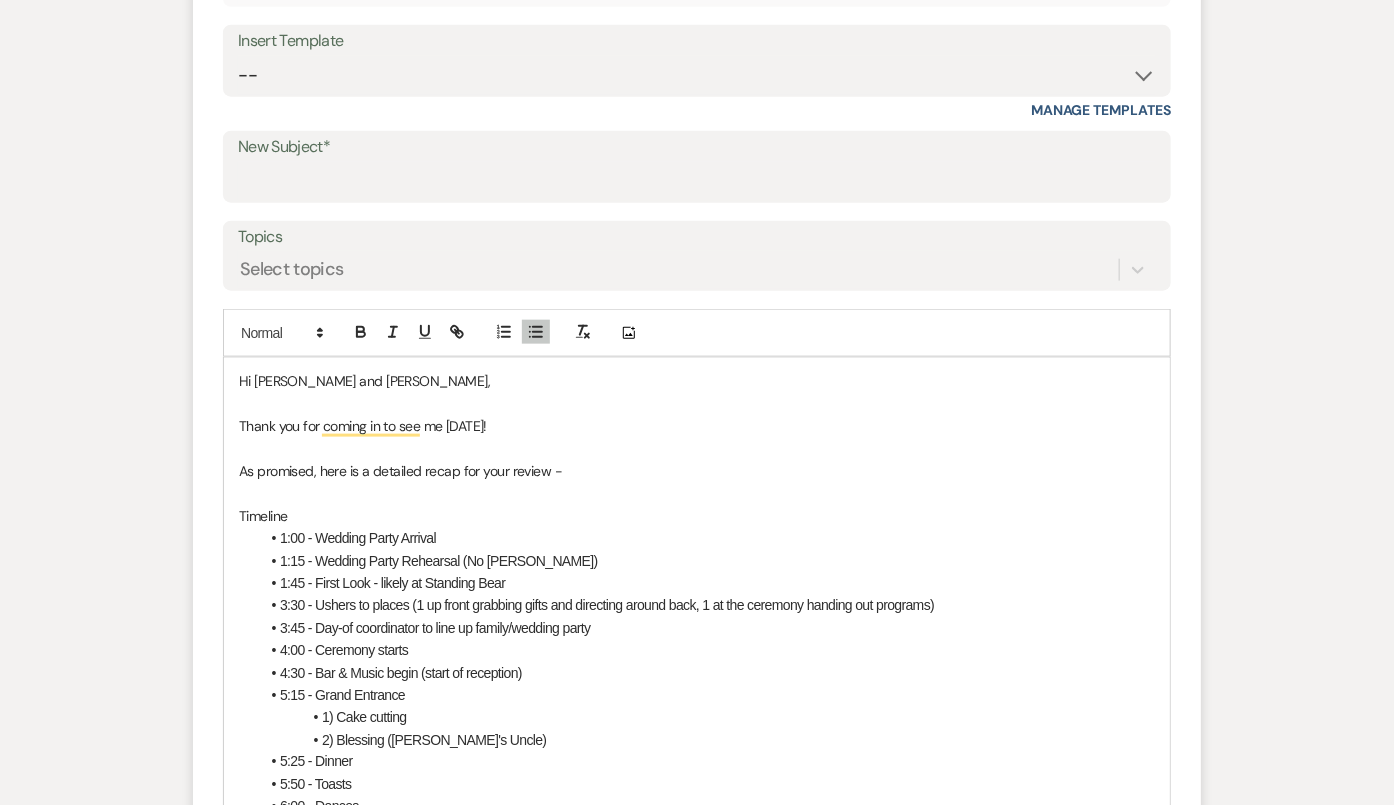 click on "1:15 - Wedding Party Rehearsal (No Emma)" at bounding box center [439, 561] 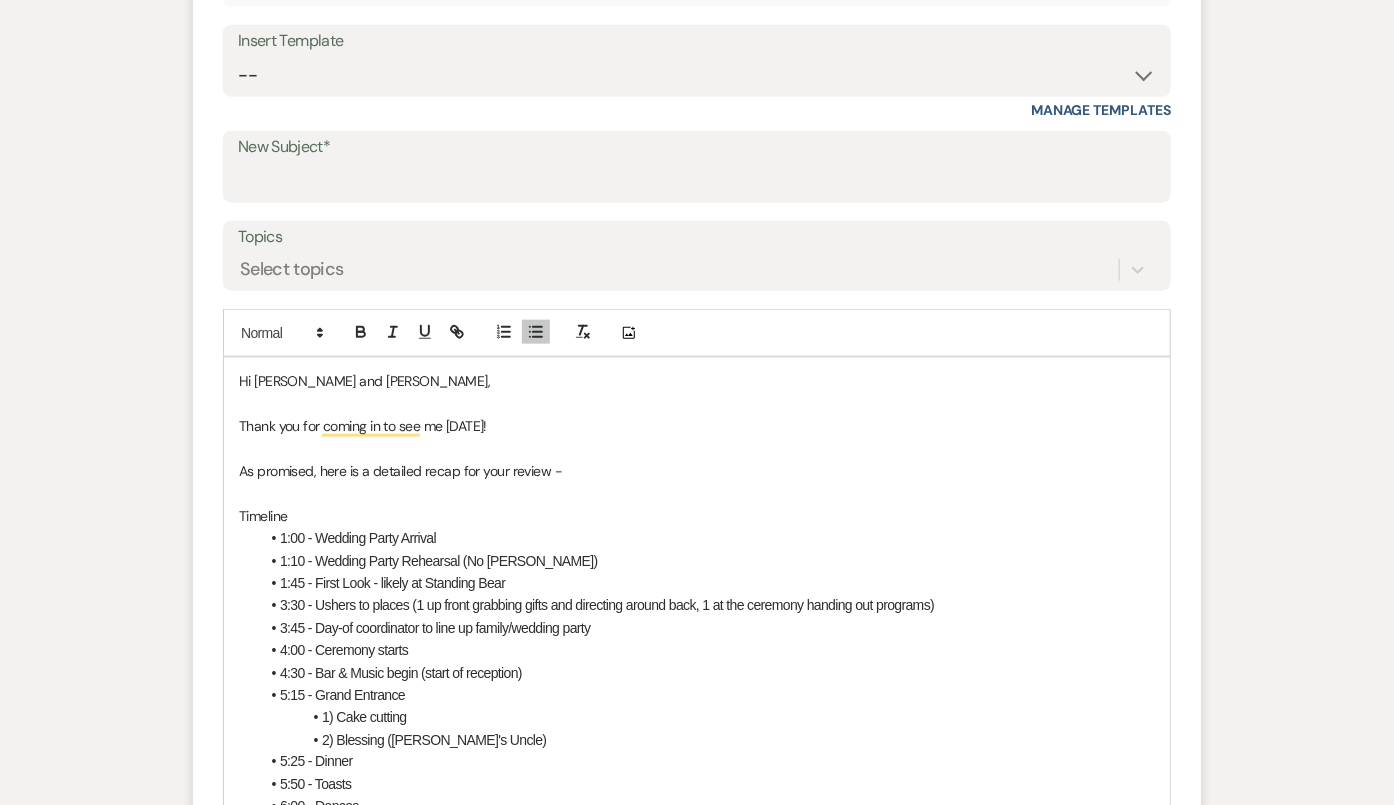 click on "1:45 - First Look - likely at Standing Bear" at bounding box center (392, 583) 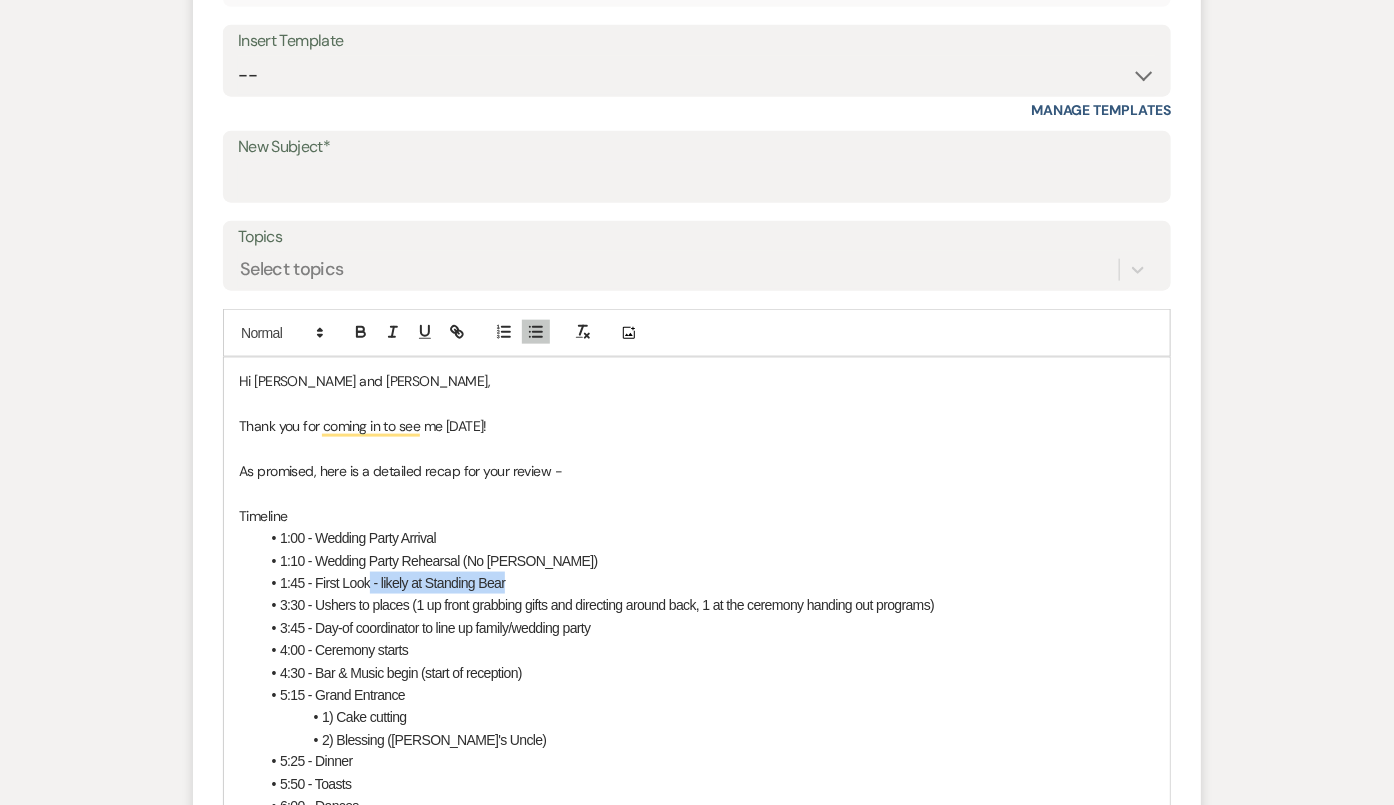 drag, startPoint x: 534, startPoint y: 581, endPoint x: 370, endPoint y: 582, distance: 164.00305 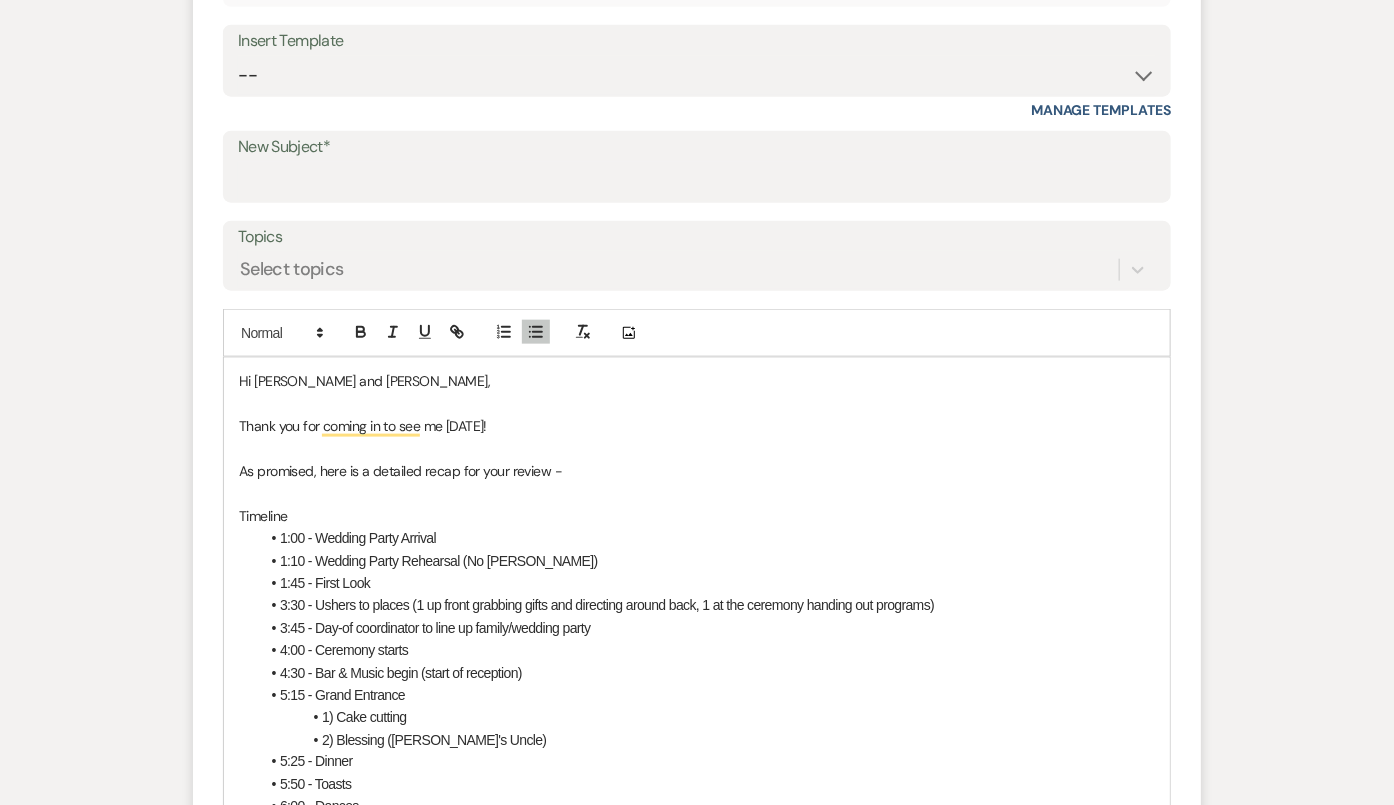 scroll, scrollTop: 923, scrollLeft: 0, axis: vertical 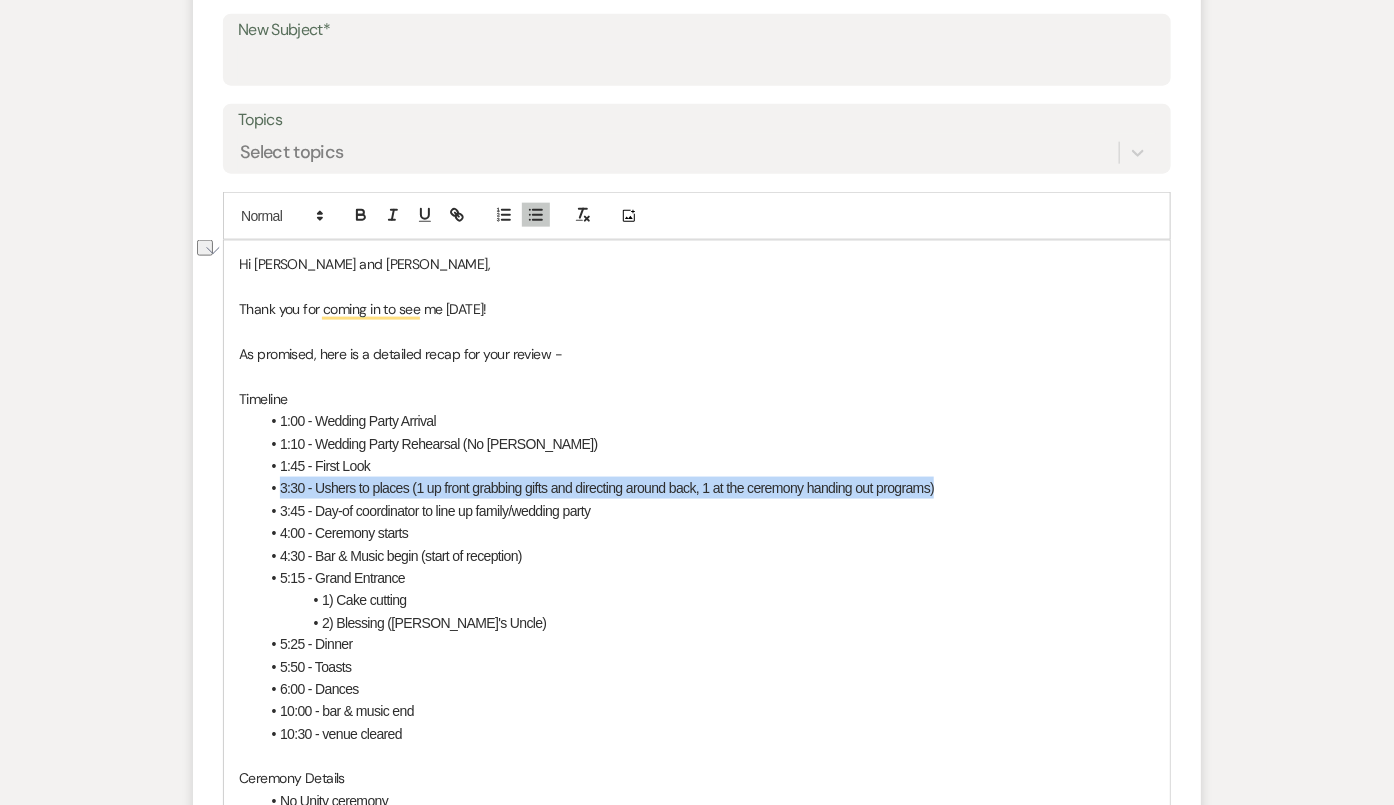 drag, startPoint x: 968, startPoint y: 486, endPoint x: 276, endPoint y: 481, distance: 692.01807 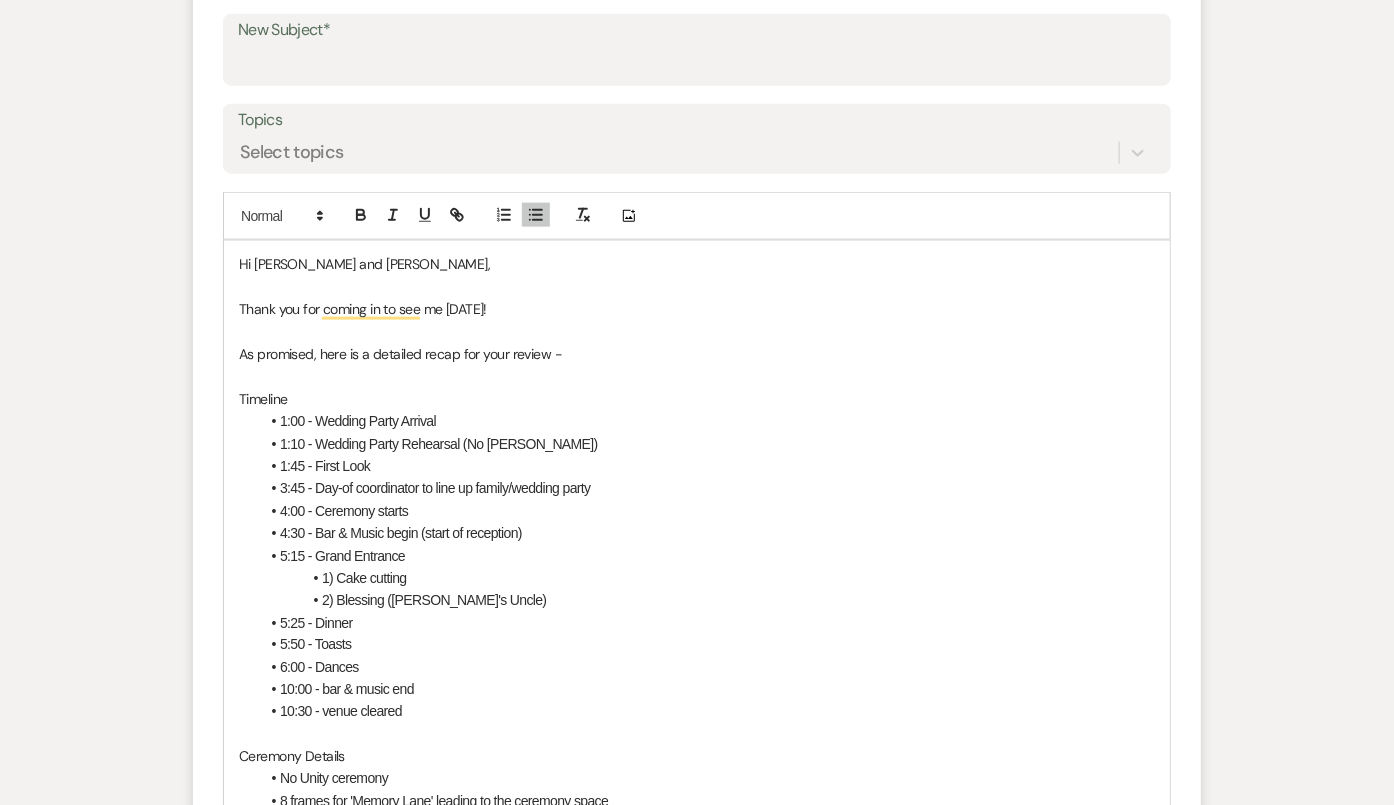 click on "3:45 - Day-of coordinator to line up family/wedding party" at bounding box center [707, 488] 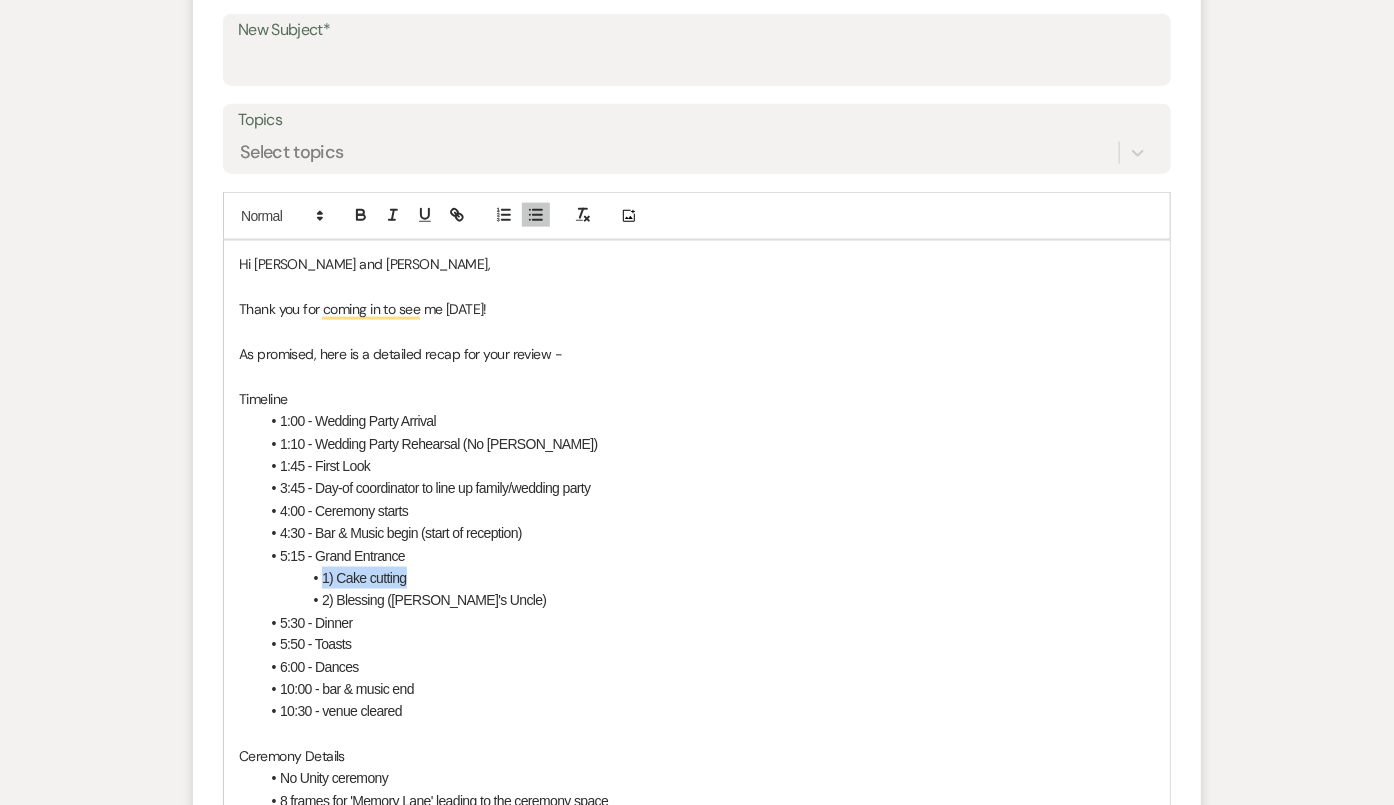 drag, startPoint x: 420, startPoint y: 572, endPoint x: 296, endPoint y: 572, distance: 124 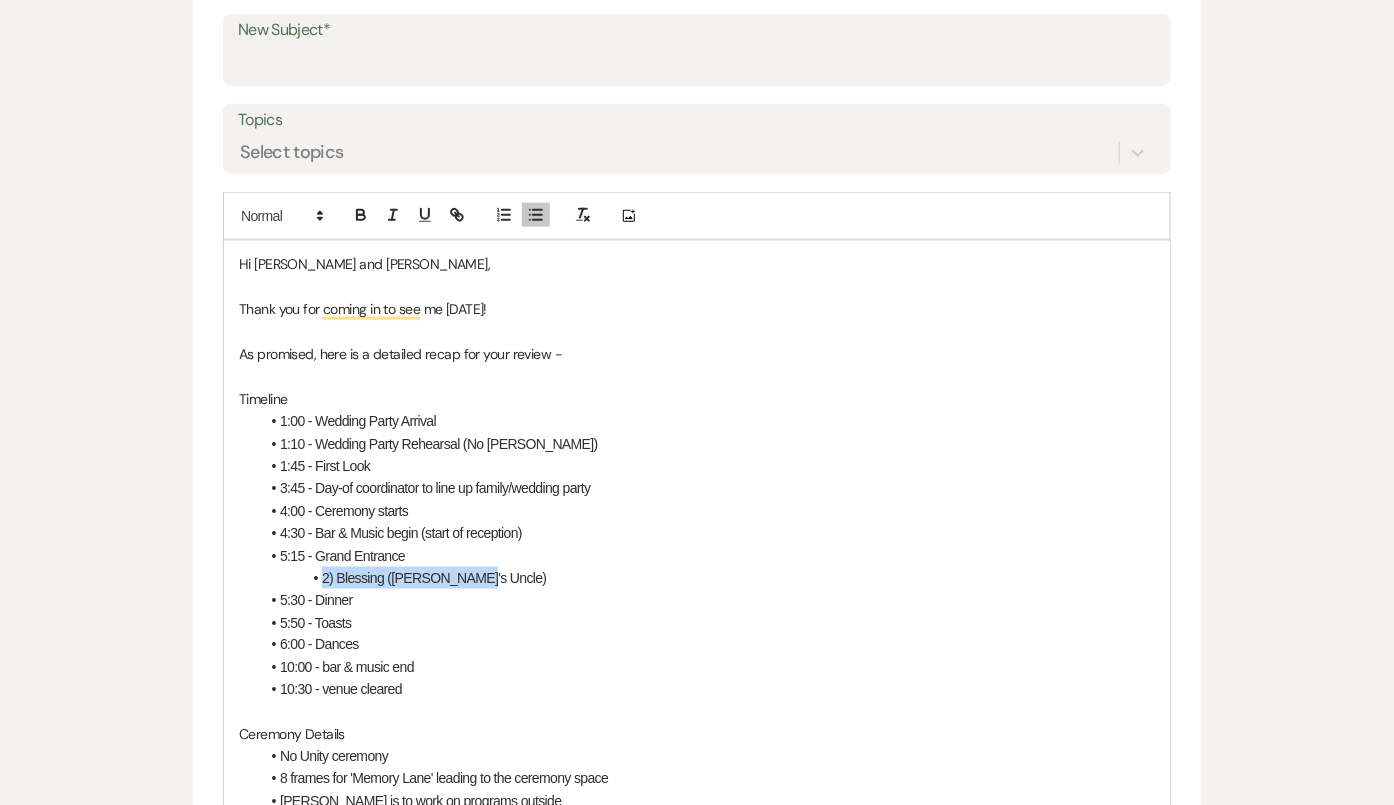 drag, startPoint x: 488, startPoint y: 580, endPoint x: 304, endPoint y: 577, distance: 184.02446 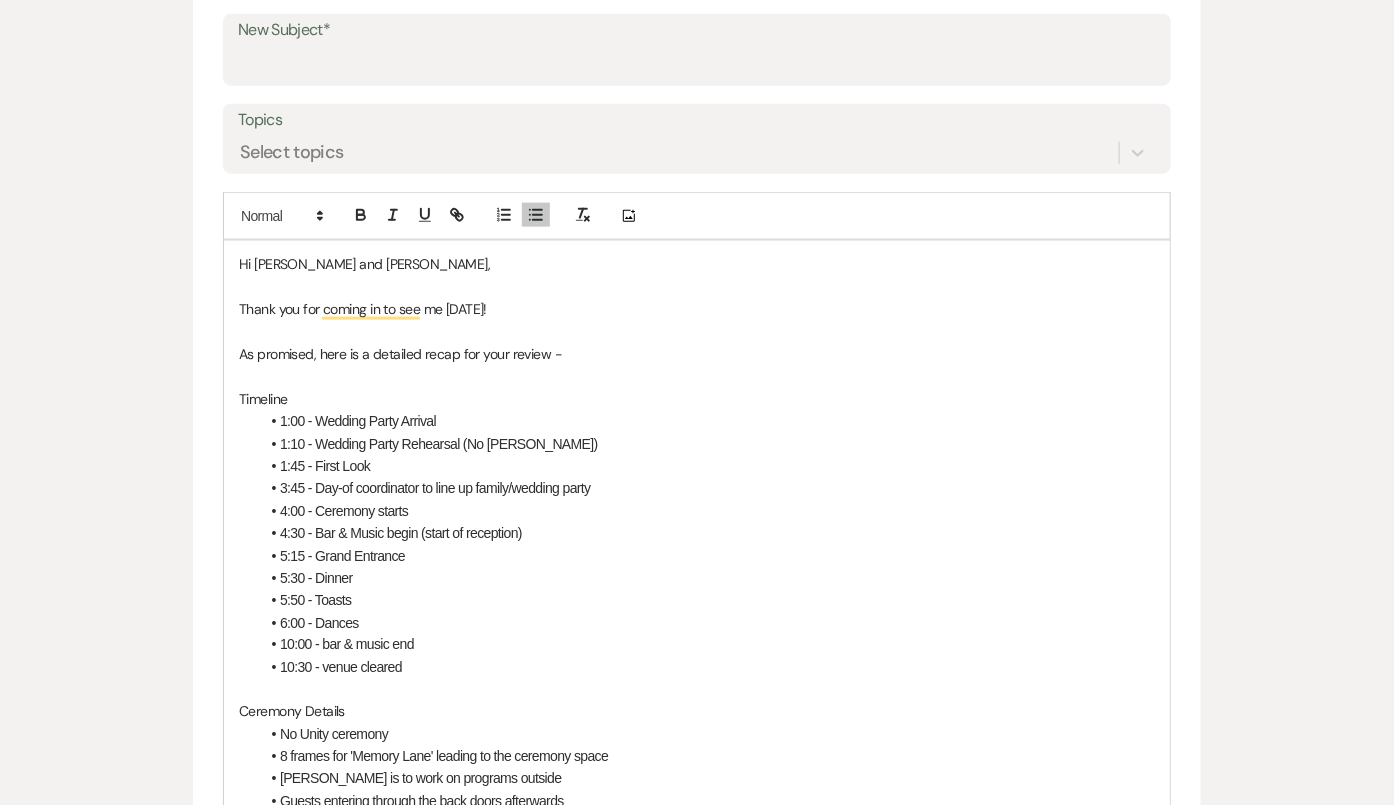 click on "5:15 - Grand Entrance" at bounding box center (342, 556) 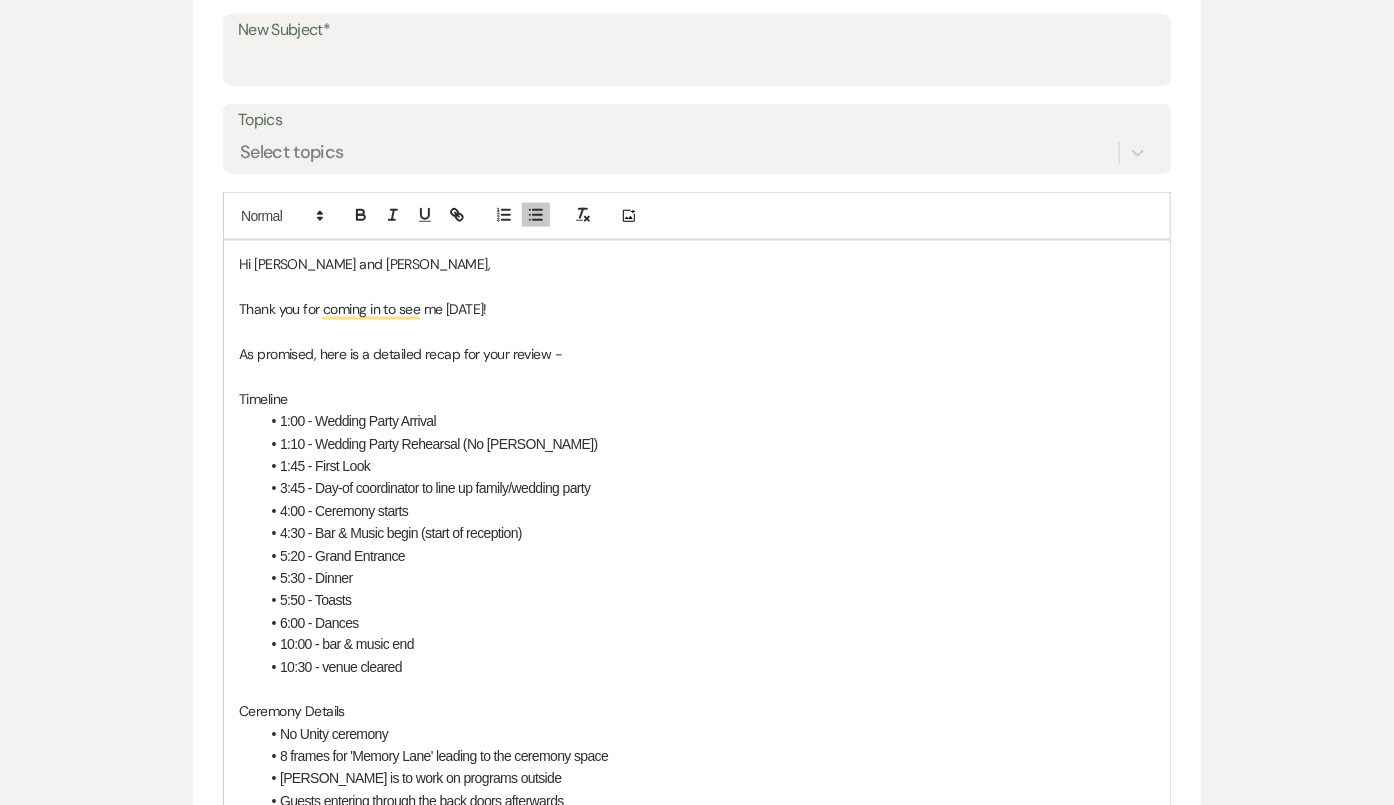 click on "4:30 - Bar & Music begin (start of reception)" at bounding box center (707, 533) 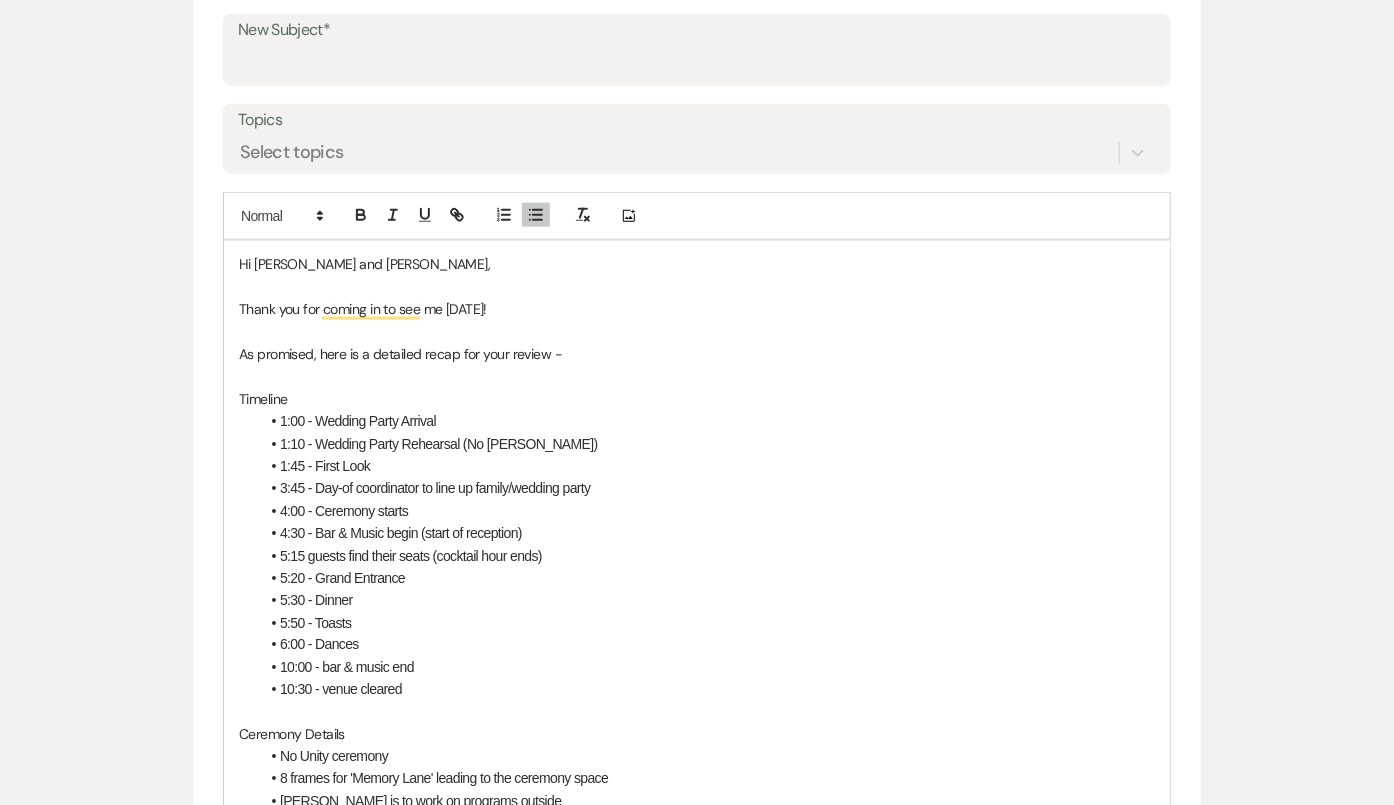 click on "5:15 guests find their seats (cocktail hour ends)" at bounding box center (707, 556) 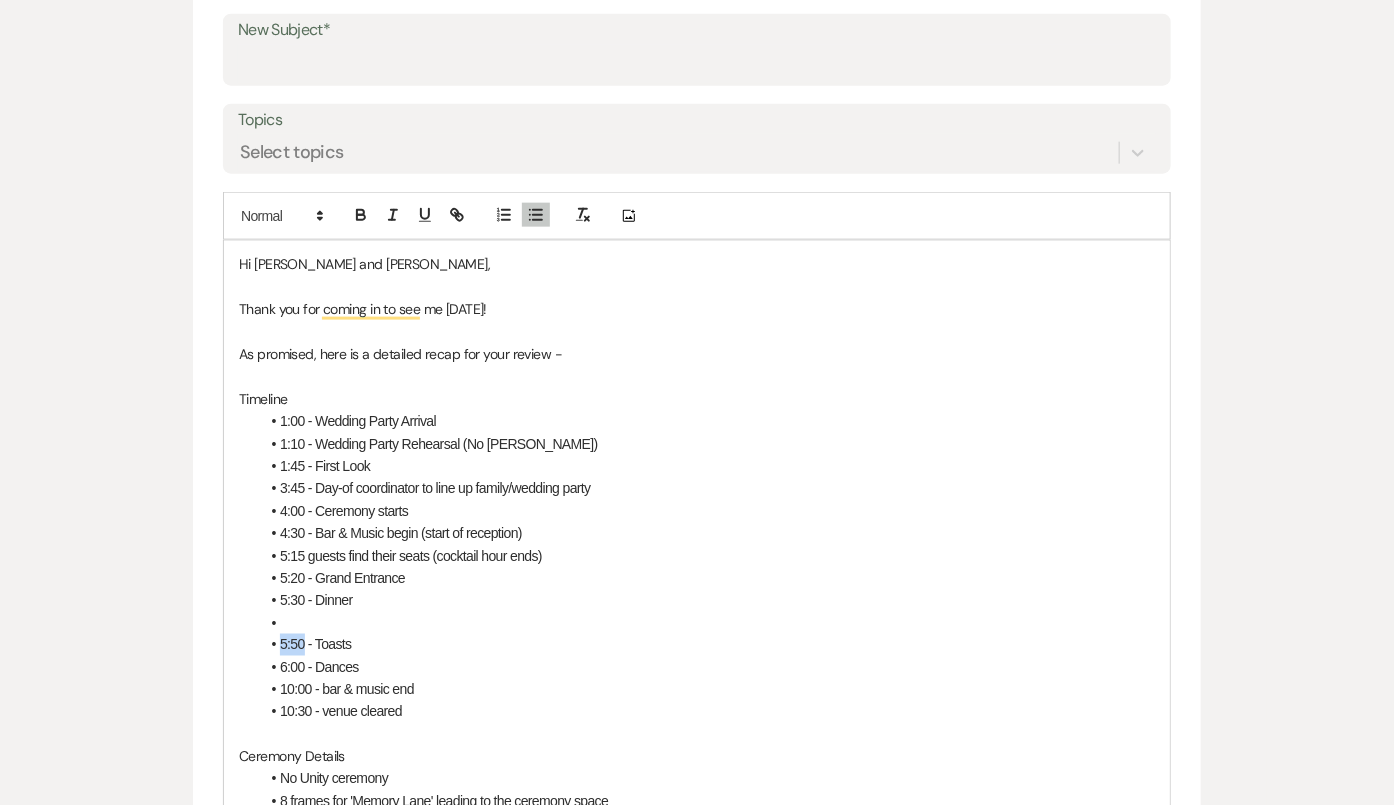 drag, startPoint x: 305, startPoint y: 641, endPoint x: 274, endPoint y: 641, distance: 31 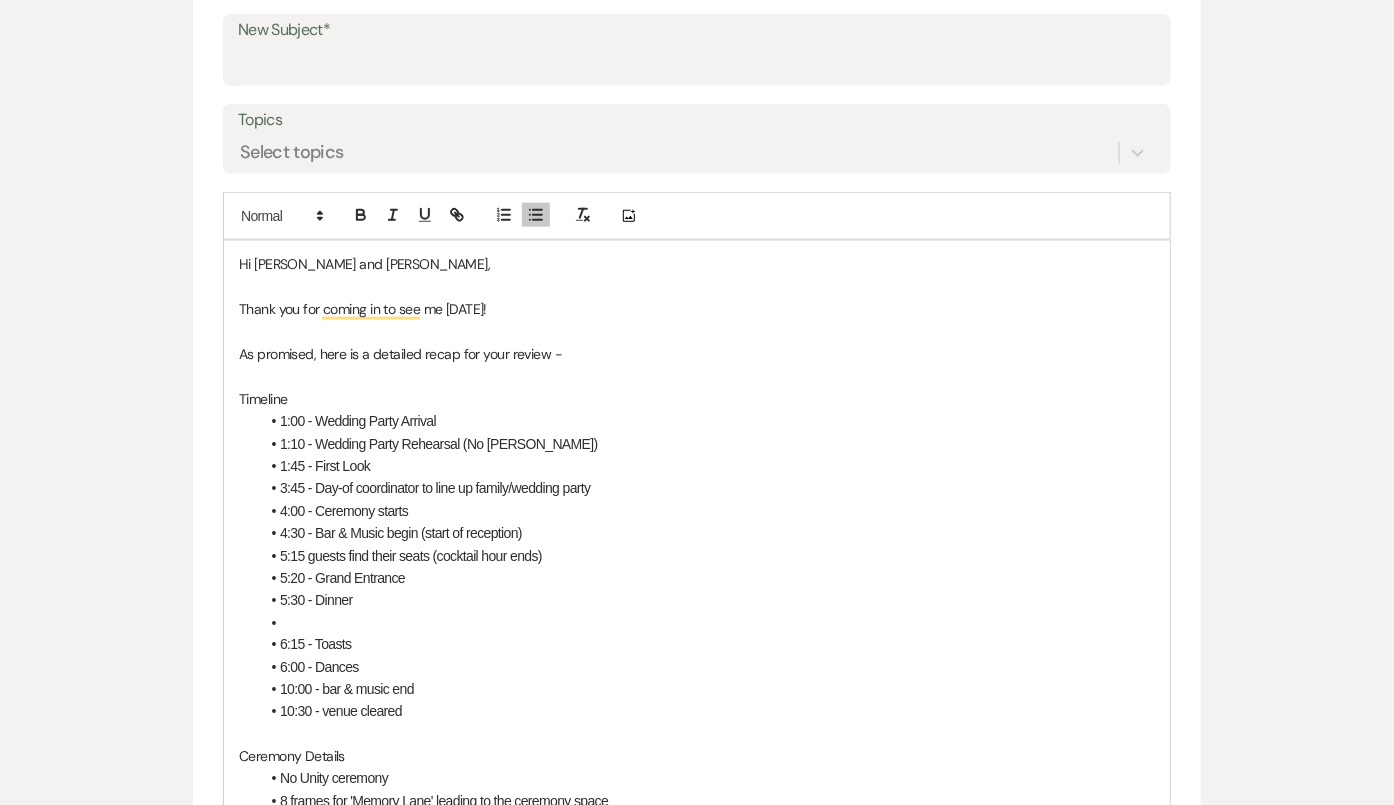 click at bounding box center (707, 623) 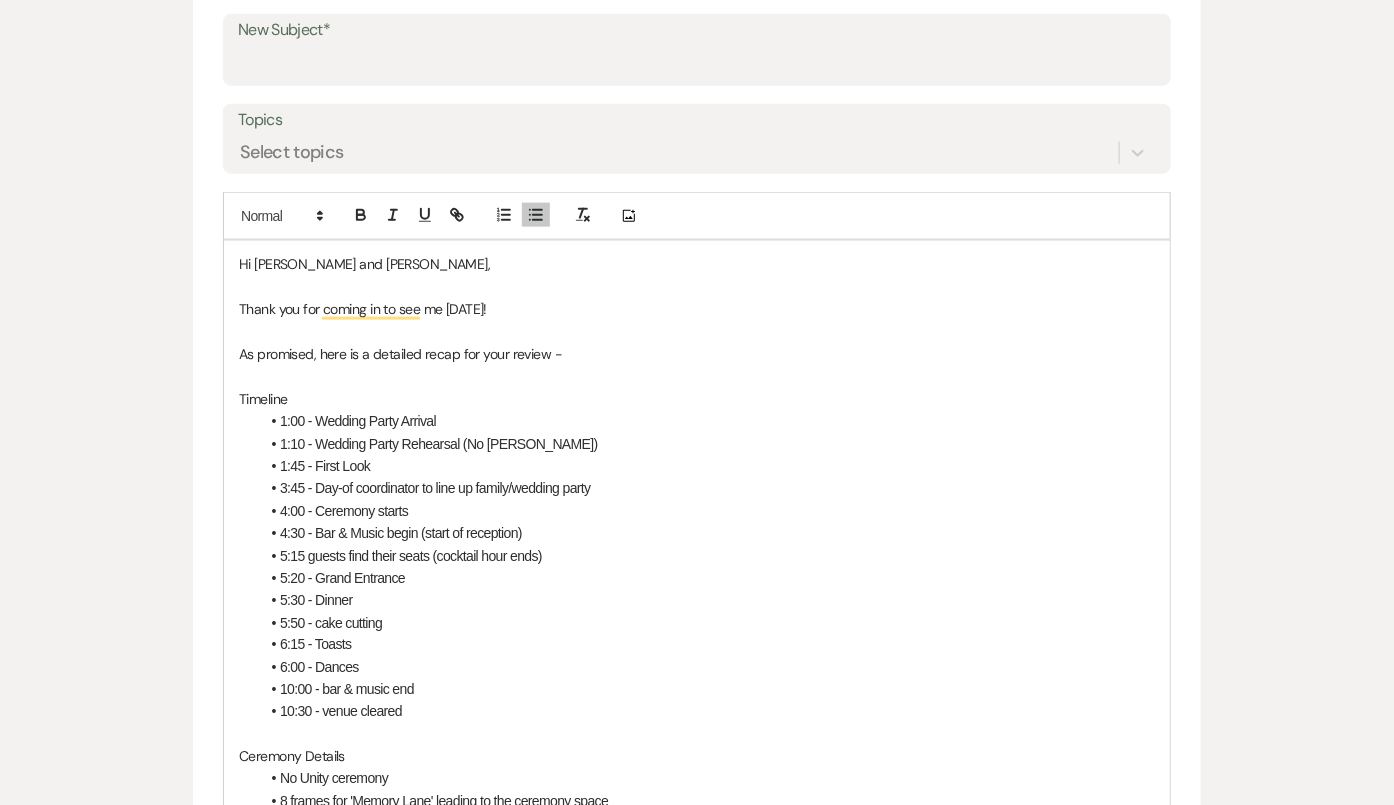 click on "6:15 - Toasts" at bounding box center (707, 645) 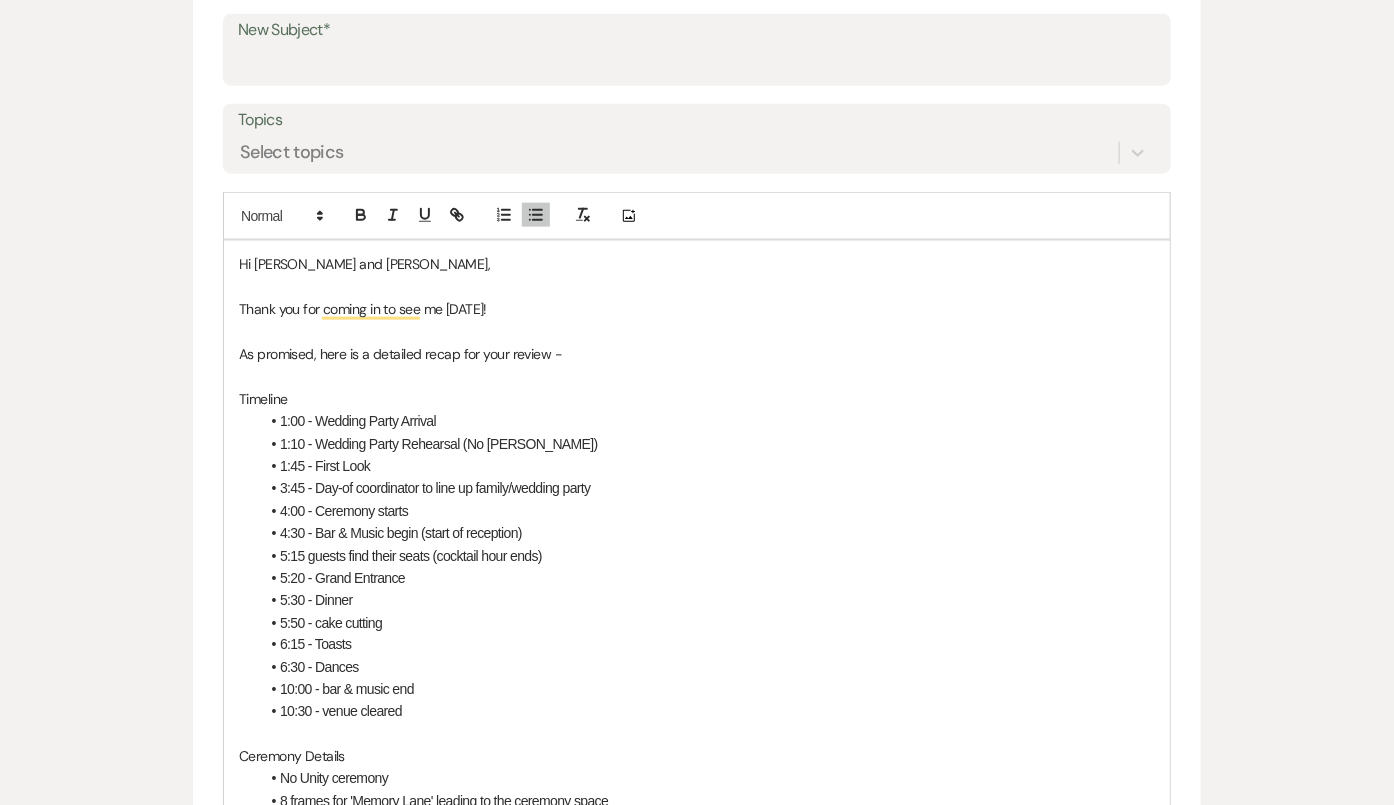 click on "6:30 - Dances" at bounding box center (707, 668) 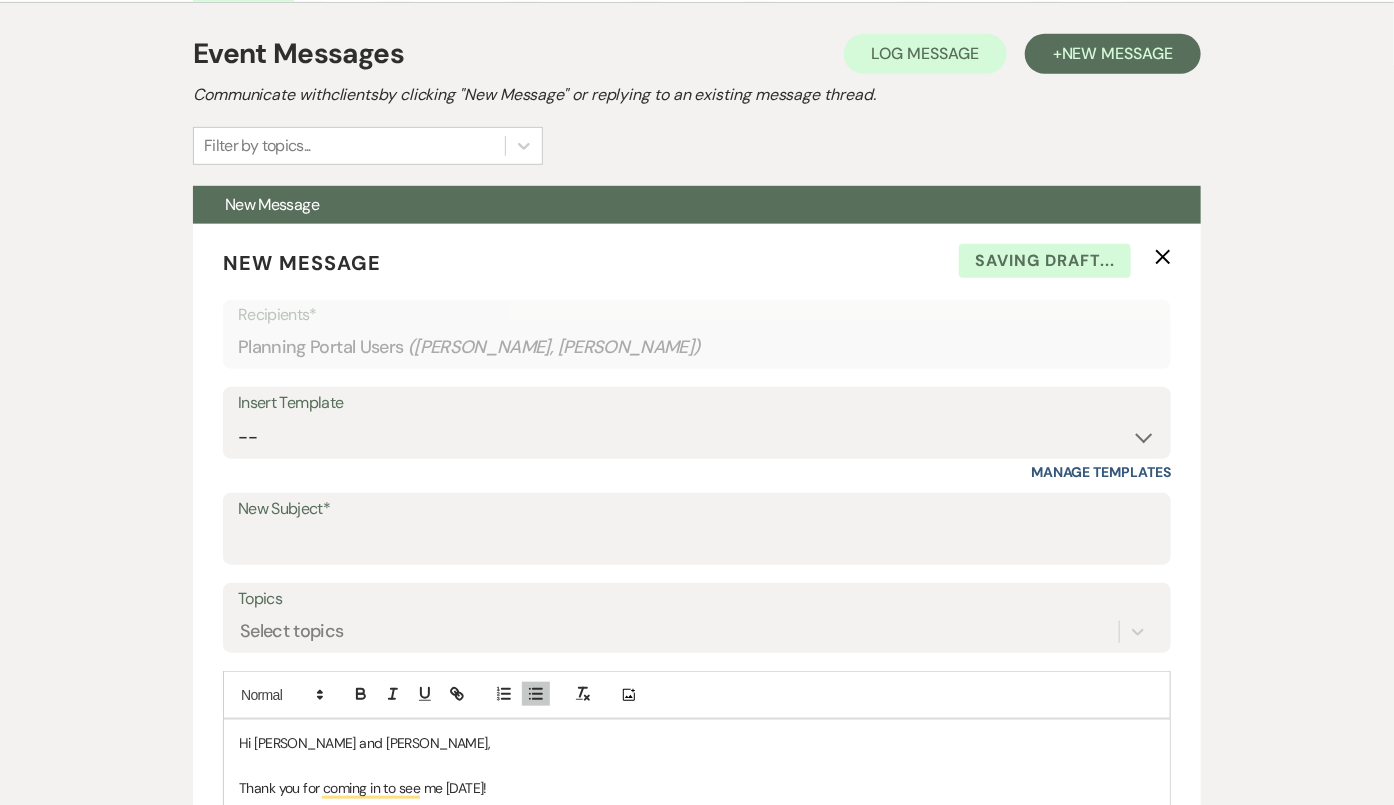 scroll, scrollTop: 0, scrollLeft: 0, axis: both 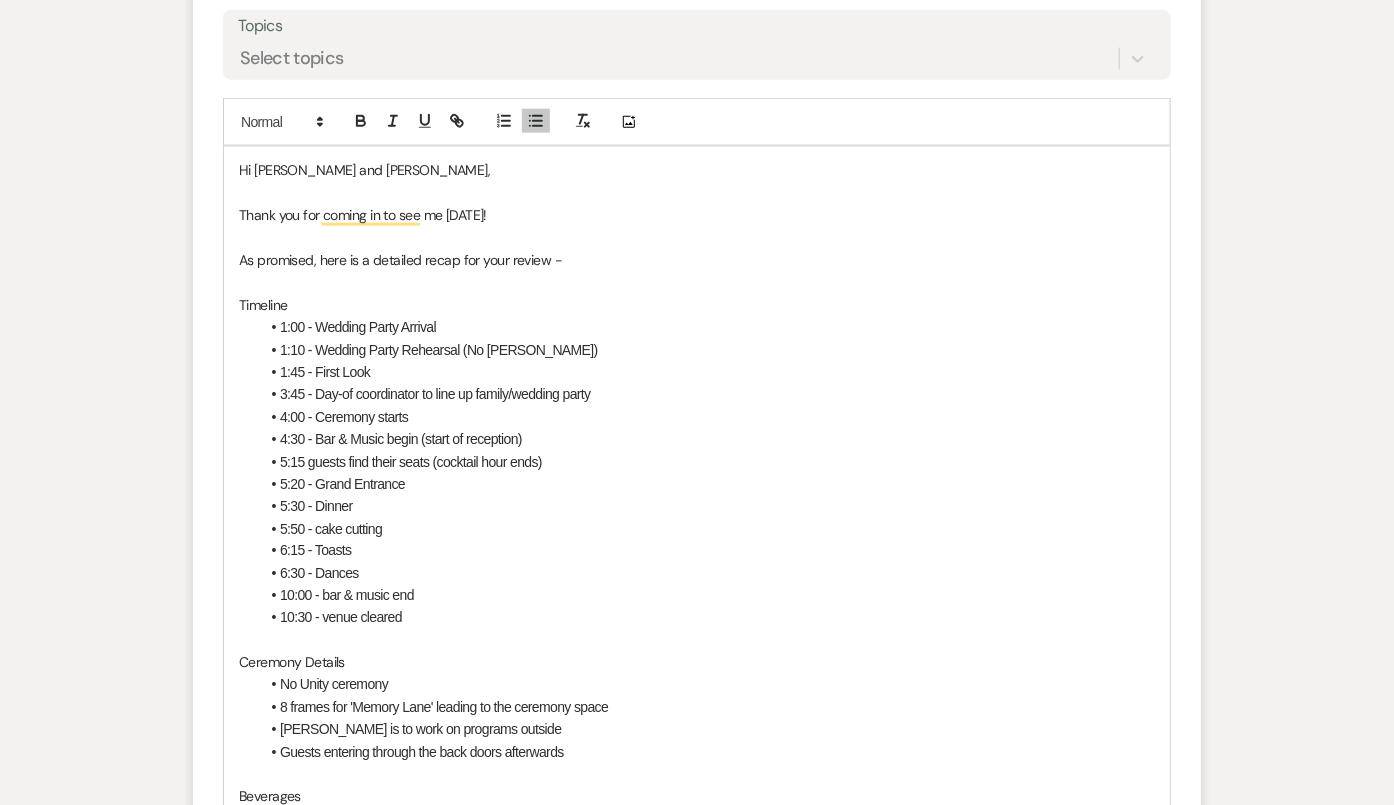 click on "10:30 - venue cleared" at bounding box center (707, 618) 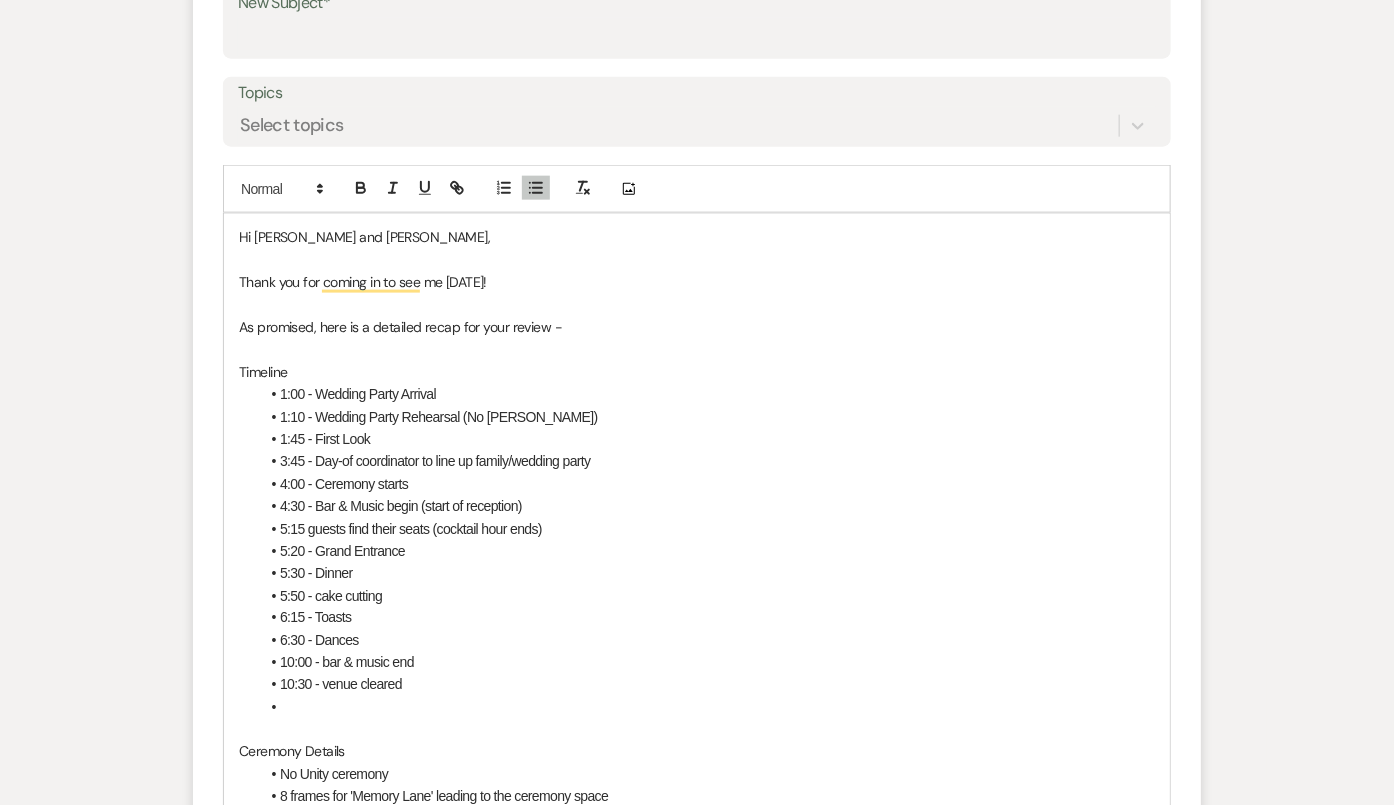 scroll, scrollTop: 1260, scrollLeft: 0, axis: vertical 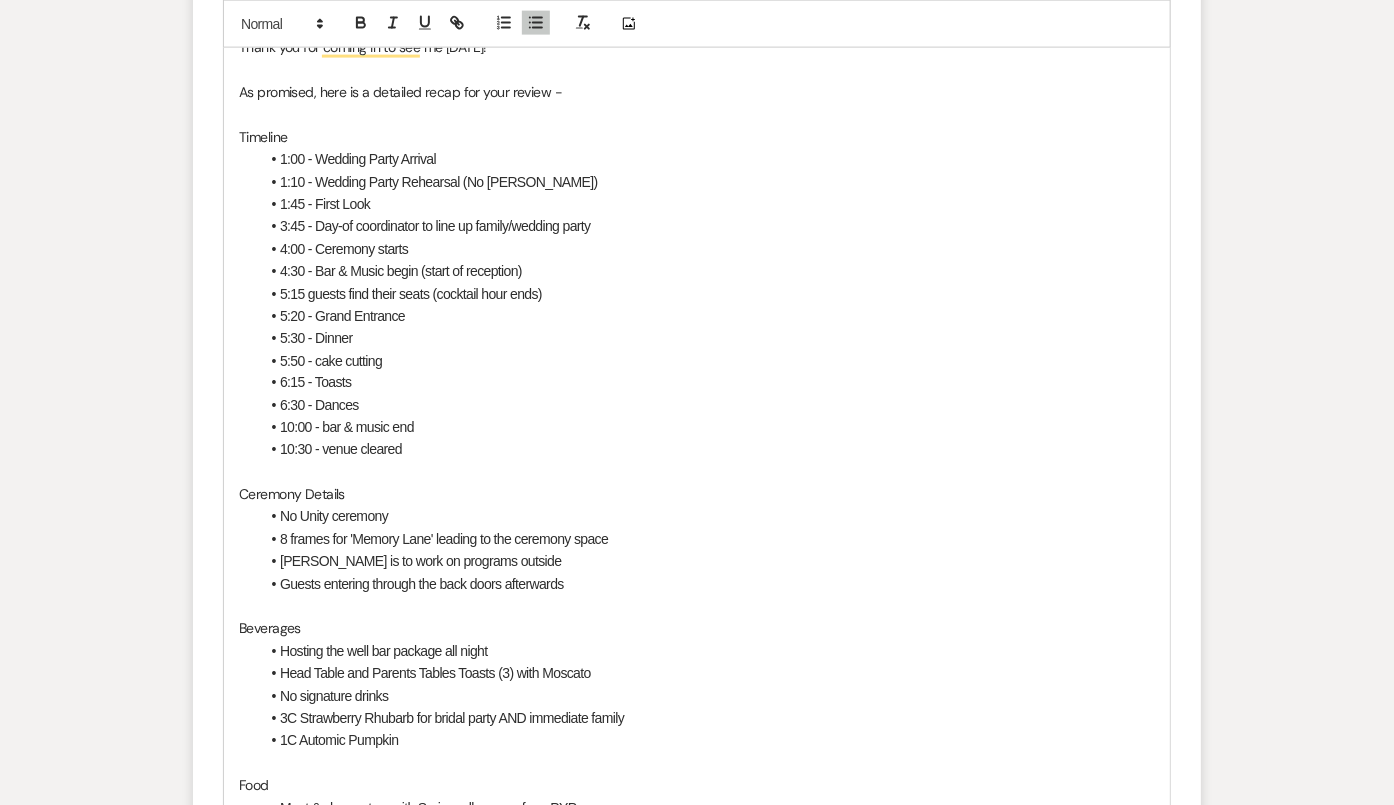 click at bounding box center (697, 473) 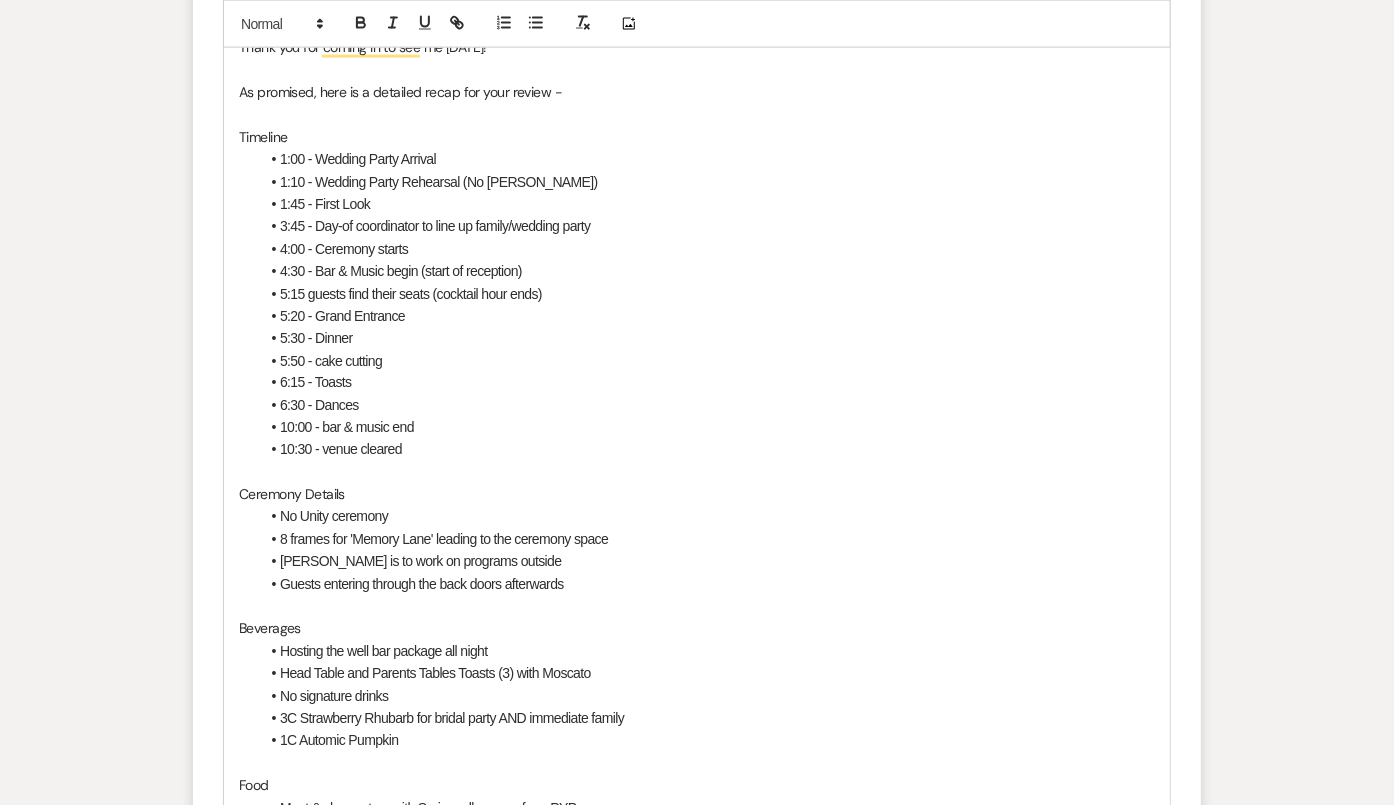 click at bounding box center (697, 473) 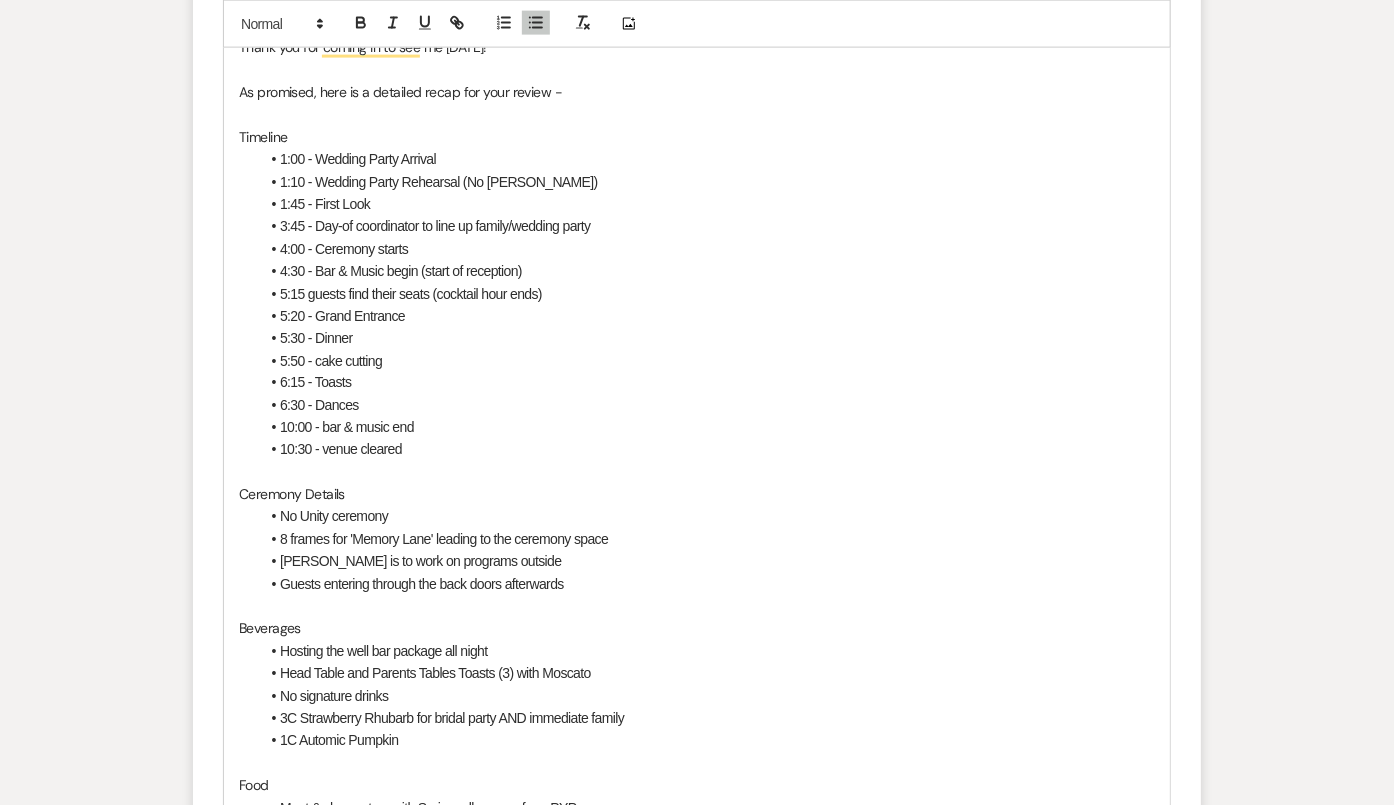 click on "10:30 - venue cleared" at bounding box center (707, 450) 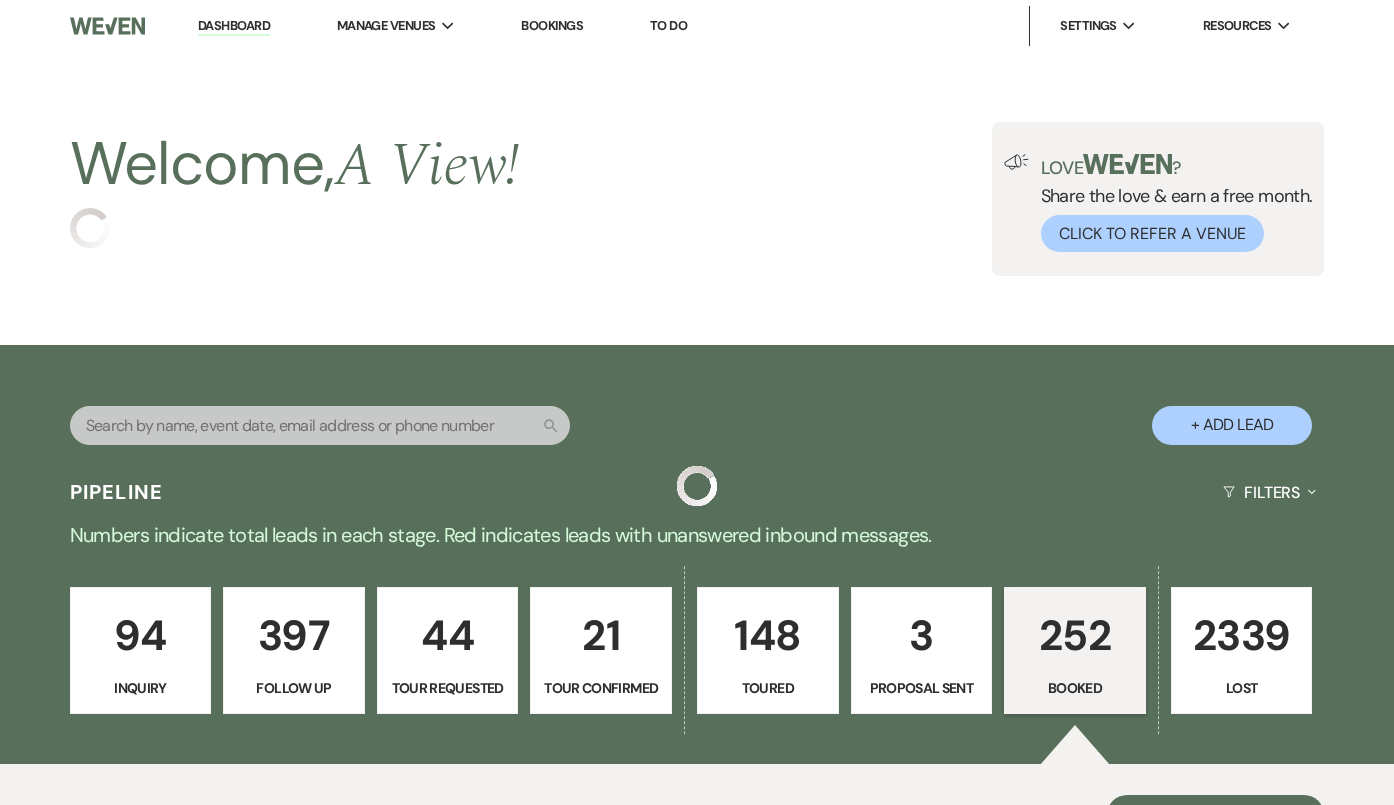 scroll, scrollTop: 0, scrollLeft: 0, axis: both 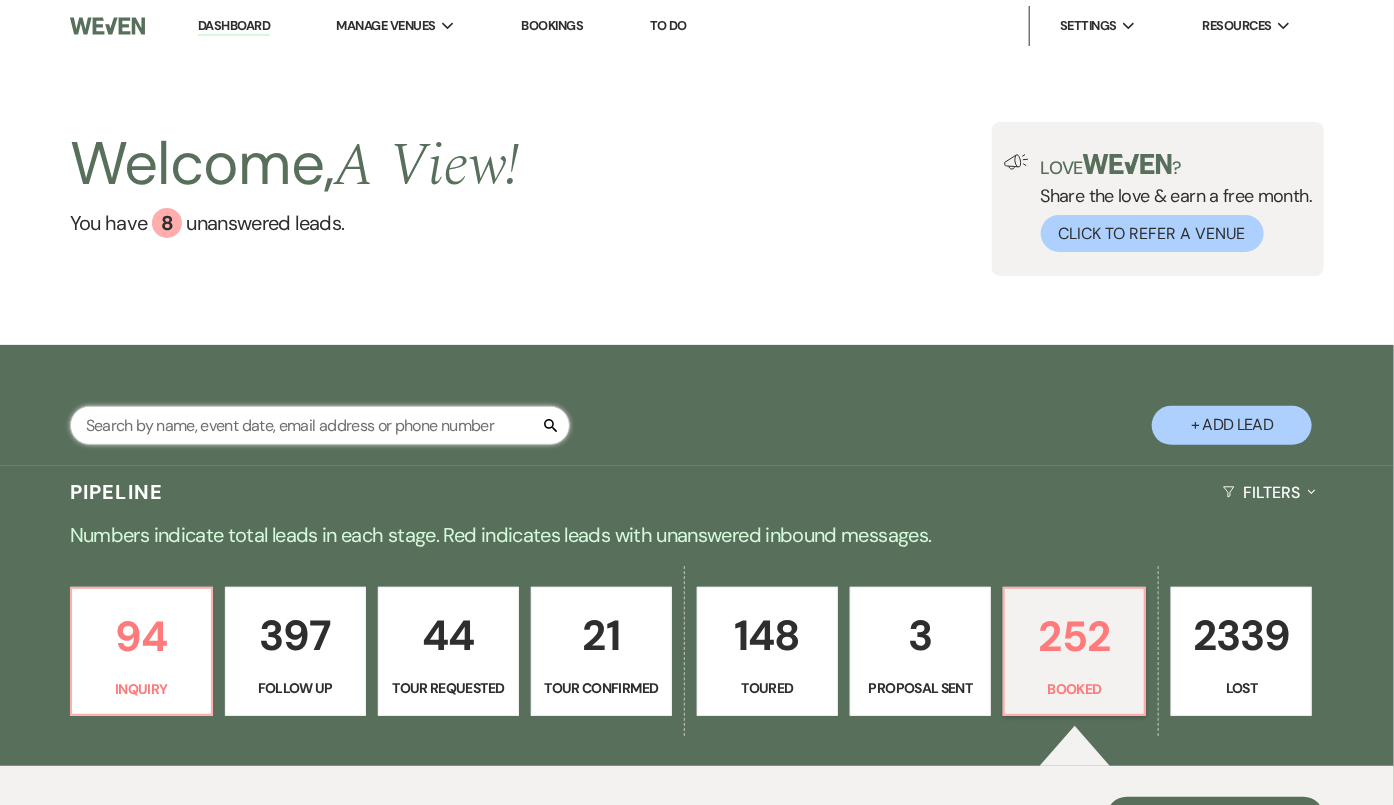 click at bounding box center [320, 425] 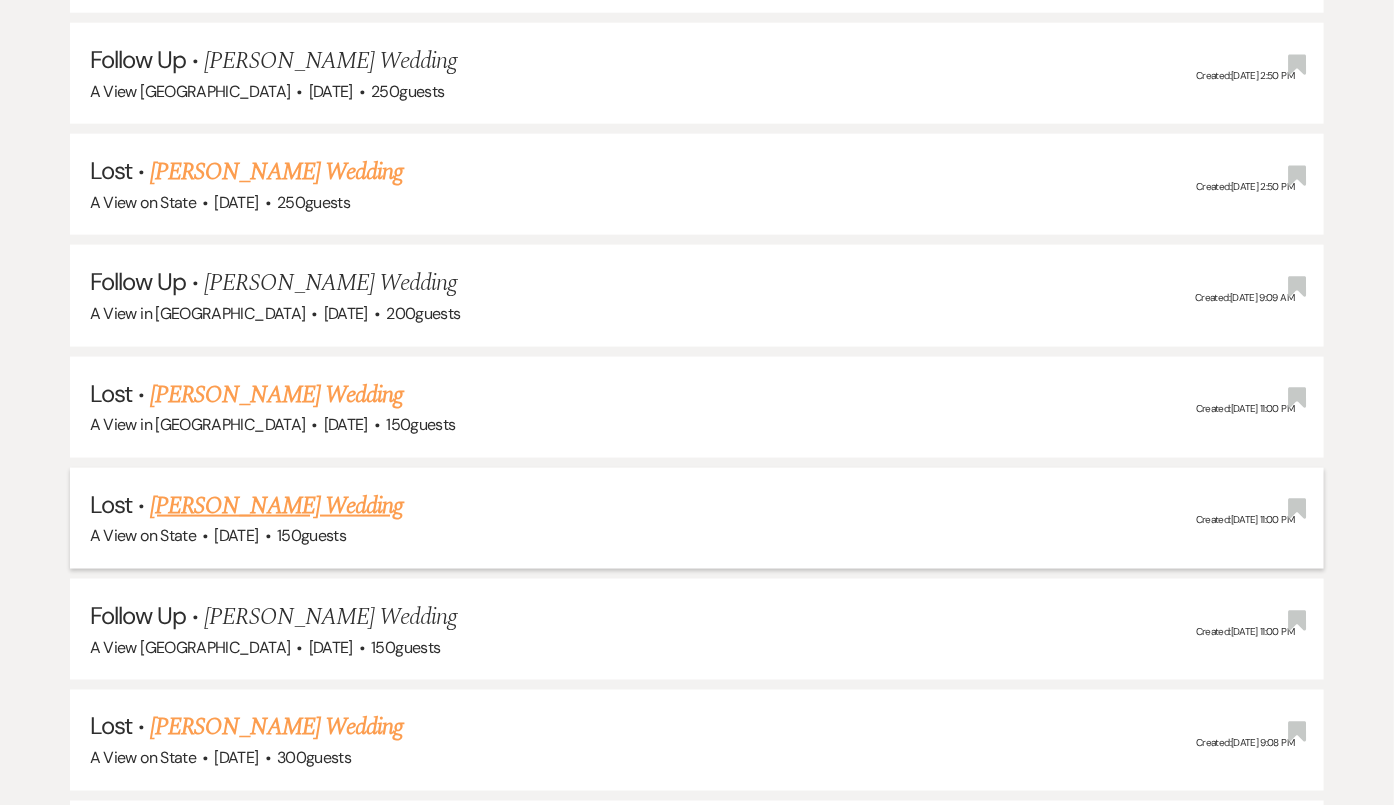 scroll, scrollTop: 0, scrollLeft: 0, axis: both 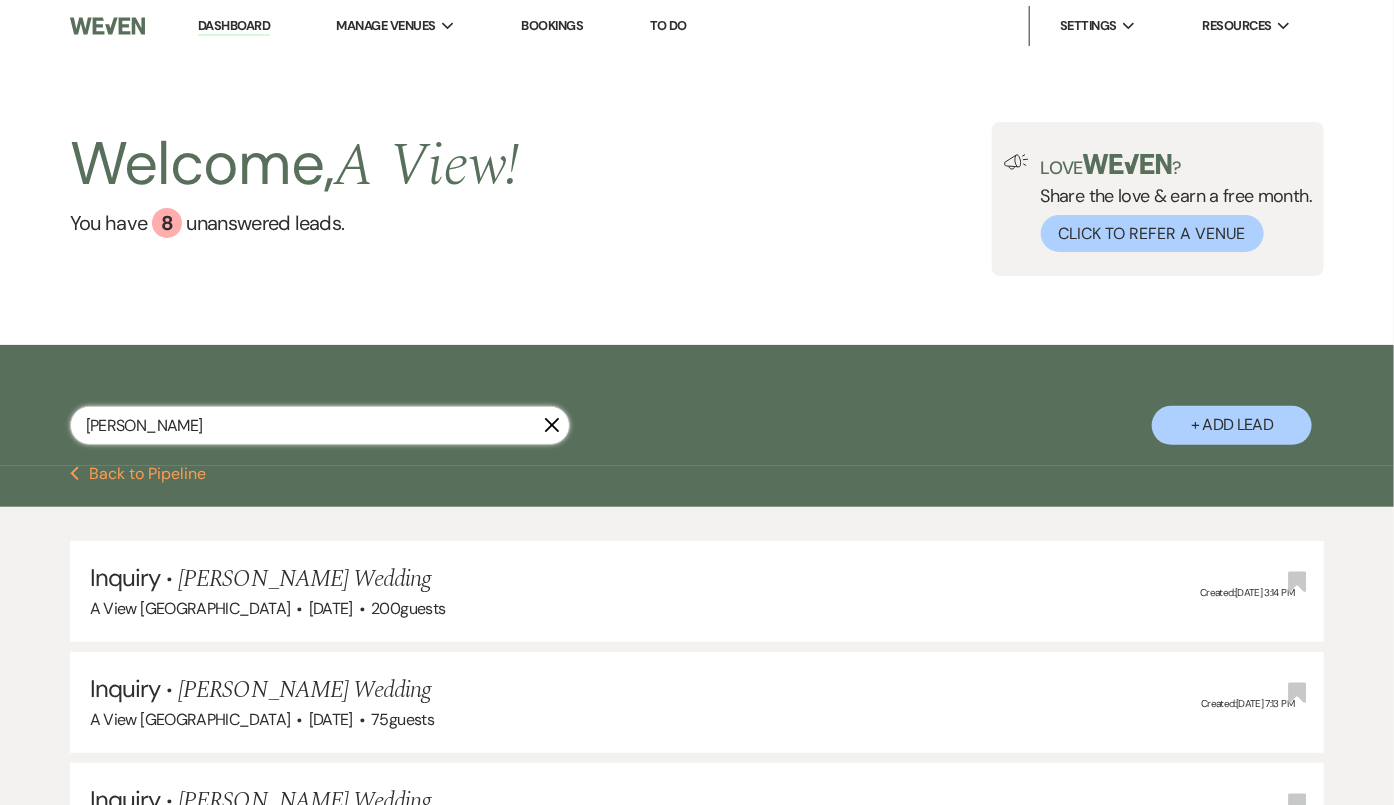 click on "[PERSON_NAME]" at bounding box center (320, 425) 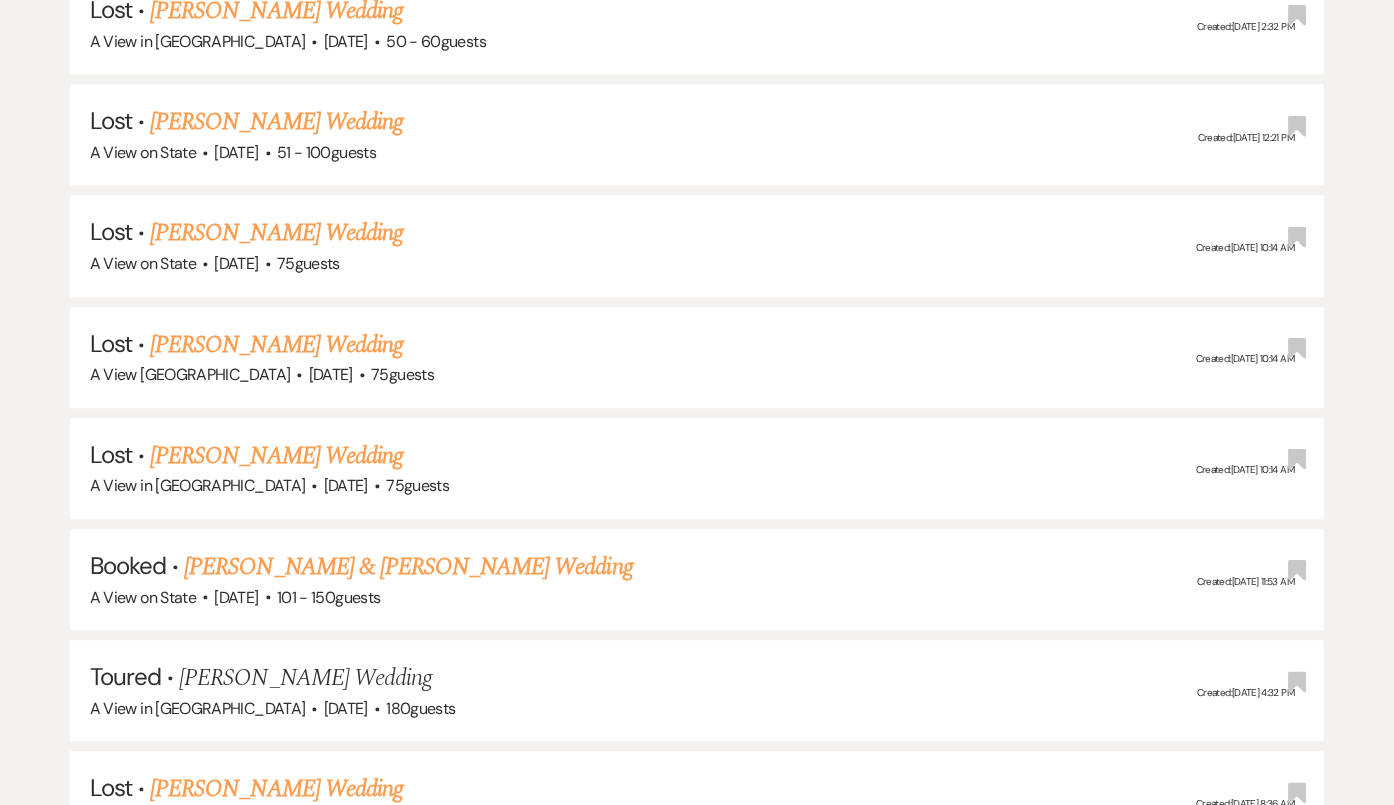 scroll, scrollTop: 2068, scrollLeft: 0, axis: vertical 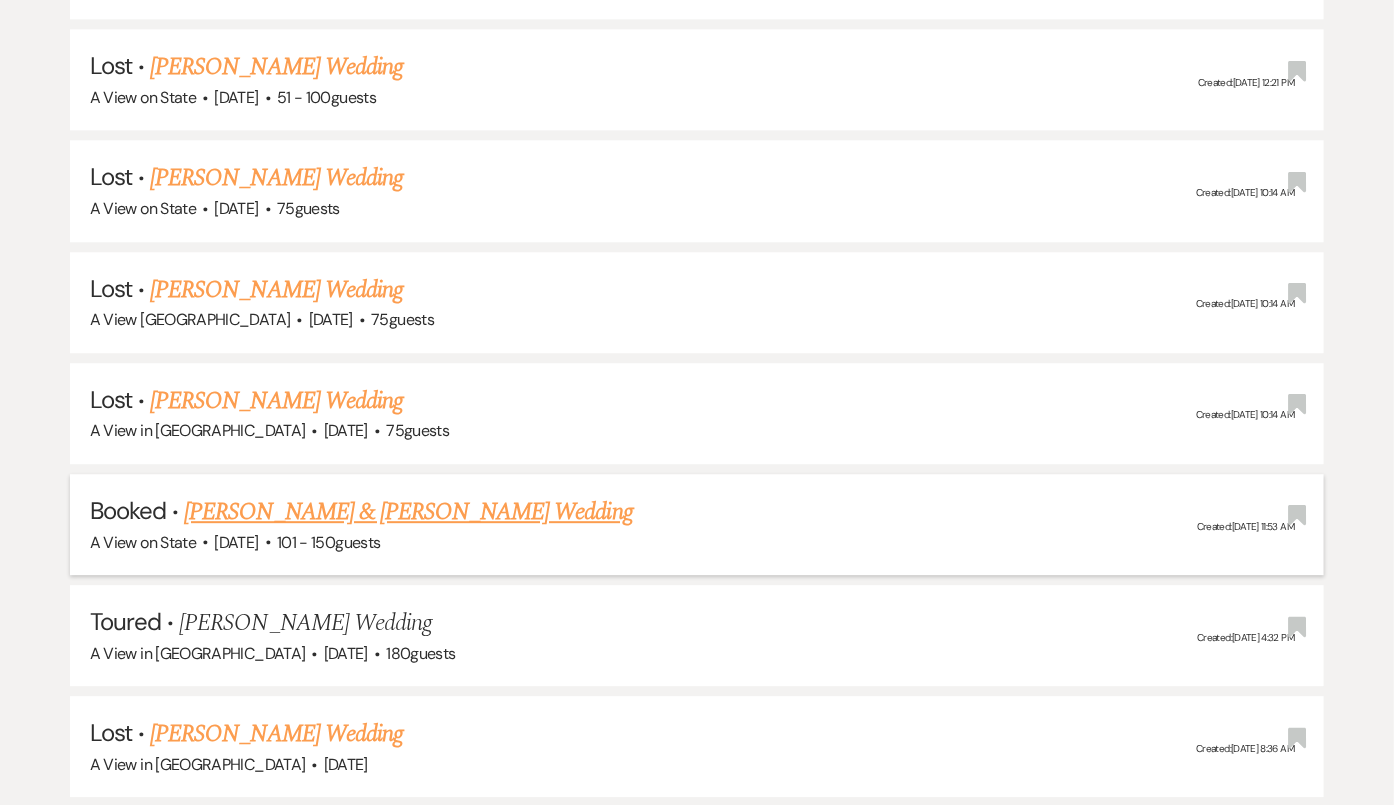 type on "[PERSON_NAME]" 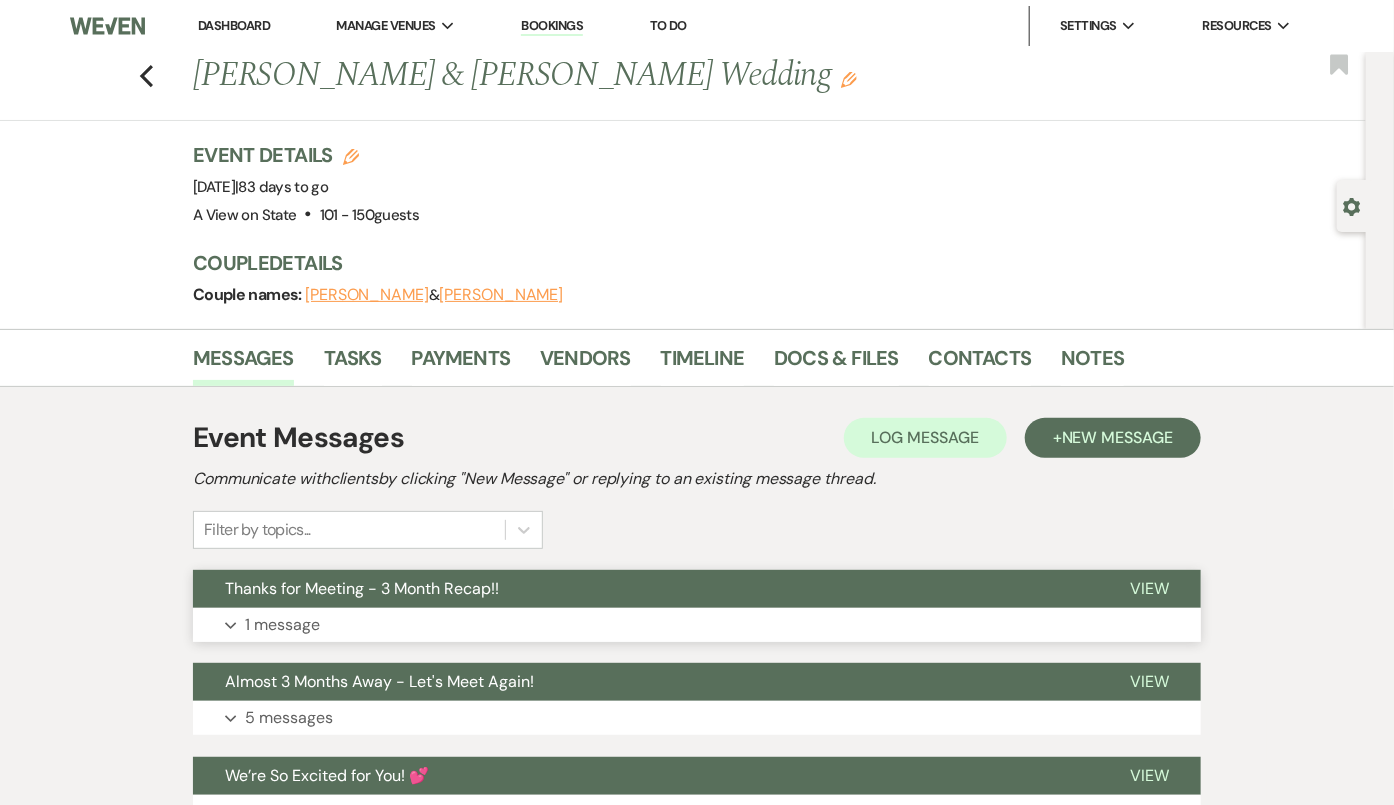 click on "Expand 1 message" at bounding box center [697, 625] 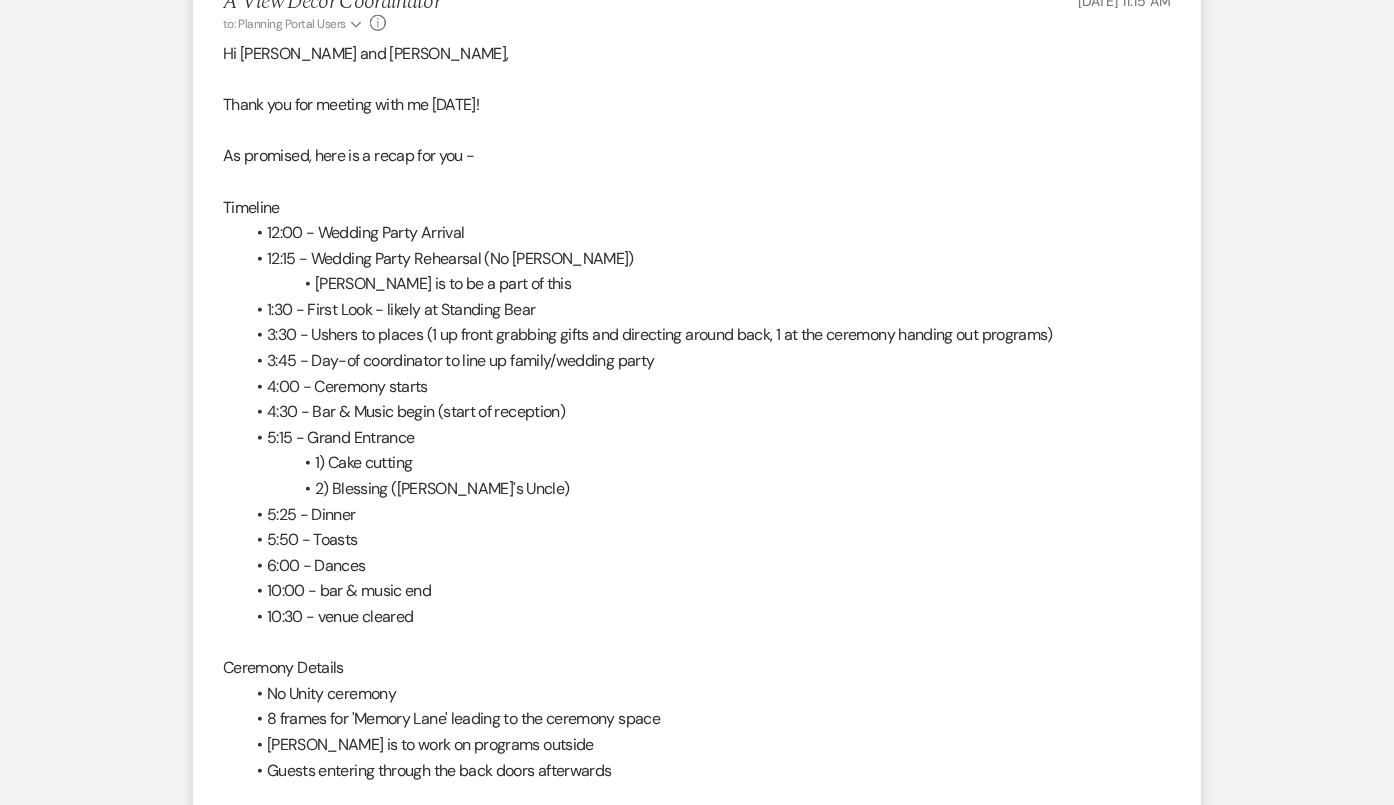 scroll, scrollTop: 433, scrollLeft: 0, axis: vertical 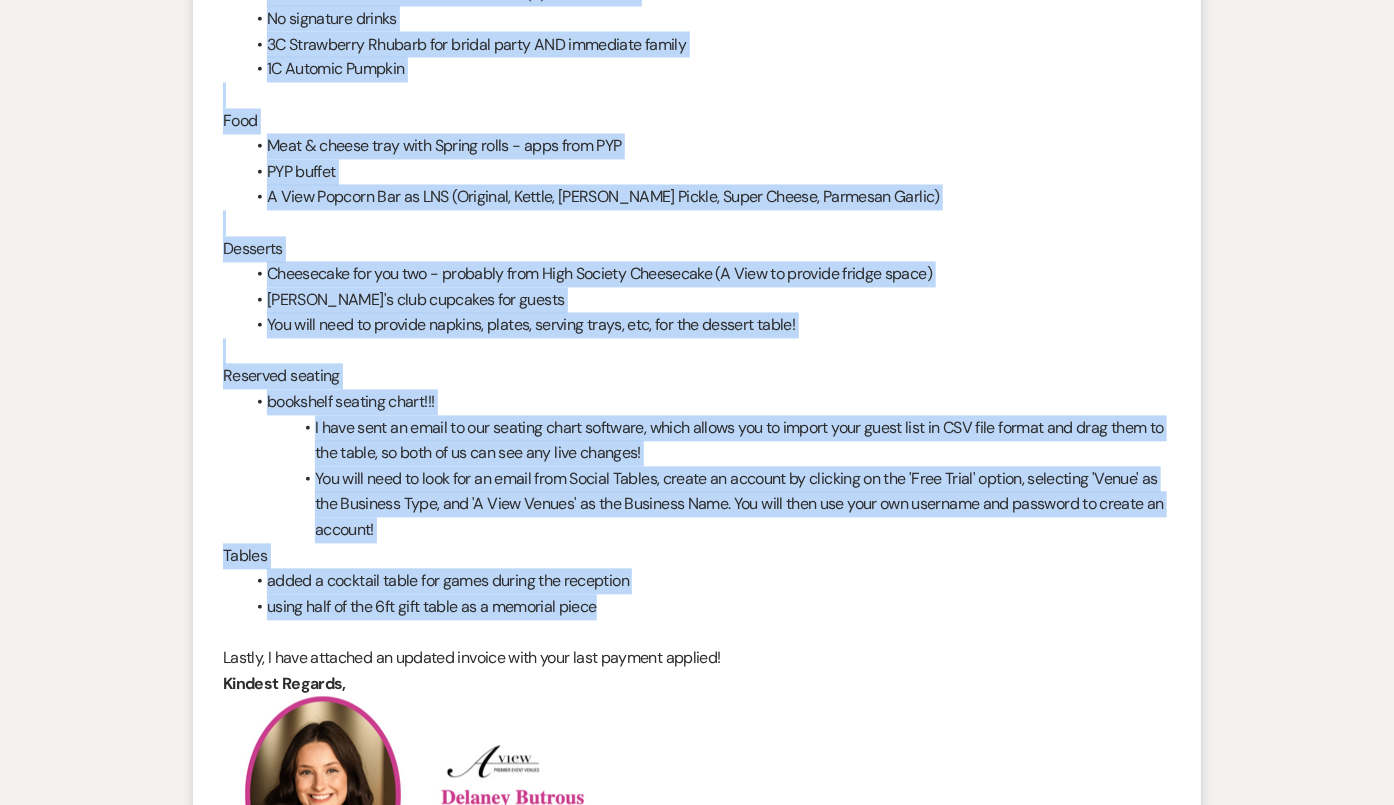 drag, startPoint x: 218, startPoint y: 259, endPoint x: 651, endPoint y: 603, distance: 553.01447 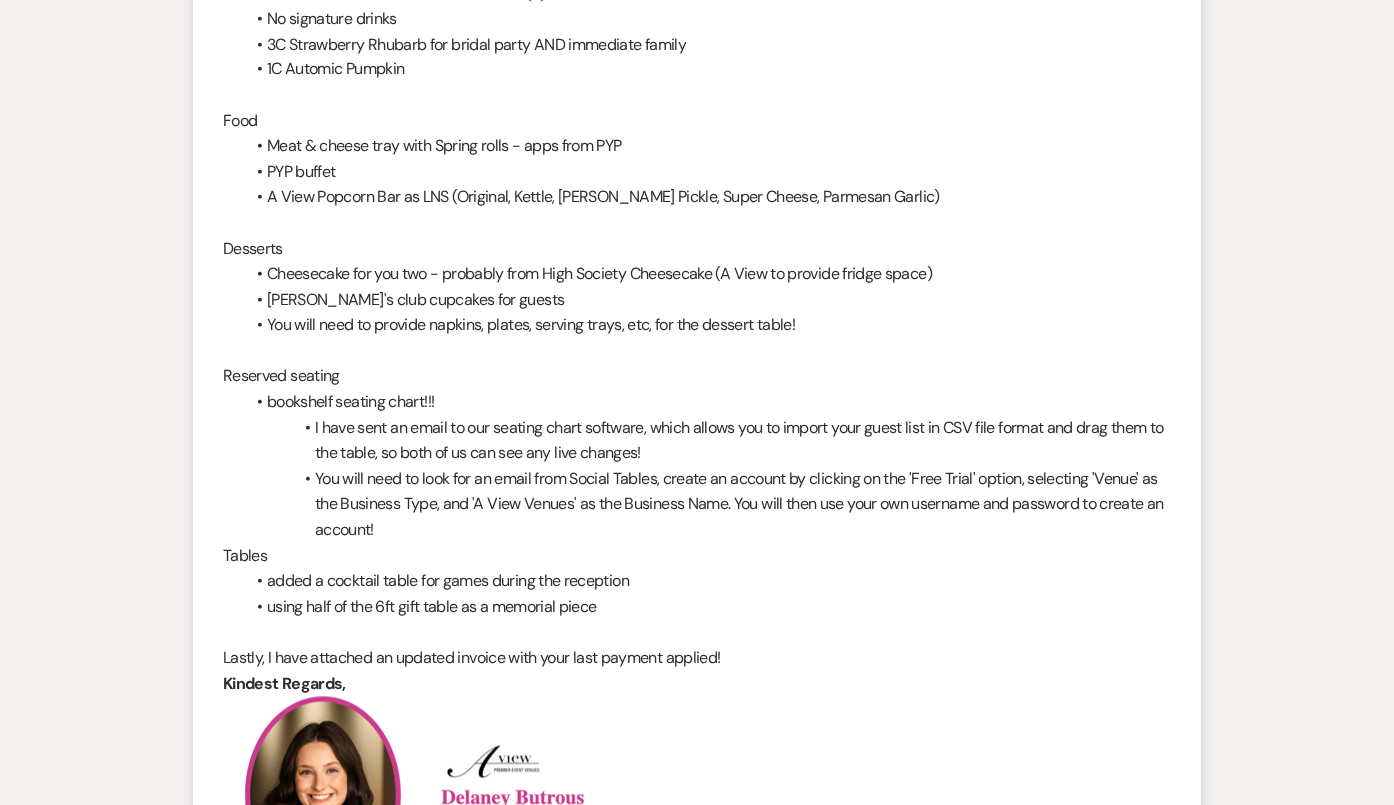 click on "Event Messages   Log Log Message +  New Message Communicate with  clients  by clicking "New Message" or replying to an existing message thread. Filter by topics... Thanks for Meeting - 3 Month Recap!! Hide A View  Decor Coordinator to: Planning Portal Users Expand Info [DATE] 11:15 AM Weven Check Notification  Delivered Expand Hi [PERSON_NAME] and [PERSON_NAME], Thank you for meeting with me [DATE]! As promised, here is a recap for you - Timeline 12:00 - Wedding Party Arrival 12:15 - Wedding Party Rehearsal (No [PERSON_NAME]) [PERSON_NAME] is to be a part of this 1:30 - First Look - likely at Standing Bear 3:30 - Ushers to places (1 up front grabbing gifts and directing around back, 1 at the ceremony handing out programs) 3:45 - Day-of coordinator to line up family/wedding party 4:00 - Ceremony starts 4:30 - Bar & Music begin (start of reception) 5:15 - Grand Entrance 1) Cake cutting 2) Blessing ([PERSON_NAME]'s Uncle) 5:25 - Dinner 5:50 - Toasts 6:00 - Dances 10:00 - bar & music end 10:30 - venue cleared Ceremony Details Beverages" at bounding box center [697, 810] 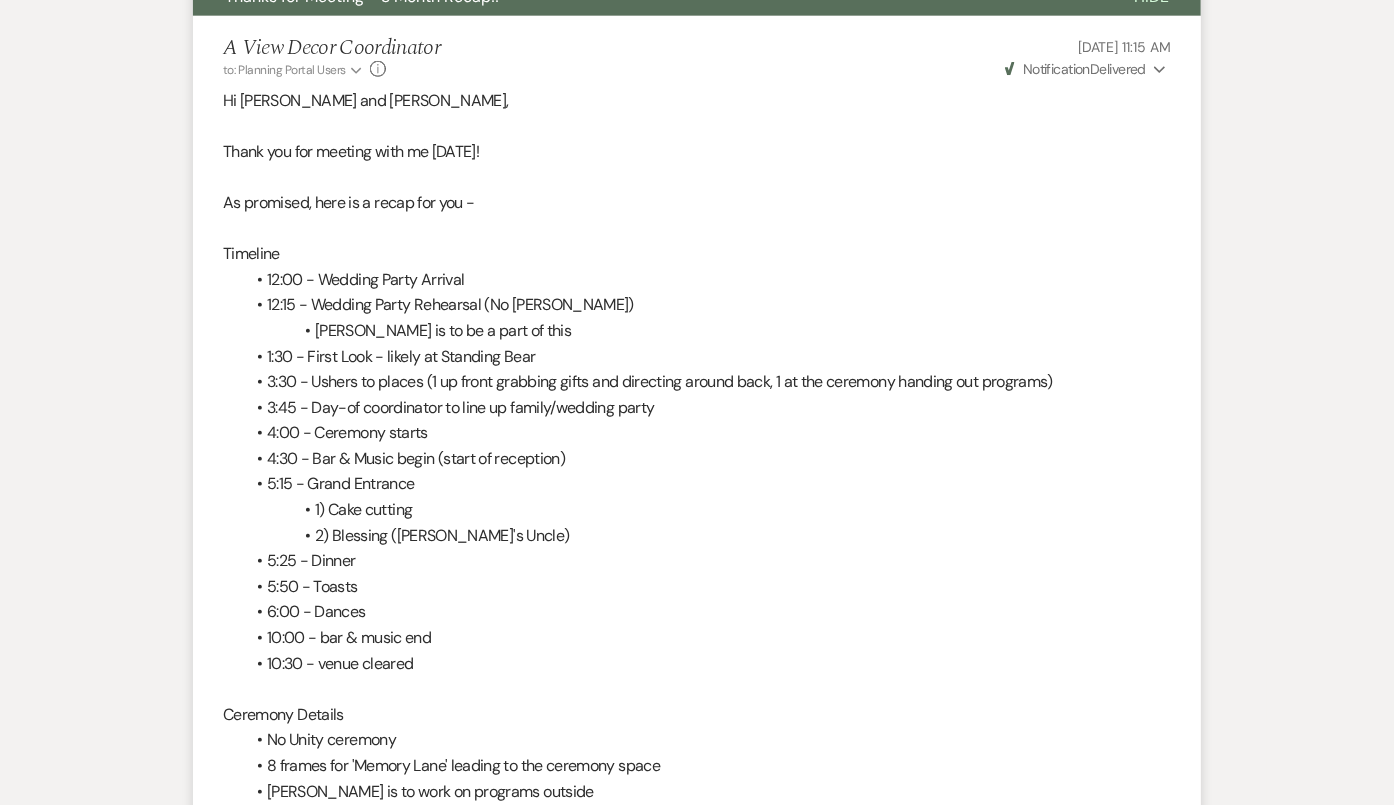 scroll, scrollTop: 0, scrollLeft: 0, axis: both 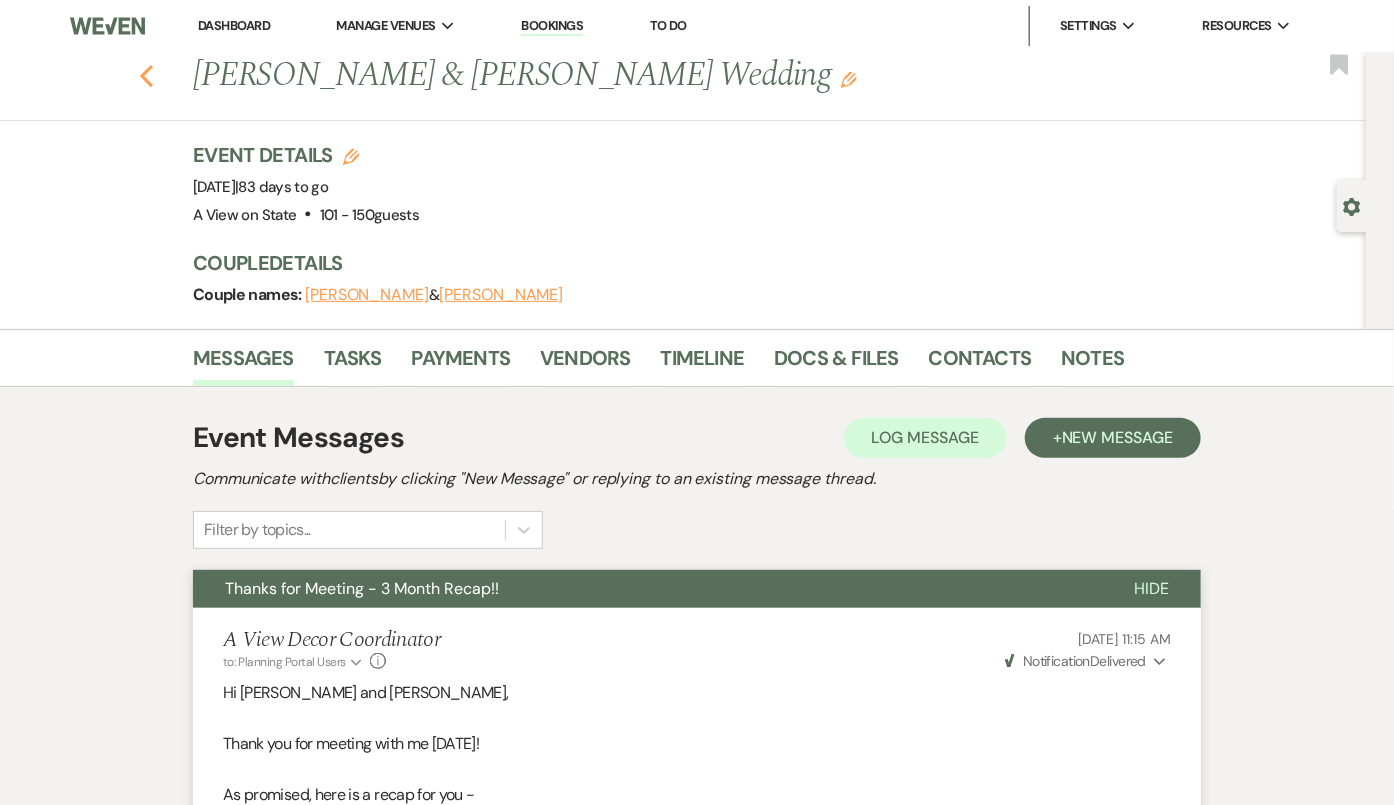 click on "Previous" 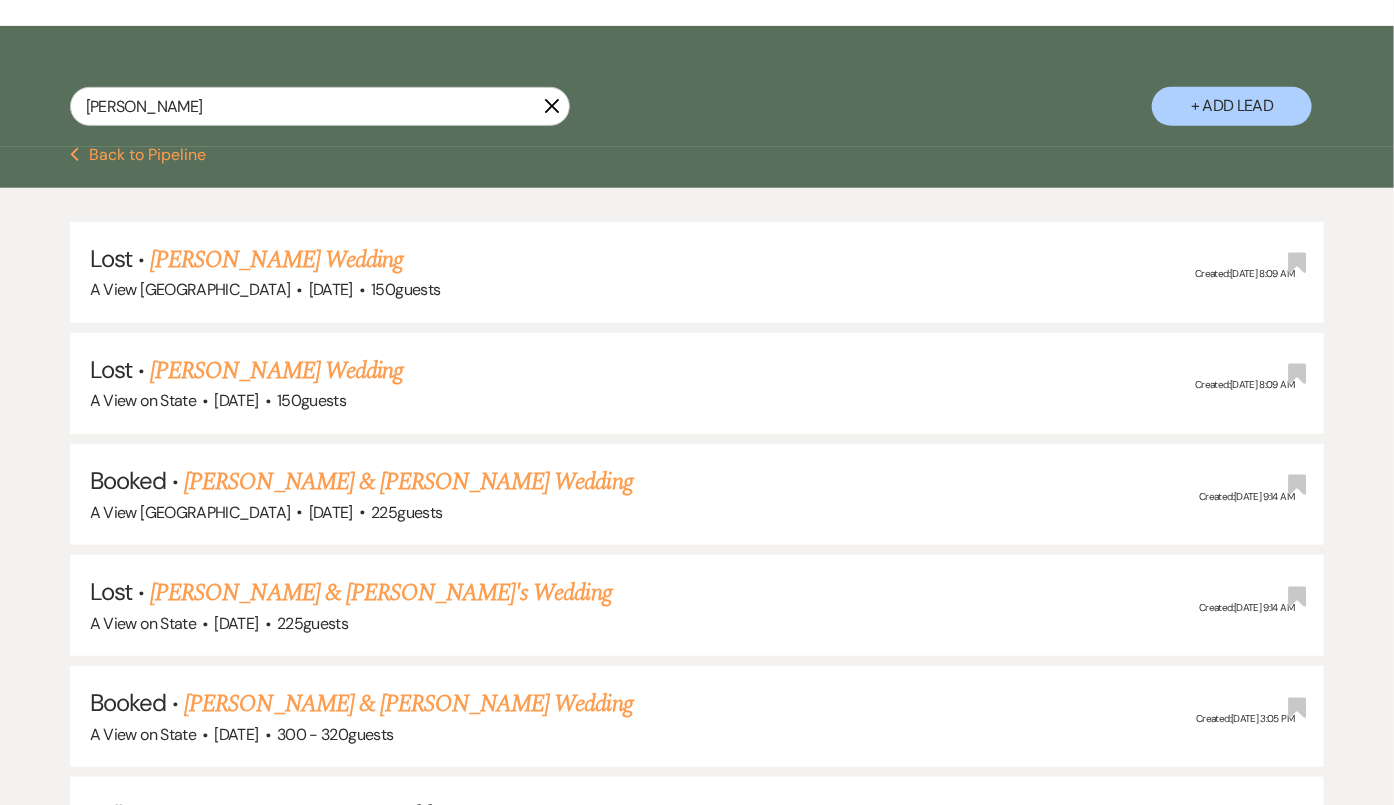 scroll, scrollTop: 0, scrollLeft: 0, axis: both 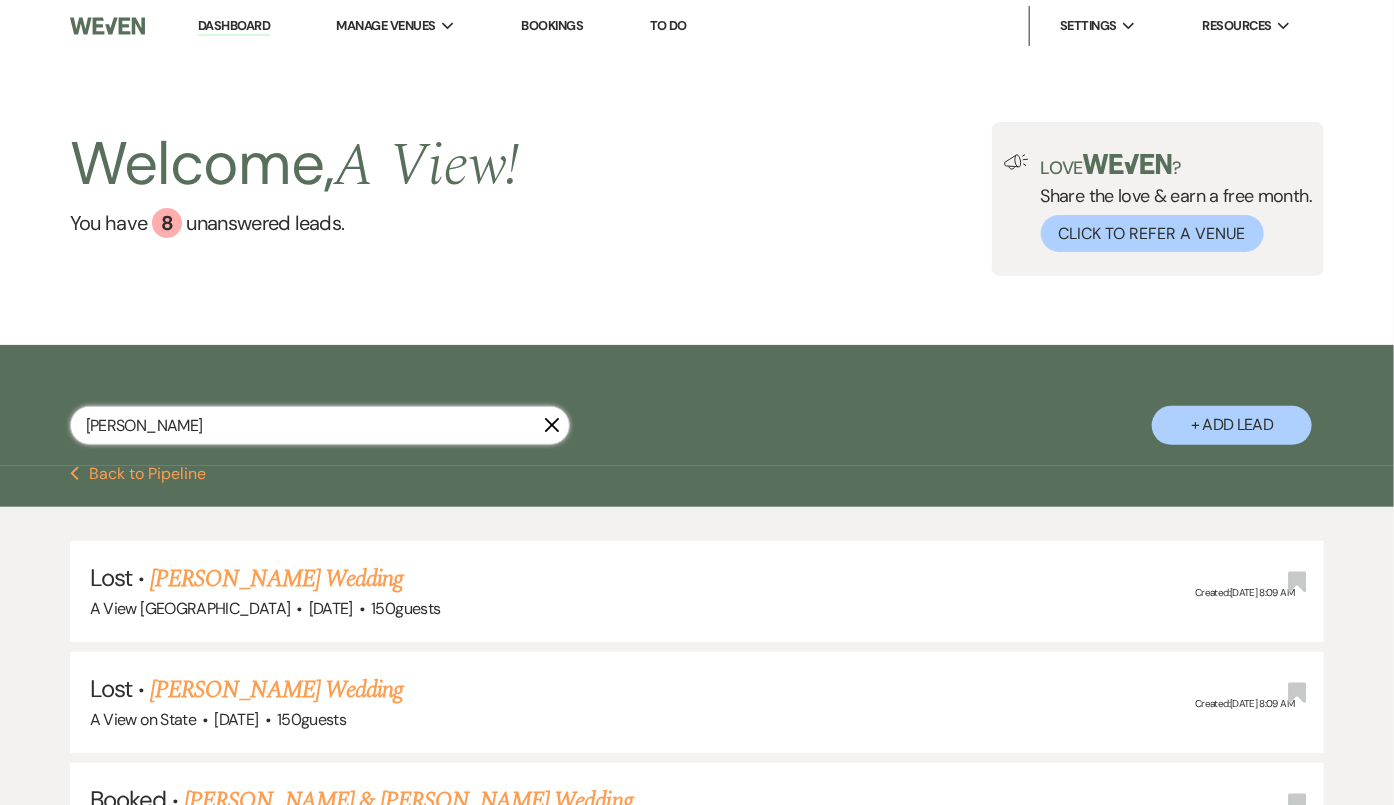 click on "[PERSON_NAME]" at bounding box center (320, 425) 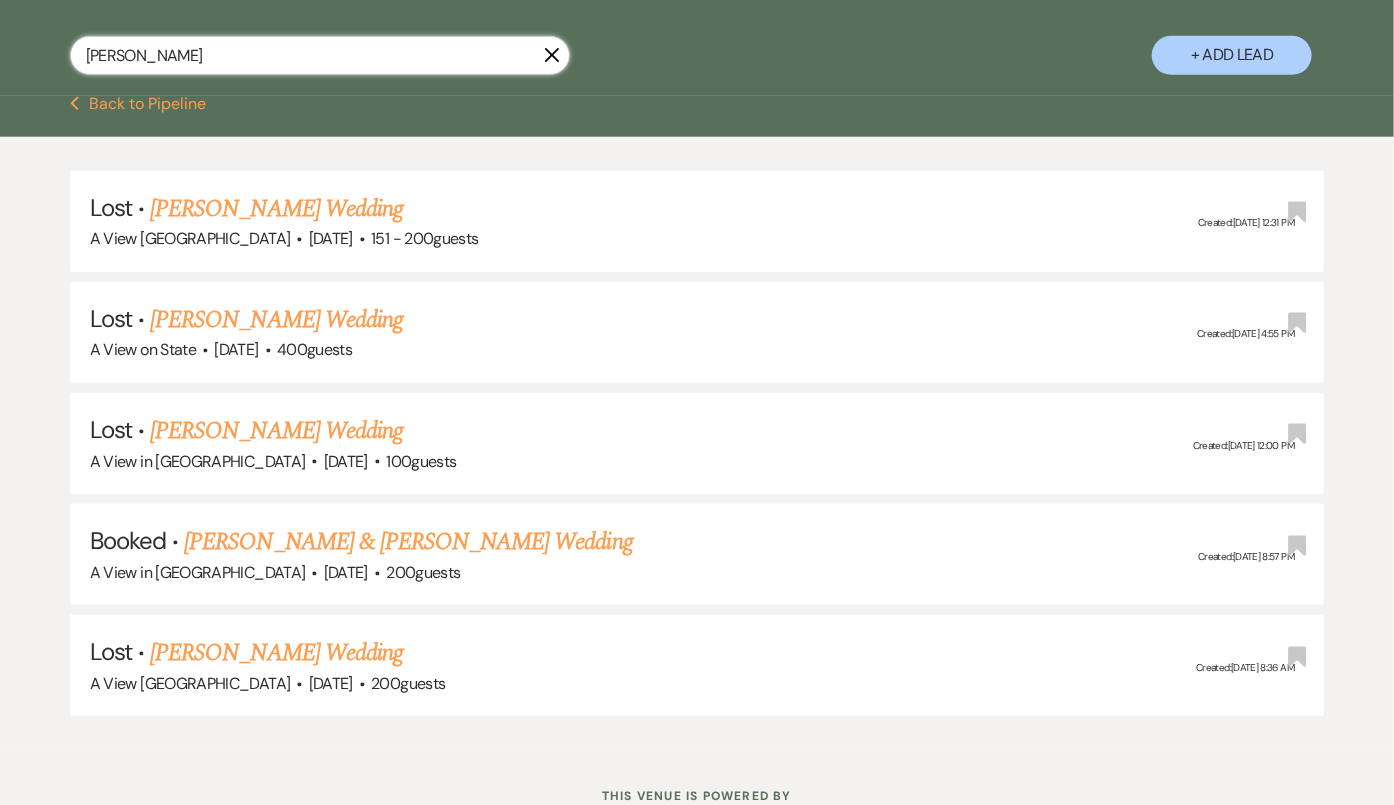 scroll, scrollTop: 439, scrollLeft: 0, axis: vertical 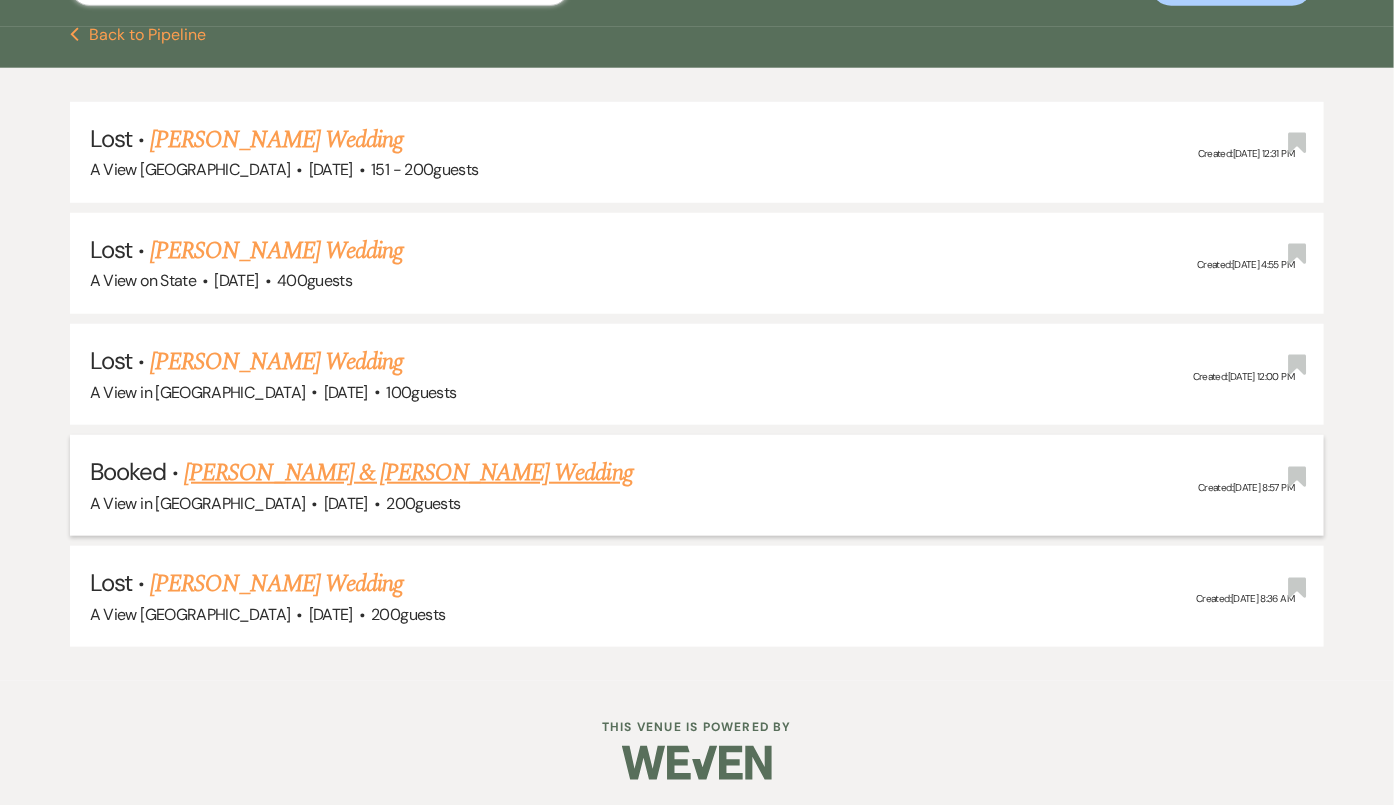 type on "[PERSON_NAME]" 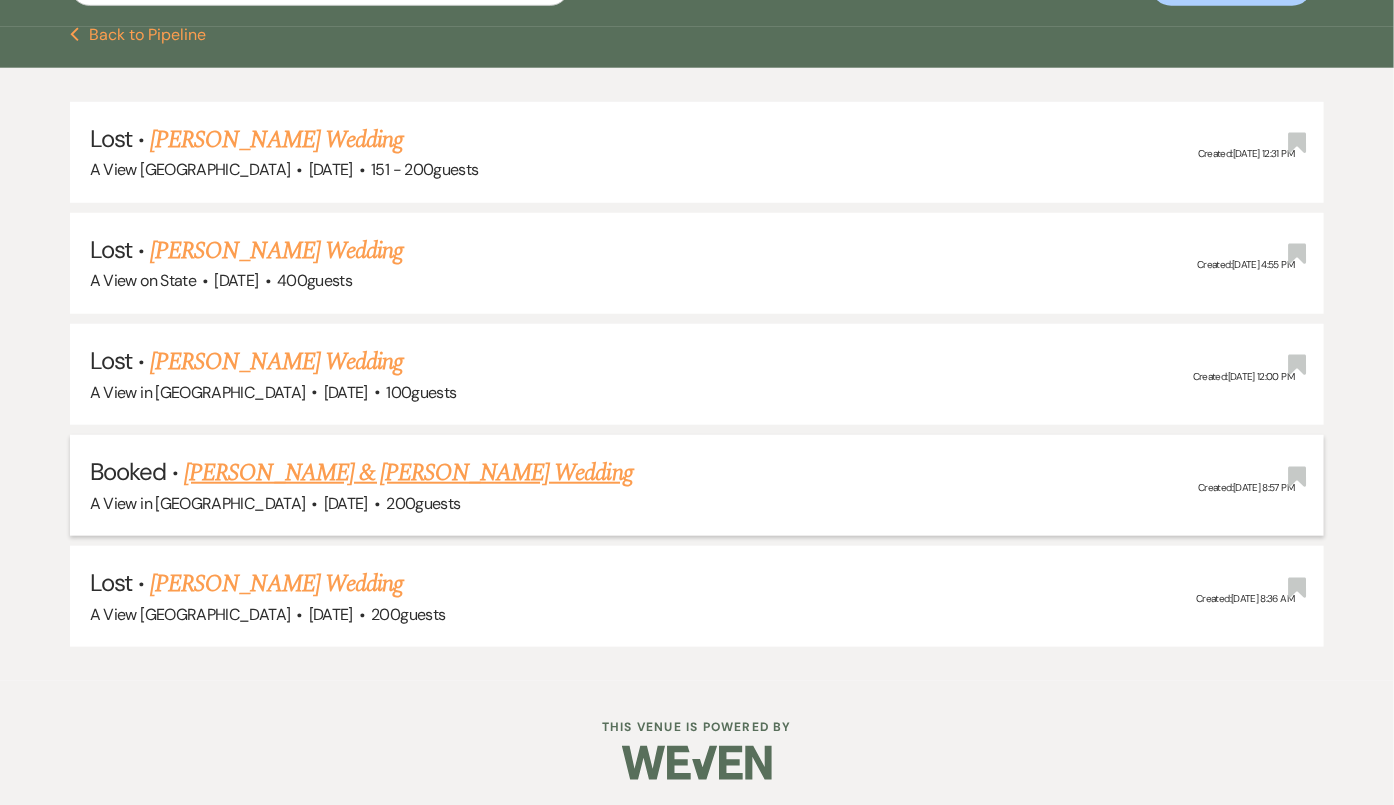 click on "[PERSON_NAME] & [PERSON_NAME] Wedding" at bounding box center [408, 473] 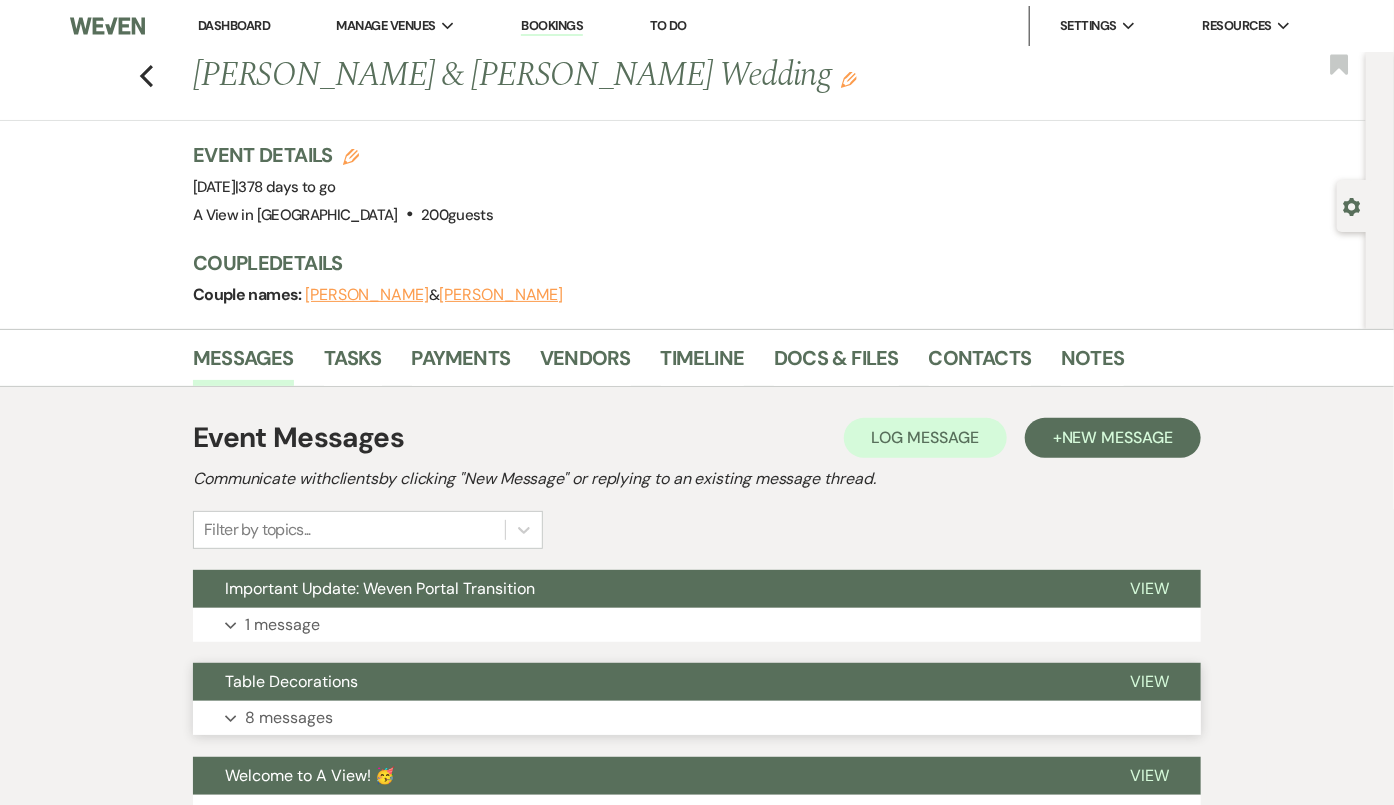 scroll, scrollTop: 216, scrollLeft: 0, axis: vertical 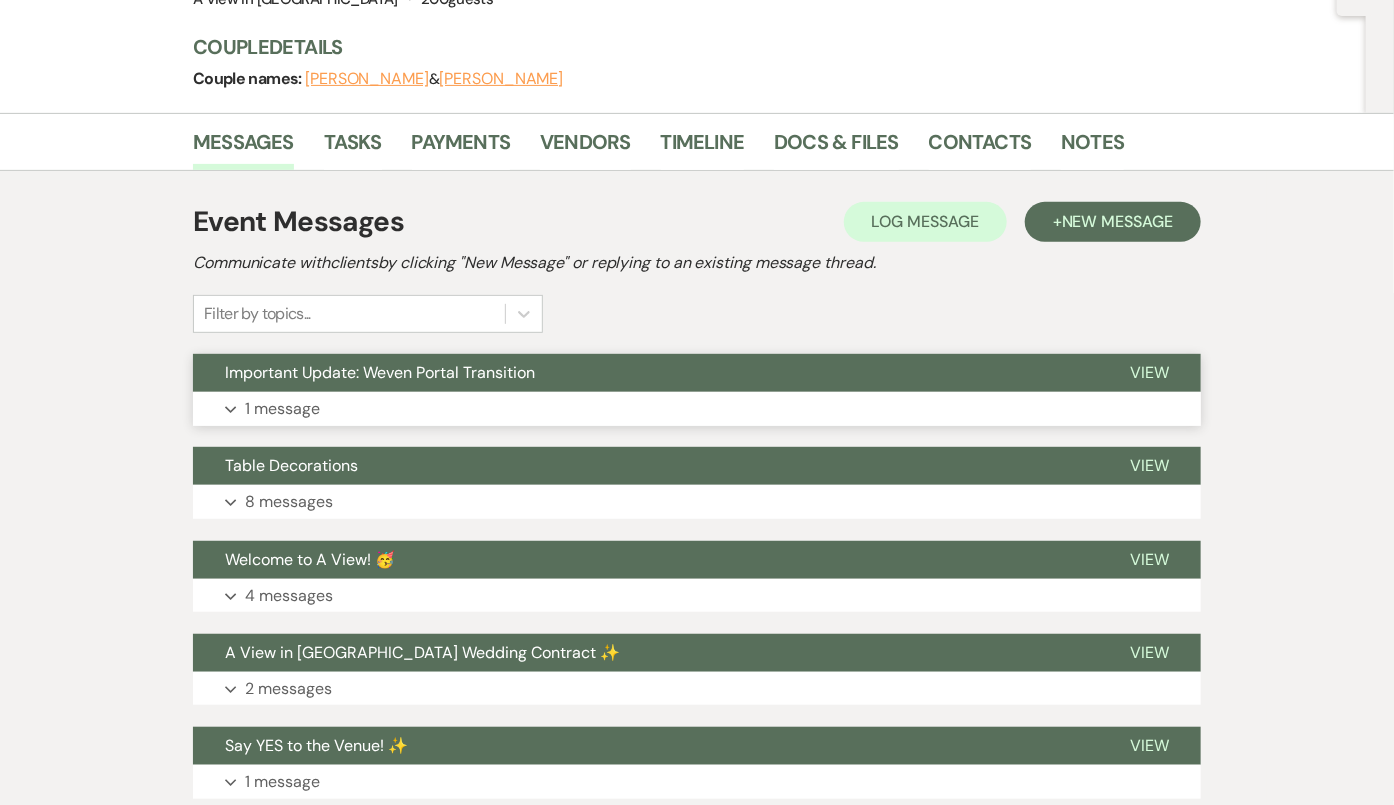 click on "Important Update: Weven Portal Transition" at bounding box center [380, 372] 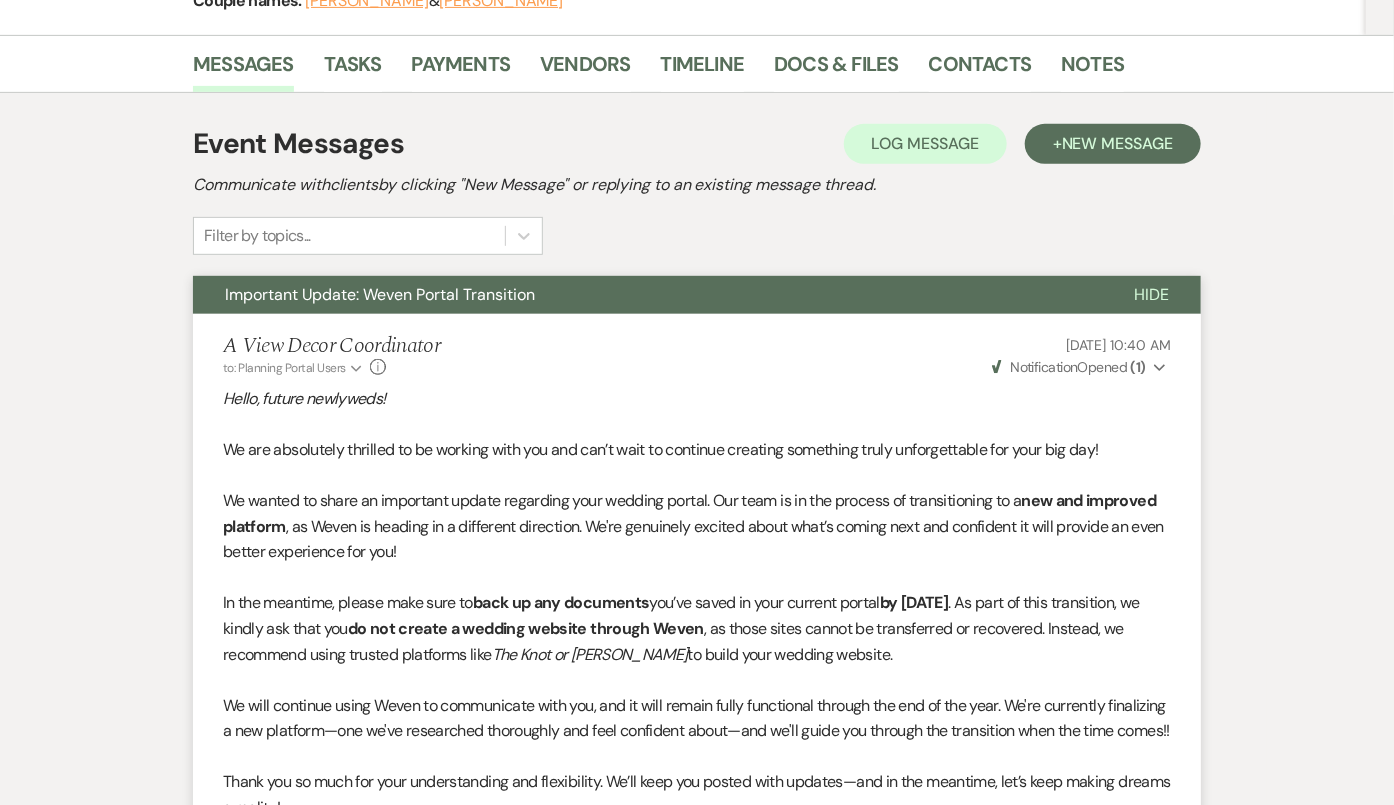 scroll, scrollTop: 297, scrollLeft: 0, axis: vertical 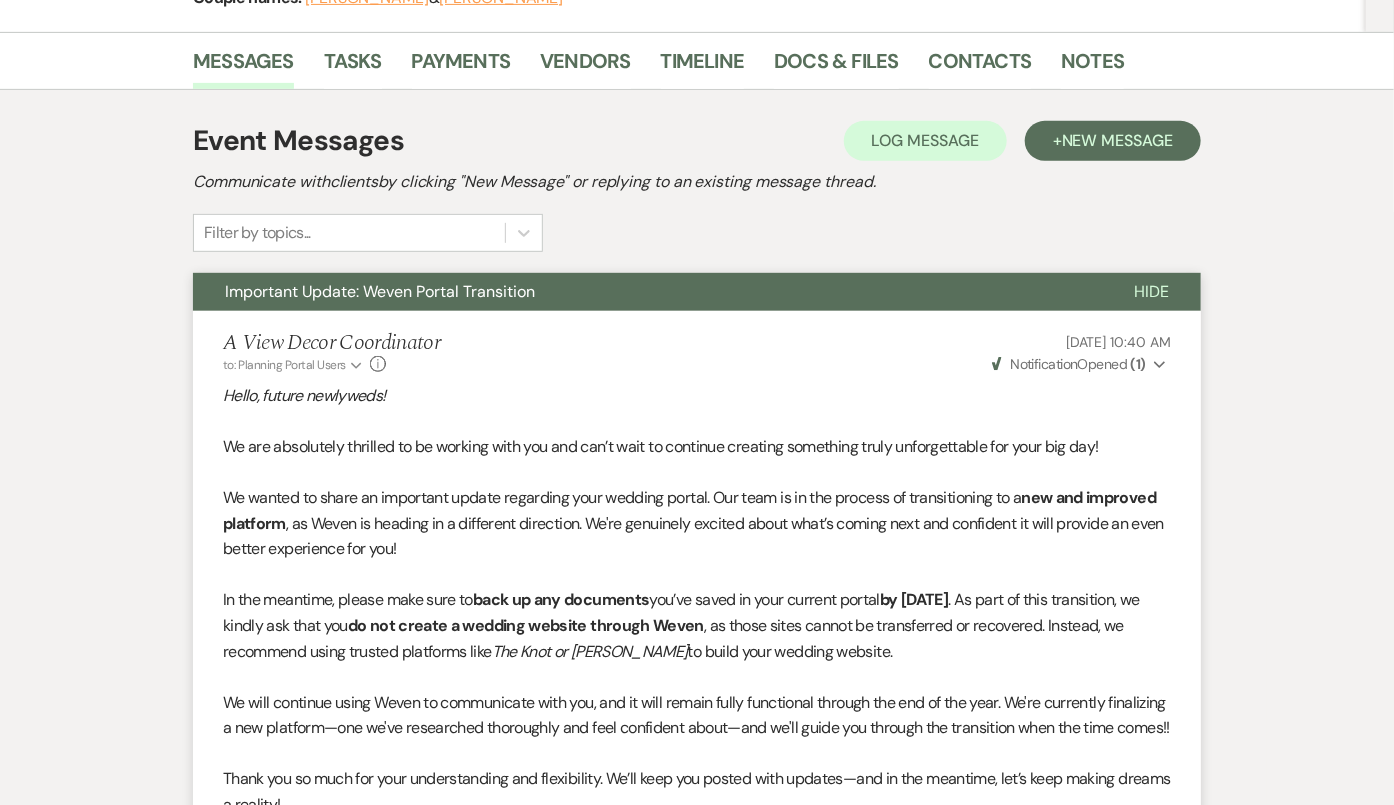 click on "Important Update: Weven Portal Transition" at bounding box center [647, 292] 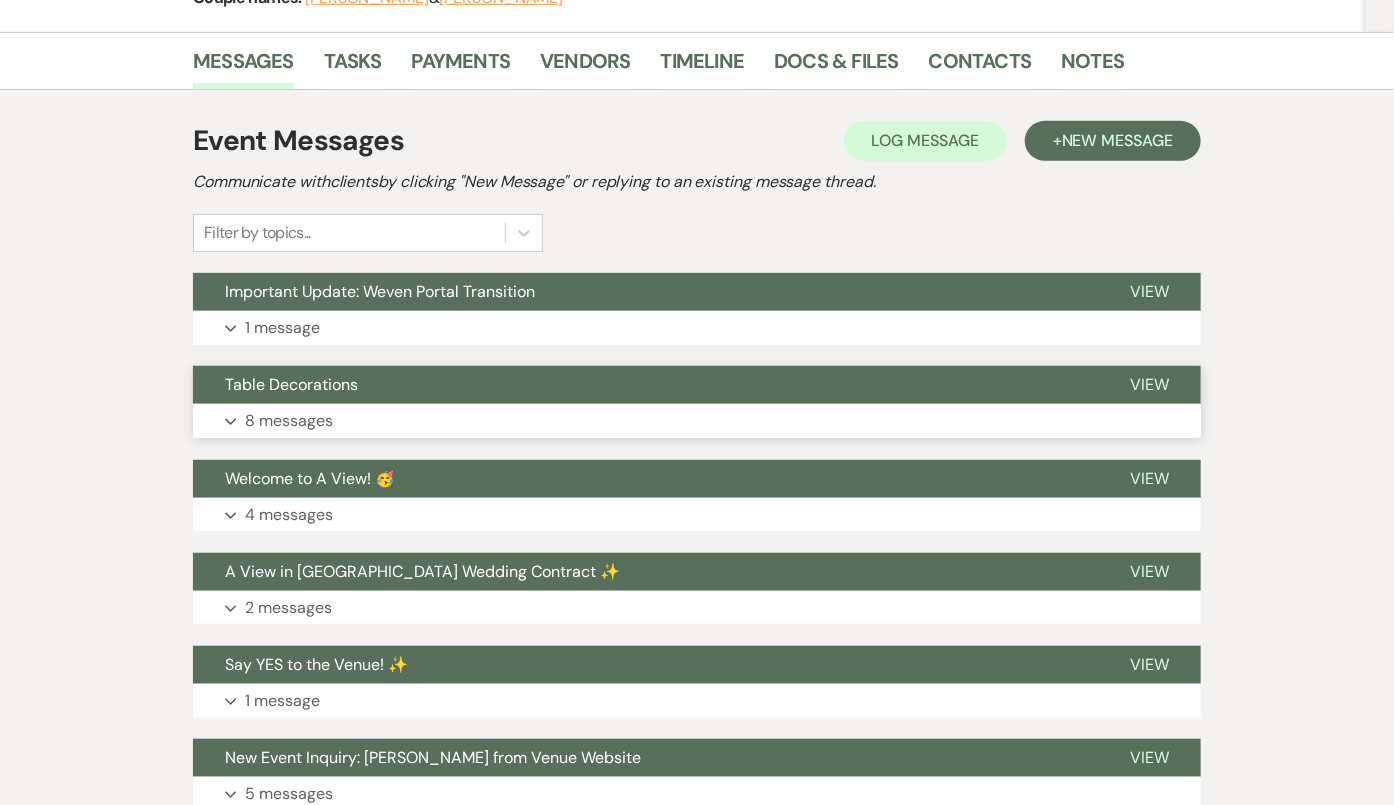 click on "Table Decorations" at bounding box center [645, 385] 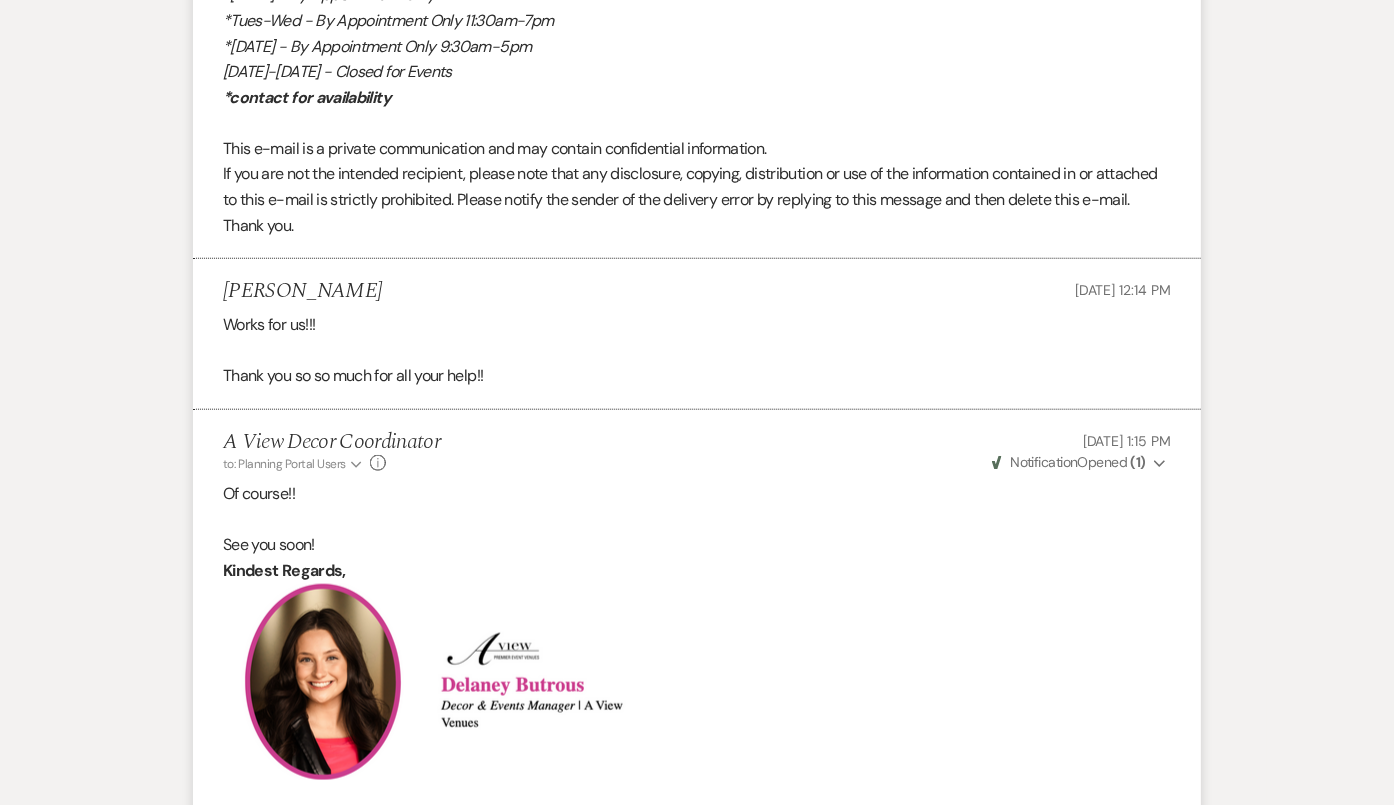 scroll, scrollTop: 3706, scrollLeft: 0, axis: vertical 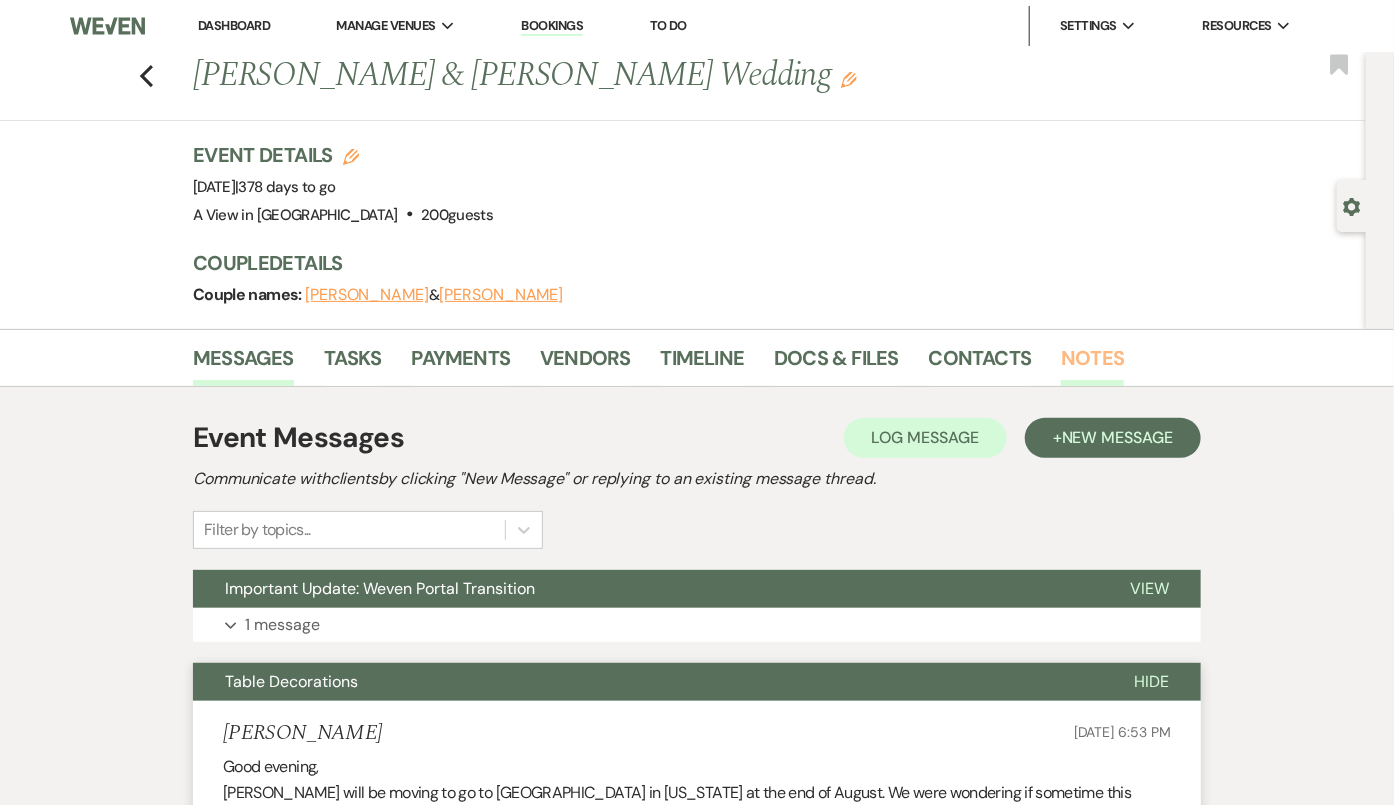 click on "Notes" at bounding box center [1092, 364] 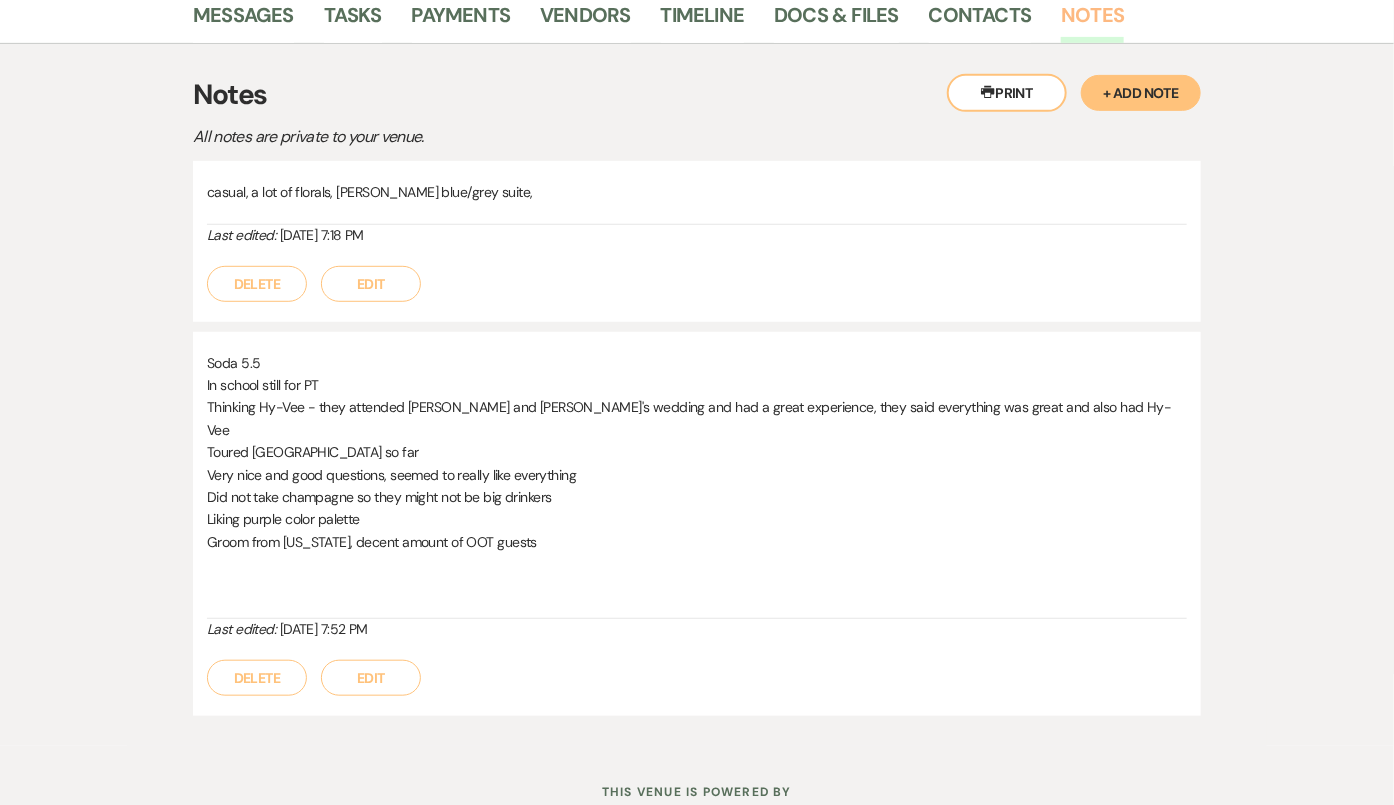 scroll, scrollTop: 361, scrollLeft: 0, axis: vertical 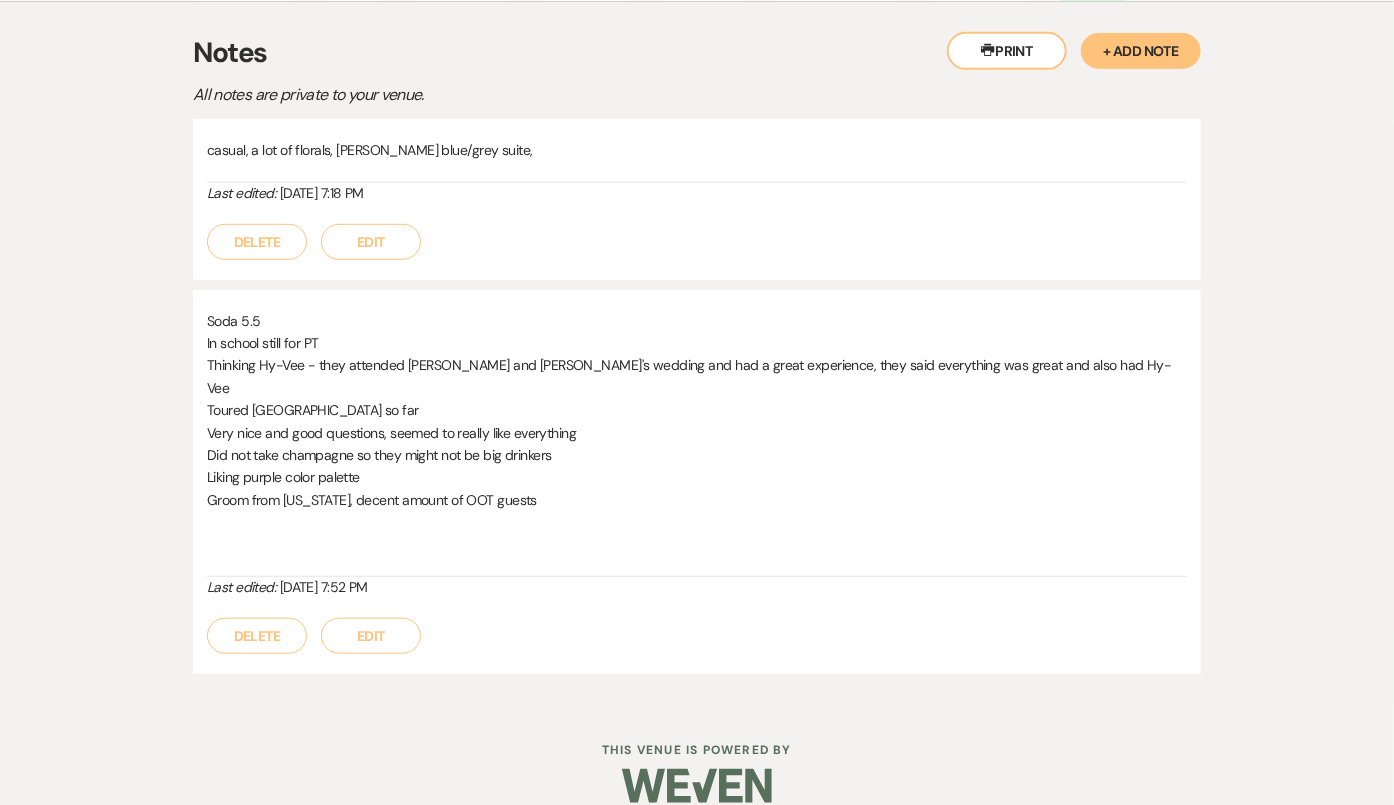 click on "Notes" at bounding box center [697, 53] 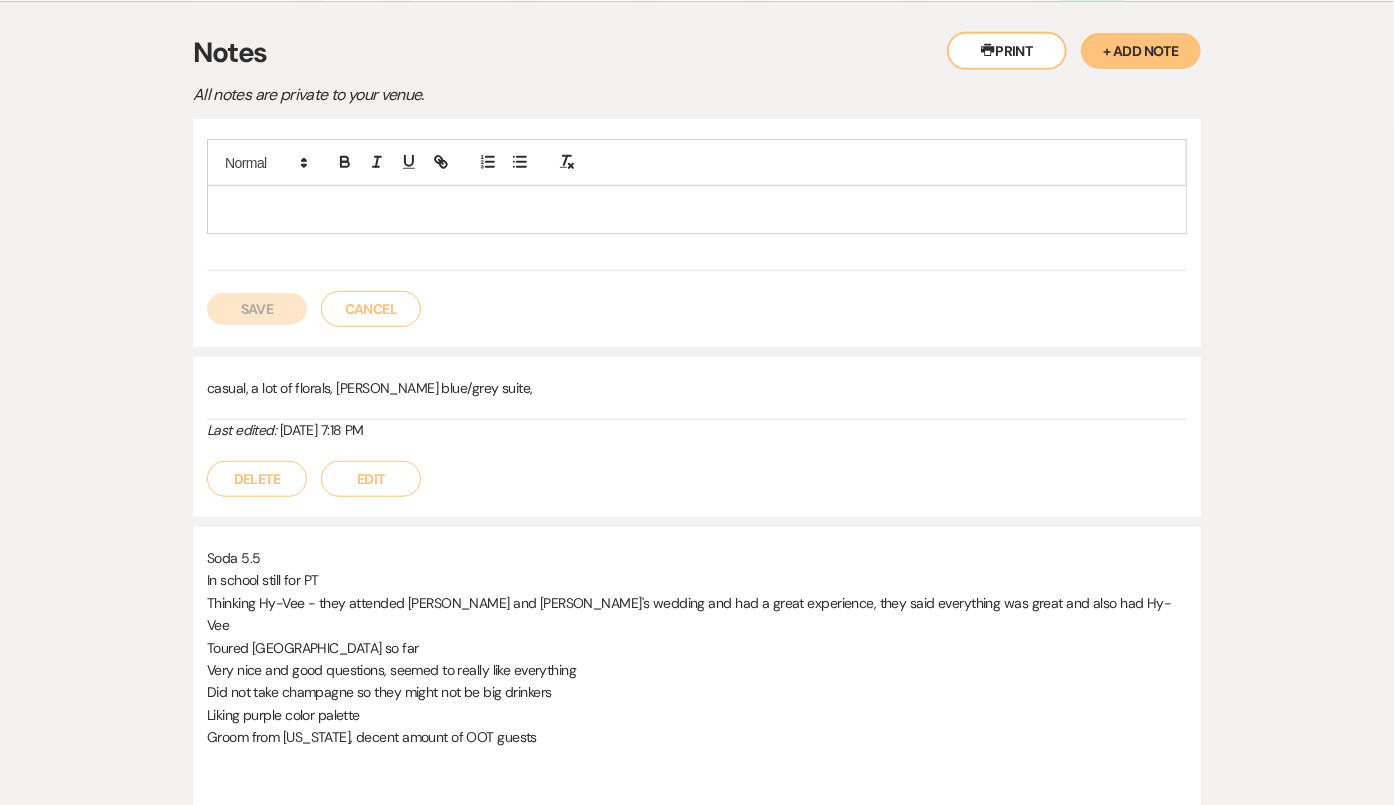 click at bounding box center (697, 209) 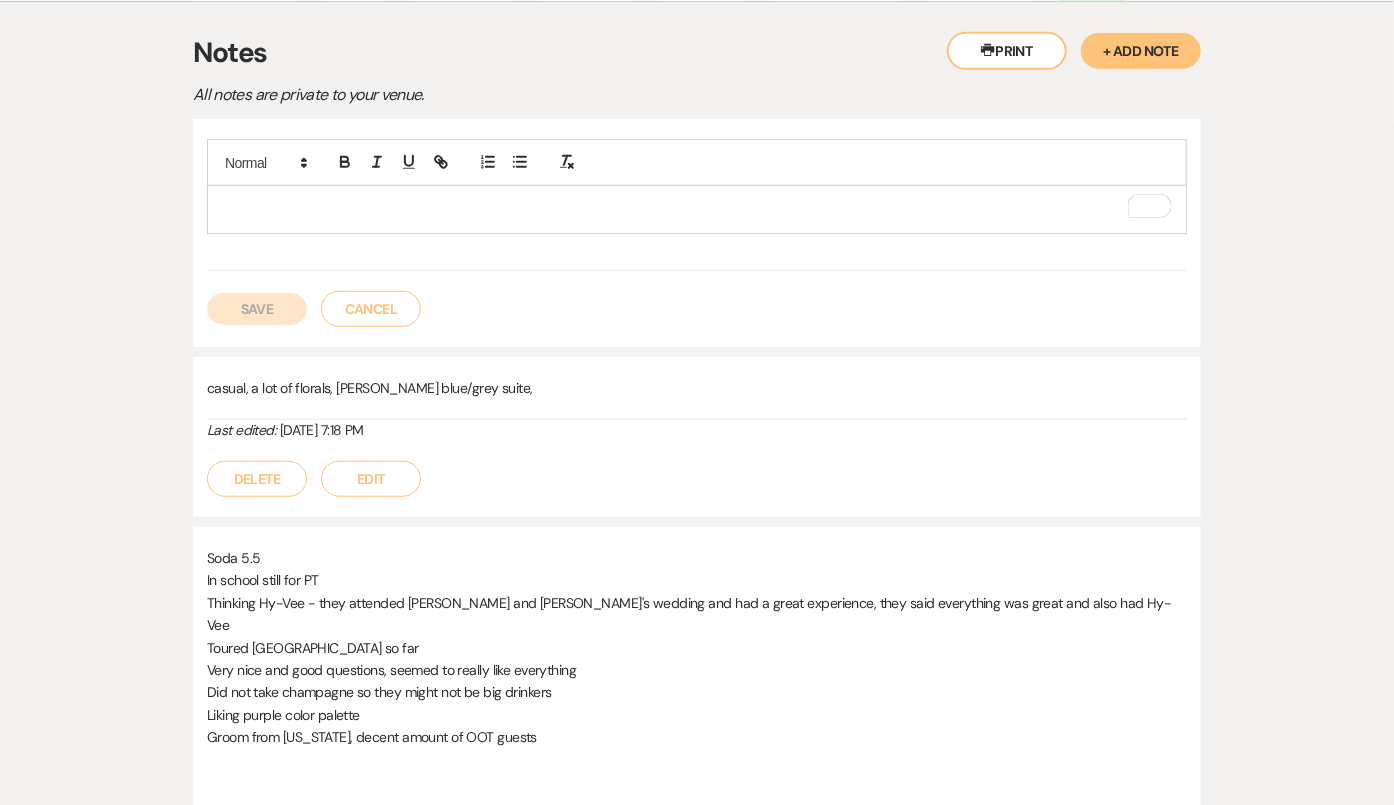 click at bounding box center [697, 209] 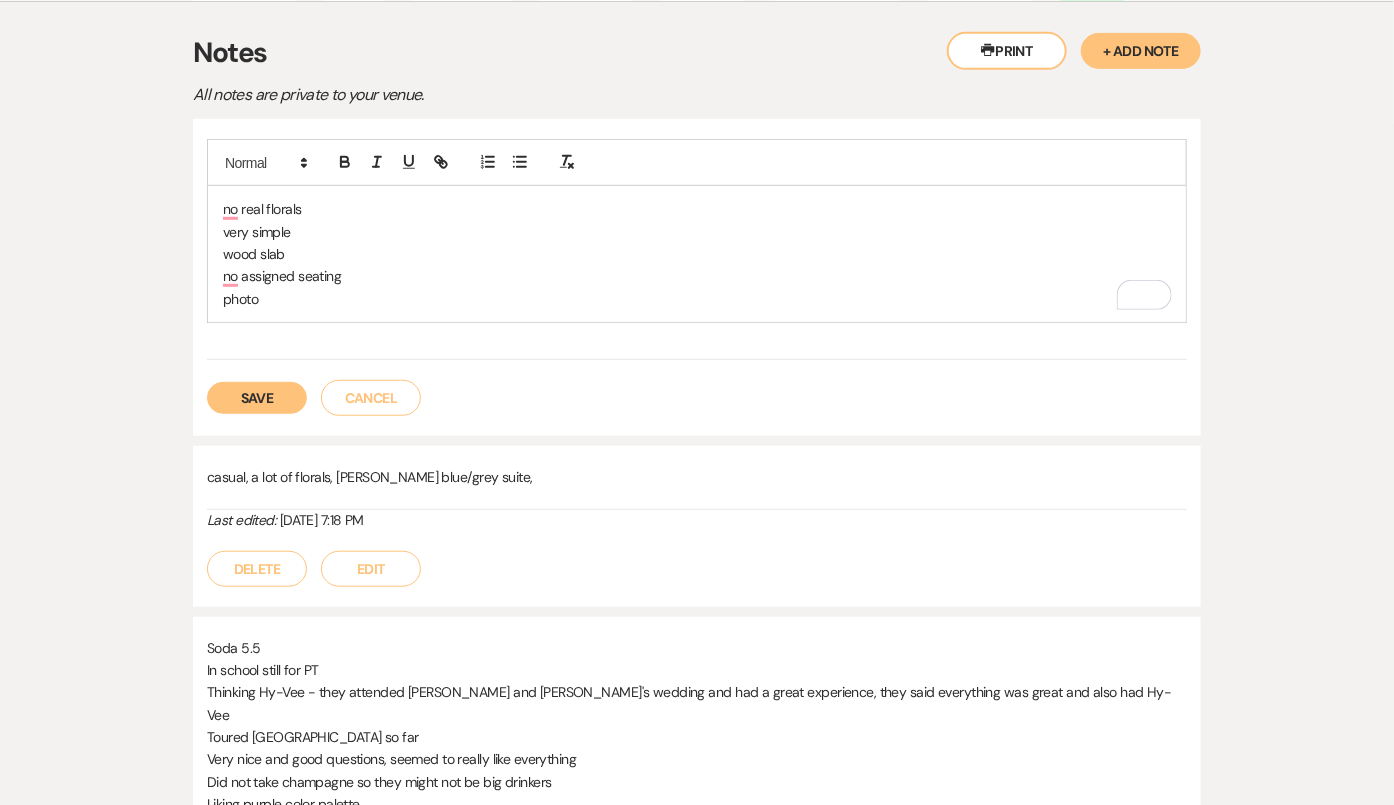 click on "photo" at bounding box center [697, 299] 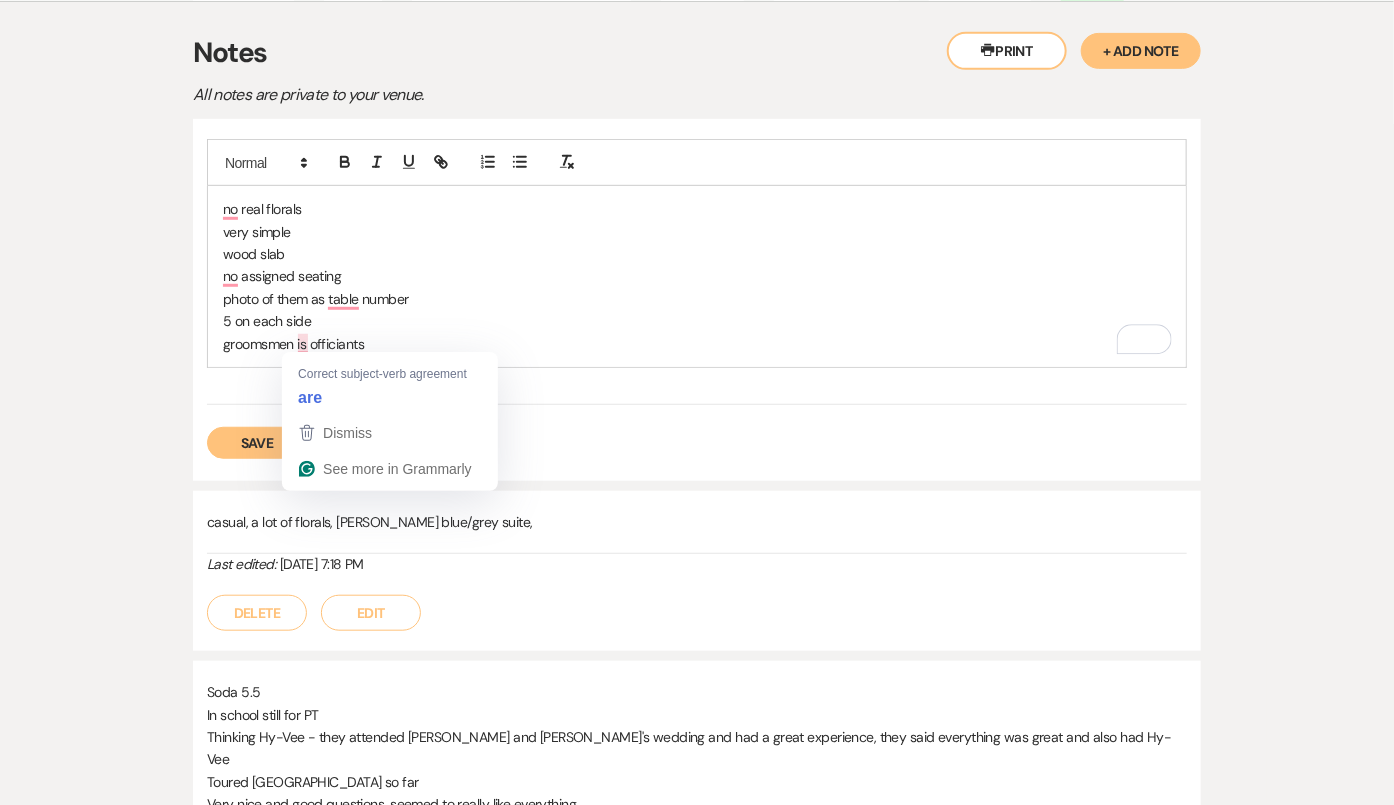 click on "no real florals  very simple  wood slab  no assigned seating  photo of them as table number  5 on each side  groomsmen is officiants" at bounding box center [697, 272] 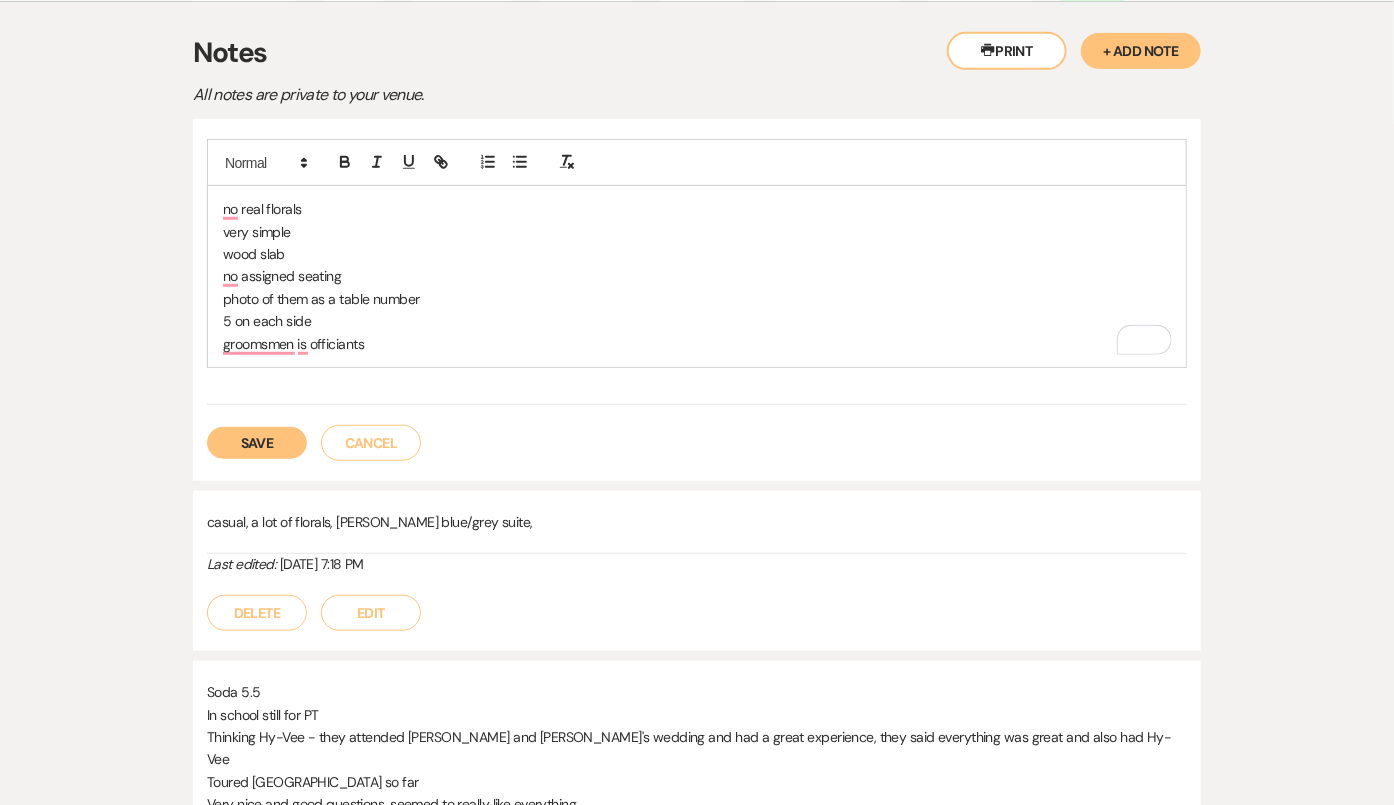 click on "5 on each side" at bounding box center (697, 321) 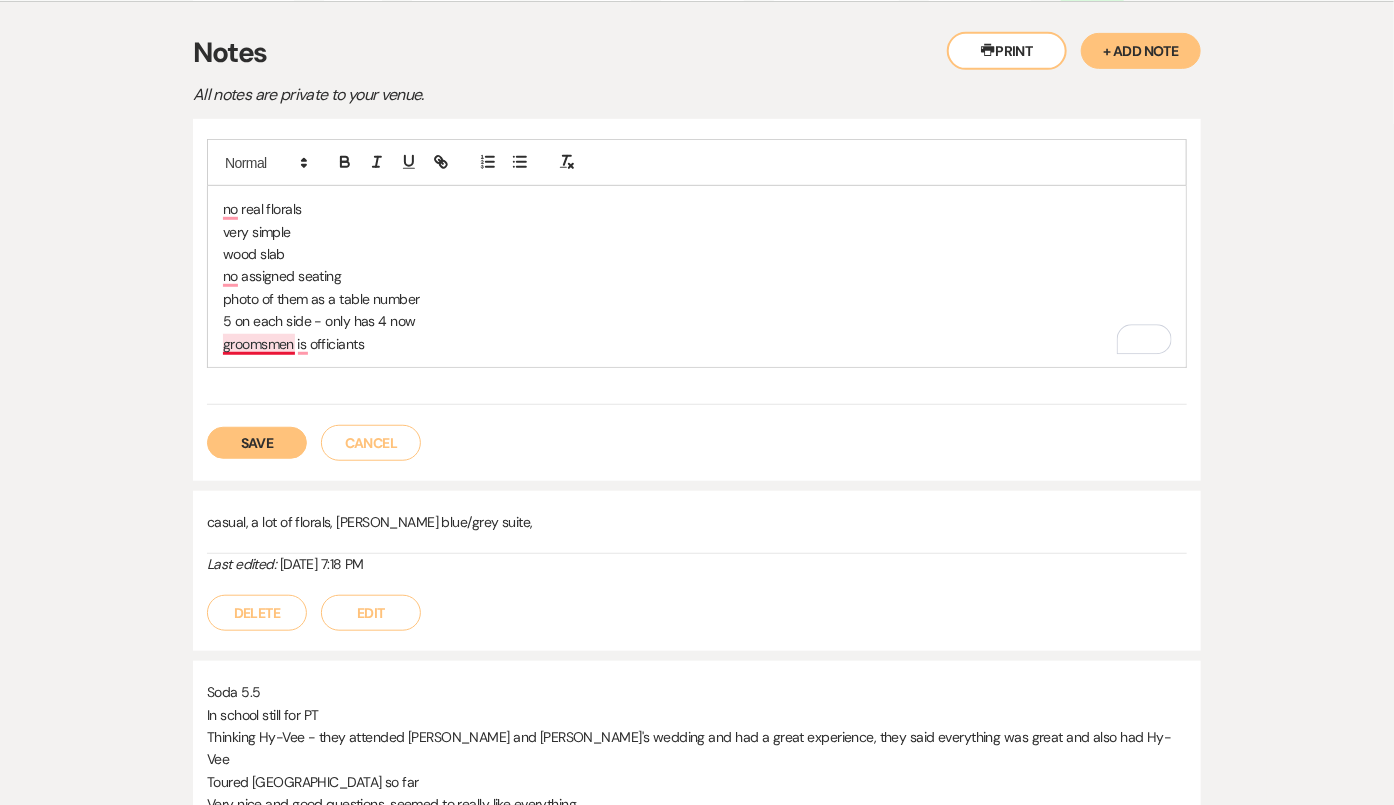 click on "no real florals  very simple  wood slab  no assigned seating  photo of them as a table number  5 on each side - only has 4 now groomsmen is officiants" at bounding box center [697, 276] 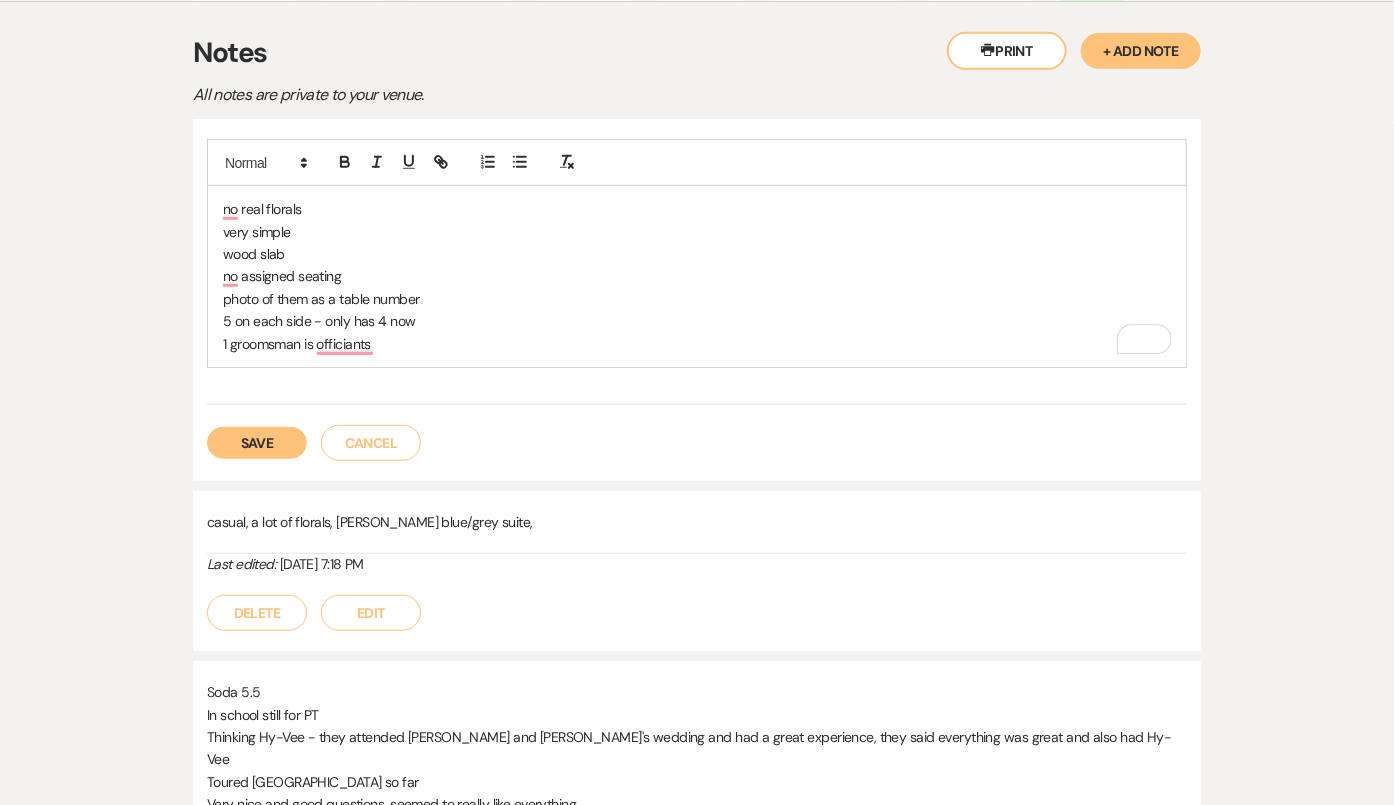click on "1 groomsman is officiants" at bounding box center [697, 344] 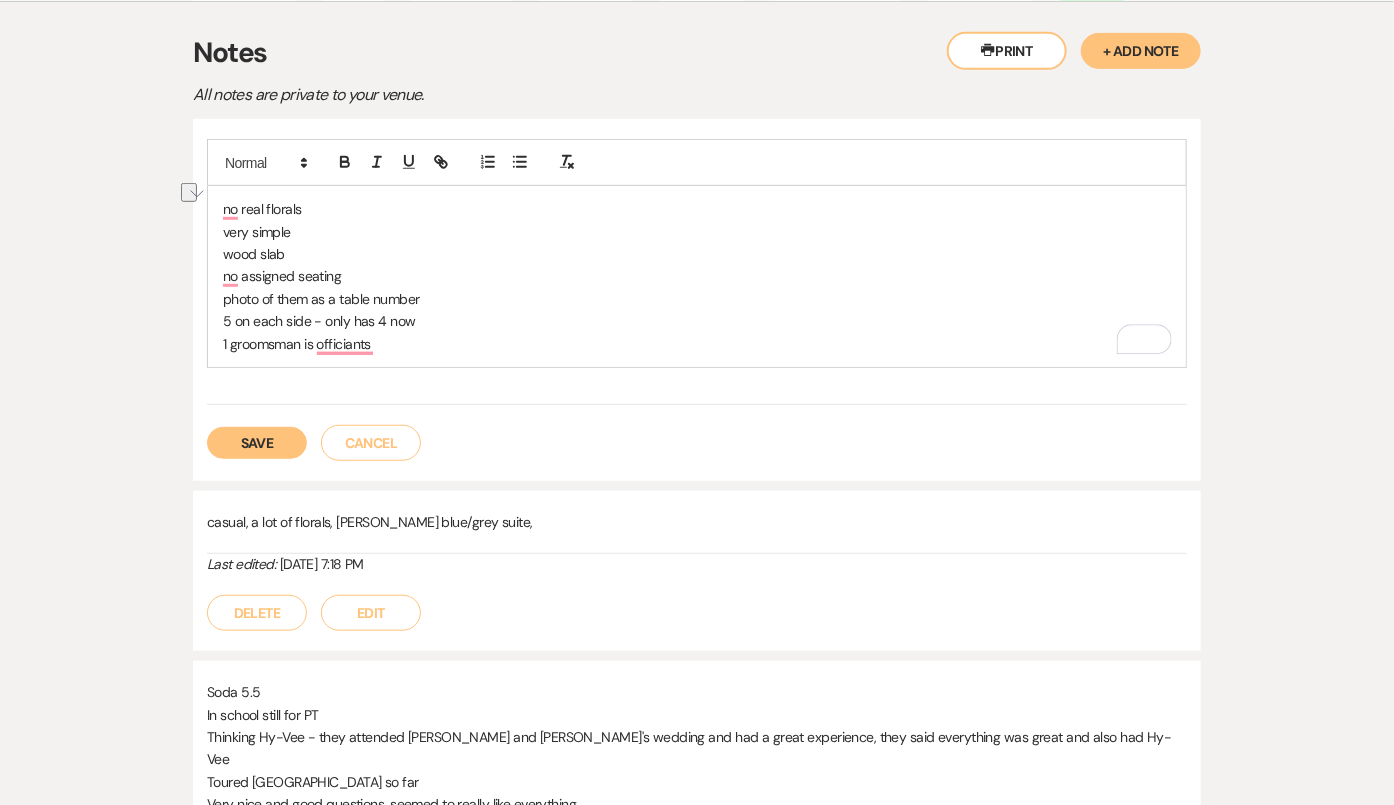 drag, startPoint x: 382, startPoint y: 339, endPoint x: 233, endPoint y: 339, distance: 149 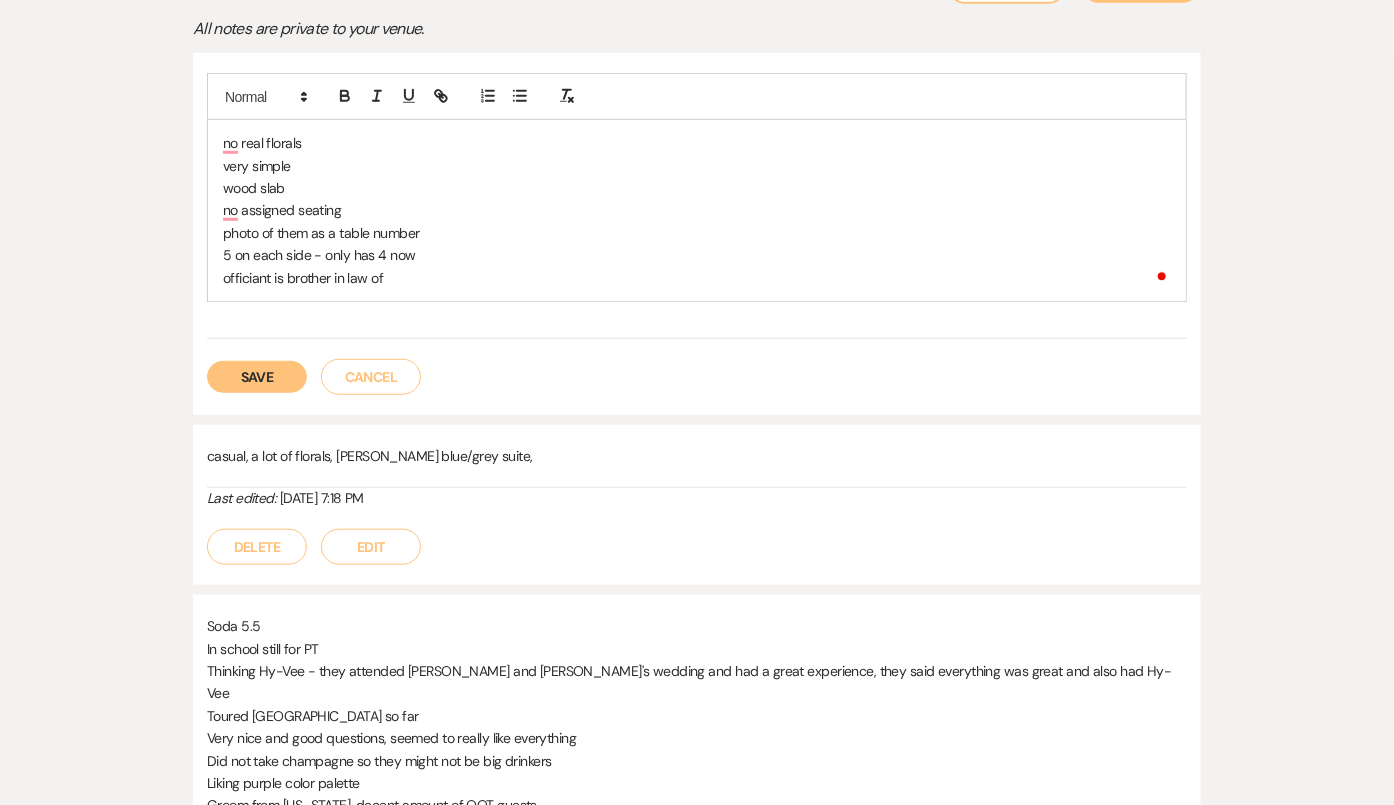 scroll, scrollTop: 495, scrollLeft: 0, axis: vertical 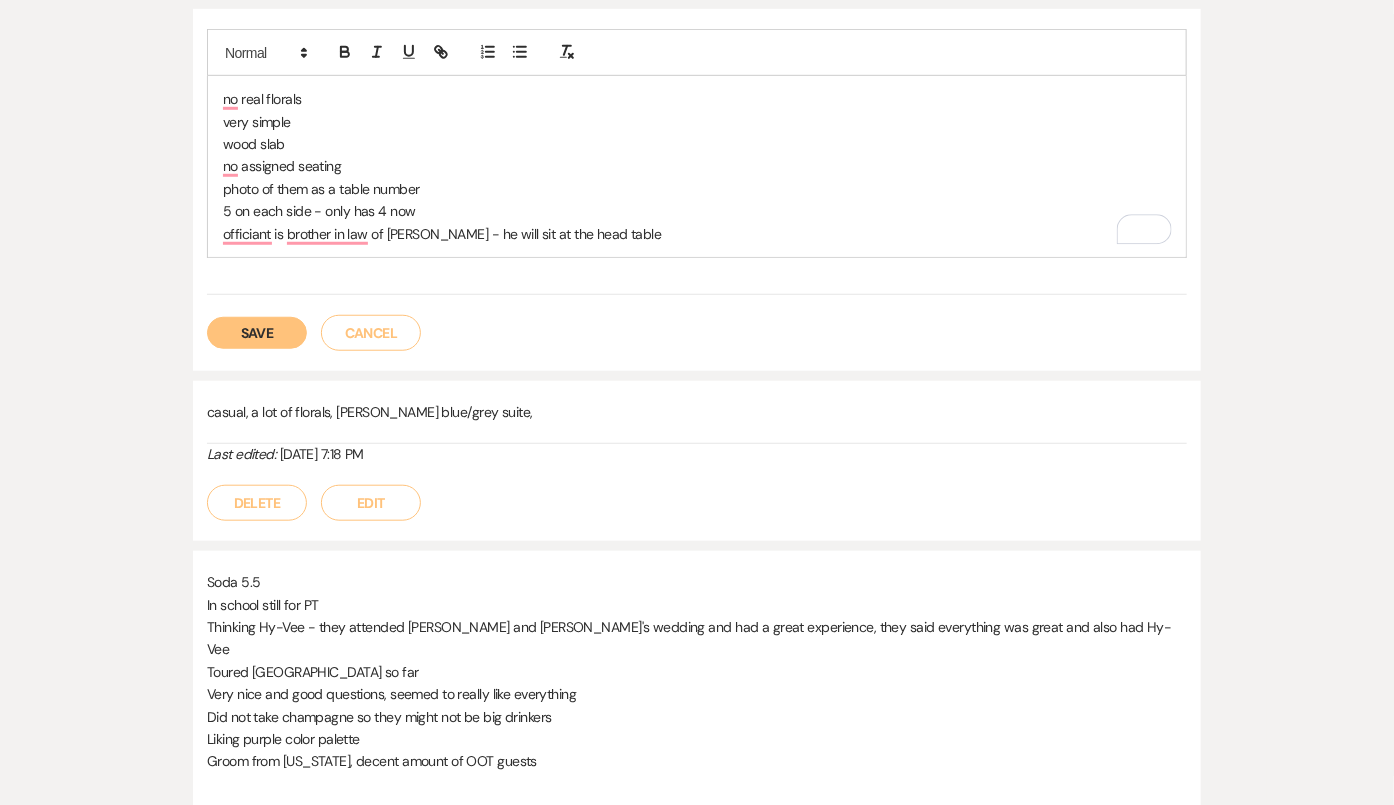 click on "5 on each side - only has 4 now" at bounding box center (697, 211) 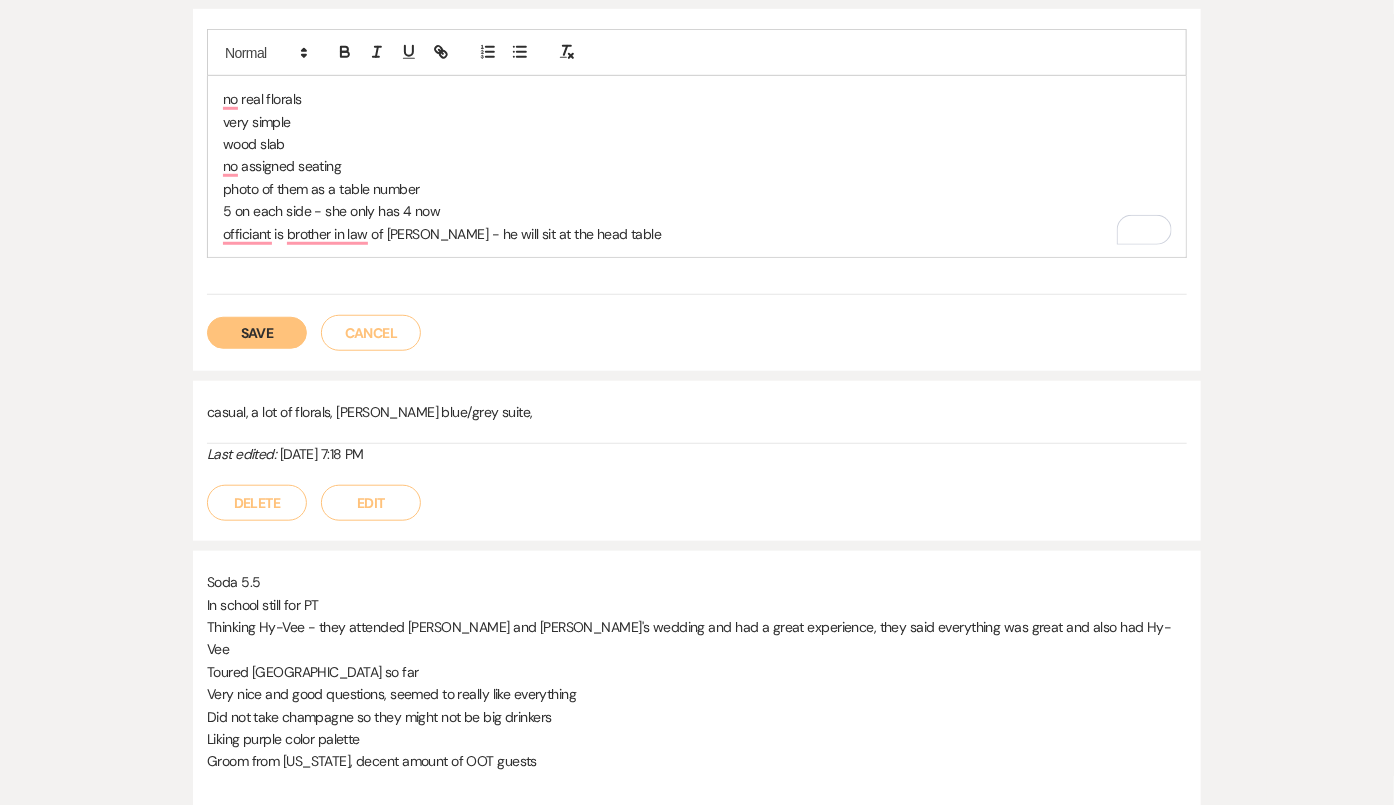 click on "5 on each side - she only has 4 now" at bounding box center (697, 211) 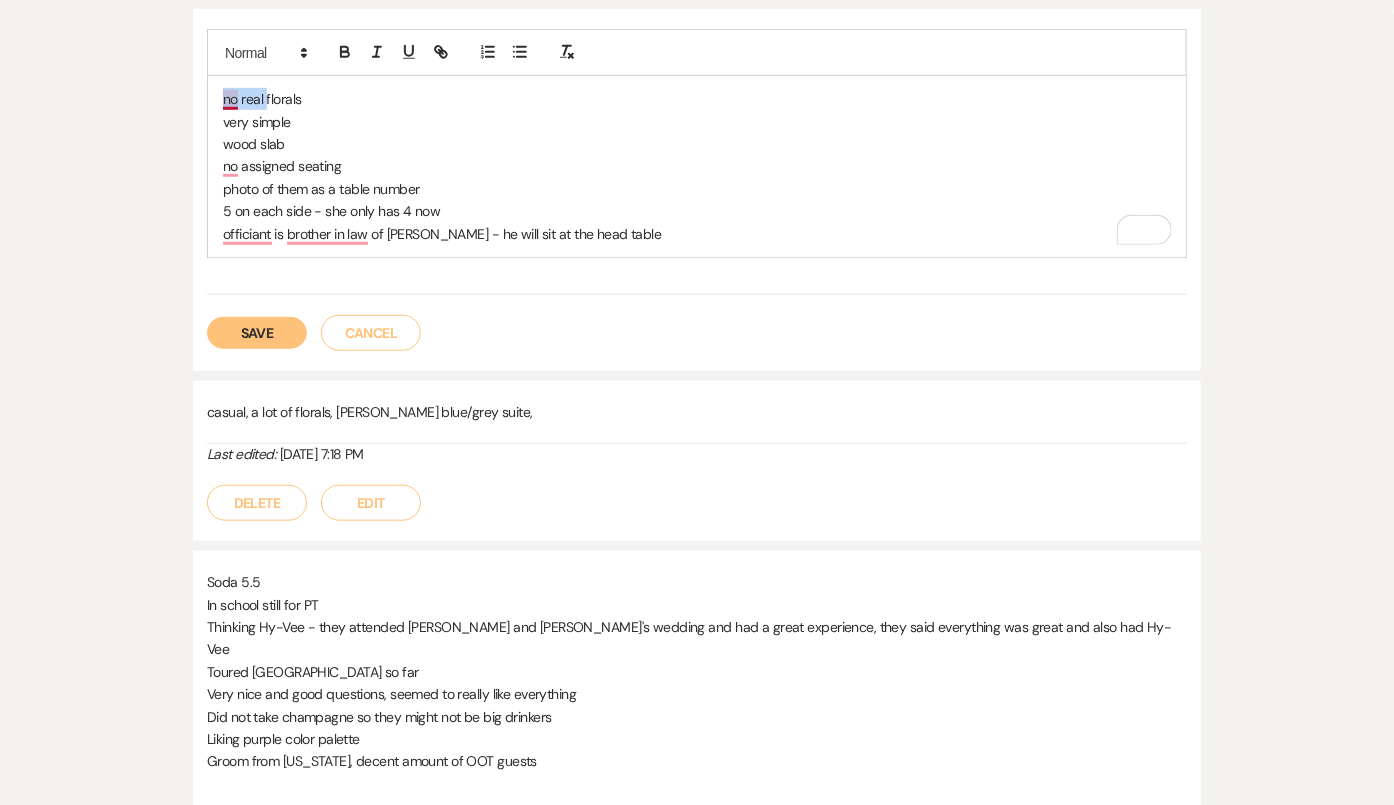 drag, startPoint x: 264, startPoint y: 95, endPoint x: 218, endPoint y: 89, distance: 46.389652 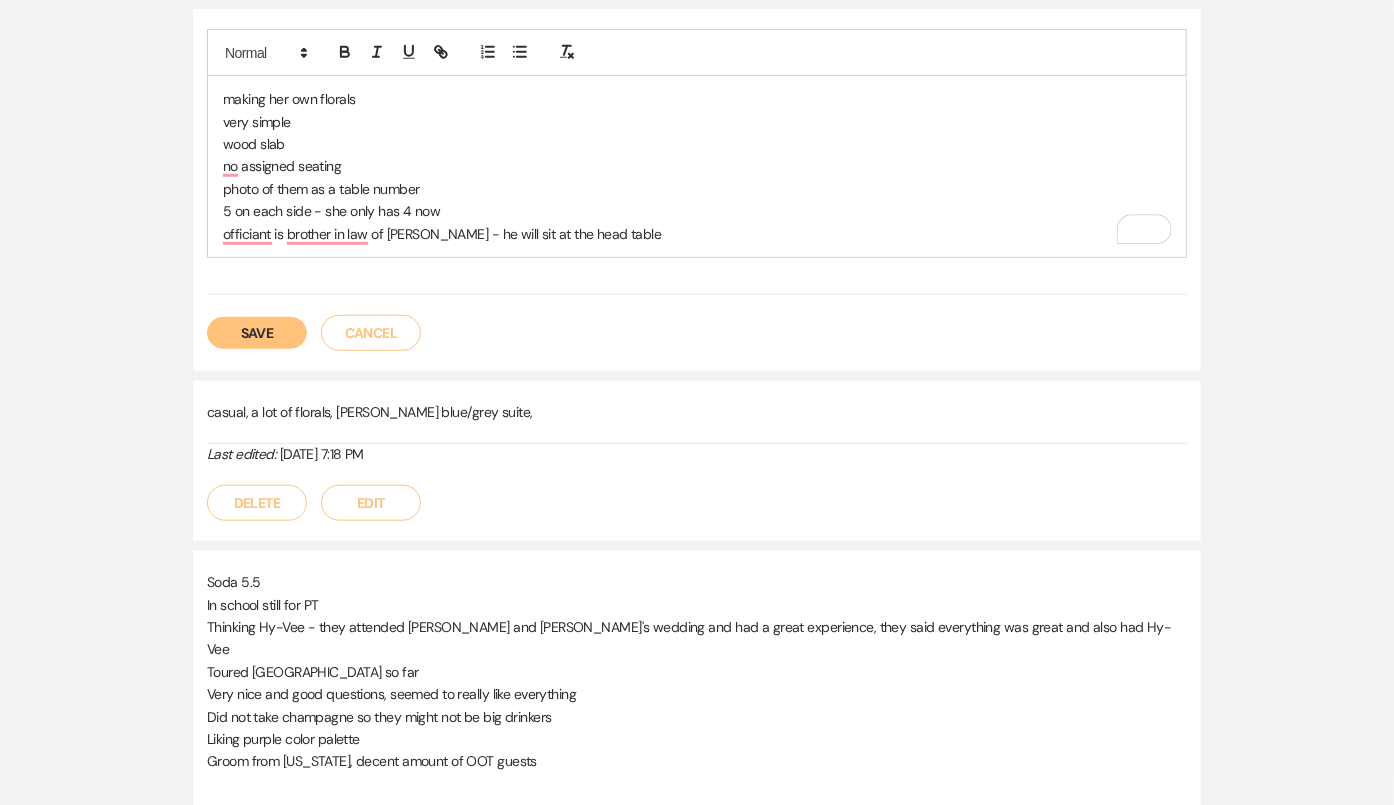 click on "very simple" at bounding box center (697, 122) 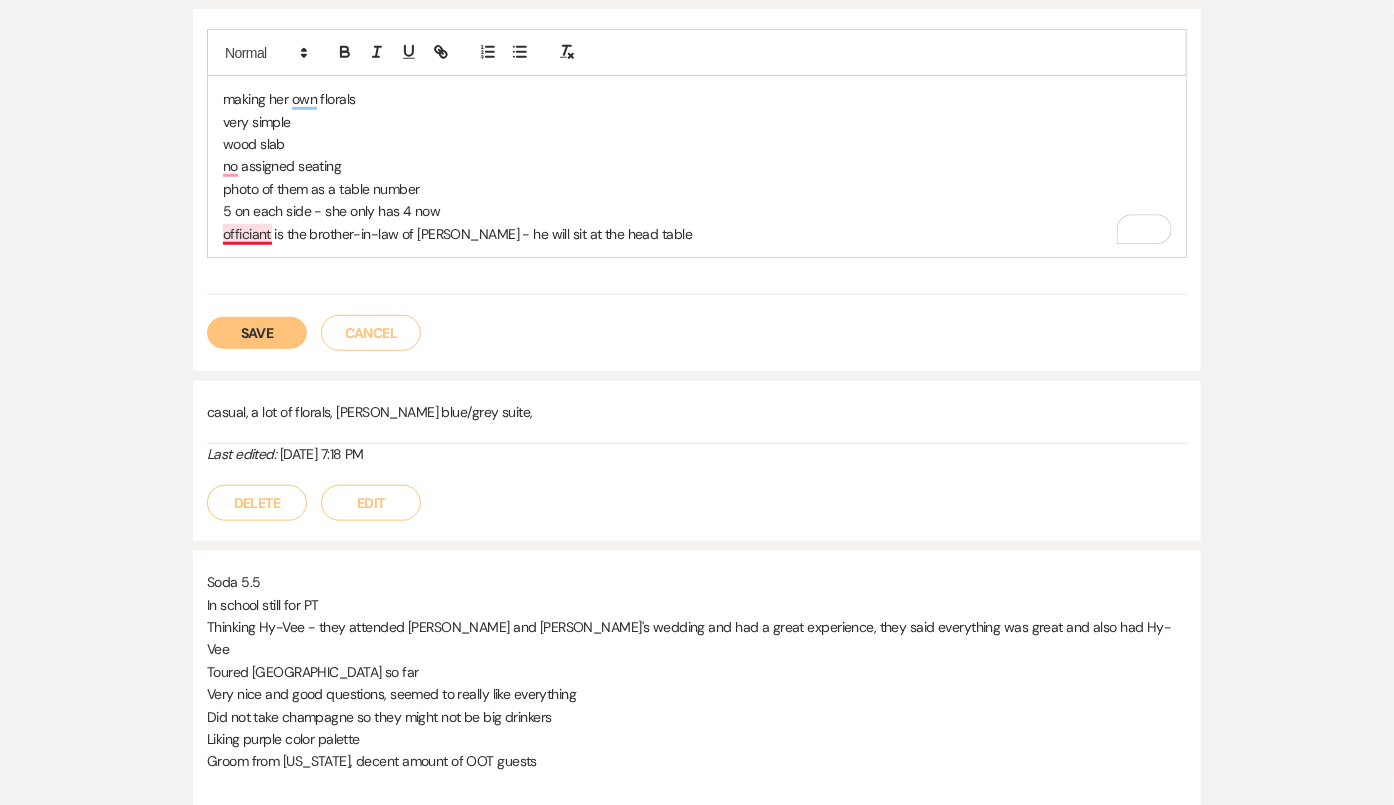 click on "officiant is the brother-in-law of [PERSON_NAME] - he will sit at the head table" at bounding box center (697, 234) 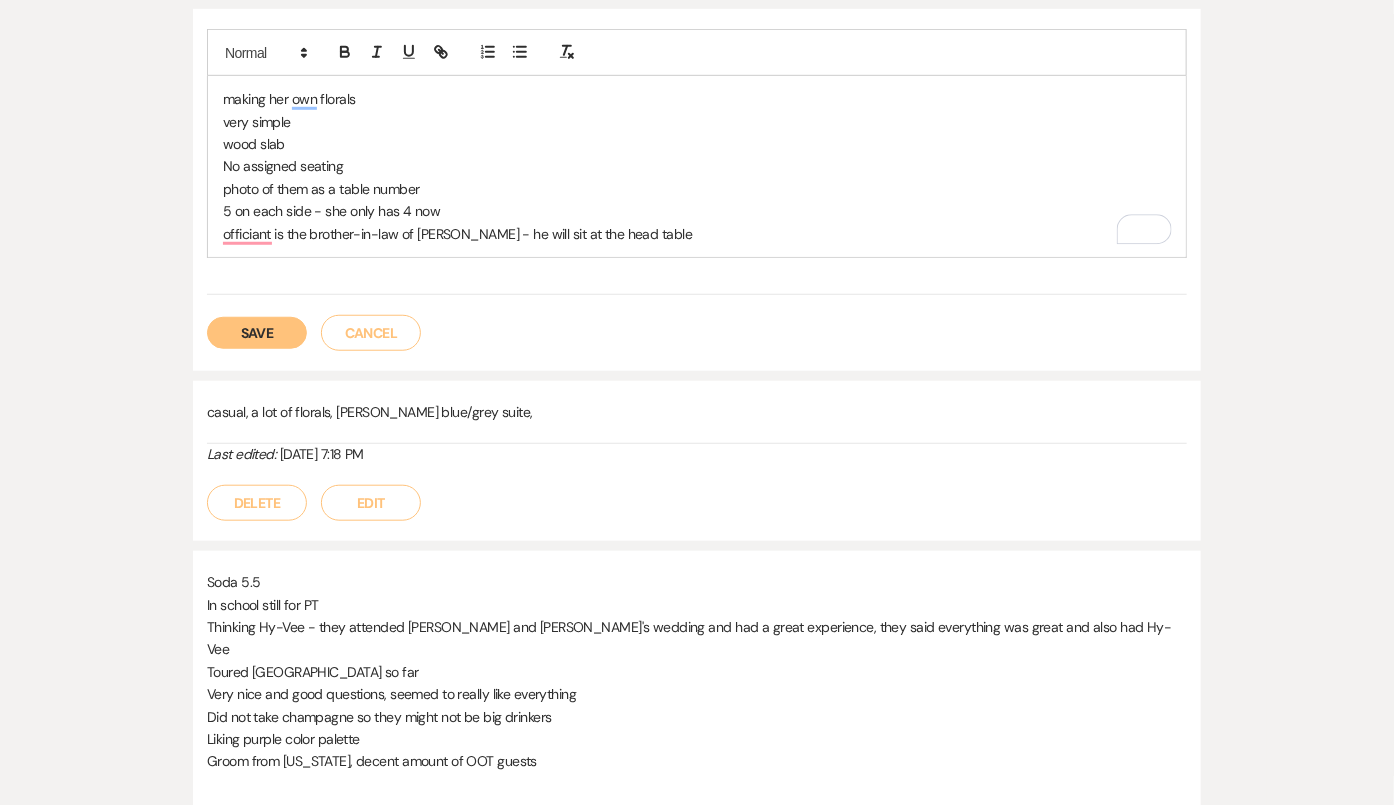 click on "photo of them as a table number" at bounding box center [697, 189] 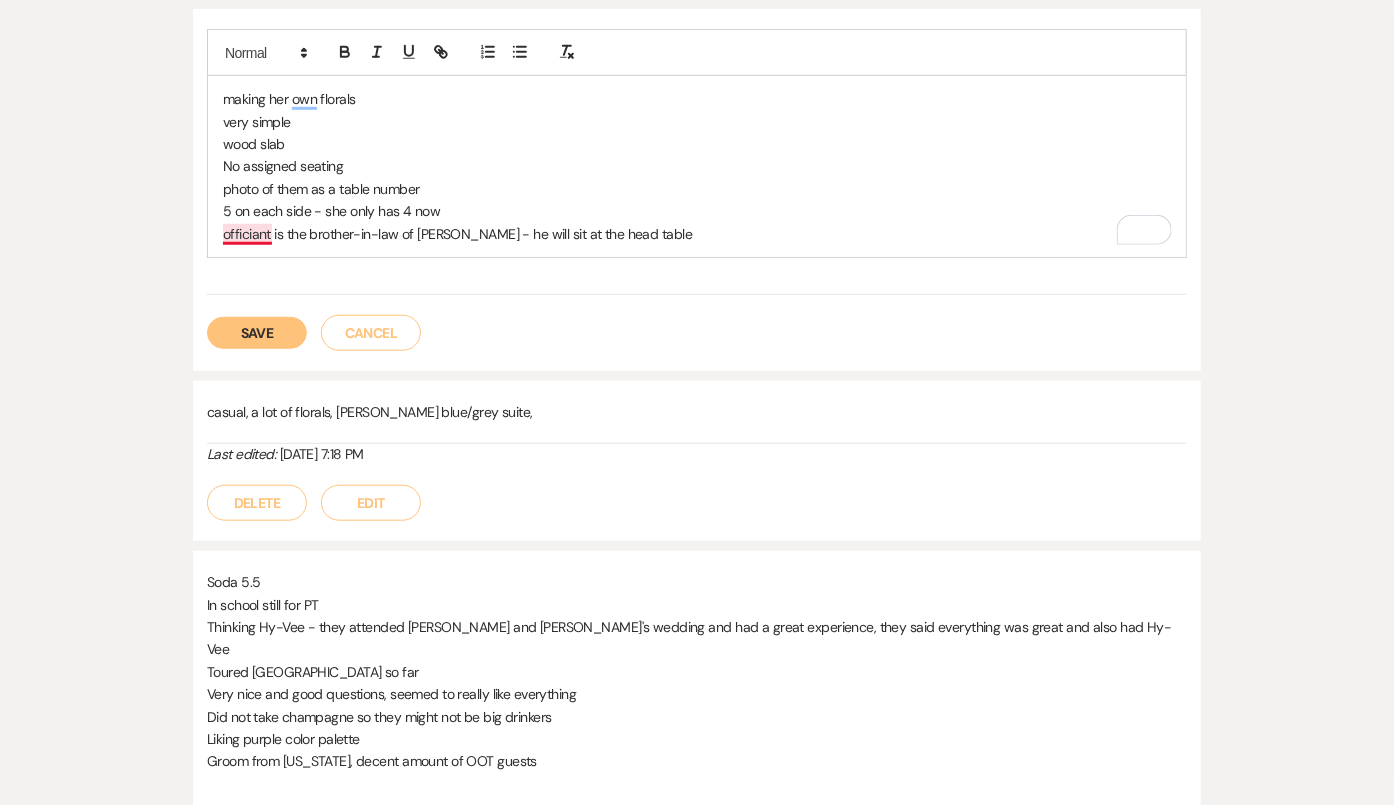 click on "officiant is the brother-in-law of [PERSON_NAME] - he will sit at the head table" at bounding box center [697, 234] 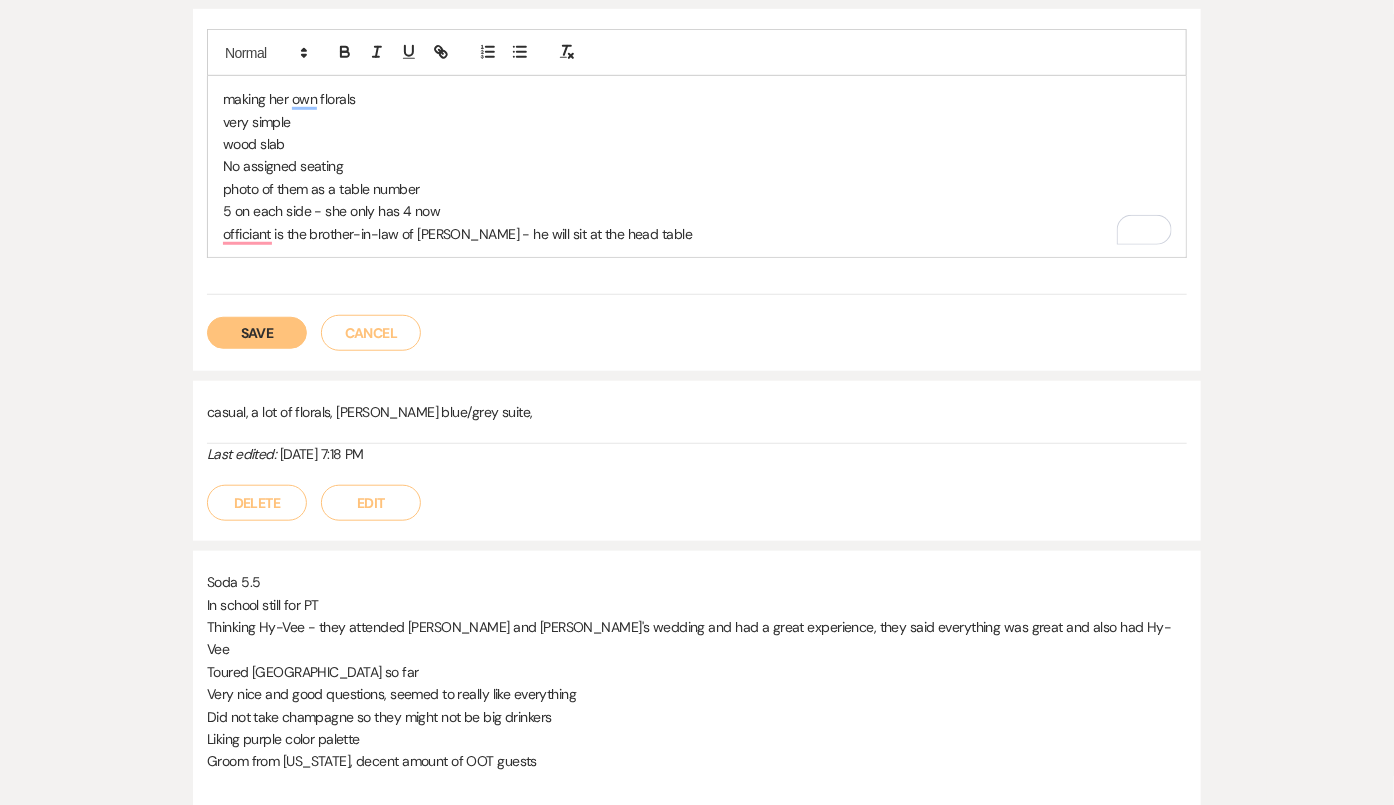 click on "officiant is the brother-in-law of [PERSON_NAME] - he will sit at the head table" at bounding box center (697, 234) 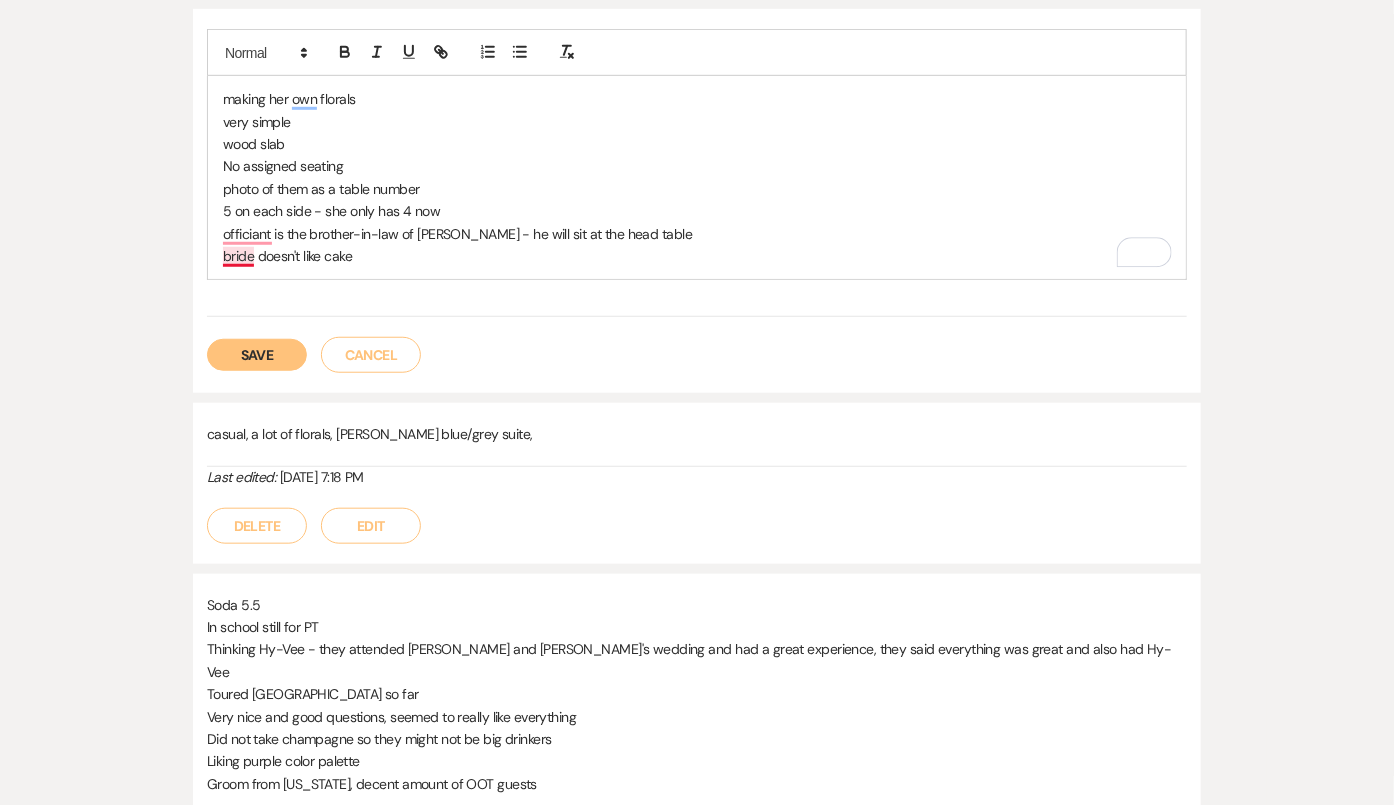 click on "bride doesn't like cake" at bounding box center [697, 256] 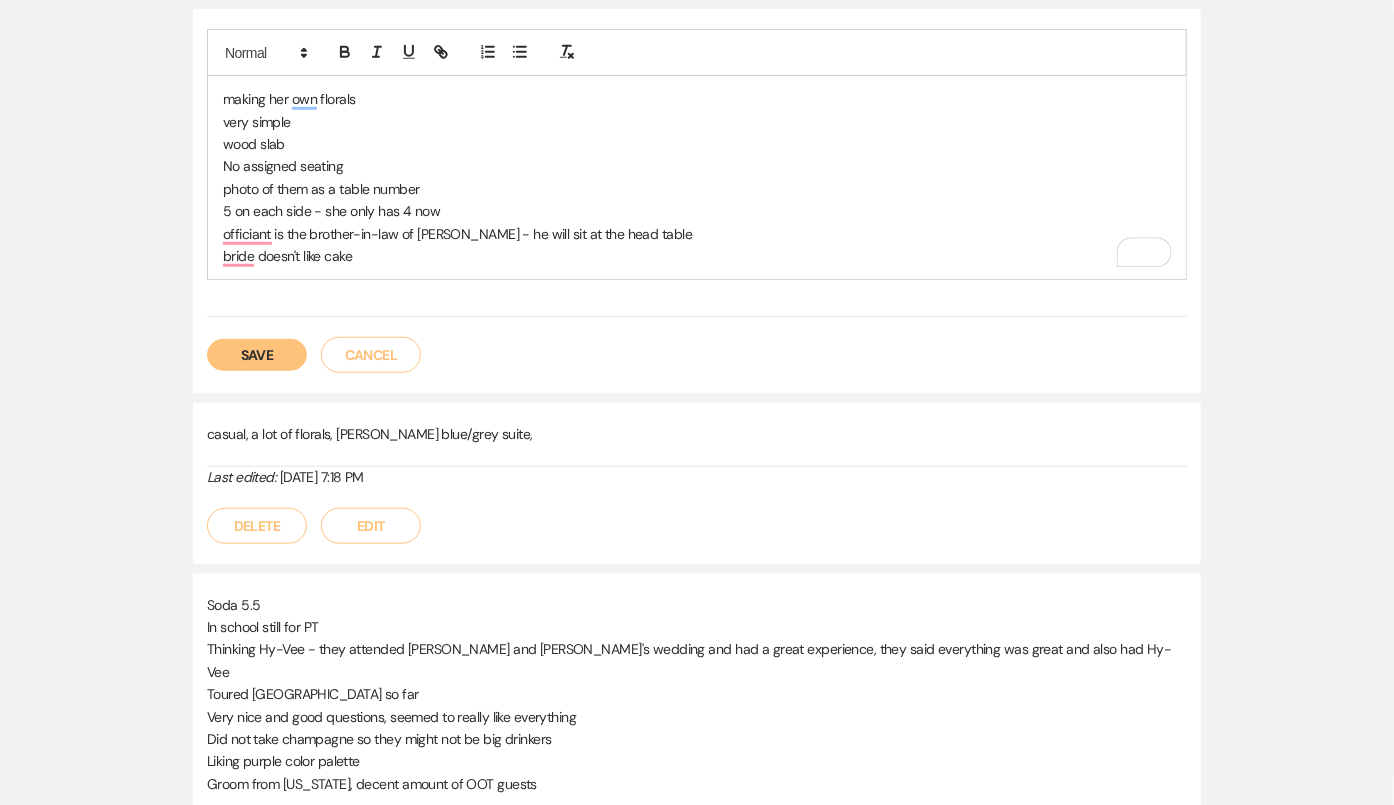 click on "bride doesn't like cake" at bounding box center [697, 256] 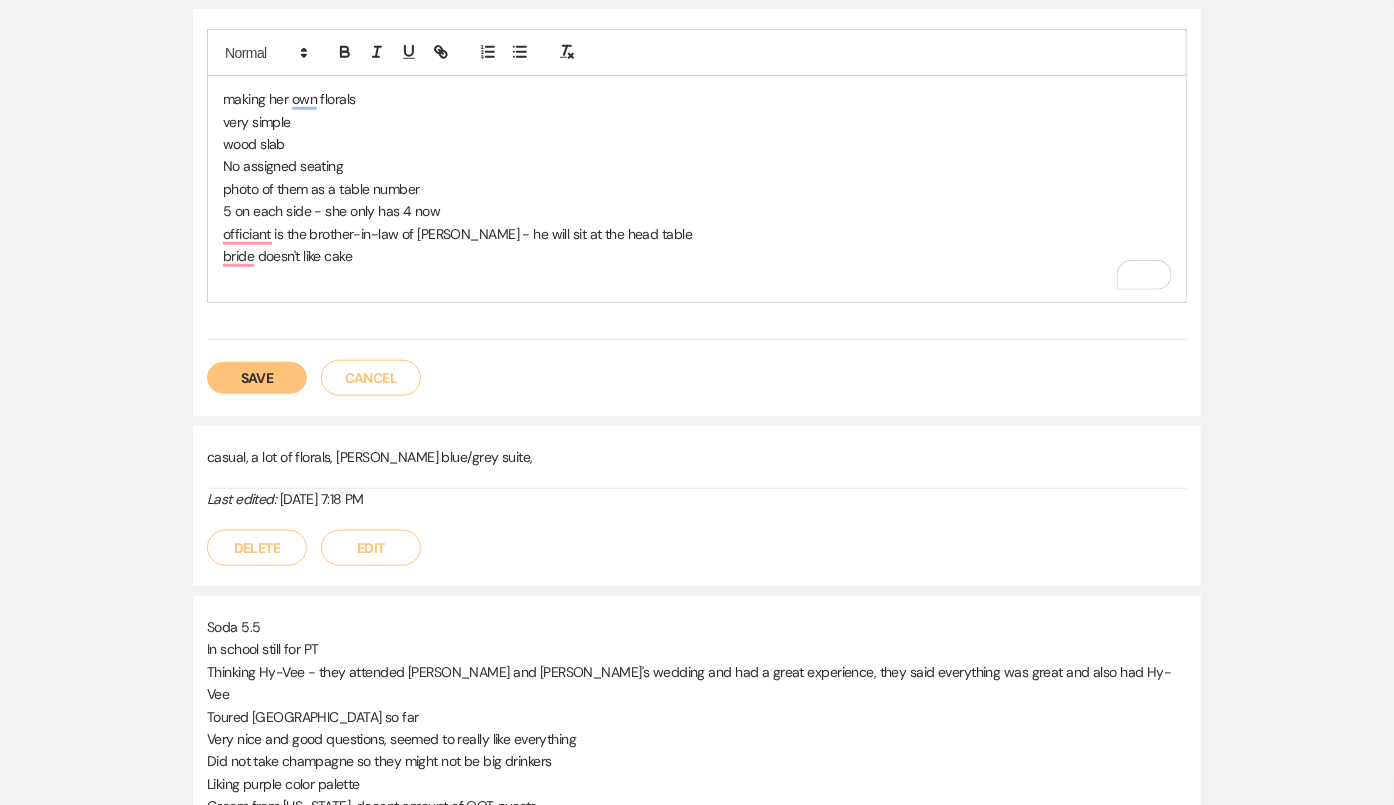 click on "wood slab" at bounding box center [697, 144] 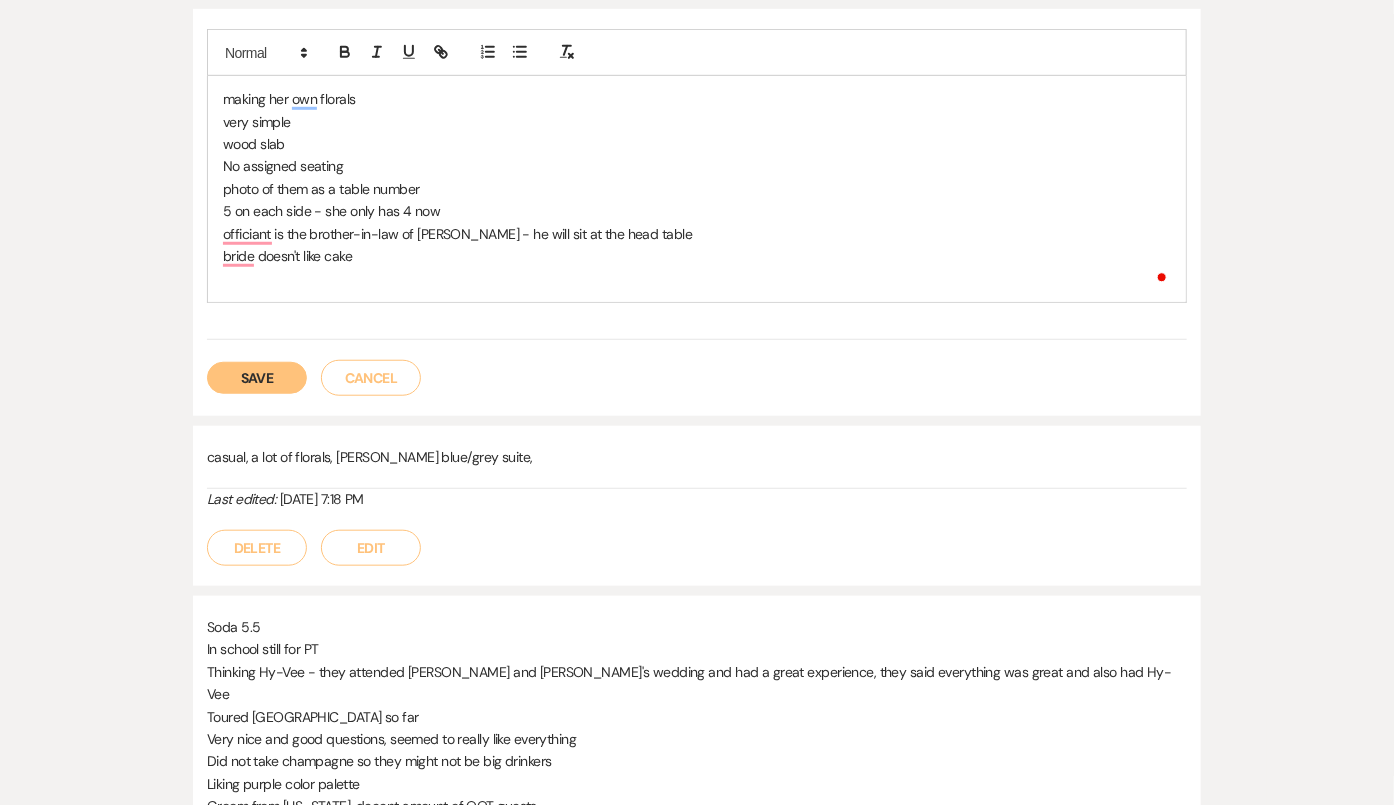 click at bounding box center [697, 278] 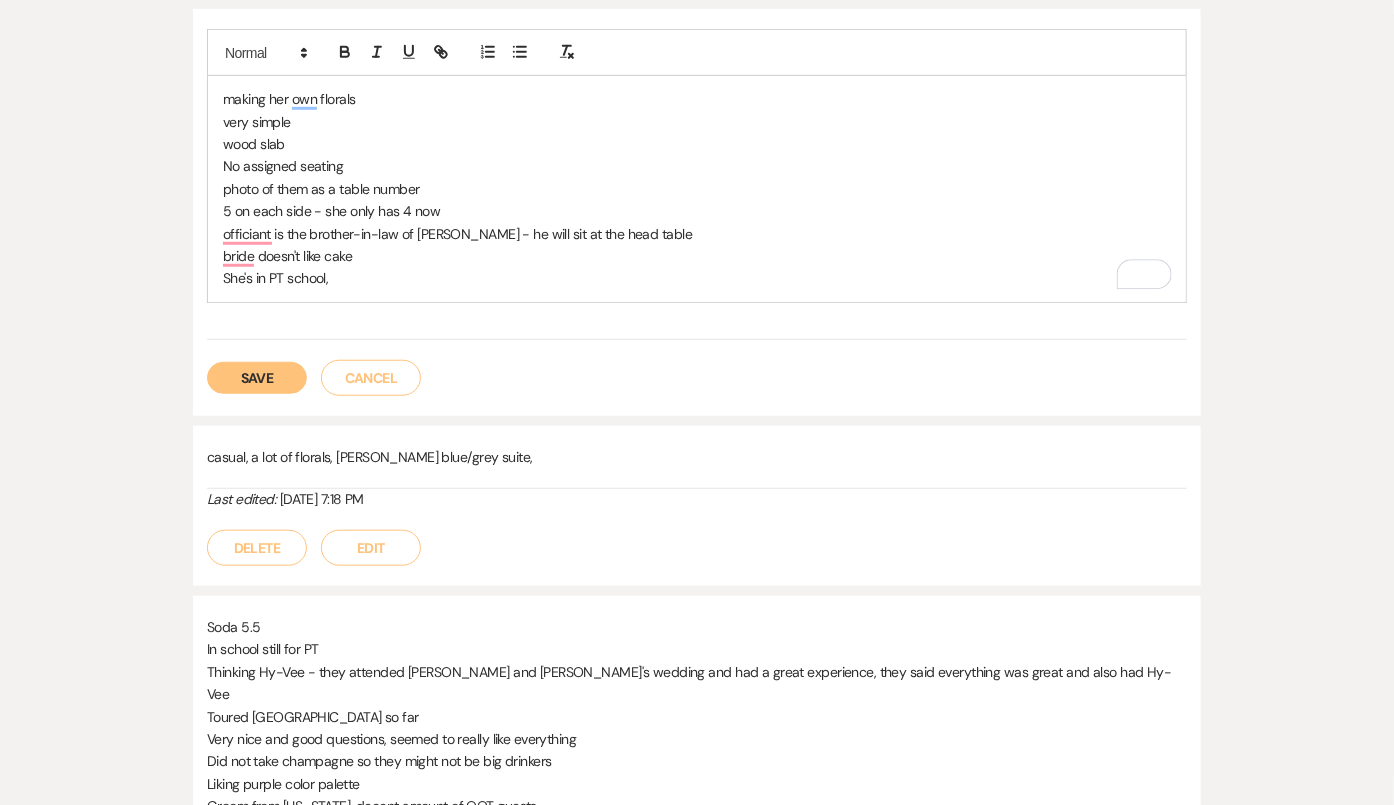 click on "She's in PT school," at bounding box center [697, 278] 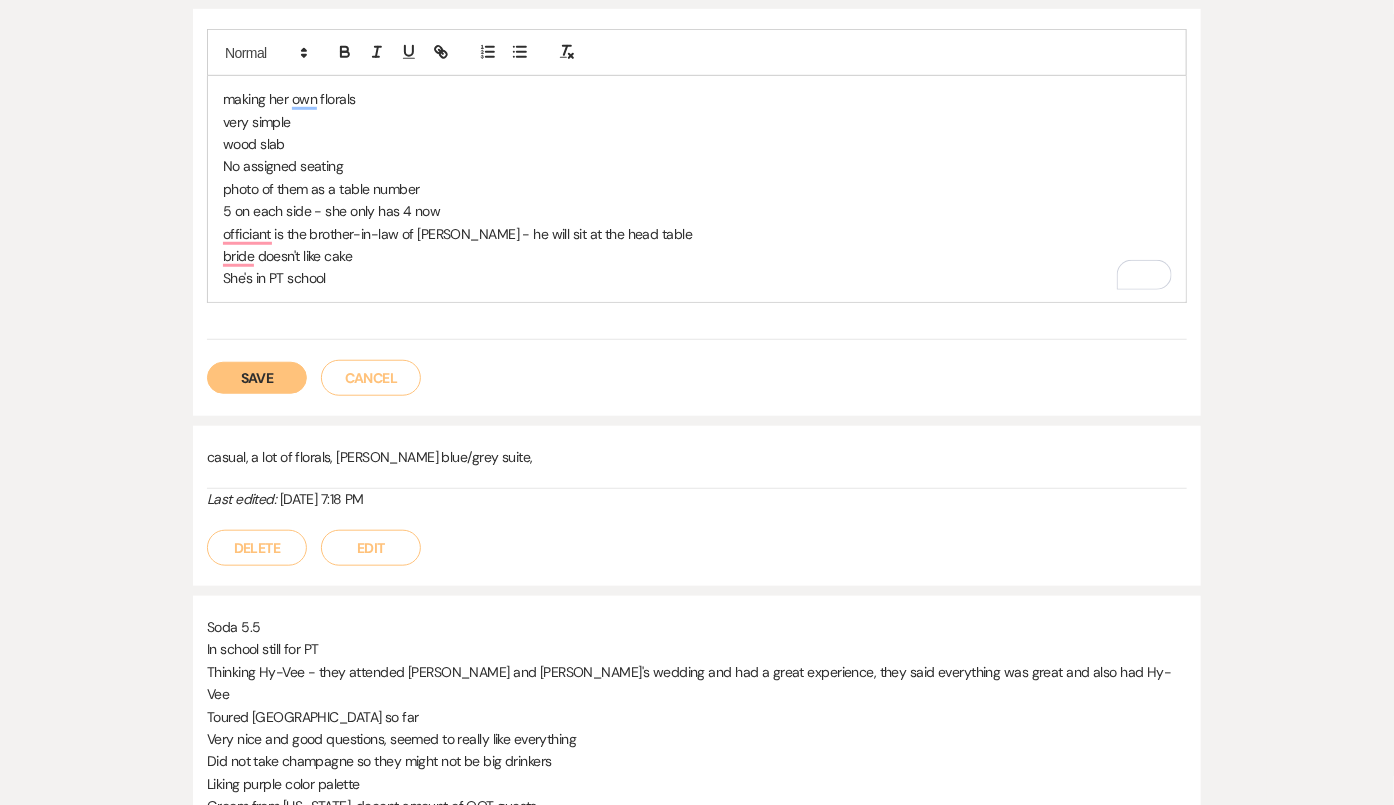 click on "Save" at bounding box center [257, 378] 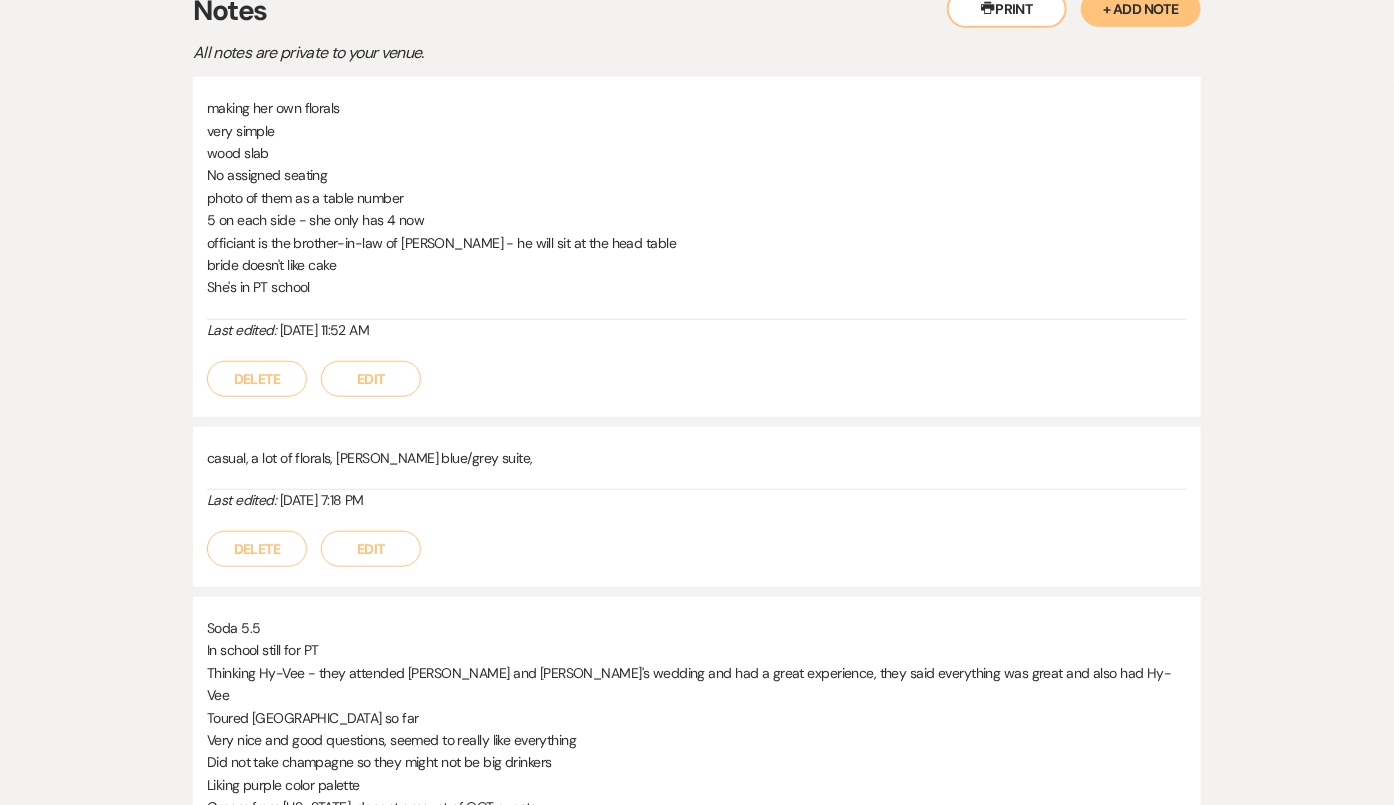 scroll, scrollTop: 425, scrollLeft: 0, axis: vertical 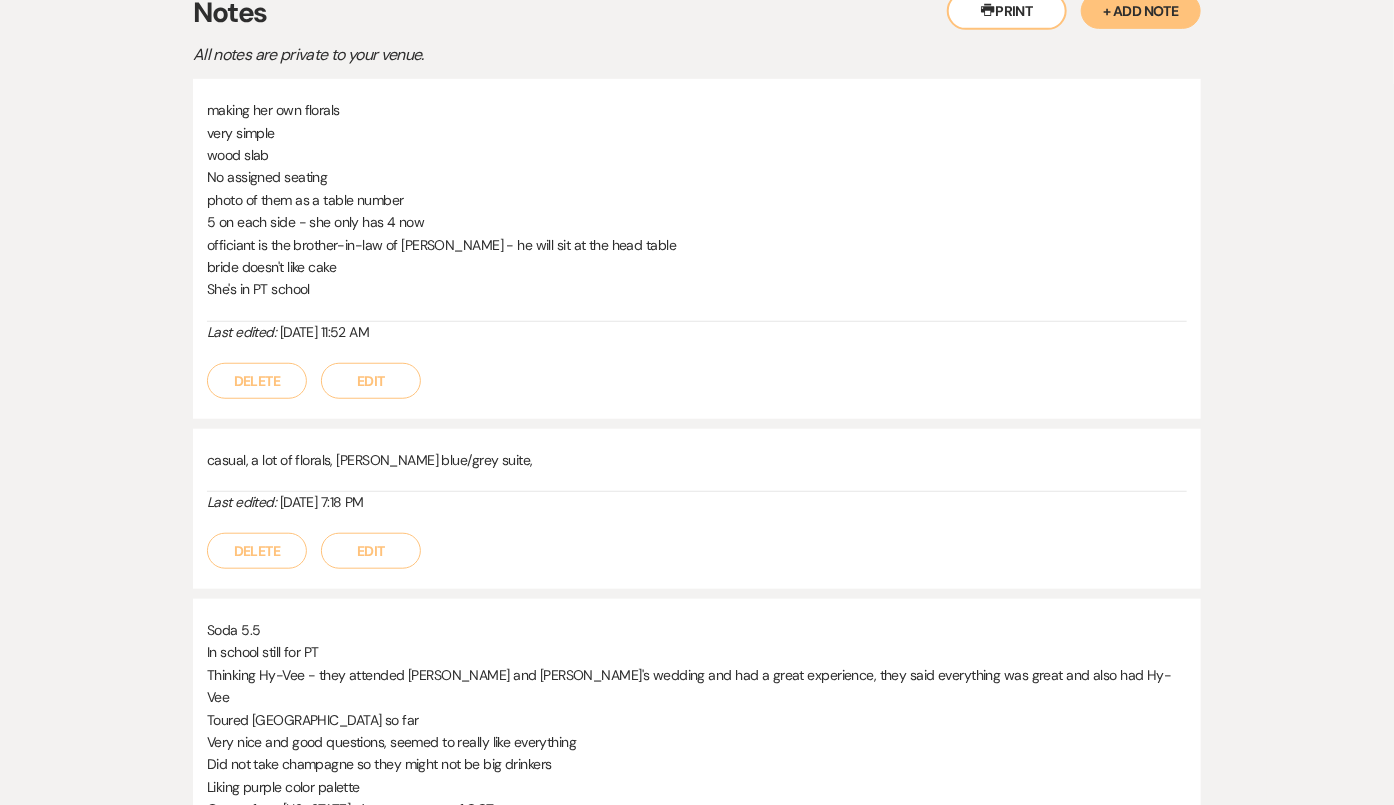 click on "Edit" at bounding box center (371, 381) 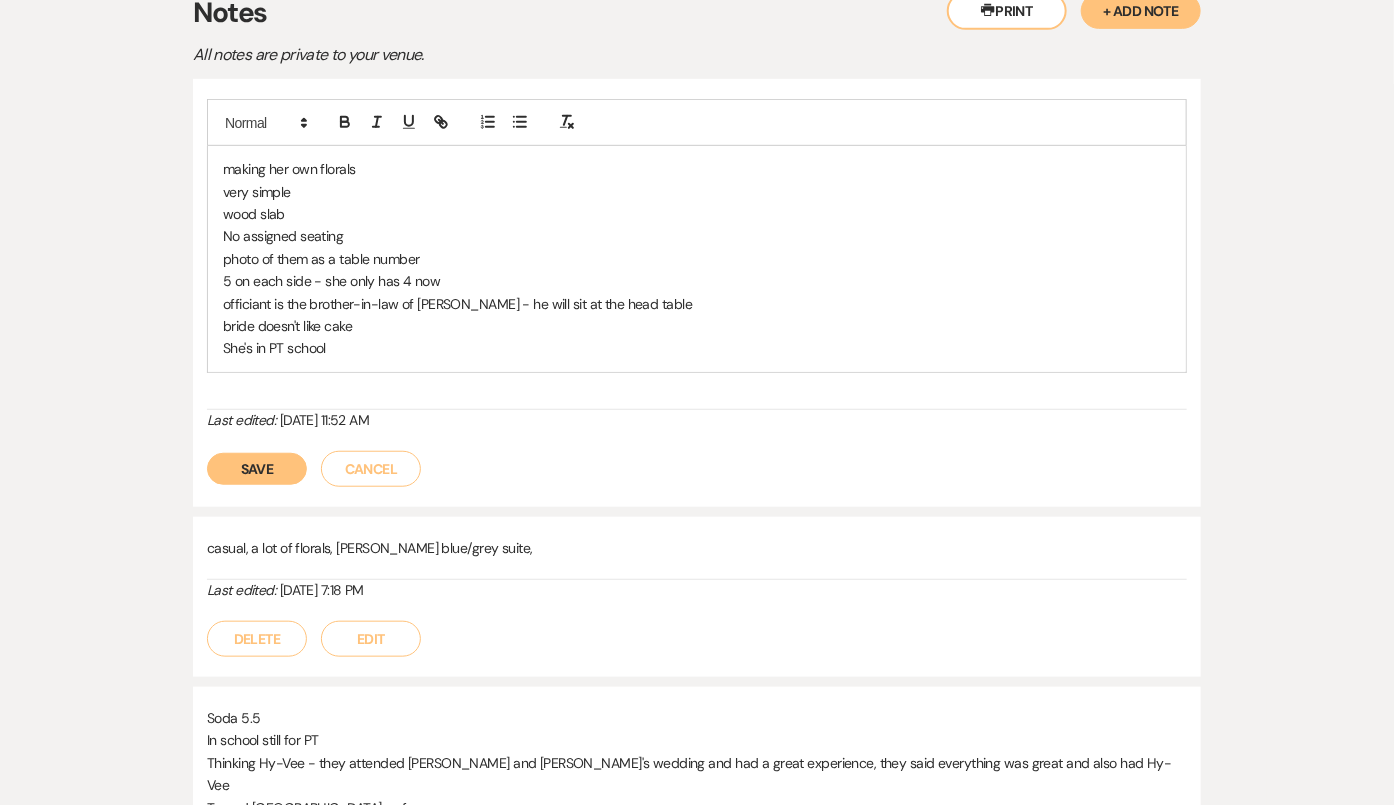 click on "She's in PT school" at bounding box center [697, 348] 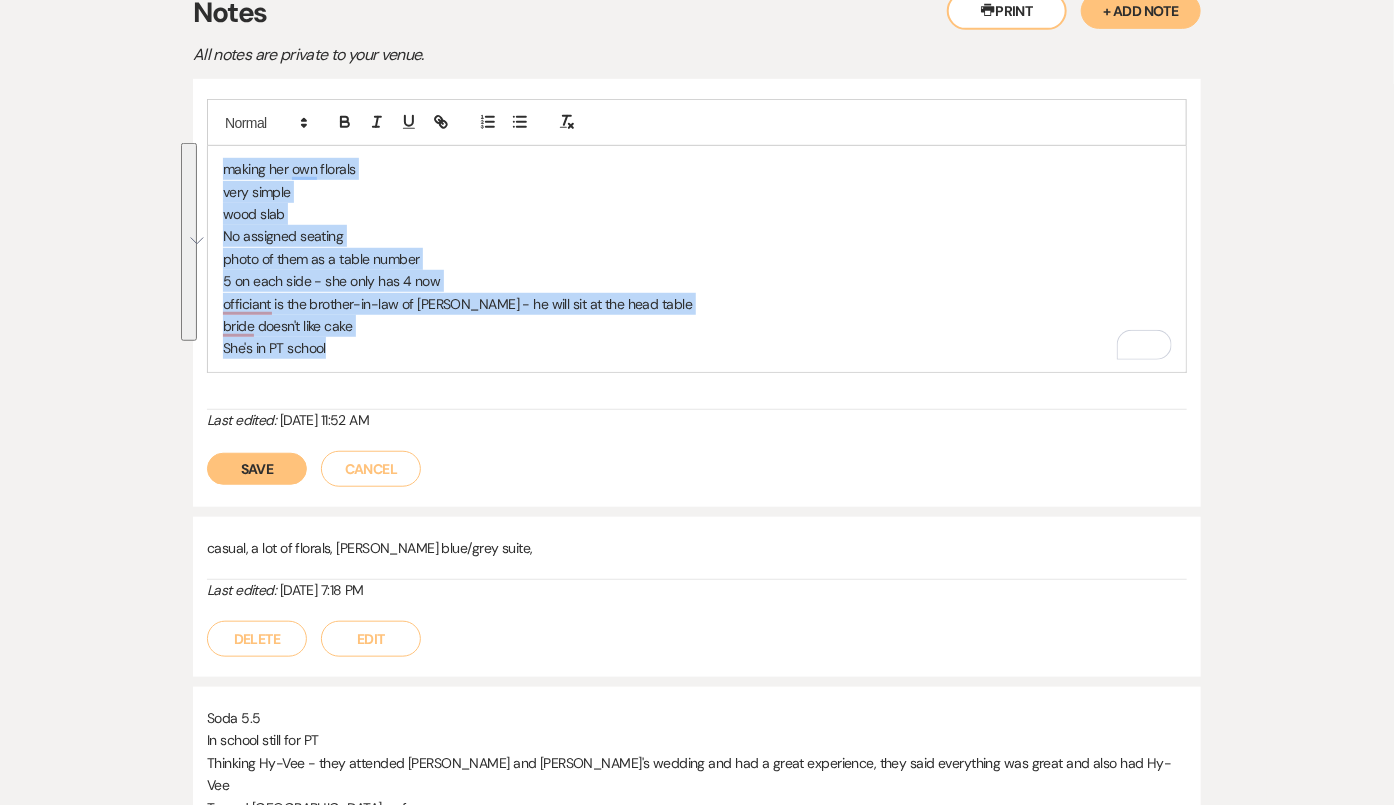 drag, startPoint x: 357, startPoint y: 343, endPoint x: 214, endPoint y: 149, distance: 241.0083 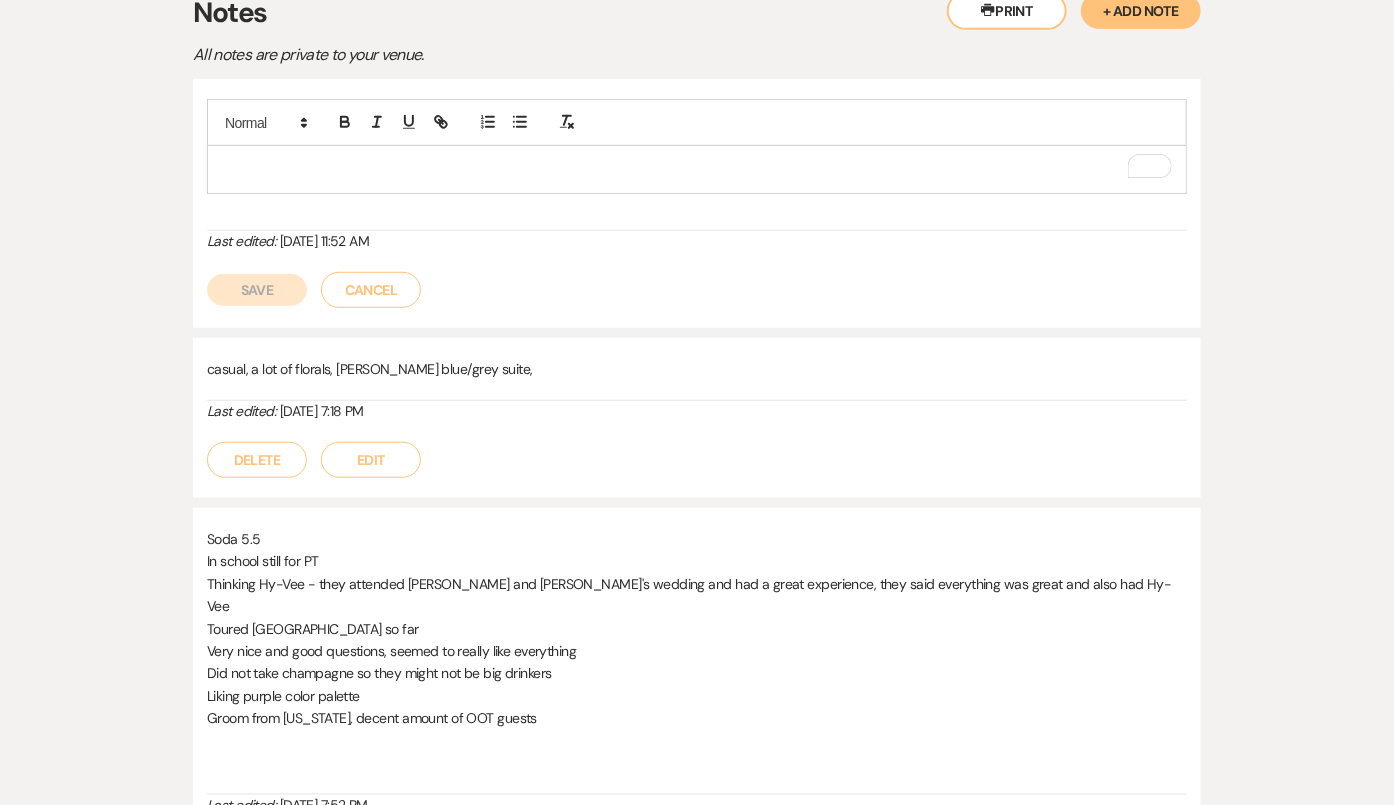 click on "Cancel" at bounding box center (371, 290) 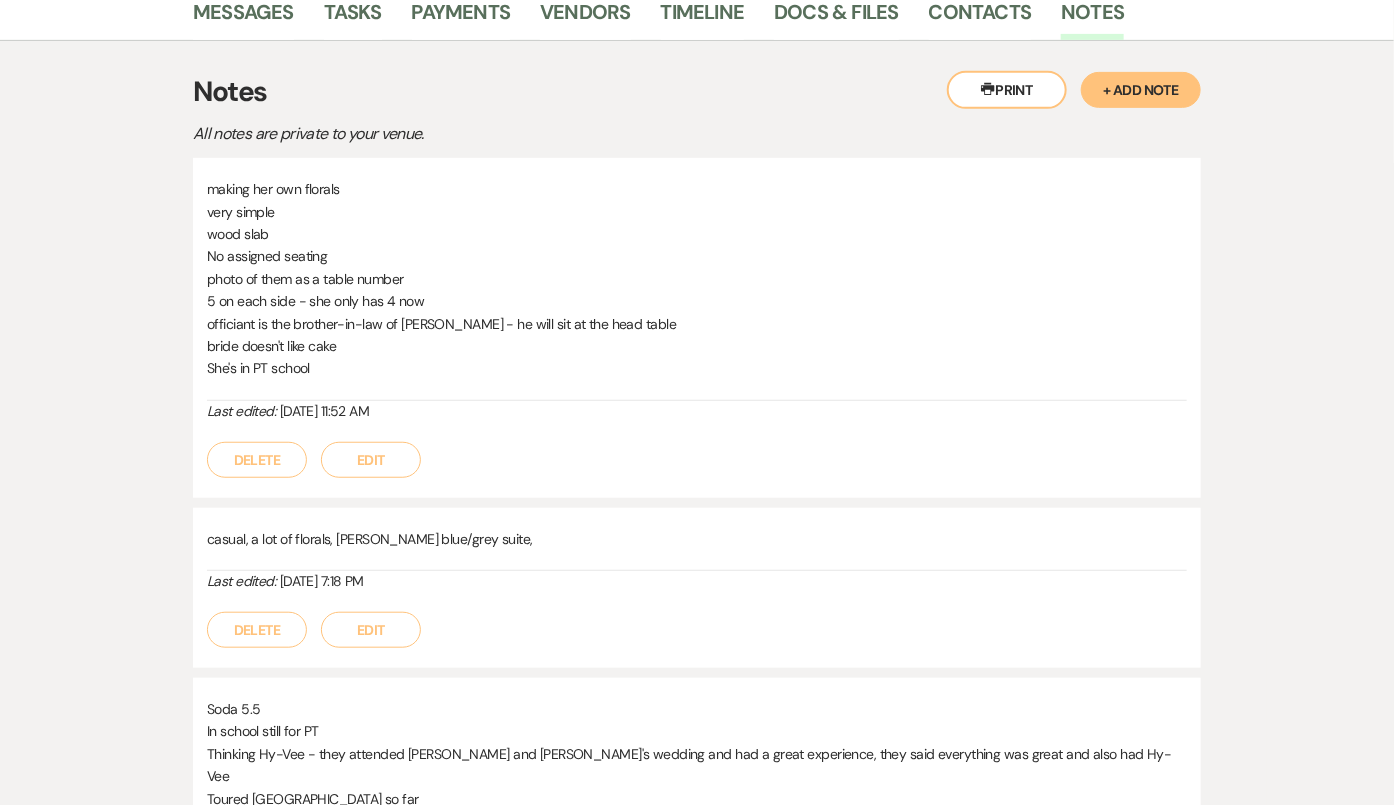 scroll, scrollTop: 733, scrollLeft: 0, axis: vertical 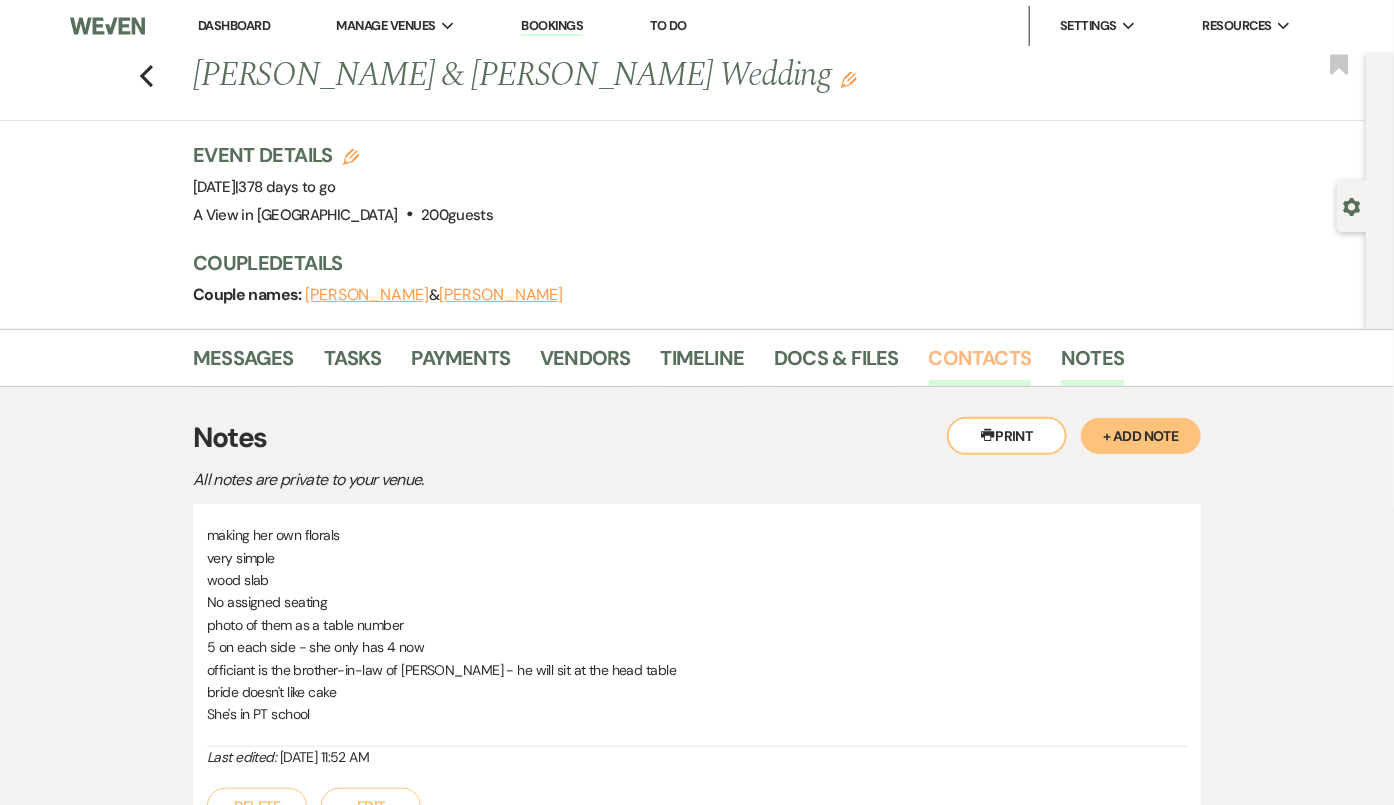 click on "Contacts" at bounding box center [980, 364] 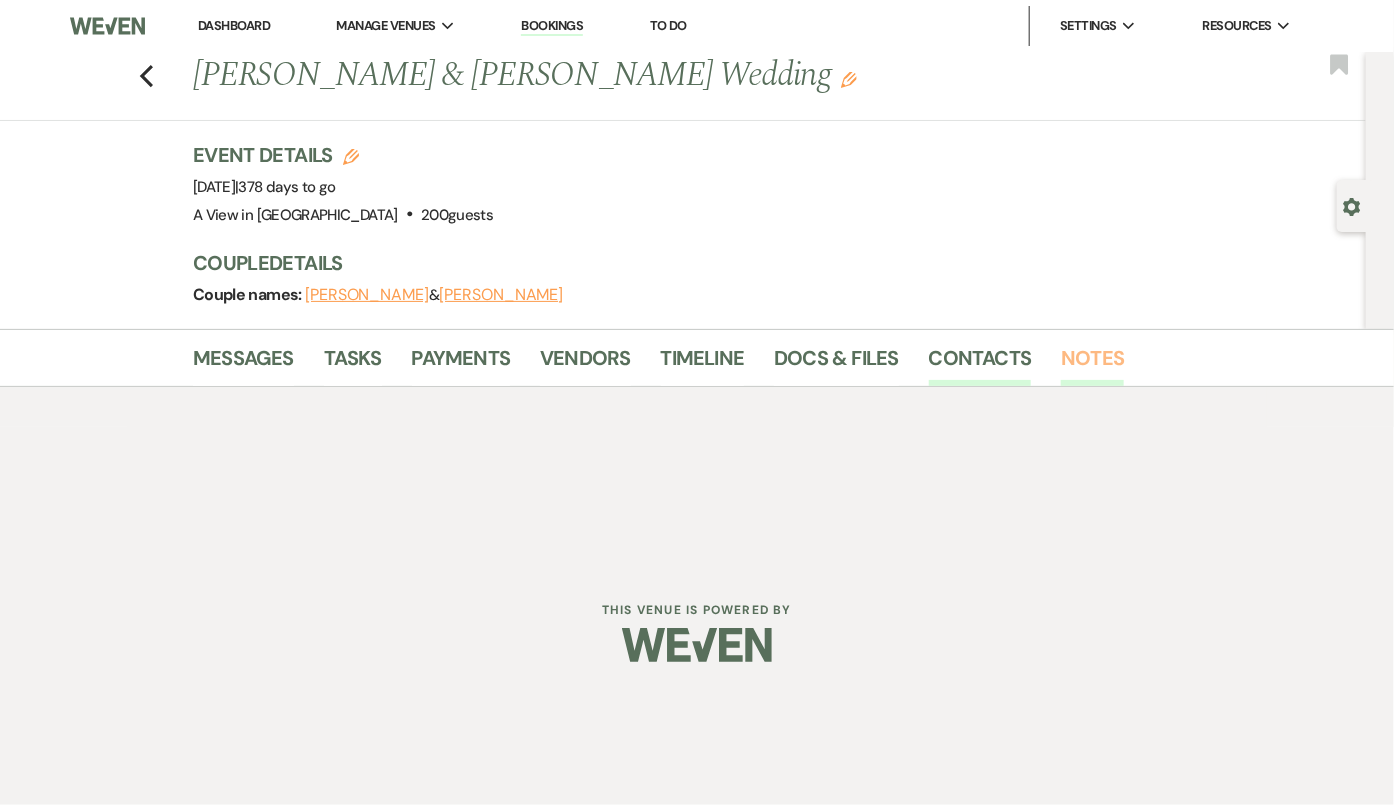 click on "Notes" at bounding box center [1092, 364] 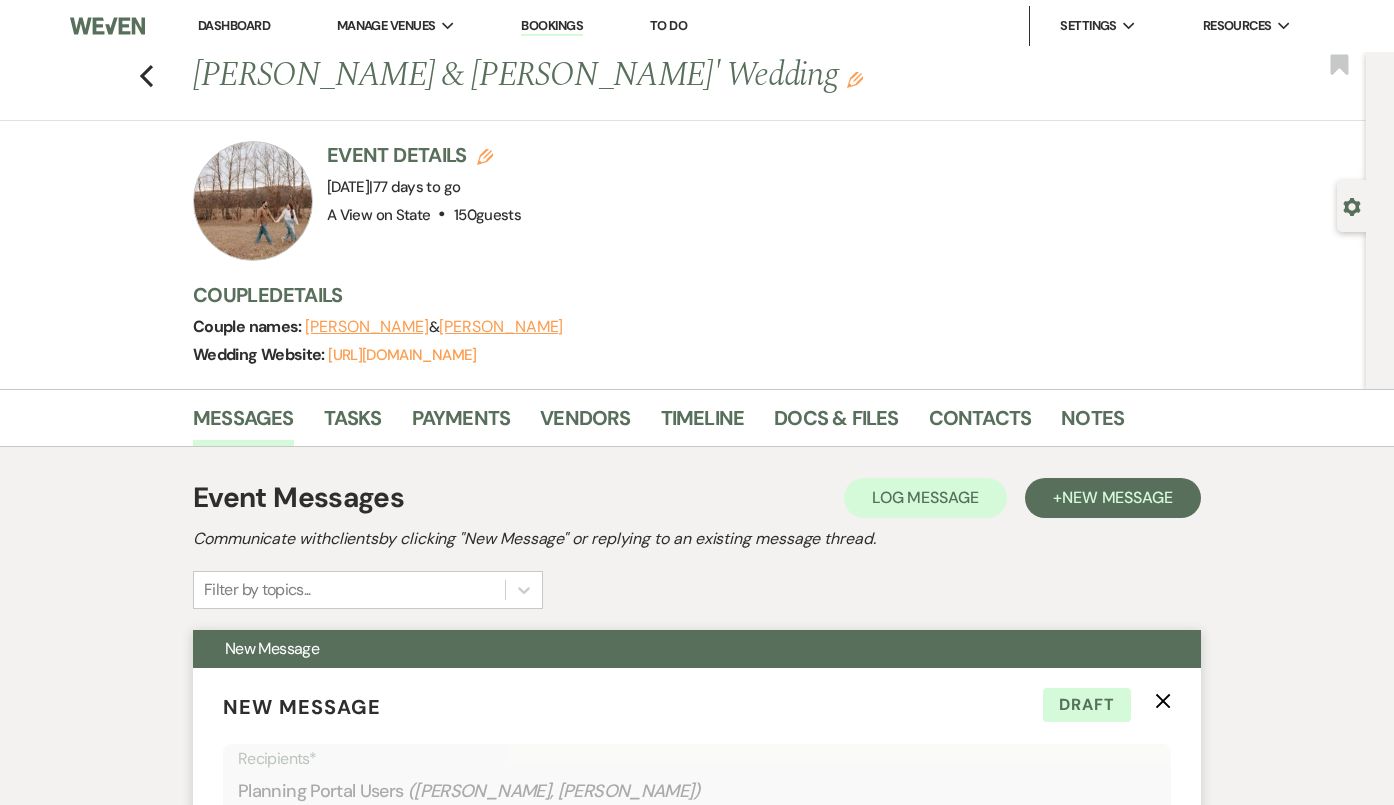 scroll, scrollTop: 1185, scrollLeft: 0, axis: vertical 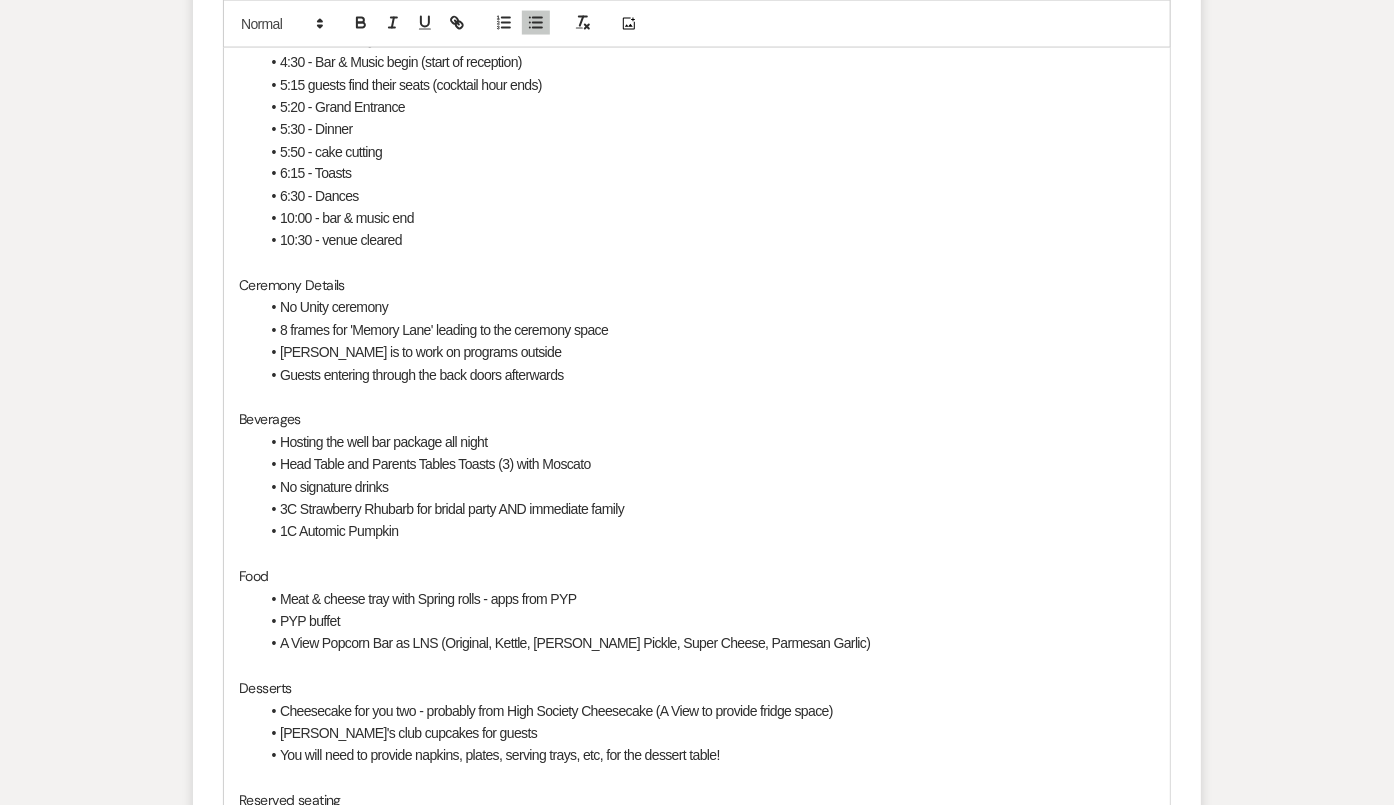click on "No Unity ceremony" at bounding box center [707, 308] 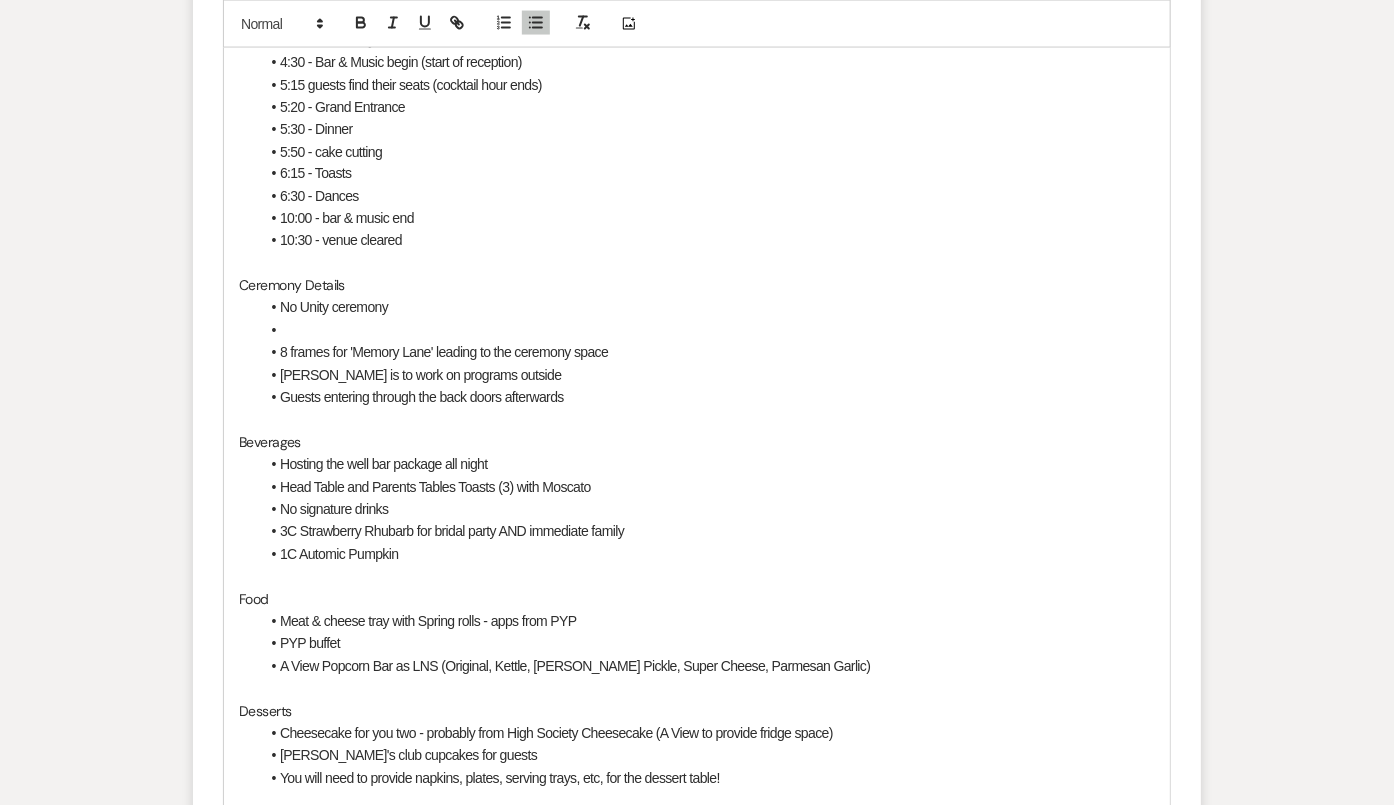type 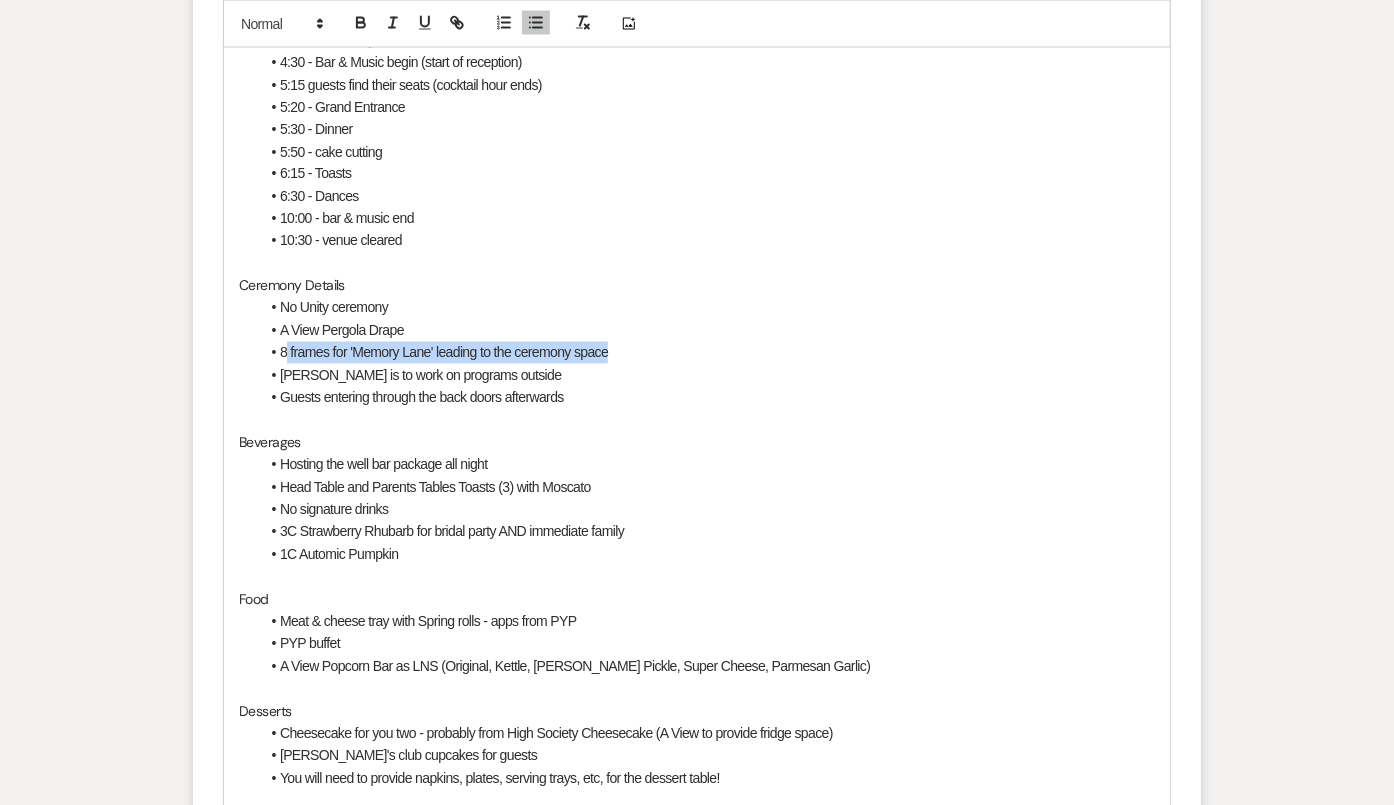 drag, startPoint x: 656, startPoint y: 351, endPoint x: 285, endPoint y: 346, distance: 371.0337 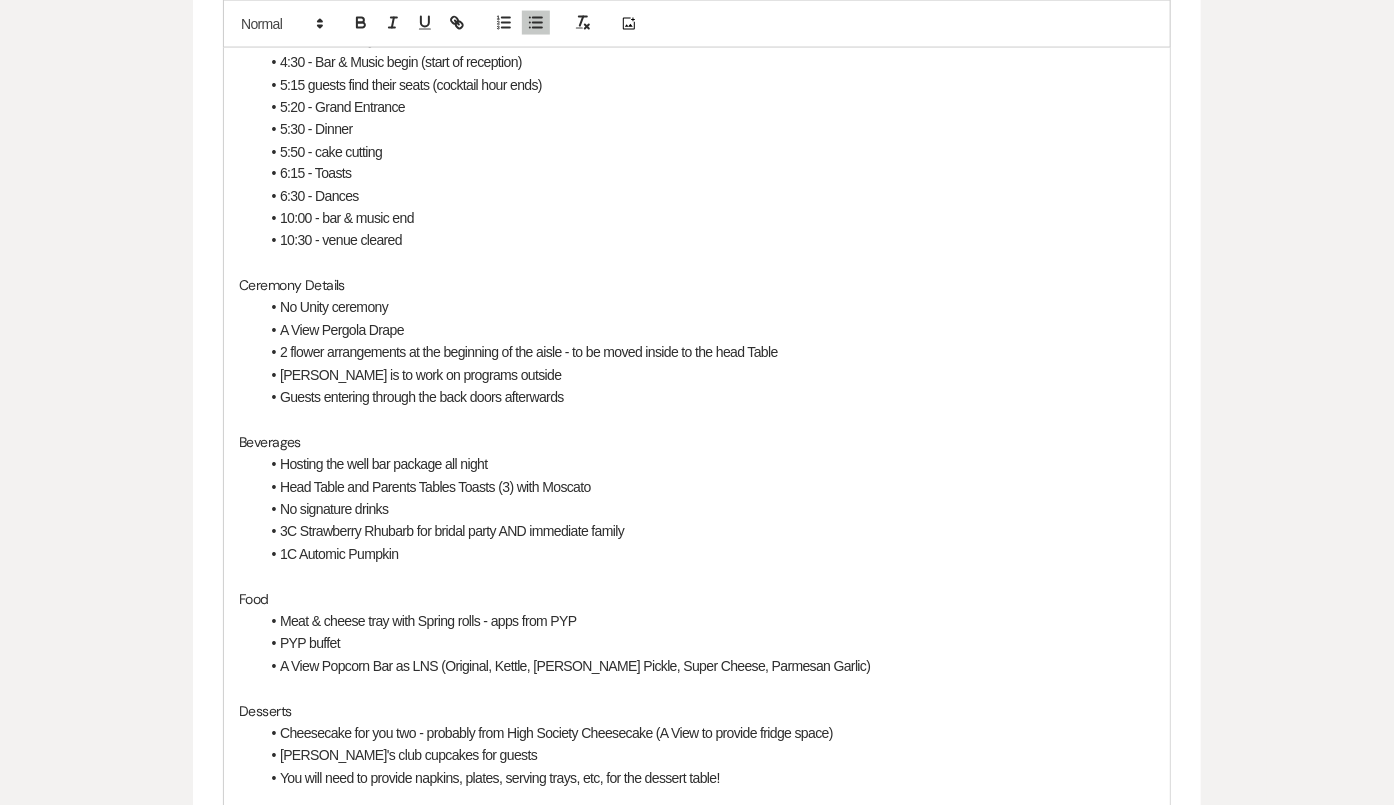 click on "2 flower arrangements at the beginning of the aisle - to be moved inside to the head Table" at bounding box center [707, 353] 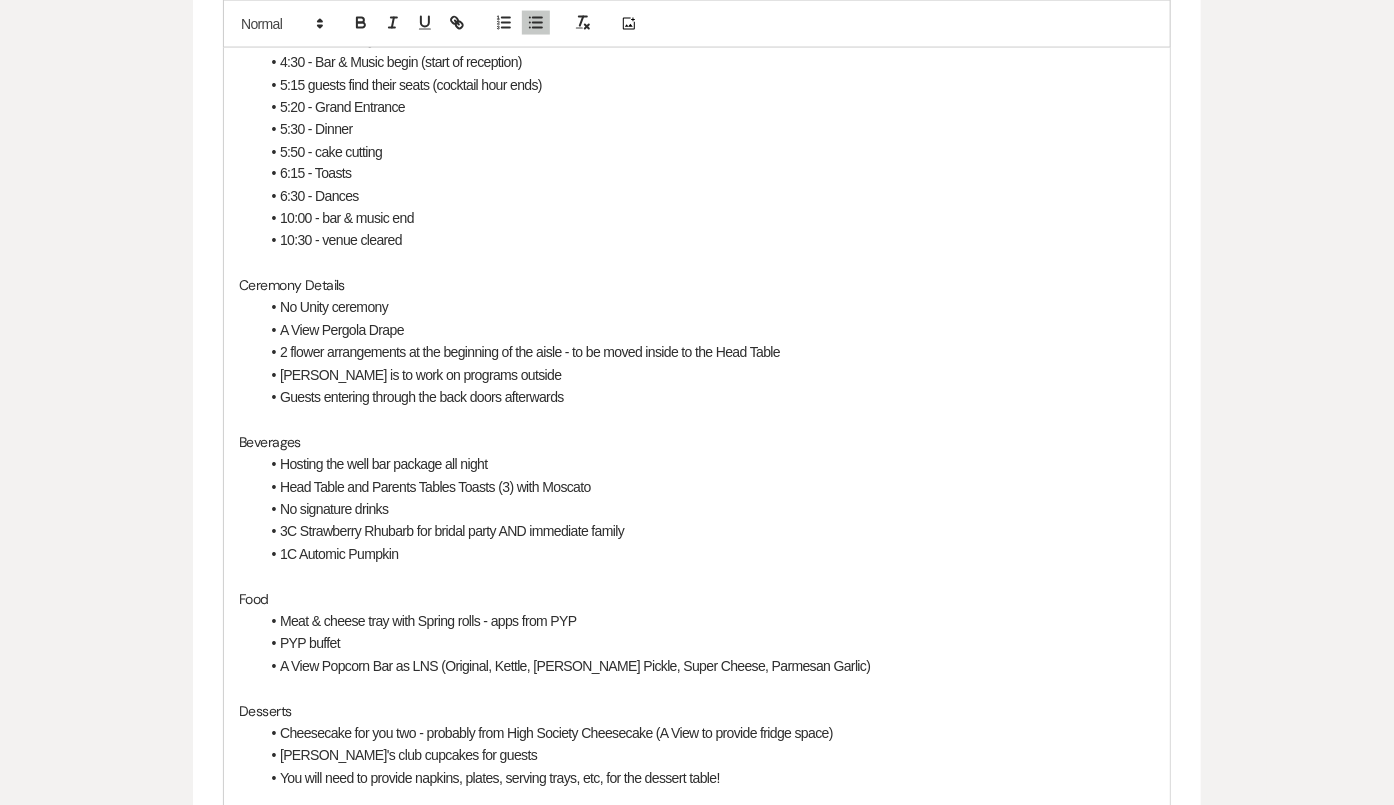 click on "2 flower arrangements at the beginning of the aisle - to be moved inside to the Head Table" at bounding box center (707, 353) 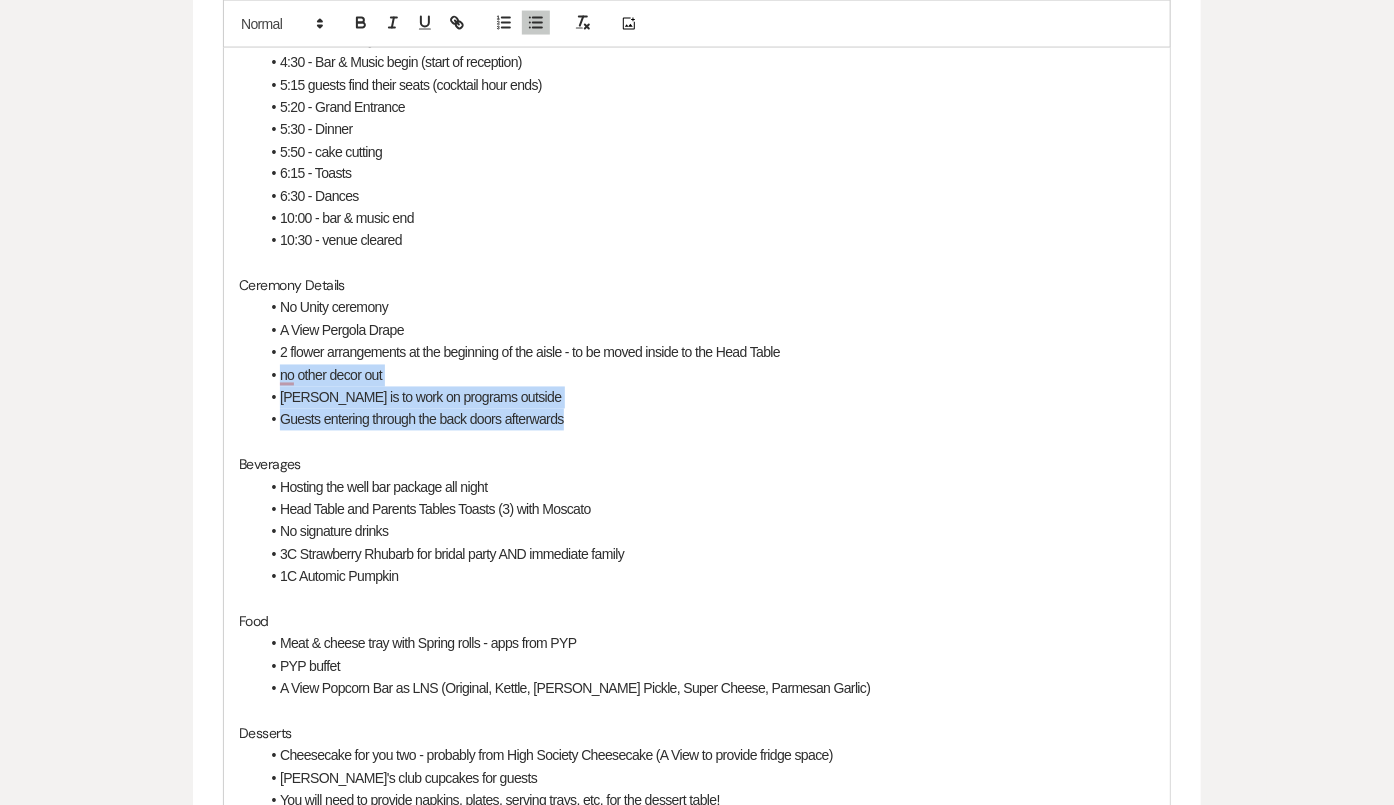 drag, startPoint x: 611, startPoint y: 419, endPoint x: 284, endPoint y: 375, distance: 329.94696 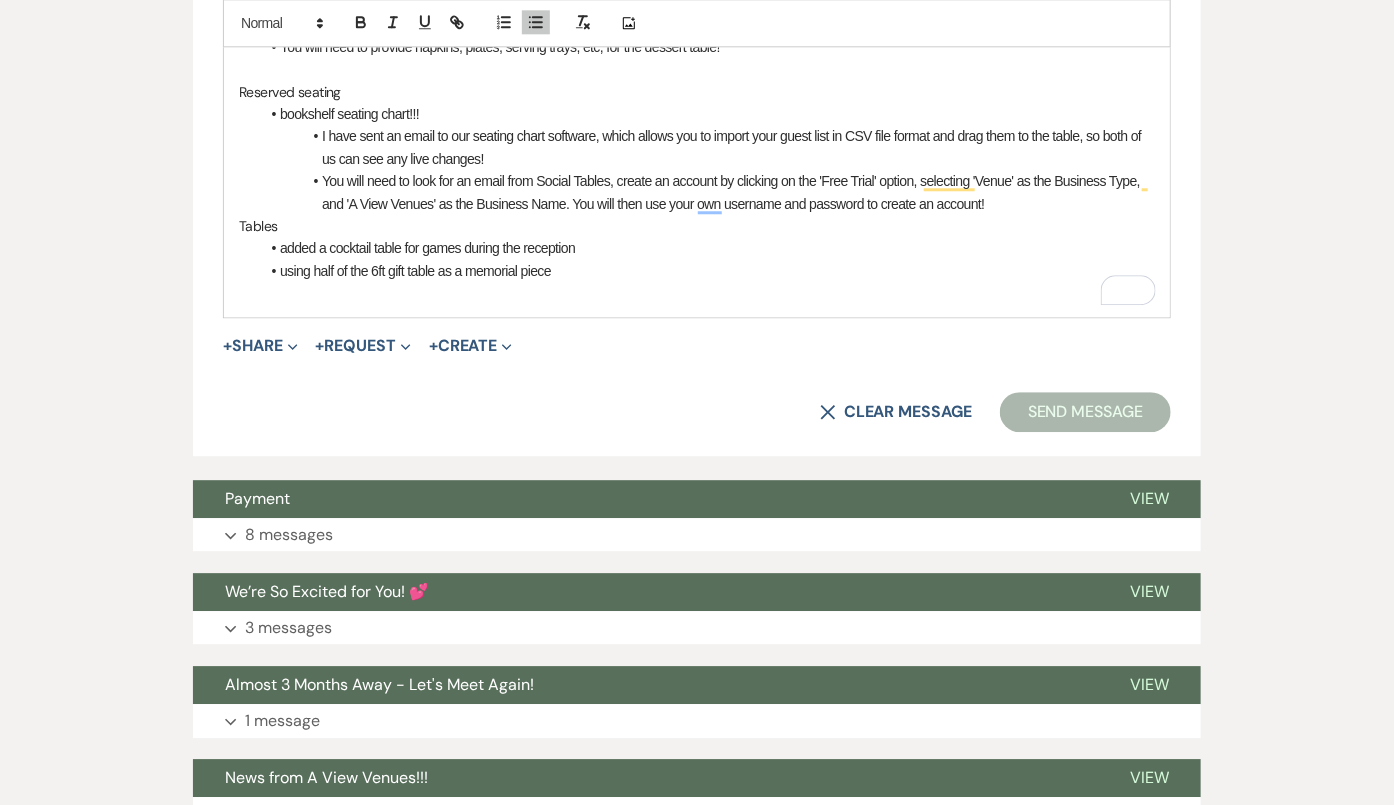 scroll, scrollTop: 1755, scrollLeft: 0, axis: vertical 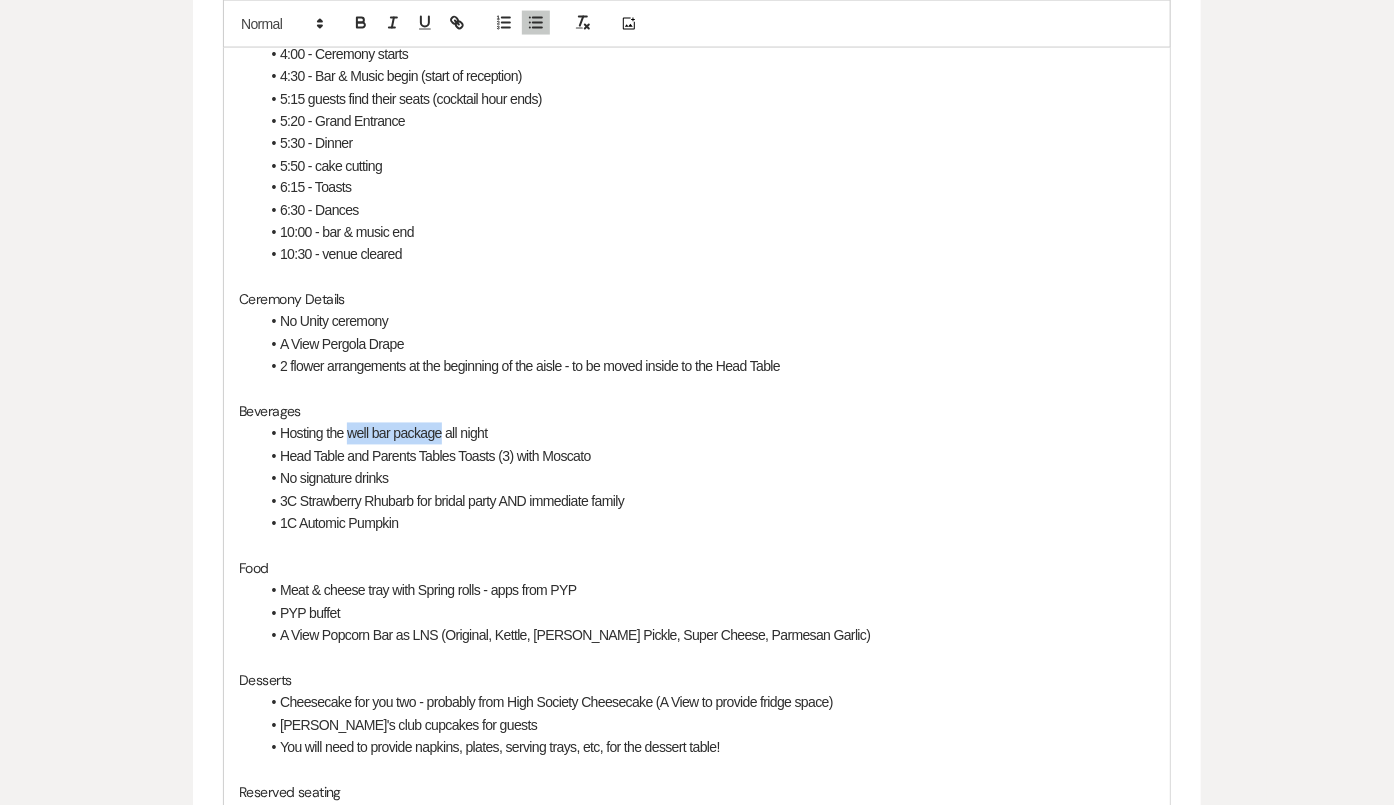 drag, startPoint x: 442, startPoint y: 430, endPoint x: 349, endPoint y: 426, distance: 93.08598 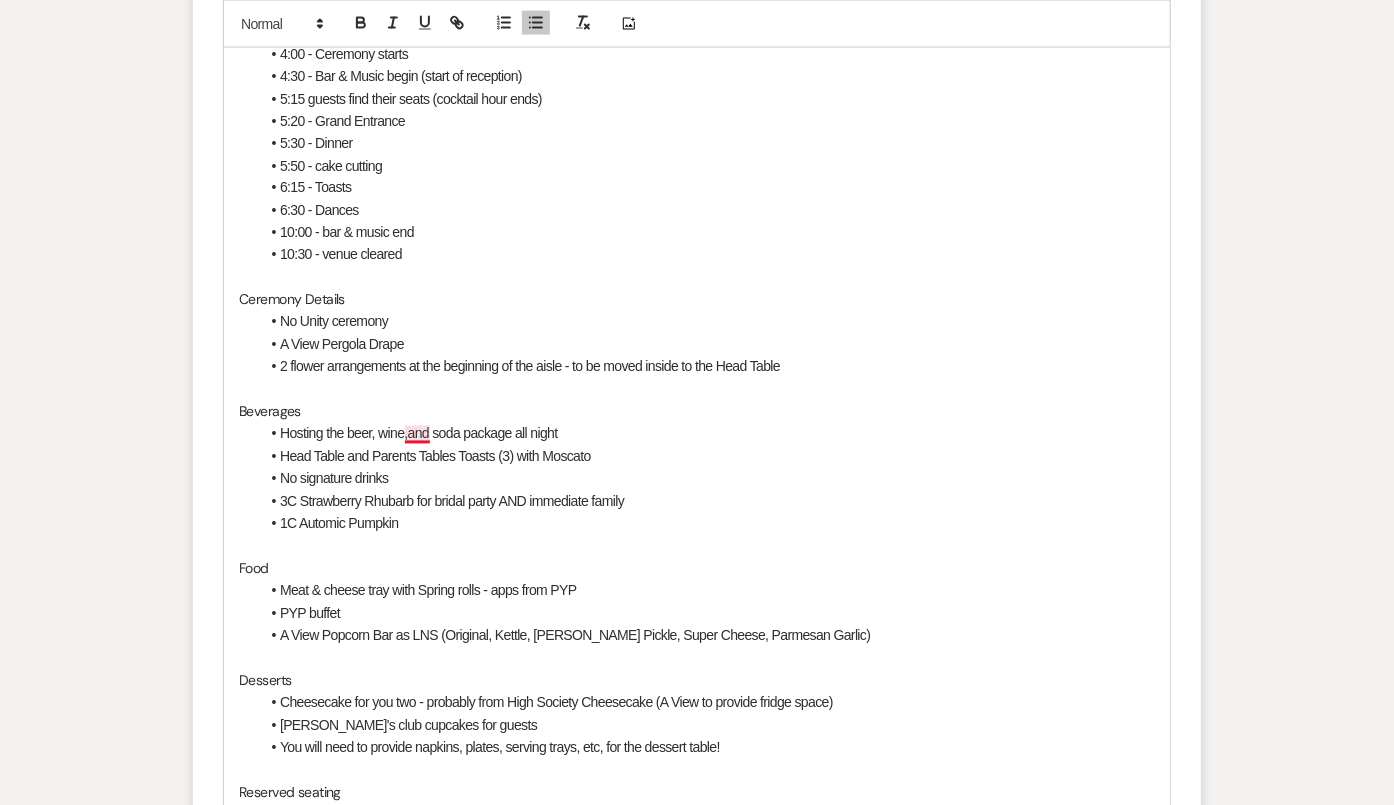 click on "Head Table and Parents Tables Toasts (3) with Moscato" at bounding box center [435, 457] 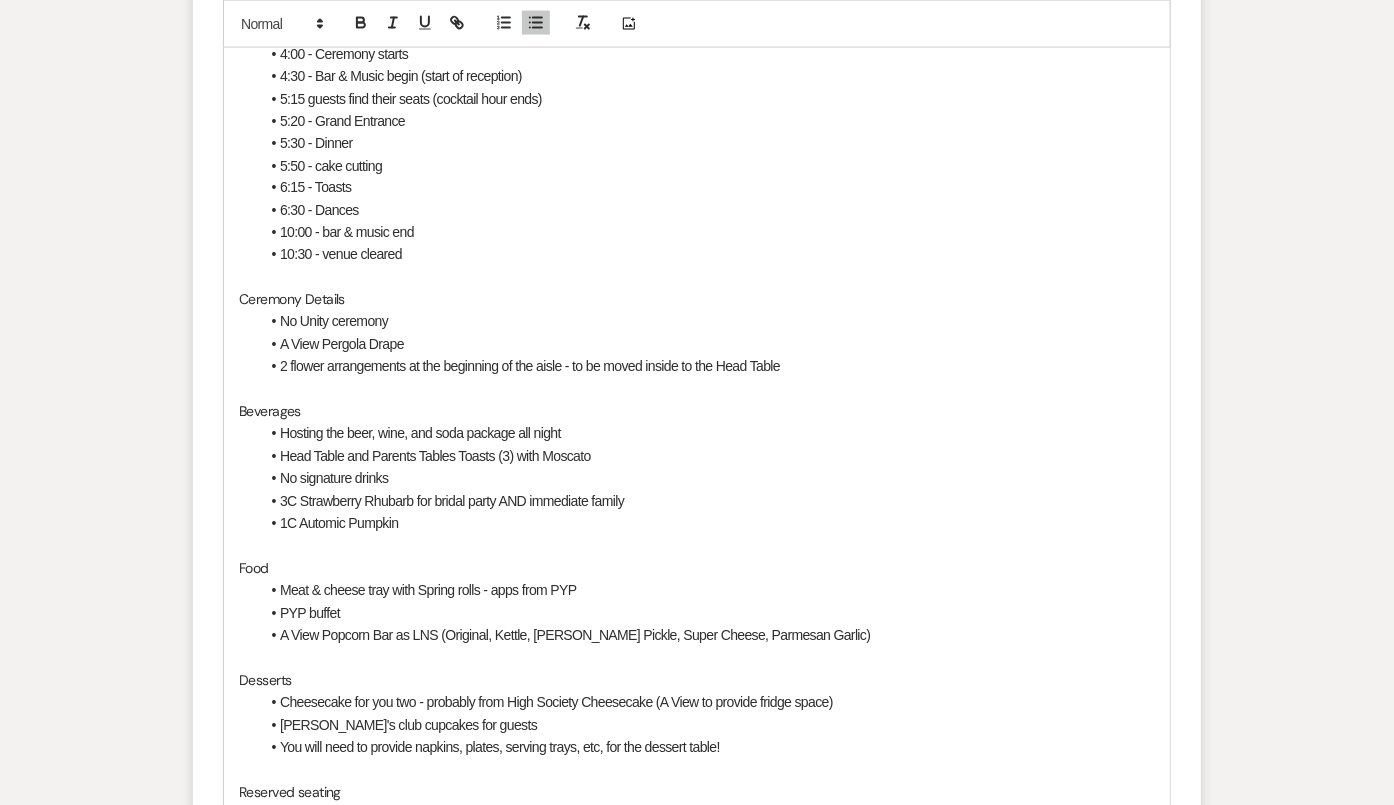 click on "Hosting the beer, wine, and soda package all night" at bounding box center [707, 434] 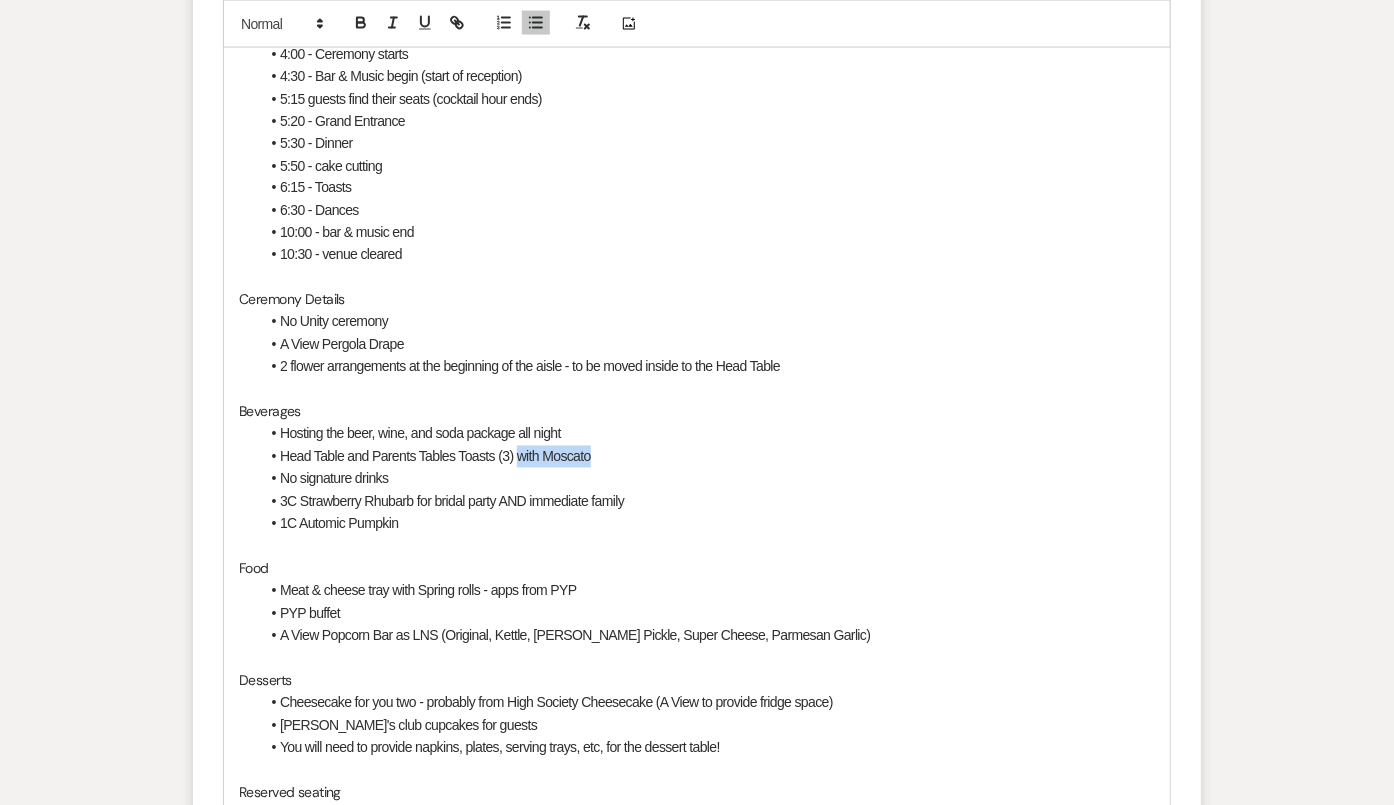 drag, startPoint x: 608, startPoint y: 456, endPoint x: 517, endPoint y: 453, distance: 91.04944 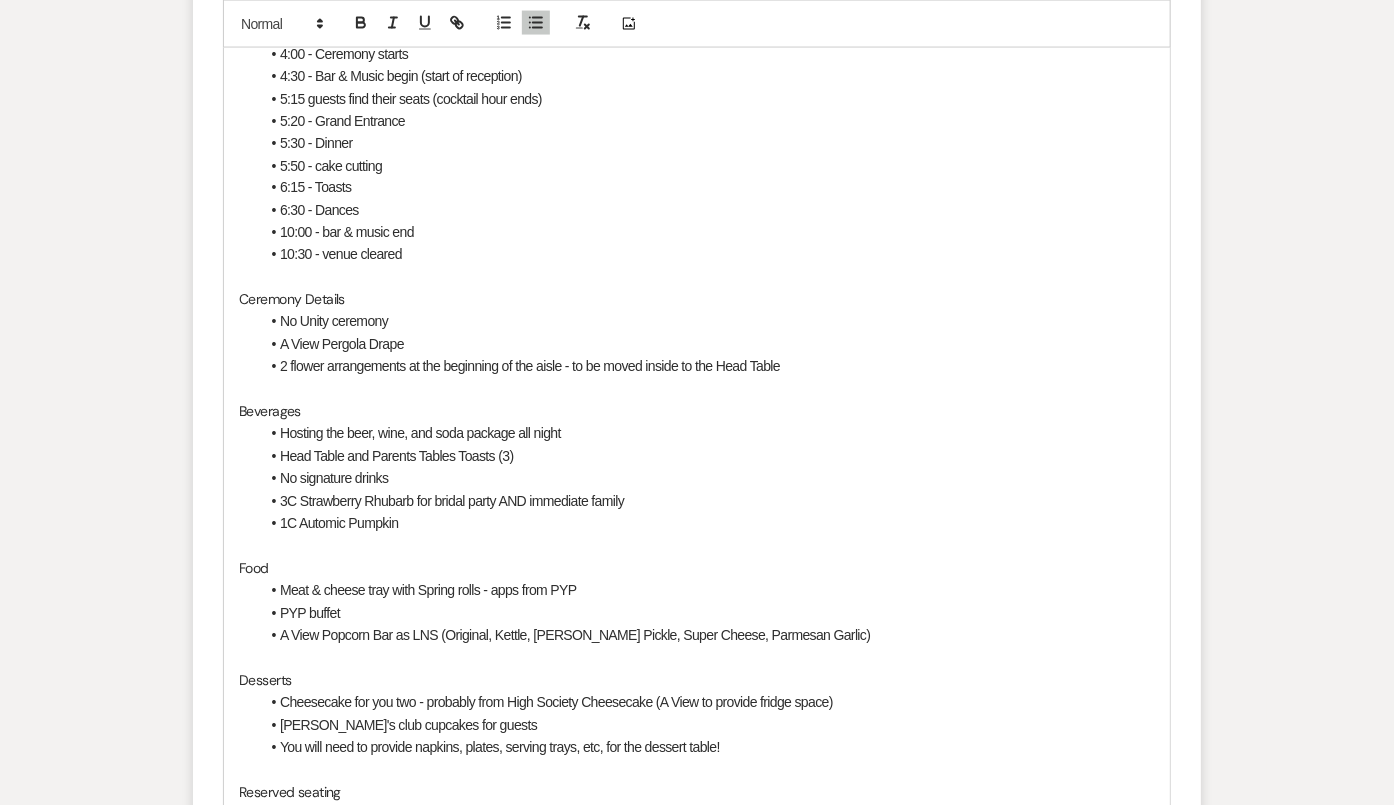 click on "No signature drinks" at bounding box center [707, 479] 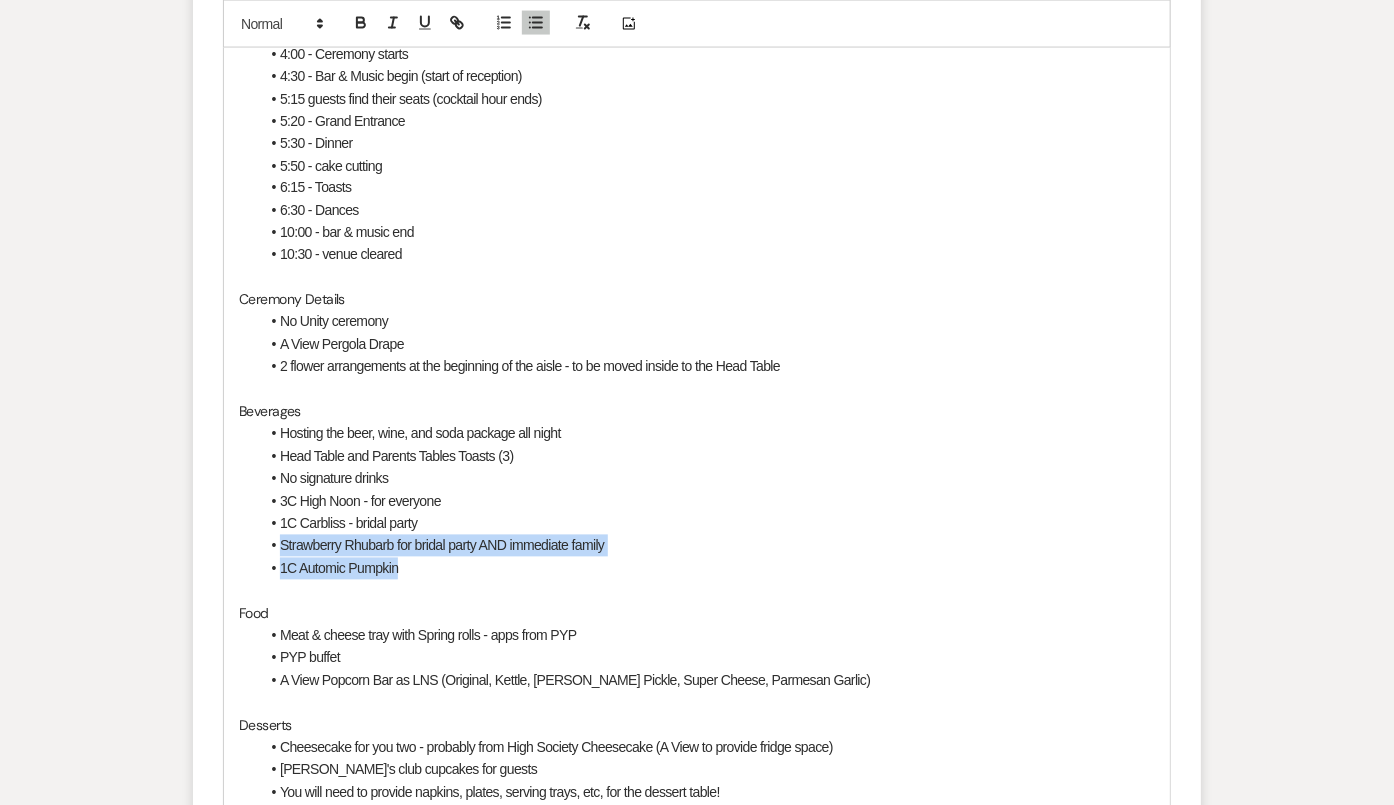 drag, startPoint x: 280, startPoint y: 542, endPoint x: 429, endPoint y: 565, distance: 150.76472 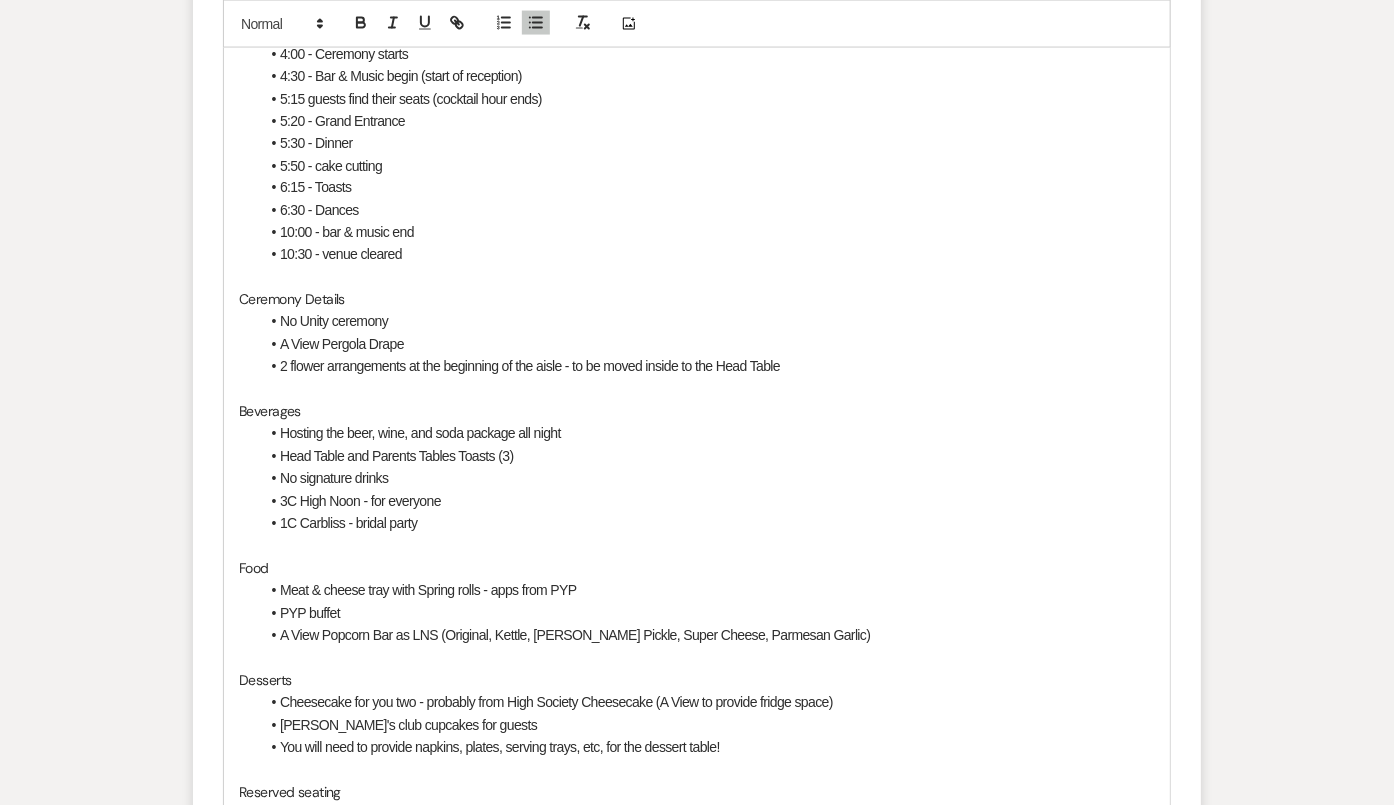 scroll, scrollTop: 1560, scrollLeft: 0, axis: vertical 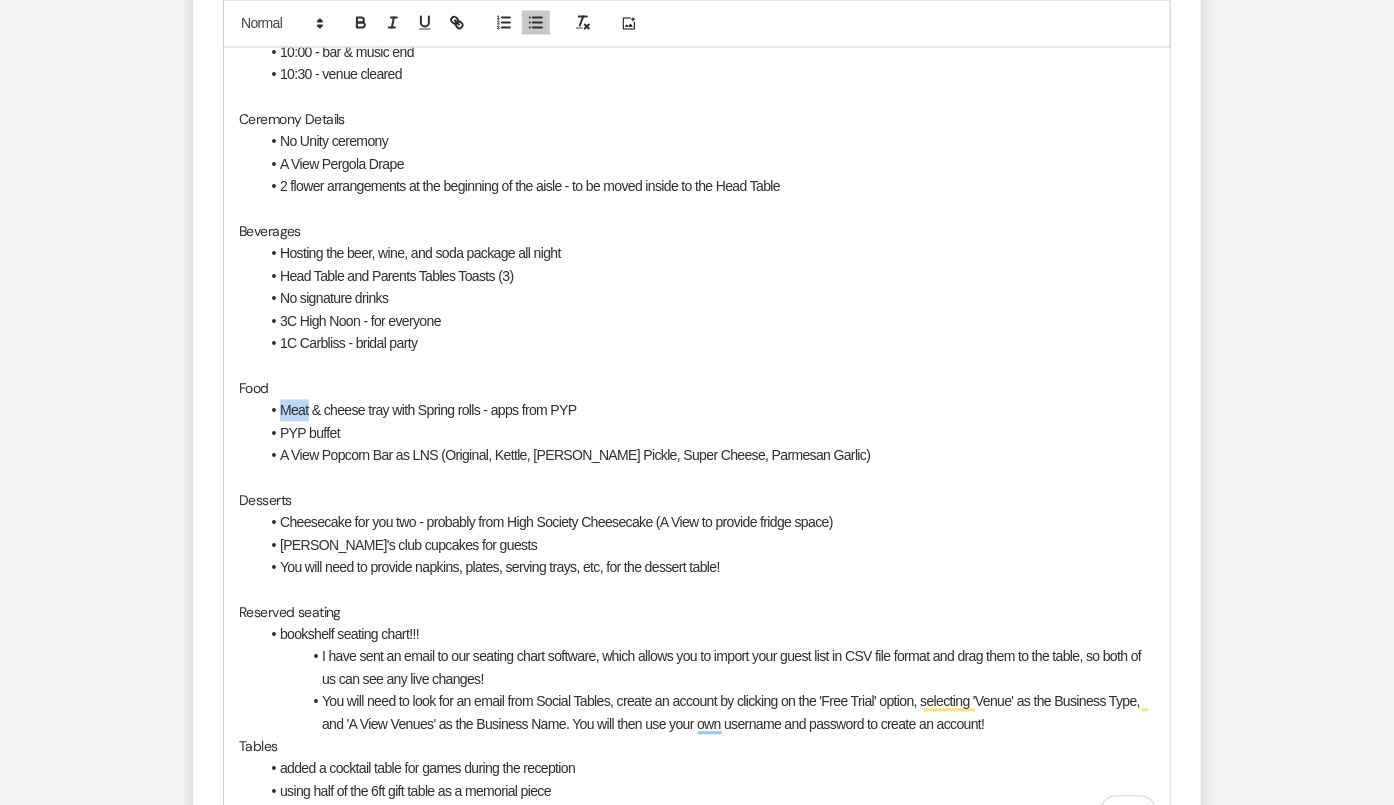 drag, startPoint x: 309, startPoint y: 404, endPoint x: 284, endPoint y: 399, distance: 25.495098 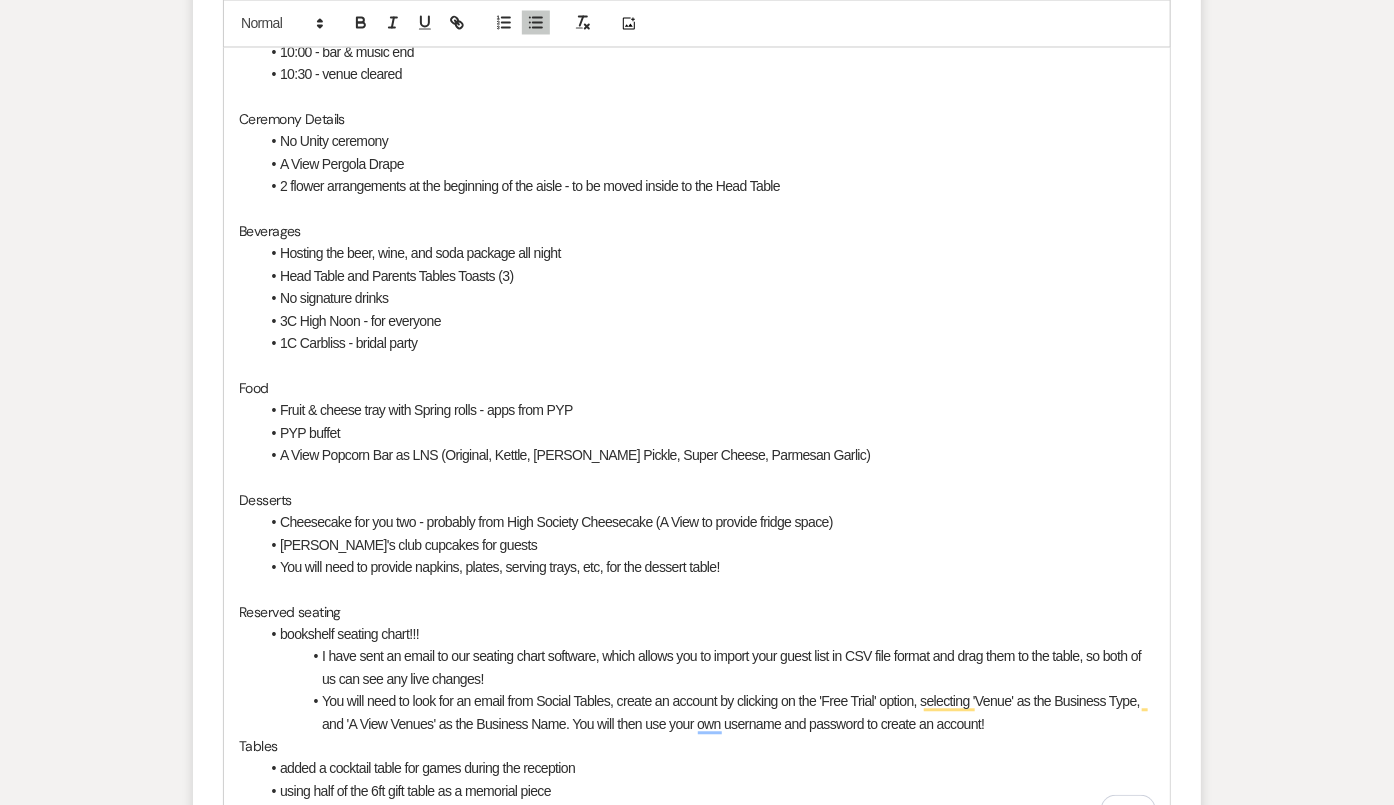 drag, startPoint x: 386, startPoint y: 405, endPoint x: 472, endPoint y: 408, distance: 86.05231 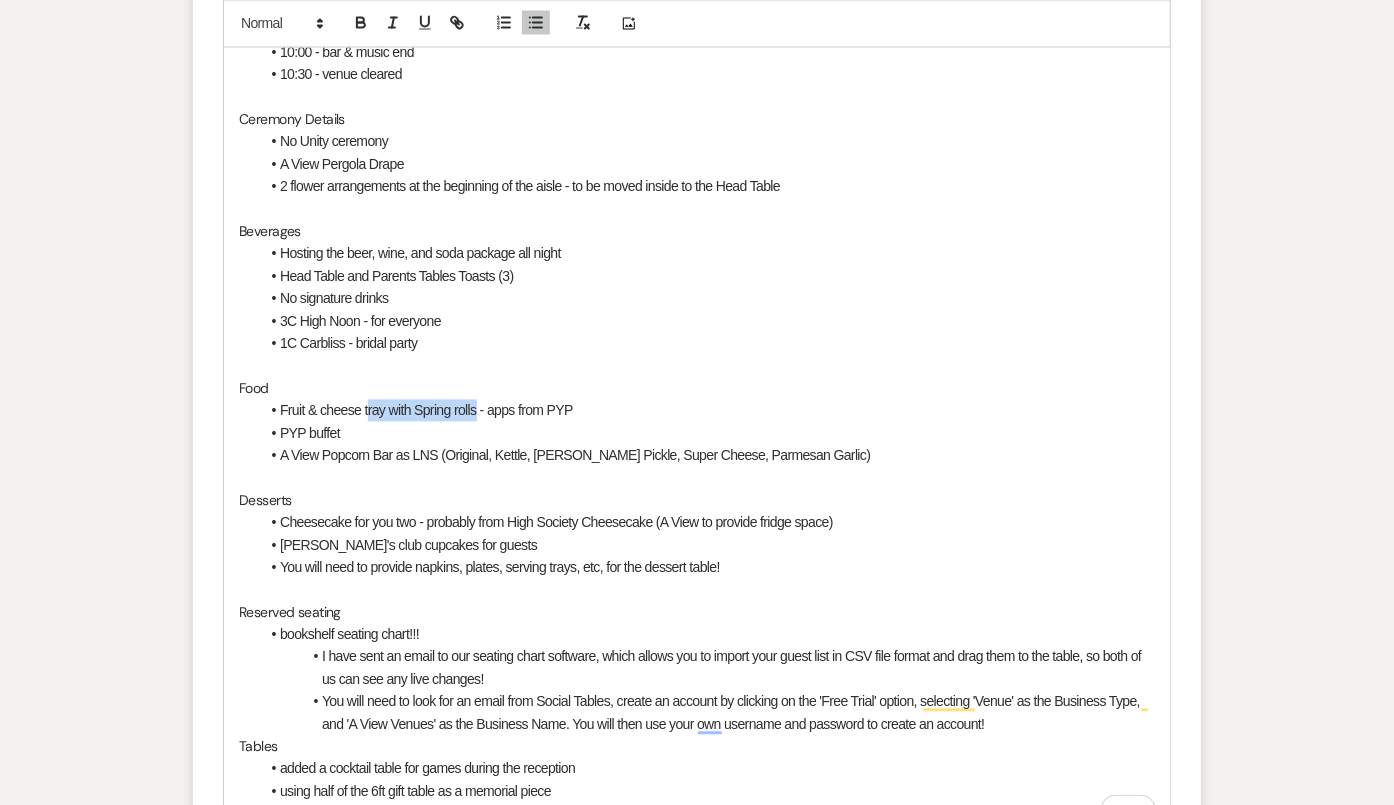 drag, startPoint x: 477, startPoint y: 408, endPoint x: 367, endPoint y: 407, distance: 110.00455 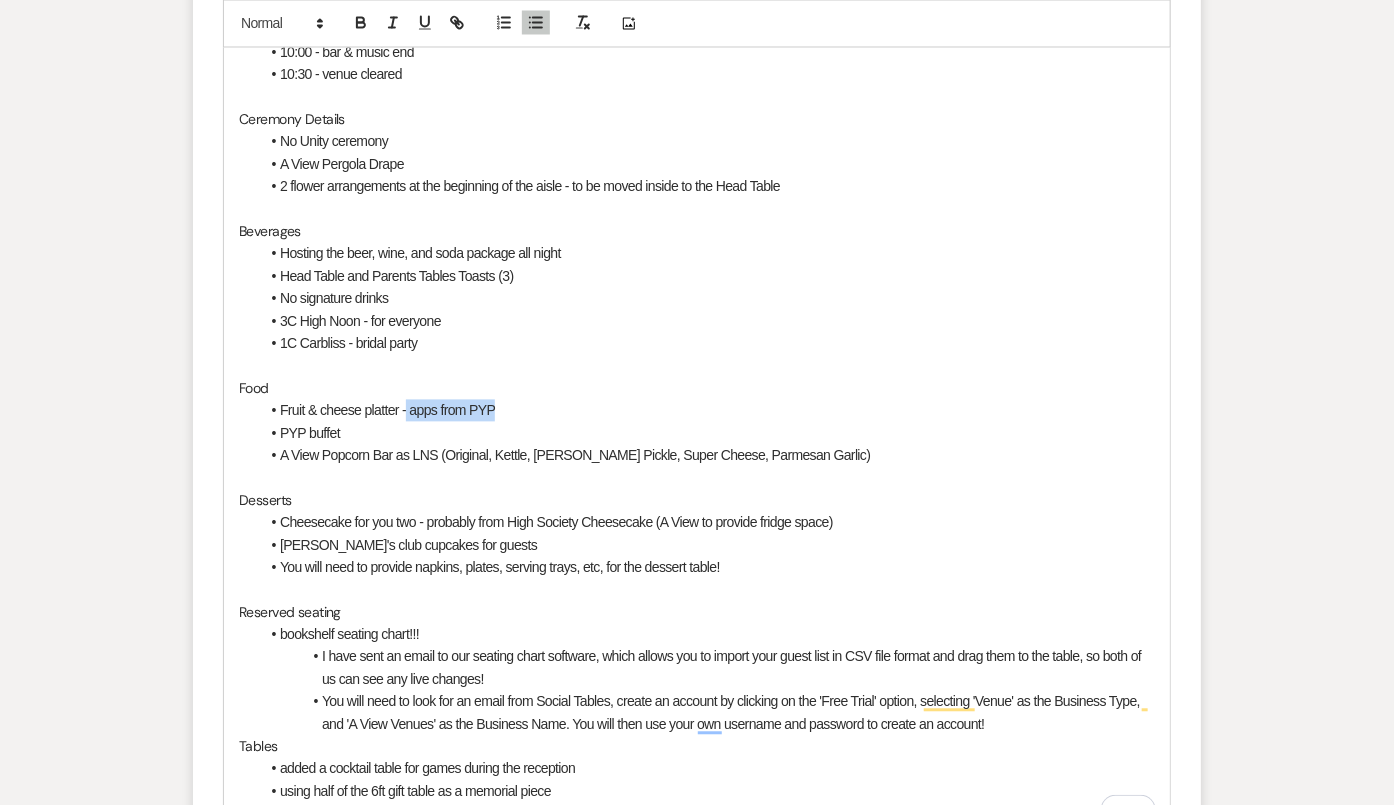 drag, startPoint x: 515, startPoint y: 409, endPoint x: 409, endPoint y: 407, distance: 106.01887 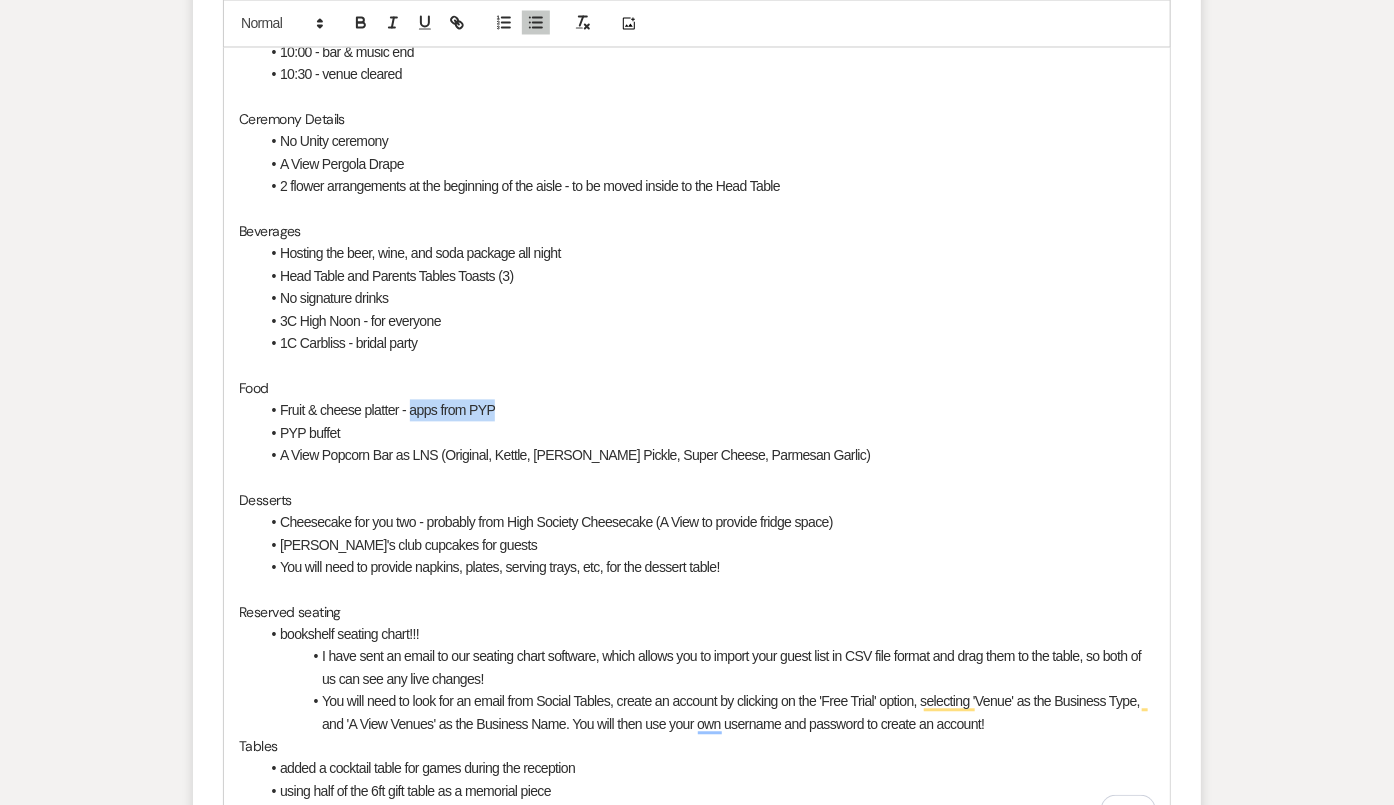 click on "Fruit & cheese platter - apps from PYP" at bounding box center [707, 411] 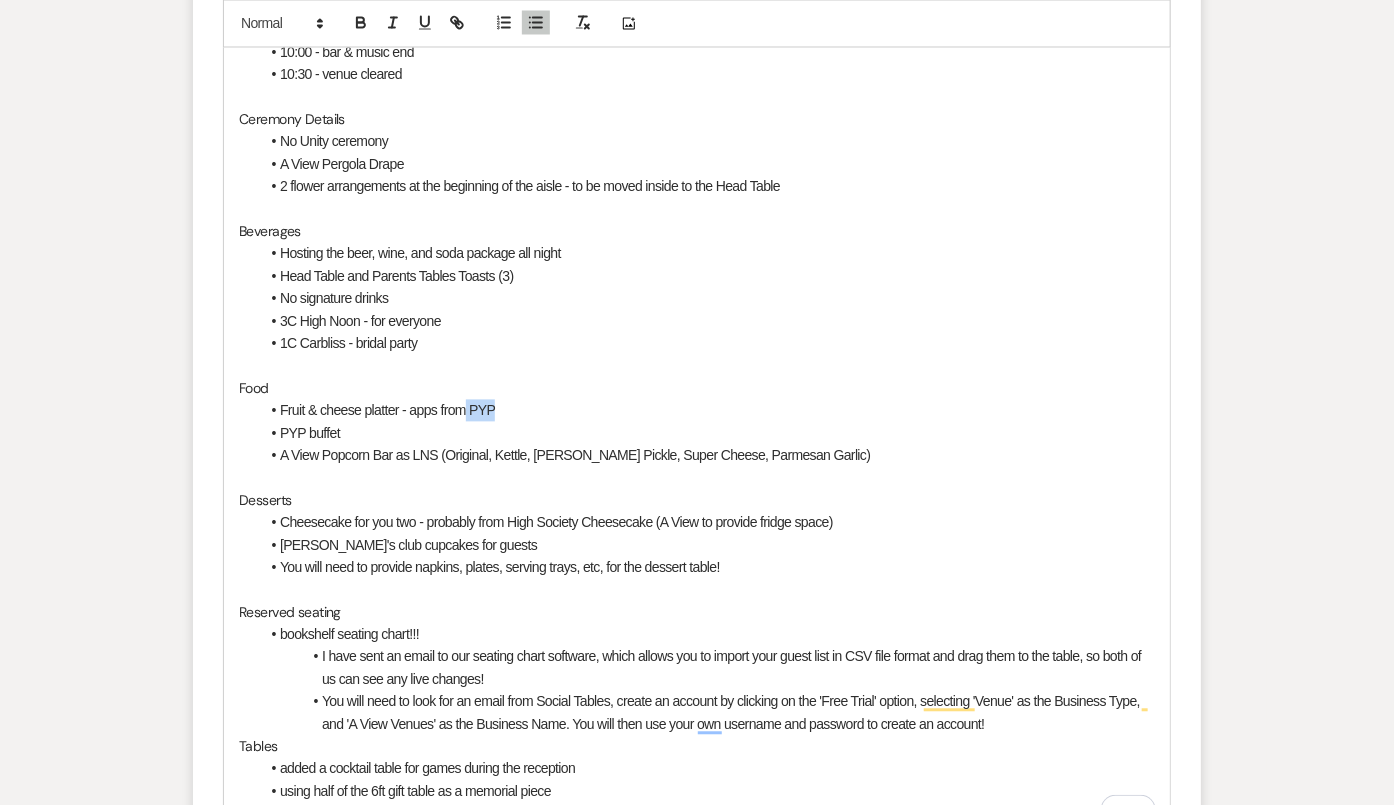 drag, startPoint x: 521, startPoint y: 405, endPoint x: 468, endPoint y: 404, distance: 53.009434 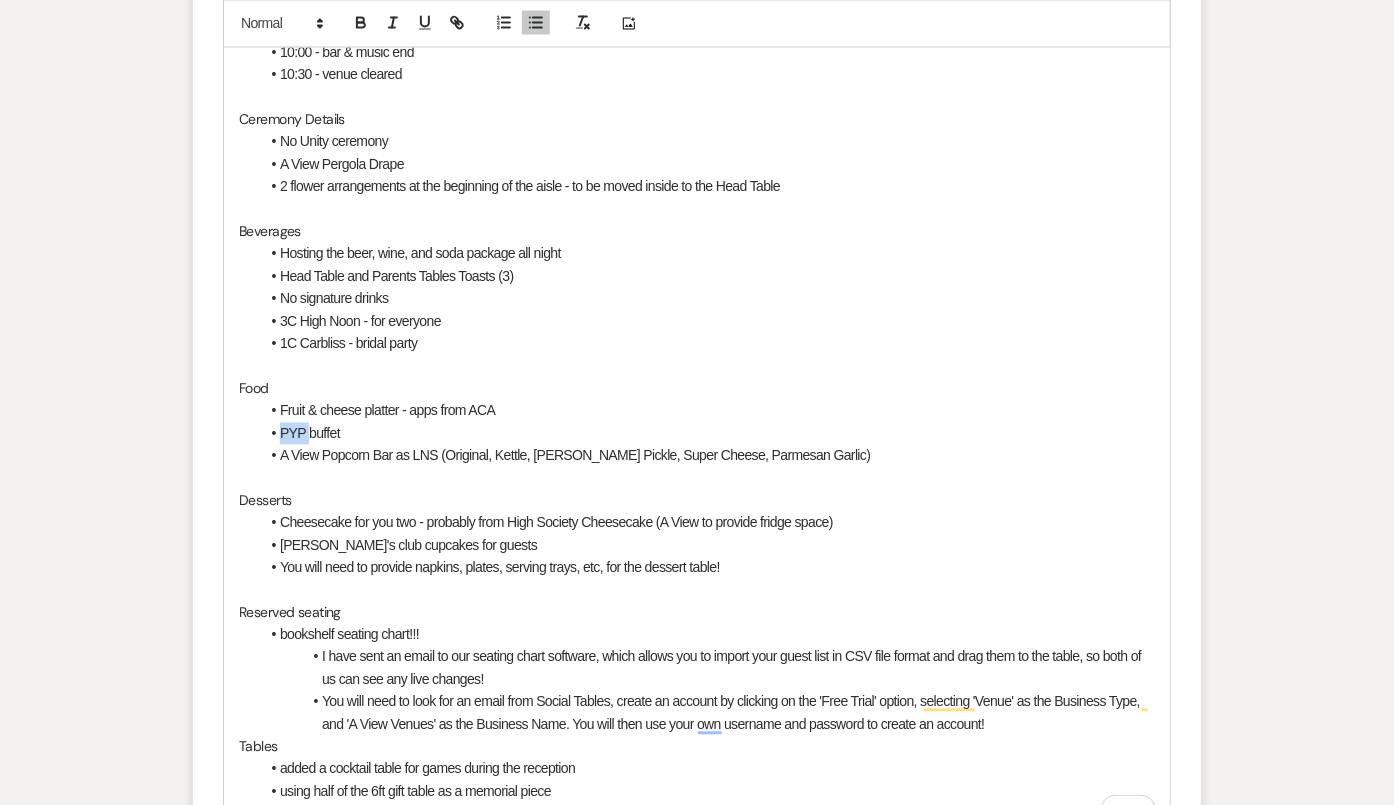 drag, startPoint x: 308, startPoint y: 429, endPoint x: 275, endPoint y: 429, distance: 33 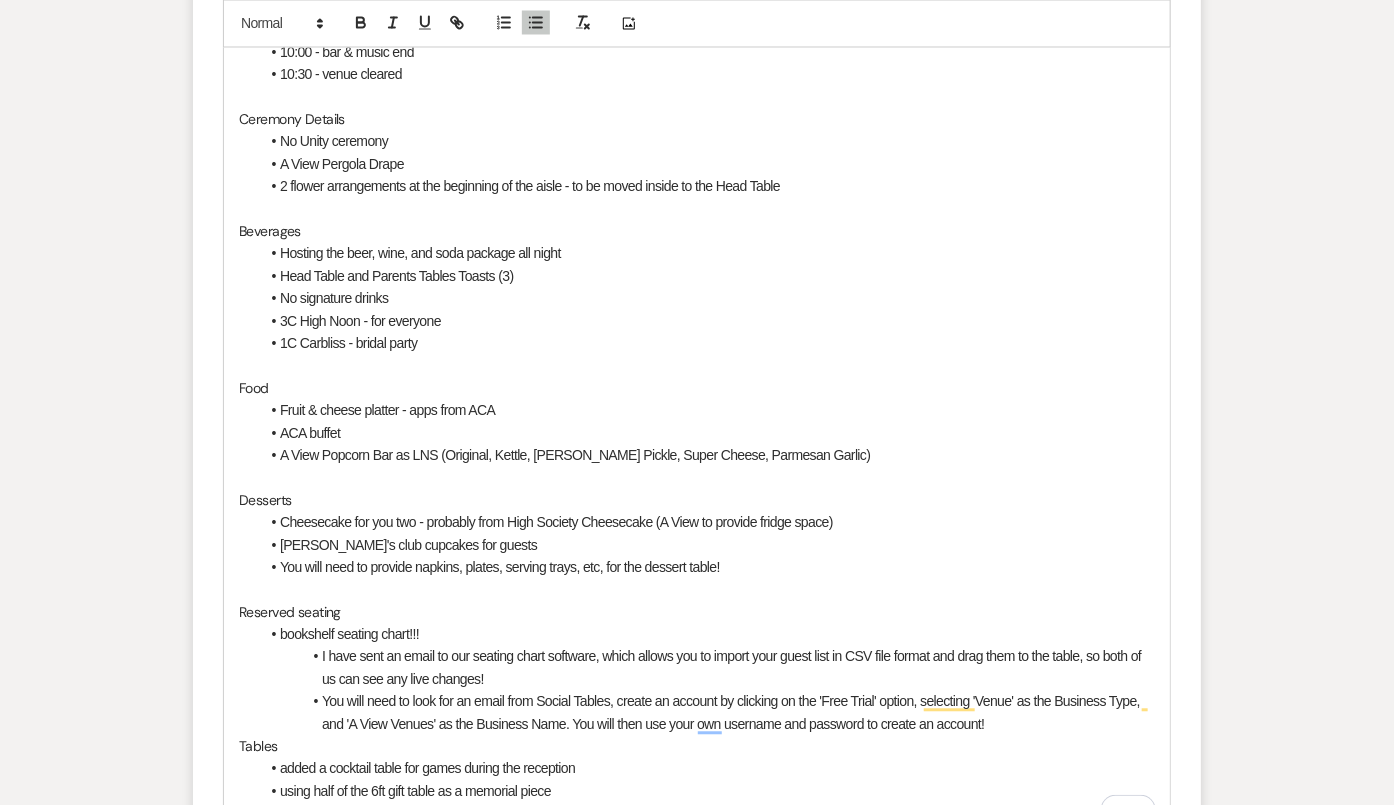 click on "A View Popcorn Bar as LNS (Original, Kettle, Dill Pickle, Super Cheese, Parmesan Garlic)" at bounding box center (575, 456) 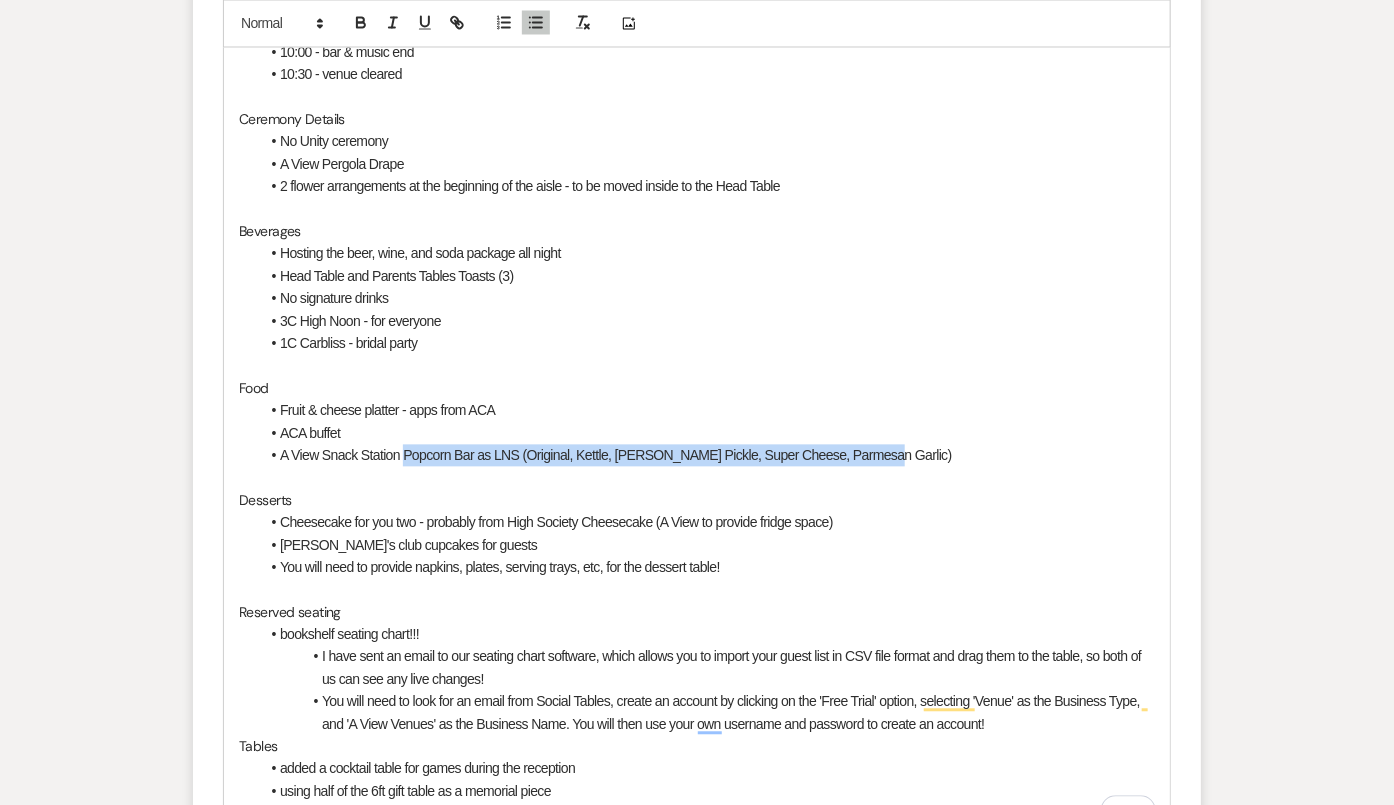 drag, startPoint x: 403, startPoint y: 450, endPoint x: 869, endPoint y: 450, distance: 466 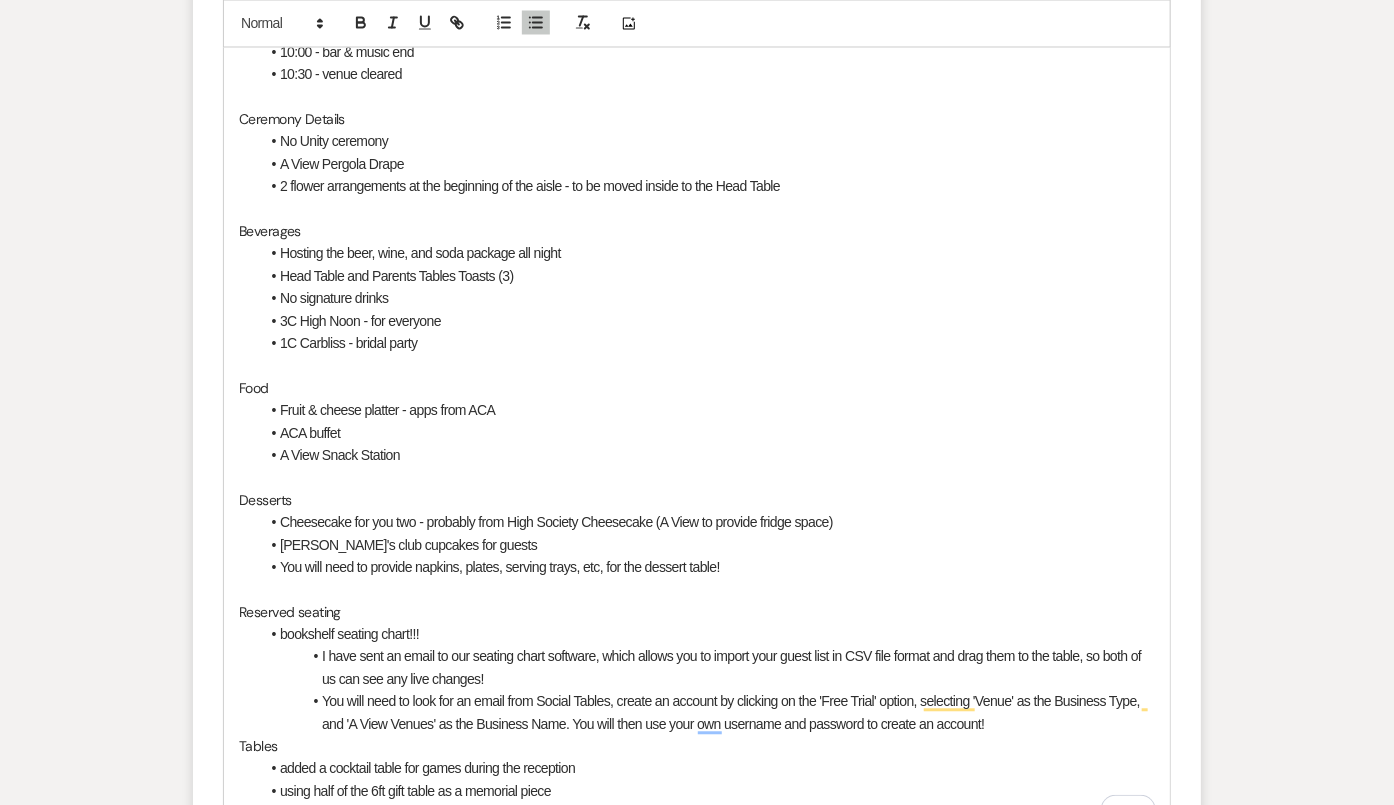 click on "A View Snack Station" at bounding box center (707, 456) 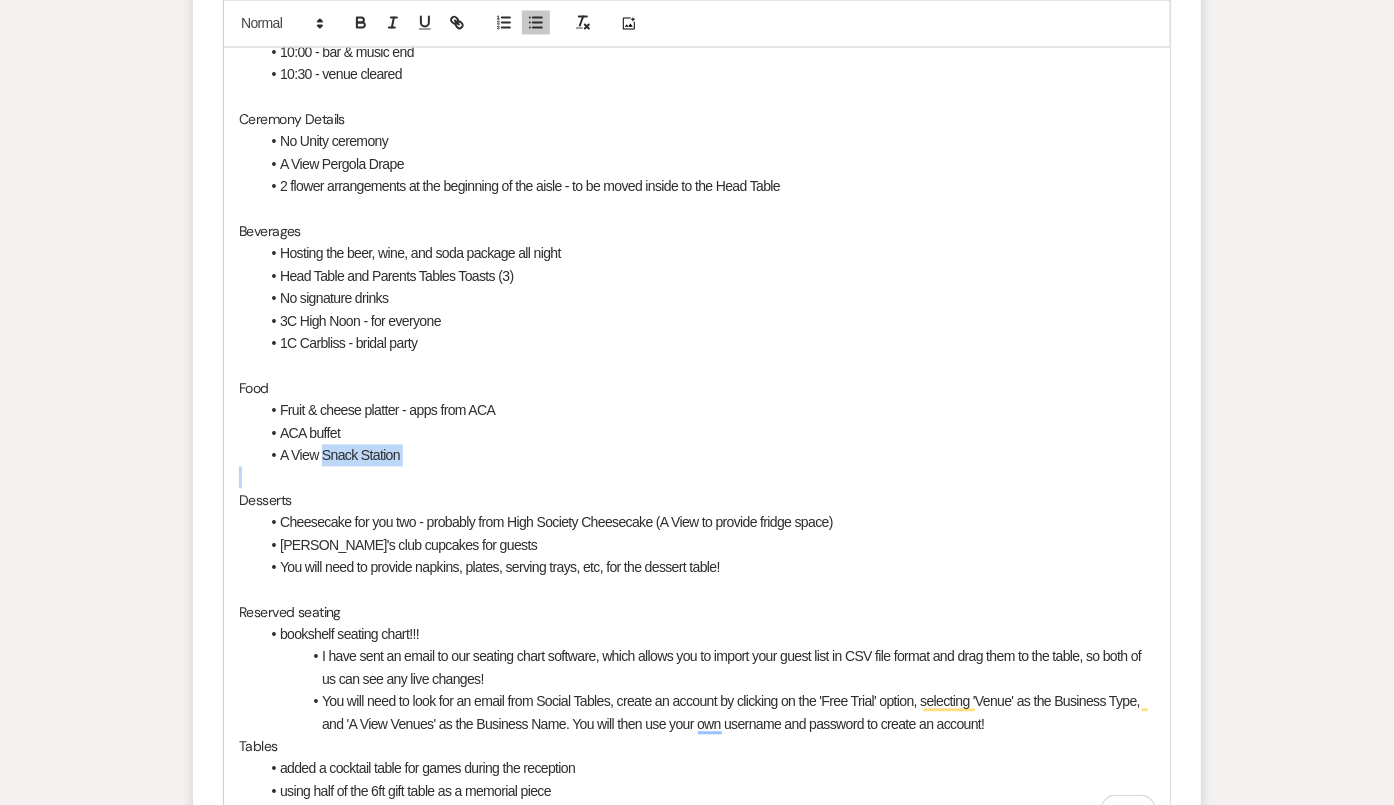 drag, startPoint x: 408, startPoint y: 451, endPoint x: 335, endPoint y: 456, distance: 73.171036 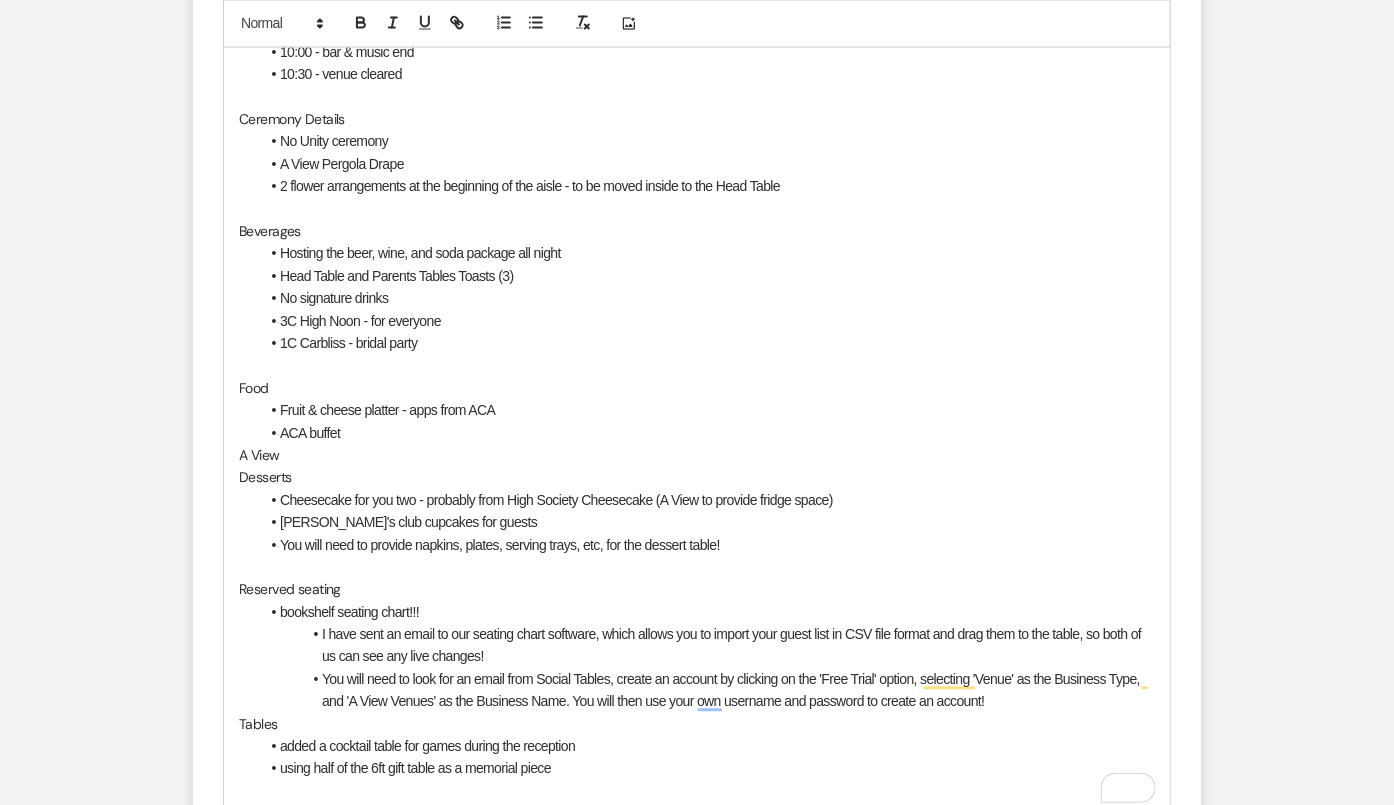 click on "Hi Emma and Brody,  Thank you for coming in to see me on Tuesday!  As promised, here is a detailed recap for your review - Timeline 1:00 - Wedding Party Arrival 1:10 - Wedding Party Rehearsal (No Emma) 1:45 - First Look 3:45 - Day-of coordinator to line up family/wedding party 4:00 - Ceremony starts 4:30 - Bar & Music begin (start of reception) 5:15 guests find their seats (cocktail hour ends) 5:20 - Grand Entrance 5:30 - Dinner 5:50 - cake cutting 6:15 - Toasts 6:30 - Dances 10:00 - bar & music end 10:30 - venue cleared Ceremony Details No Unity ceremony A View Pergola Drape  2 flower arrangements at the beginning of the aisle - to be moved inside to the Head Table Beverages Hosting the beer, wine, and soda package all night Head Table and Parents Tables Toasts (3)  No signature drinks 3C High Noon - for everyone 1C Carbliss - bridal party  Food Fruit & cheese platter - apps from ACA ACA buffet A View  Desserts Cheesecake for you two - probably from High Society Cheesecake (A View to provide fridge space)" at bounding box center (697, 209) 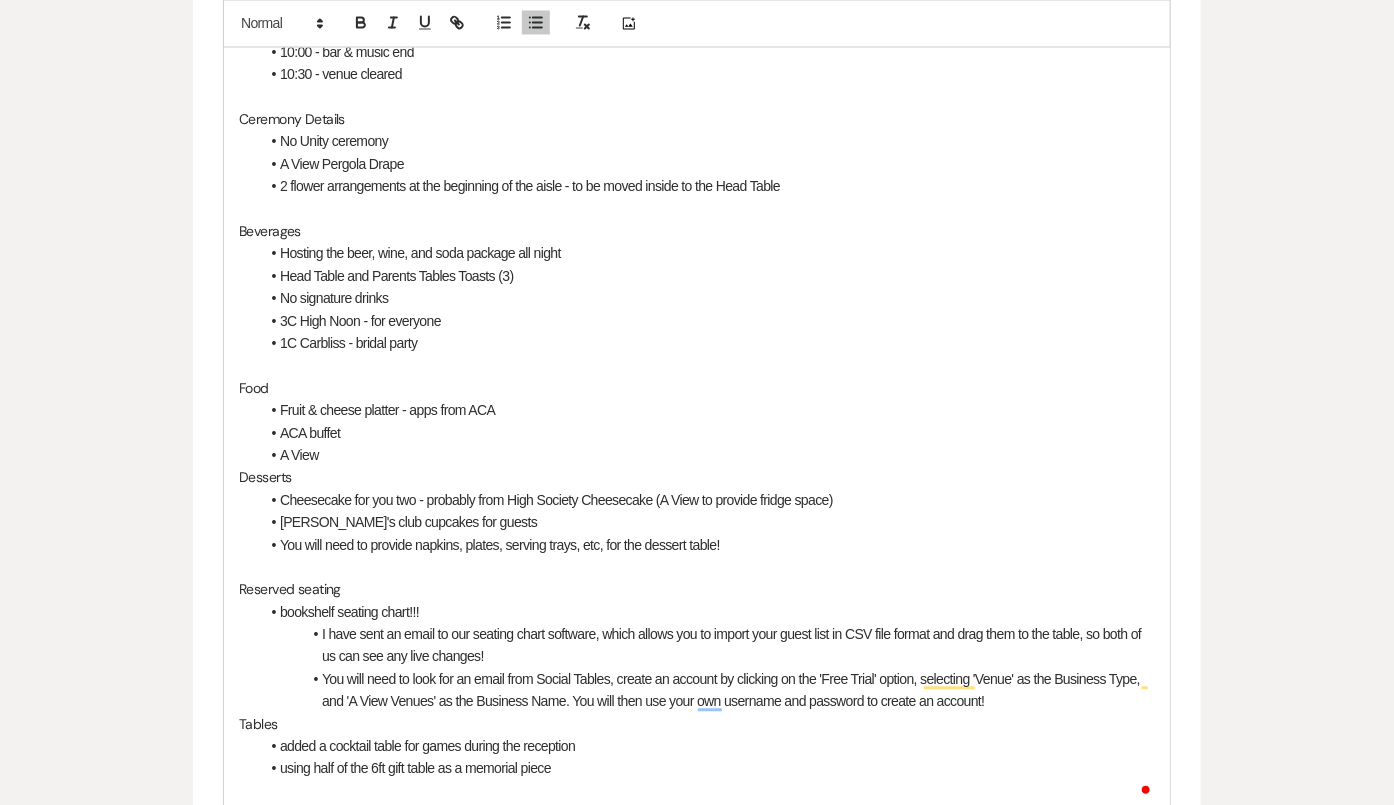 click on "﻿ A View" at bounding box center [707, 456] 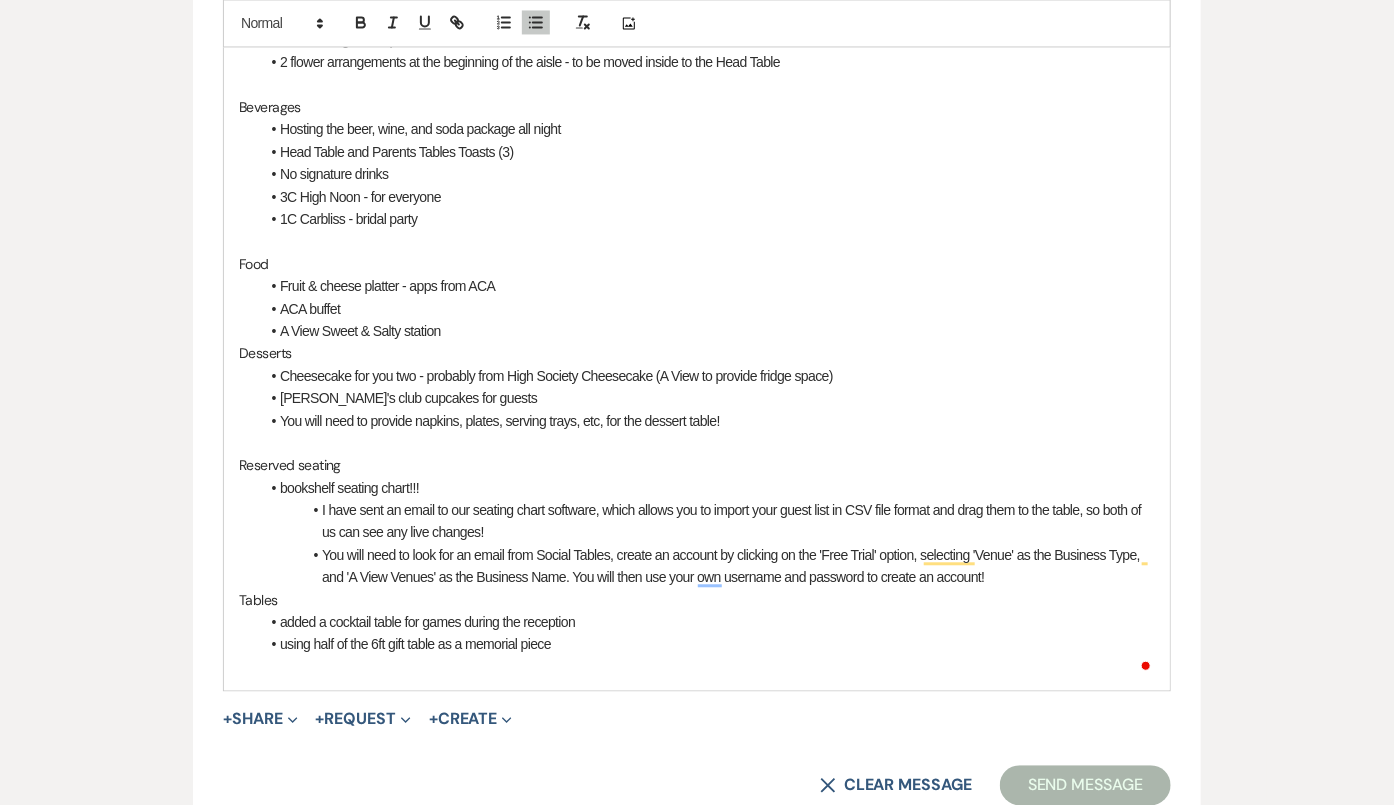 scroll, scrollTop: 1688, scrollLeft: 0, axis: vertical 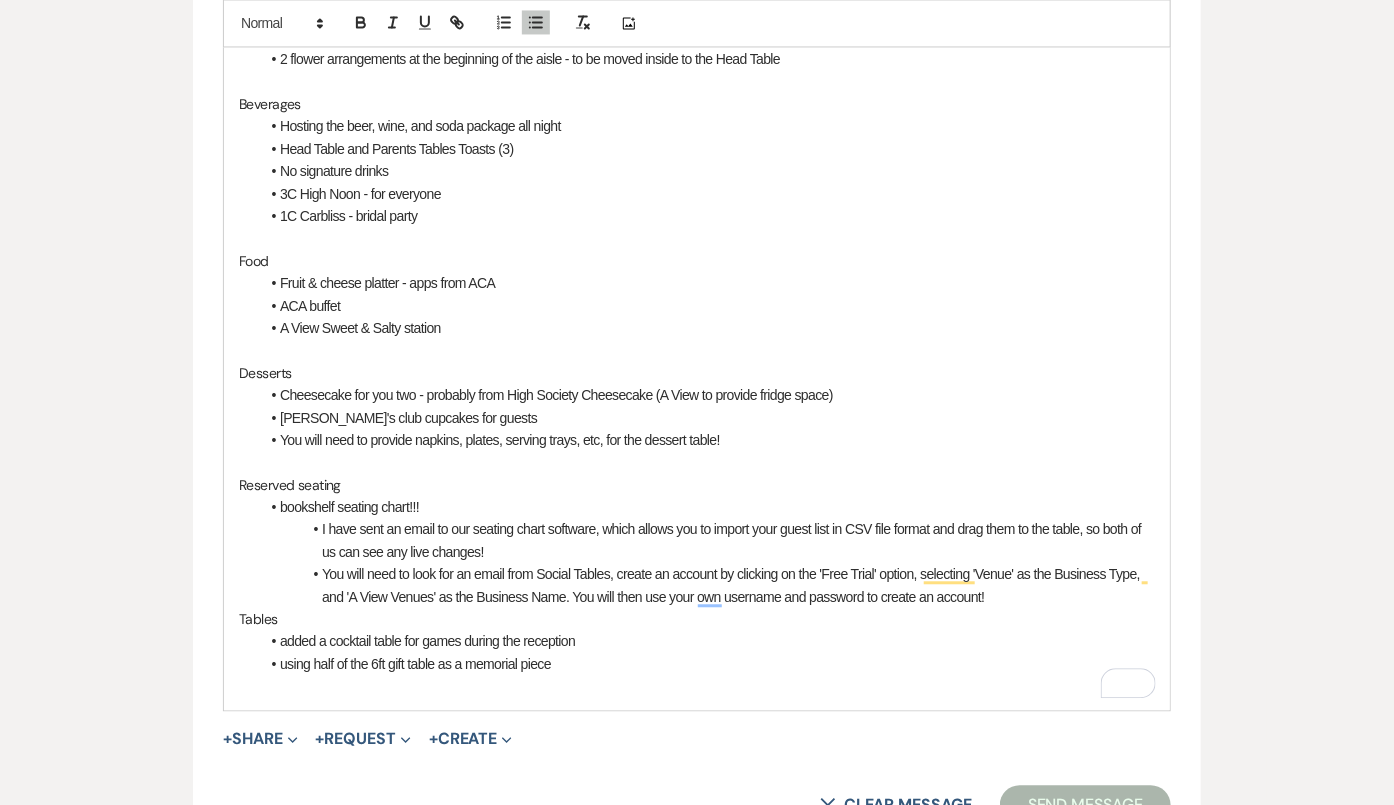 click on "Cheesecake for you two - probably from High Society Cheesecake (A View to provide fridge space)" at bounding box center [556, 395] 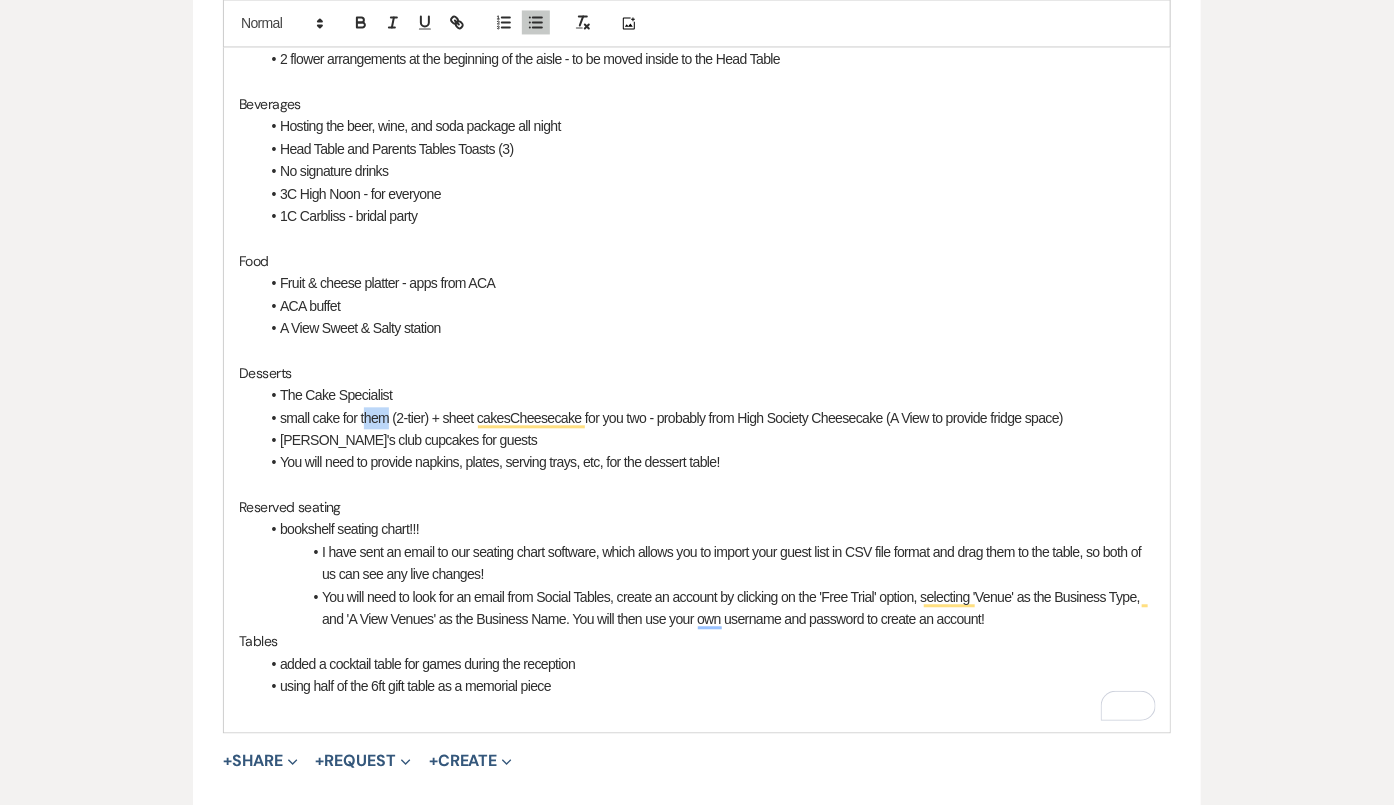 drag, startPoint x: 390, startPoint y: 419, endPoint x: 364, endPoint y: 418, distance: 26.019224 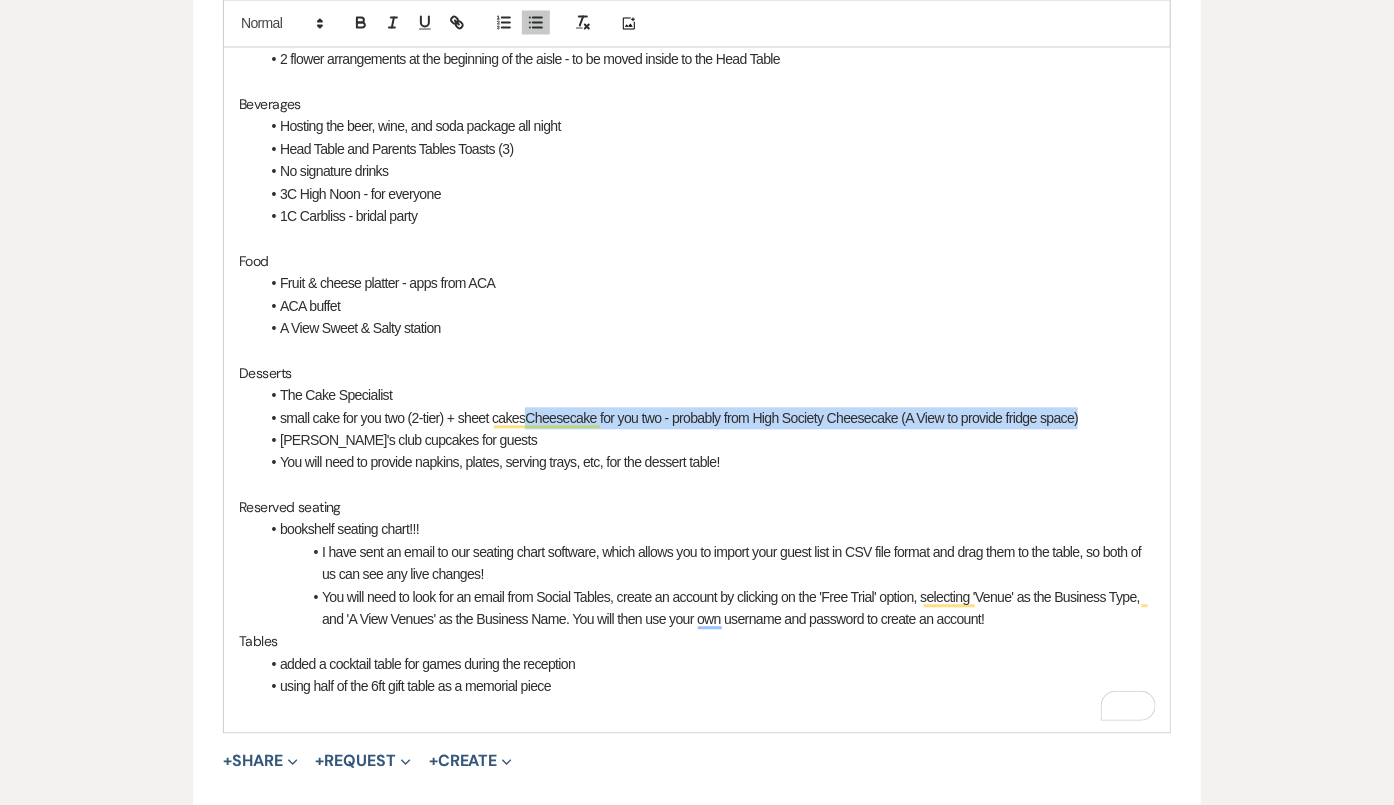 drag, startPoint x: 528, startPoint y: 416, endPoint x: 1161, endPoint y: 410, distance: 633.02844 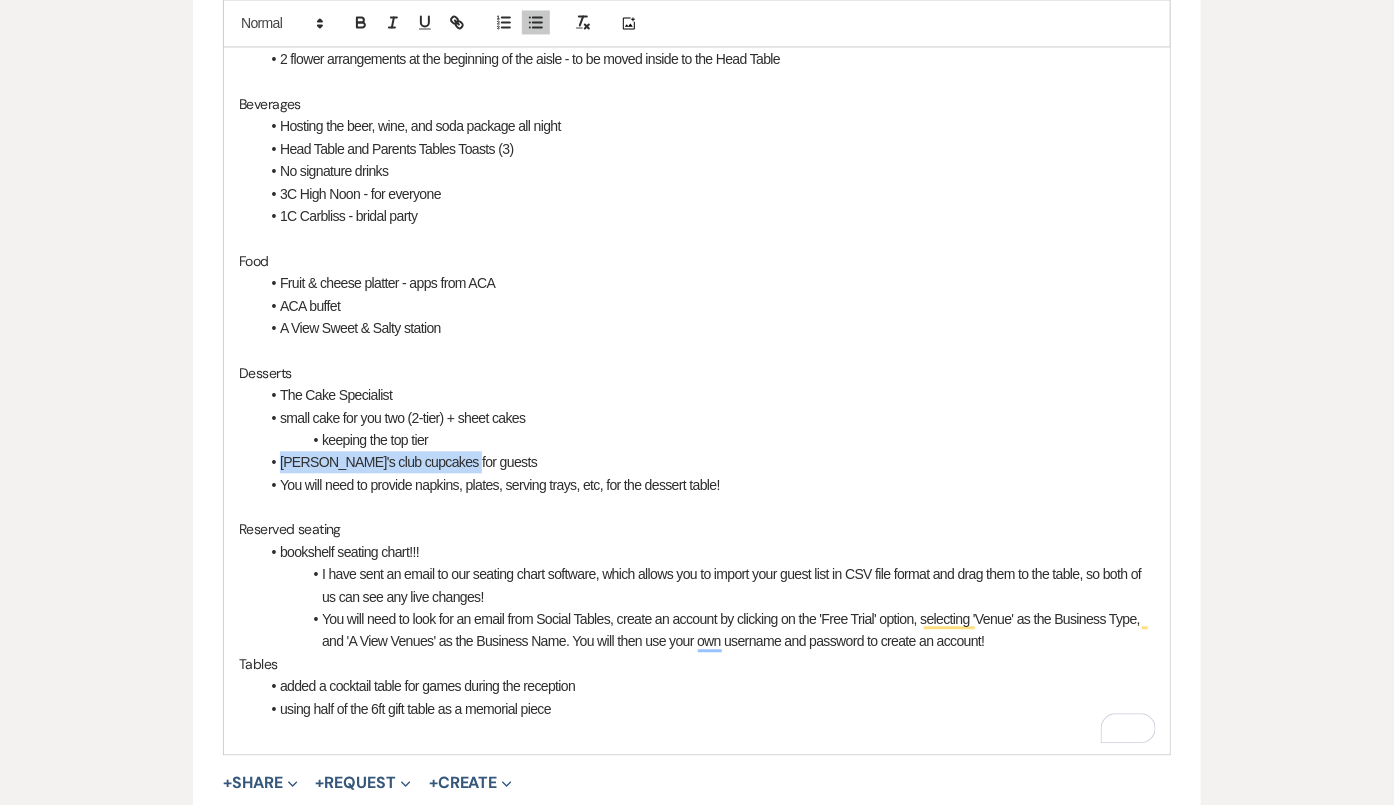drag, startPoint x: 277, startPoint y: 452, endPoint x: 689, endPoint y: 456, distance: 412.0194 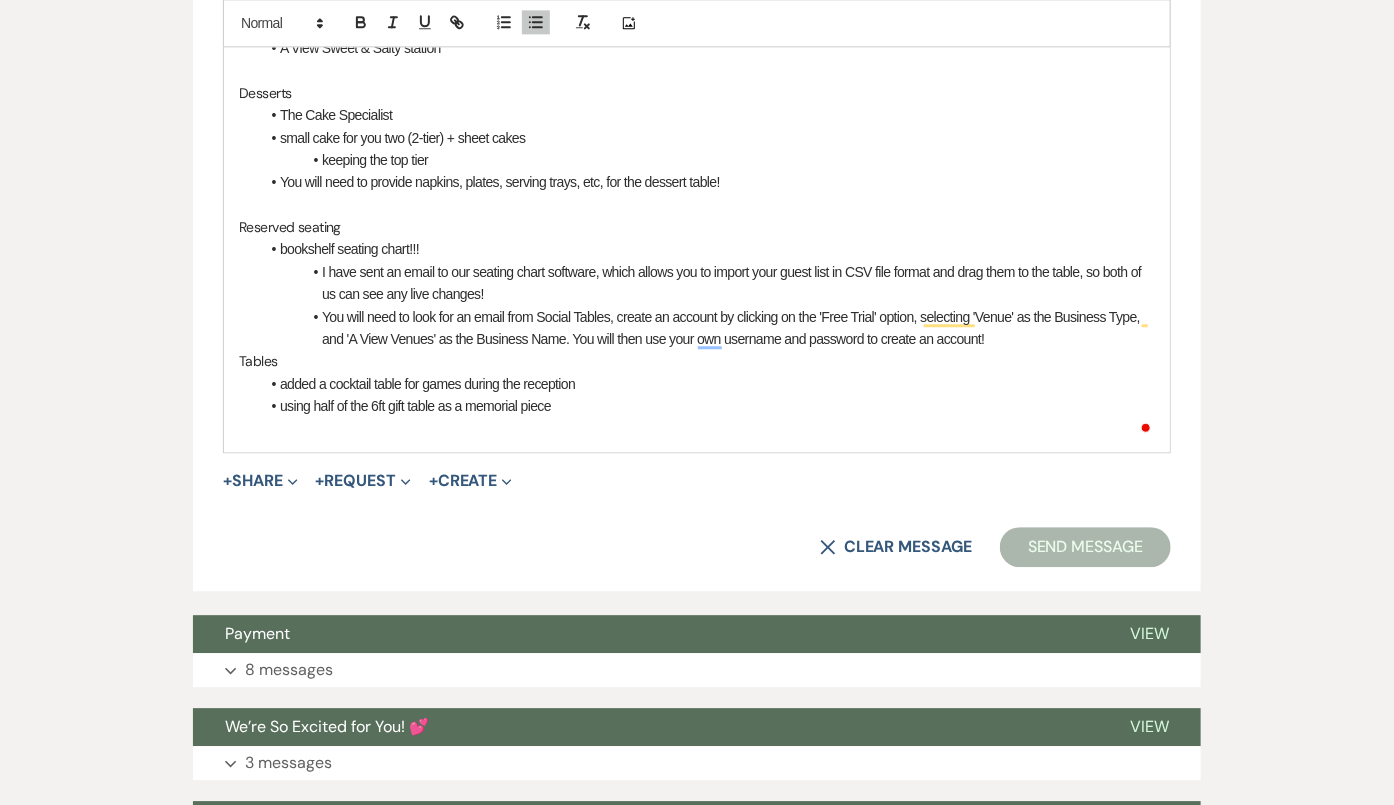 scroll, scrollTop: 1975, scrollLeft: 0, axis: vertical 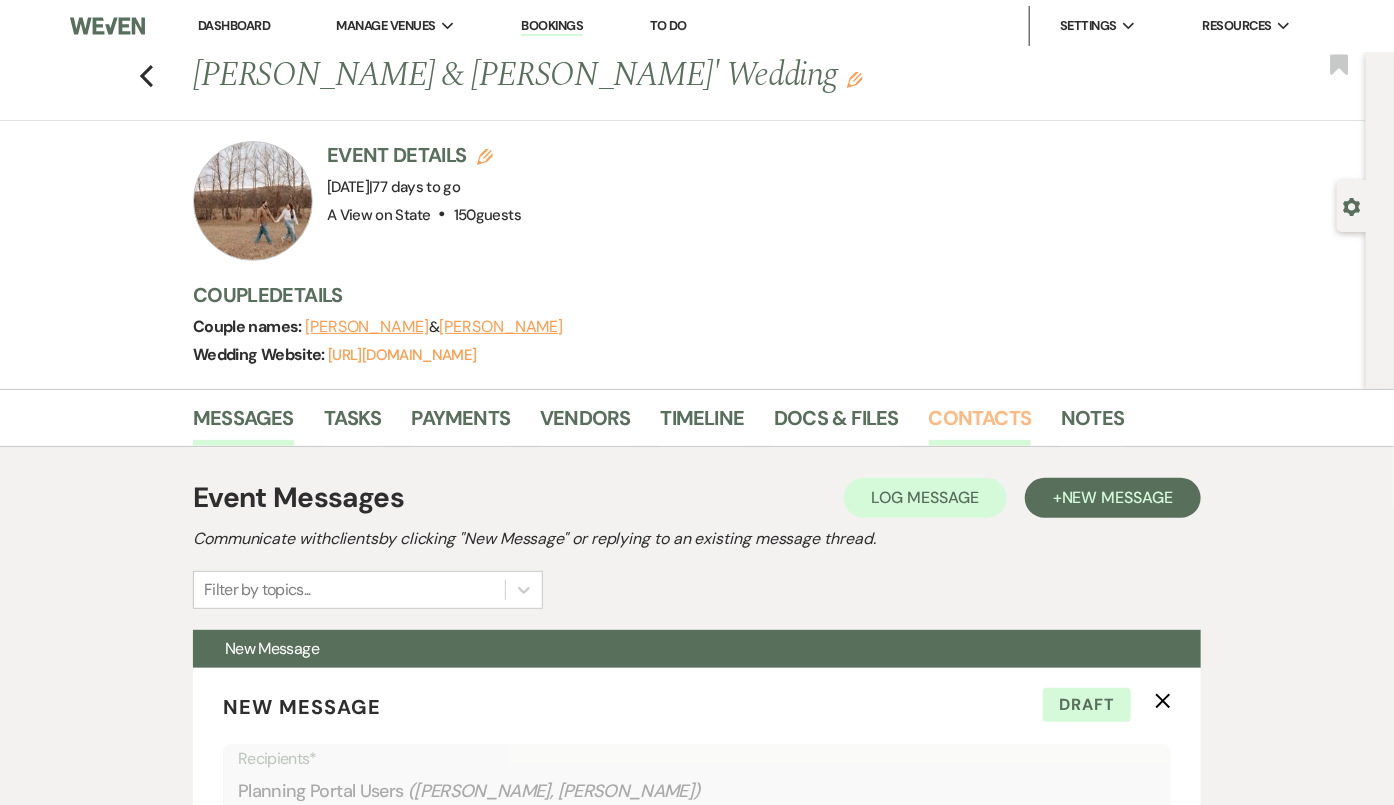 click on "Contacts" at bounding box center [980, 424] 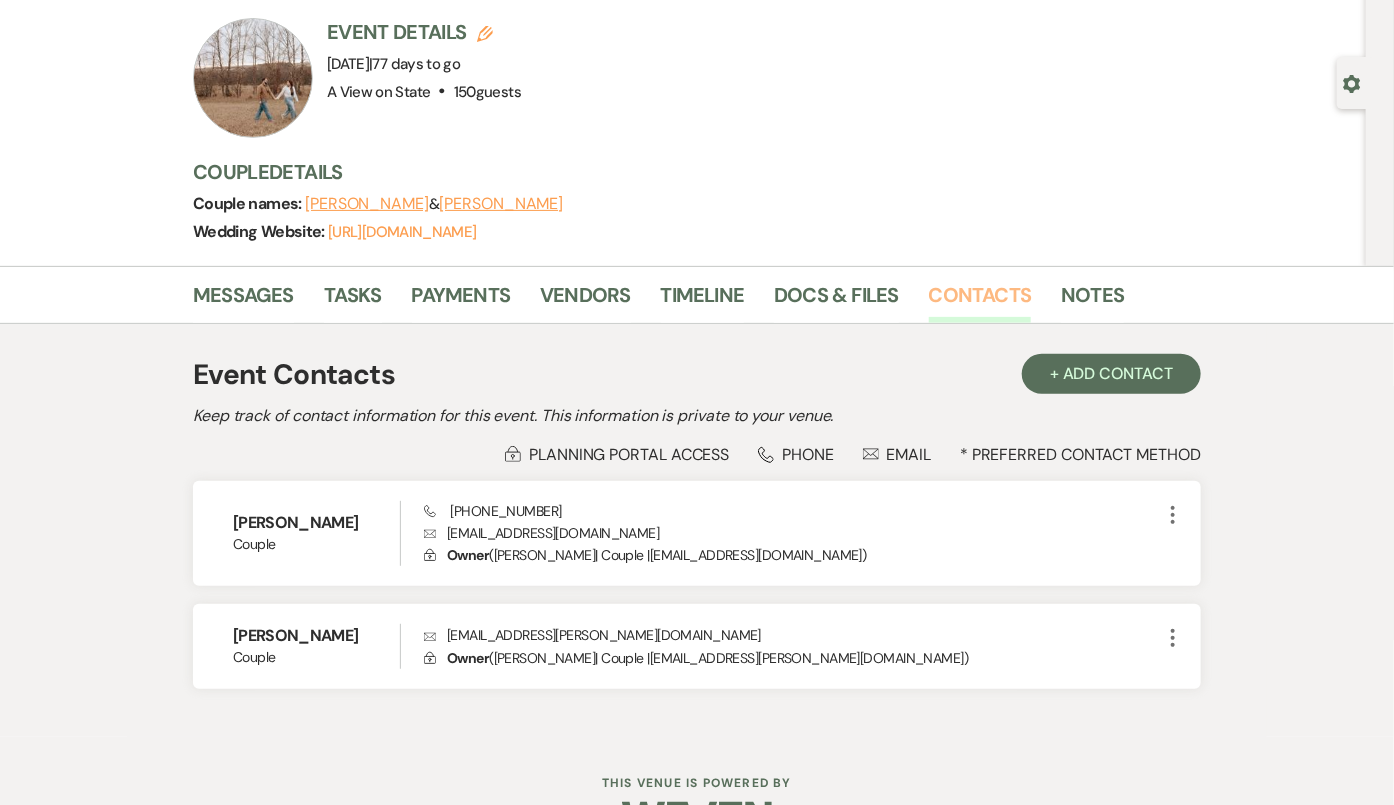 scroll, scrollTop: 181, scrollLeft: 0, axis: vertical 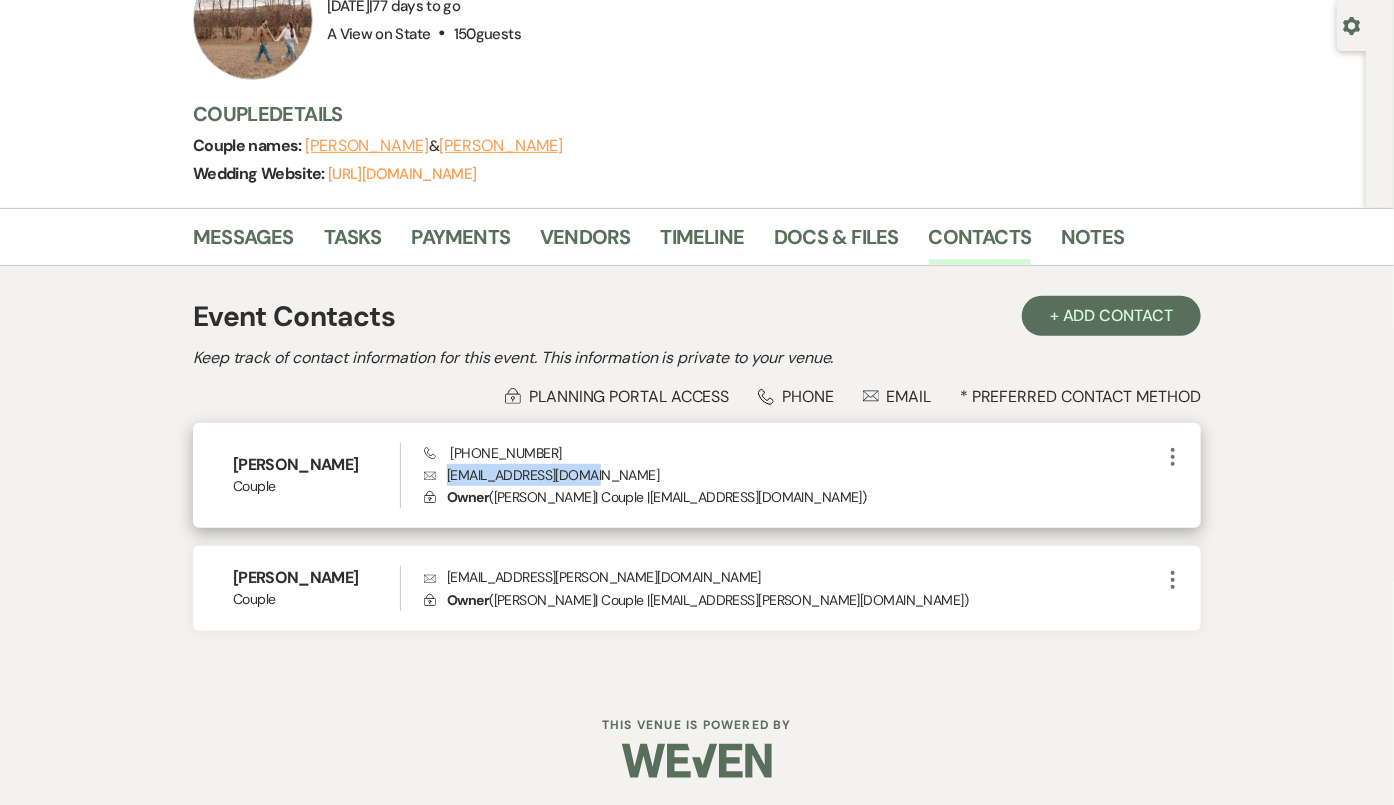 drag, startPoint x: 446, startPoint y: 468, endPoint x: 636, endPoint y: 464, distance: 190.0421 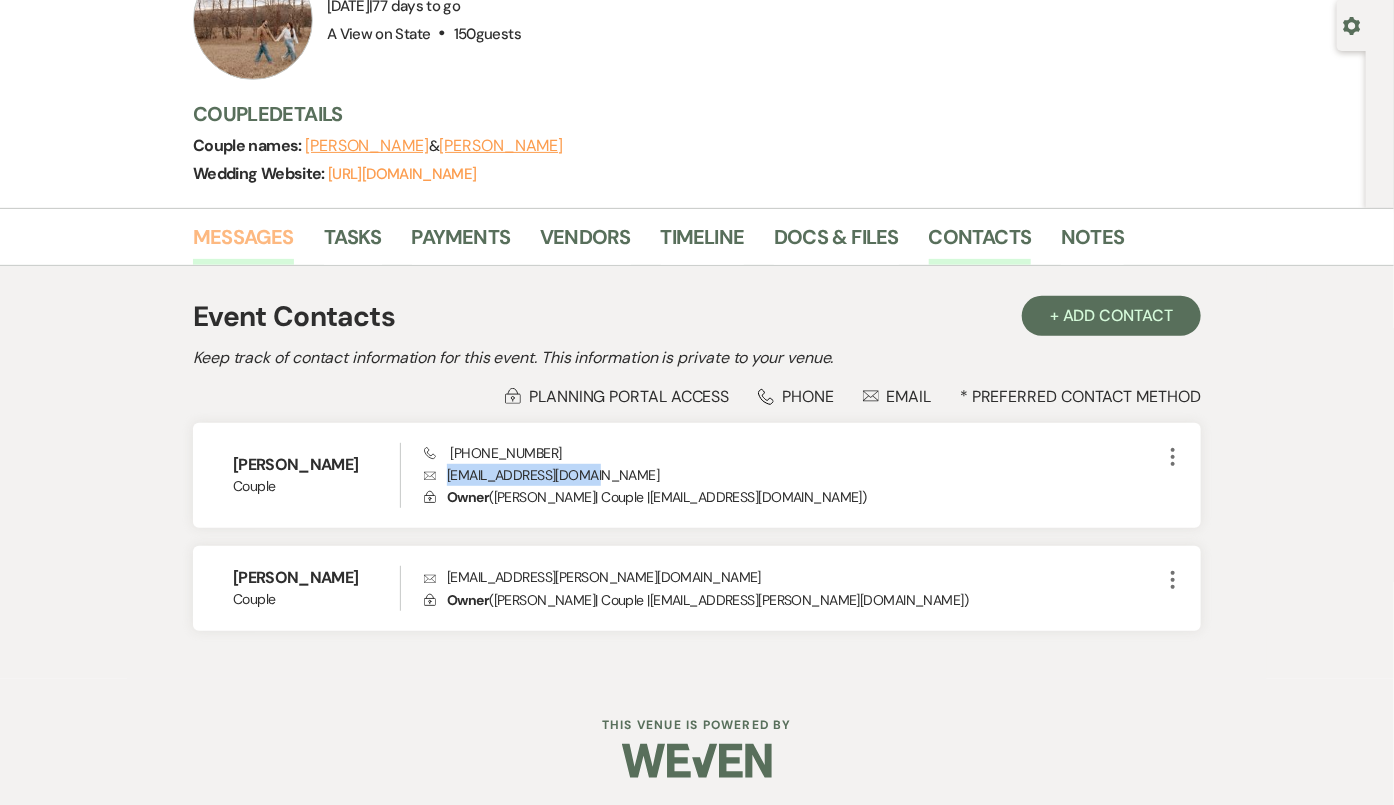 click on "Messages" at bounding box center [243, 243] 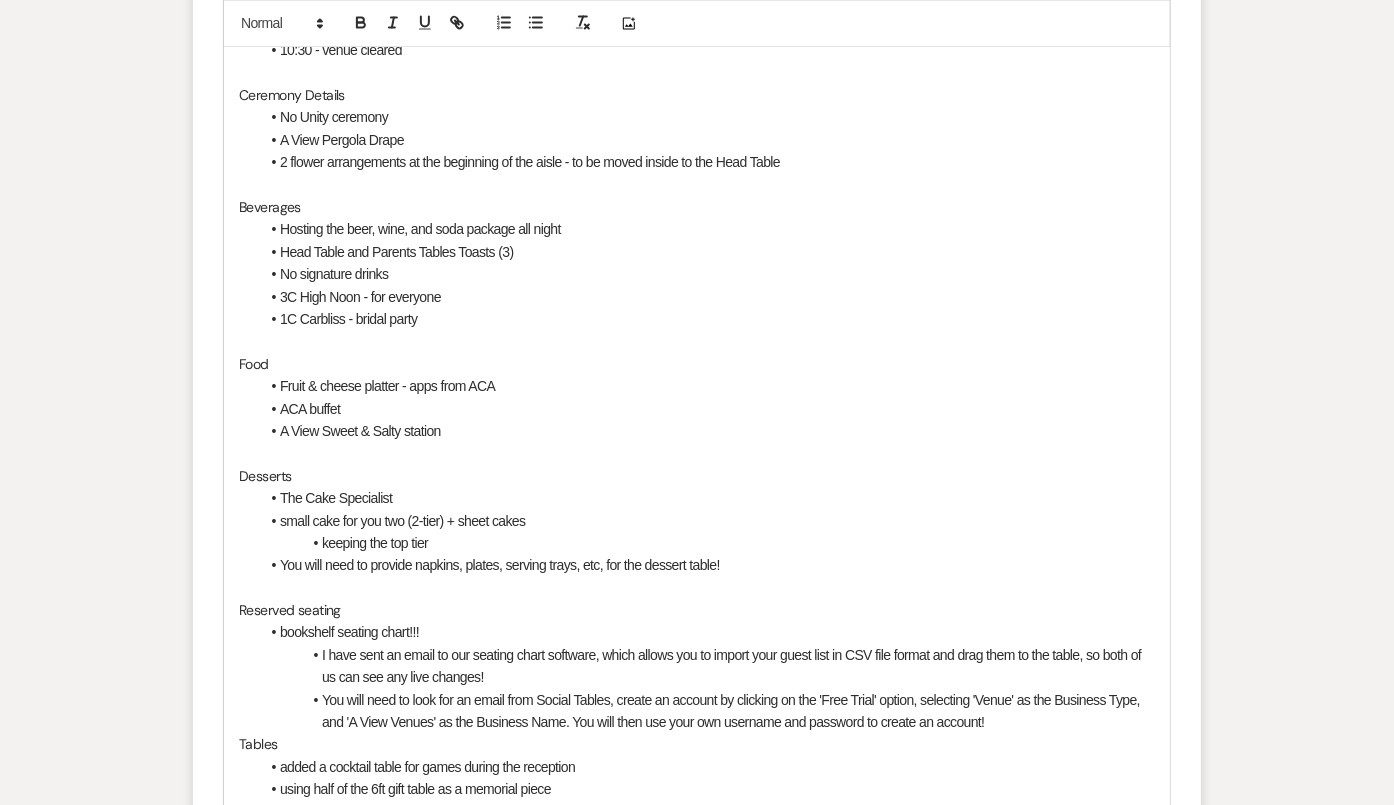 scroll, scrollTop: 1590, scrollLeft: 0, axis: vertical 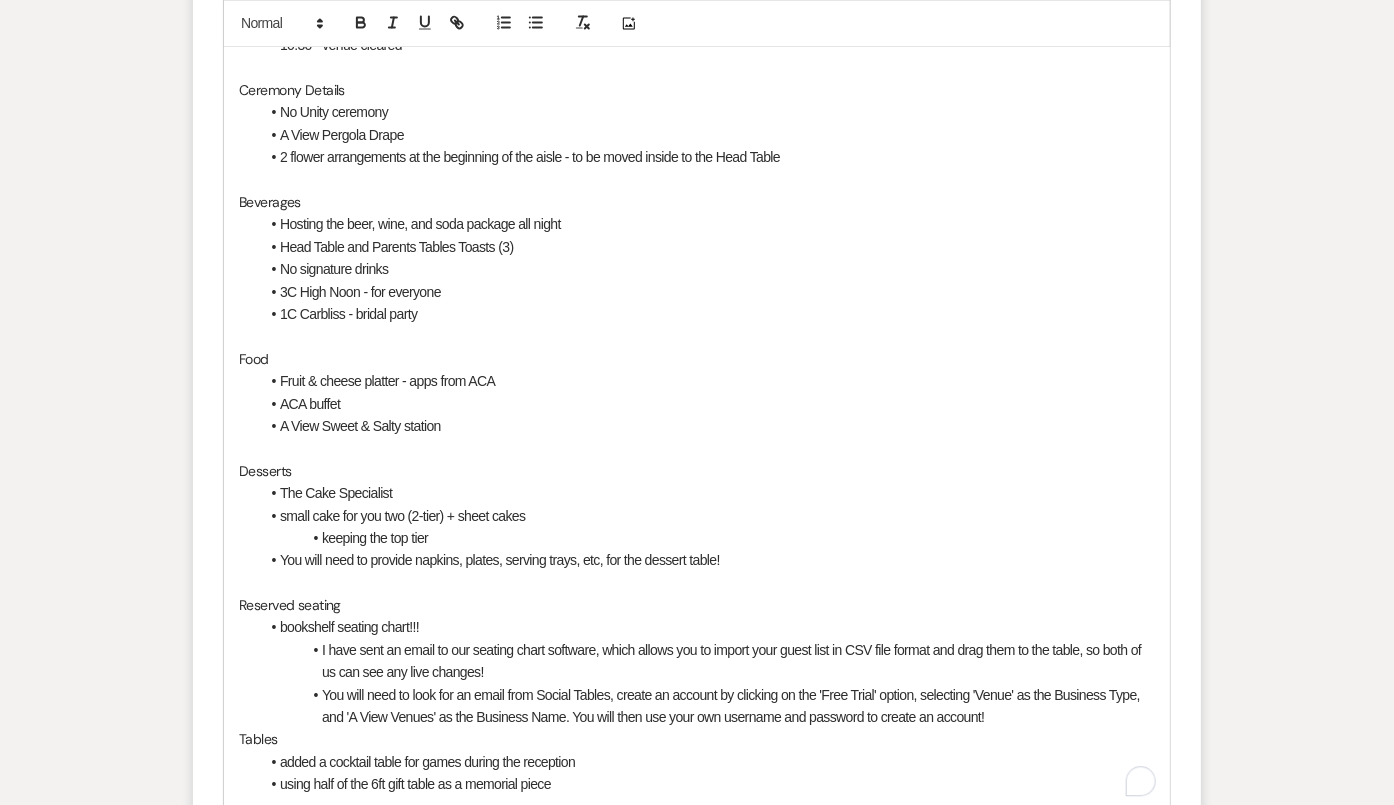 click at bounding box center (697, 448) 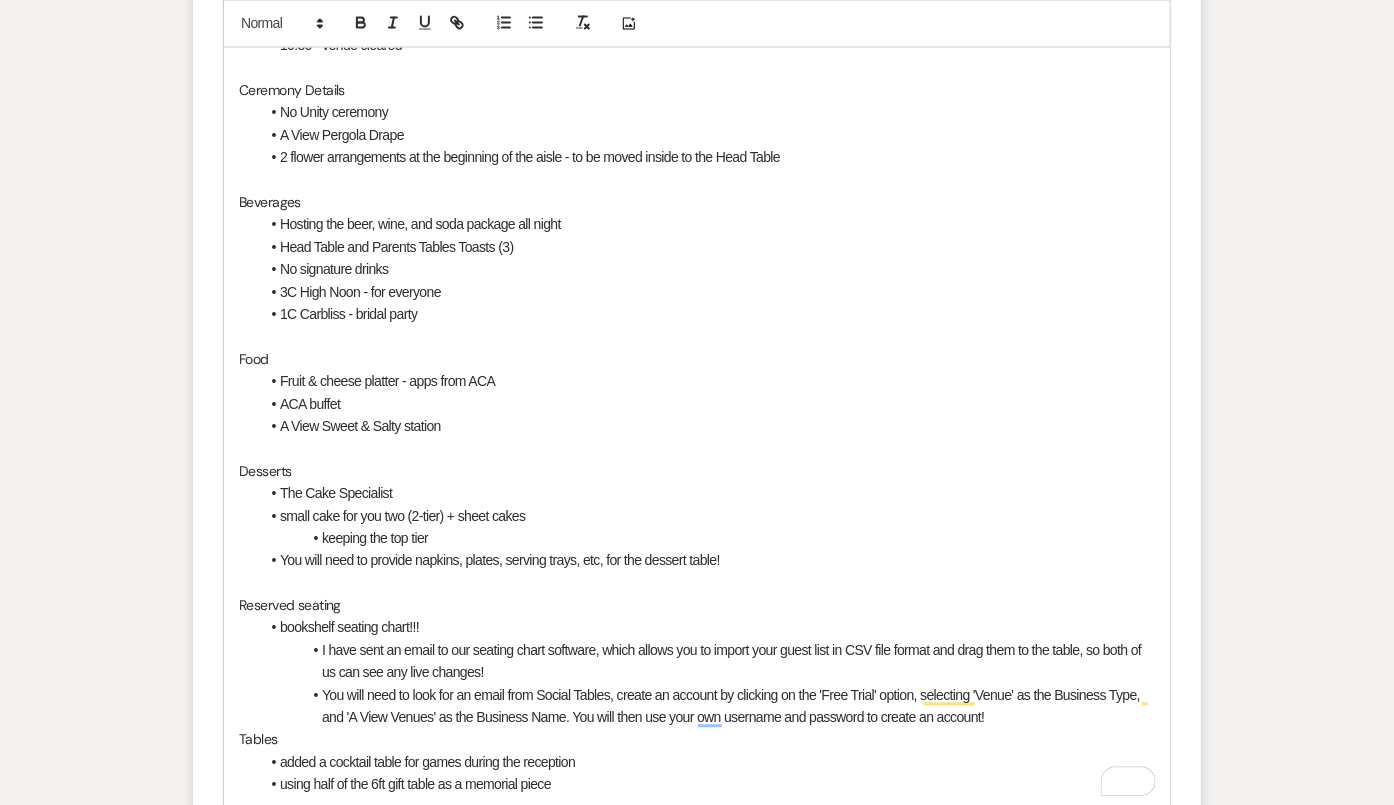 click on "Desserts" at bounding box center [697, 471] 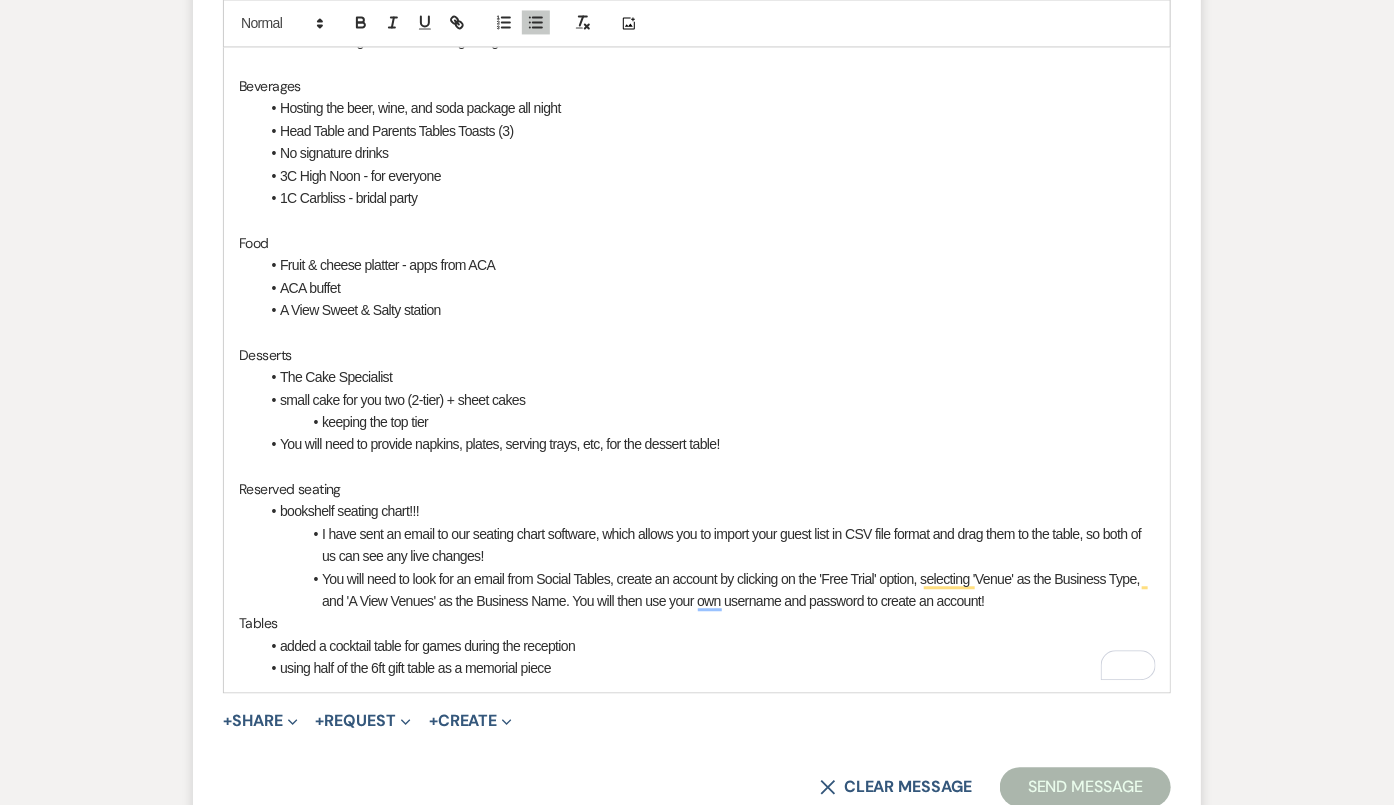scroll, scrollTop: 1753, scrollLeft: 0, axis: vertical 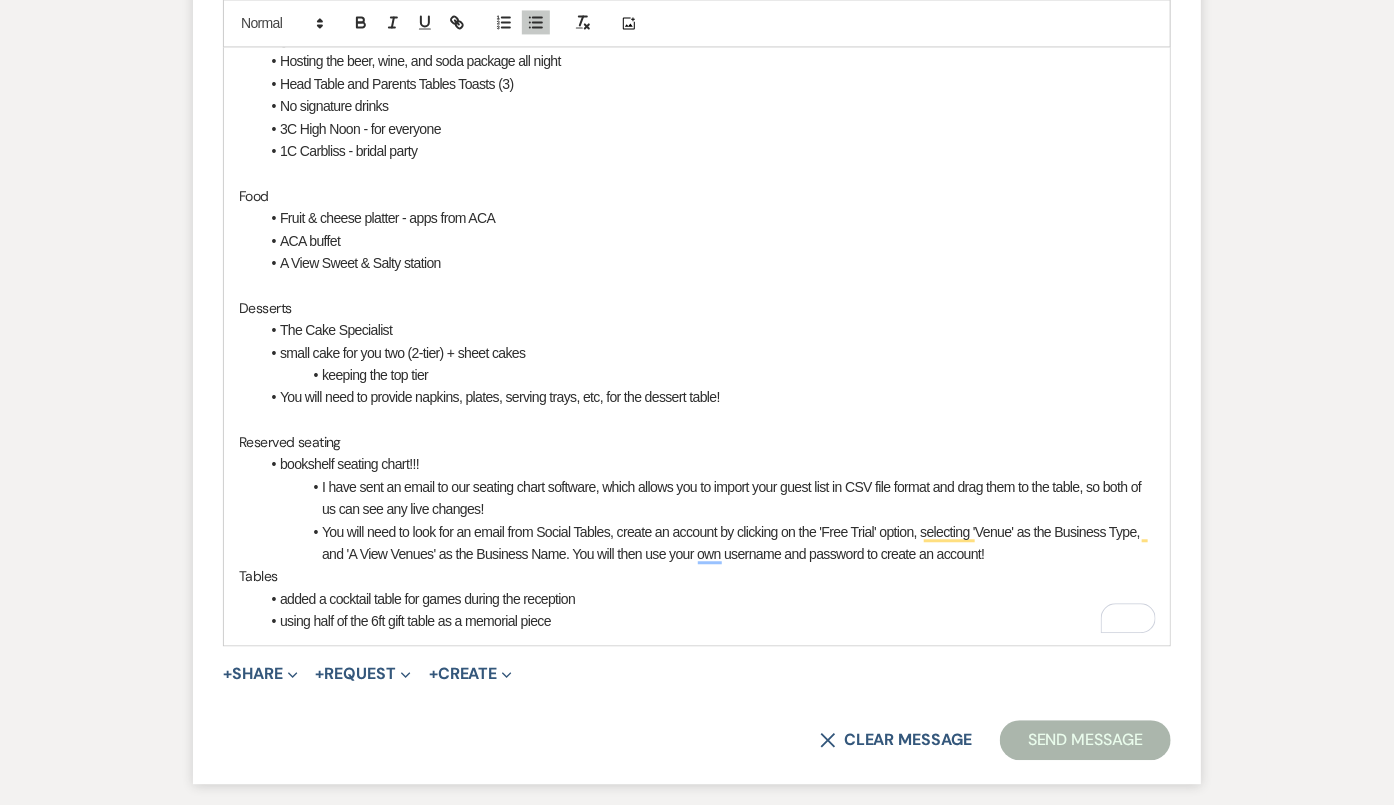 click at bounding box center [697, 420] 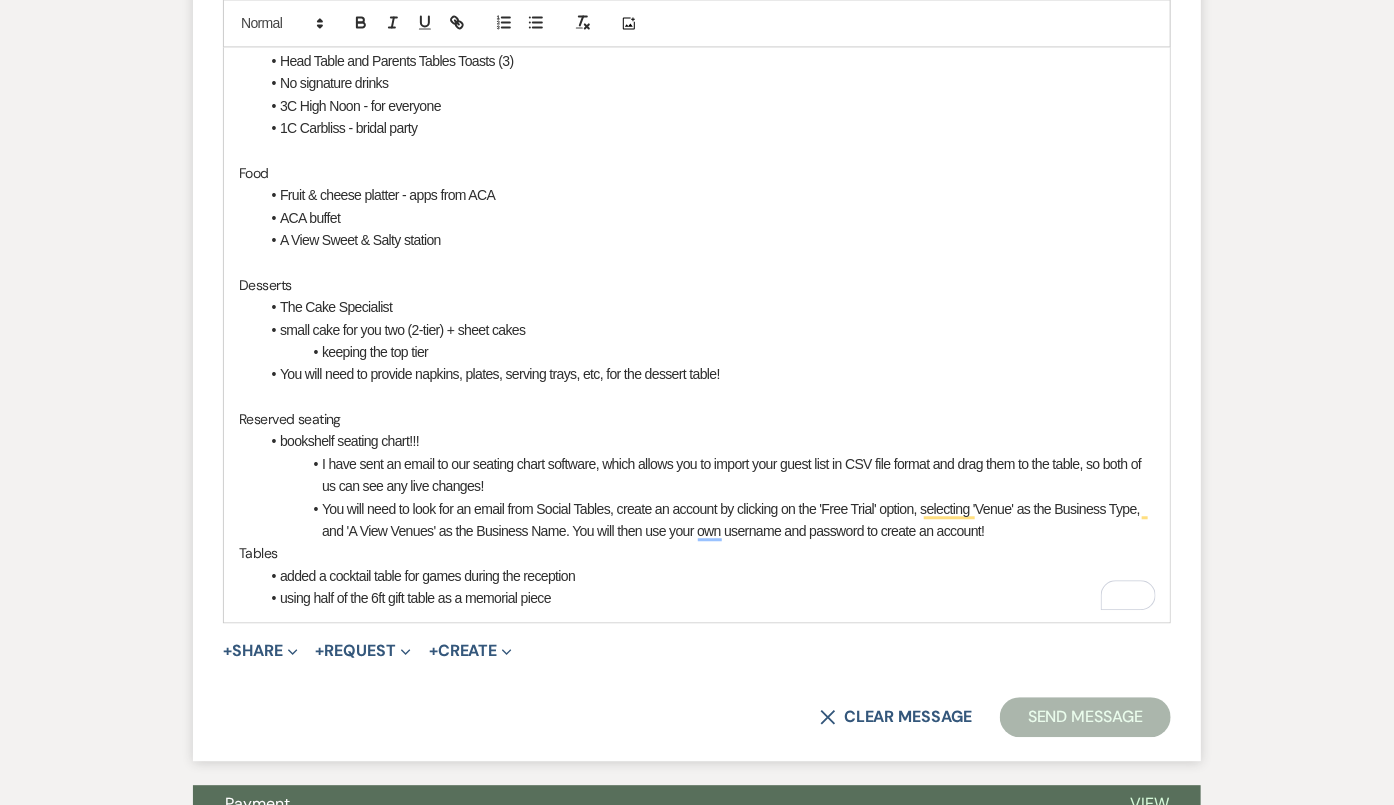 scroll, scrollTop: 1779, scrollLeft: 0, axis: vertical 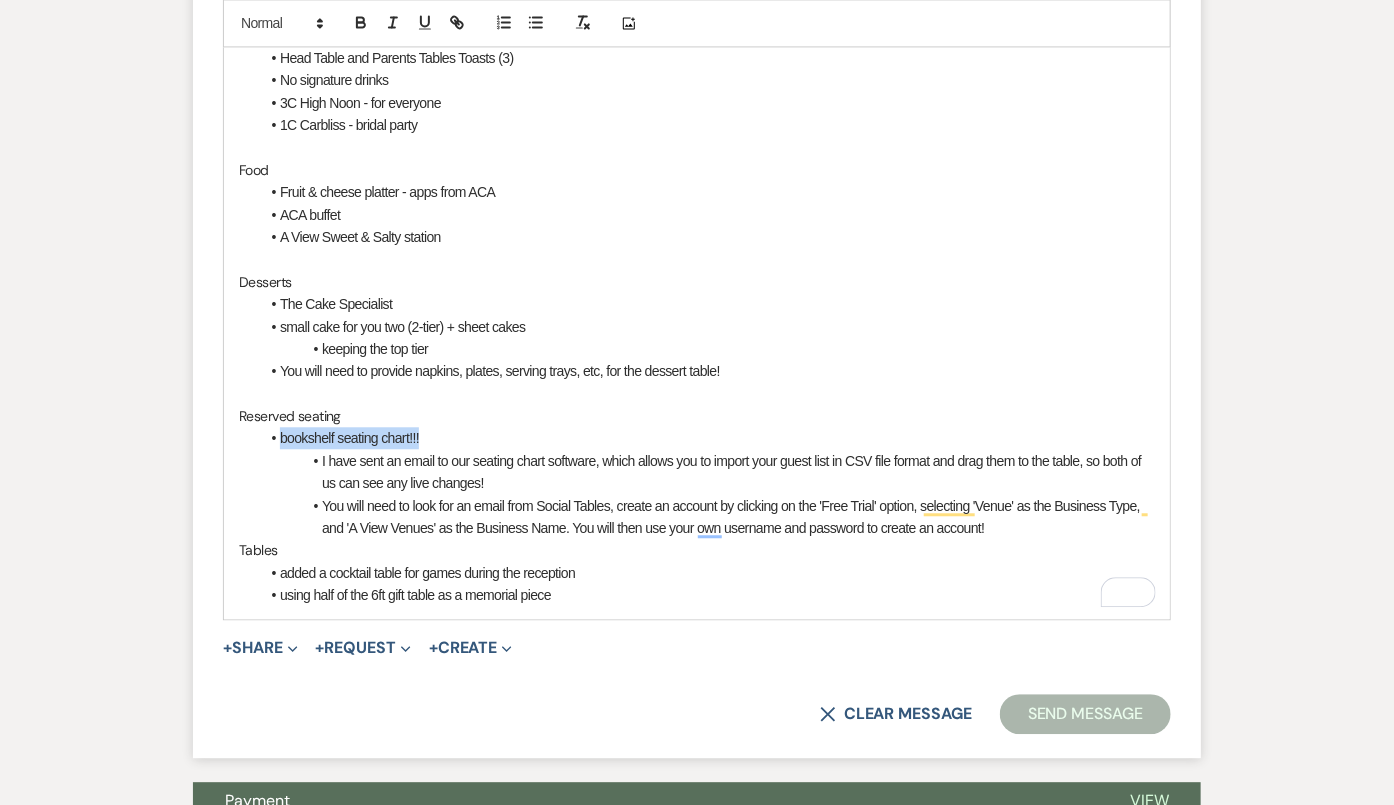 drag, startPoint x: 441, startPoint y: 435, endPoint x: 279, endPoint y: 434, distance: 162.00308 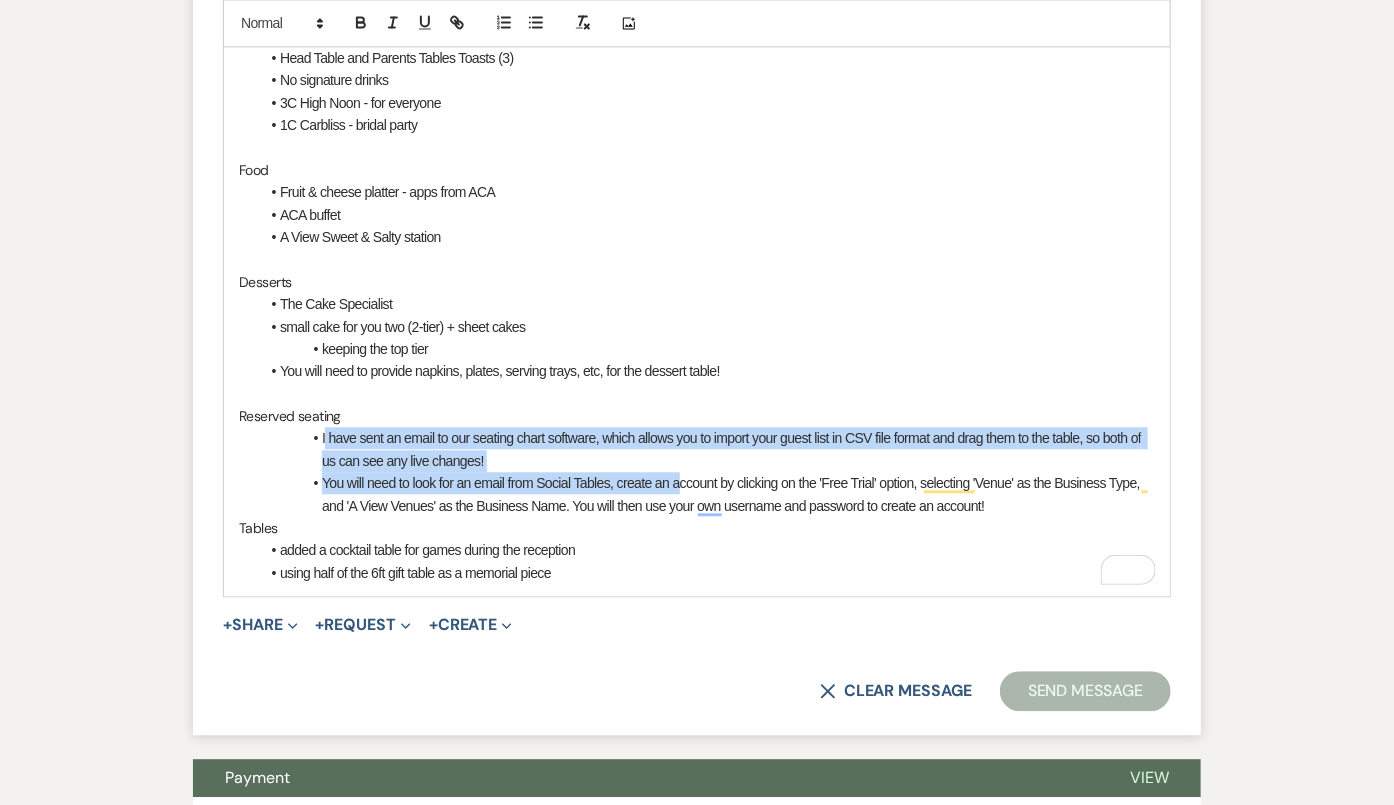 drag, startPoint x: 325, startPoint y: 437, endPoint x: 683, endPoint y: 486, distance: 361.3378 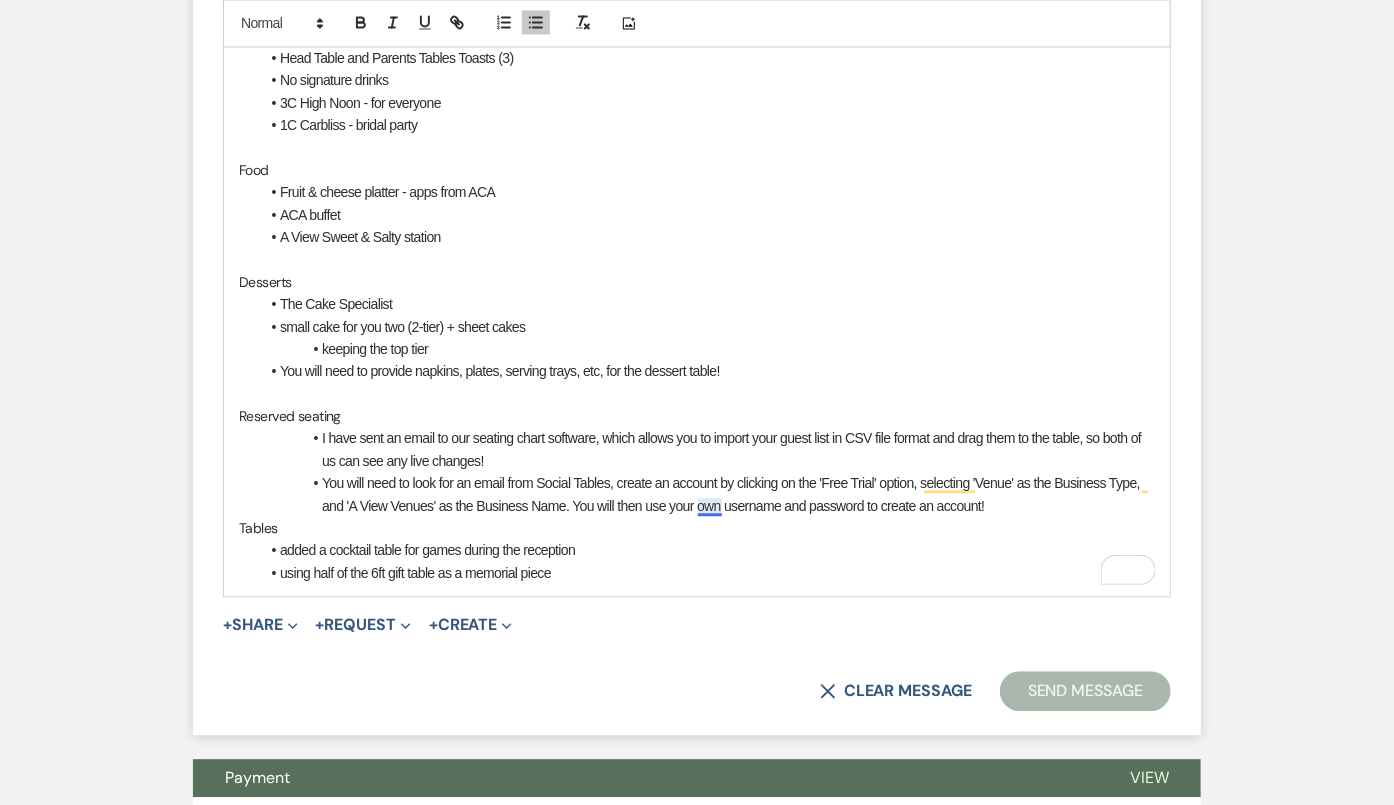 click on "You will need to look for an email from Social Tables, create an account by clicking on the 'Free Trial' option, selecting 'Venue' as the Business Type, and 'A View Venues' as the Business Name. You will then use your own username and password to create an account!" at bounding box center [707, 494] 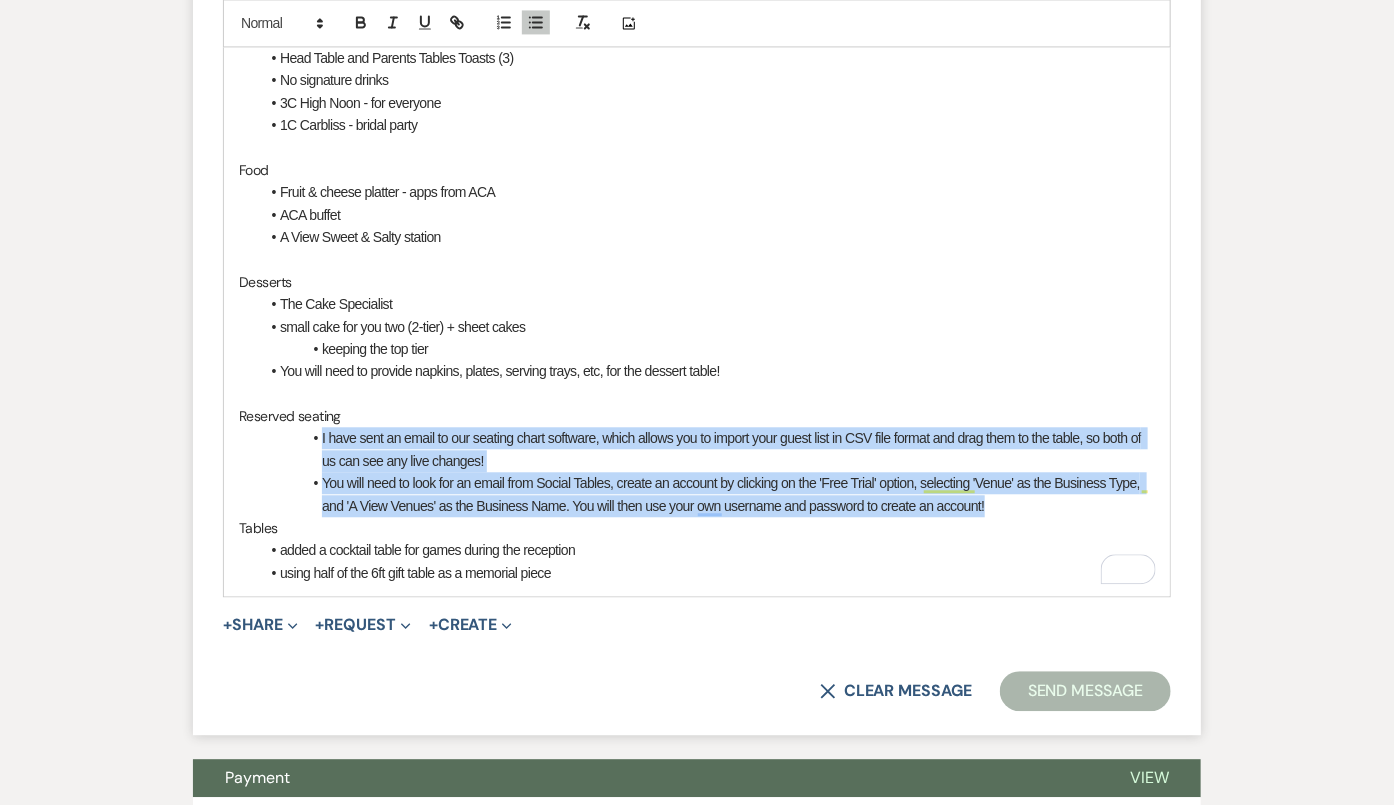 drag, startPoint x: 1008, startPoint y: 508, endPoint x: 321, endPoint y: 431, distance: 691.3017 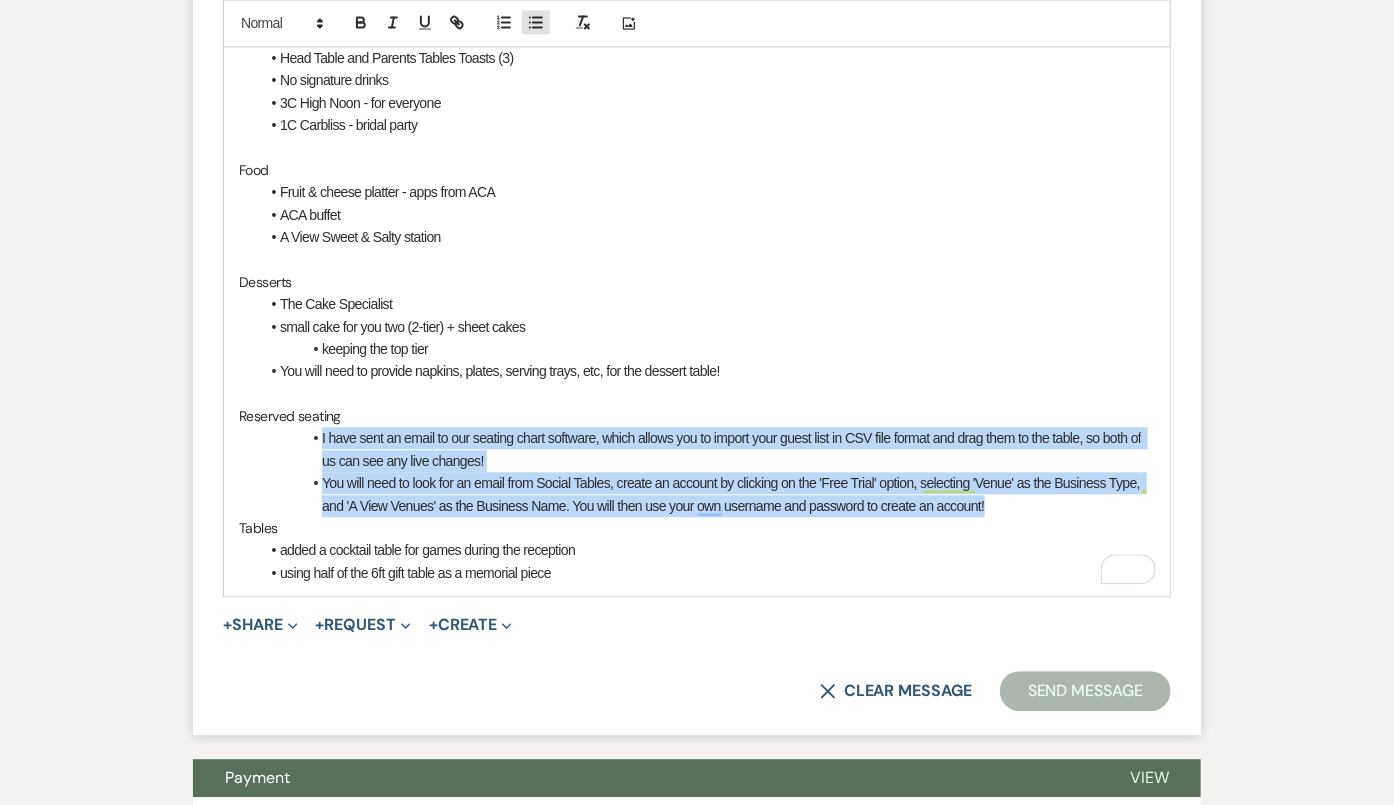 click 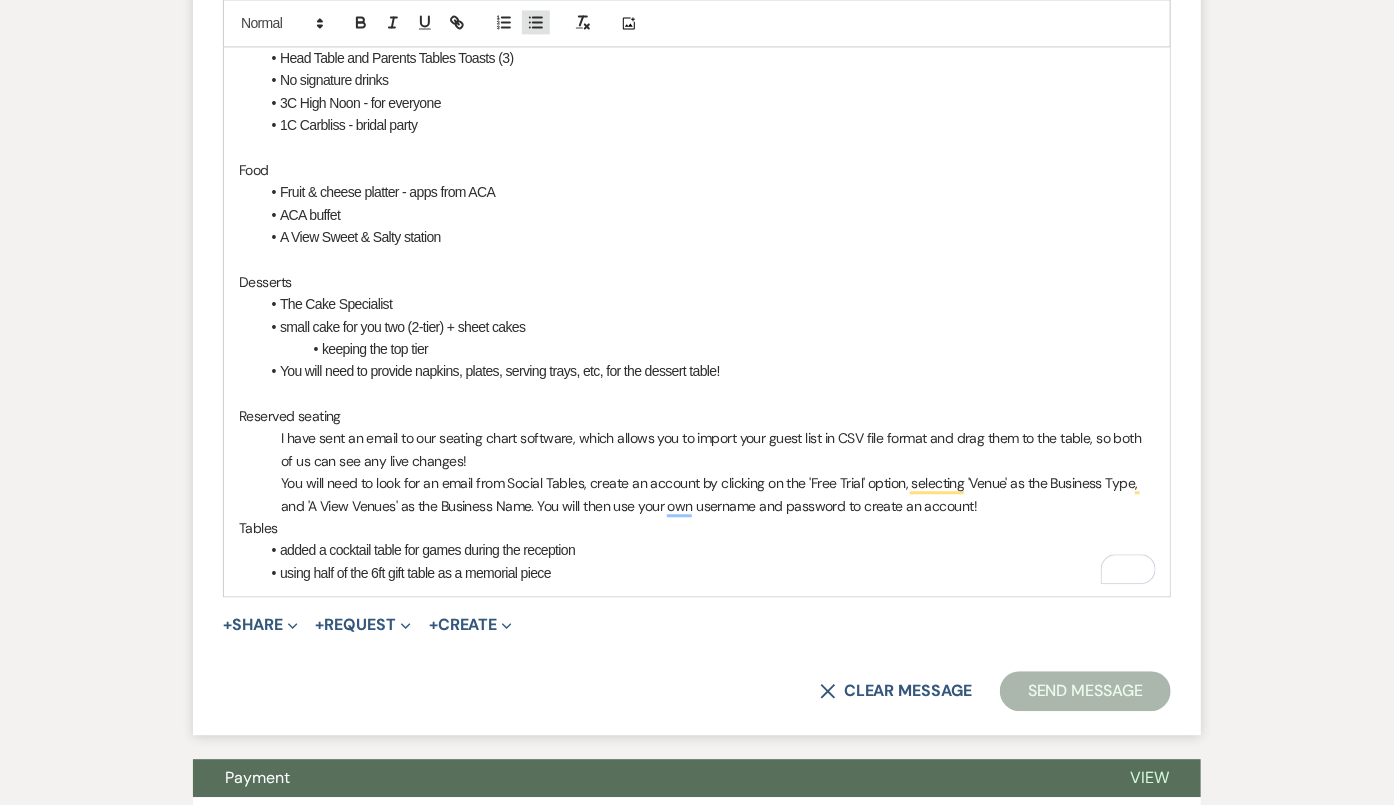 click 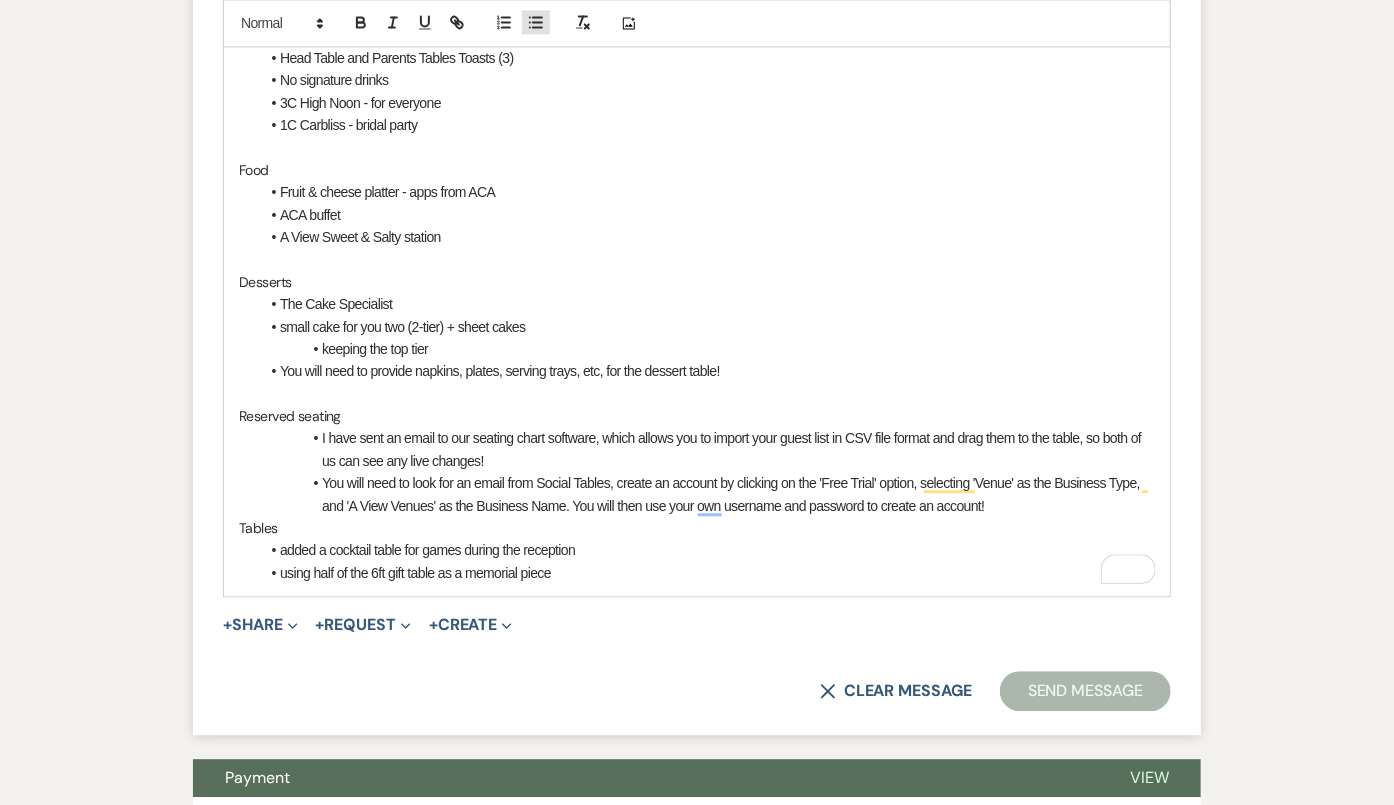 click 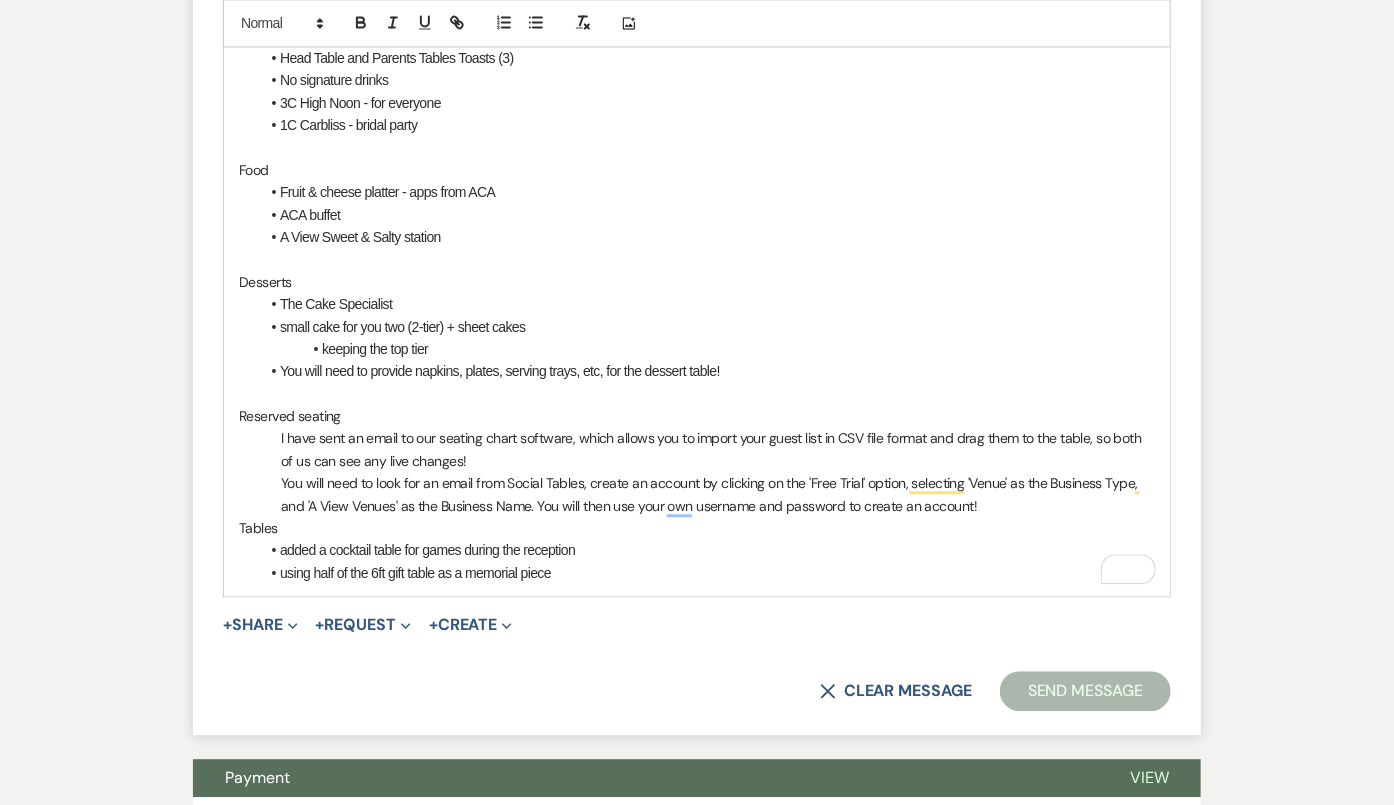 click on "I have sent an email to our seating chart software, which allows you to import your guest list in CSV file format and drag them to the table, so both of us can see any live changes!" at bounding box center [697, 449] 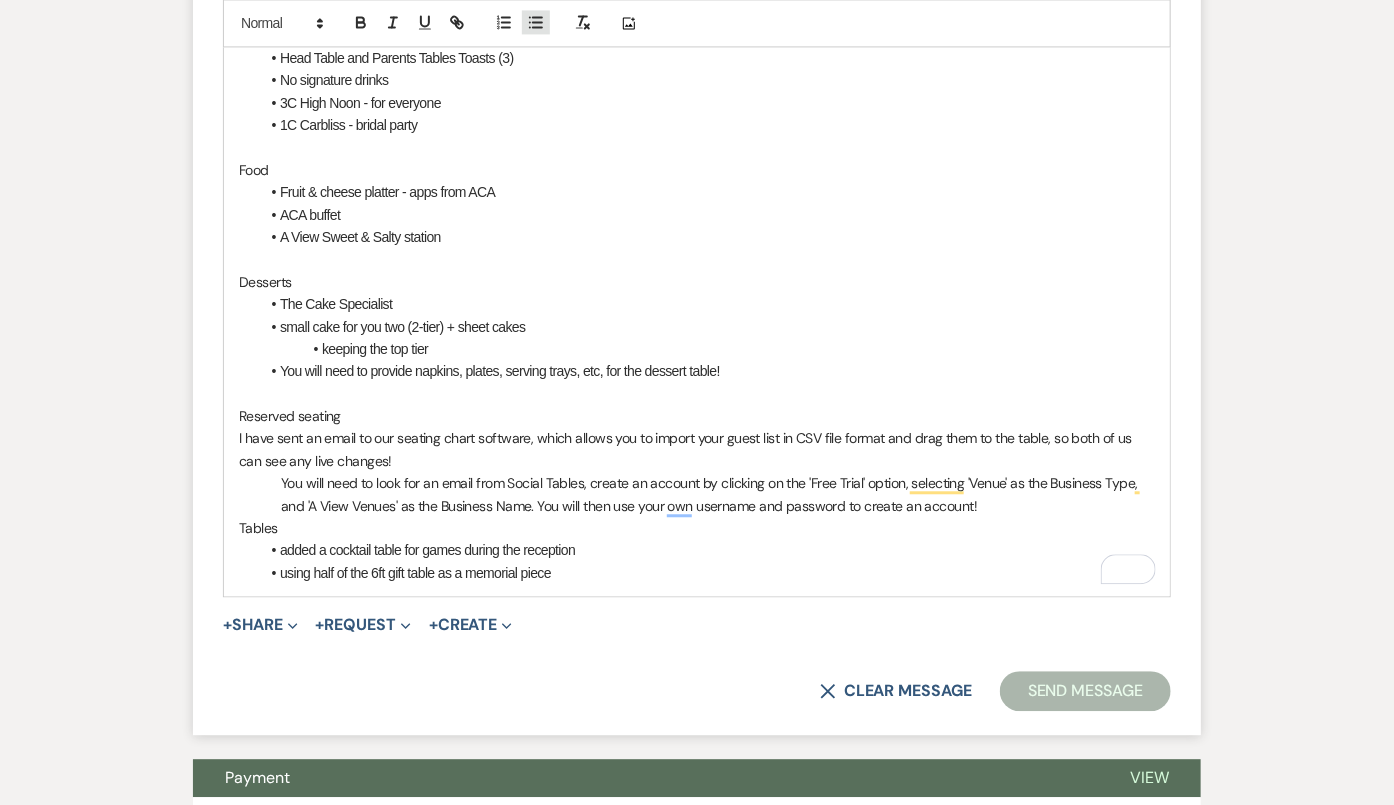 click 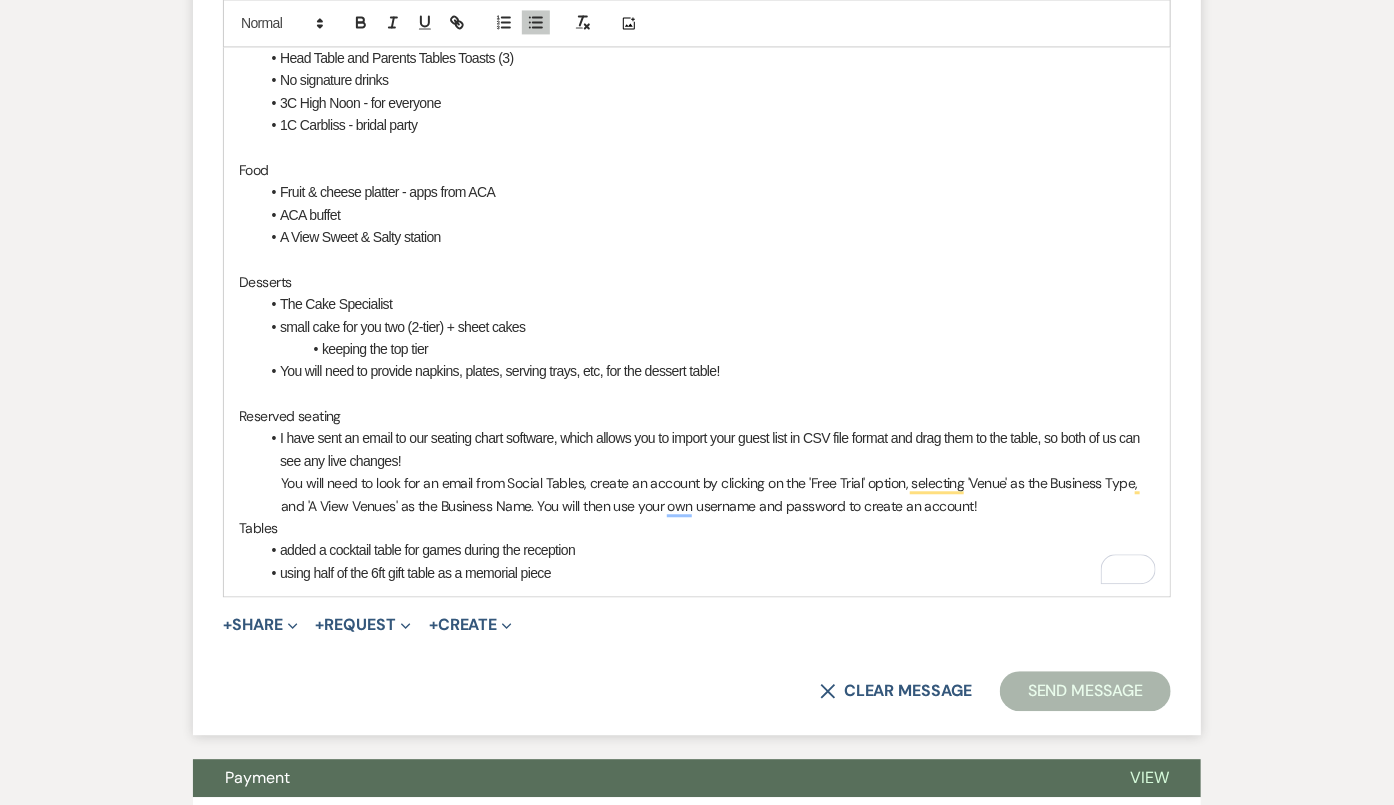 click on "You will need to look for an email from Social Tables, create an account by clicking on the 'Free Trial' option, selecting 'Venue' as the Business Type, and 'A View Venues' as the Business Name. You will then use your own username and password to create an account!" at bounding box center (697, 494) 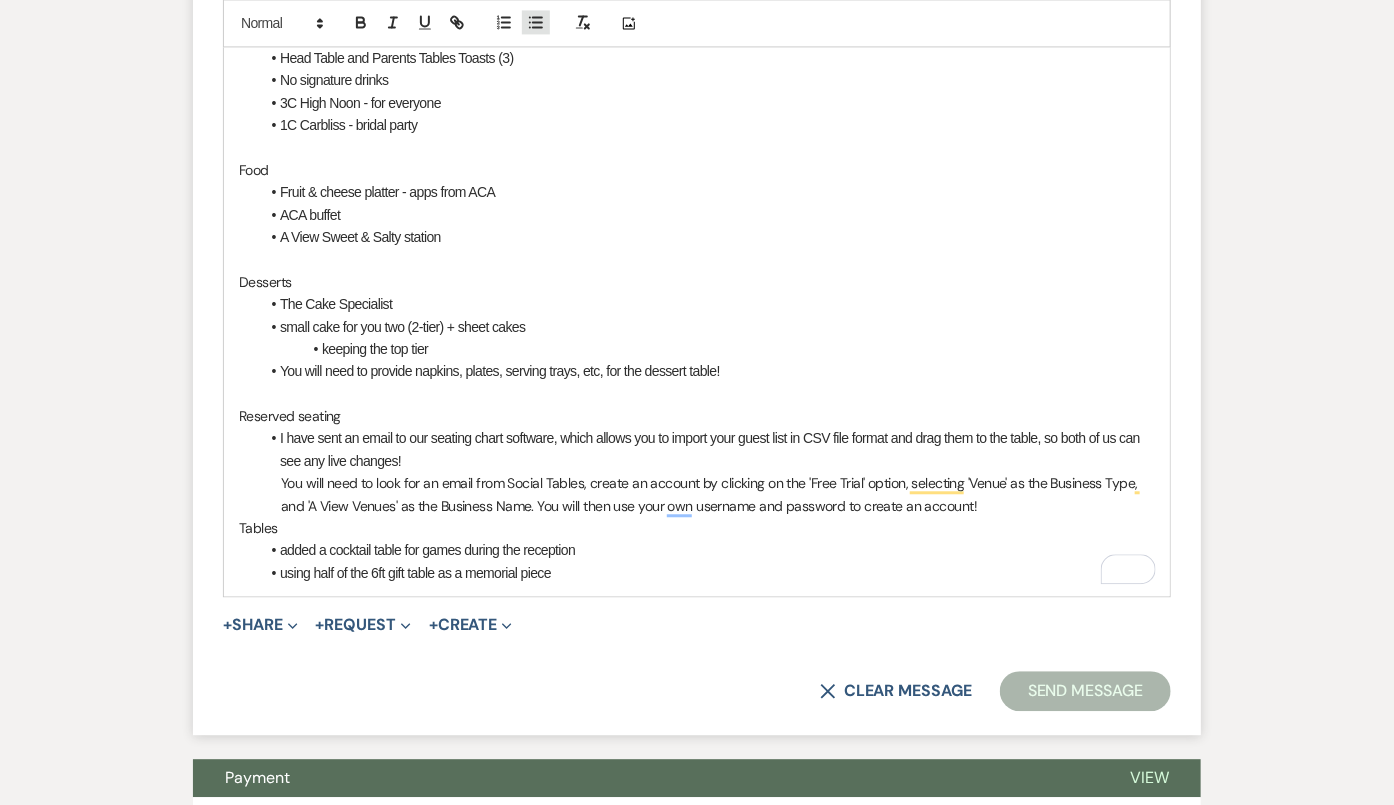 click 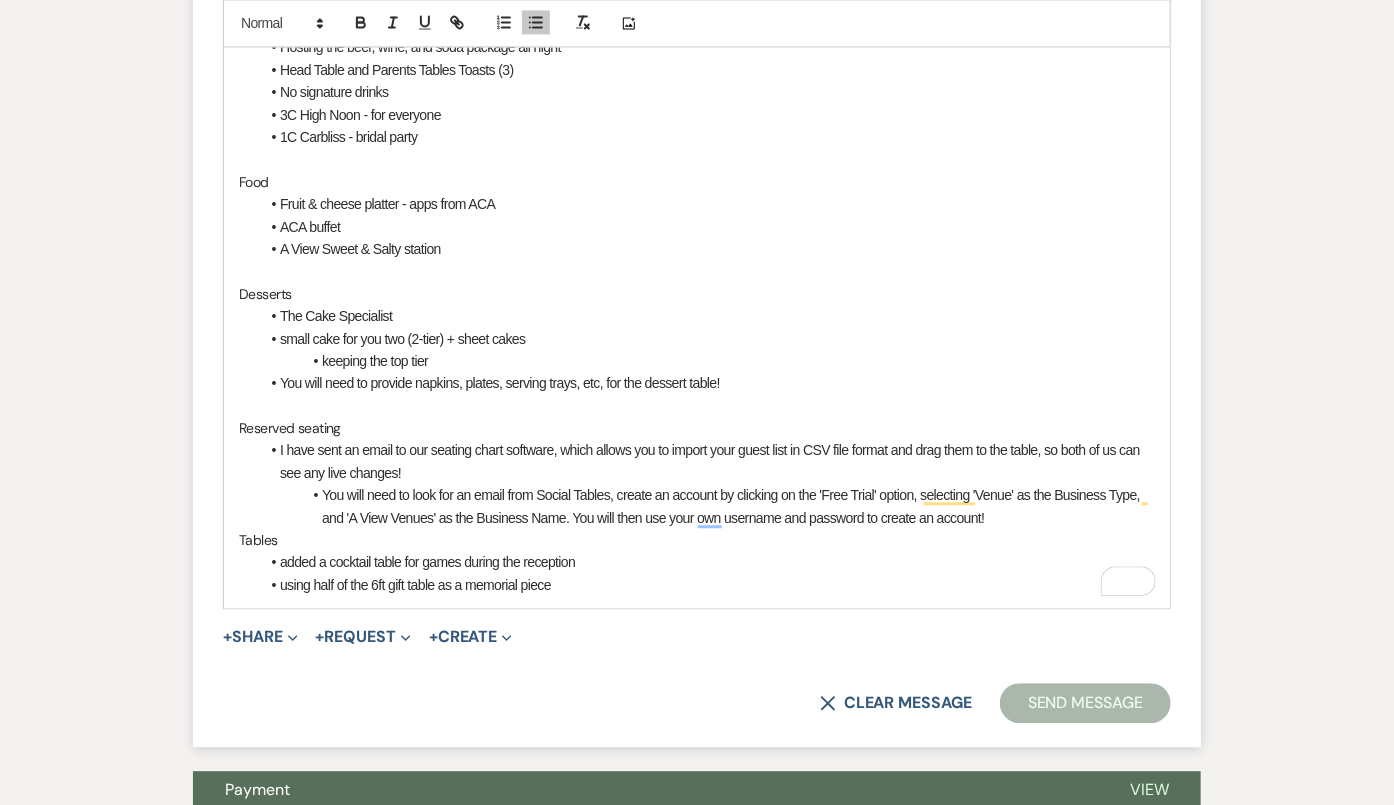 scroll, scrollTop: 1768, scrollLeft: 0, axis: vertical 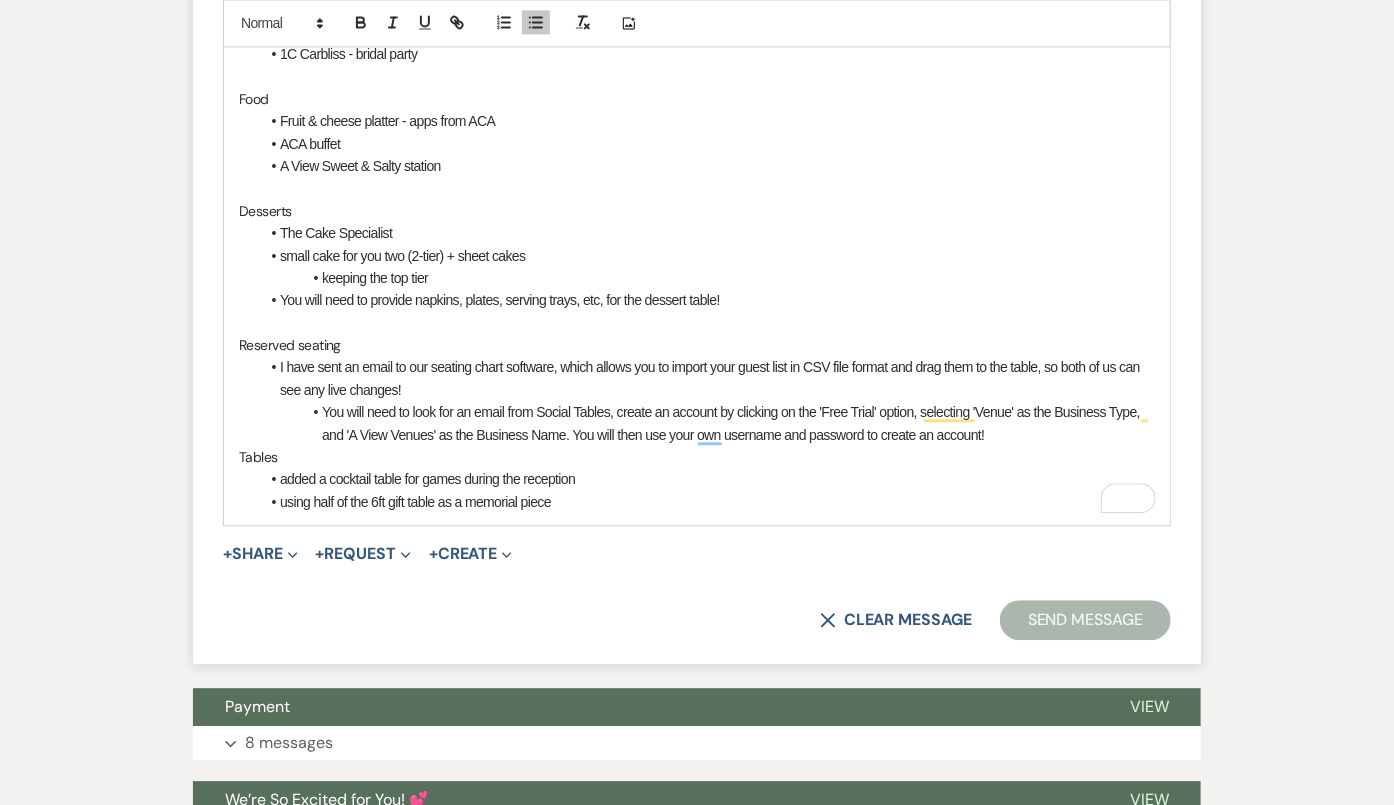 click on "You will need to look for an email from Social Tables, create an account by clicking on the 'Free Trial' option, selecting 'Venue' as the Business Type, and 'A View Venues' as the Business Name. You will then use your own username and password to create an account!" at bounding box center (707, 423) 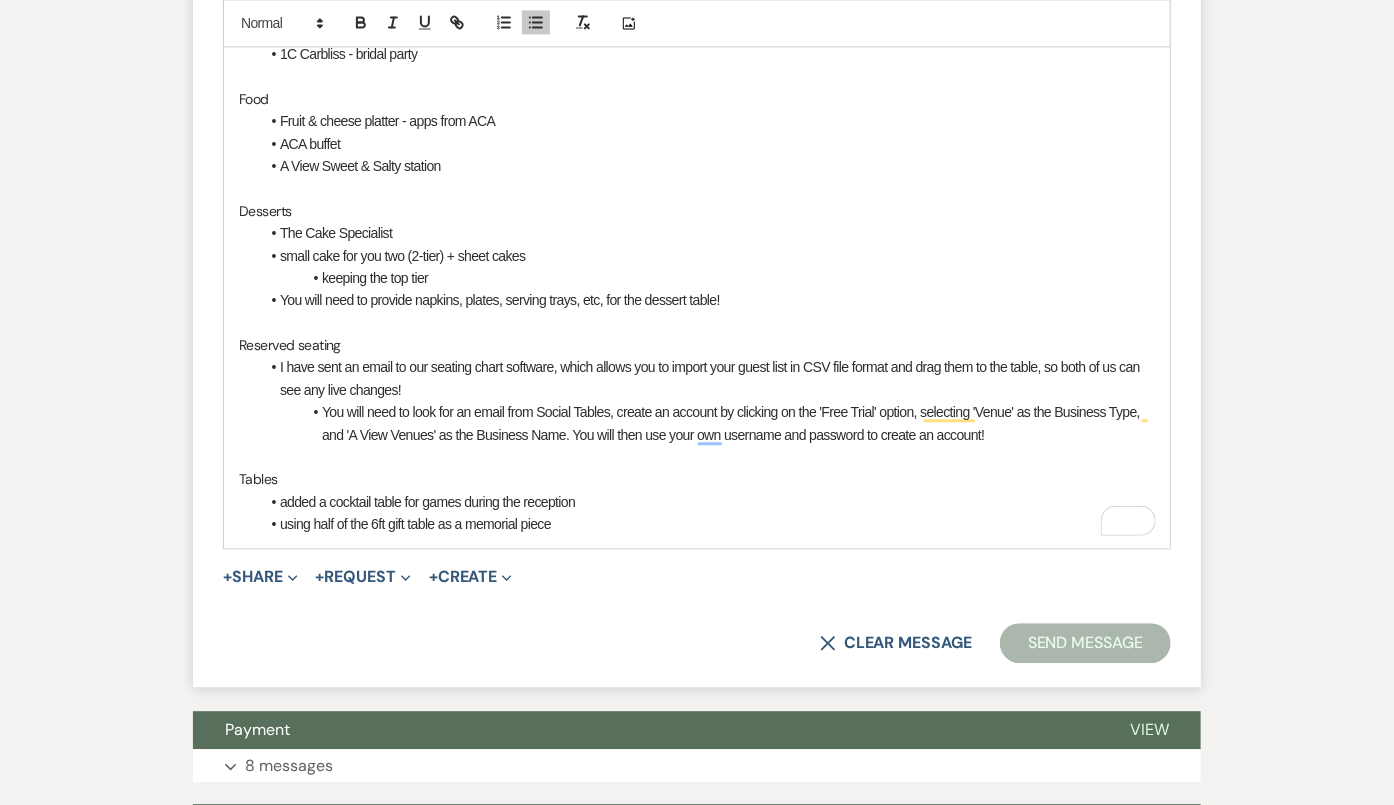 type 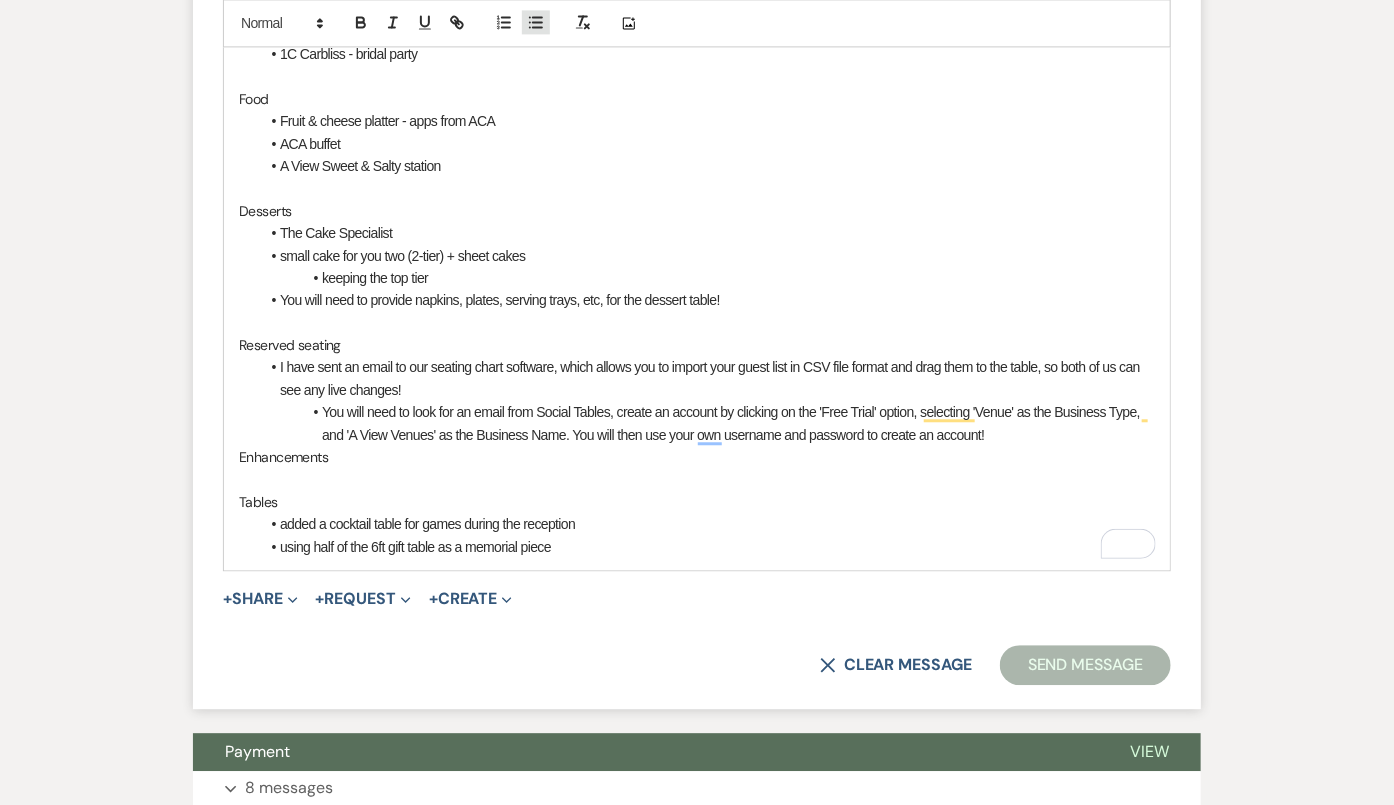 click 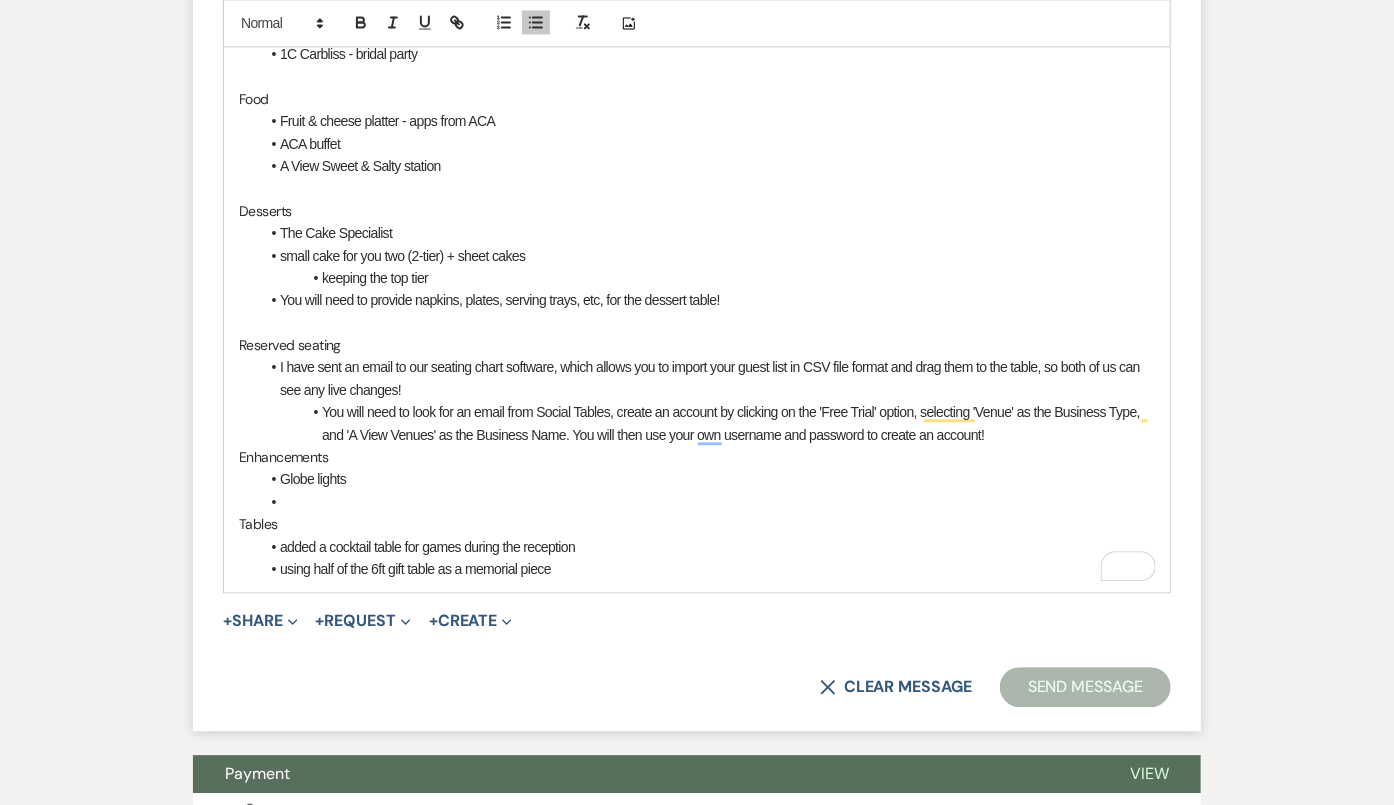 click on "Globe lights" at bounding box center [707, 479] 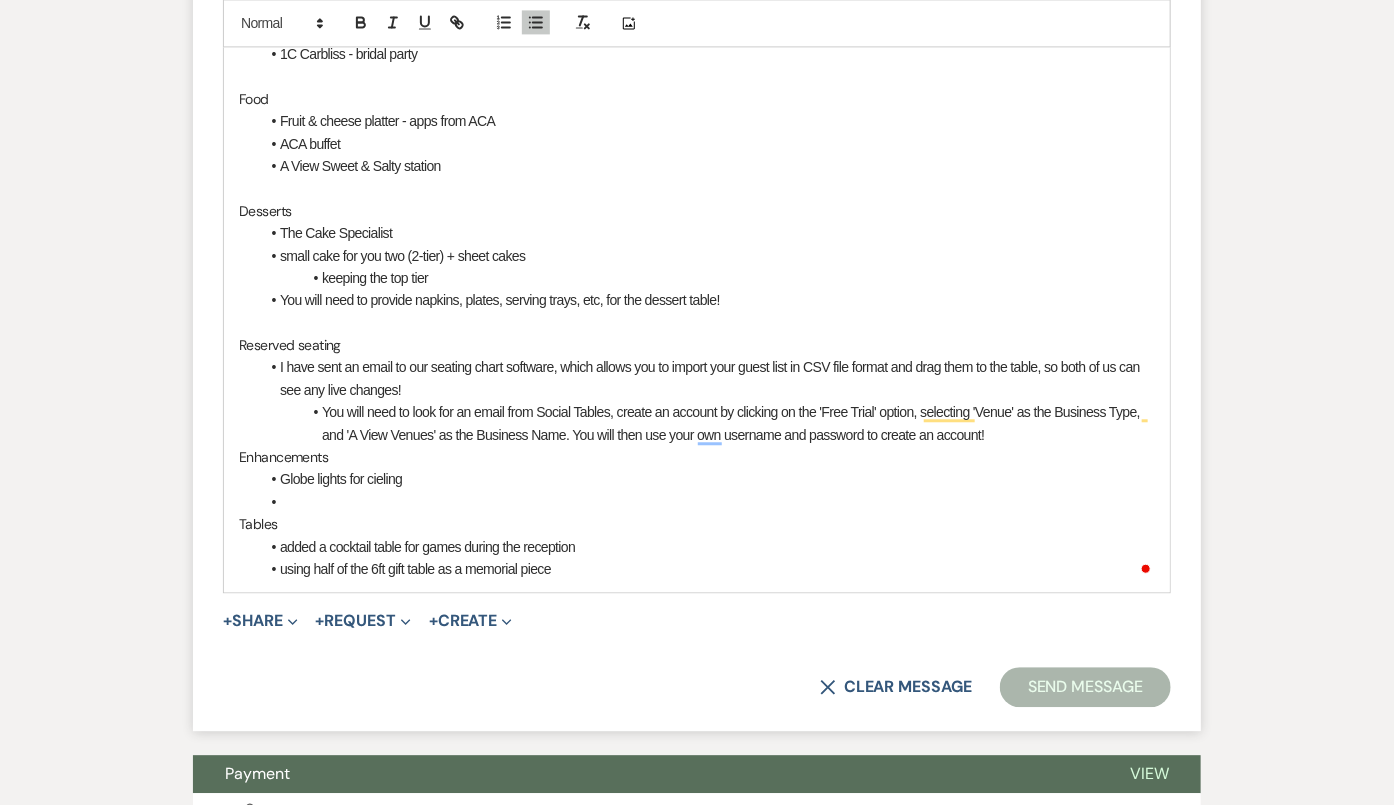 click at bounding box center (707, 502) 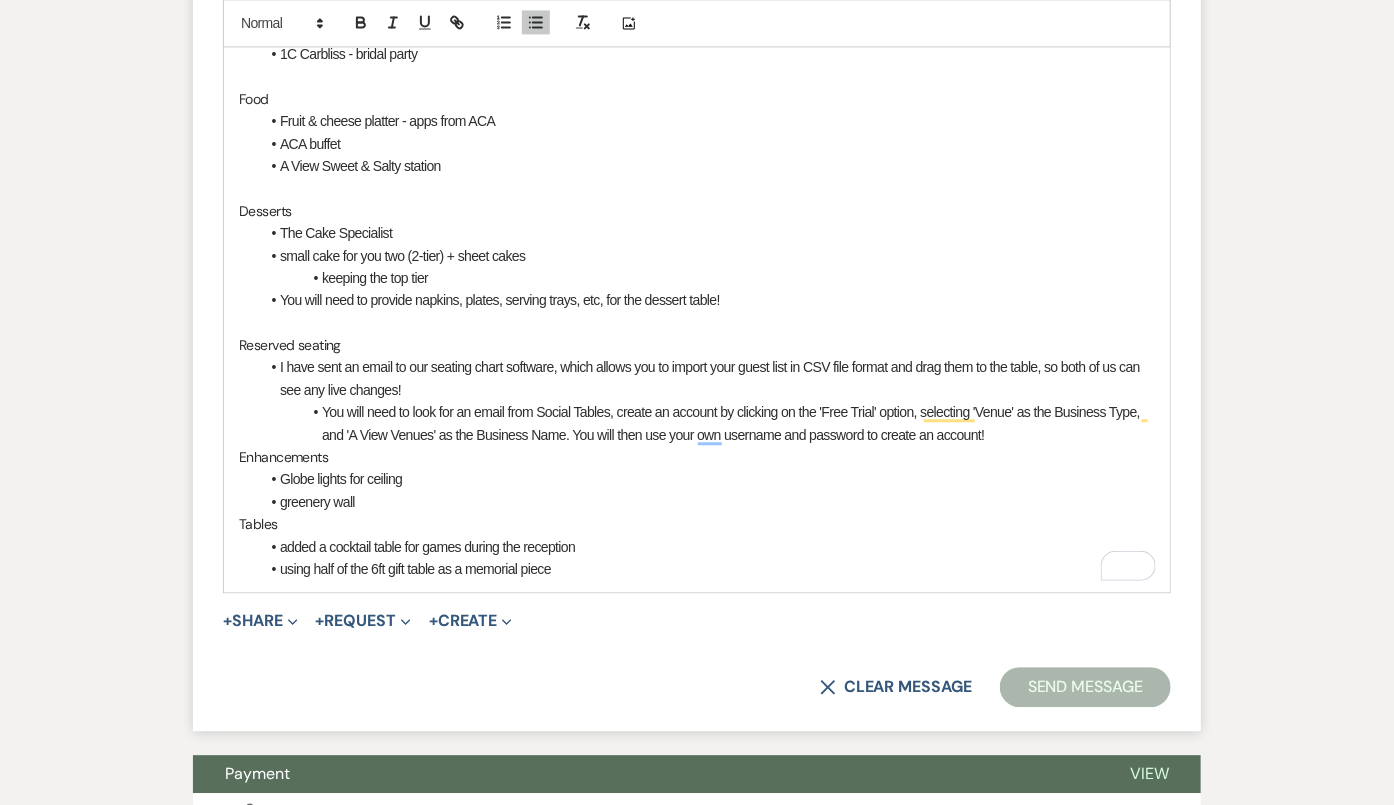 click on "greenery wall" at bounding box center [707, 502] 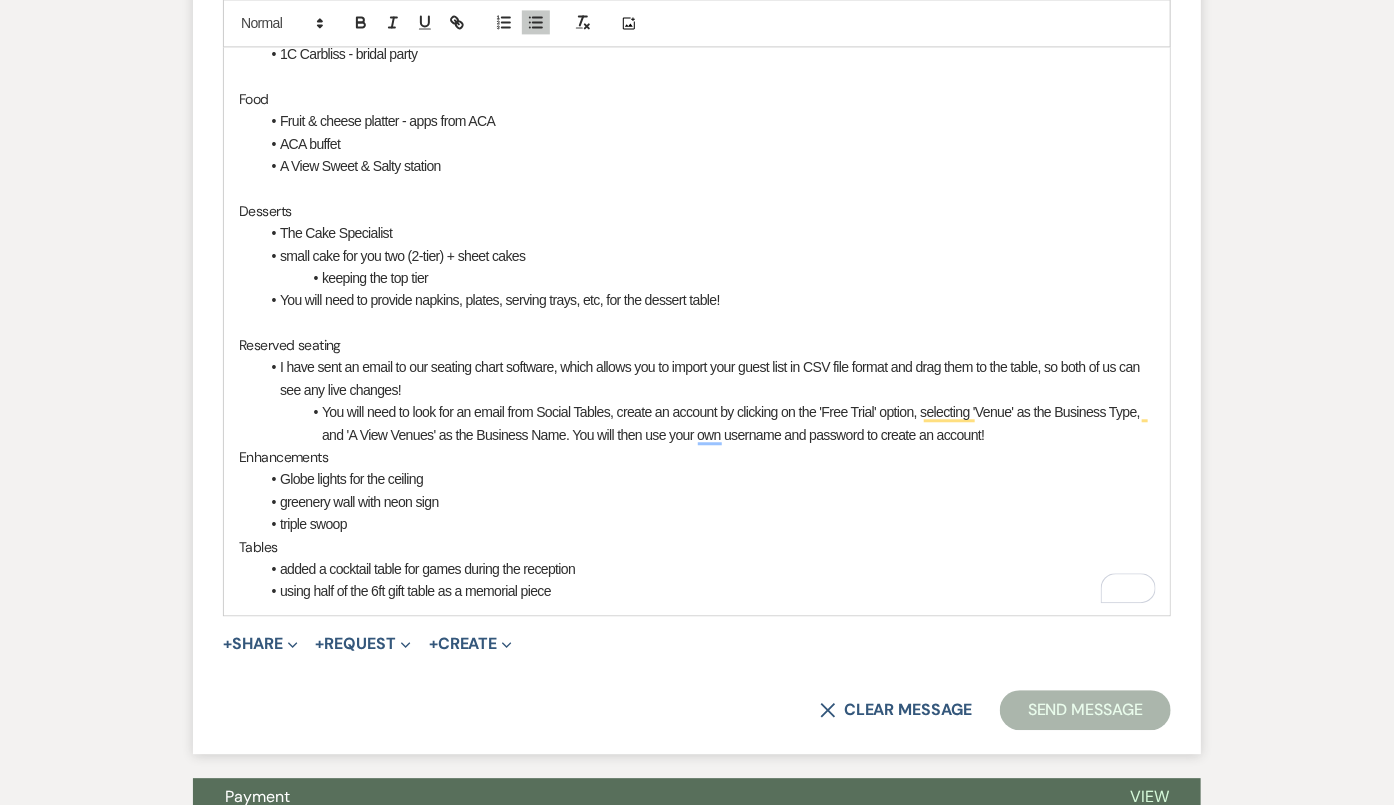 click on "triple swoop" at bounding box center [707, 524] 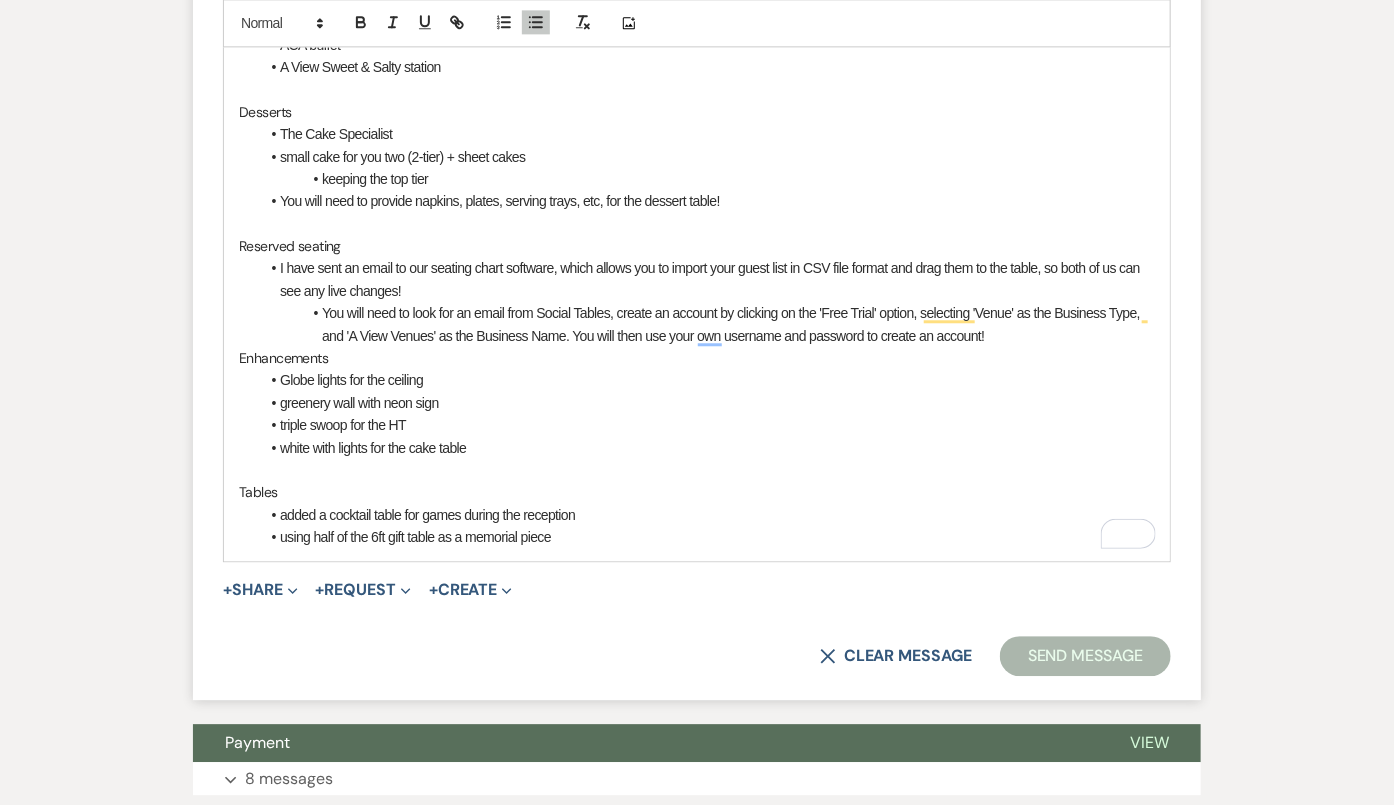 scroll, scrollTop: 1950, scrollLeft: 0, axis: vertical 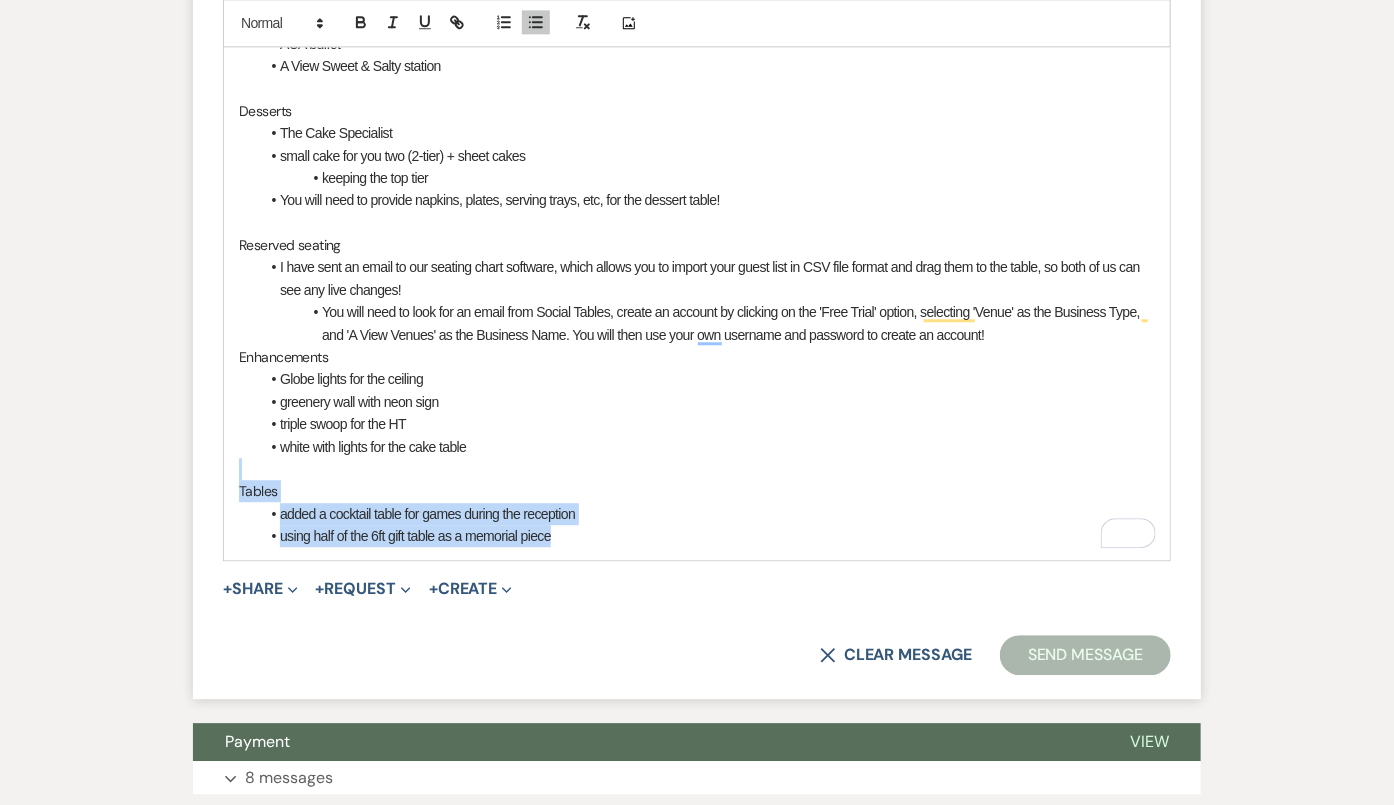 drag, startPoint x: 583, startPoint y: 547, endPoint x: 273, endPoint y: 468, distance: 319.9078 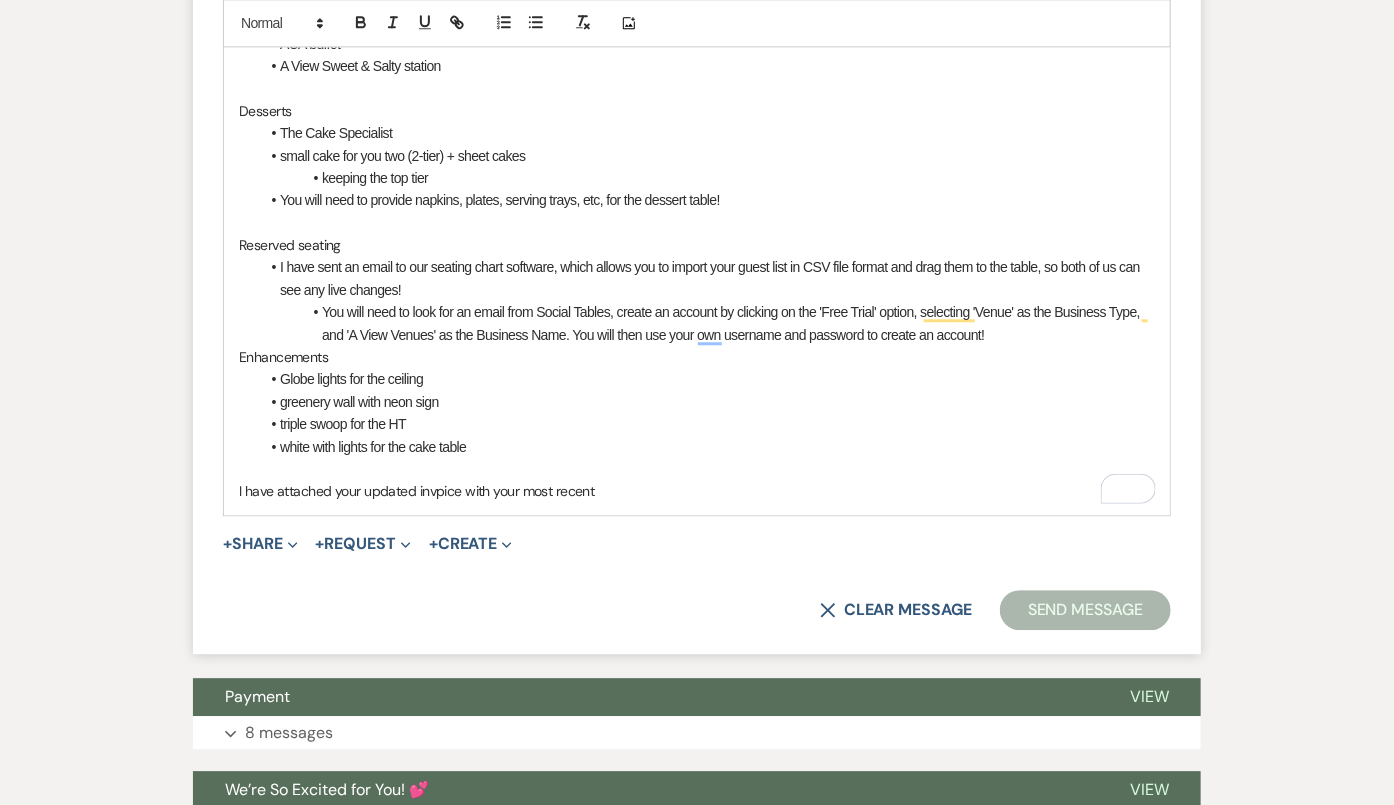 click on "I have attached your updated invpice with your most recent" at bounding box center (697, 491) 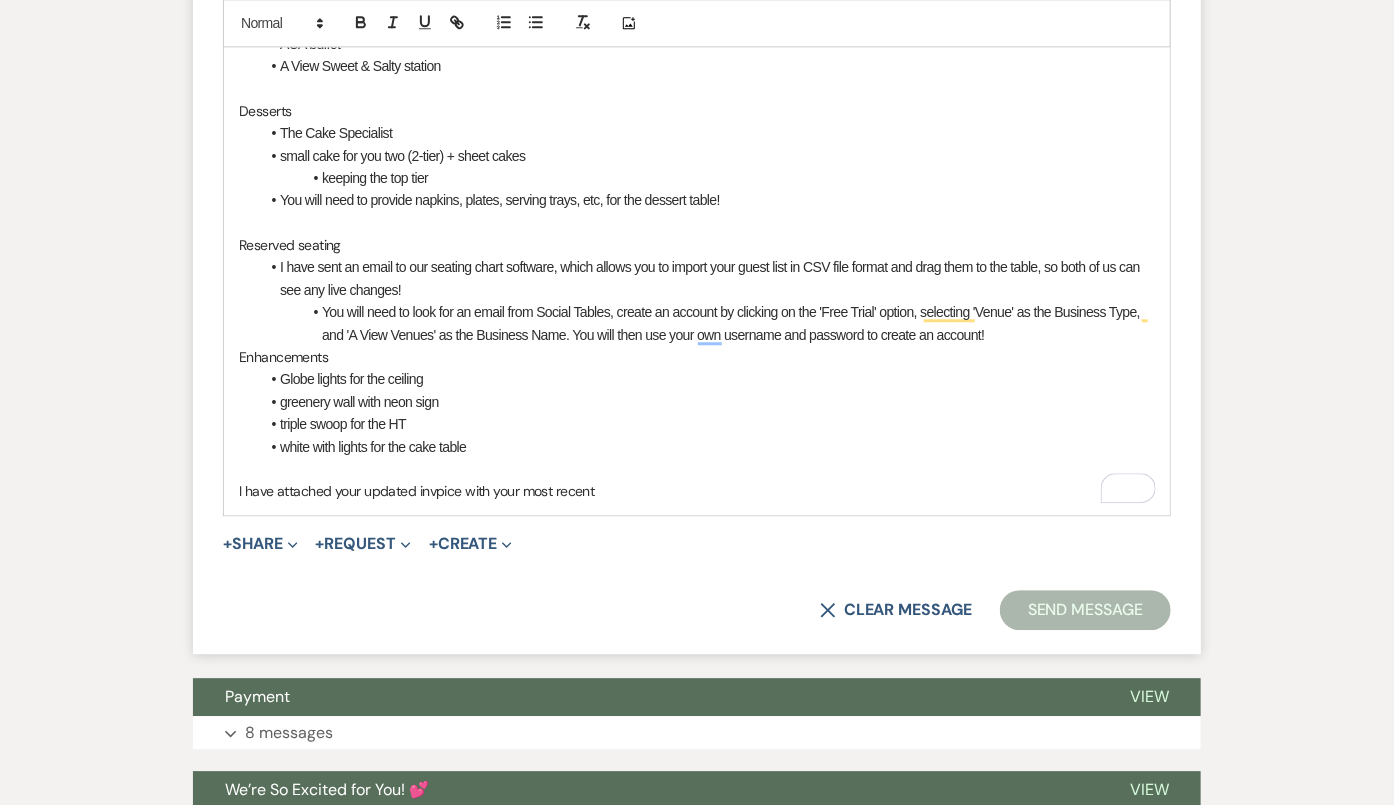click on "I have attached your updated invpice with your most recent" at bounding box center (697, 491) 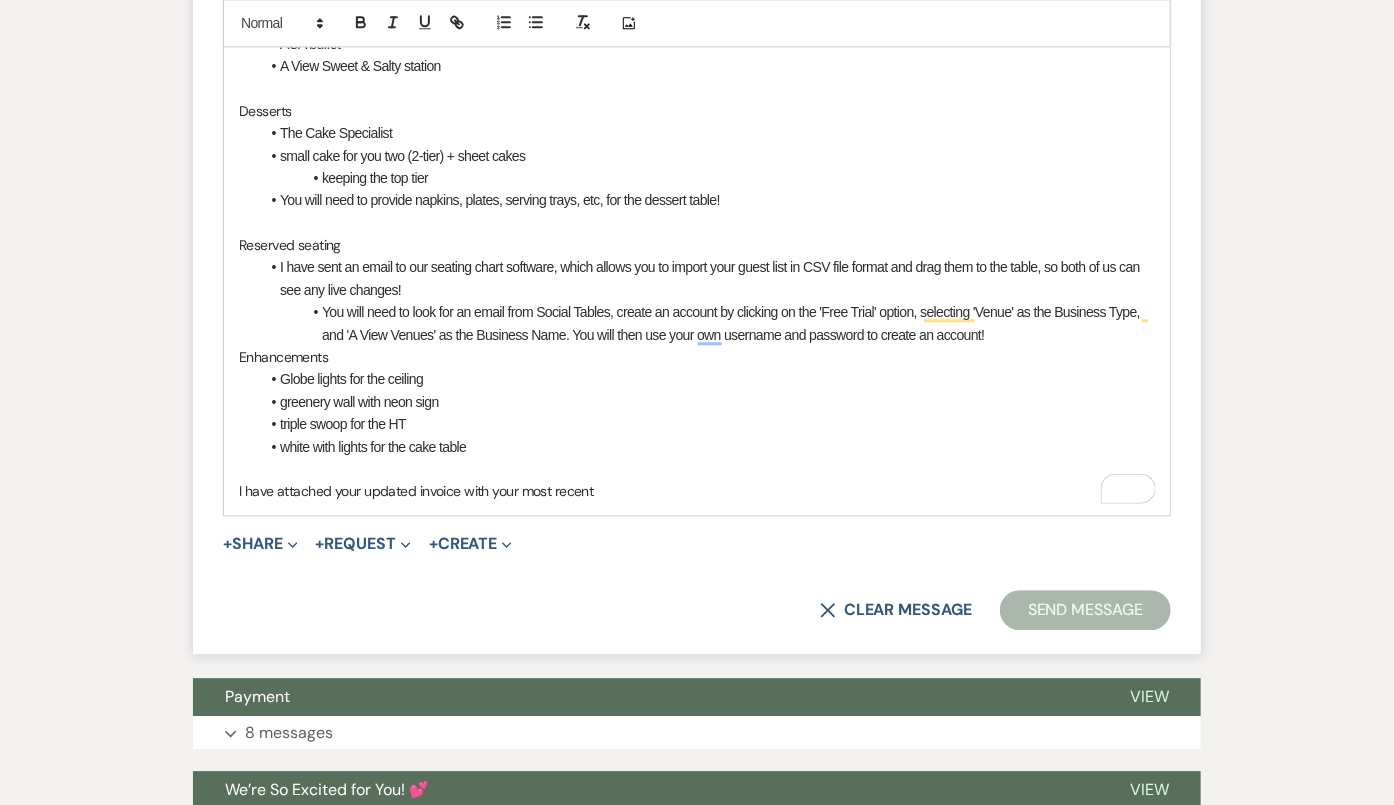 click on "Hi Emma and Brody, Thank you for coming in to see me on Tuesday! As promised, here is a detailed recap for your review - Timeline 1:00 - Wedding Party Arrival 1:10 - Wedding Party Rehearsal (No Emma) 1:45 - First Look 3:45 - Day-of coordinator to line up family/wedding party 4:00 - Ceremony starts 4:30 - Bar & Music begin (start of reception) 5:15 guests find their seats (cocktail hour ends) 5:20 - Grand Entrance 5:30 - Dinner 5:50 - cake cutting 6:15 - Toasts 6:30 - Dances 10:00 - bar & music end 10:30 - venue cleared Ceremony Details No Unity ceremony A View Pergola Drape 2 flower arrangements at the beginning of the aisle - to be moved inside to the Head Table Beverages Hosting the beer, wine, and soda package all night Head Table and Parents Tables Toasts (3) No signature drinks 3C High Noon - for everyone 1C Carbliss - bridal party Food Fruit & cheese platter - apps from ACA ACA buffet A View Sweet & Salty station Desserts The Cake Specialist small cake for you two (2-tier) + sheet cakes Reserved seating" at bounding box center [697, -136] 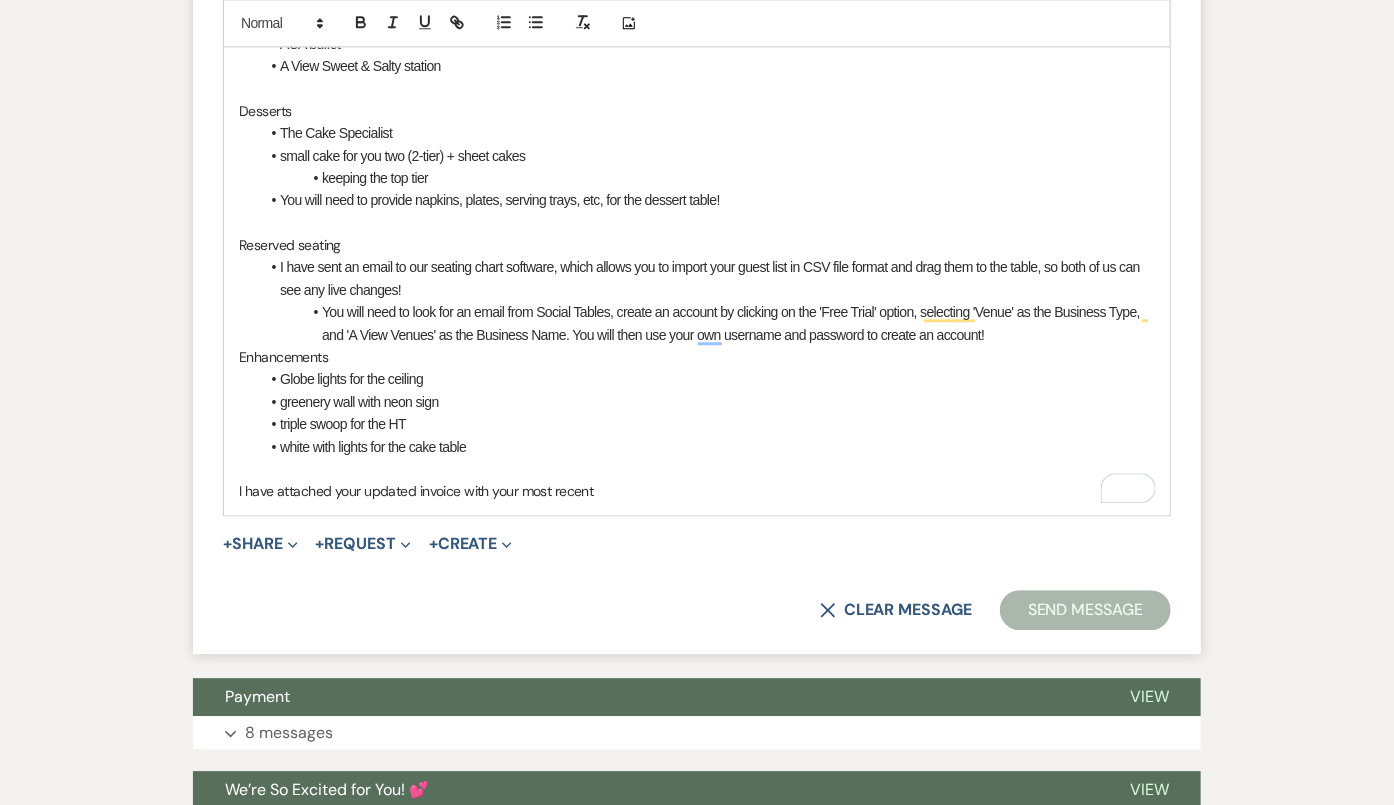 click on "I have attached your updated invoice with your most recent" at bounding box center (697, 491) 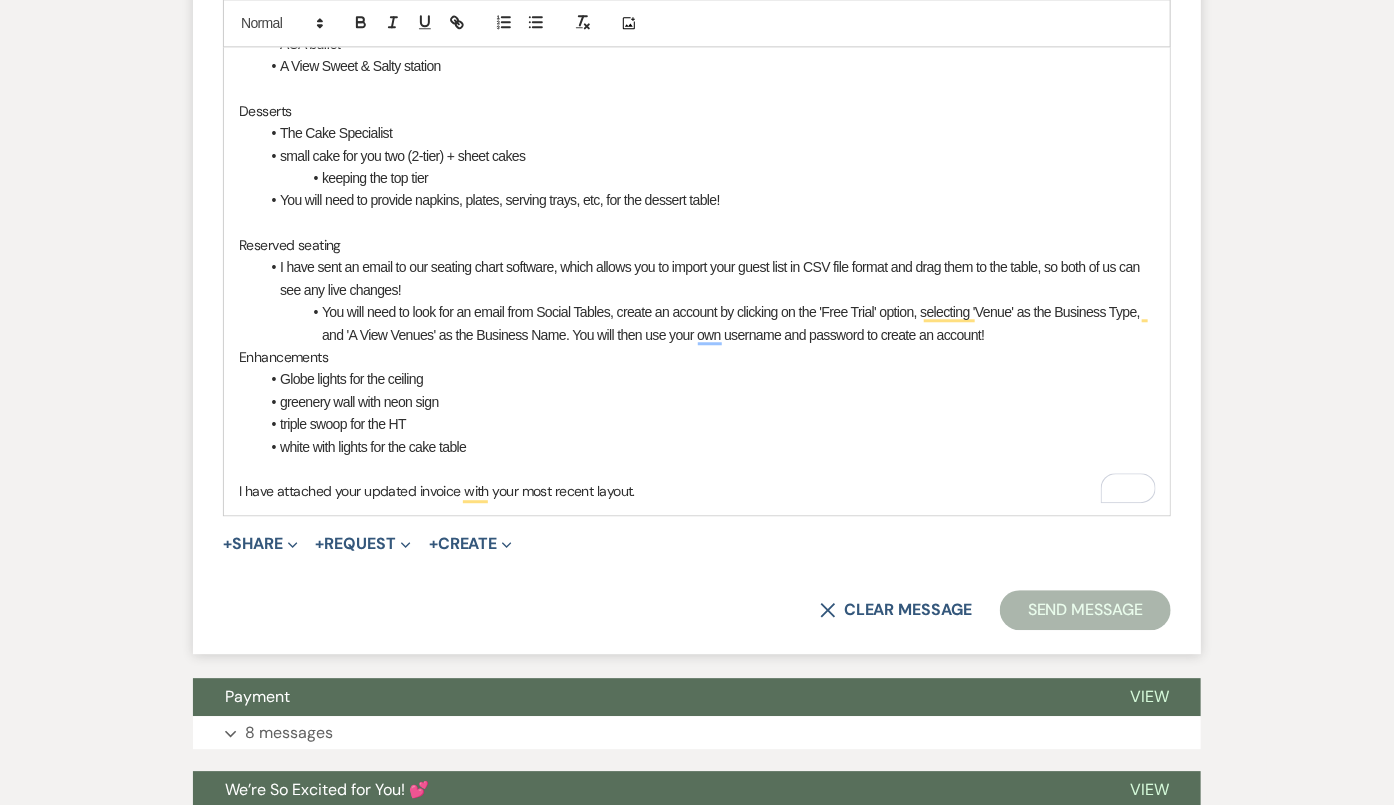 click on "I have attached your updated invoice with your most recent layout." at bounding box center (697, 491) 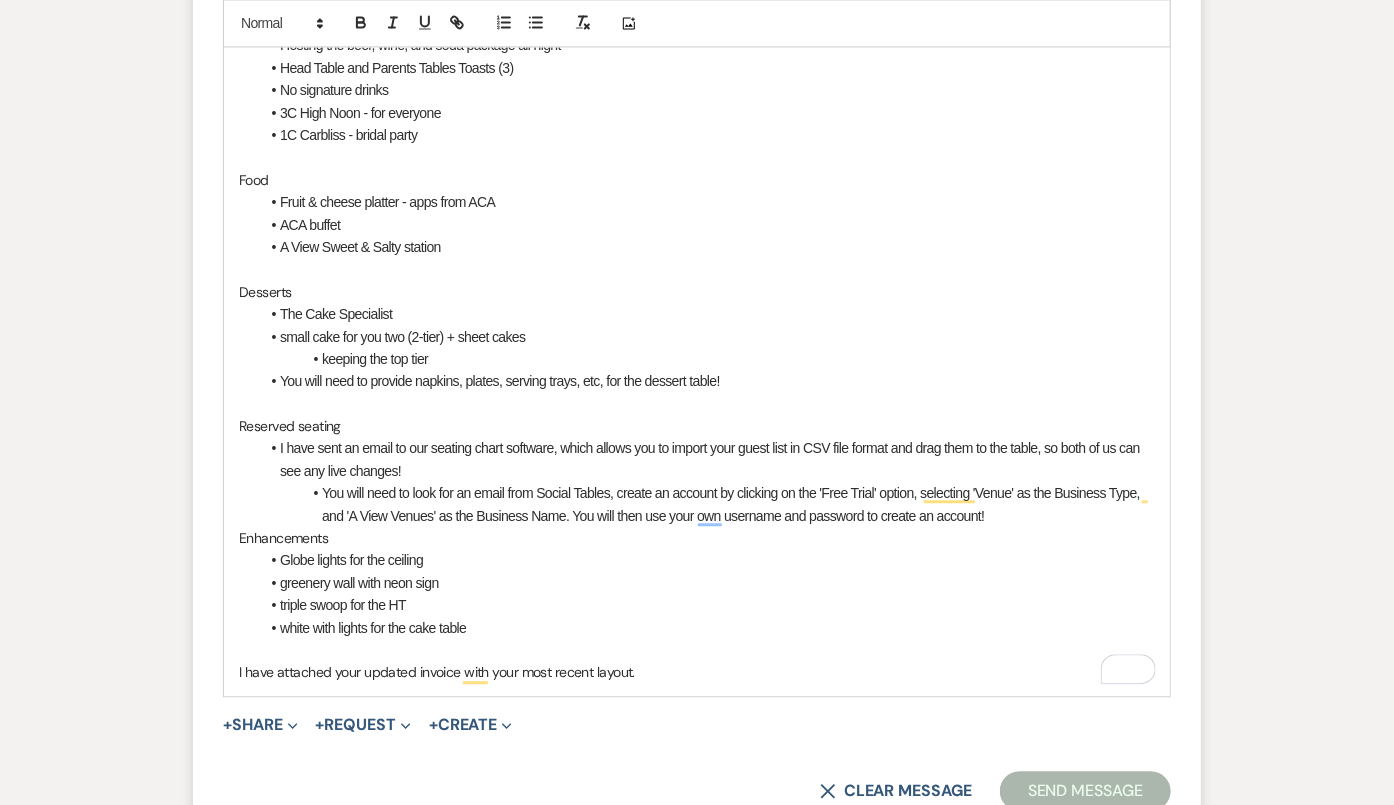 scroll, scrollTop: 1912, scrollLeft: 0, axis: vertical 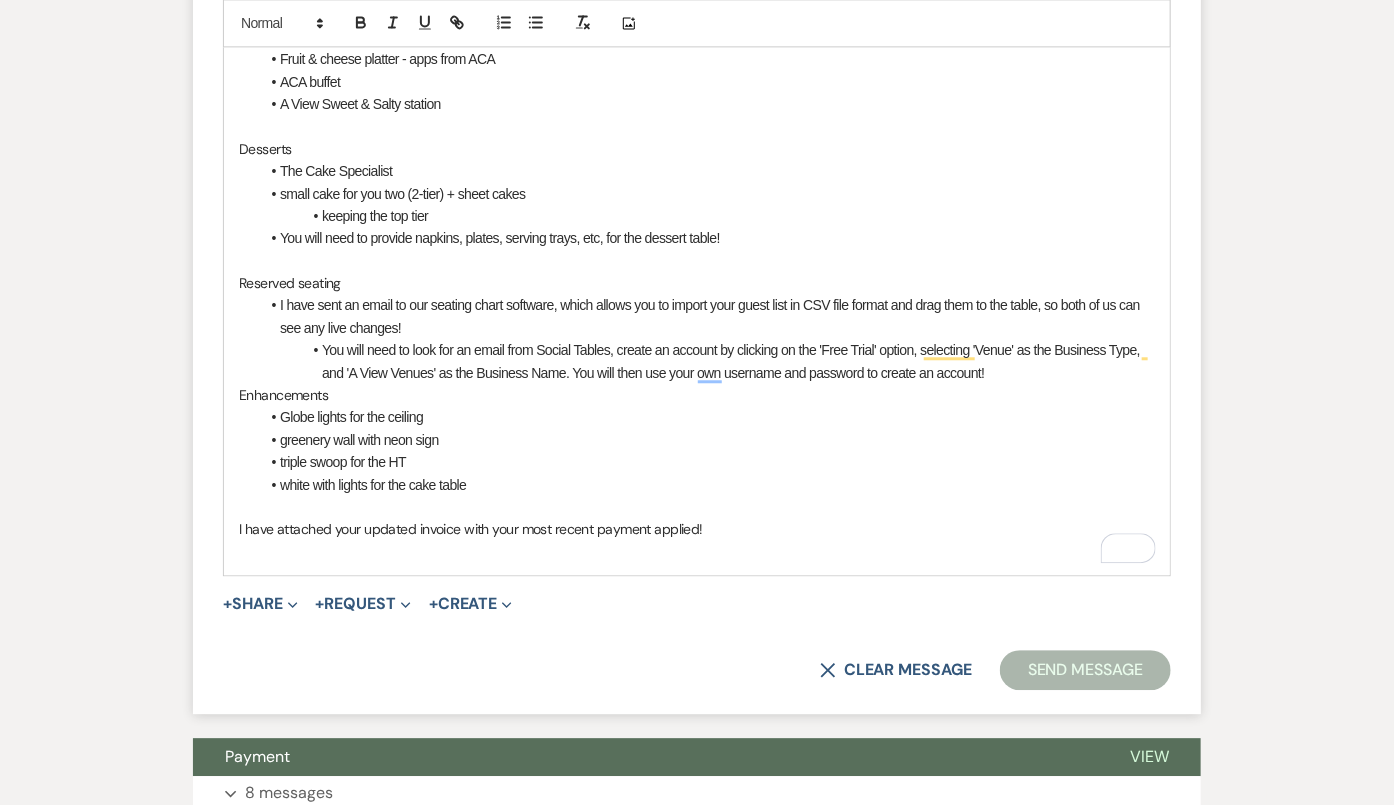drag, startPoint x: 740, startPoint y: 519, endPoint x: 464, endPoint y: 519, distance: 276 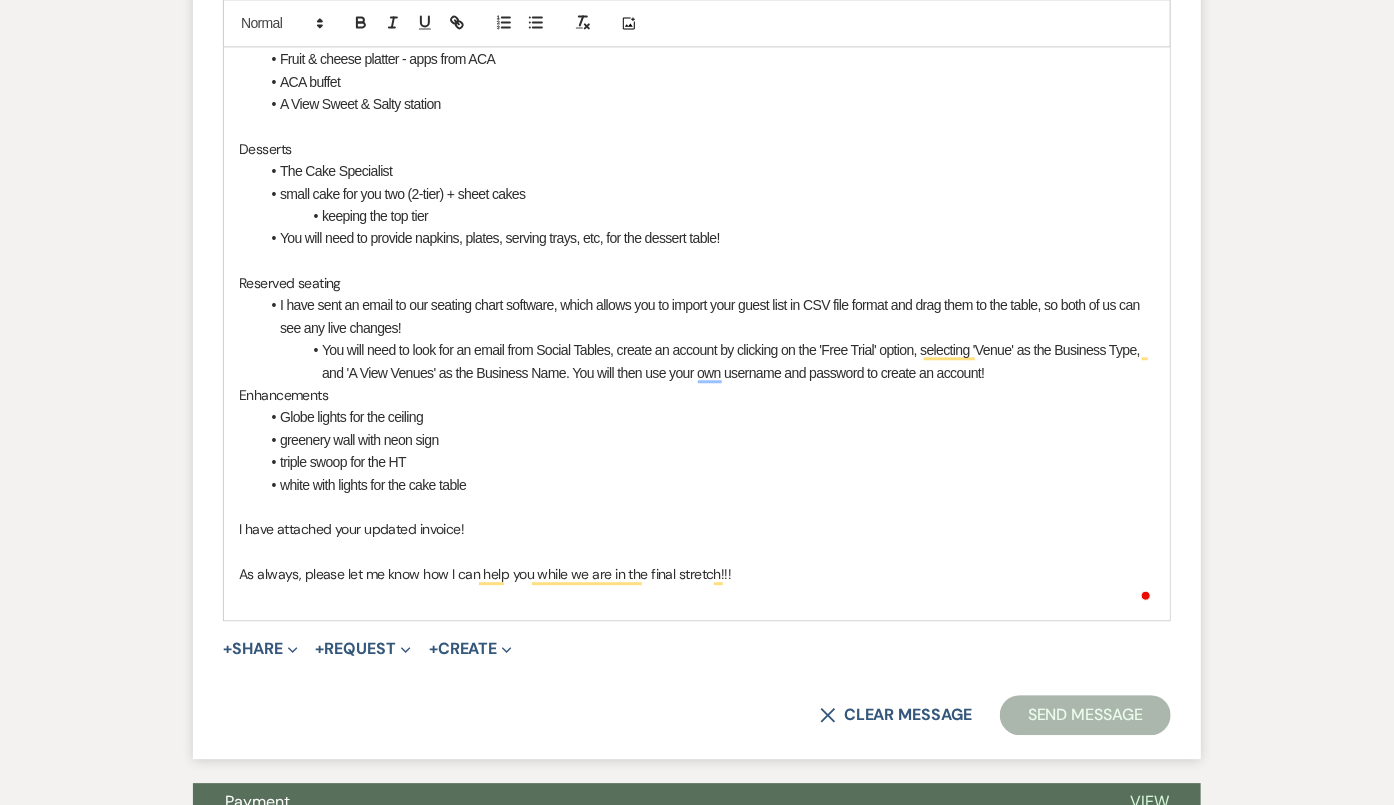 click on "As always, please let me know how I can help you while we are in the final stretch!!!" at bounding box center [697, 574] 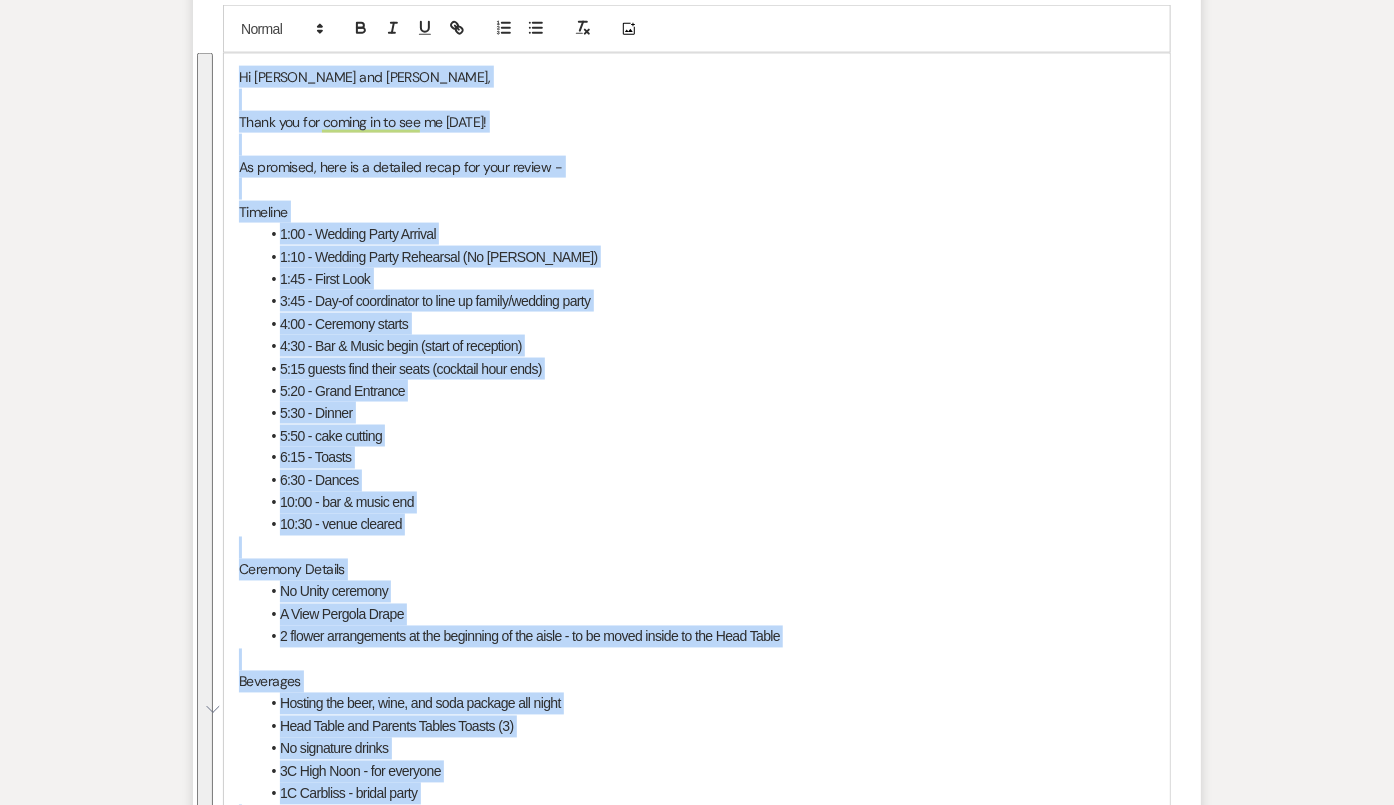 scroll, scrollTop: 1031, scrollLeft: 0, axis: vertical 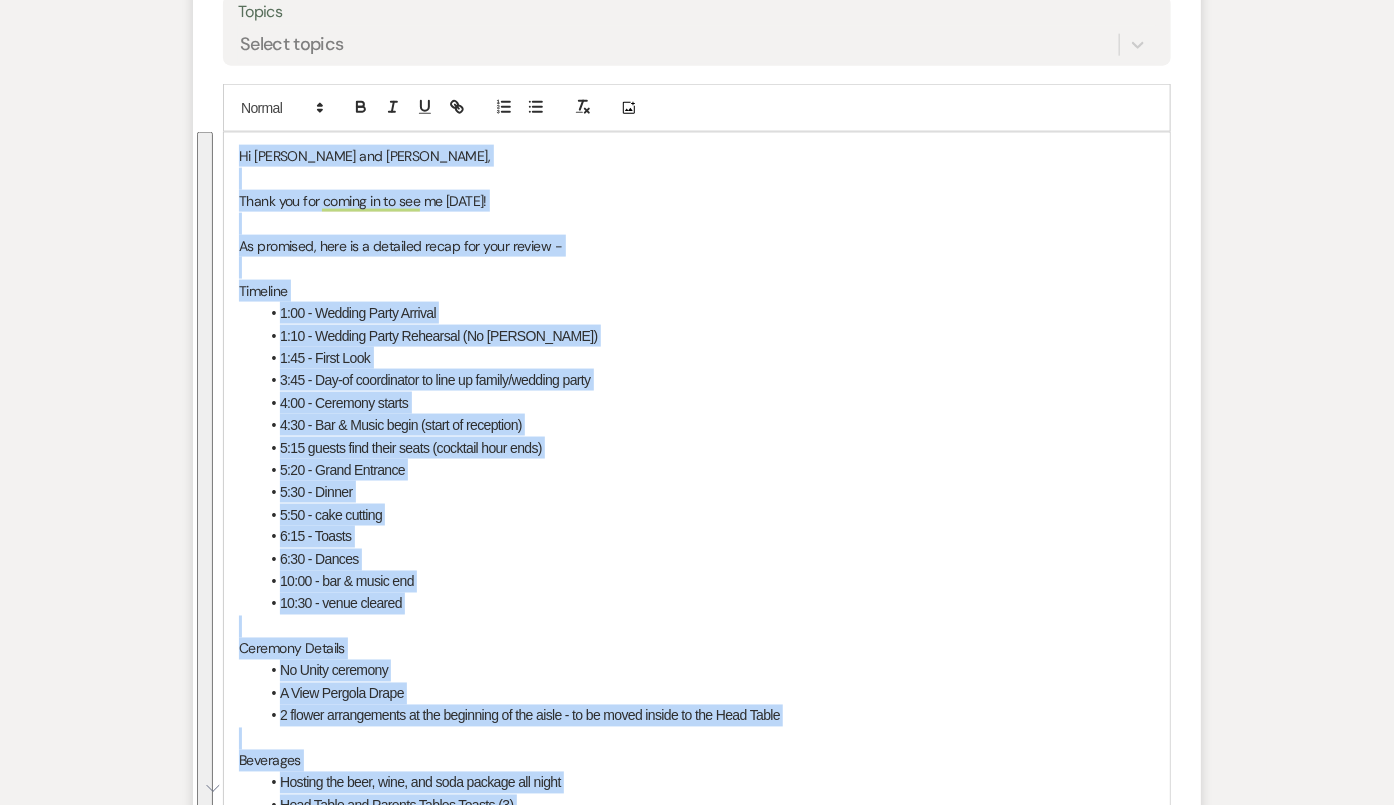 drag, startPoint x: 737, startPoint y: 567, endPoint x: 232, endPoint y: 122, distance: 673.0899 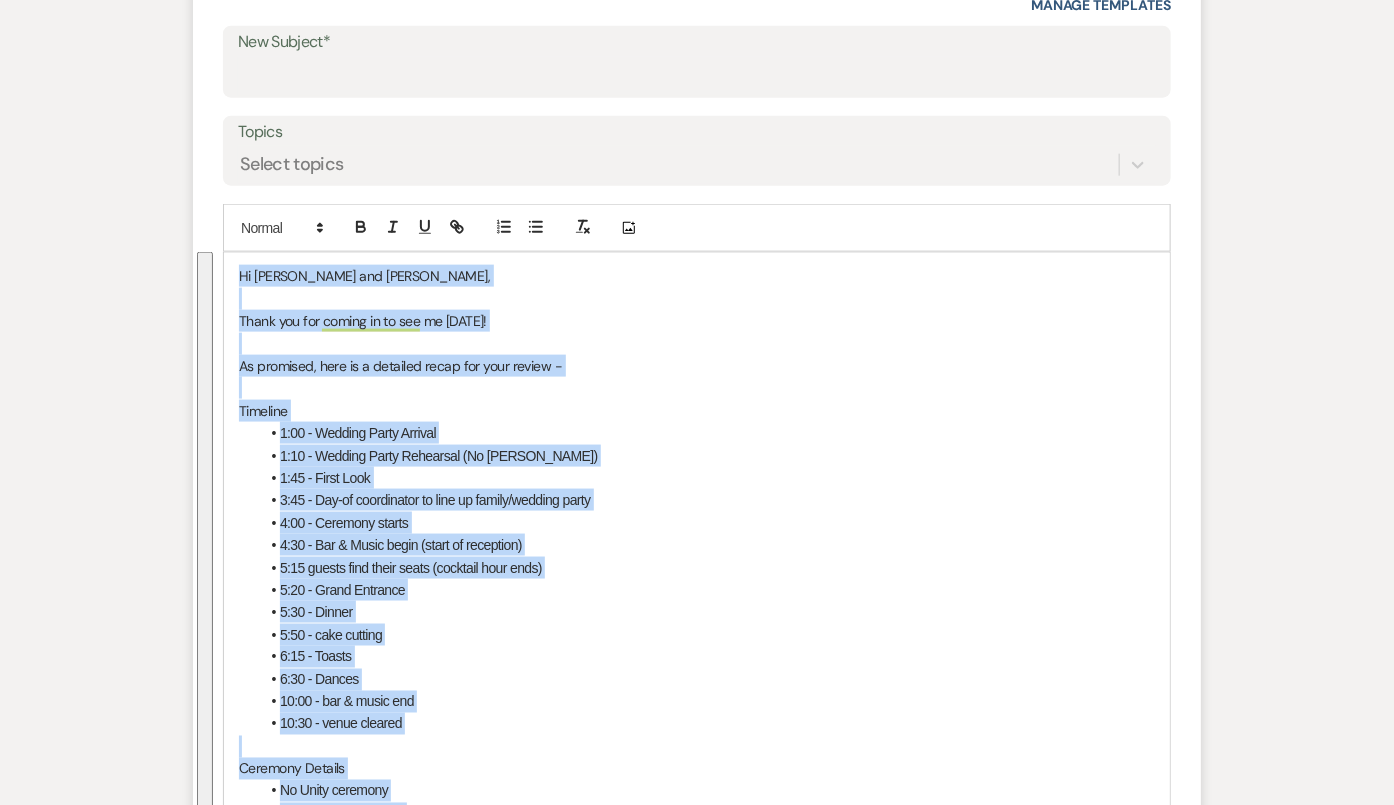 scroll, scrollTop: 681, scrollLeft: 0, axis: vertical 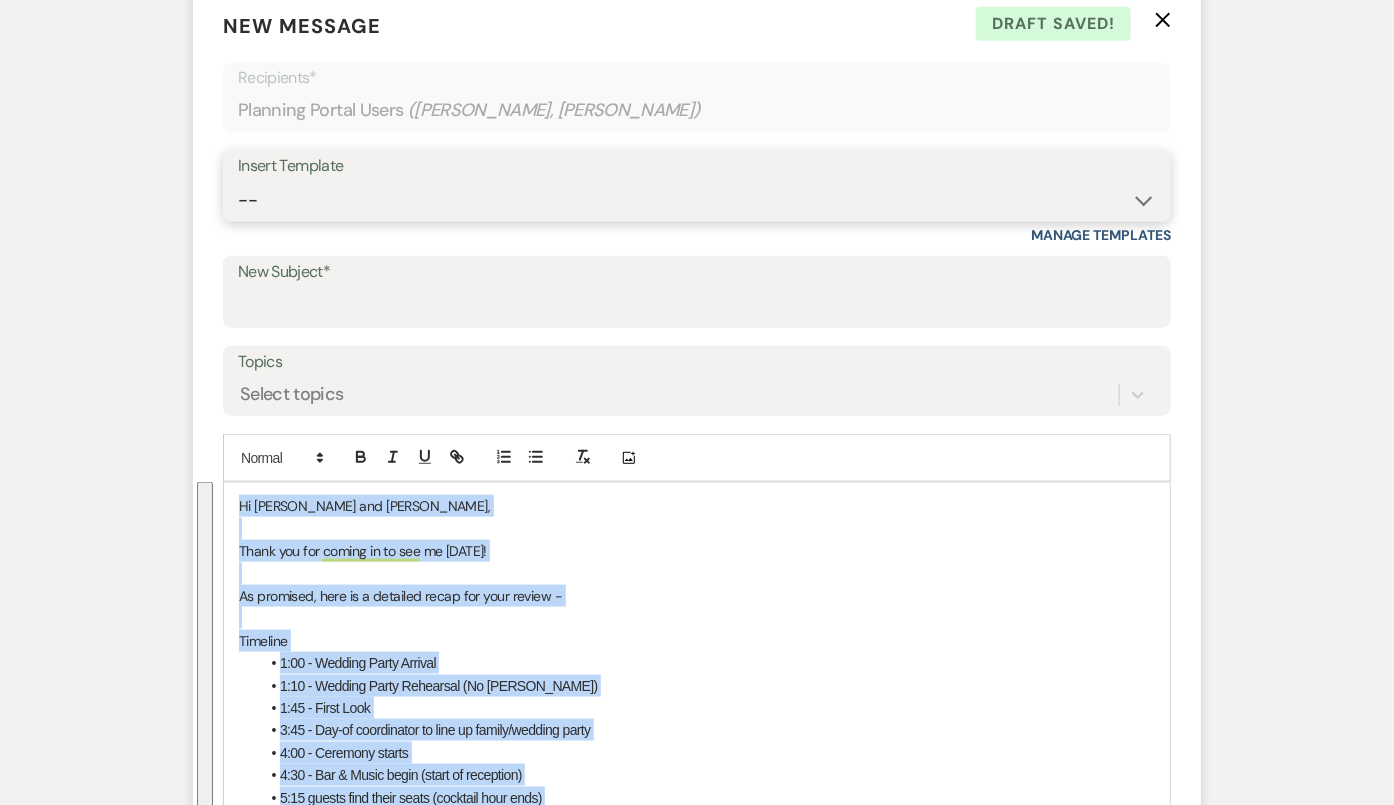 click on "-- Tour Confirmation Contract (Pre-Booked Leads) Out of office Inquiry Email All 3 Venues Inquiry Welcome Email Initial Inquiry Follow Up Say YES to the Venue!  Britney Tour Follow Up - A Special Note from A View  Pharna  Brochure Download Follow Up A View on State - Drop Box 8 Month Meeting - Delaney 12 M Payment - PC 8 M Meeting - PC 3 M - PC Final - PC Post Final - PC Delaney Signature Delaney Signature LL Signature Del & PC  Brit Signature Lead Follow Up 2nd Lead Follow Up" at bounding box center [697, 200] 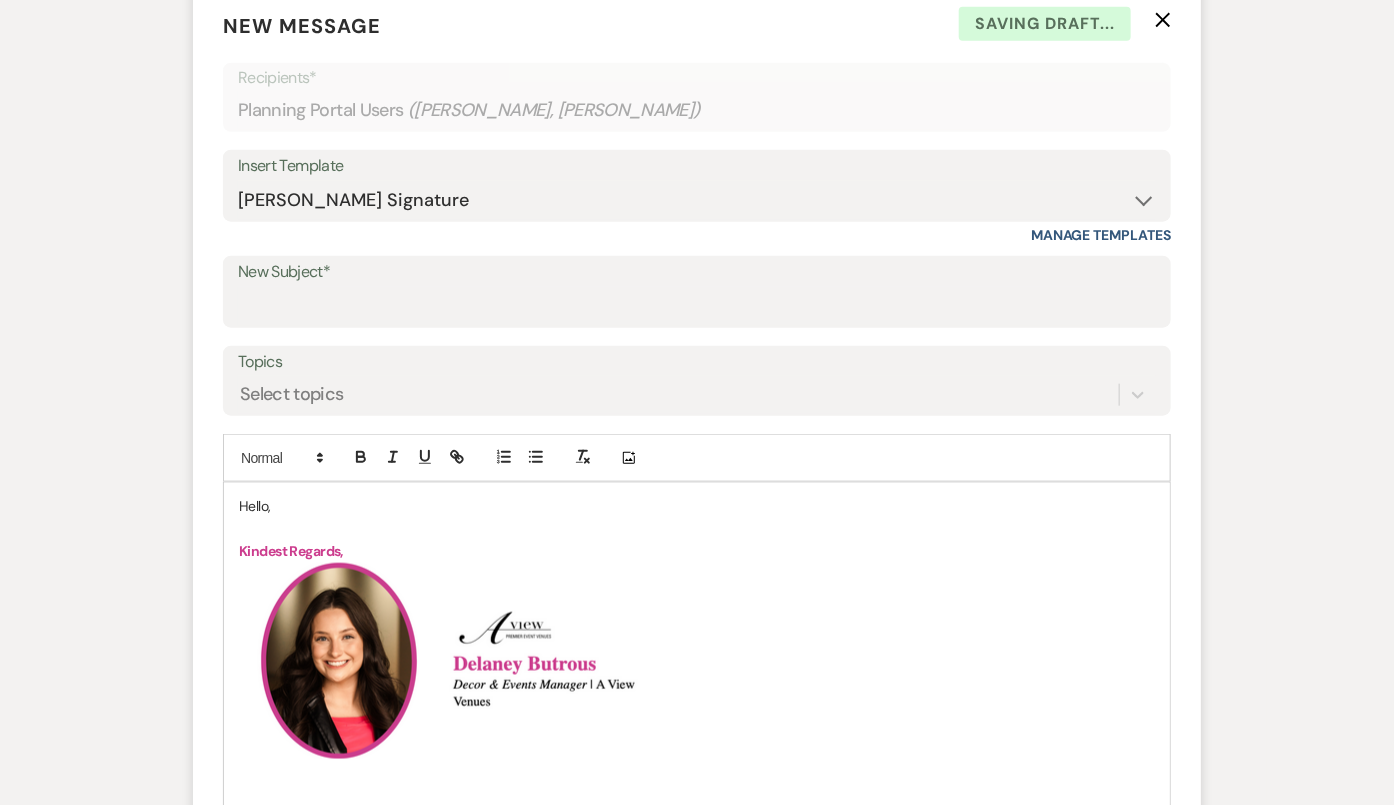 click on "Hello," at bounding box center [697, 506] 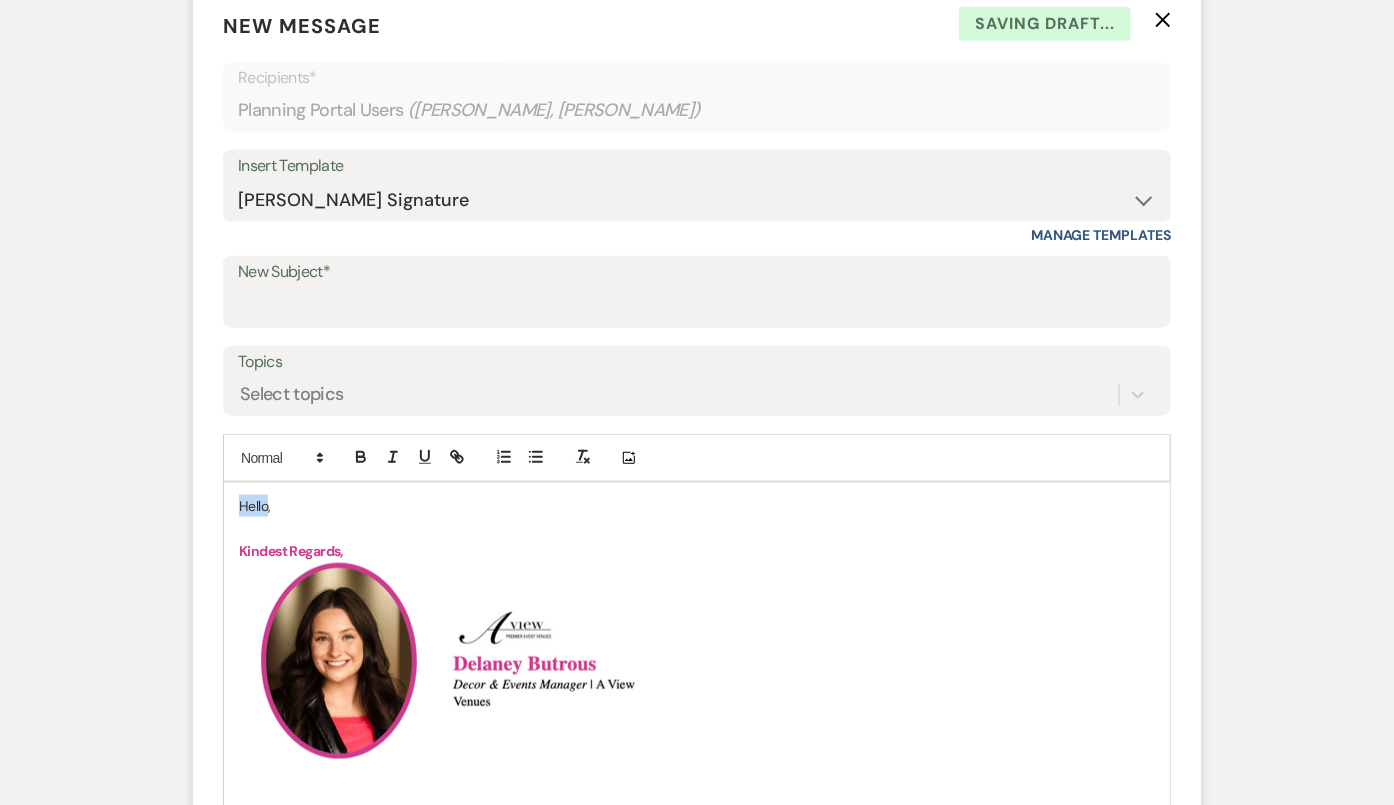 click on "Hello," at bounding box center [697, 506] 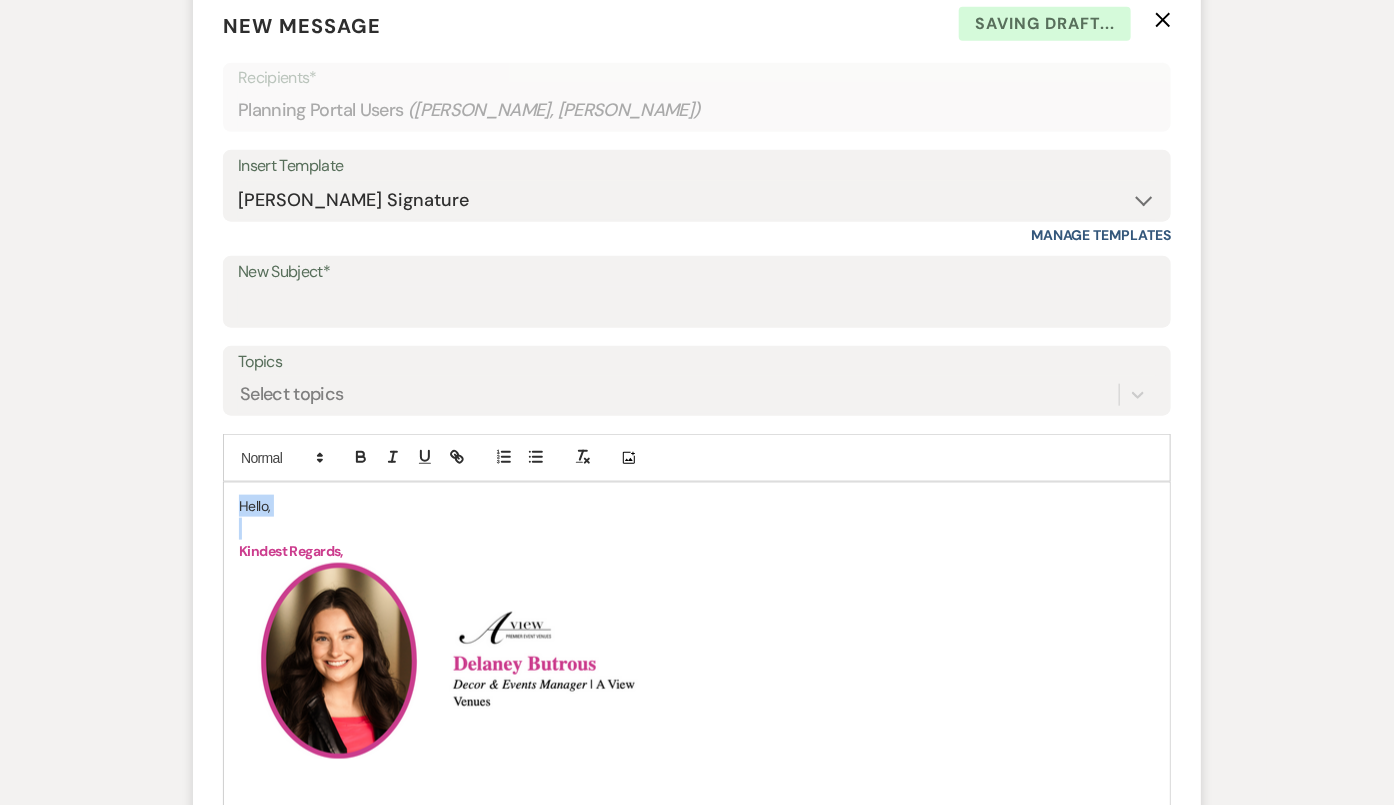 click on "Hello," at bounding box center (697, 506) 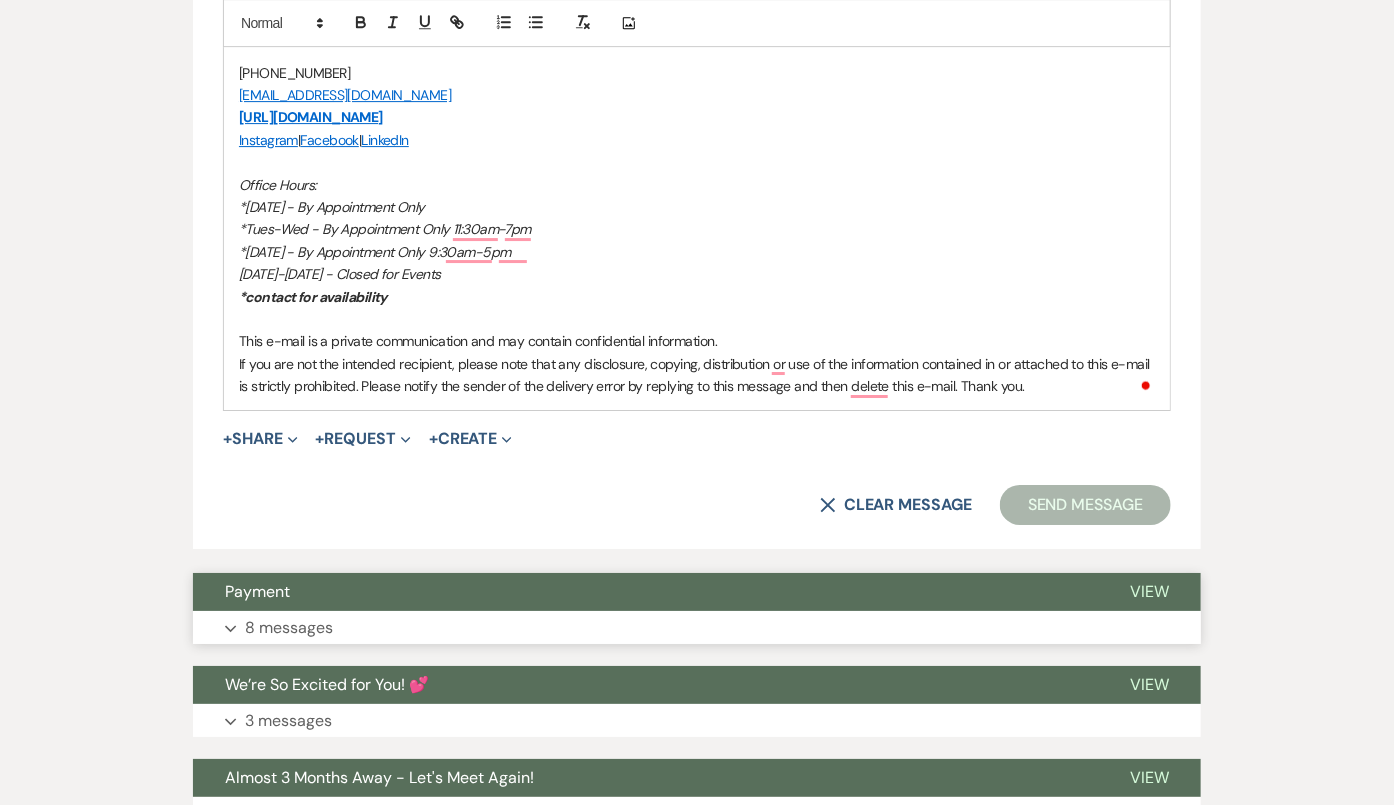 scroll, scrollTop: 2733, scrollLeft: 0, axis: vertical 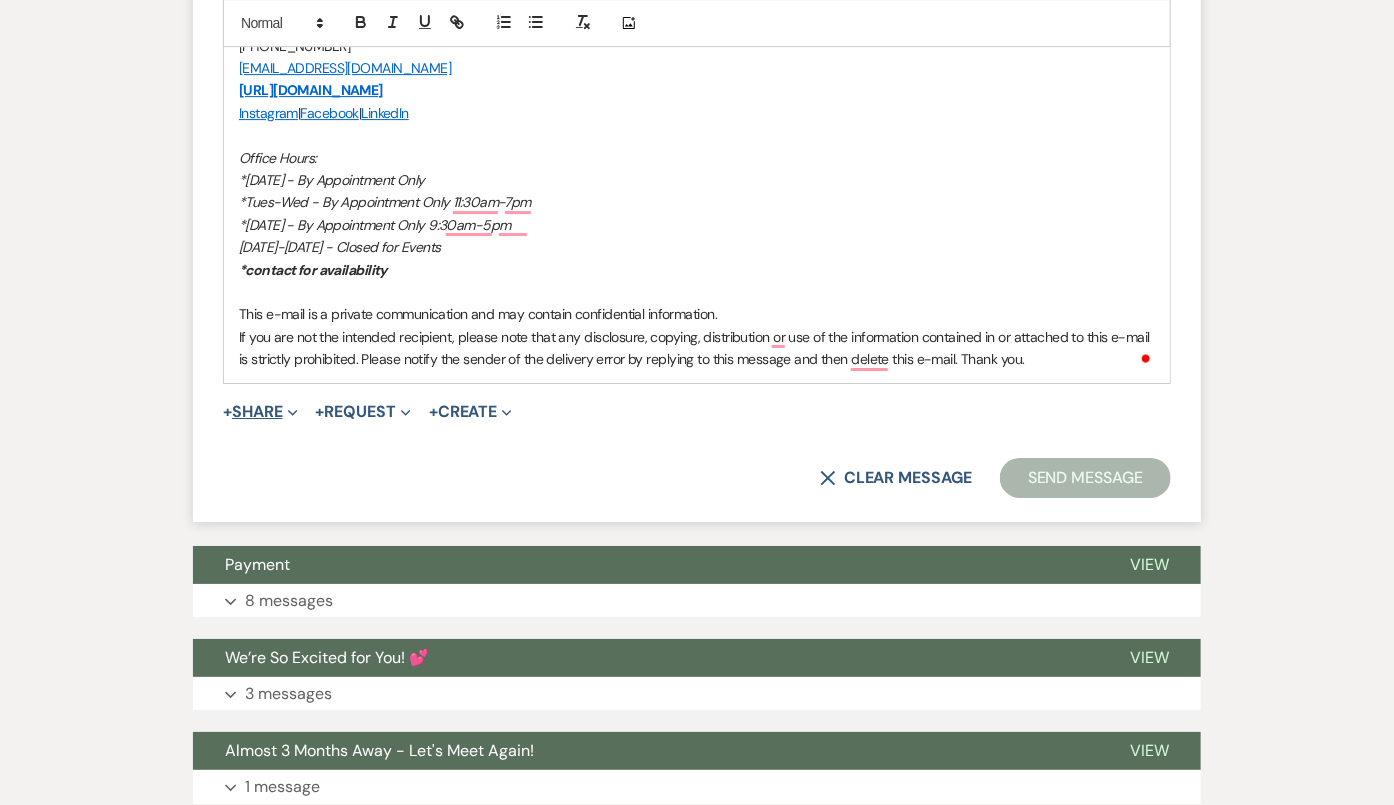 click on "+  Share Expand" at bounding box center [260, 412] 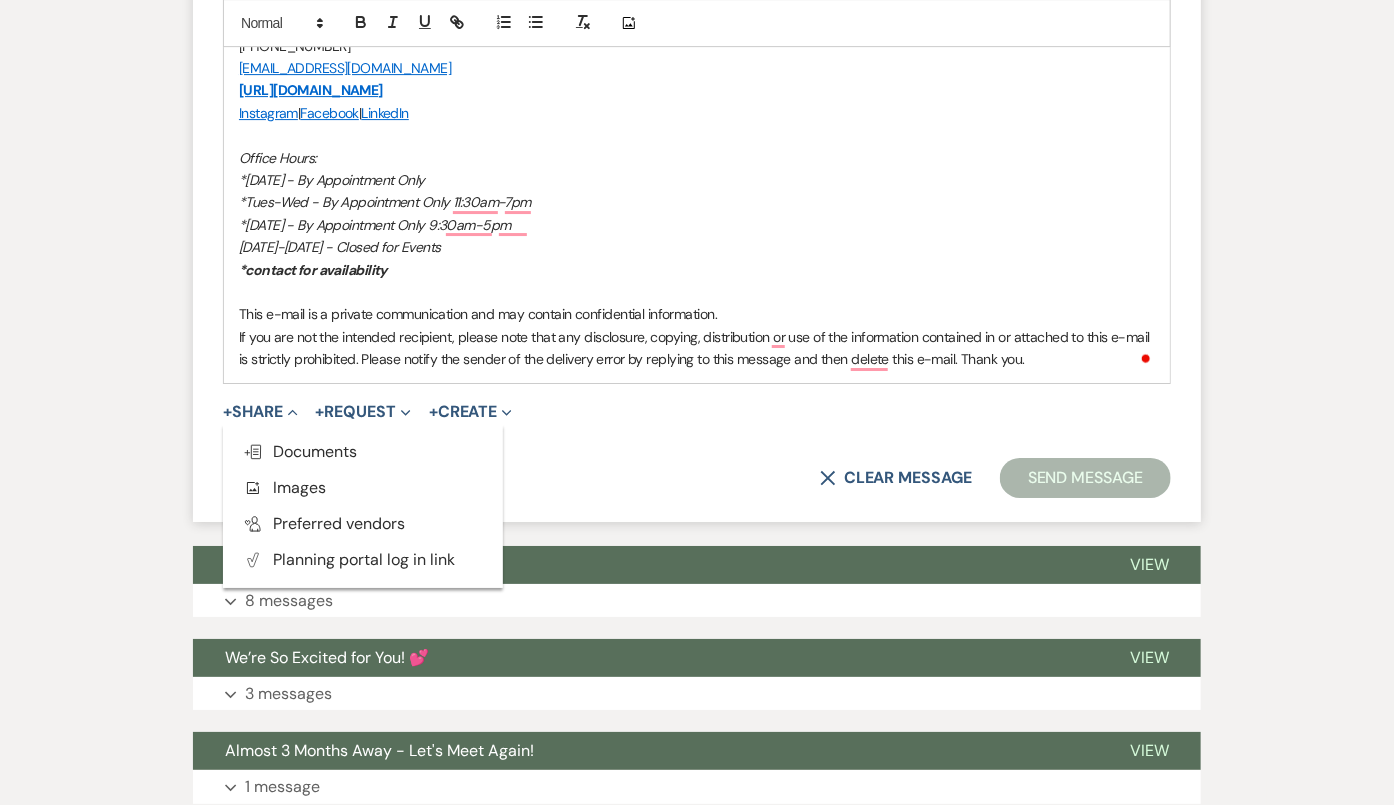 click on "Doc Upload Documents Add Photo Images Pref Vendors Preferred vendors Plan Portal Link Planning portal log in link" at bounding box center [363, 506] 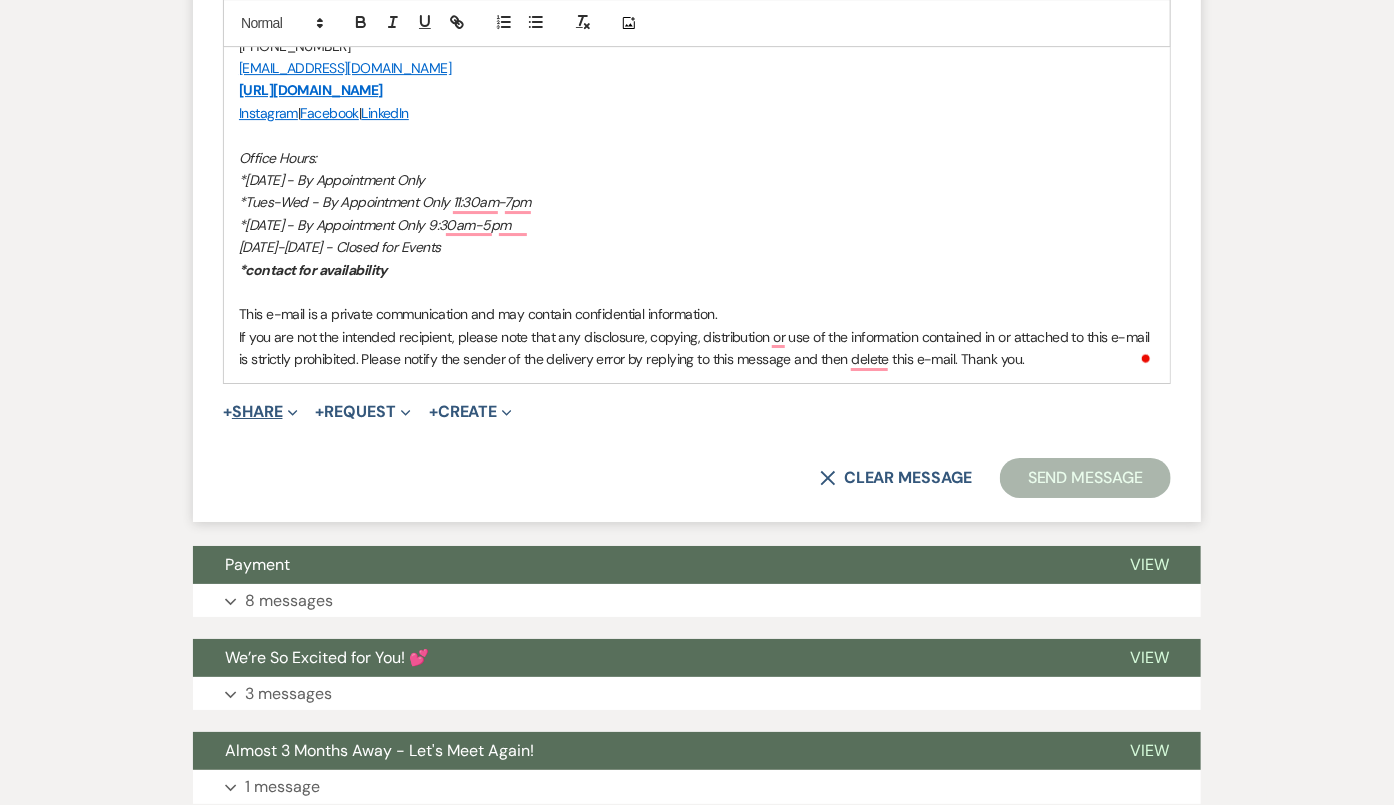 click on "+  Share Expand" at bounding box center [260, 412] 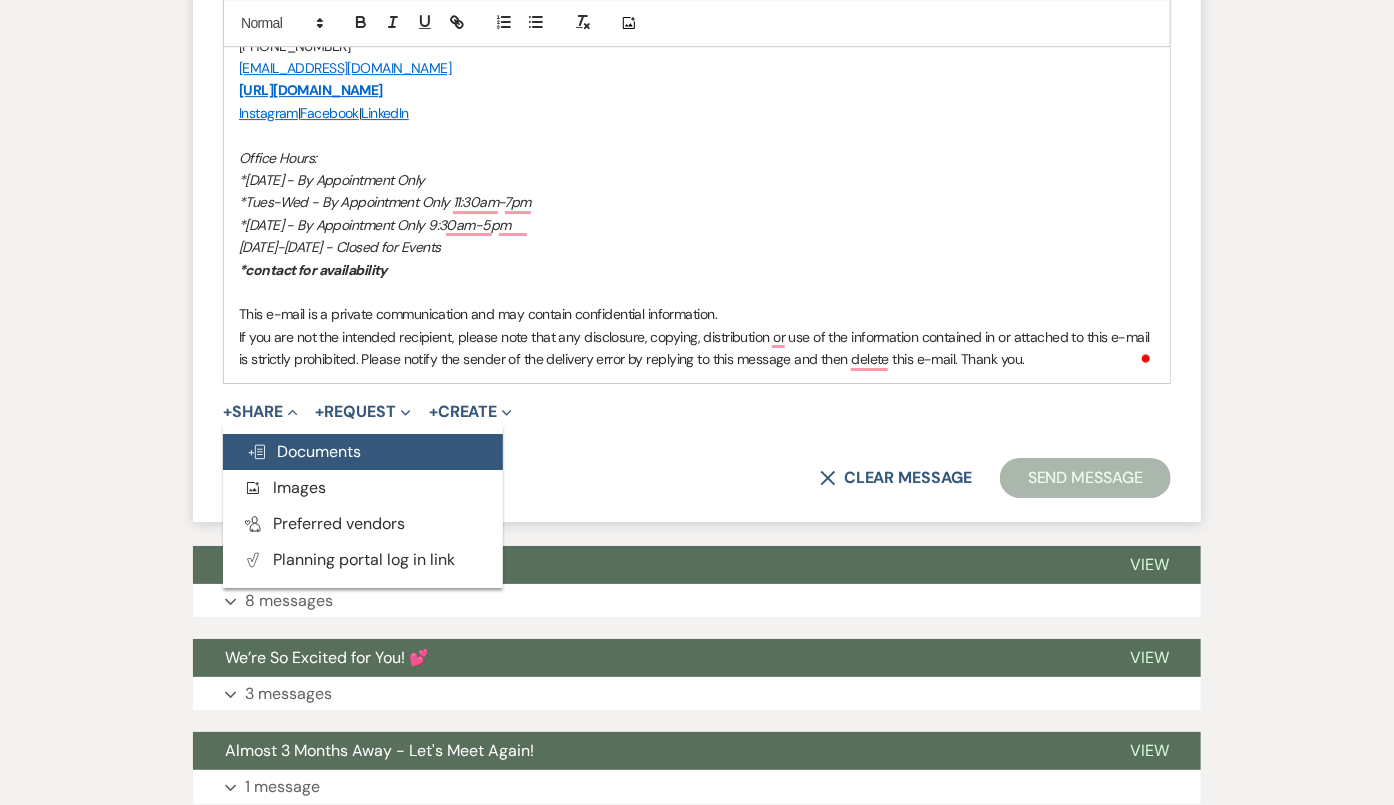 click on "Doc Upload Documents" at bounding box center [304, 451] 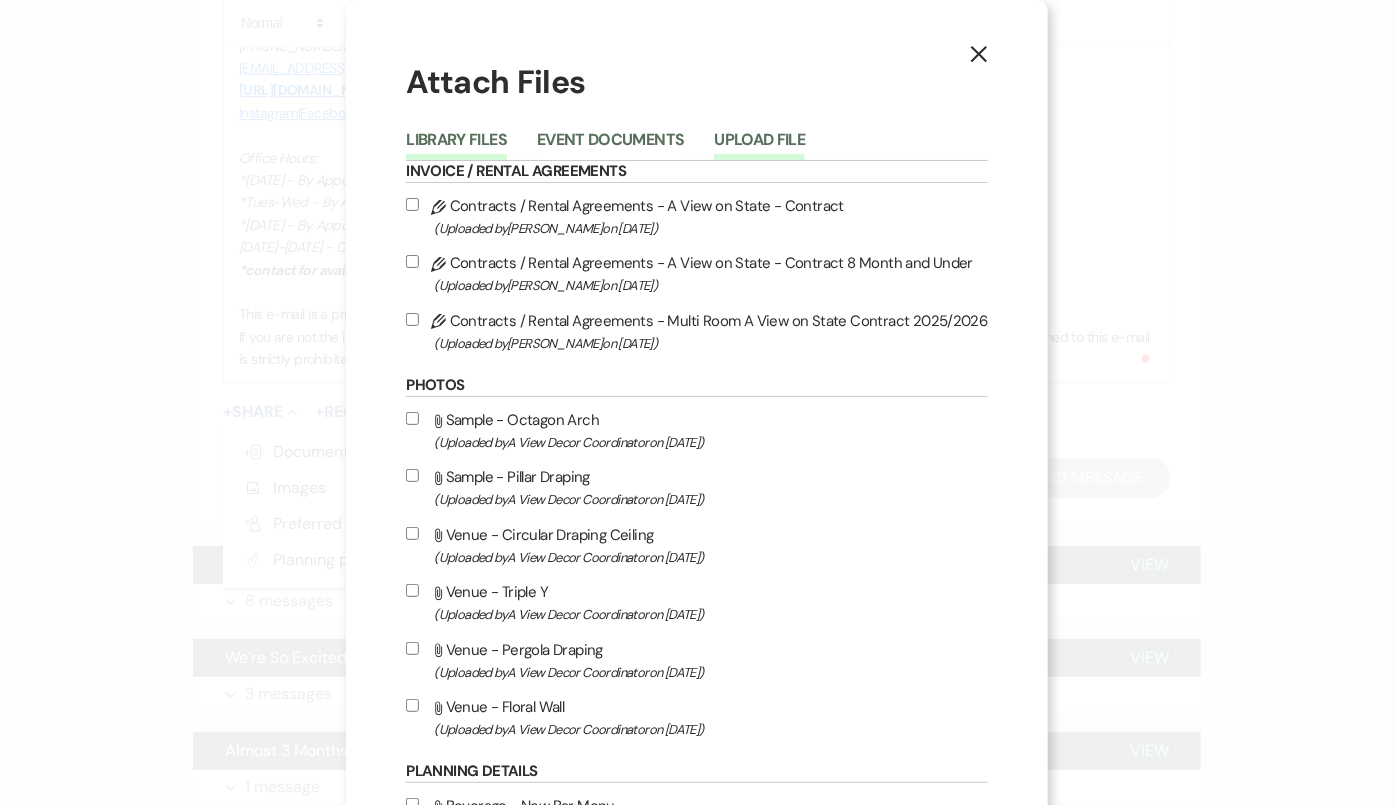 click on "Upload File" at bounding box center [759, 146] 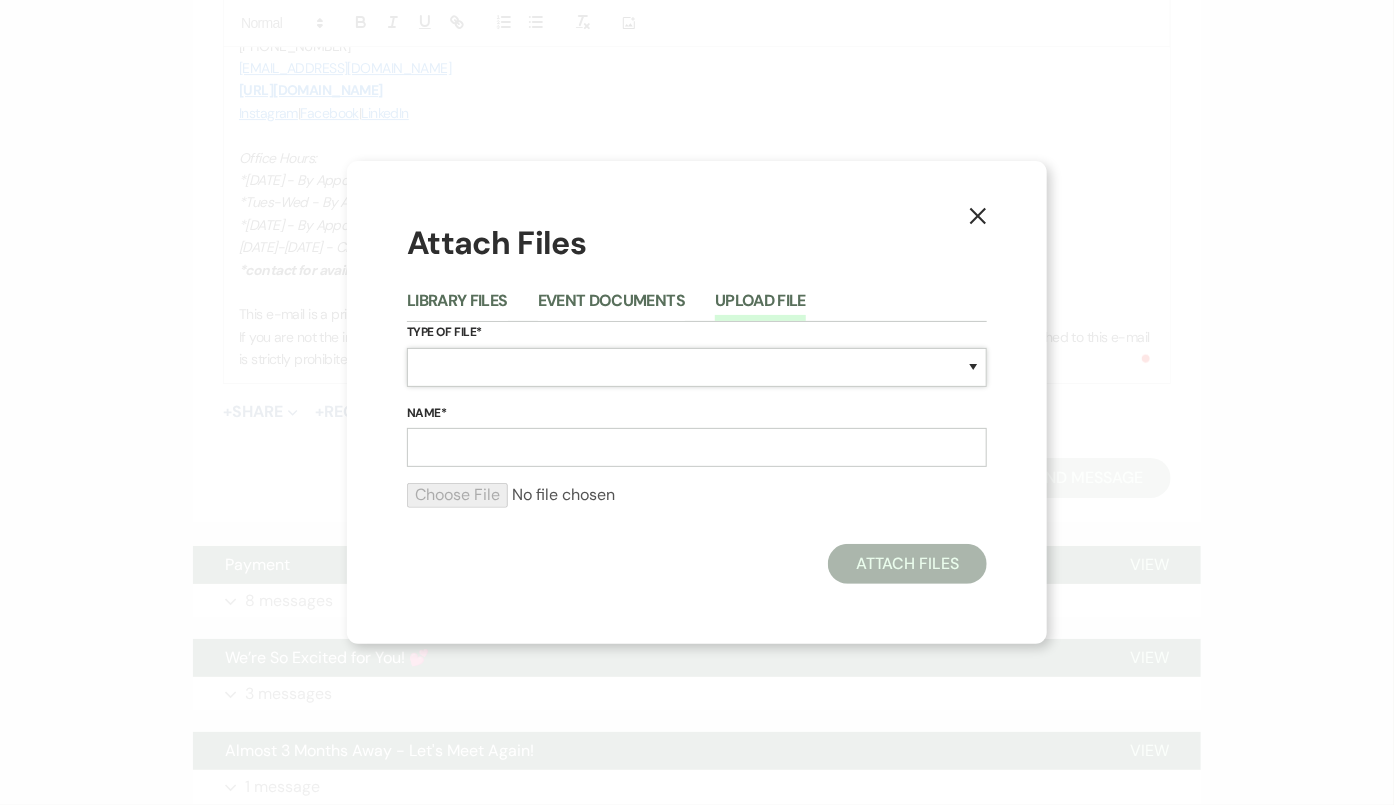 click on "Special Event Insurance Vendor Certificate of Insurance Contracts / Rental Agreements Invoices Receipts Event Maps Floor Plans Rain Plan Seating Charts Venue Layout Catering / Alcohol Permit Event Permit Fire Permit Fuel Permit Generator Permit Tent Permit Venue Permit Other Permit Inventory  Promotional Sample Venue Beverage Ceremony Event Finalize + Share Guests Lodging Menu Vendors Venue Beverage Brochure Menu Packages Product Specifications Quotes Beverage Event and Ceremony Details Finalize & Share Guests Lodging Menu Vendors Venue Event Timeline Family / Wedding Party Timeline Food and Beverage Timeline MC / DJ / Band Timeline Master Timeline Photography Timeline Set-Up / Clean-Up Vendor Timeline Bartender Safe Serve / TiPS Certification Vendor Certification Vendor License Other" at bounding box center (697, 367) 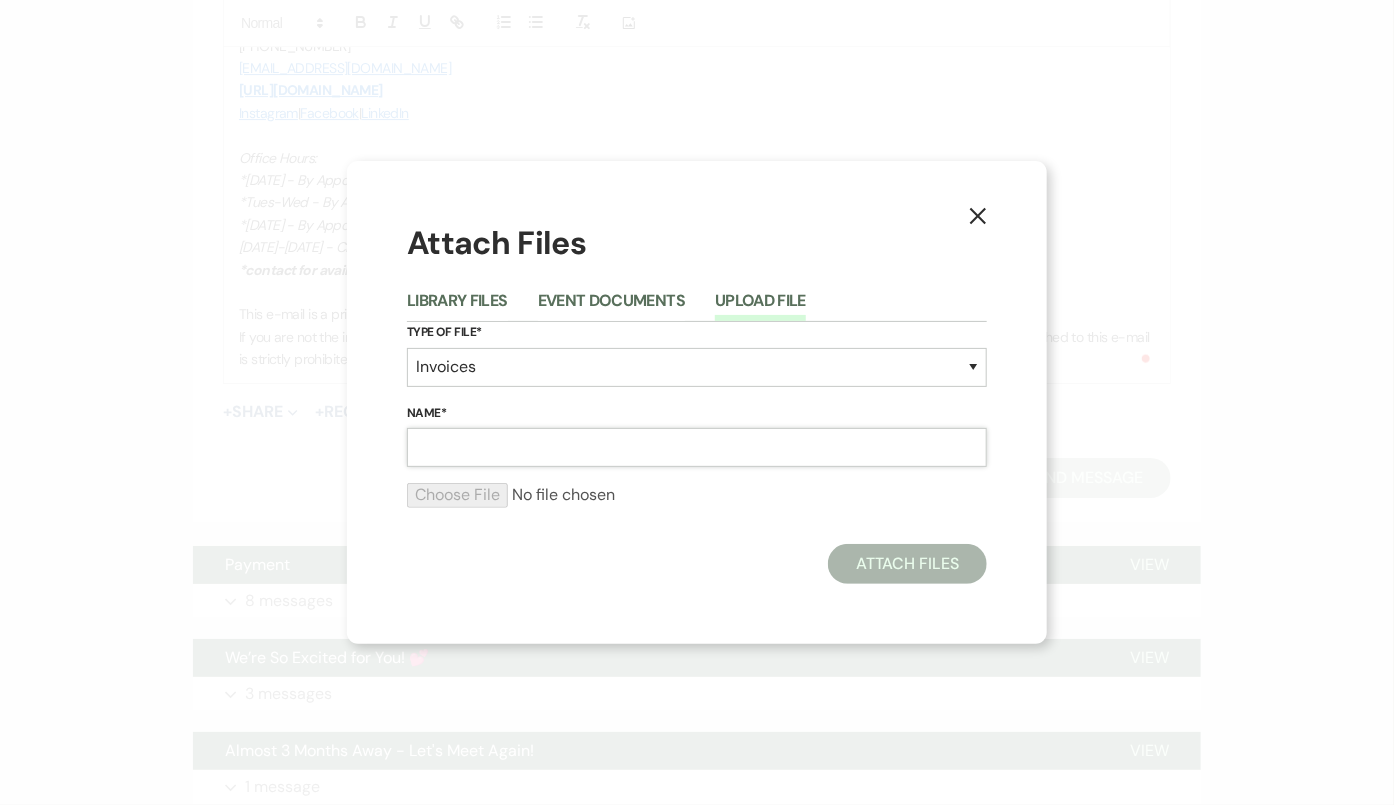 click on "Name*" at bounding box center (697, 447) 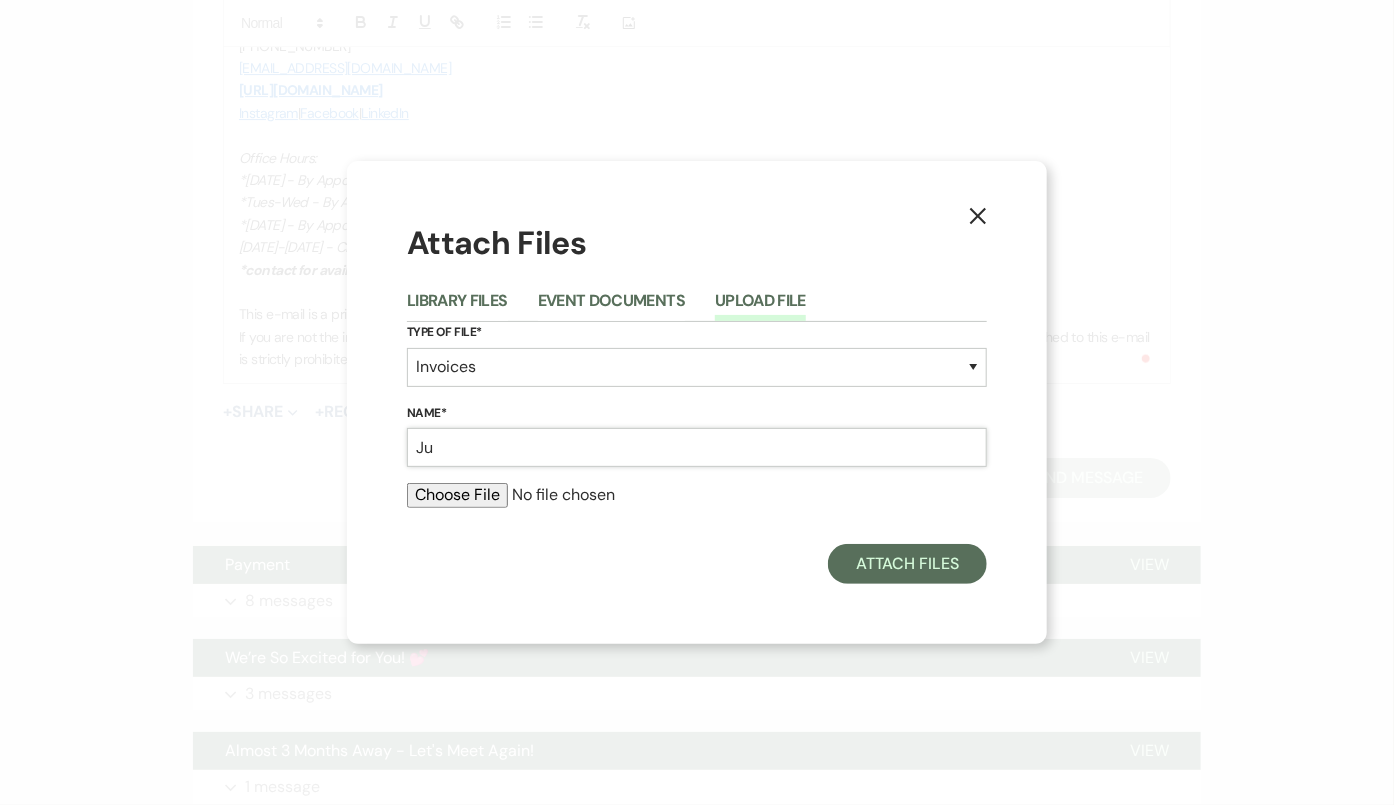 type on "J" 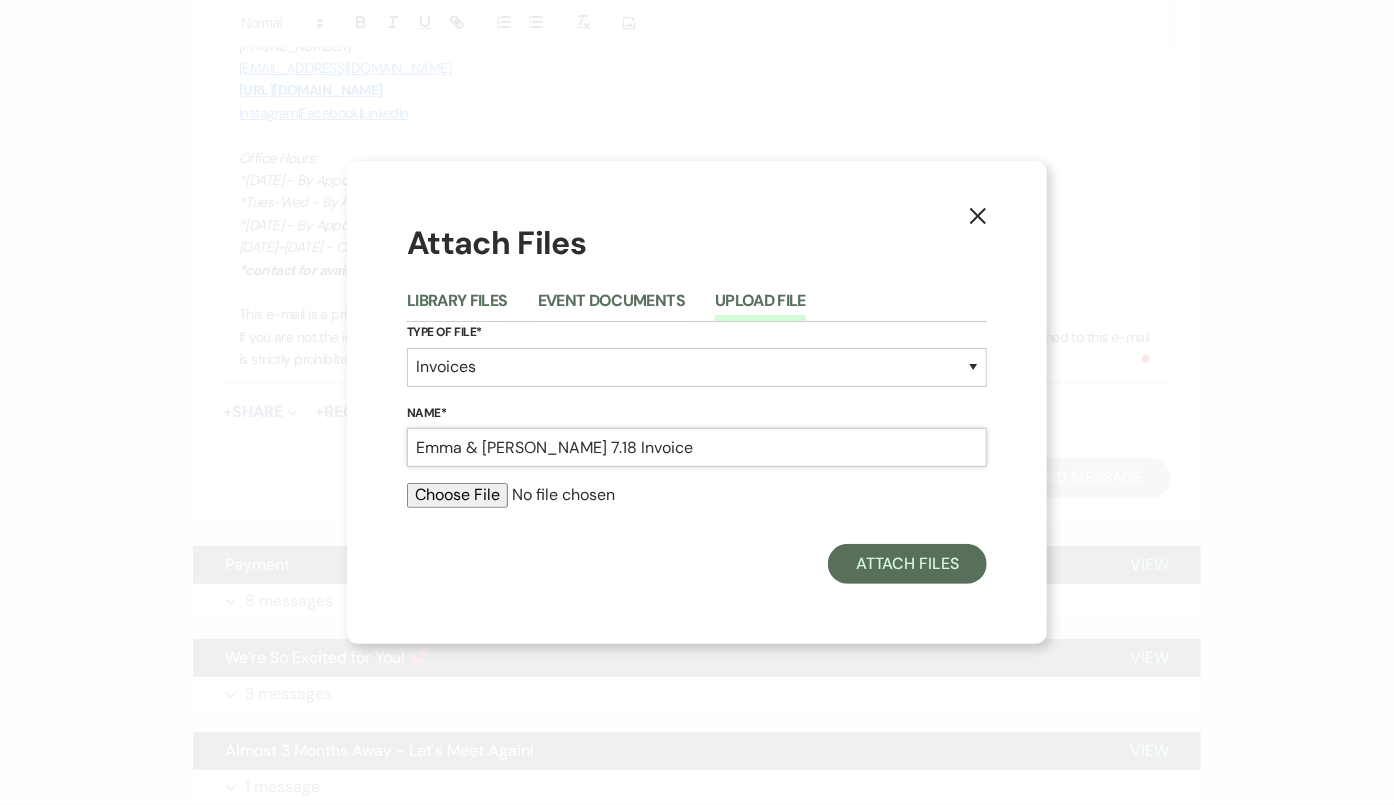 type on "Emma & Brody 7.18 Invoice" 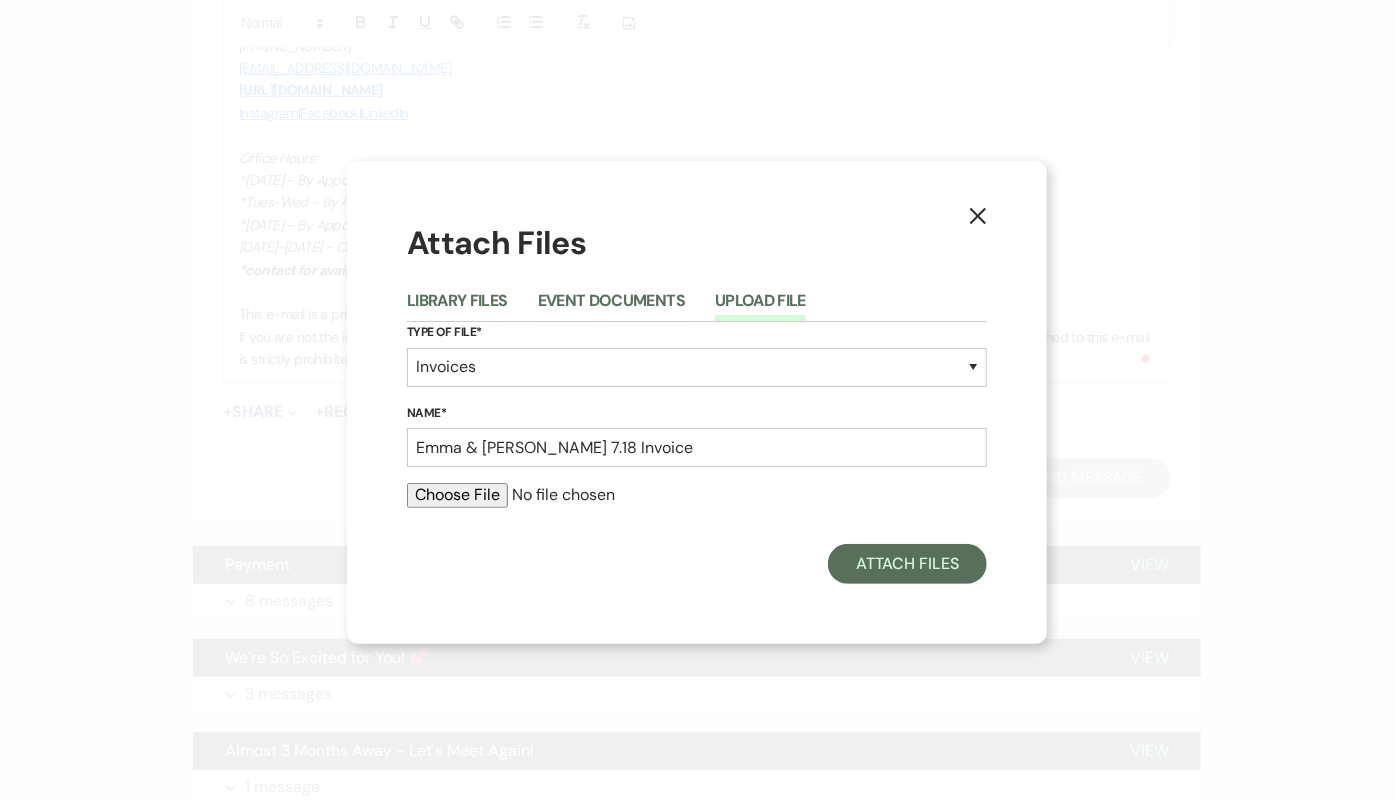 click at bounding box center (697, 503) 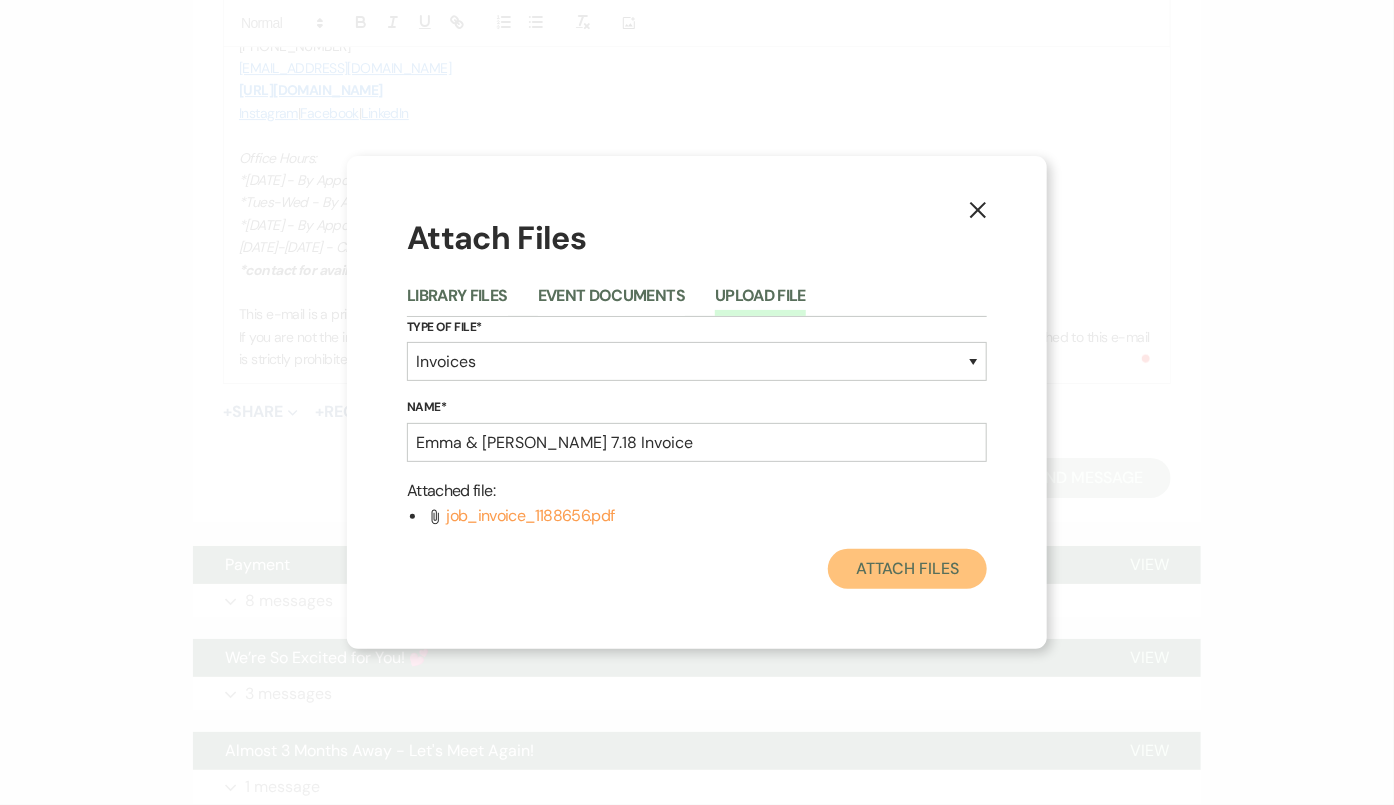 click on "Attach Files" at bounding box center [907, 569] 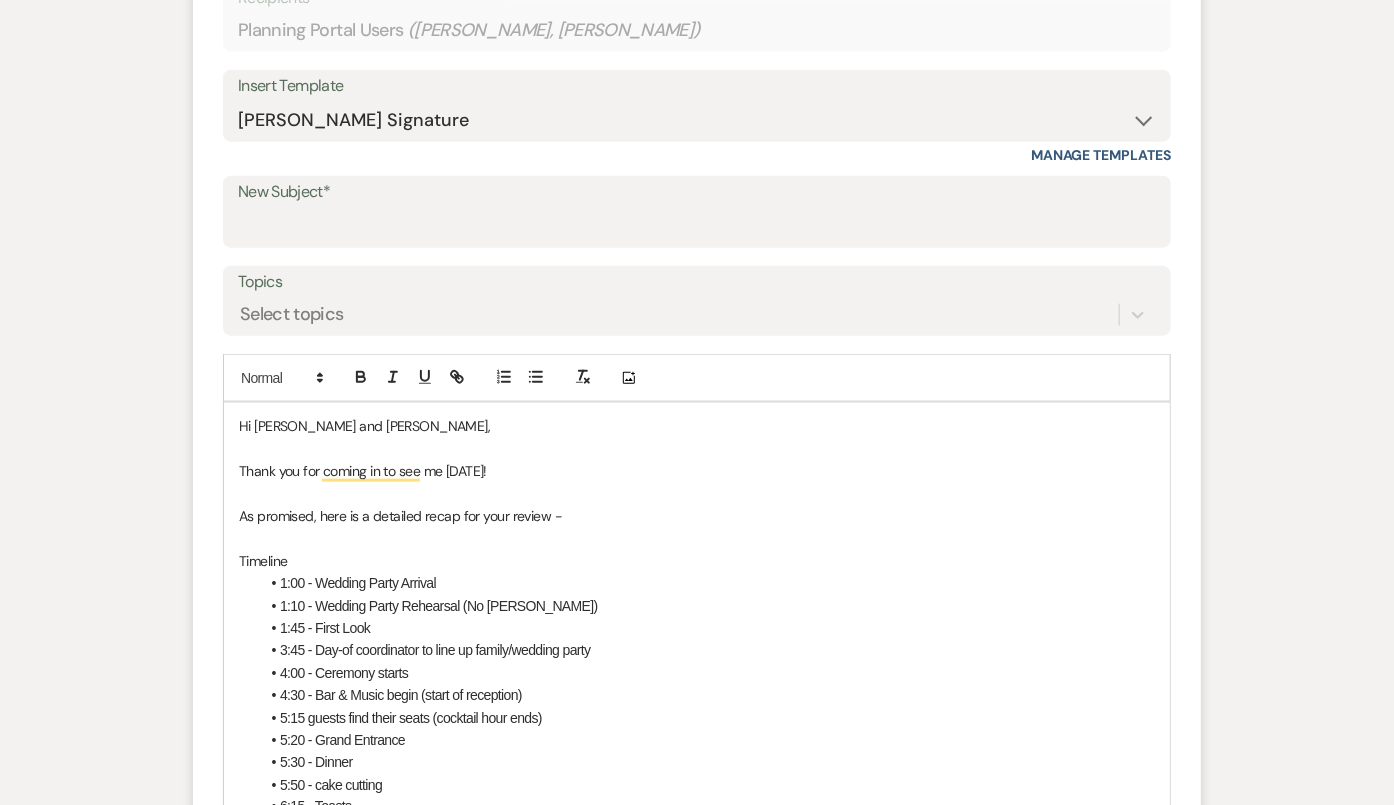 scroll, scrollTop: 1121, scrollLeft: 0, axis: vertical 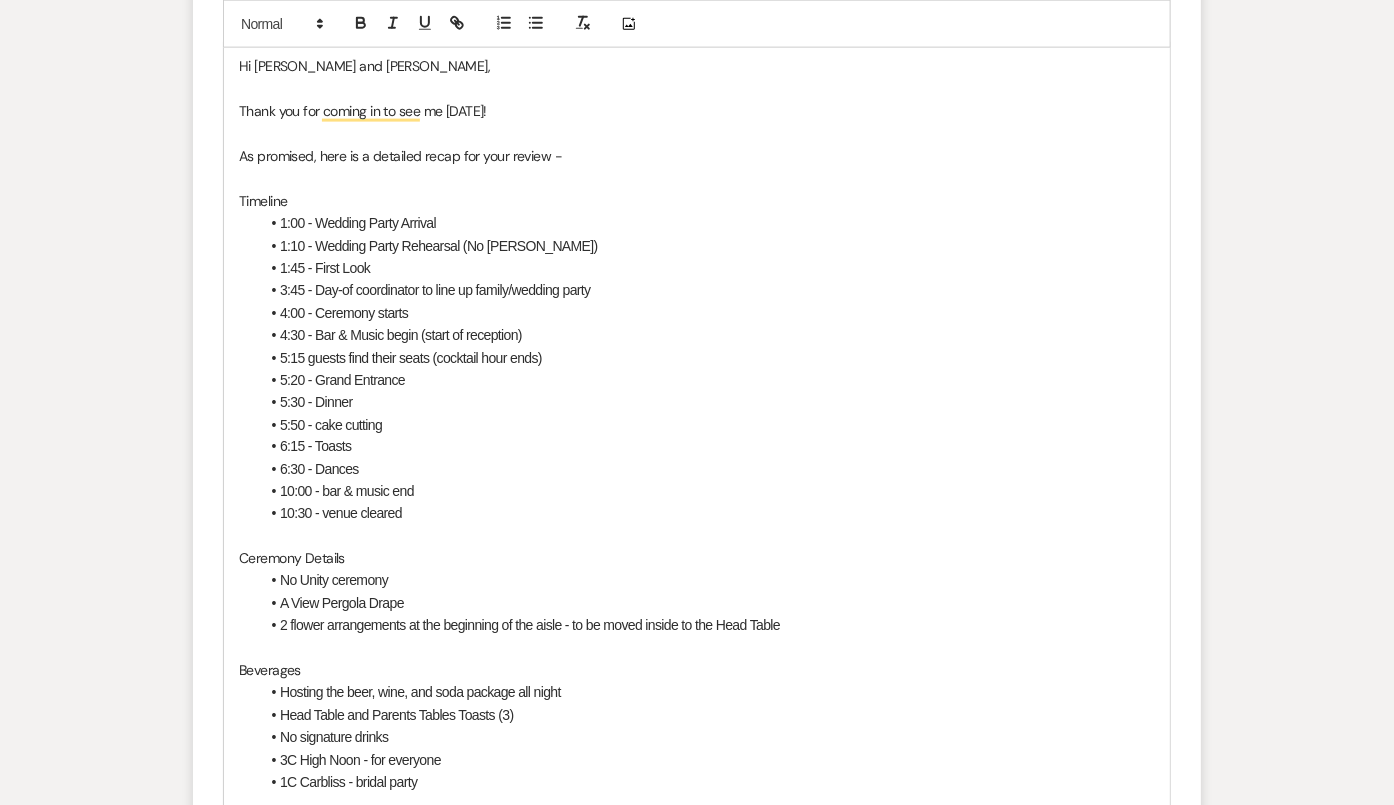 click on "10:00 - bar & music end" at bounding box center (707, 492) 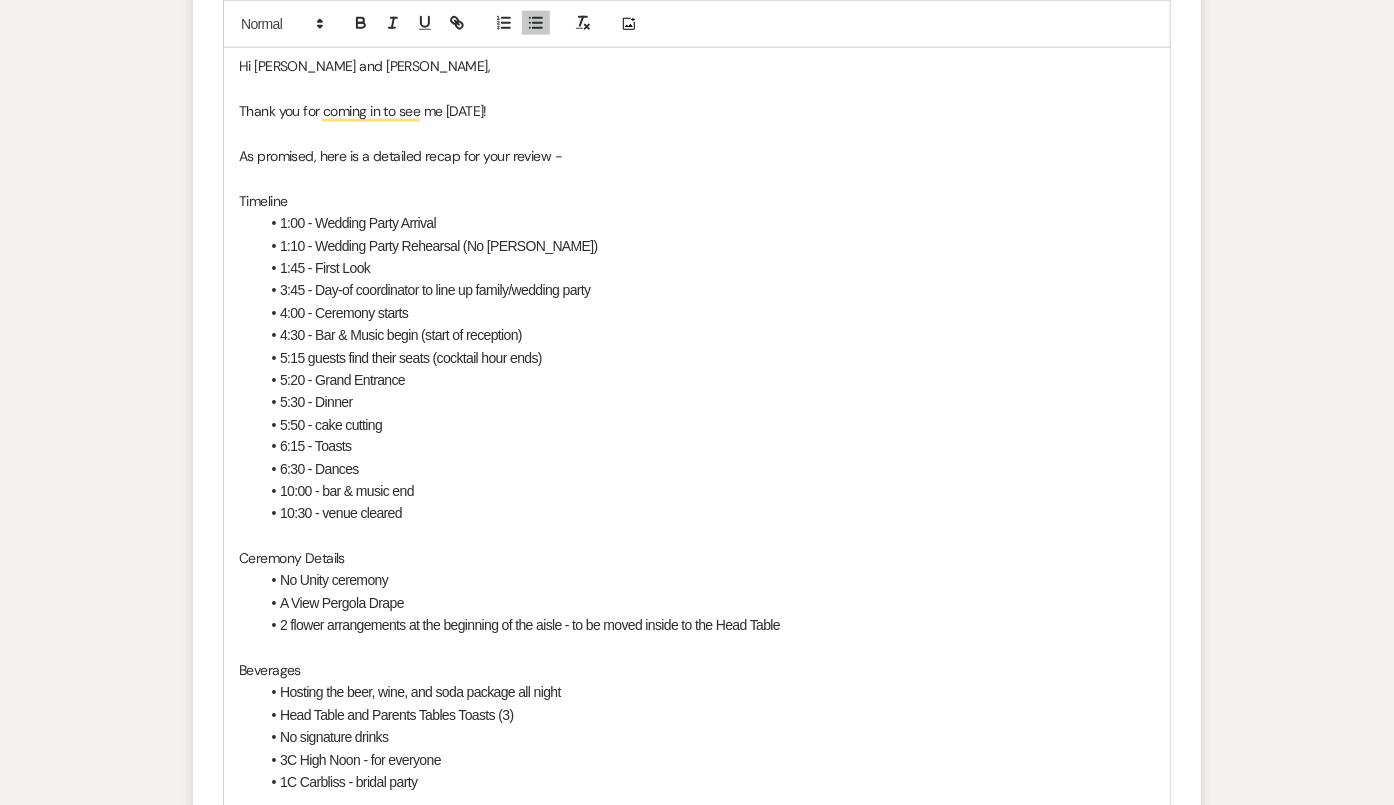 click on "5:15 guests find their seats (cocktail hour ends)" at bounding box center (707, 358) 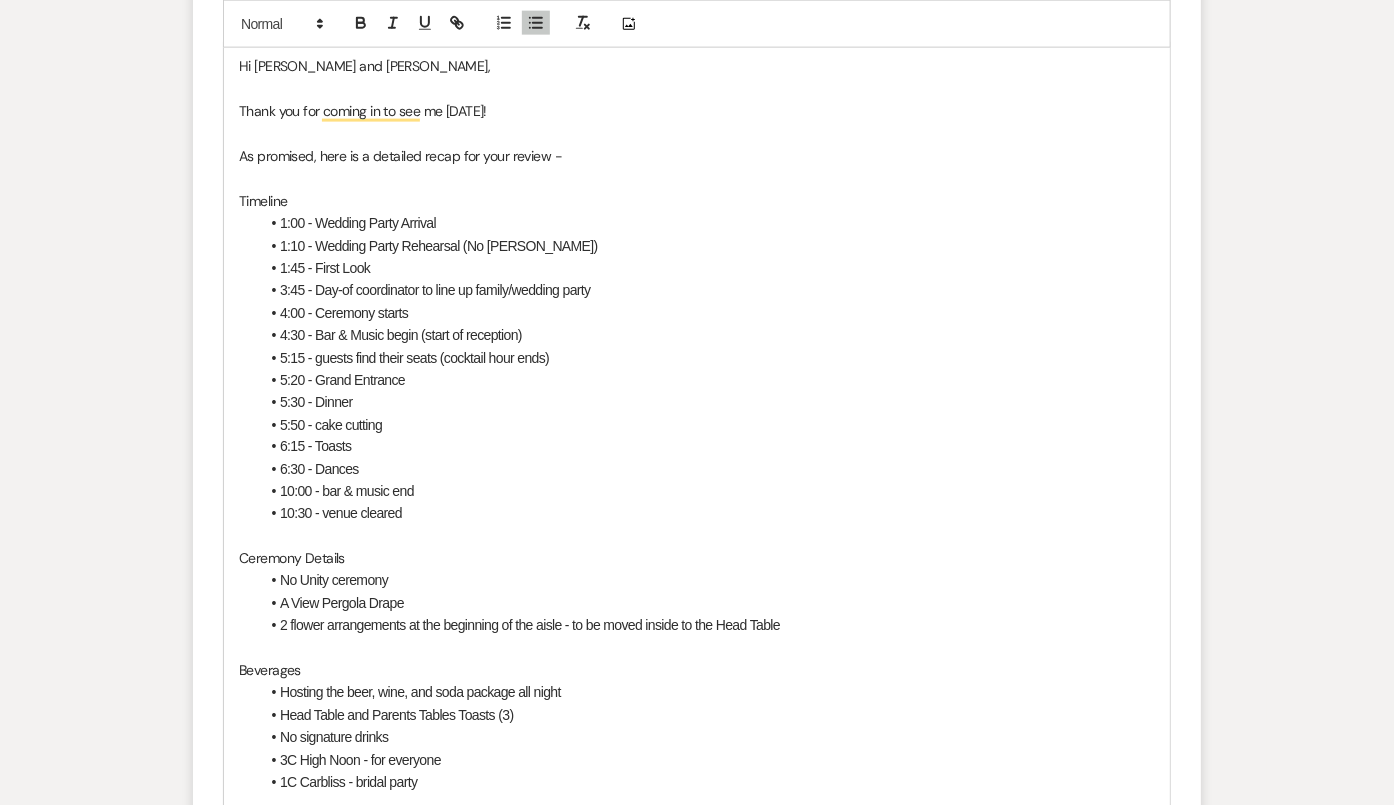 click on "6:30 - Dances" at bounding box center (707, 470) 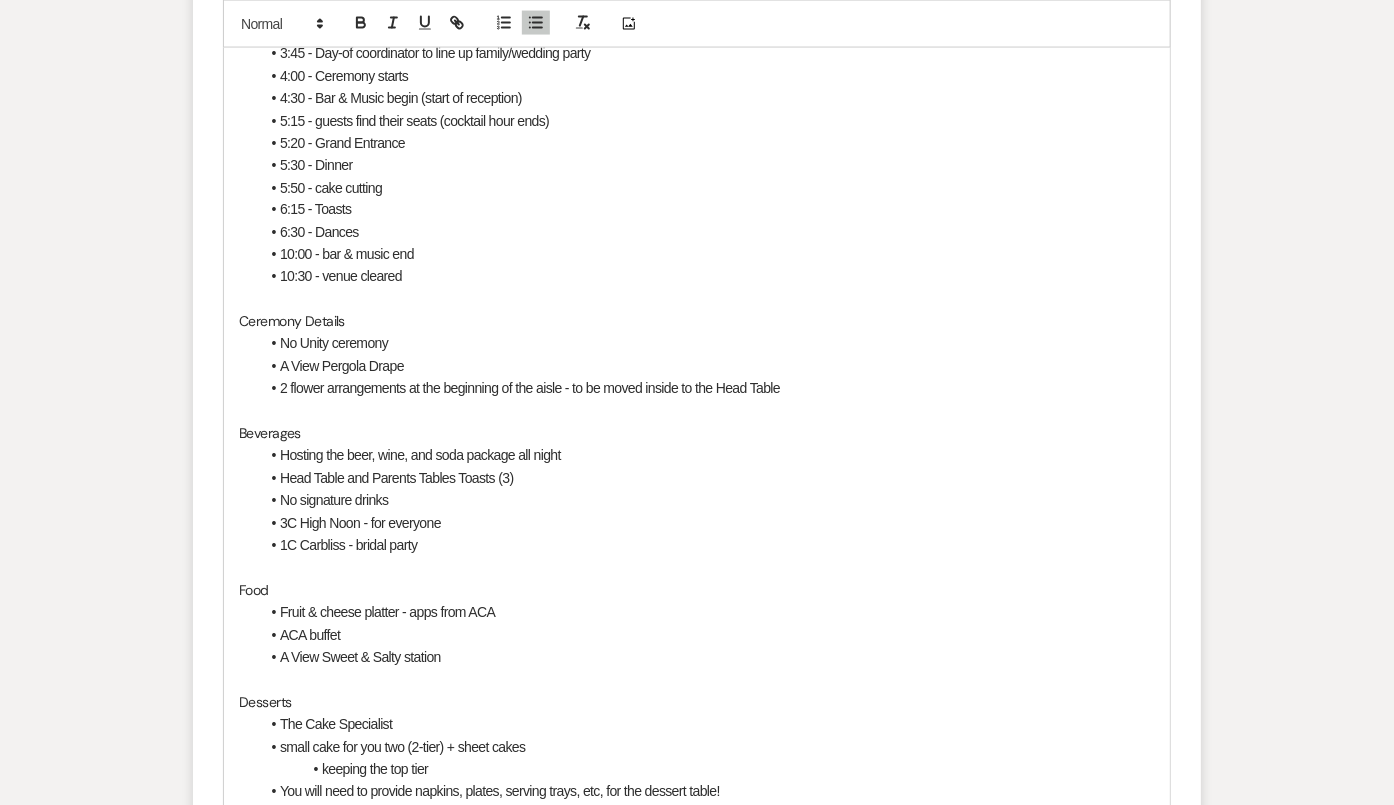 scroll, scrollTop: 1380, scrollLeft: 0, axis: vertical 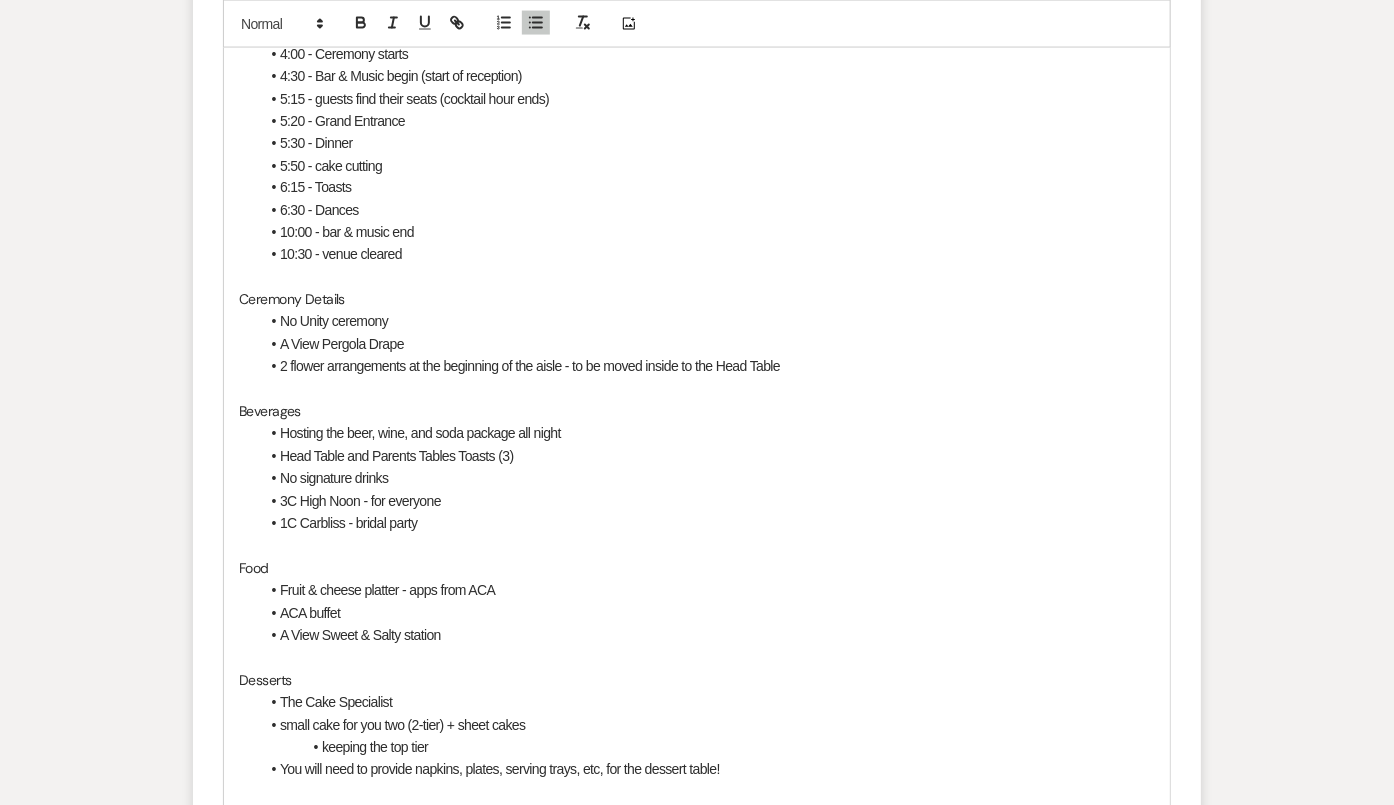 click on "10:00 - bar & music end" at bounding box center (707, 233) 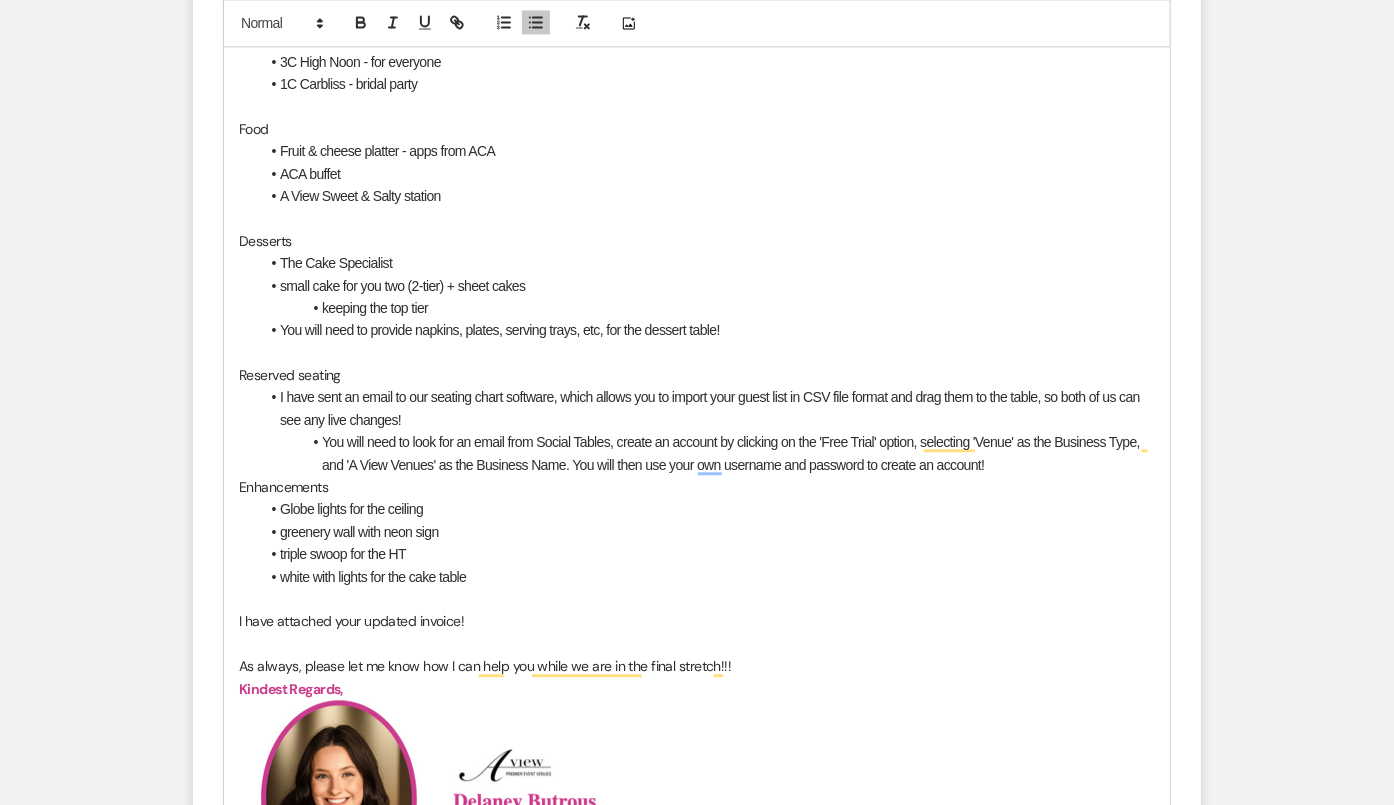 scroll, scrollTop: 1930, scrollLeft: 0, axis: vertical 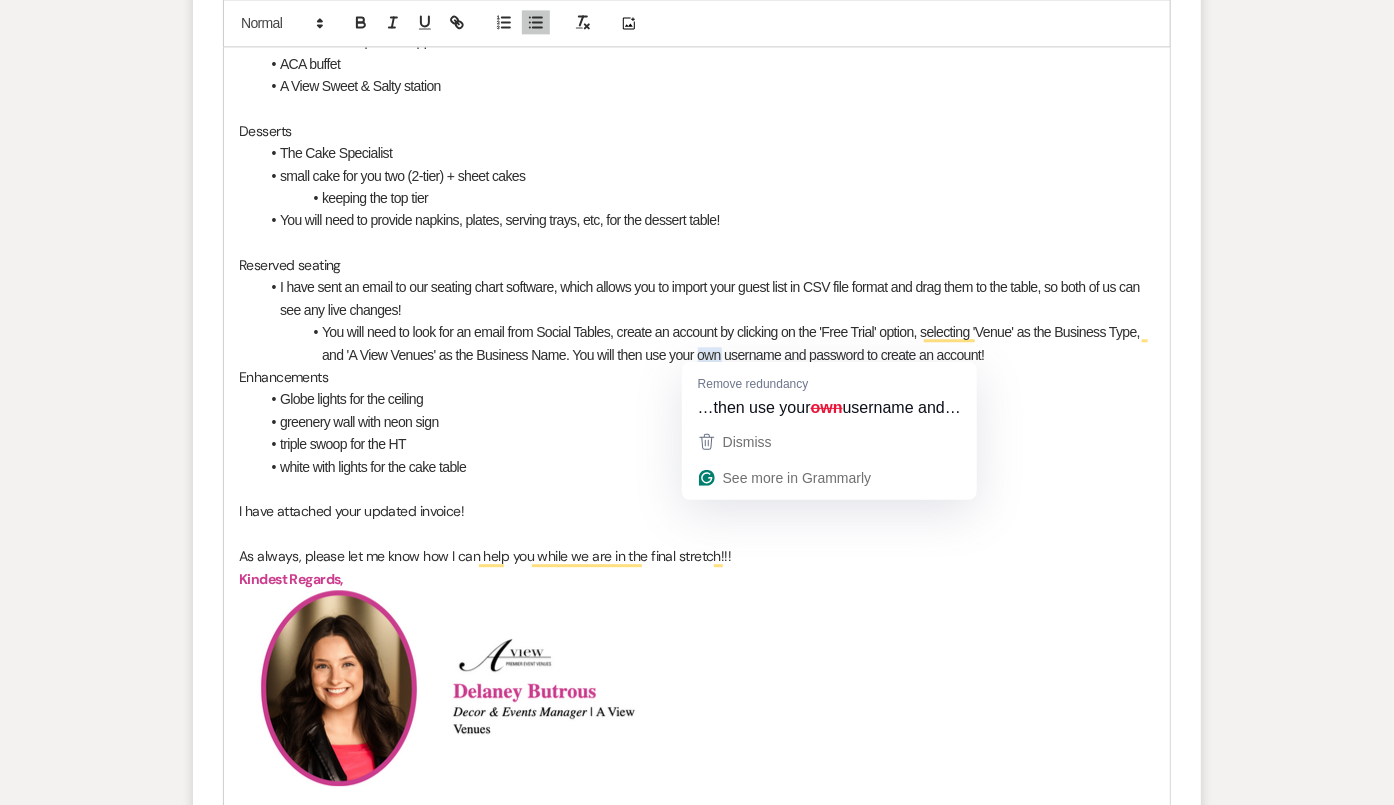 click on "greenery wall with neon sign" at bounding box center (707, 422) 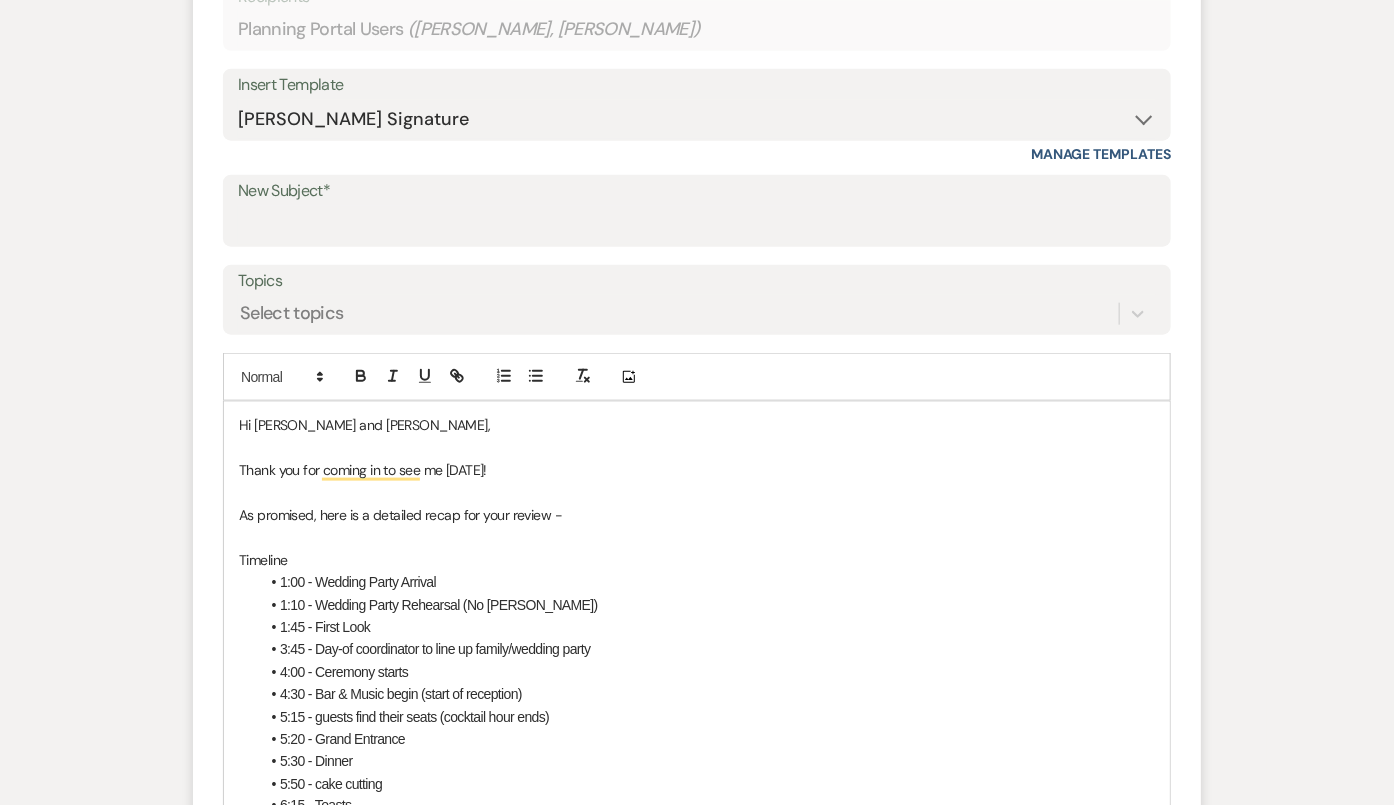 scroll, scrollTop: 666, scrollLeft: 0, axis: vertical 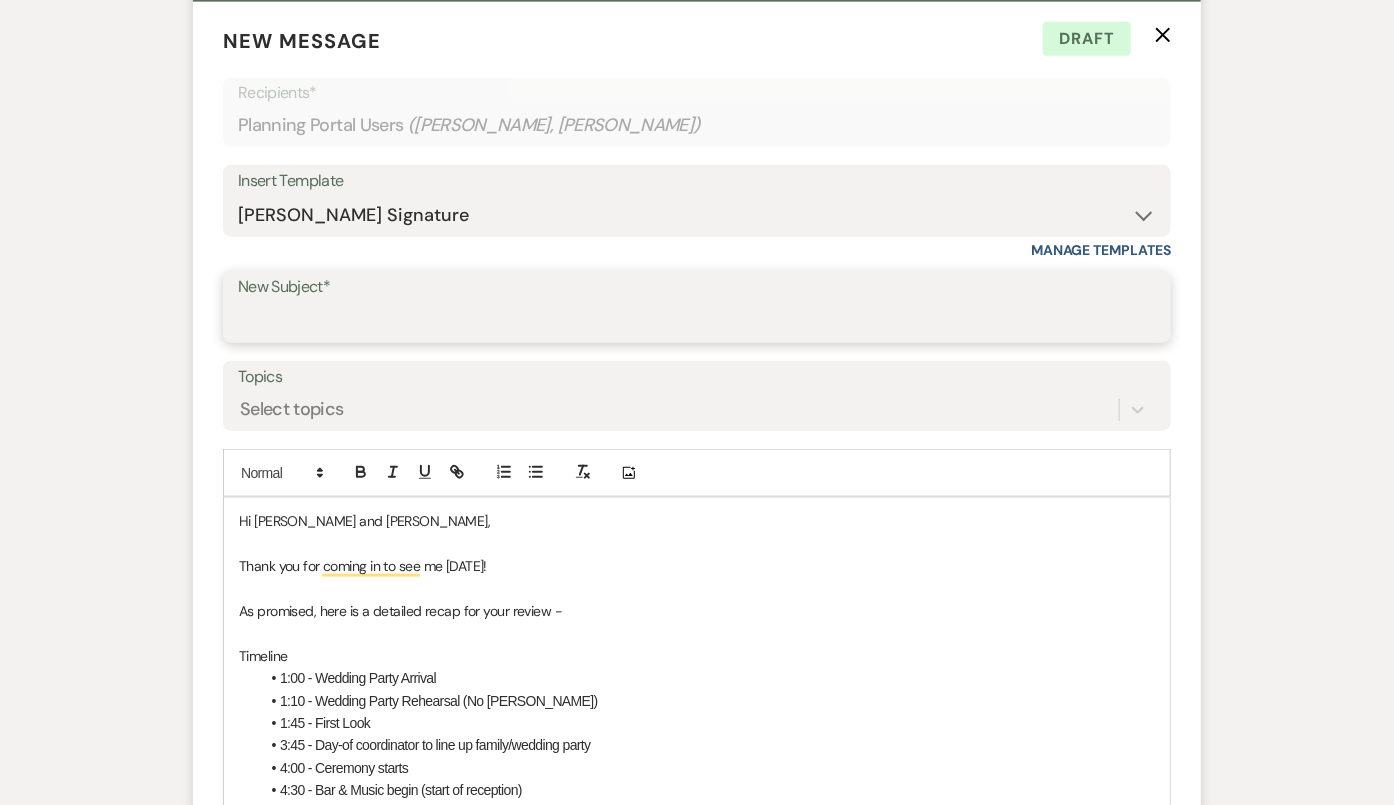 click on "New Subject*" at bounding box center [697, 321] 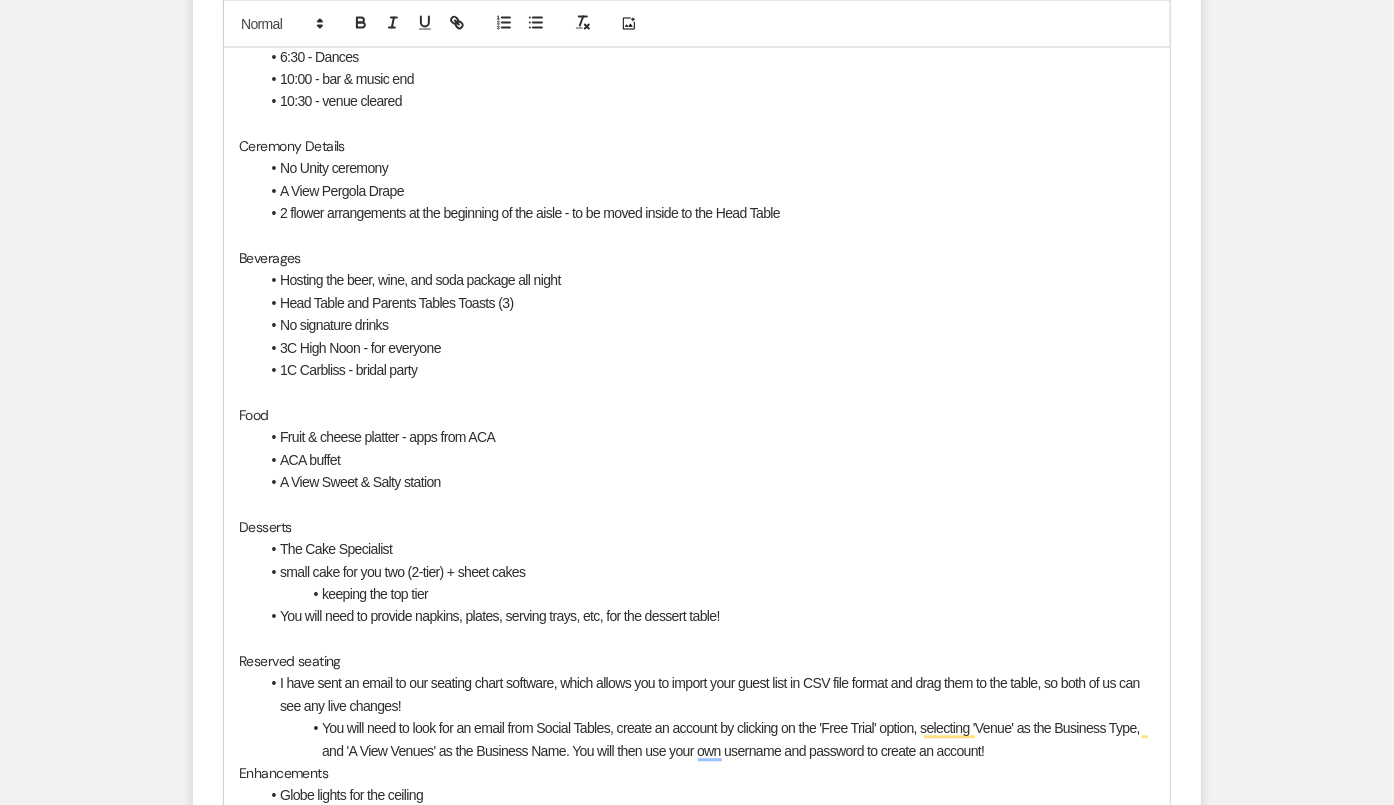 scroll, scrollTop: 1527, scrollLeft: 0, axis: vertical 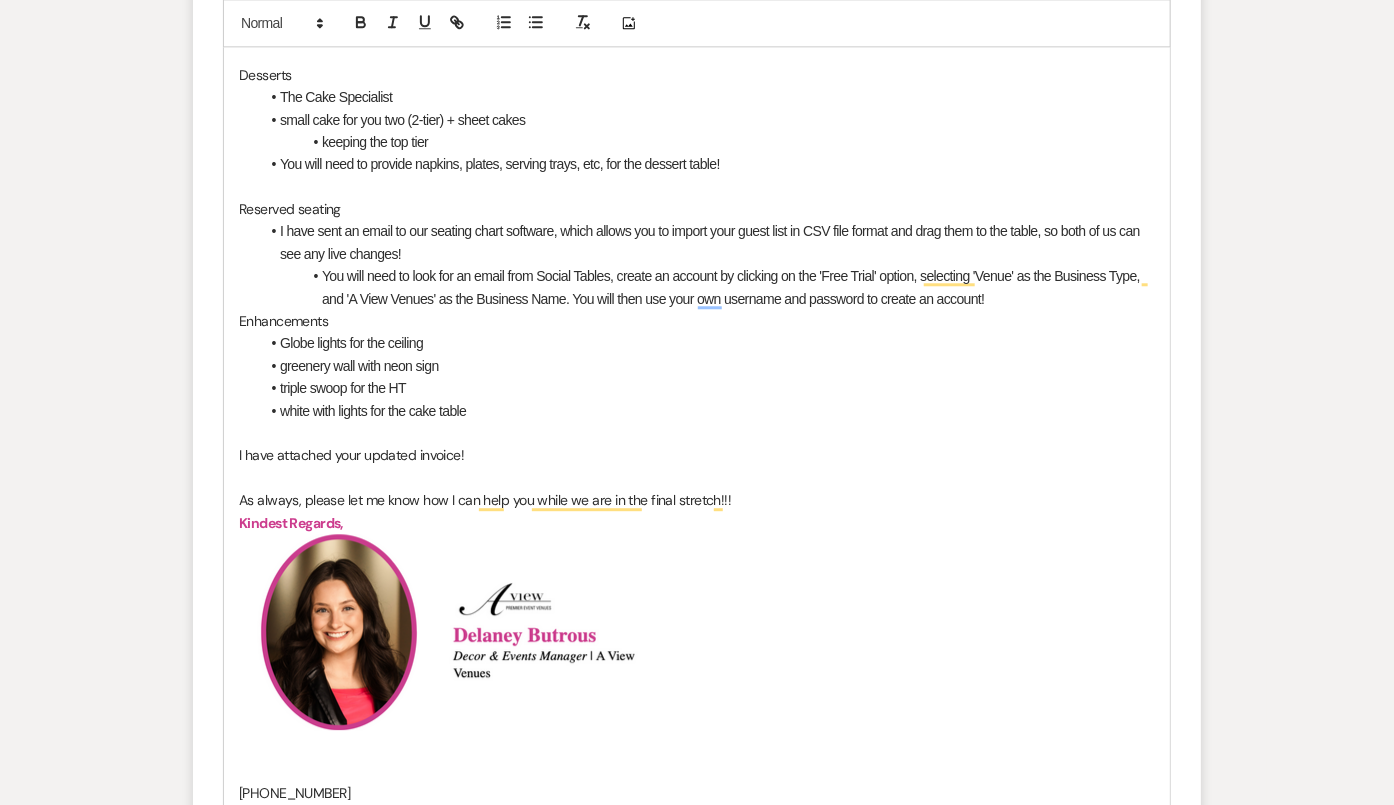 click on "Hi Emma and Brody, Thank you for coming in to see me on Tuesday! As promised, here is a detailed recap for your review - Timeline 1:00 - Wedding Party Arrival 1:10 - Wedding Party Rehearsal (No Emma) 1:45 - First Look 3:45 - Day-of coordinator to line up family/wedding party 4:00 - Ceremony starts 4:30 - Bar & Music begin (start of reception) 5:15 - guests find their seats (cocktail hour ends) 5:20 - Grand Entrance 5:30 - Dinner 5:50 - cake cutting 6:15 - Toasts 6:30 - Dances 10:00 - bar & music end 10:30 - venue cleared Ceremony Details No Unity ceremony A View Pergola Drape 2 flower arrangements at the beginning of the aisle - to be moved inside to the Head Table Beverages Hosting the beer, wine, and soda package all night Head Table and Parents Tables Toasts (3) No signature drinks 3C High Noon - for everyone 1C Carbliss - bridal party Food Fruit & cheese platter - apps from ACA ACA buffet A View Sweet & Salty station Desserts The Cake Specialist small cake for you two (2-tier) + sheet cakes Enhancements" at bounding box center (697, 153) 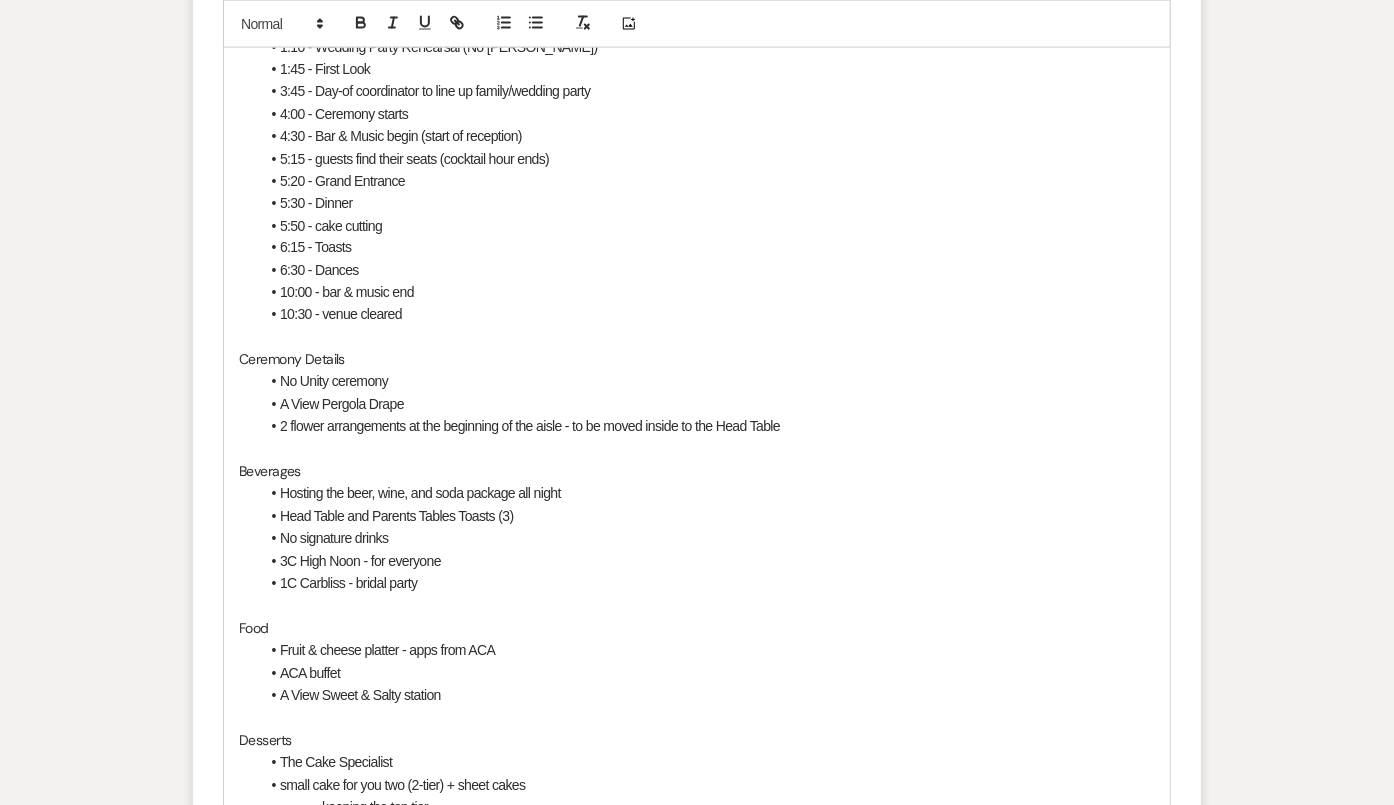 scroll, scrollTop: 1088, scrollLeft: 0, axis: vertical 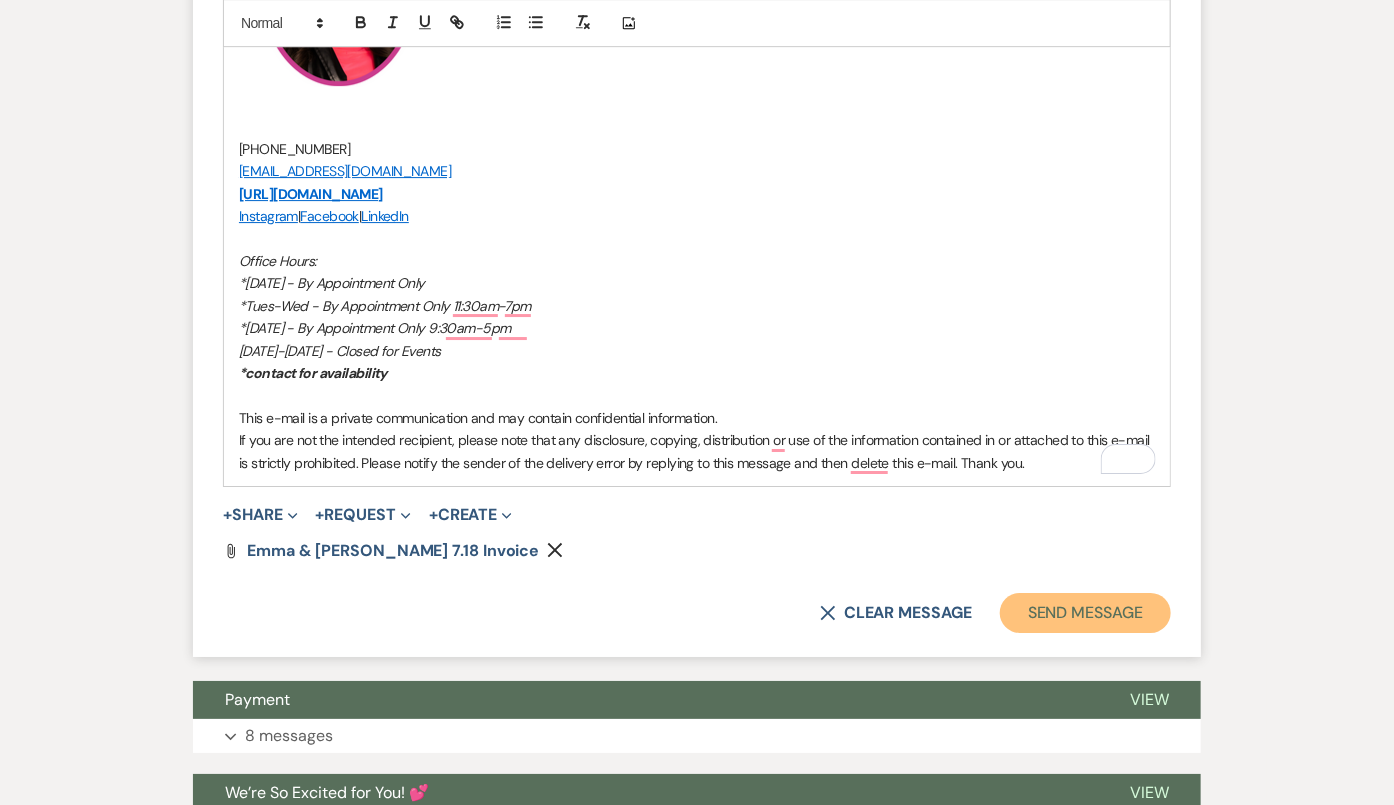click on "Send Message" at bounding box center (1085, 613) 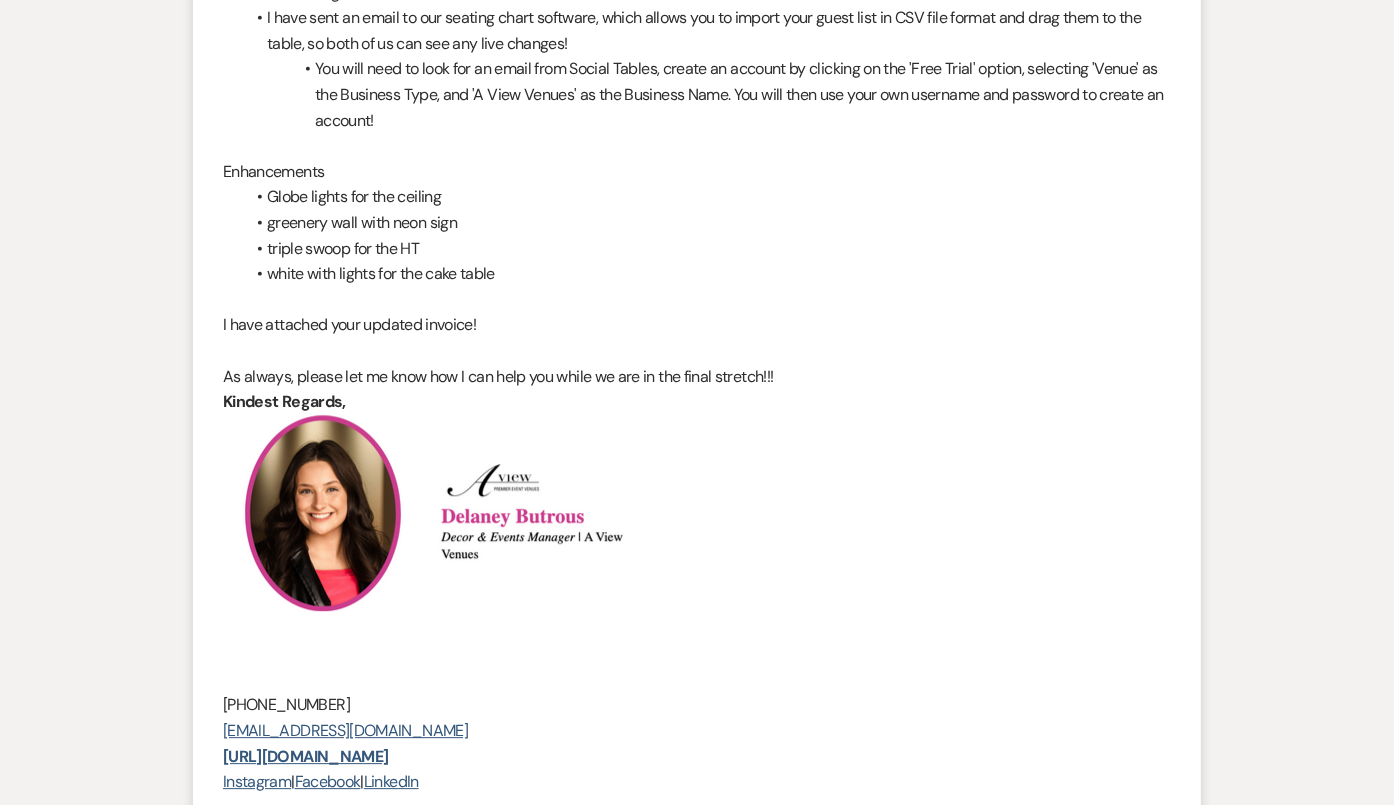 scroll, scrollTop: 0, scrollLeft: 0, axis: both 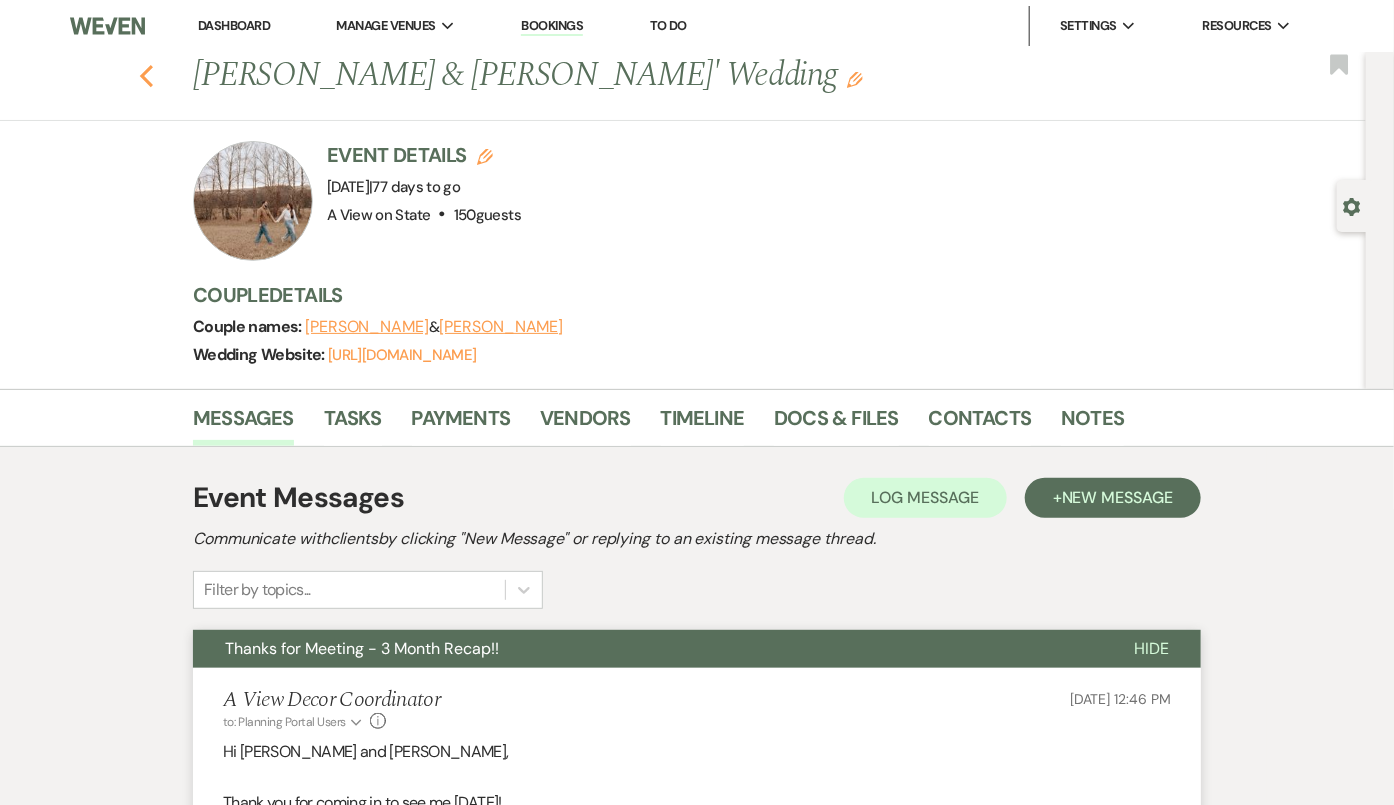 click on "Previous" at bounding box center (146, 74) 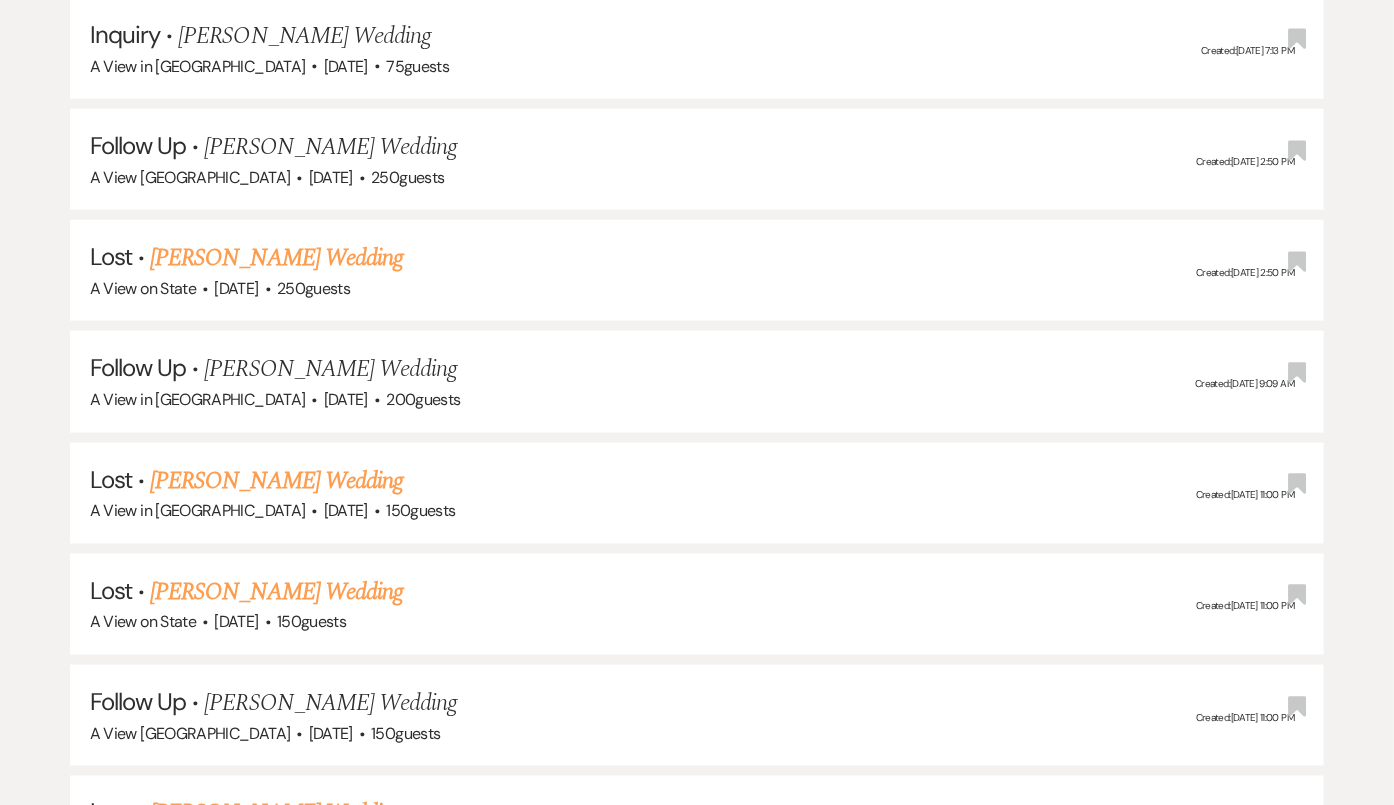 scroll, scrollTop: 0, scrollLeft: 0, axis: both 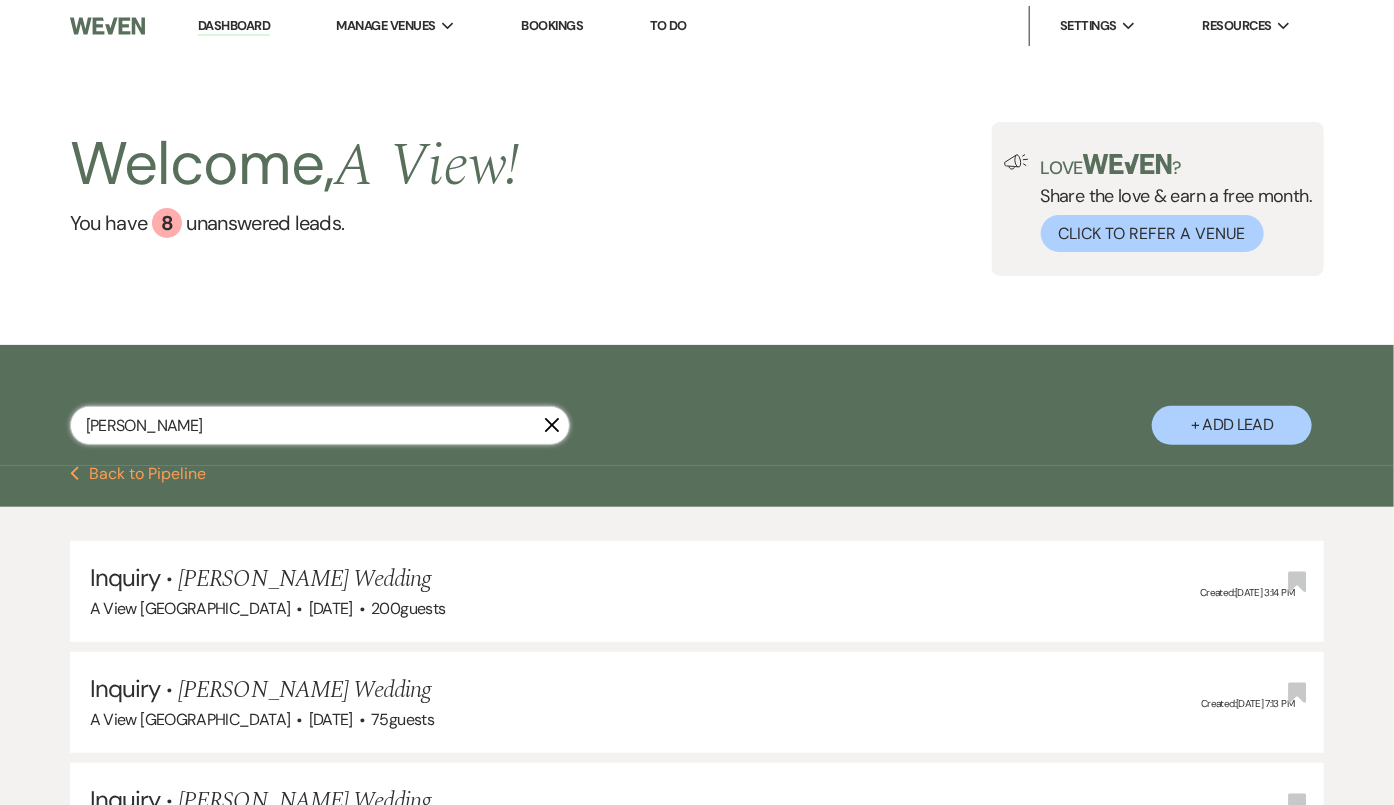 click on "emma tichy" at bounding box center (320, 425) 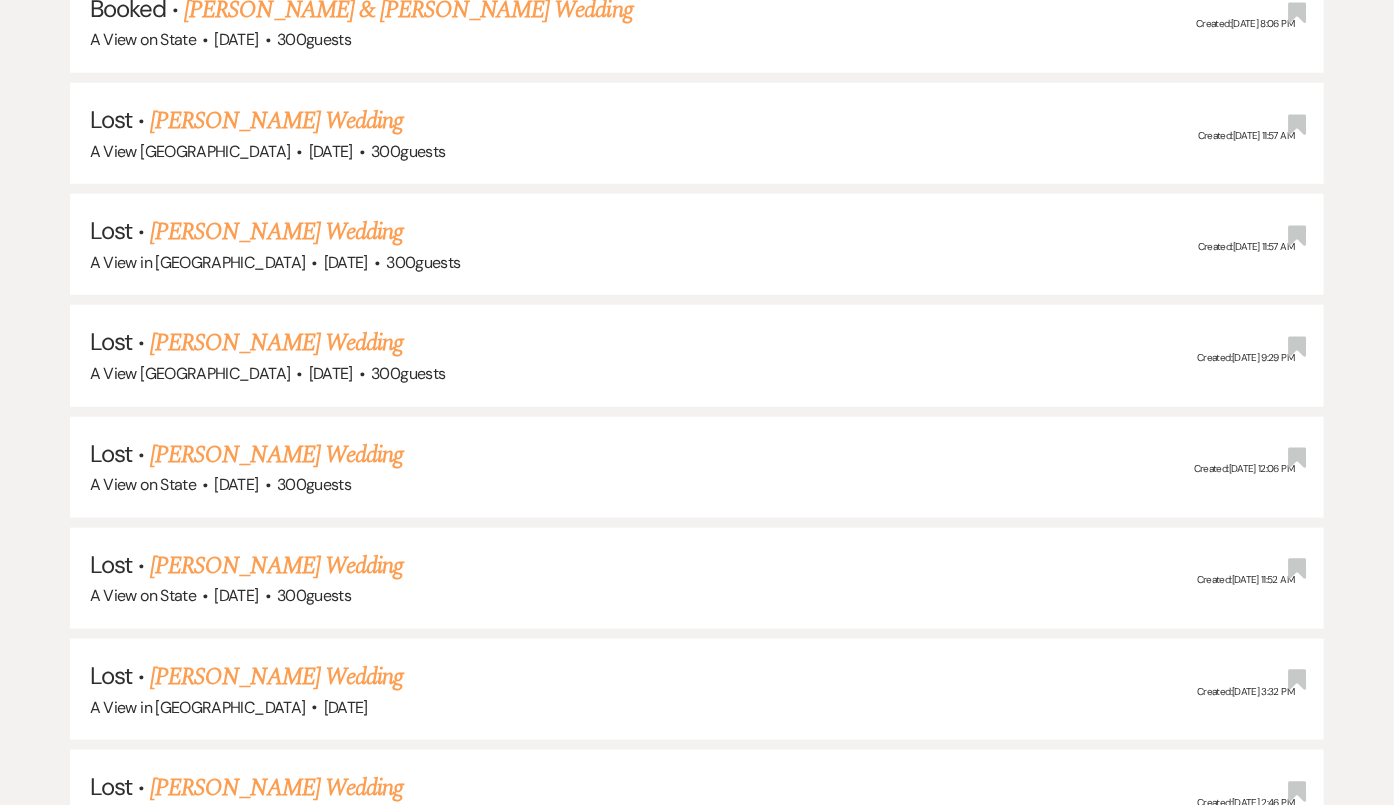 scroll, scrollTop: 3147, scrollLeft: 0, axis: vertical 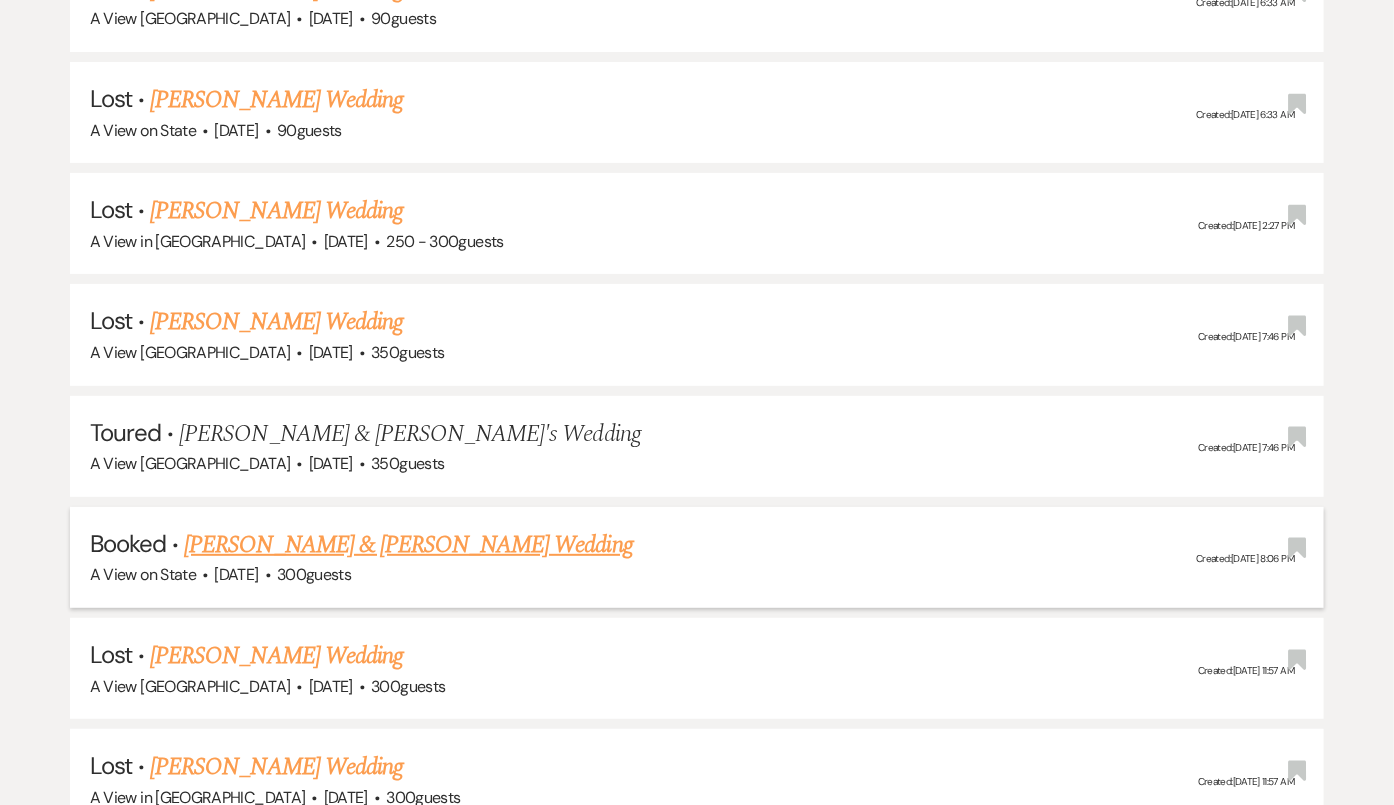 type on "[PERSON_NAME]" 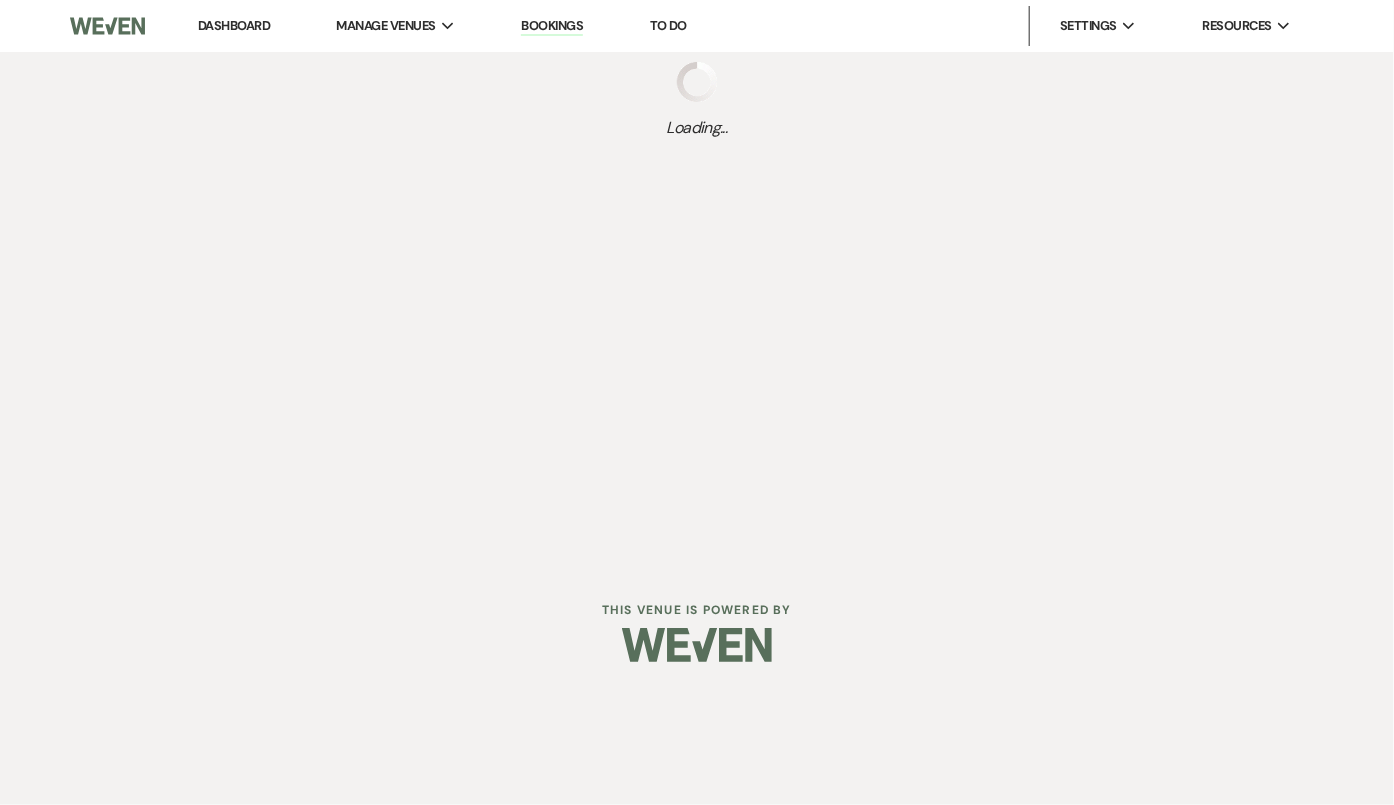 scroll, scrollTop: 0, scrollLeft: 0, axis: both 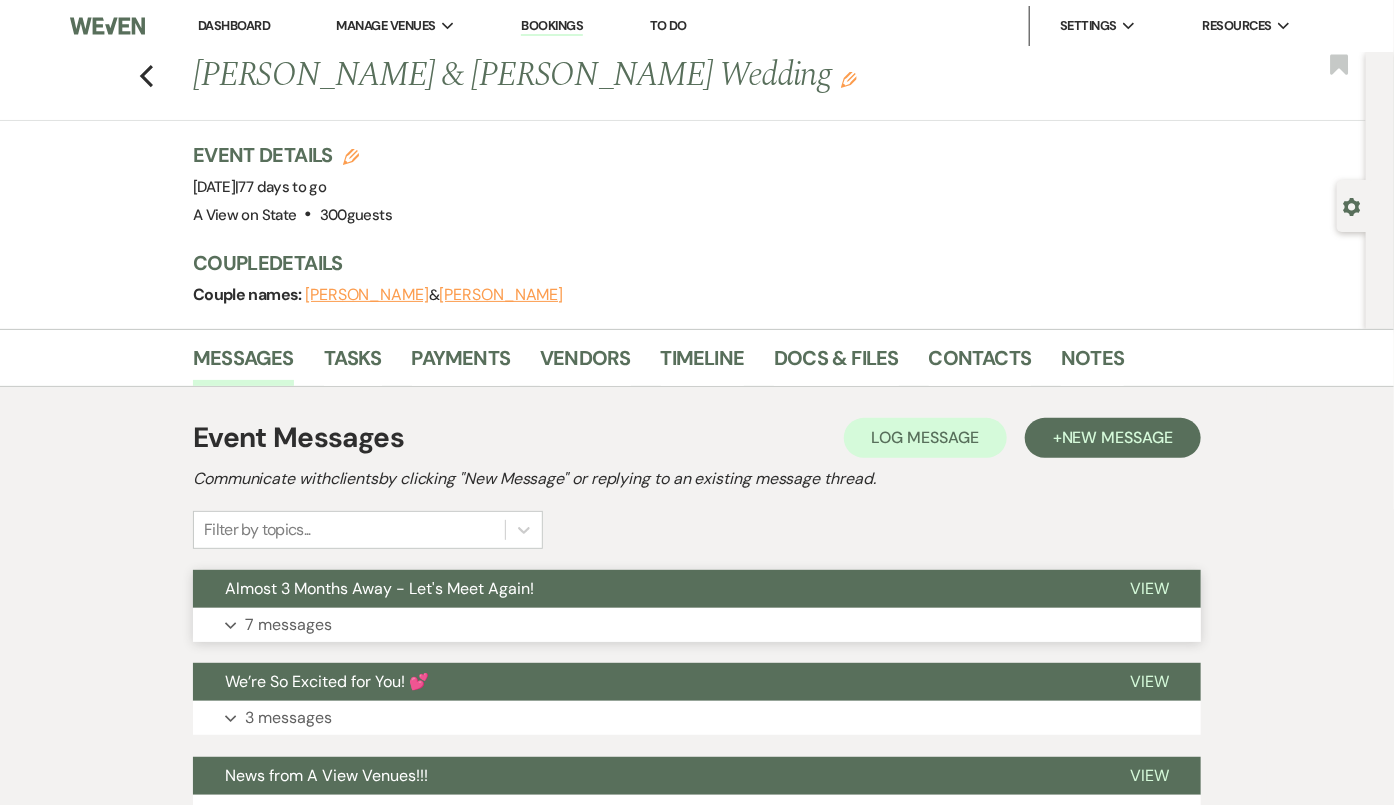 click on "Almost 3 Months Away - Let's Meet Again!" at bounding box center [645, 589] 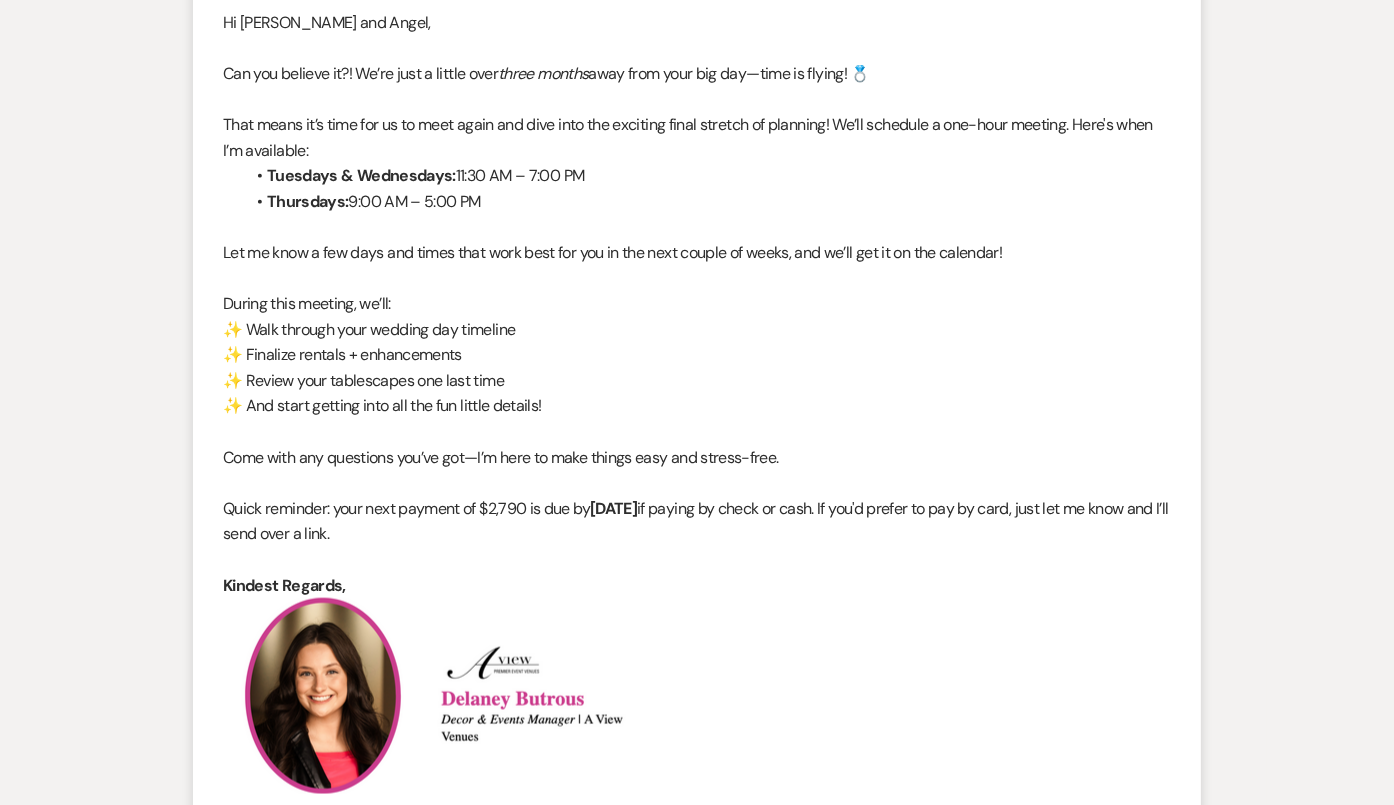scroll, scrollTop: 0, scrollLeft: 0, axis: both 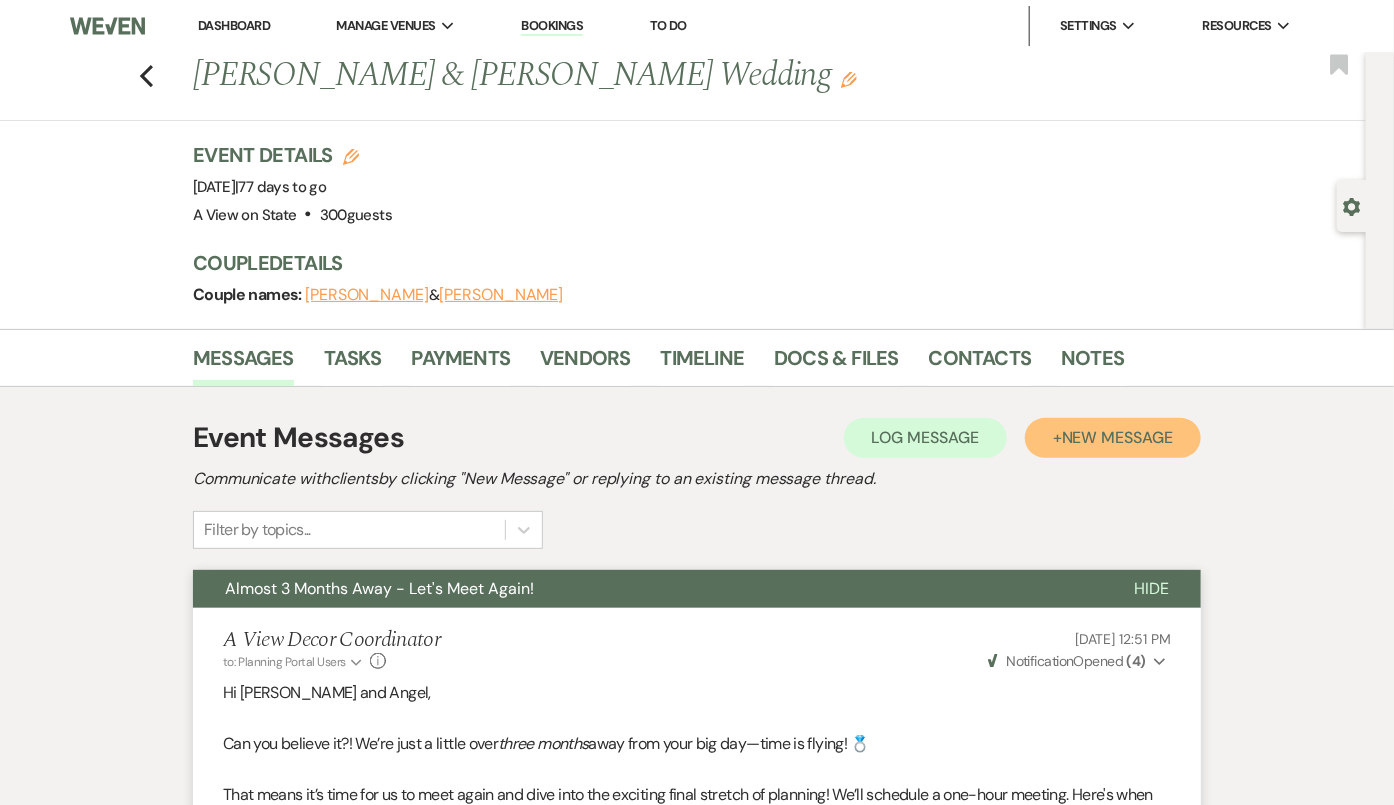 click on "New Message" at bounding box center [1117, 437] 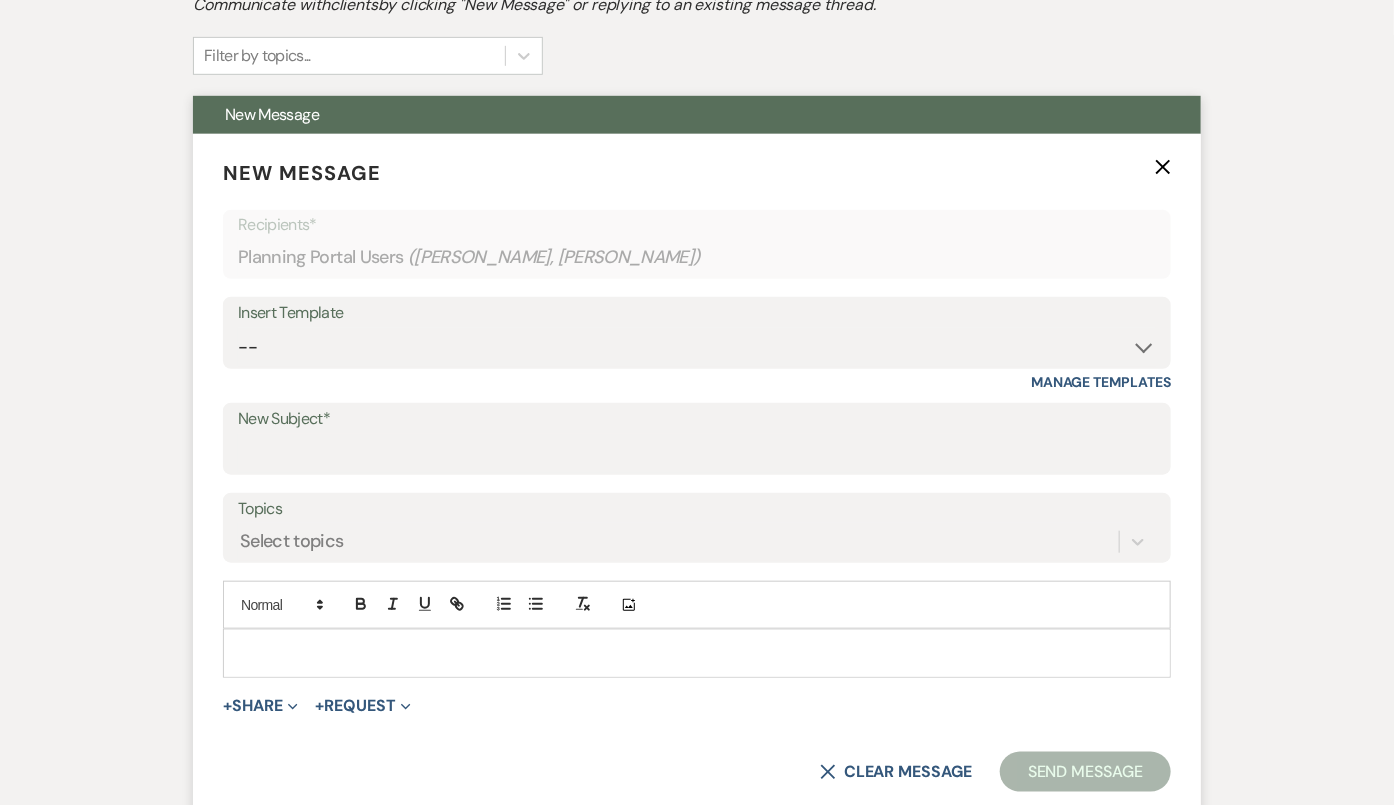 scroll, scrollTop: 477, scrollLeft: 0, axis: vertical 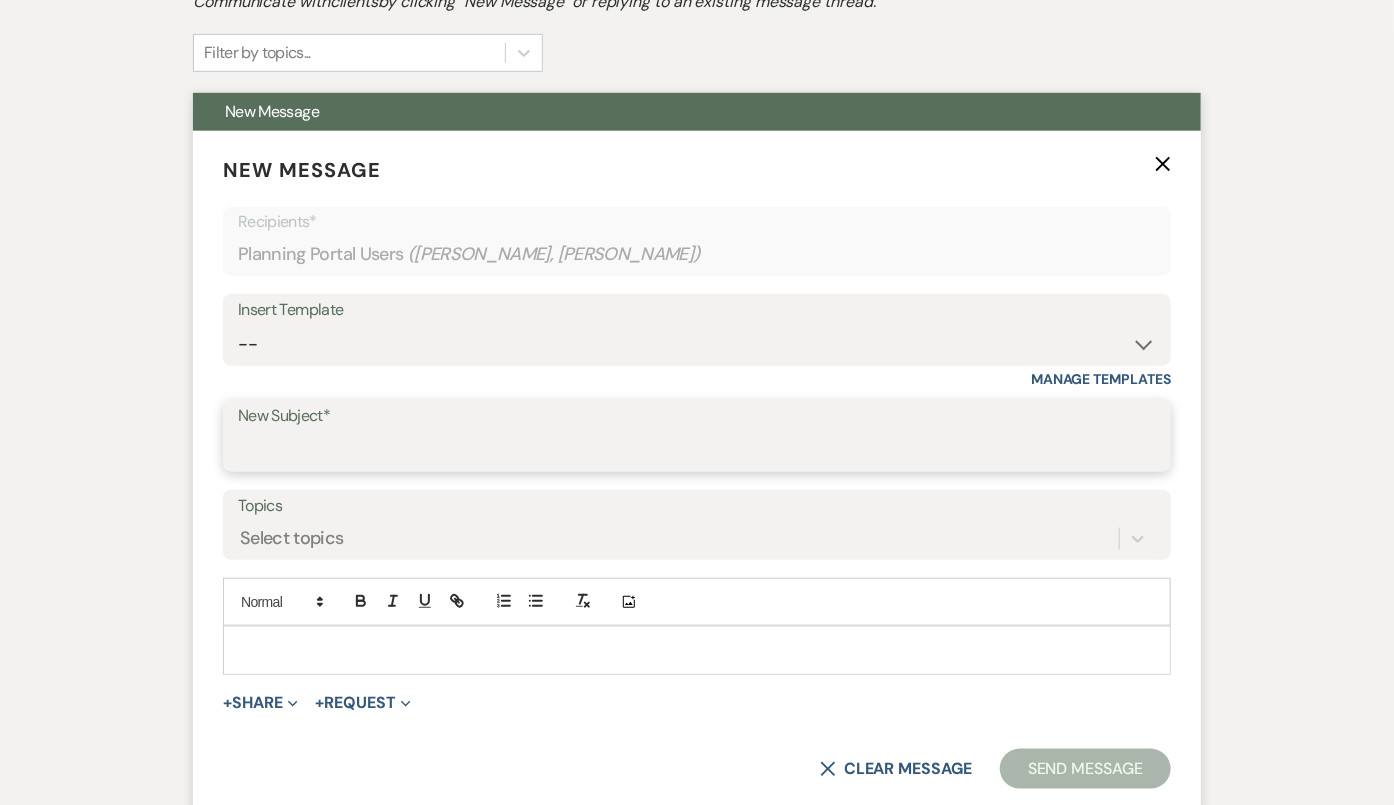 click on "New Subject*" at bounding box center (697, 450) 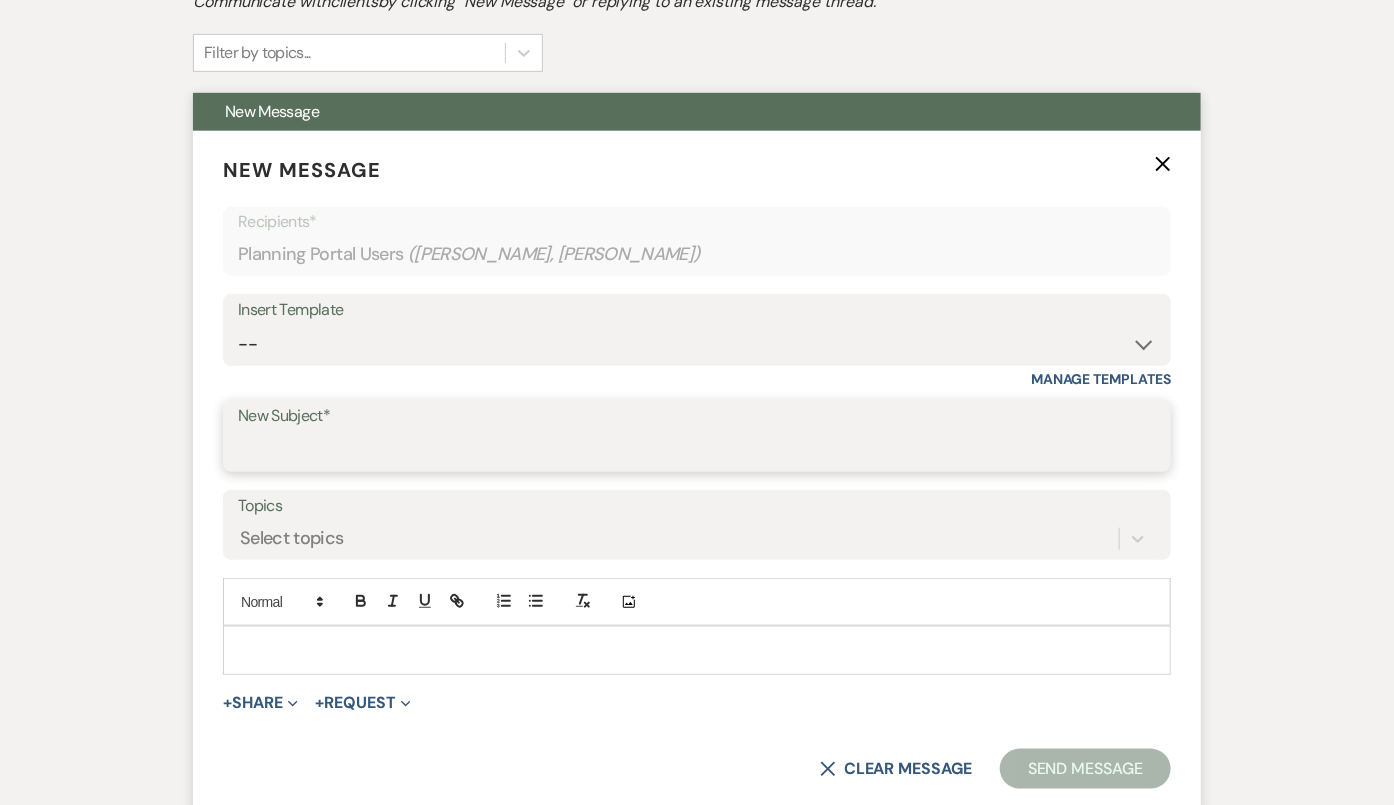 type on "Thanks for Meeting - 3 Month Recap!!" 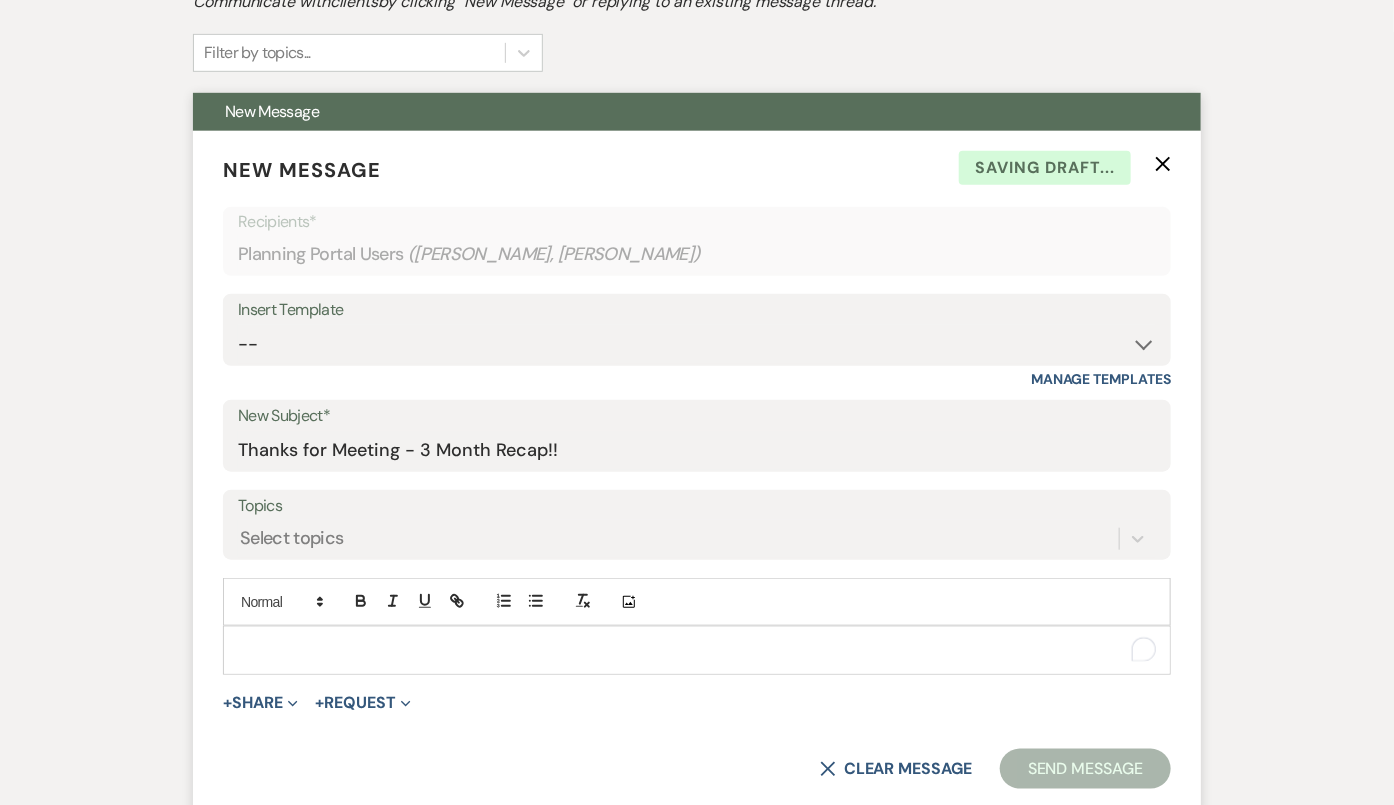 click at bounding box center (697, 650) 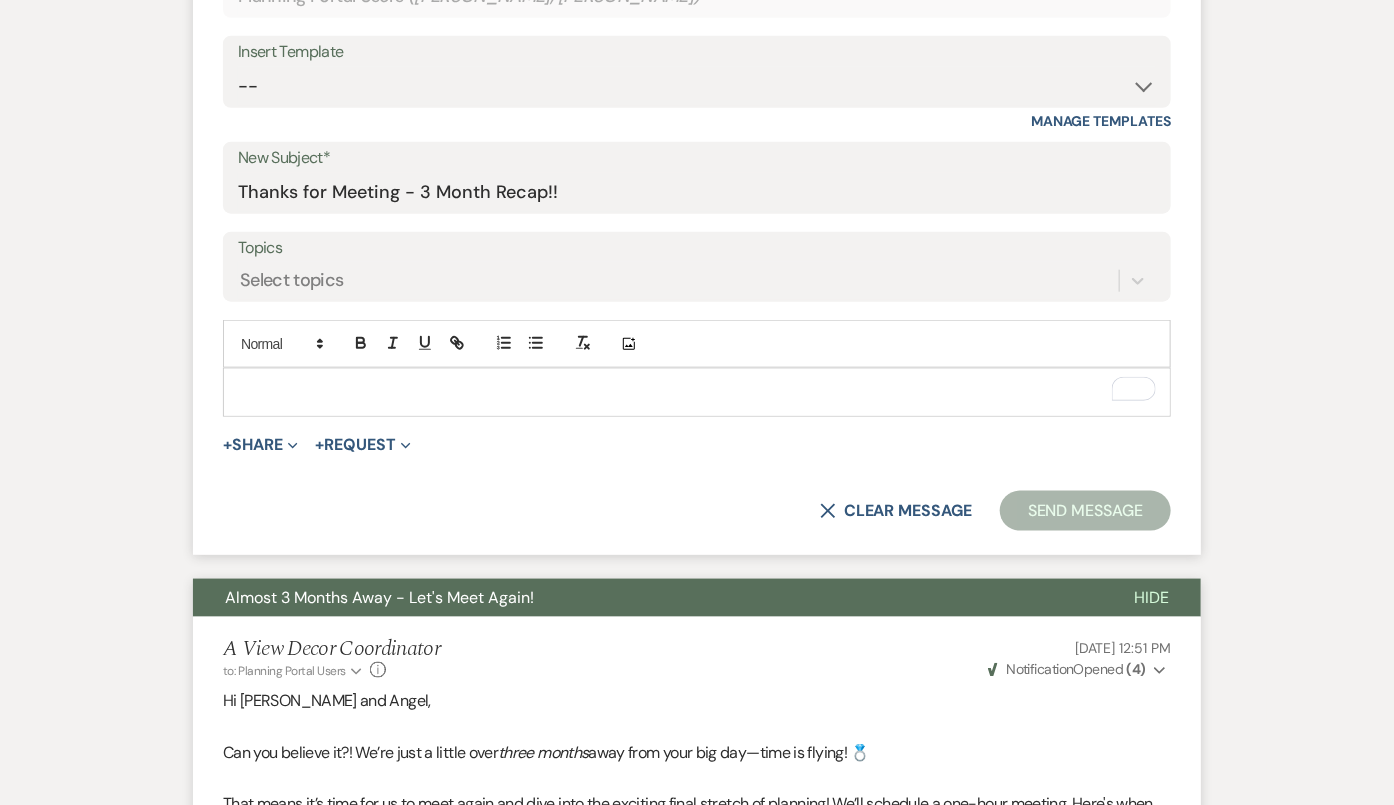 scroll, scrollTop: 738, scrollLeft: 0, axis: vertical 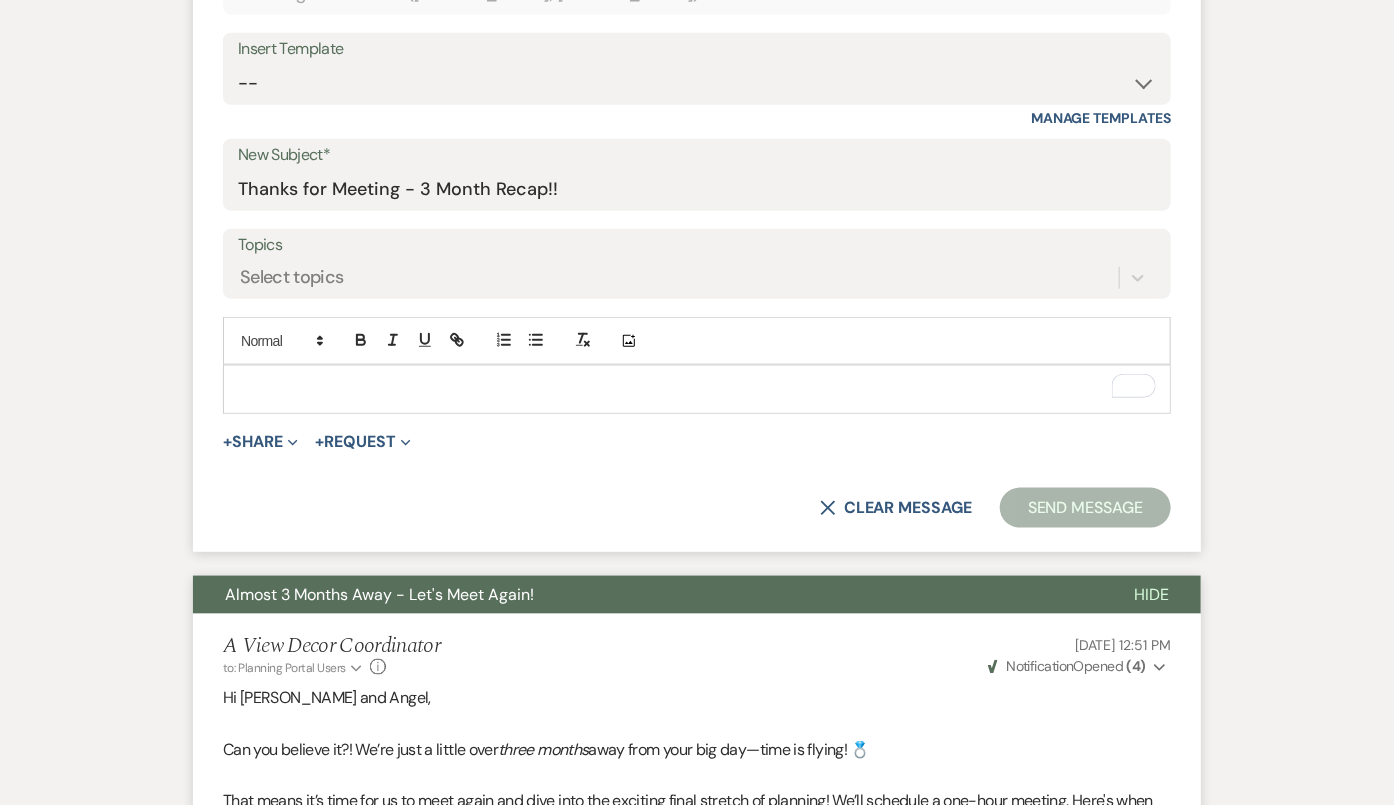 type 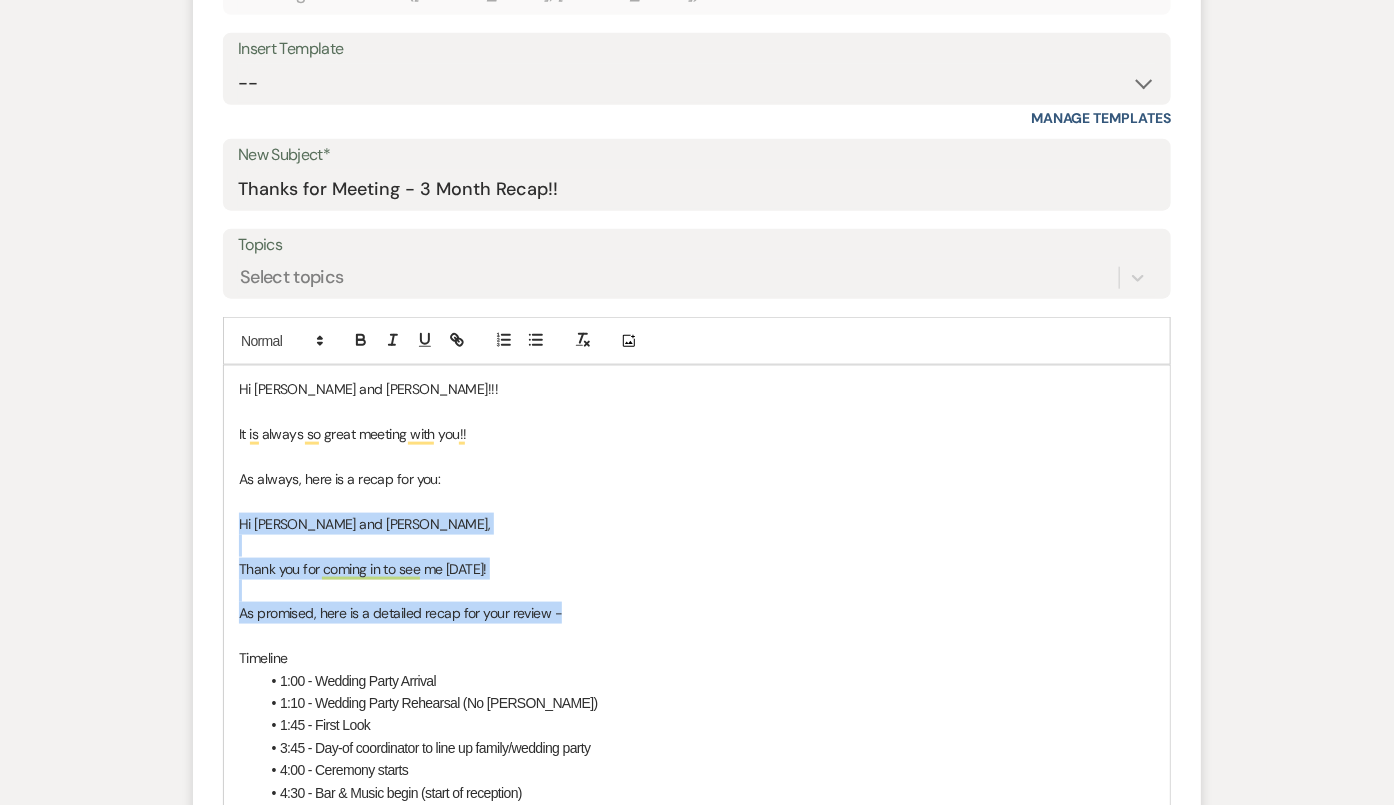 drag, startPoint x: 236, startPoint y: 512, endPoint x: 591, endPoint y: 615, distance: 369.64038 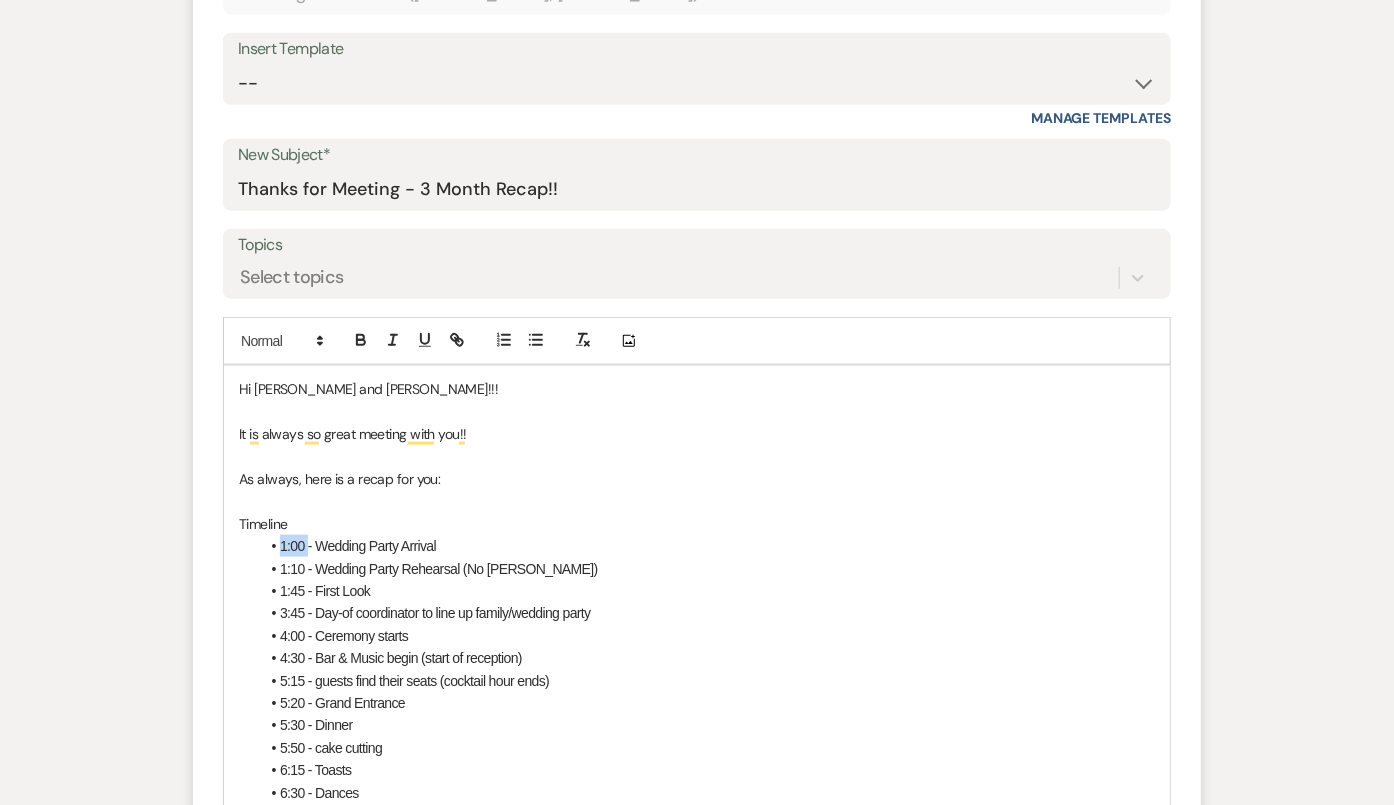 drag, startPoint x: 307, startPoint y: 538, endPoint x: 282, endPoint y: 536, distance: 25.079872 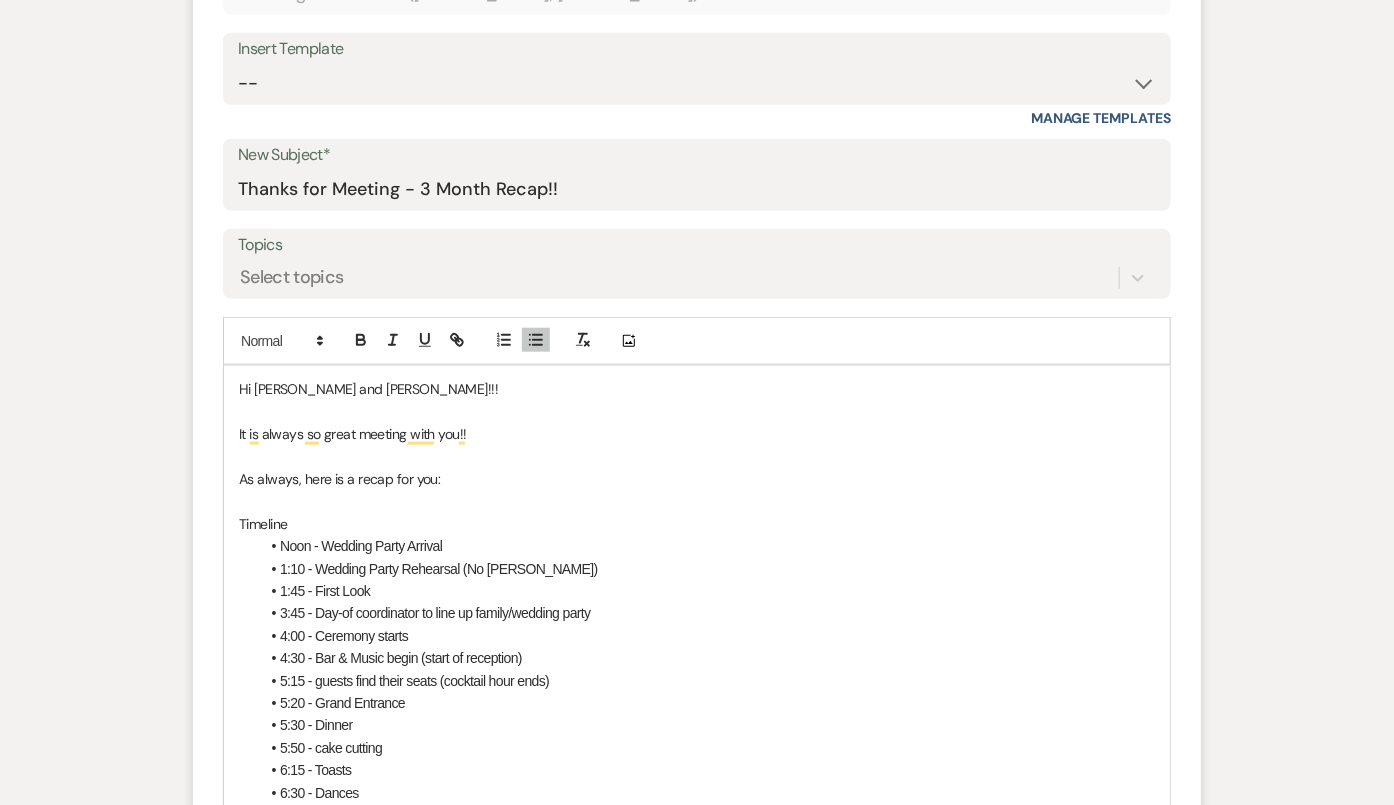 click on "Noon - Wedding Party Arrival" at bounding box center (707, 546) 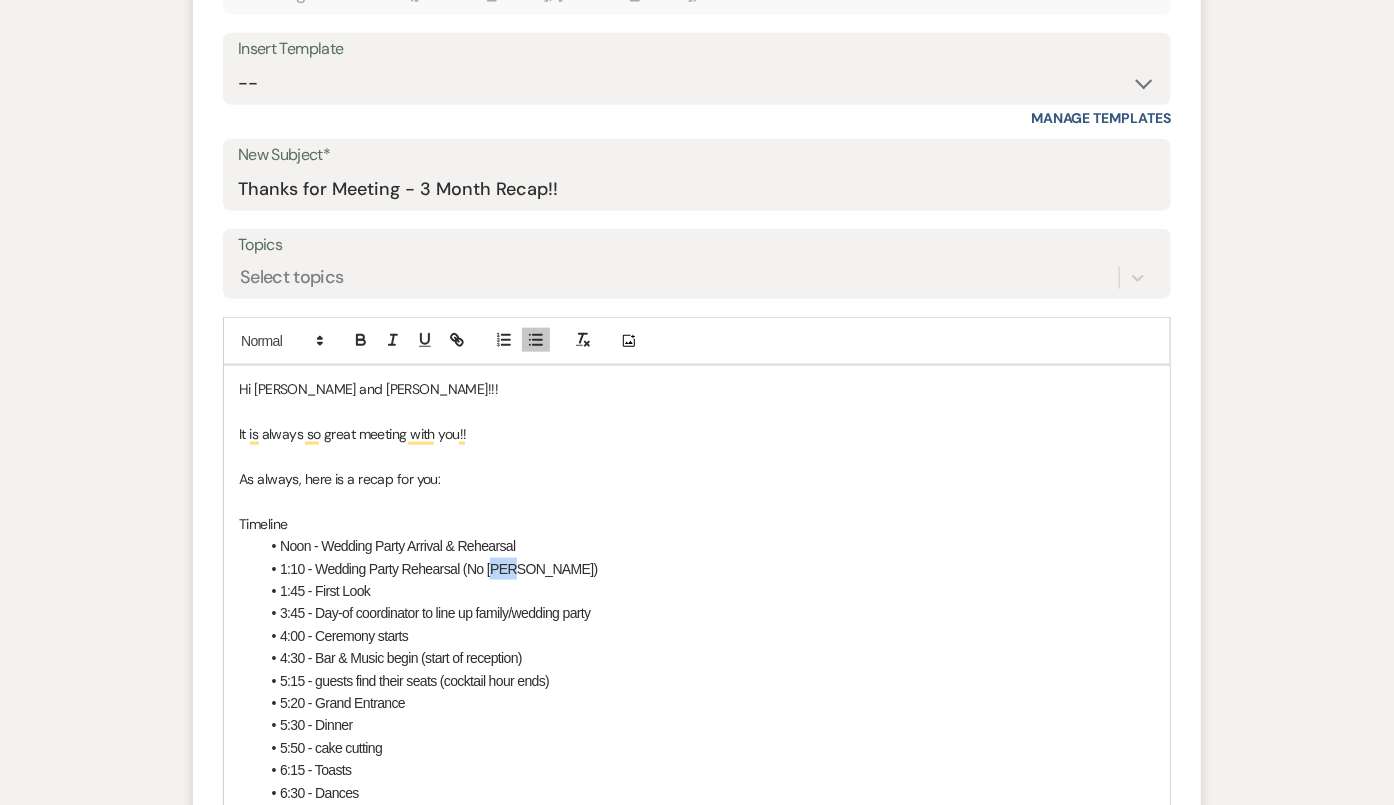 drag, startPoint x: 524, startPoint y: 568, endPoint x: 492, endPoint y: 568, distance: 32 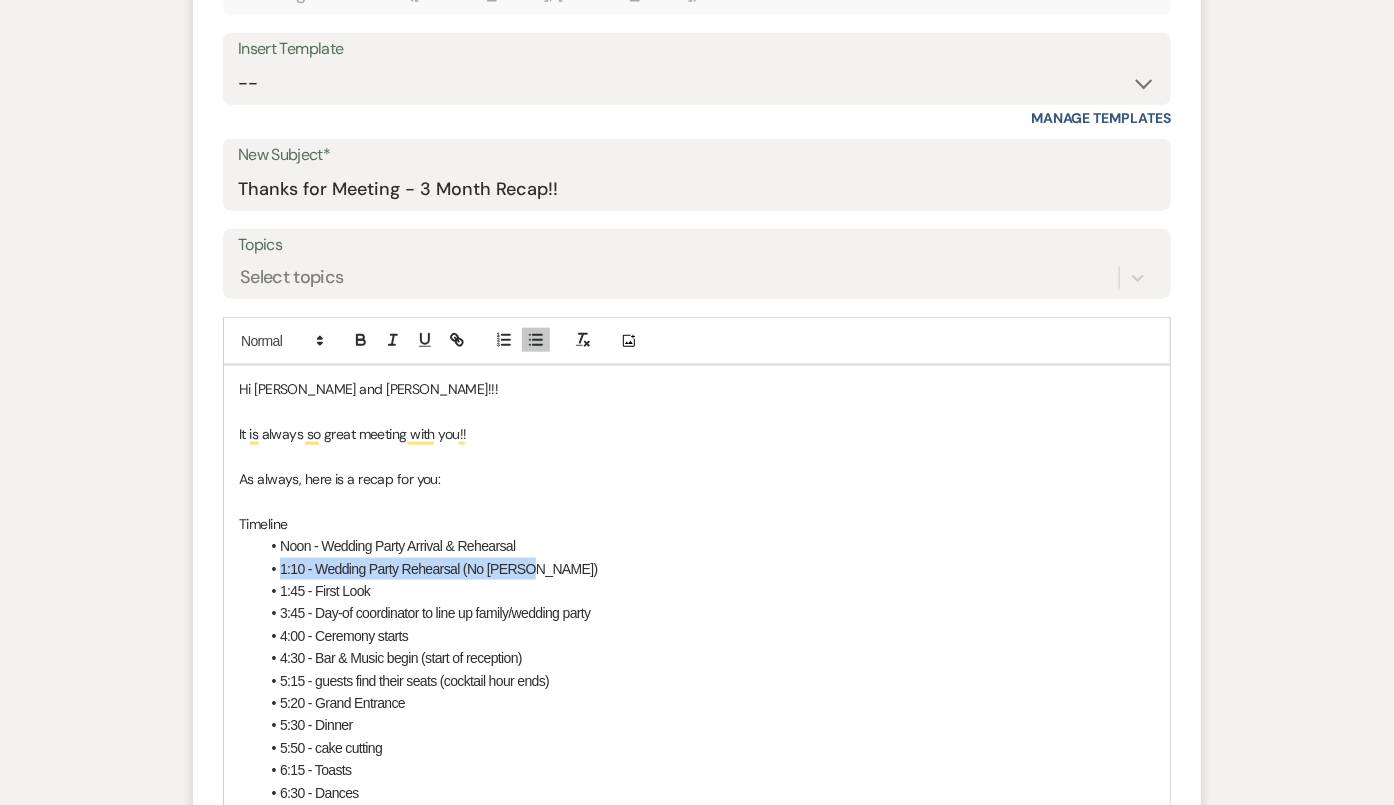 drag, startPoint x: 545, startPoint y: 565, endPoint x: 275, endPoint y: 560, distance: 270.0463 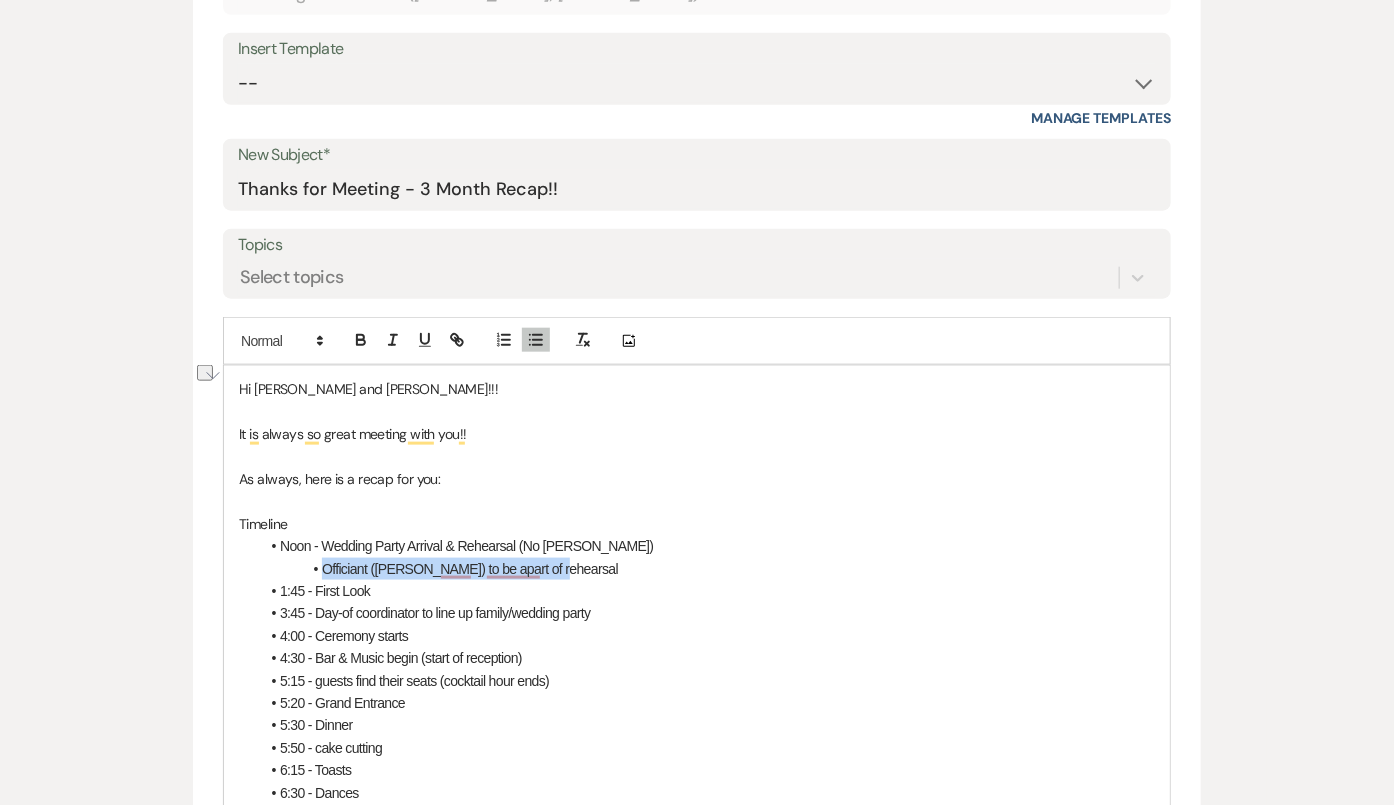drag, startPoint x: 565, startPoint y: 571, endPoint x: 321, endPoint y: 570, distance: 244.00204 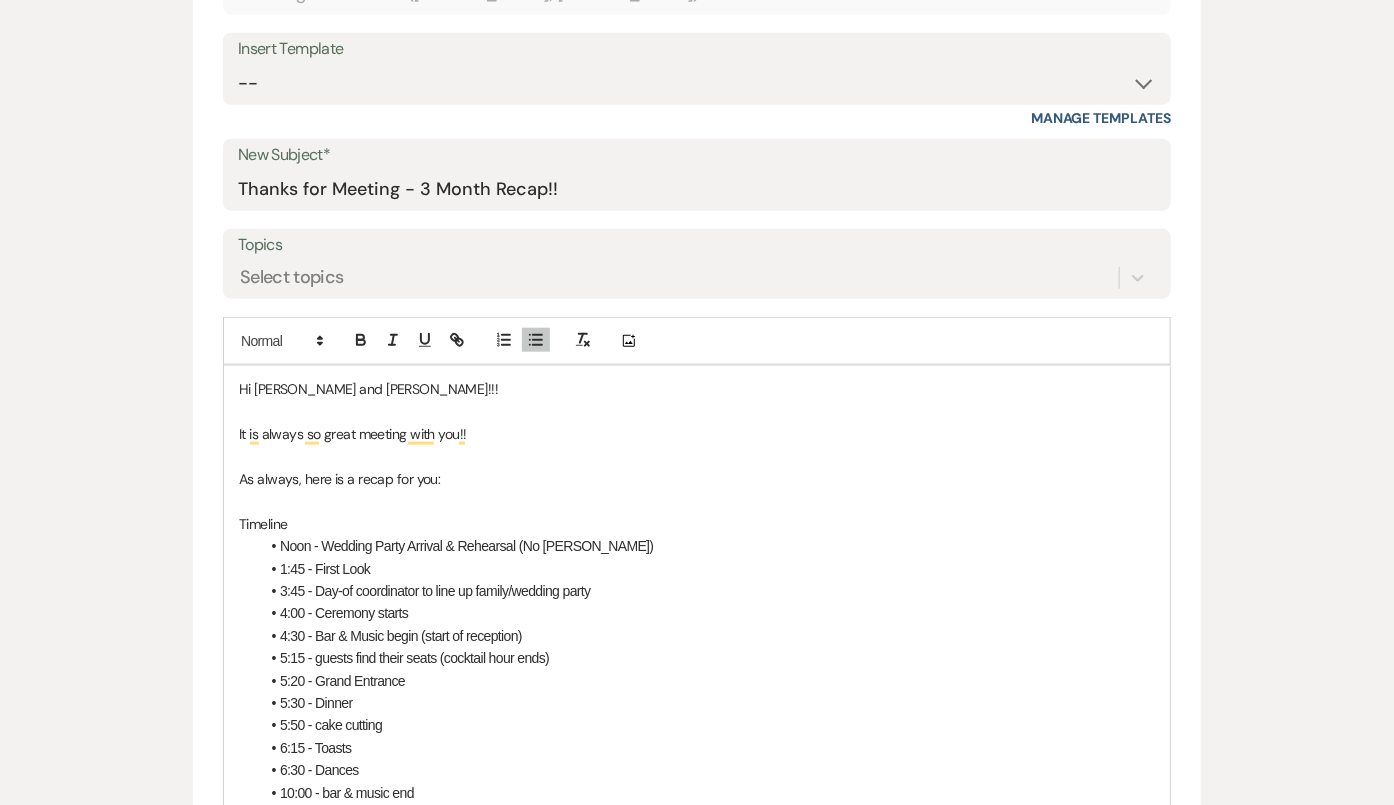 scroll, scrollTop: 807, scrollLeft: 0, axis: vertical 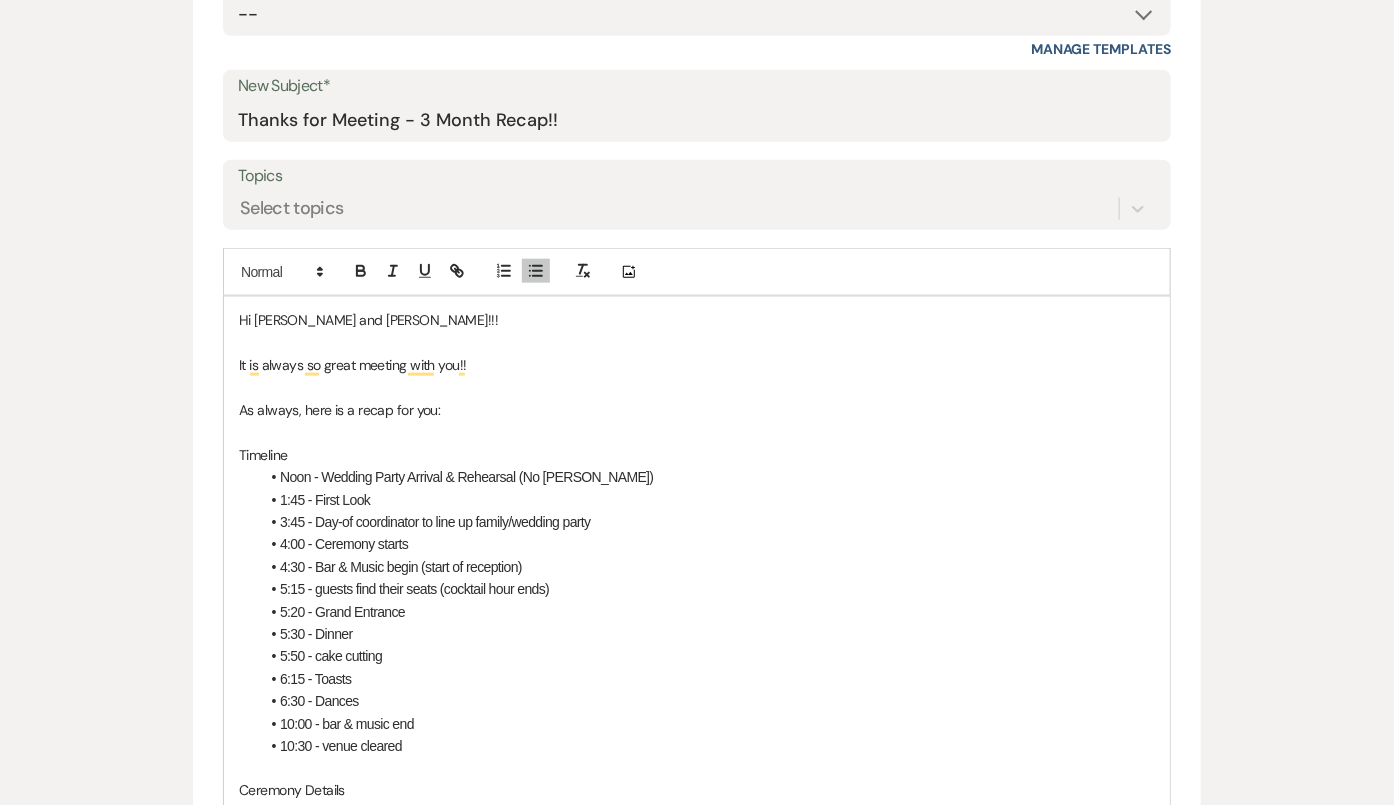 click on "3:45 - Day-of coordinator to line up family/wedding party" at bounding box center [435, 522] 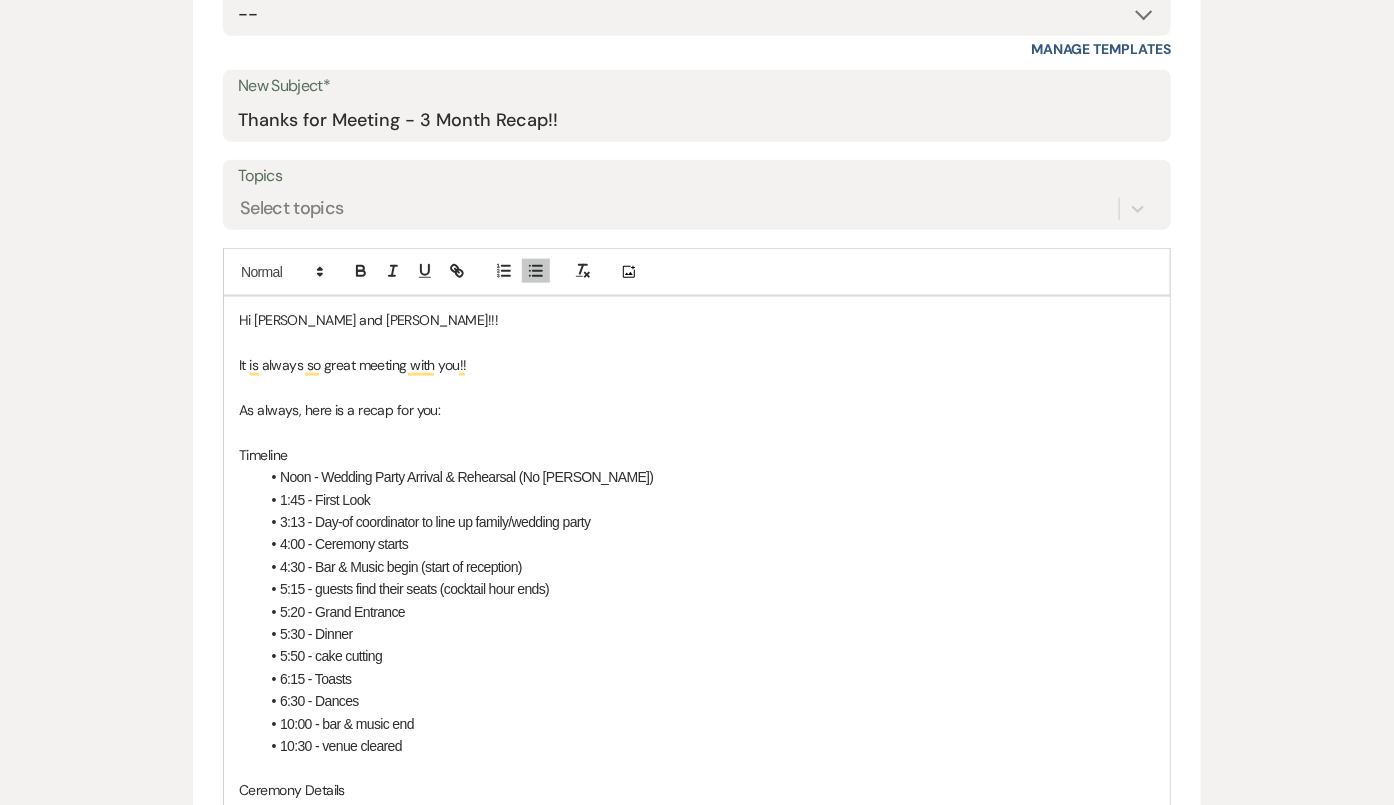 click on "1:45 - First Look" at bounding box center (325, 500) 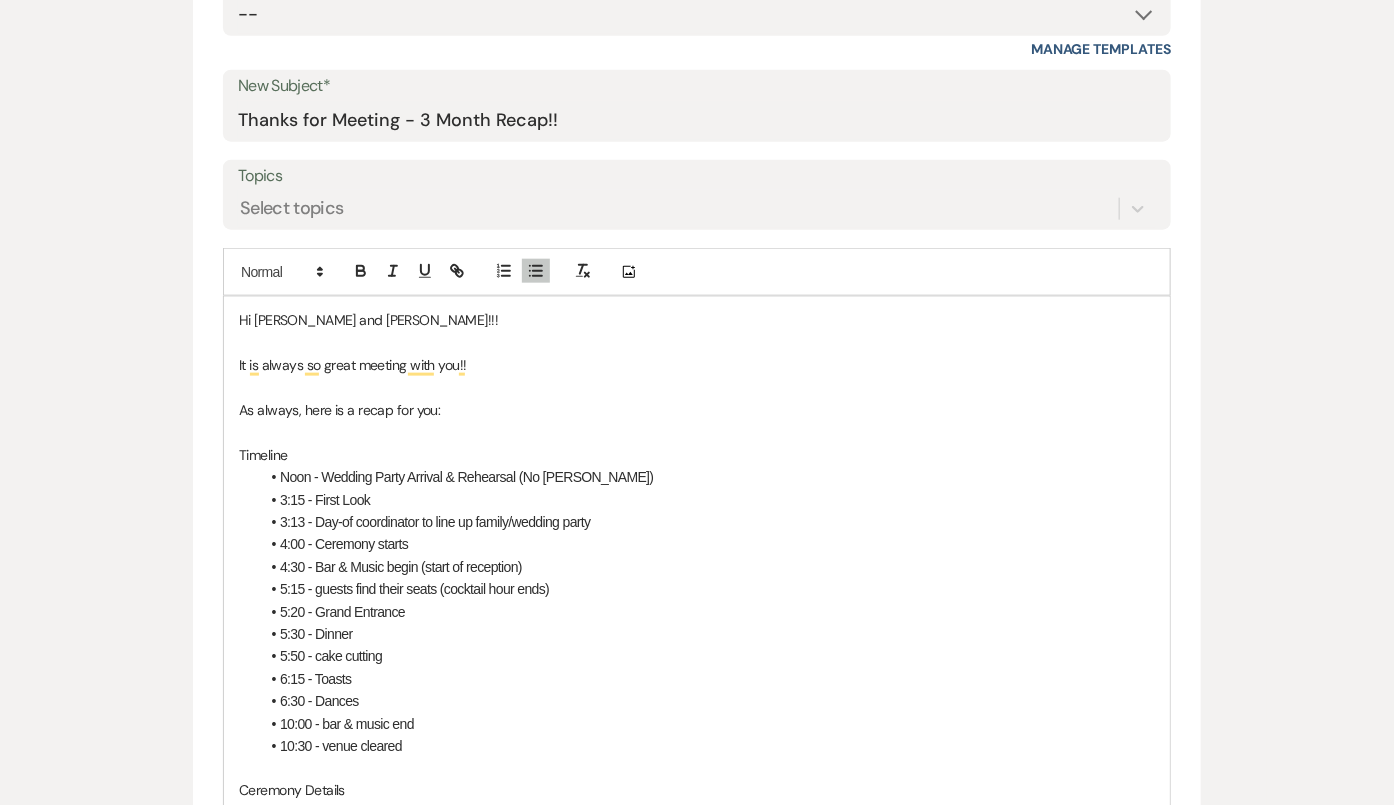 click on "3:15 - First Look" at bounding box center (707, 500) 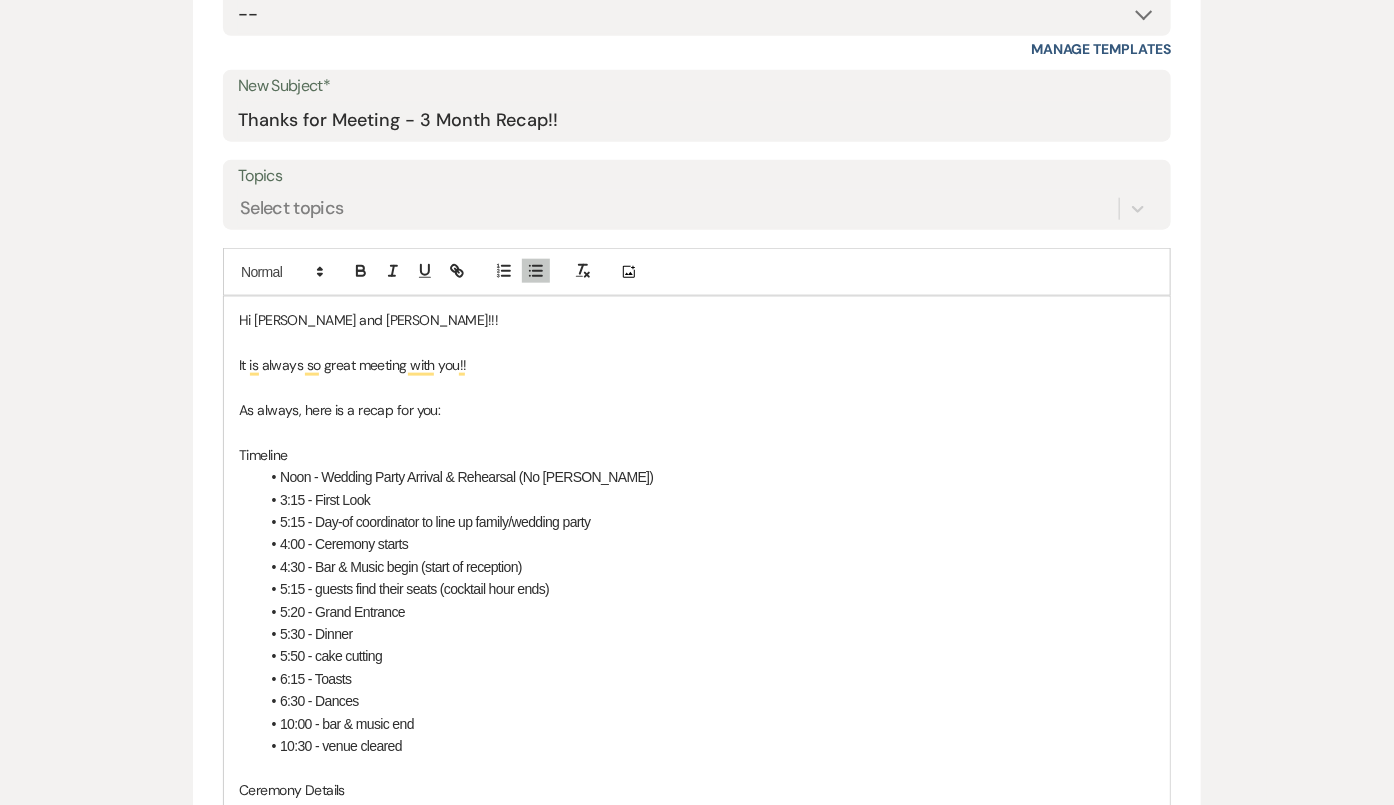 click on "4:00 - Ceremony starts" at bounding box center (344, 544) 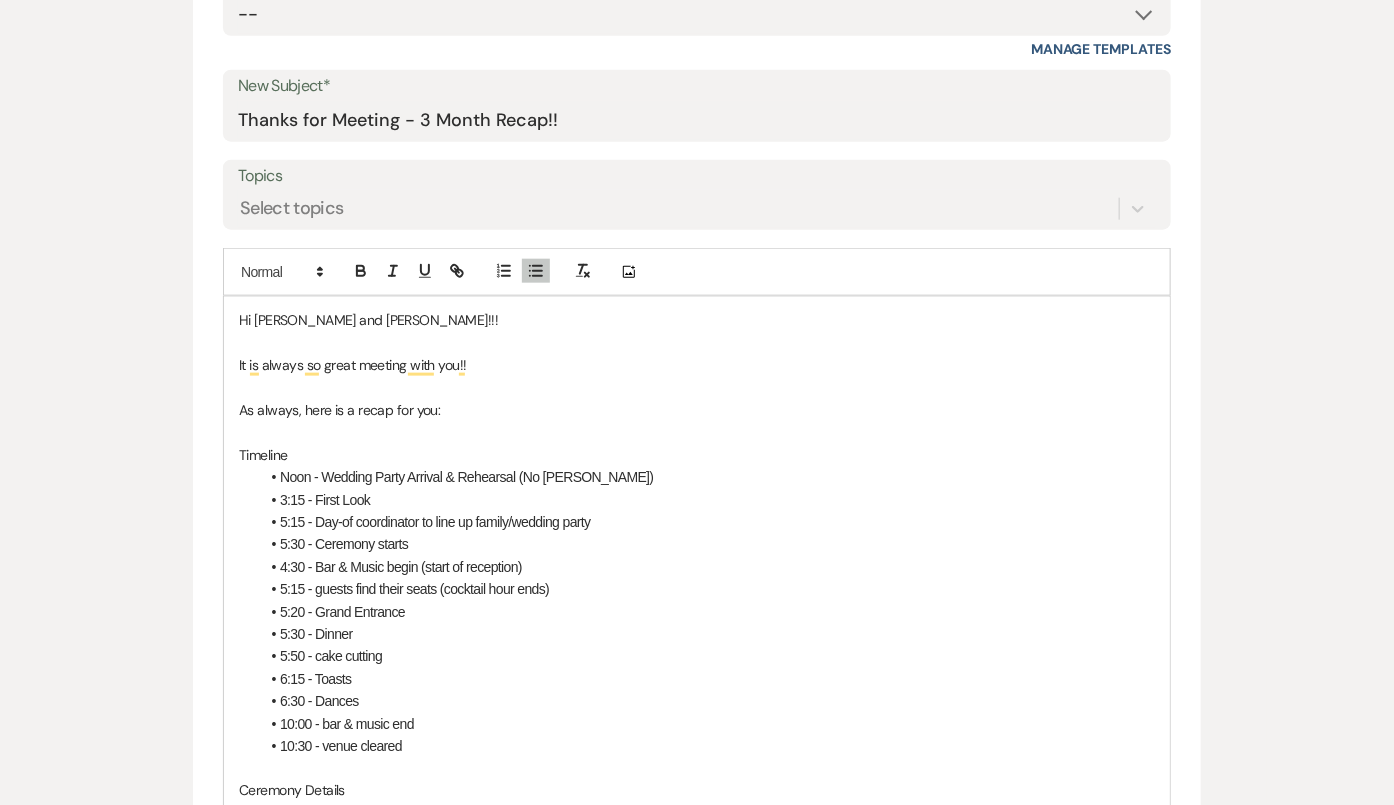 click on "4:30 - Bar & Music begin (start of reception)" at bounding box center (401, 567) 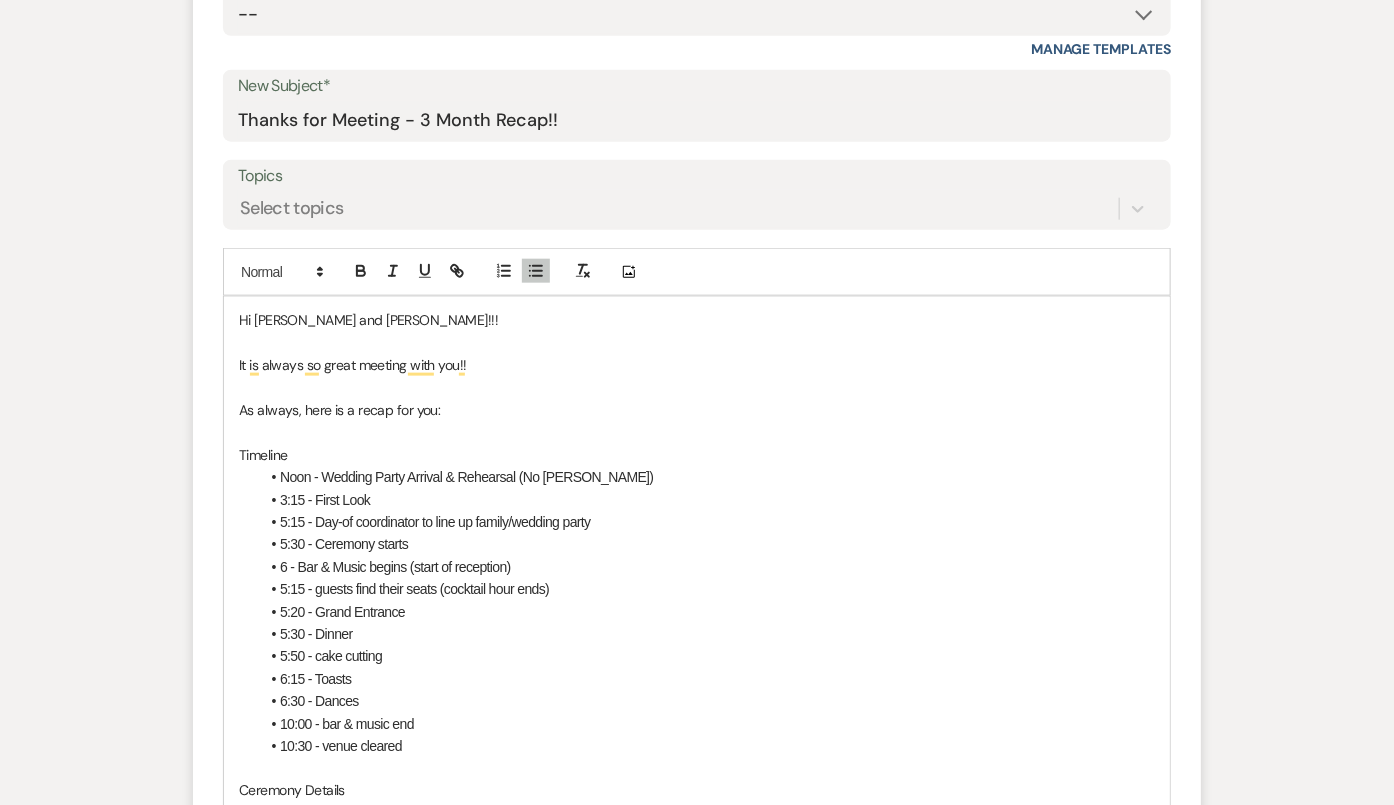 click on "5:15 - guests find their seats (cocktail hour ends)" at bounding box center (414, 589) 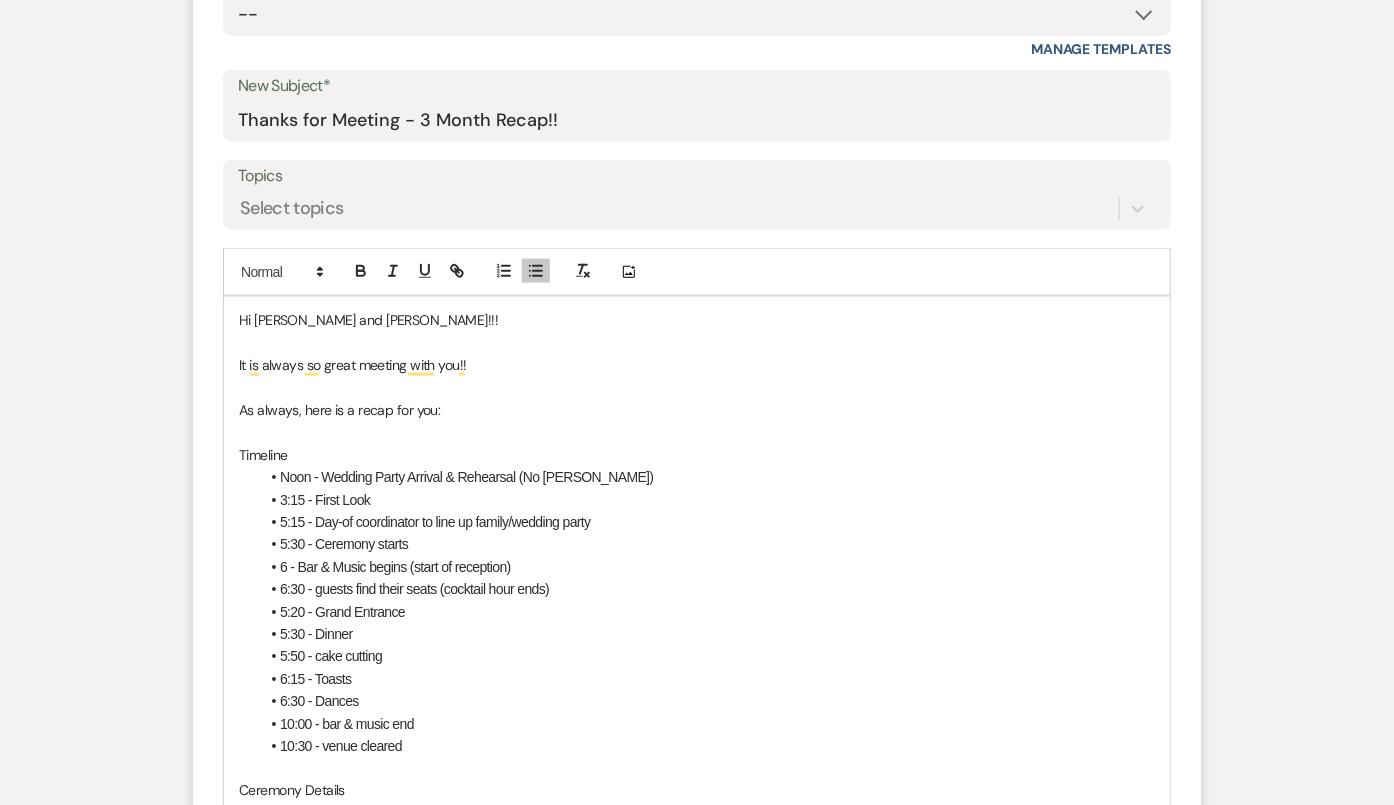 click on "5:20 - Grand Entrance" at bounding box center (342, 612) 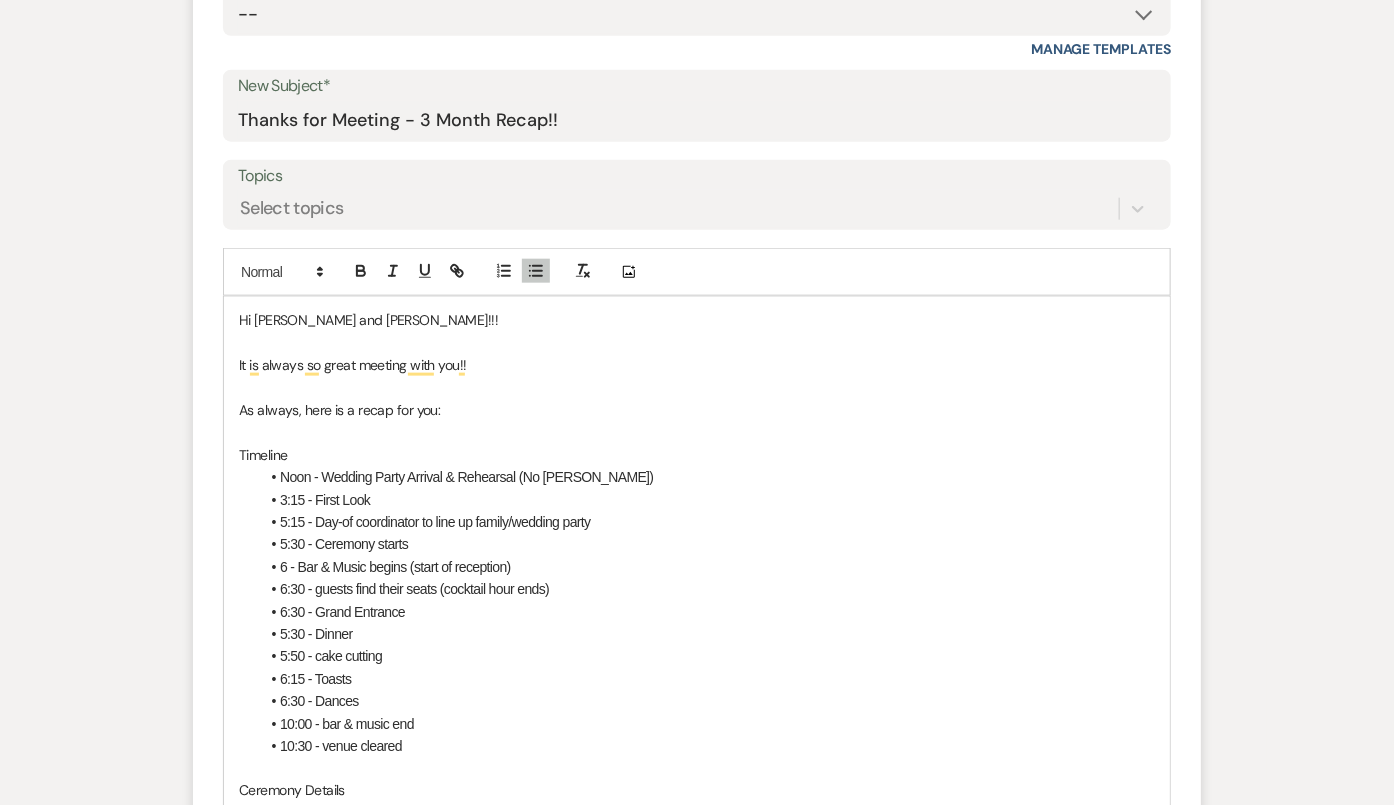 click on "5:30 - Dinner" at bounding box center (316, 634) 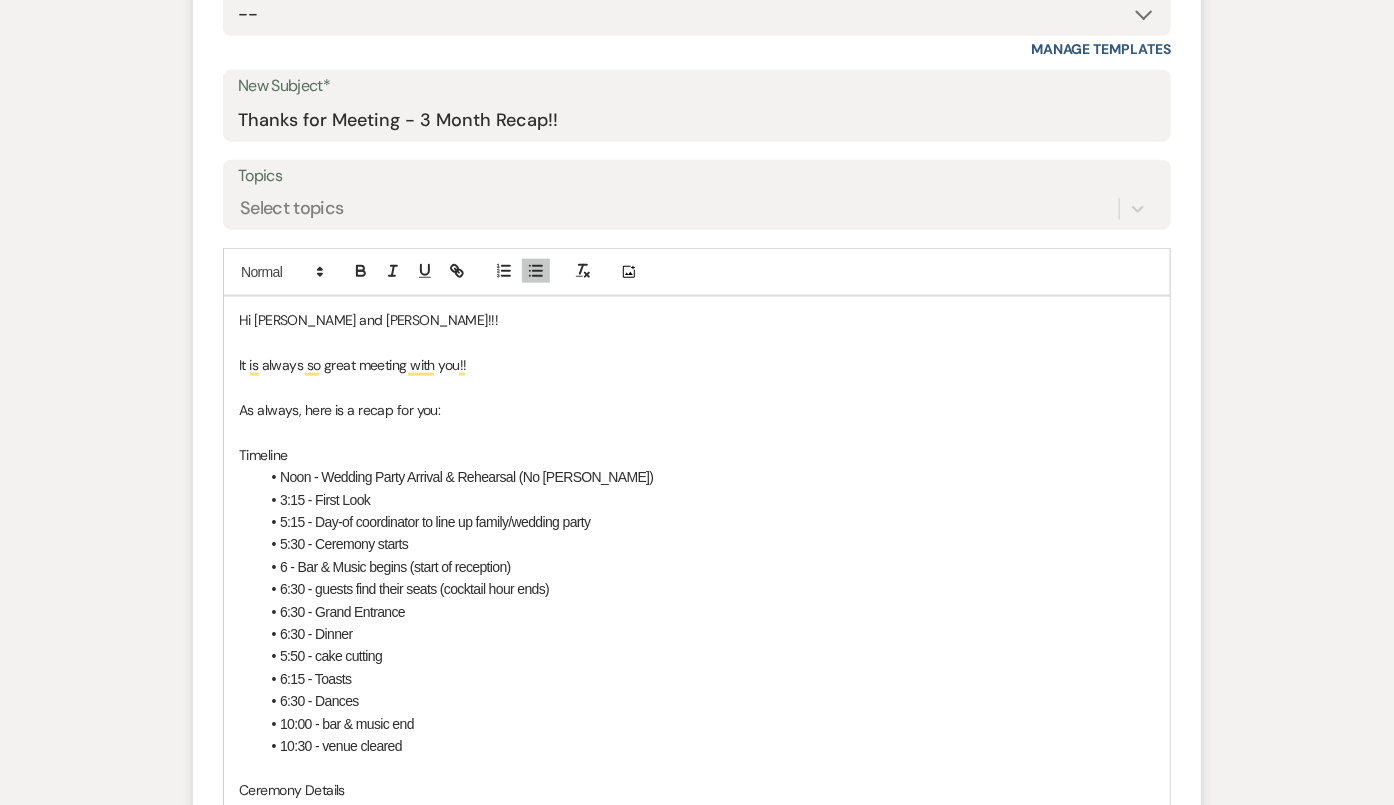 click on "6:30 - Dinner" at bounding box center [316, 634] 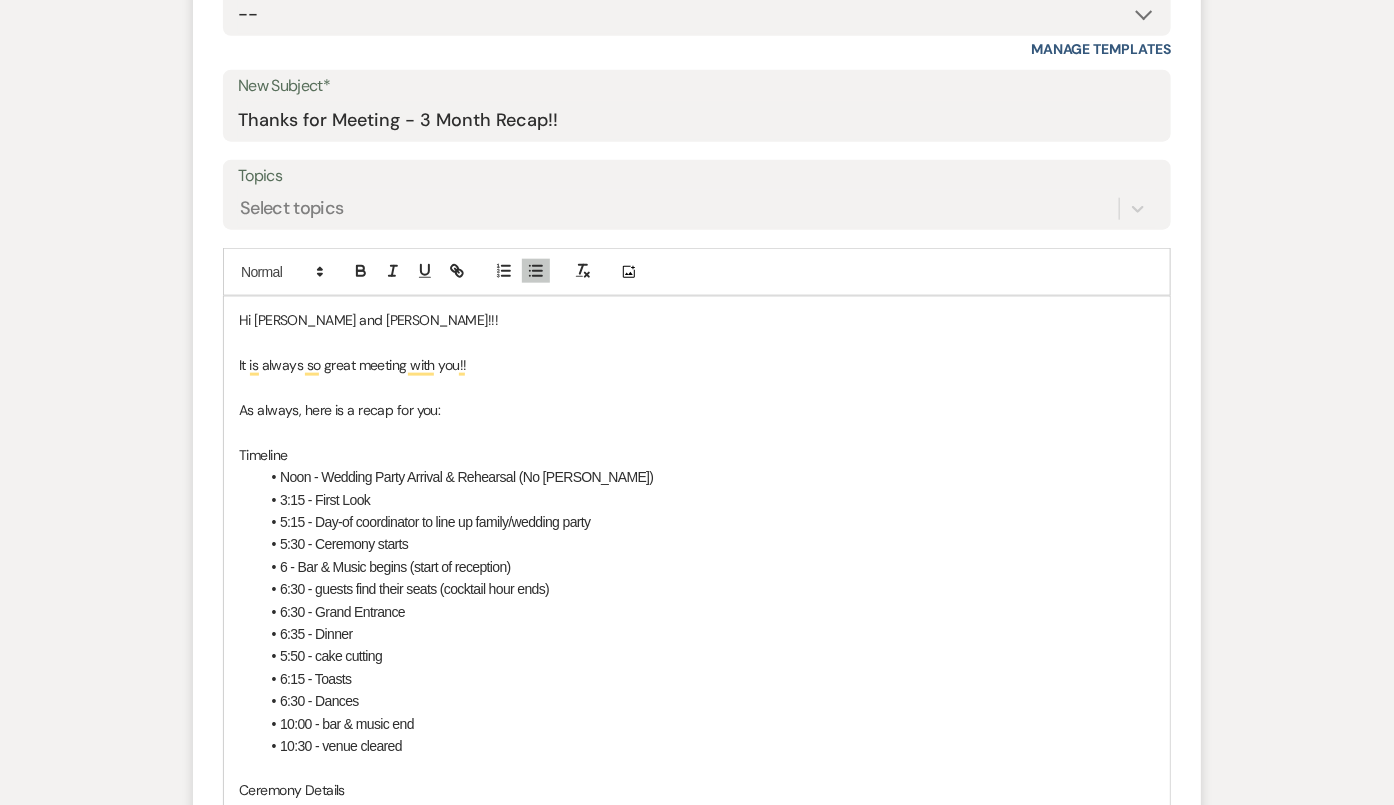 click on "6:35 - Dinner" at bounding box center (707, 634) 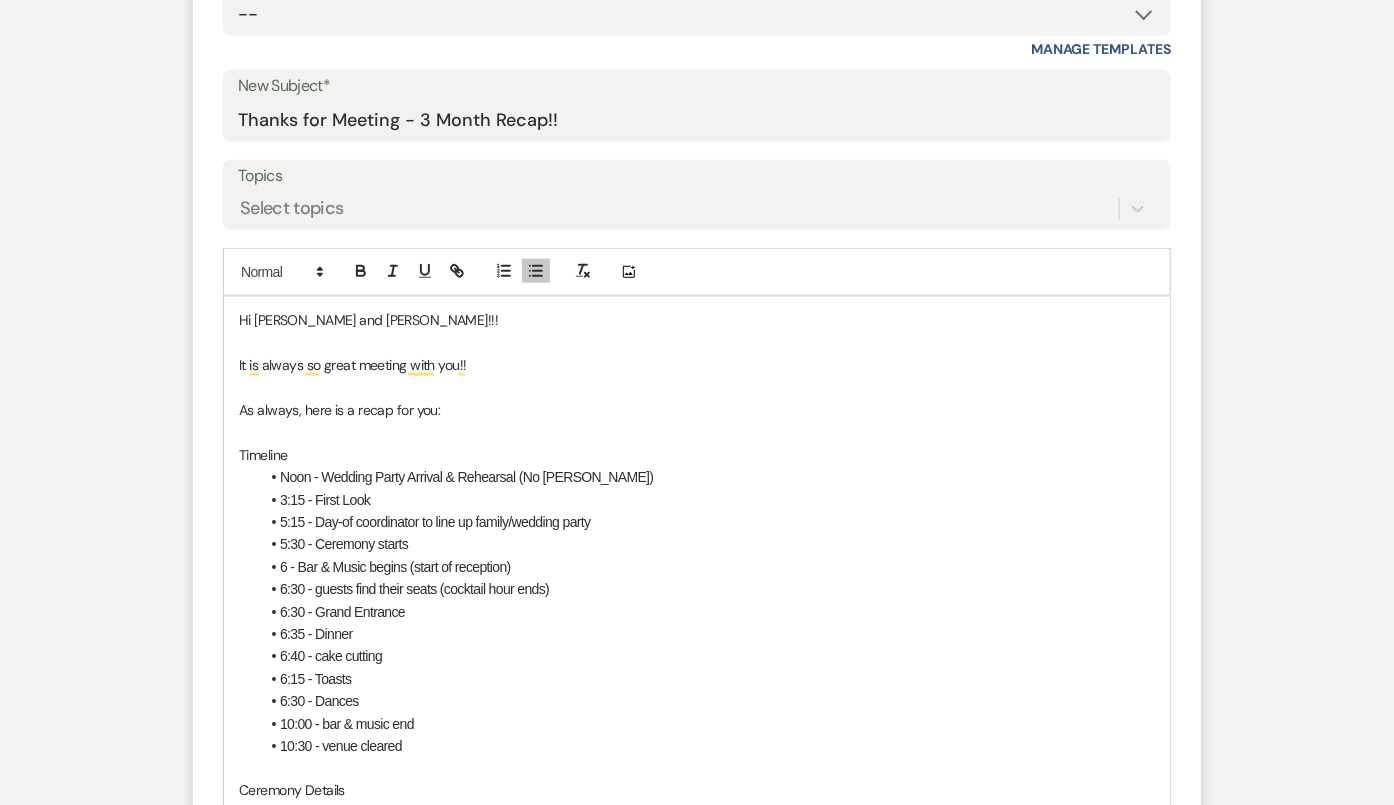 click on "6:35 - Dinner" at bounding box center [316, 634] 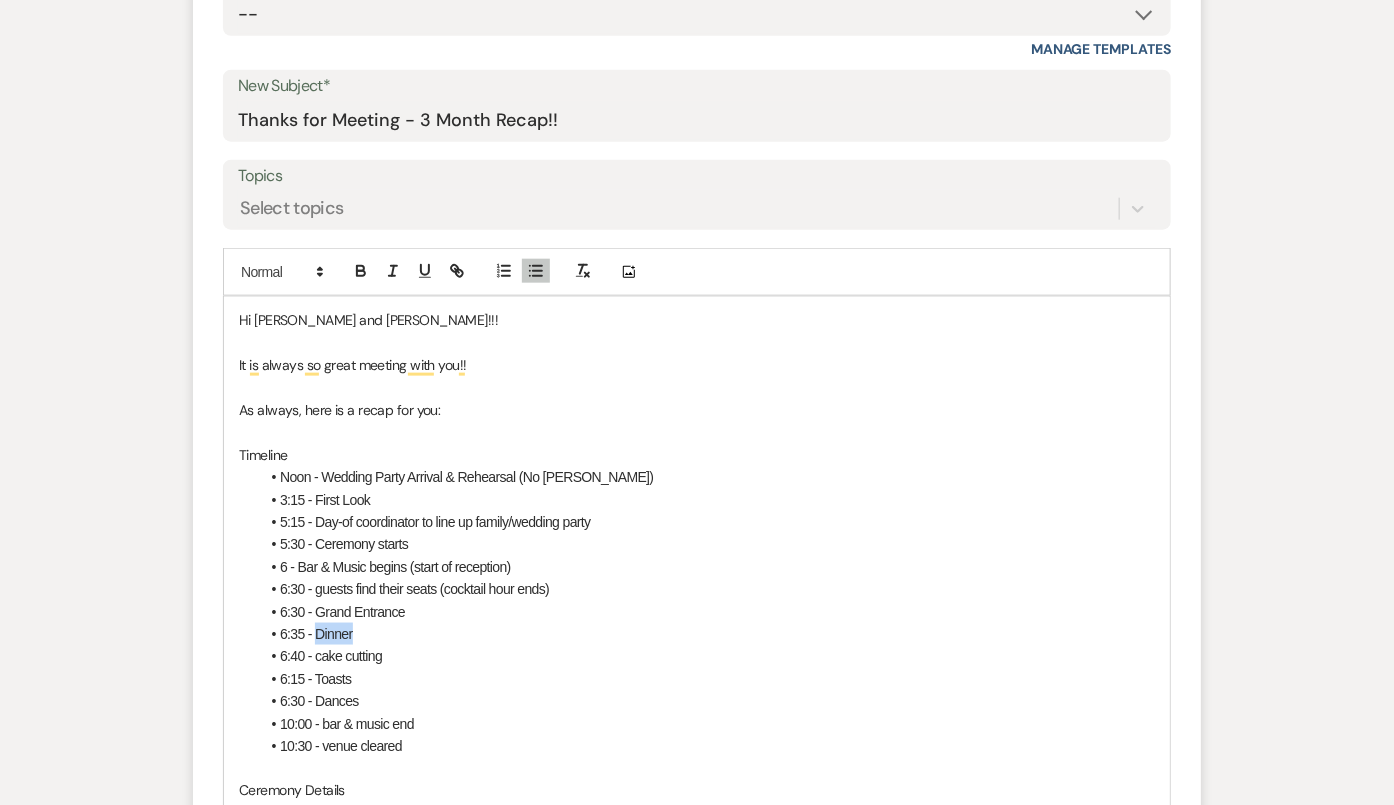 drag, startPoint x: 369, startPoint y: 625, endPoint x: 318, endPoint y: 622, distance: 51.088158 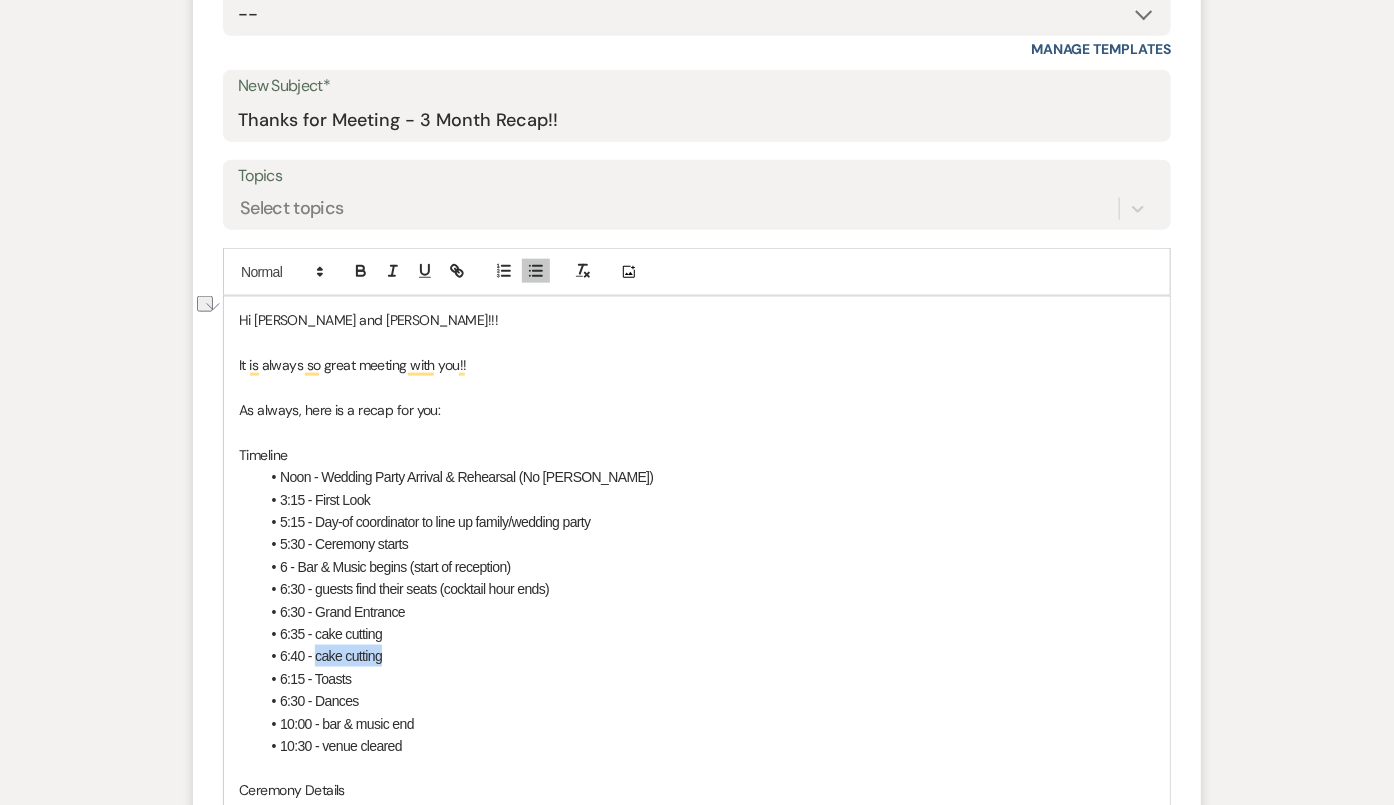drag, startPoint x: 385, startPoint y: 649, endPoint x: 316, endPoint y: 648, distance: 69.00725 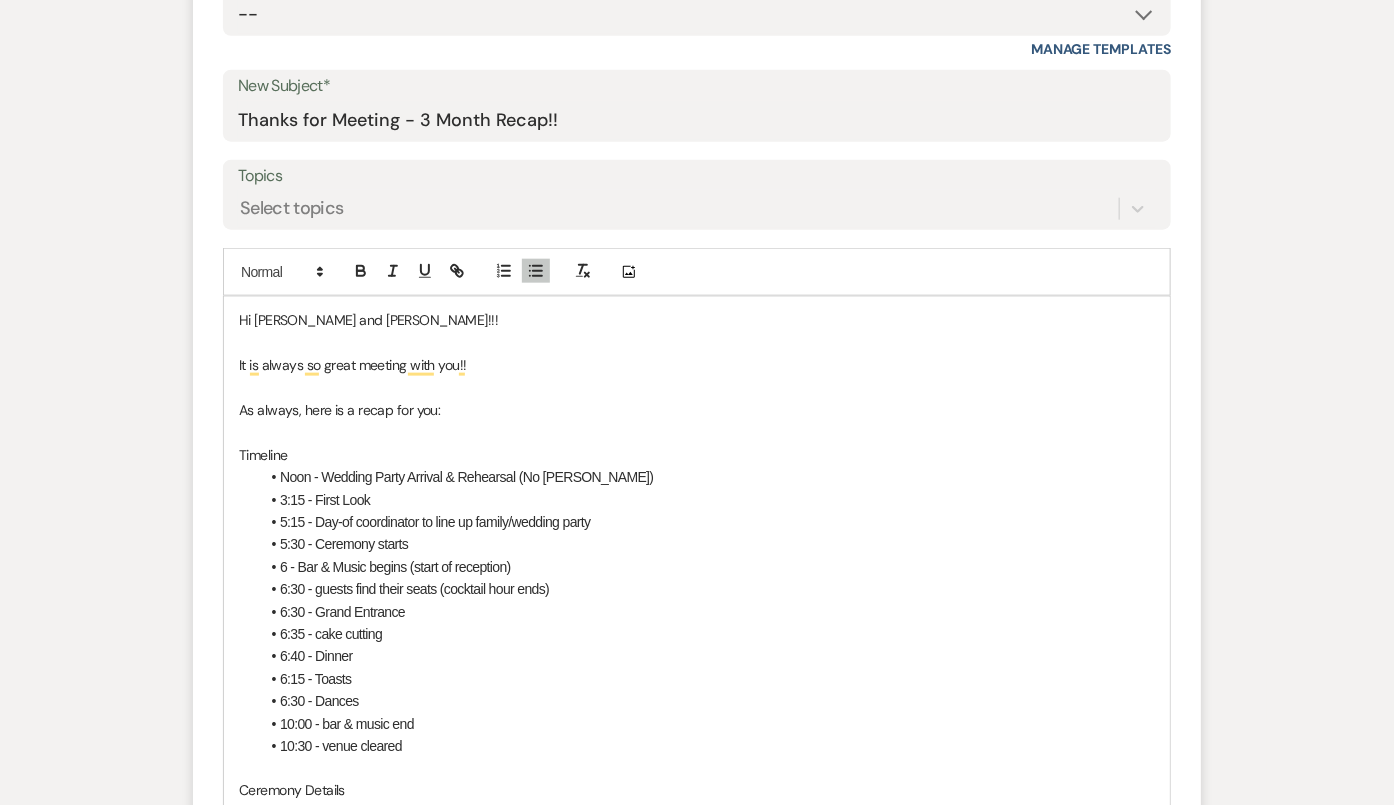 click on "6:40 - Dinner" at bounding box center [316, 656] 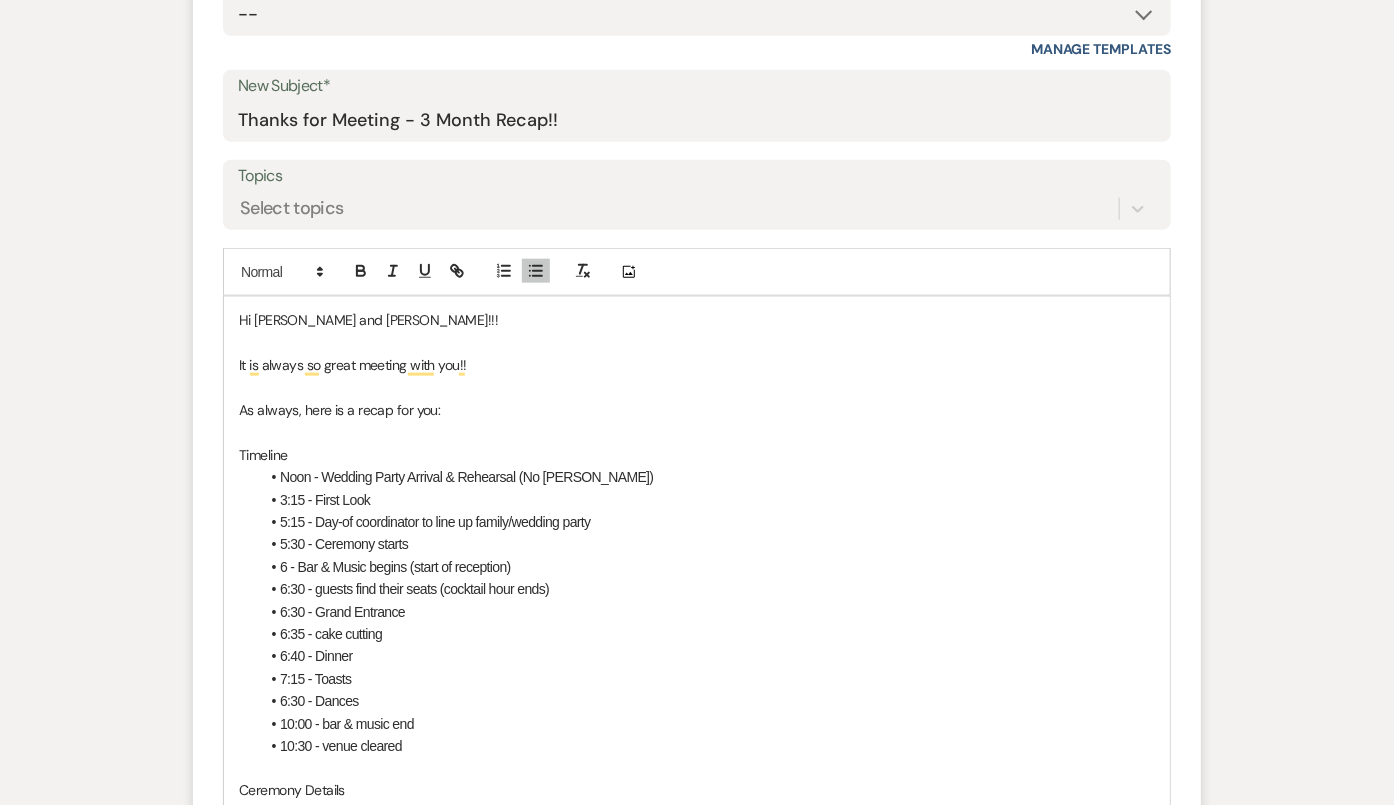 click on "6:30 - Dances" at bounding box center (319, 701) 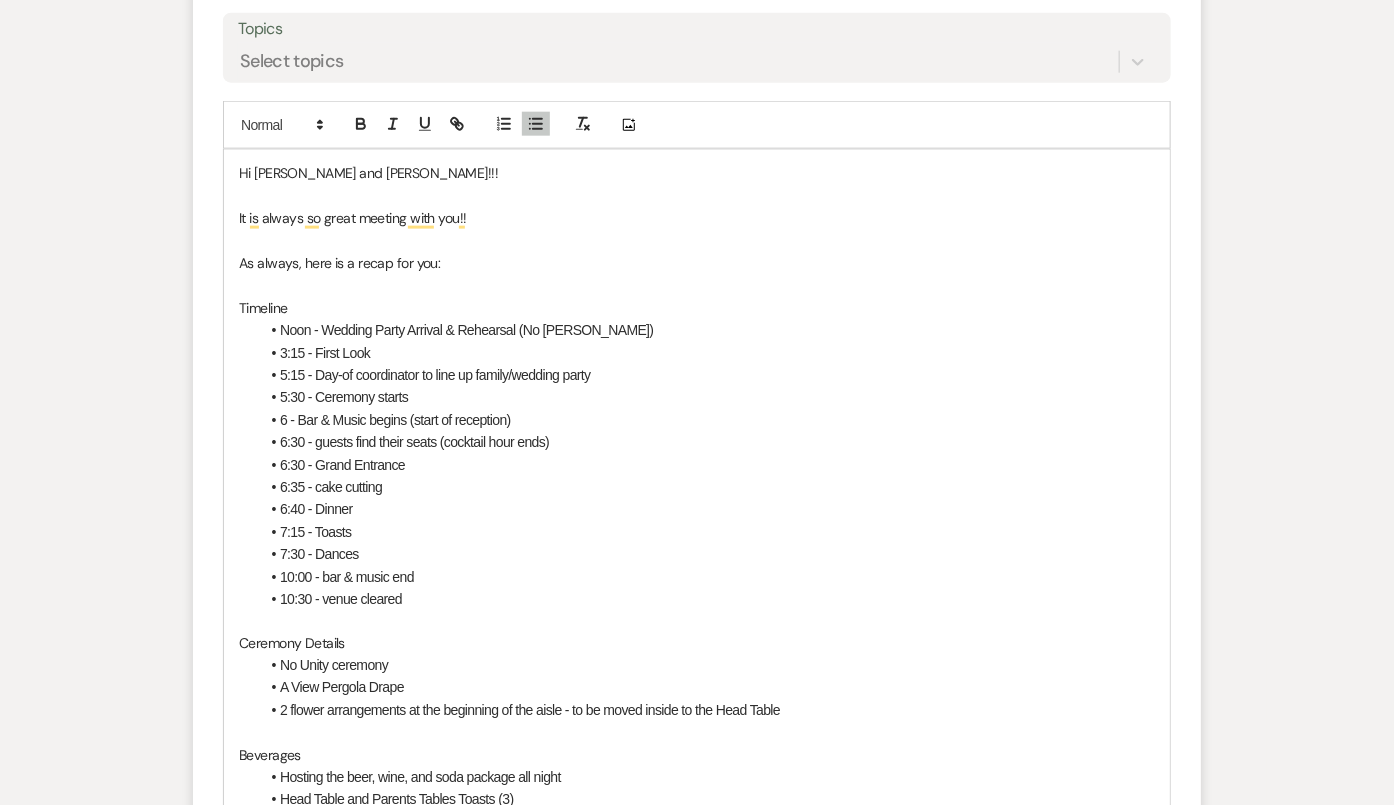 scroll, scrollTop: 952, scrollLeft: 0, axis: vertical 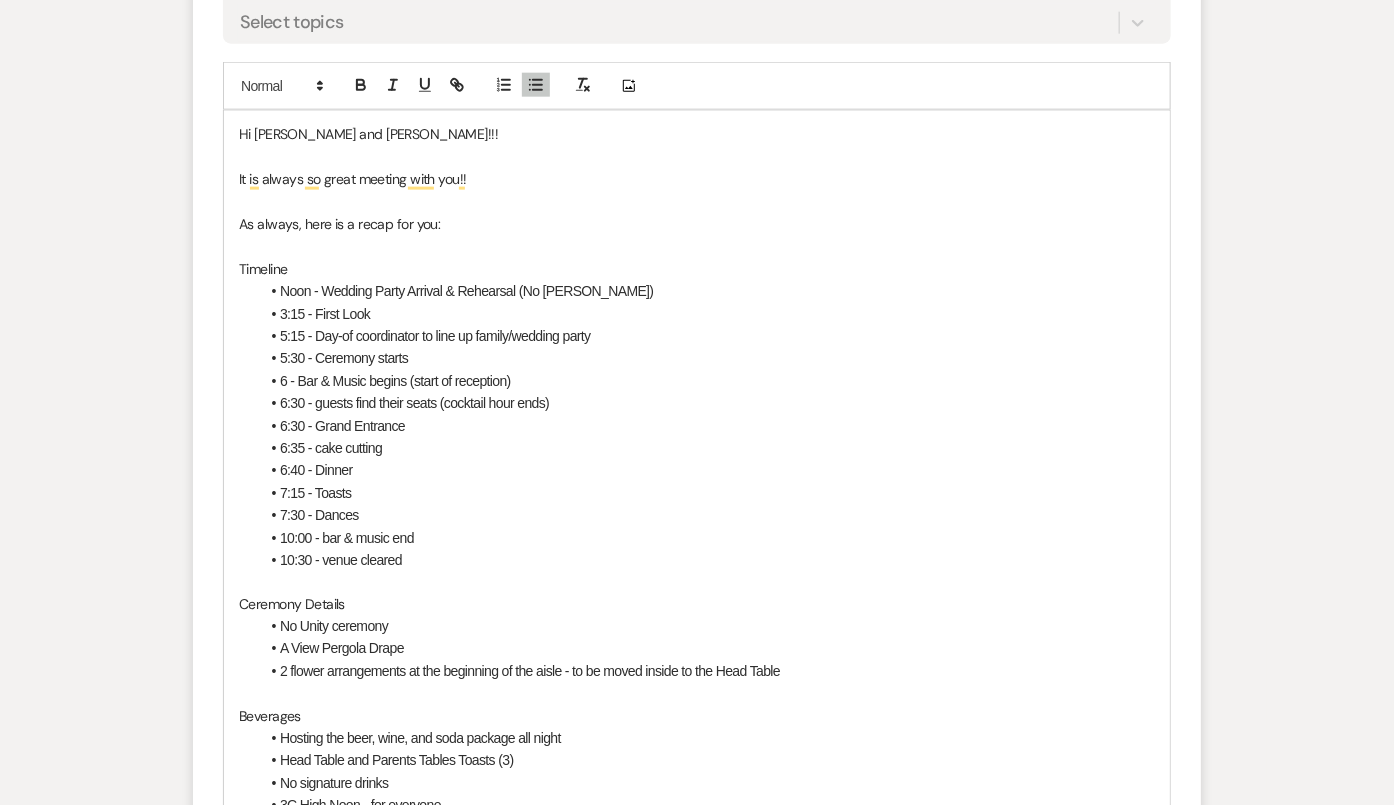 click on "10:00 - bar & music end" at bounding box center [347, 538] 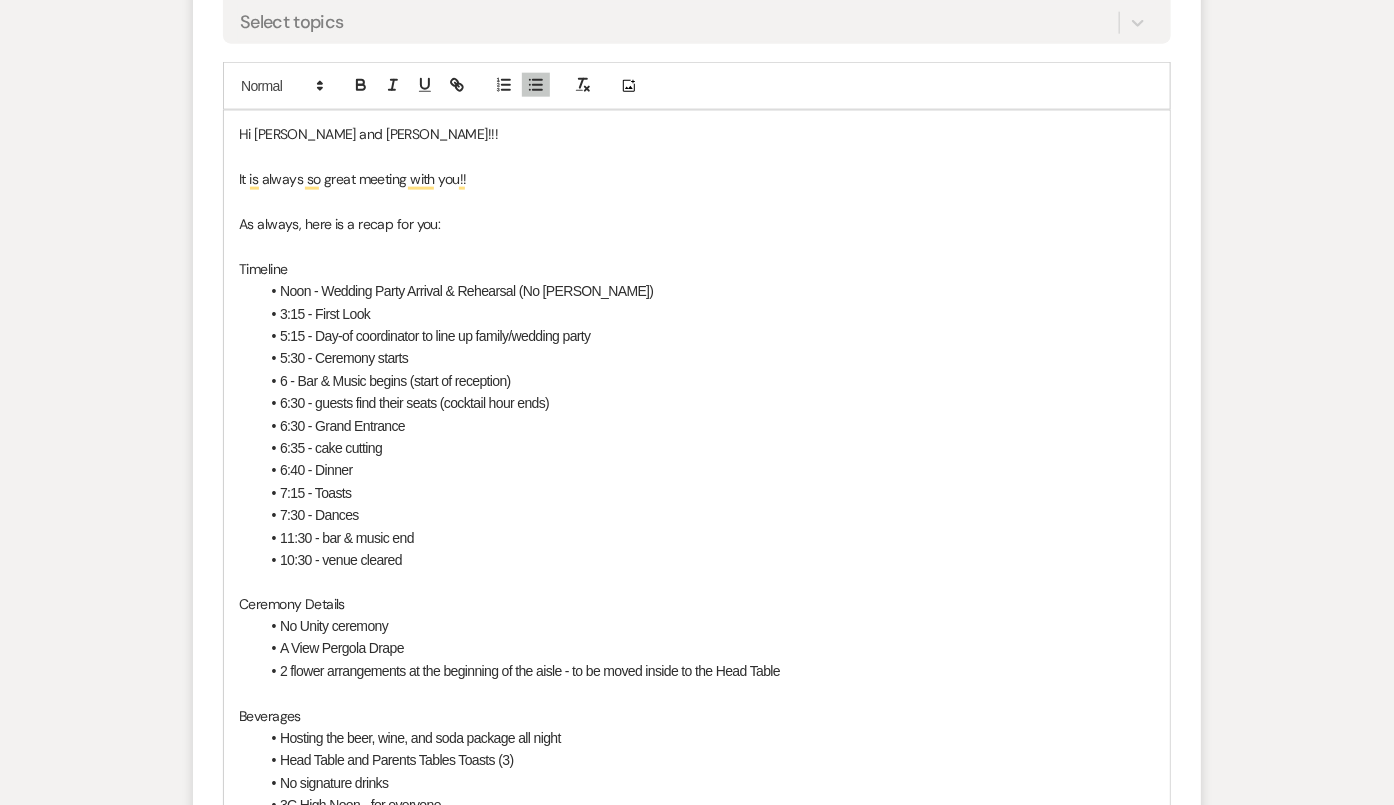 click on "10:30 - venue cleared" at bounding box center [341, 560] 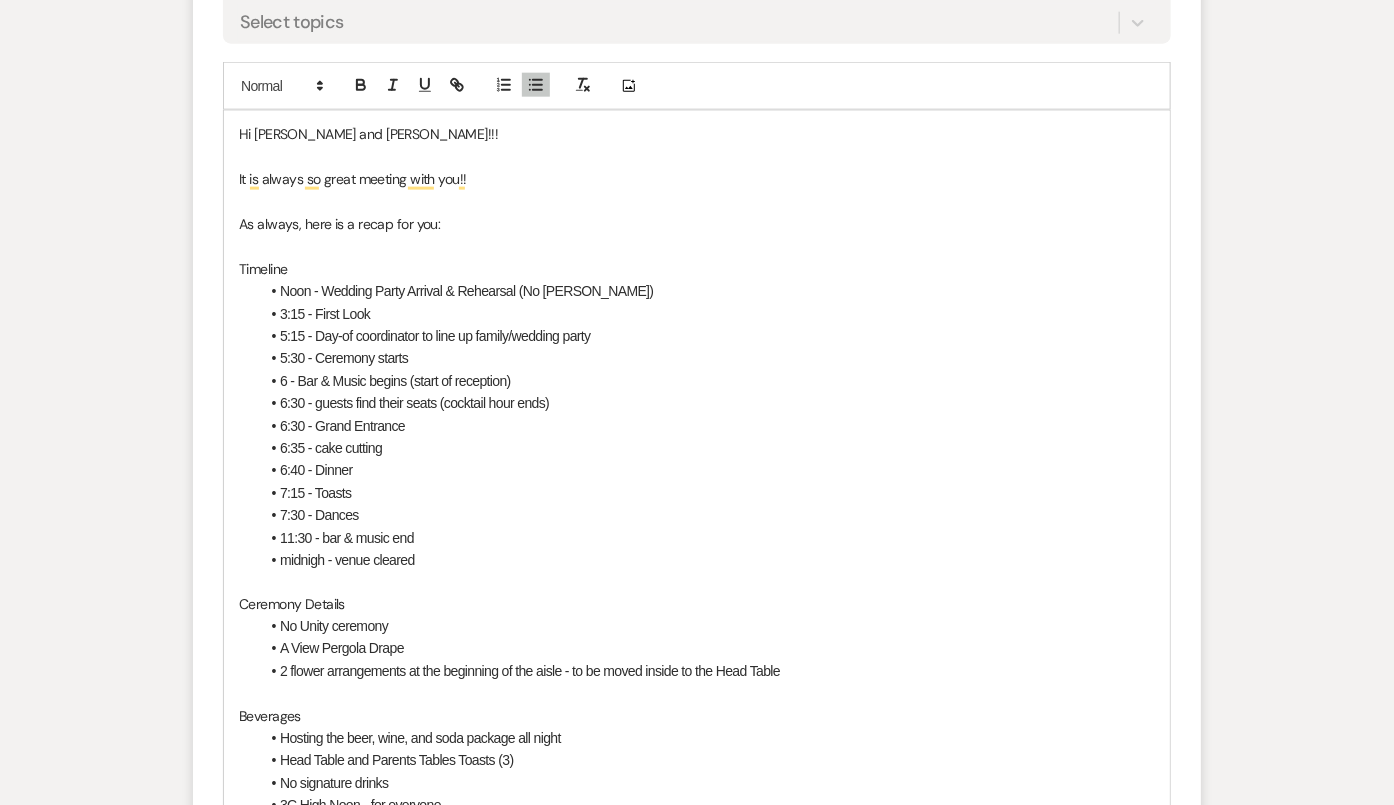 click on "midnigh - venue cleared" at bounding box center (347, 560) 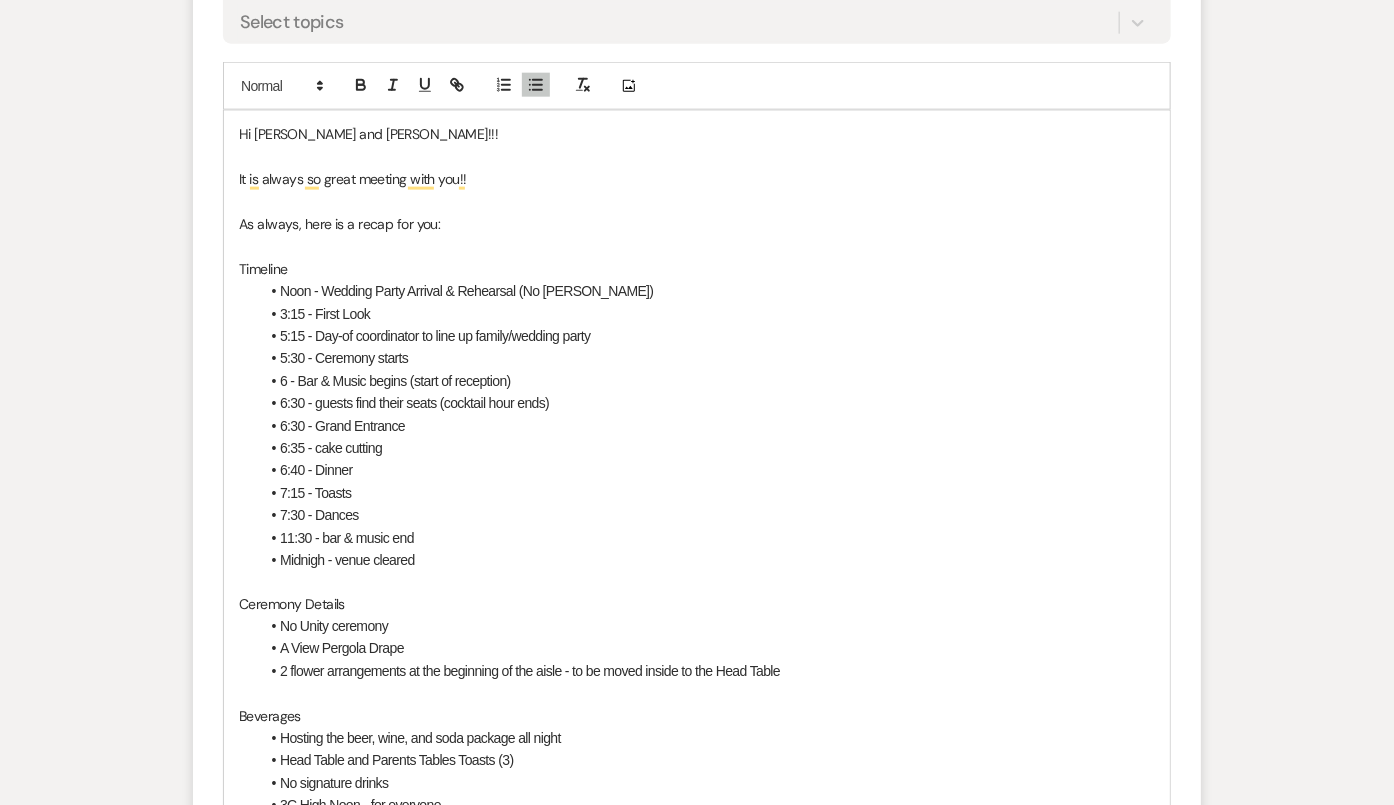 click on "Midnigh - venue cleared" at bounding box center (347, 560) 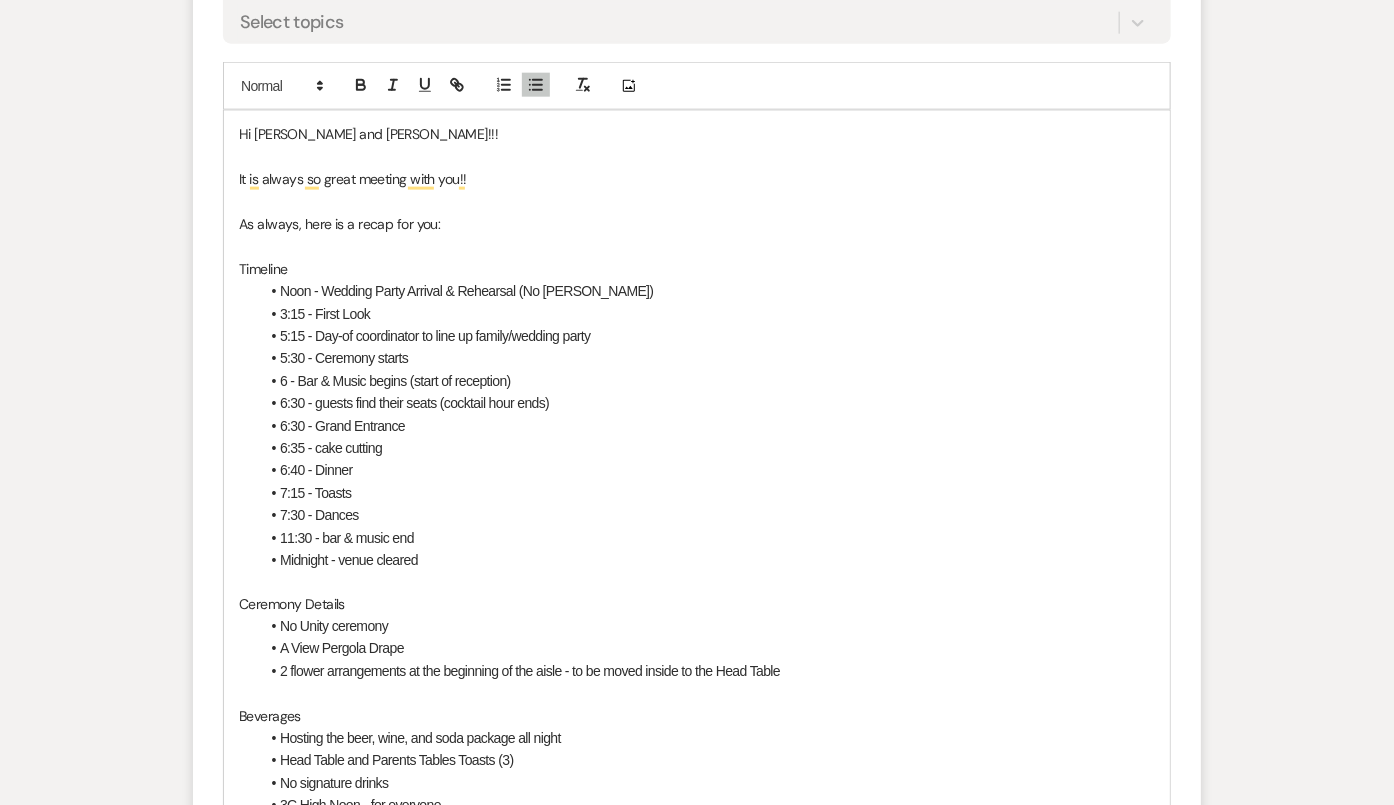 click on "Ceremony Details" at bounding box center [697, 605] 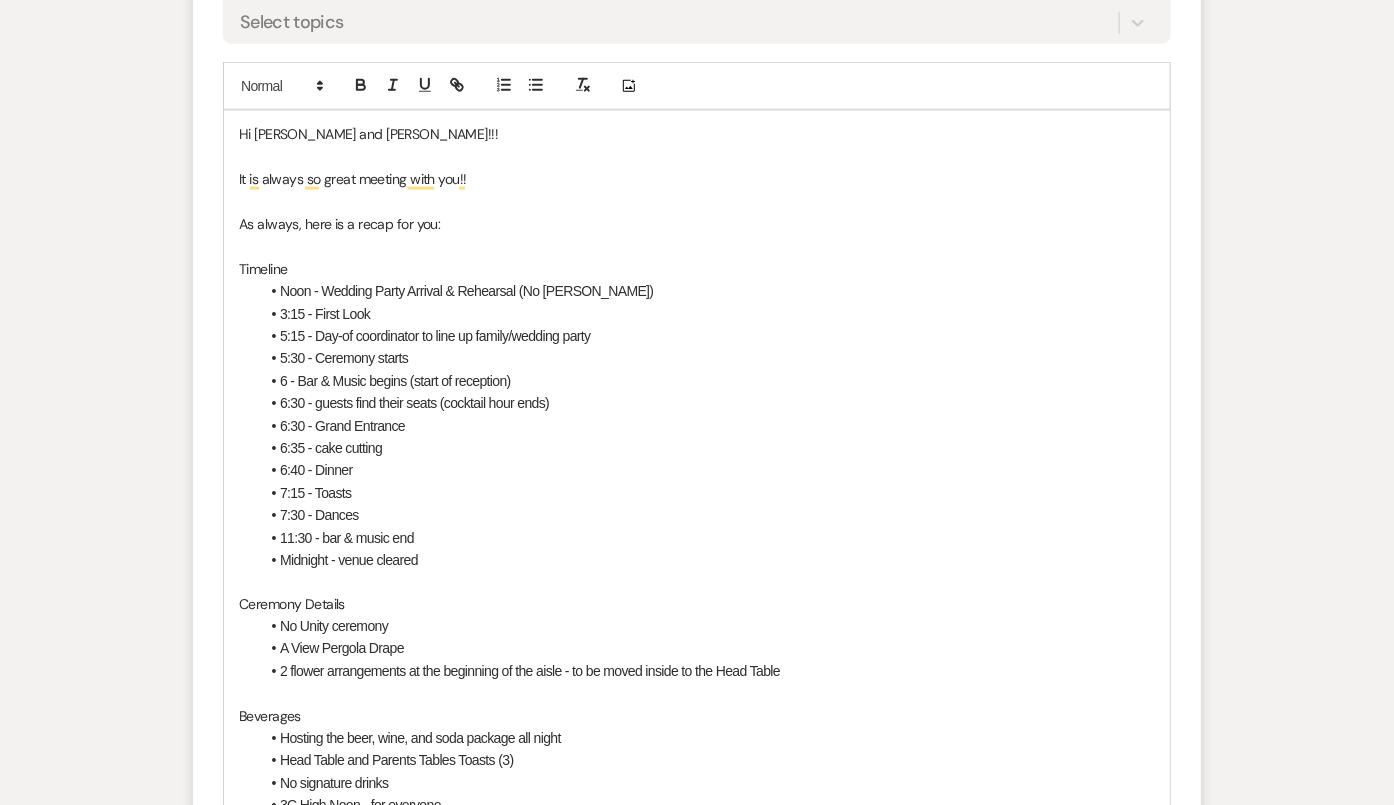 click at bounding box center [697, 582] 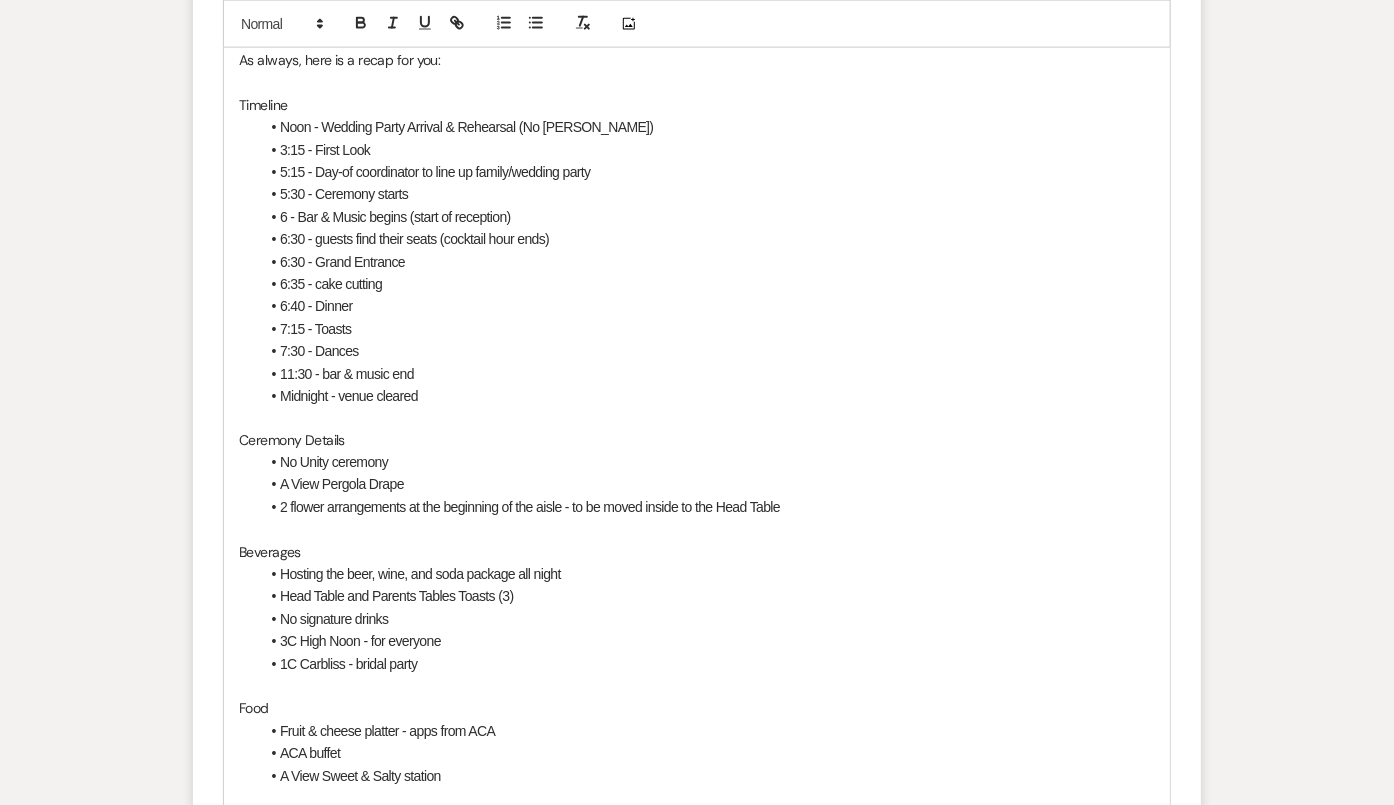 scroll, scrollTop: 1161, scrollLeft: 0, axis: vertical 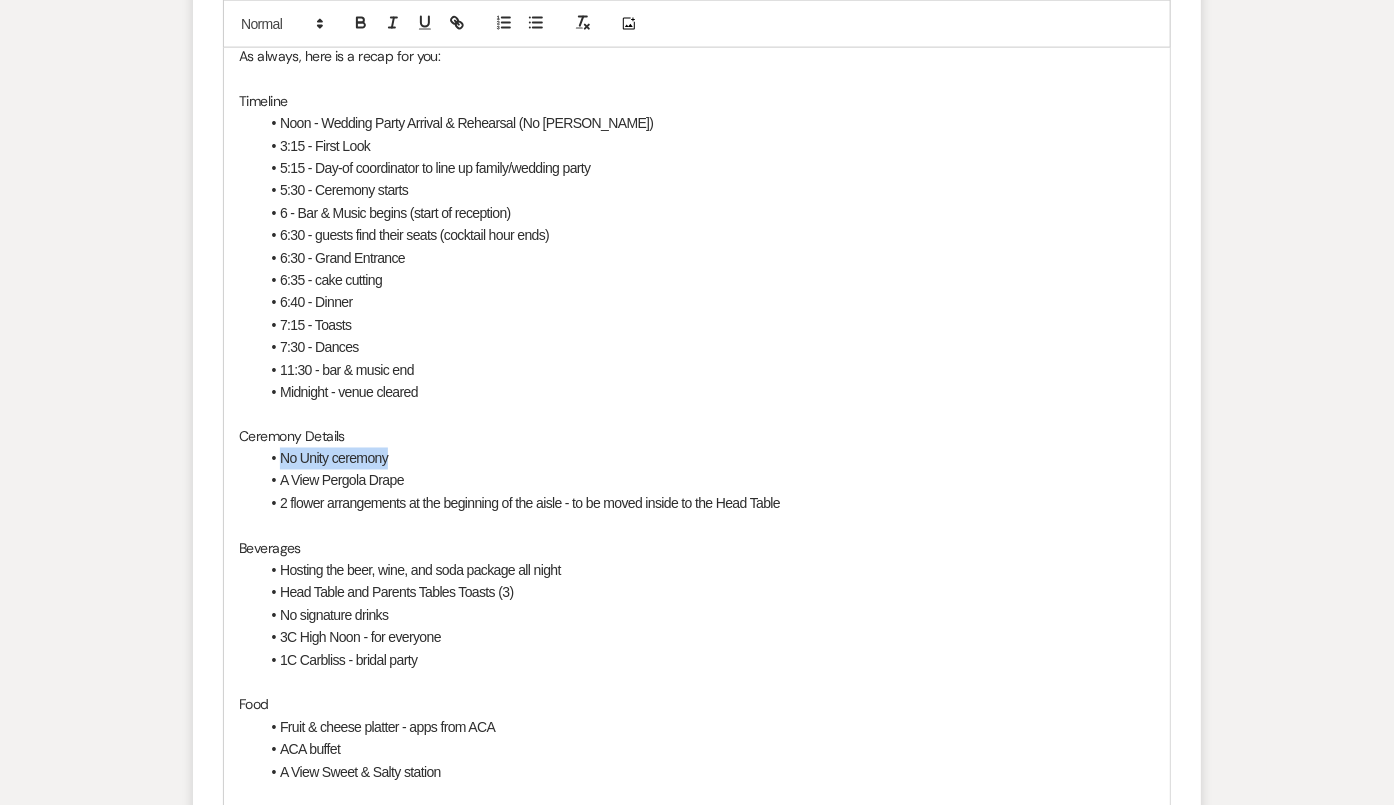 drag, startPoint x: 398, startPoint y: 458, endPoint x: 277, endPoint y: 458, distance: 121 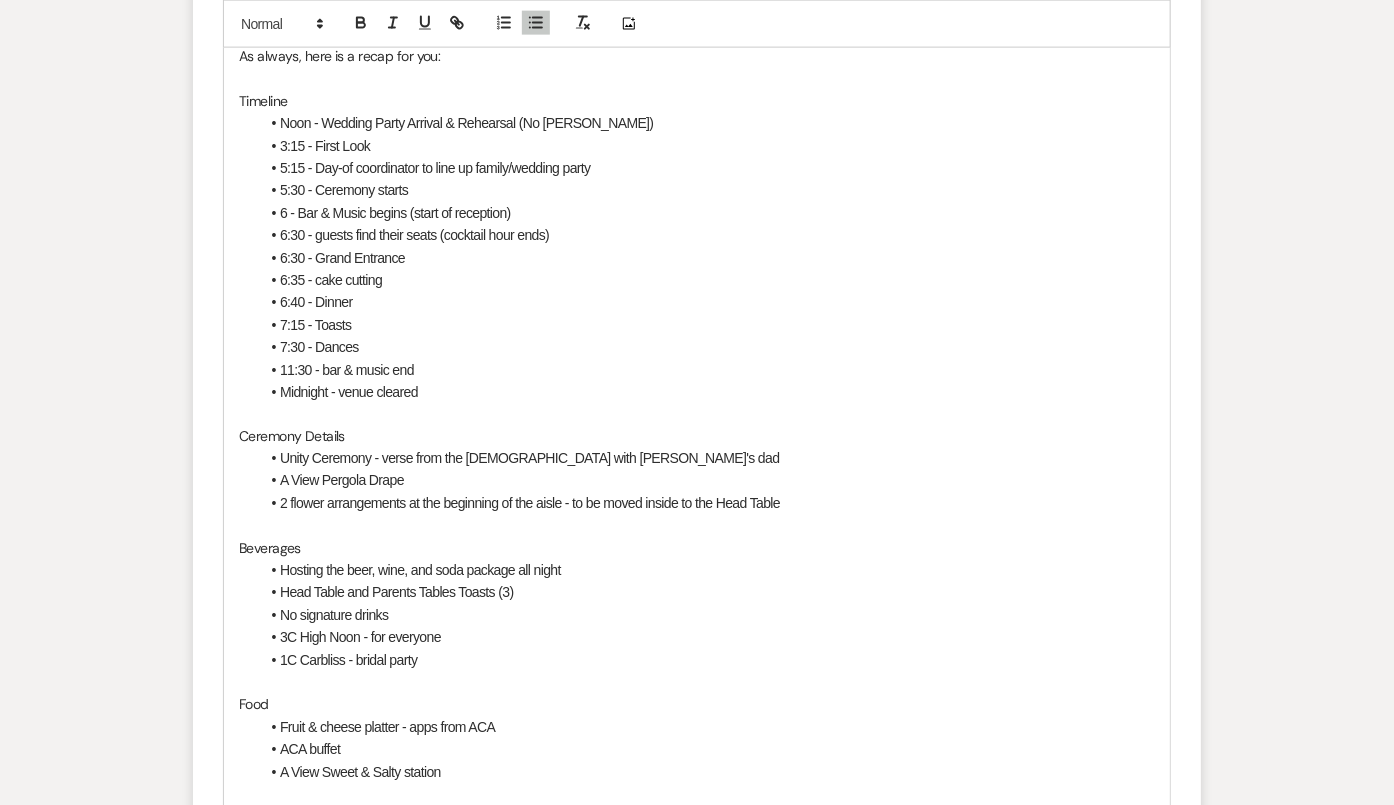 click on "Unity Ceremony - verse from the bible with Angel's dad" at bounding box center (707, 459) 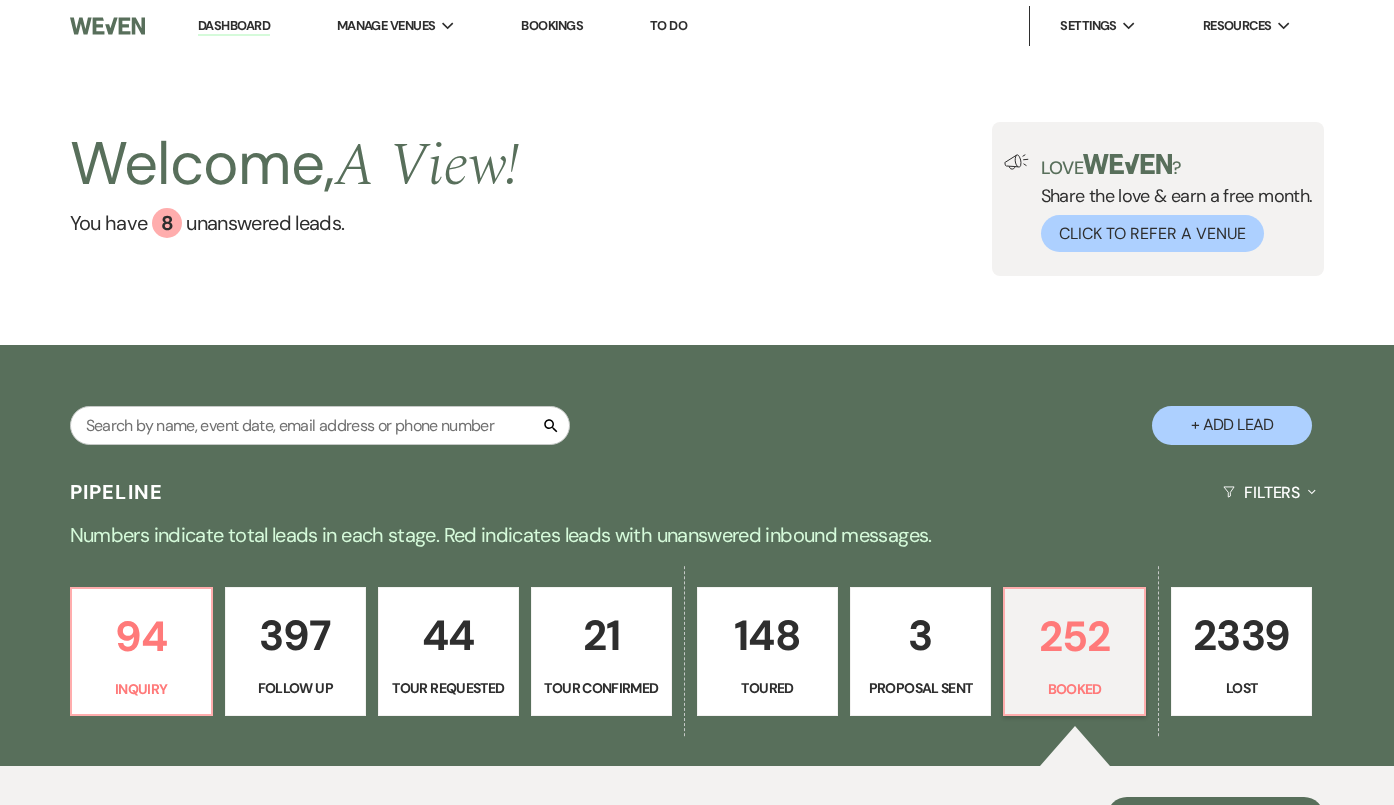scroll, scrollTop: 0, scrollLeft: 0, axis: both 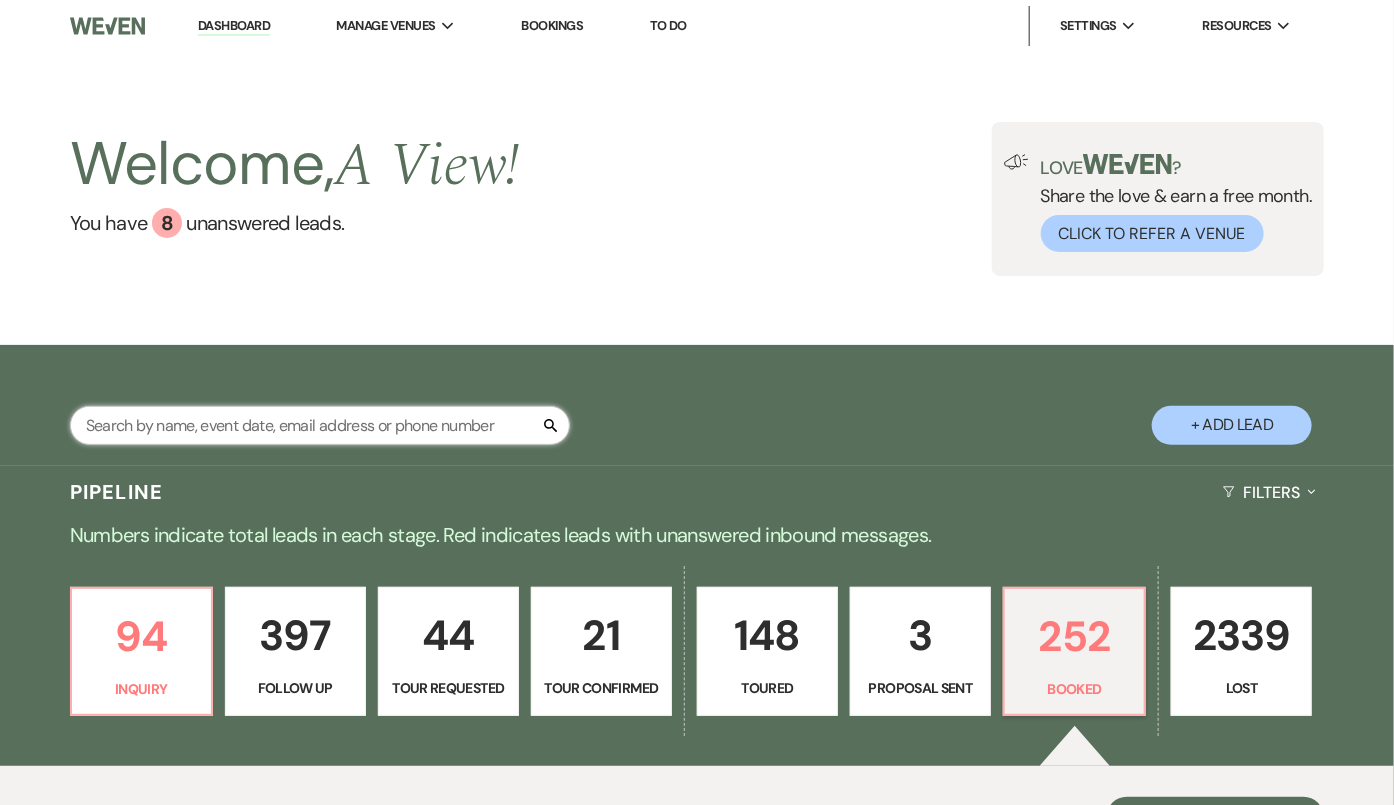 click at bounding box center [320, 425] 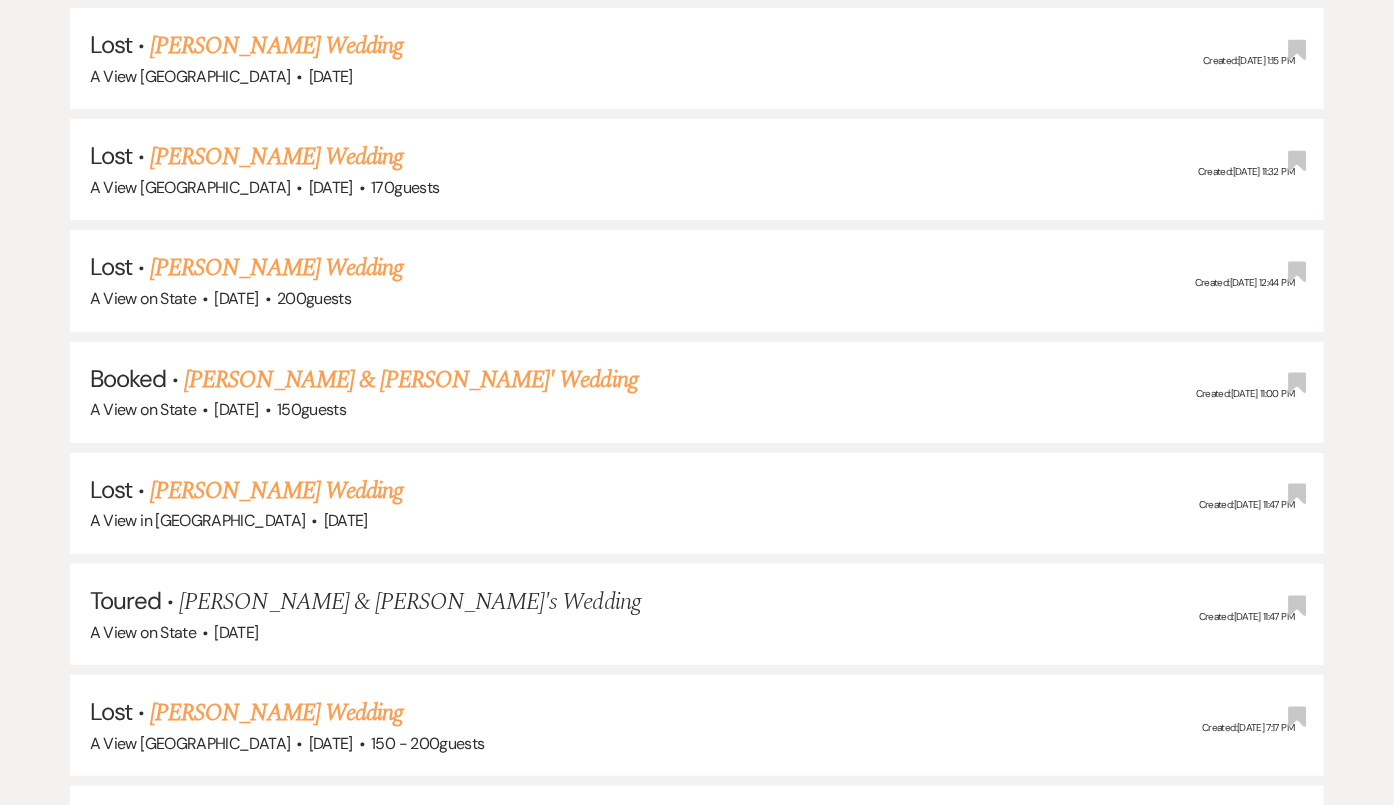 scroll, scrollTop: 3200, scrollLeft: 0, axis: vertical 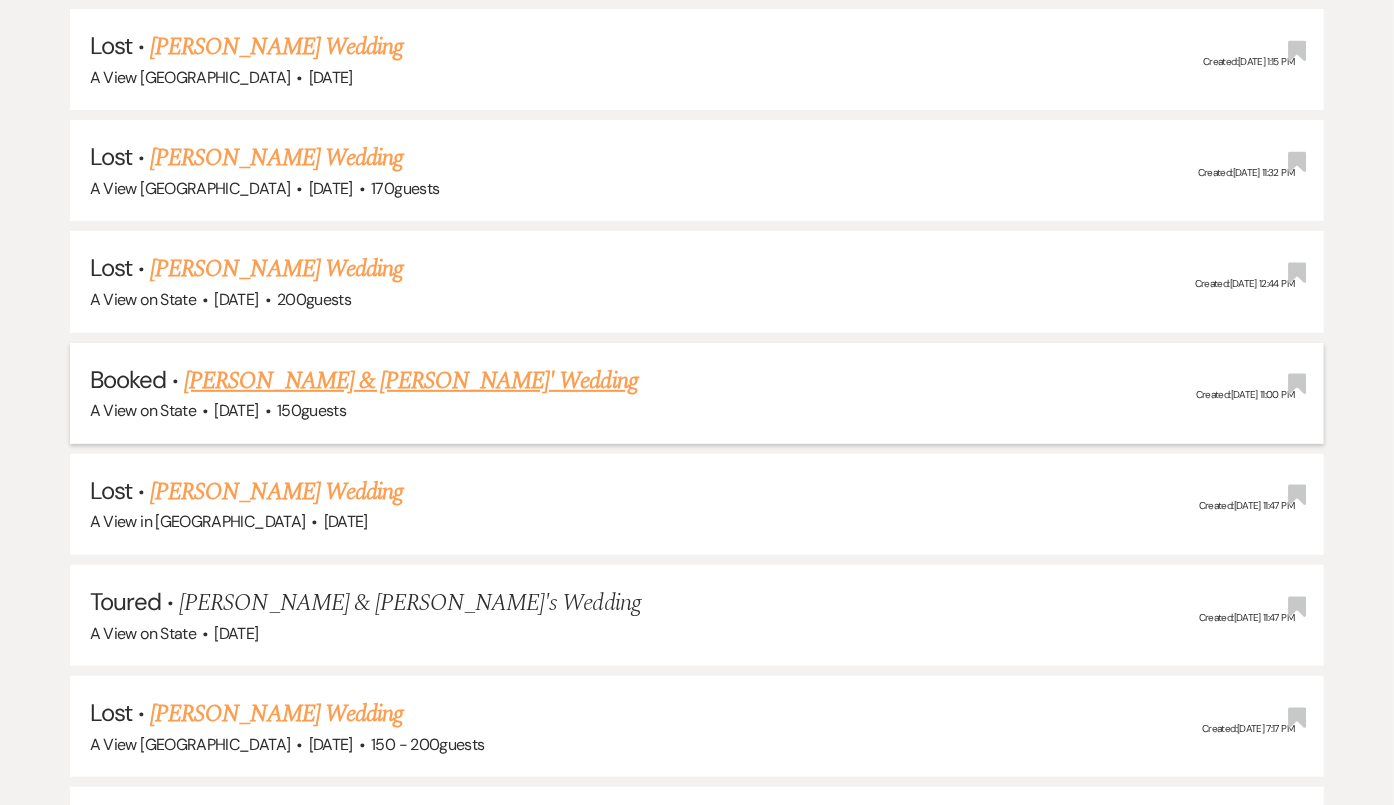 click on "[PERSON_NAME] & [PERSON_NAME]' Wedding" at bounding box center (411, 381) 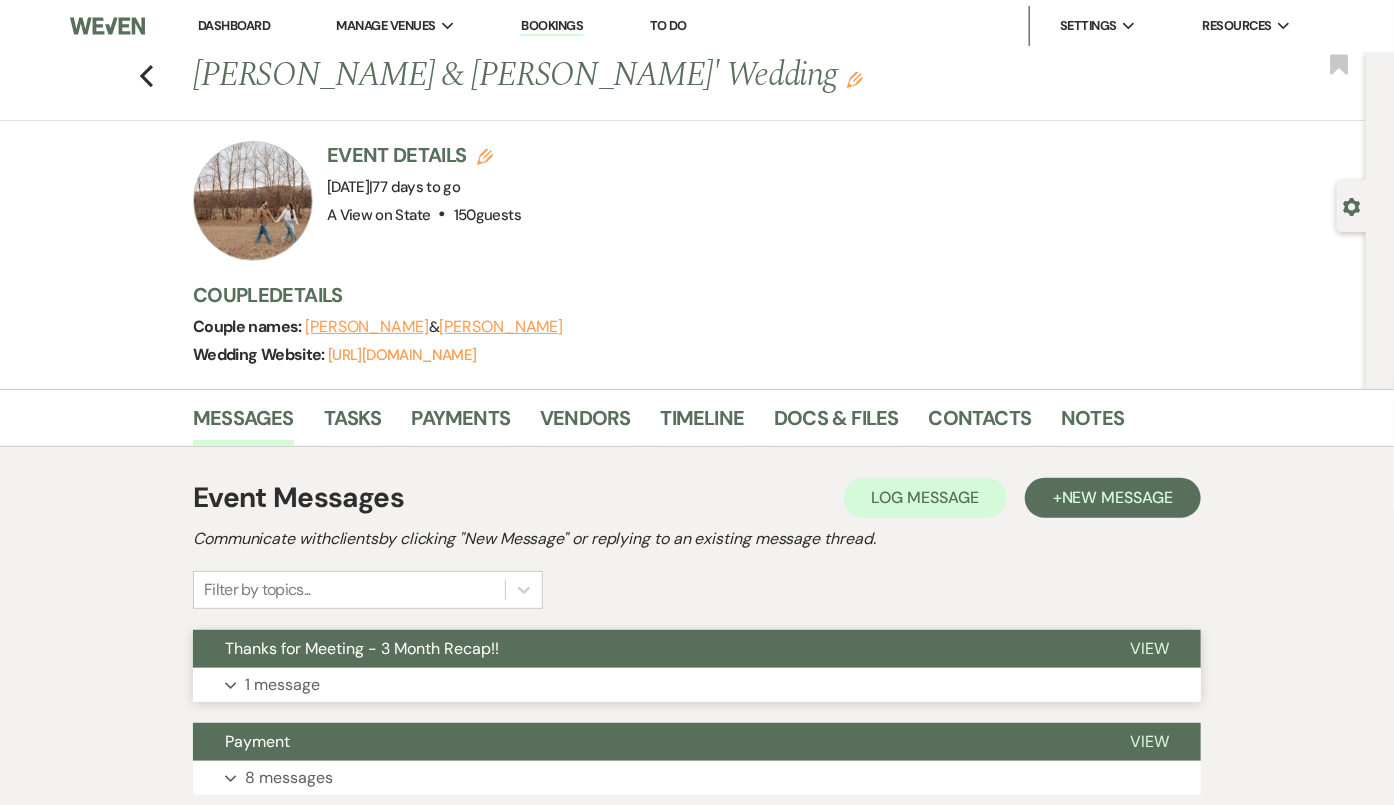 click on "Thanks for Meeting - 3 Month Recap!!" at bounding box center (362, 648) 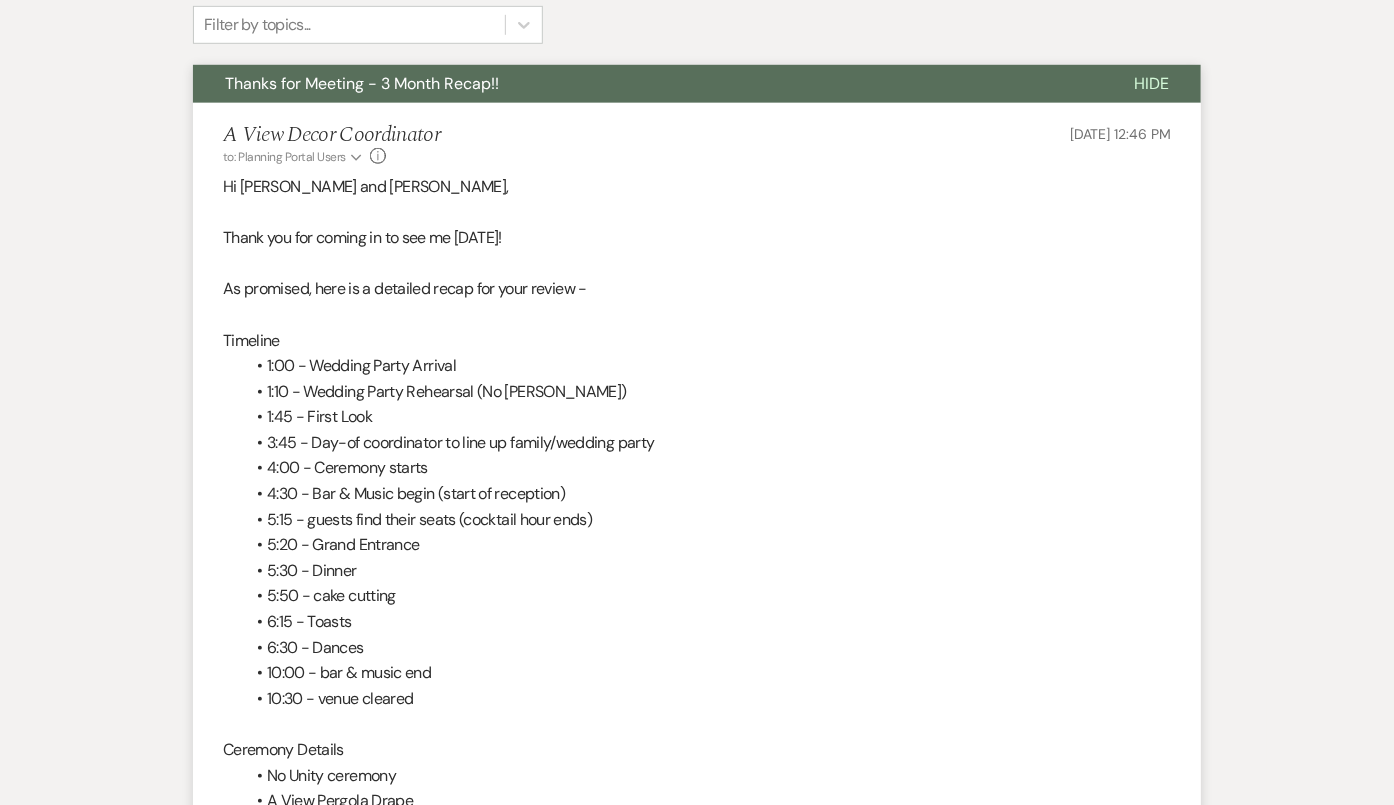 scroll, scrollTop: 348, scrollLeft: 0, axis: vertical 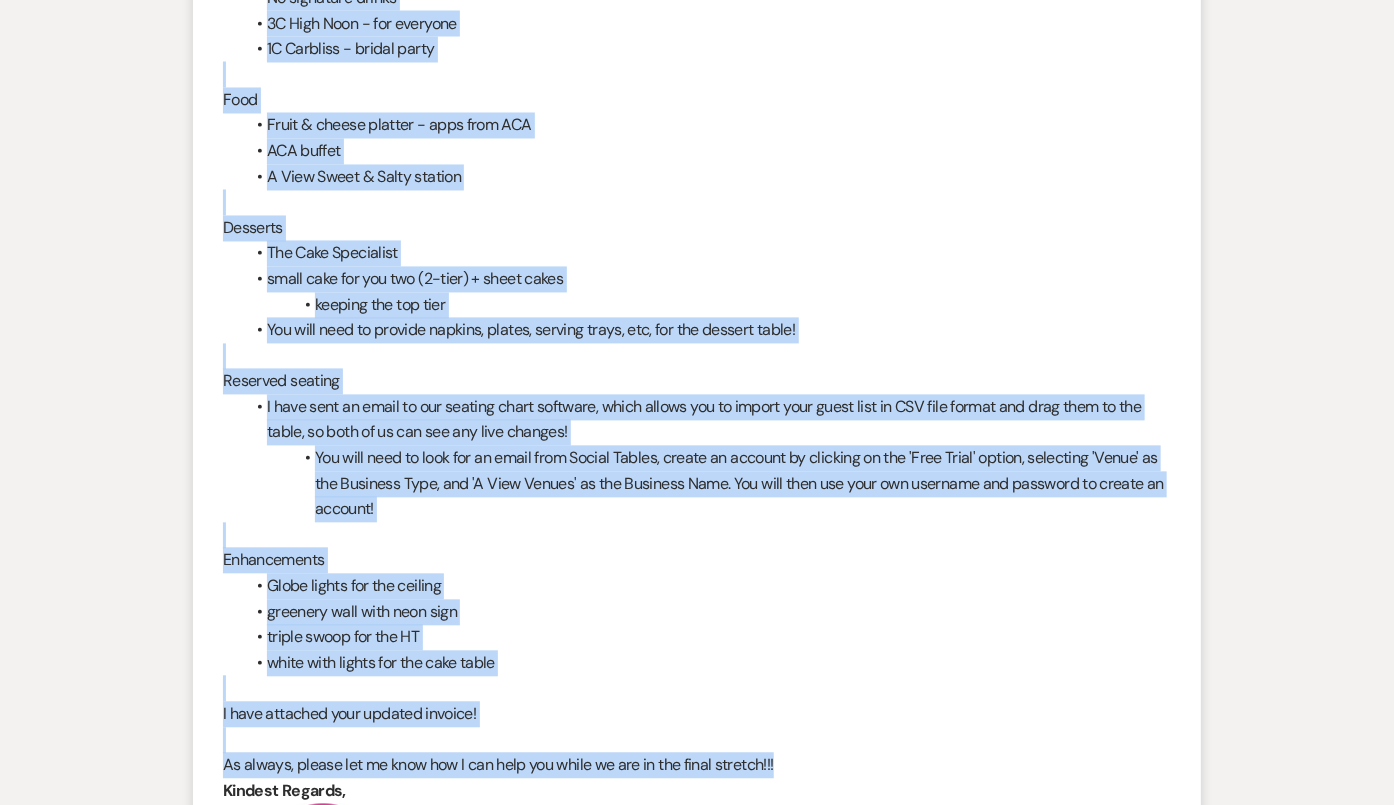 drag, startPoint x: 224, startPoint y: 395, endPoint x: 877, endPoint y: 757, distance: 746.62775 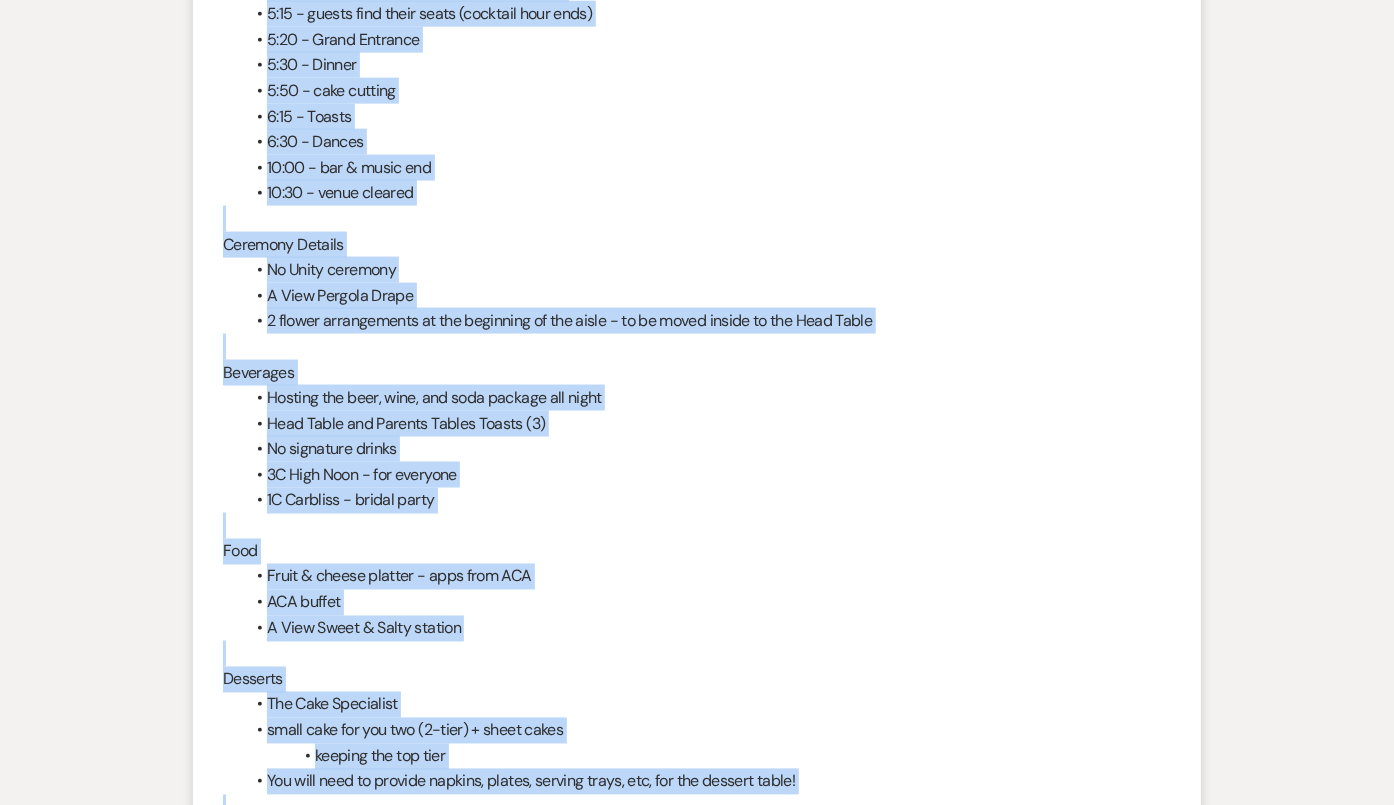 scroll, scrollTop: 667, scrollLeft: 0, axis: vertical 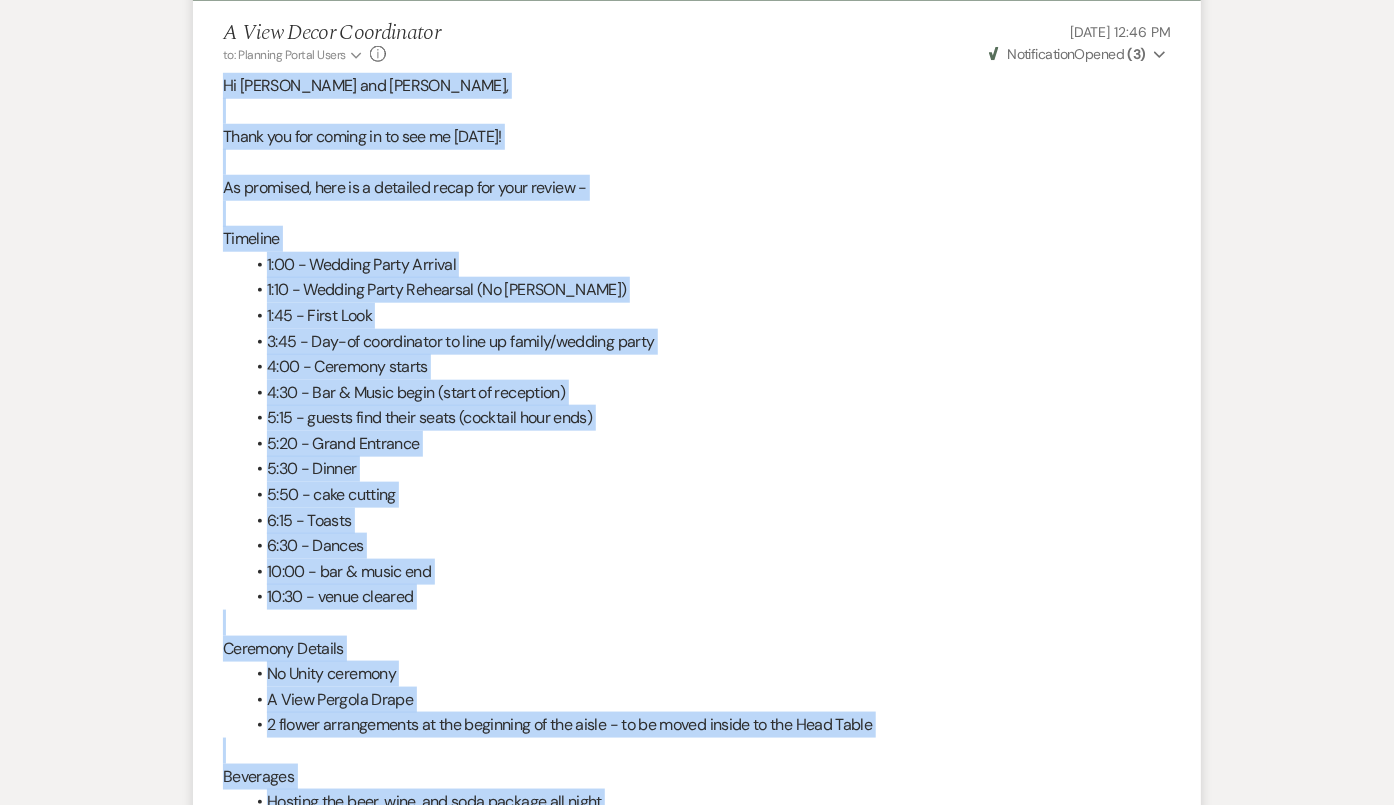 copy on "Hi Emma and Brody, Thank you for coming in to see me on Tuesday! As promised, here is a detailed recap for your review - Timeline 1:00 - Wedding Party Arrival 1:10 - Wedding Party Rehearsal (No Emma) 1:45 - First Look 3:45 - Day-of coordinator to line up family/wedding party 4:00 - Ceremony starts 4:30 - Bar & Music begin (start of reception) 5:15 - guests find their seats (cocktail hour ends) 5:20 - Grand Entrance 5:30 - Dinner 5:50 - cake cutting 6:15 - Toasts 6:30 - Dances 10:00 - bar & music end 10:30 - venue cleared Ceremony Details No Unity ceremony A View Pergola Drape 2 flower arrangements at the beginning of the aisle - to be moved inside to the Head Table Beverages Hosting the beer, wine, and soda package all night Head Table and Parents Tables Toasts (3) No signature drinks 3C High Noon - for everyone 1C Carbliss - bridal party Food Fruit & cheese platter - apps from ACA ACA buffet A View Sweet & Salty station Desserts The Cake Specialist small cake for you two (2-tier) + sheet cakes keeping the..." 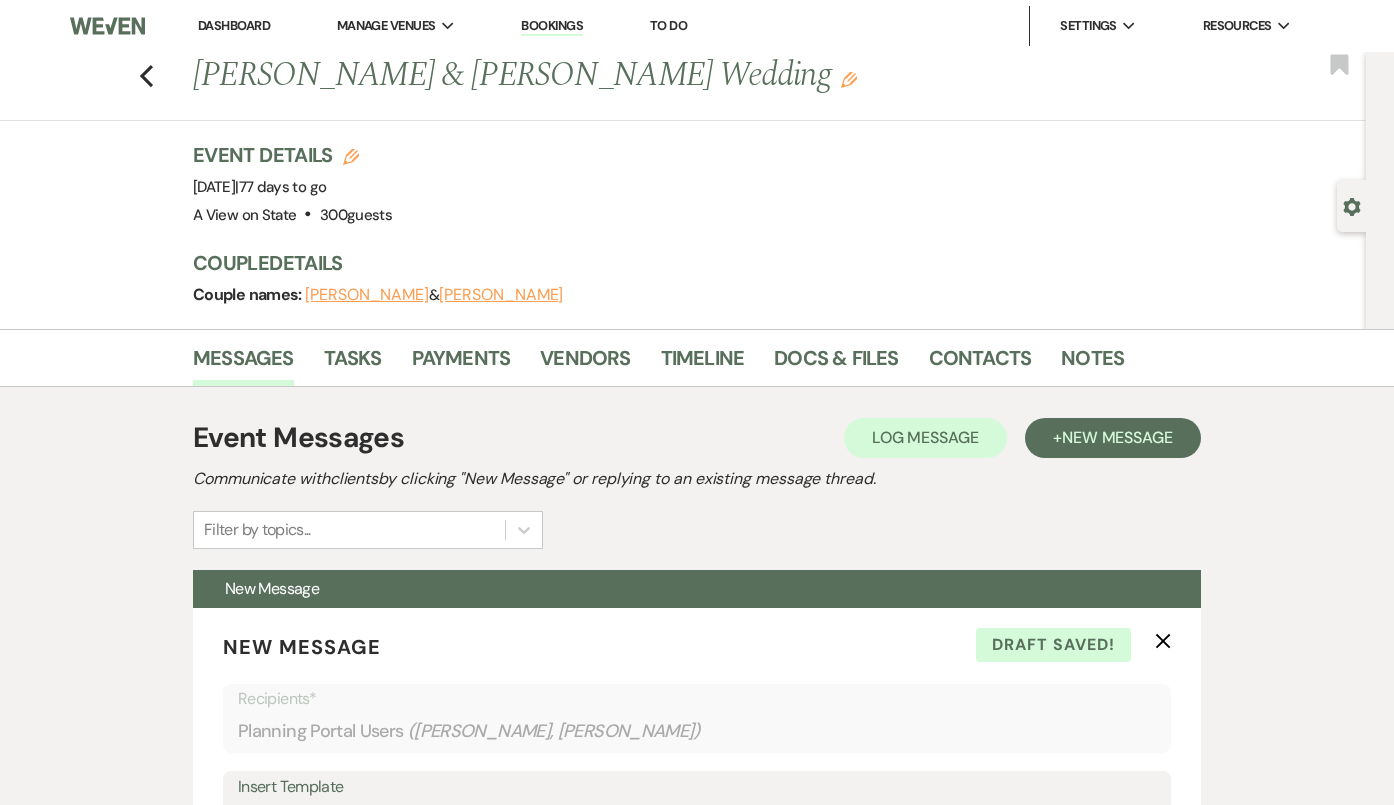 scroll, scrollTop: 1161, scrollLeft: 0, axis: vertical 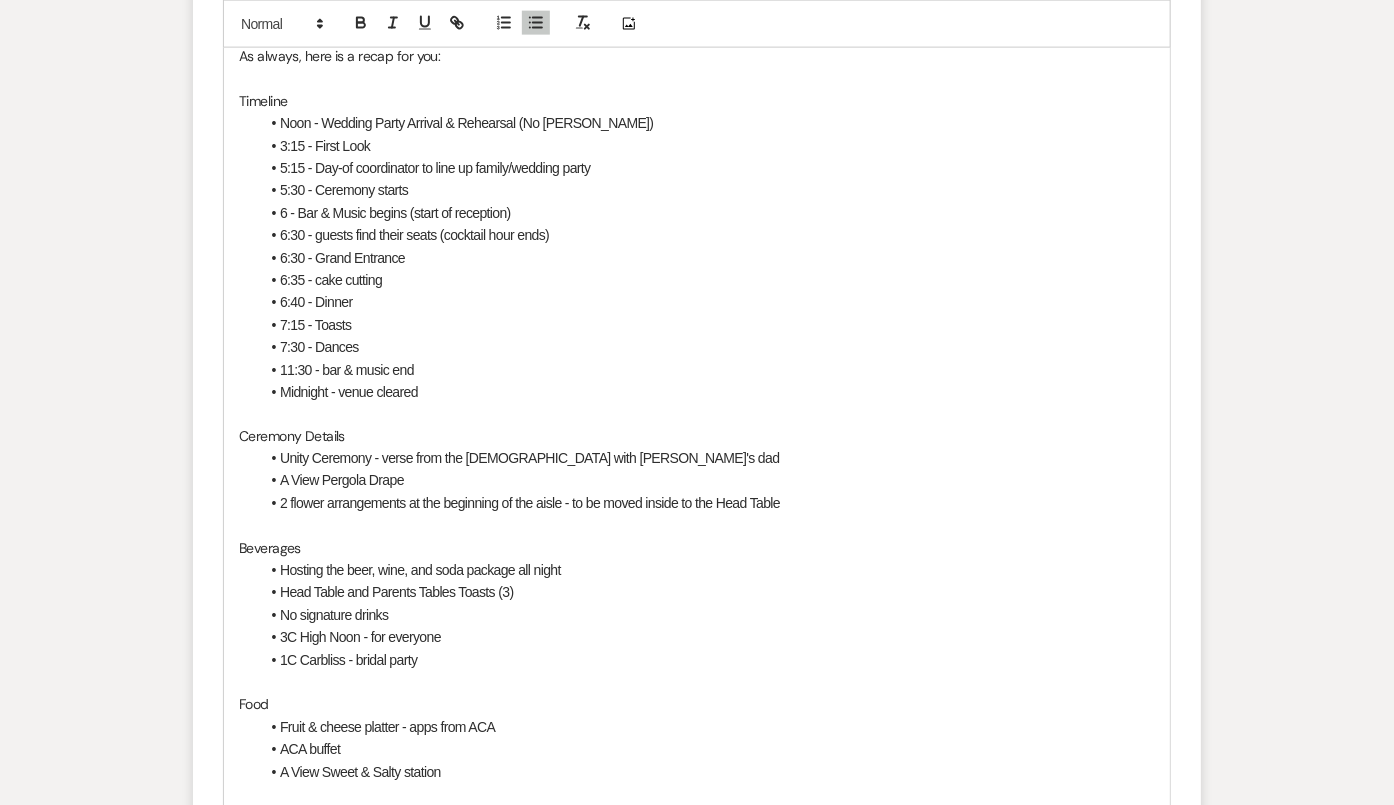 click on "A View Pergola Drape" at bounding box center [707, 481] 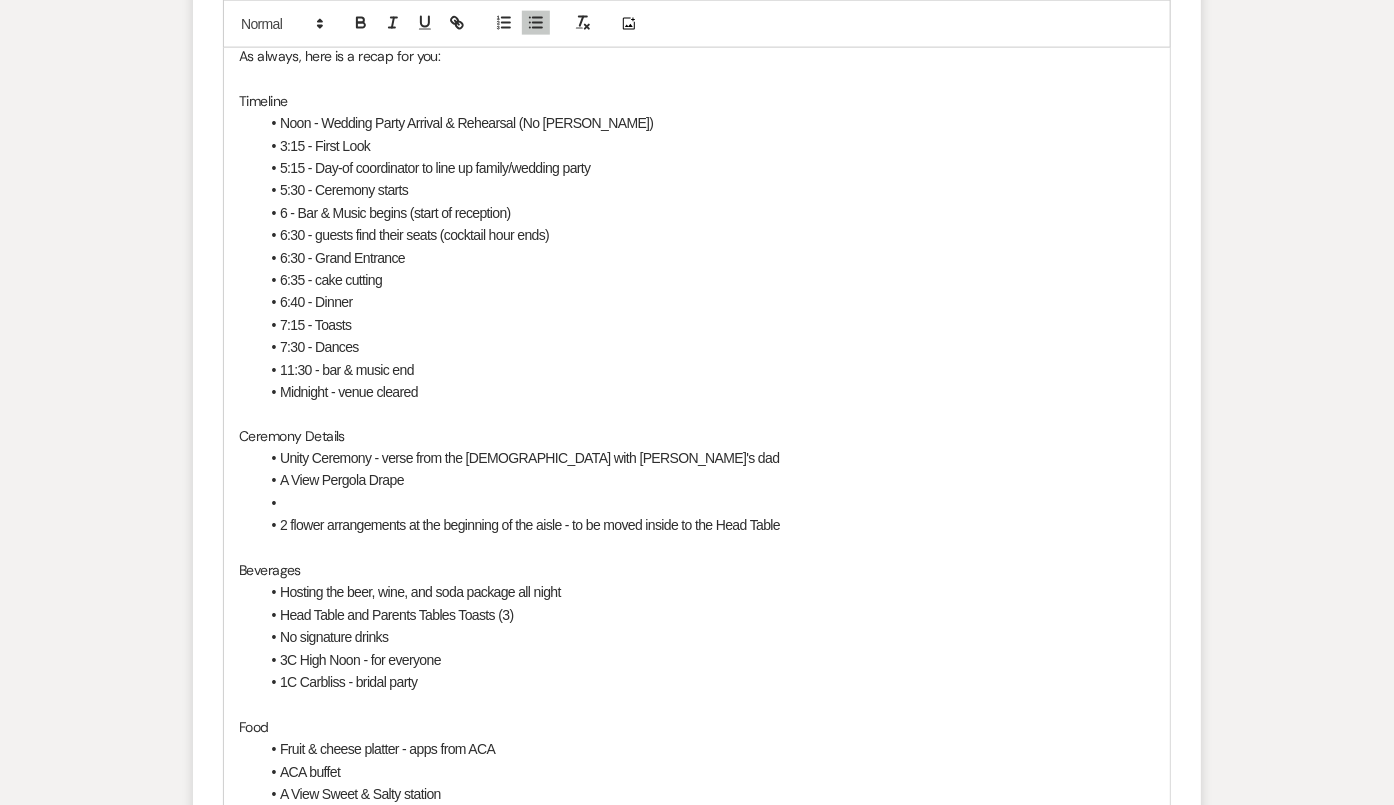 type 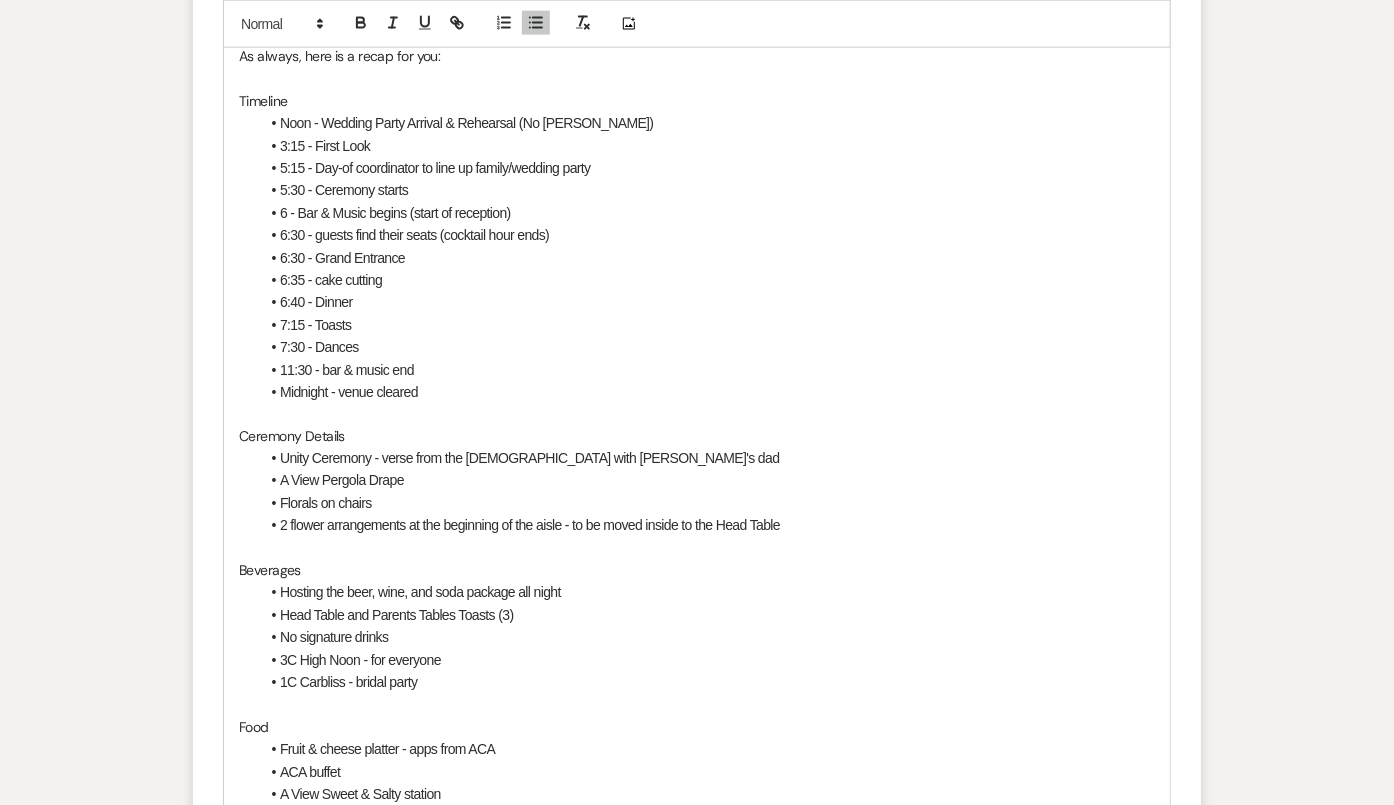 click on "Florals on chairs" at bounding box center (707, 504) 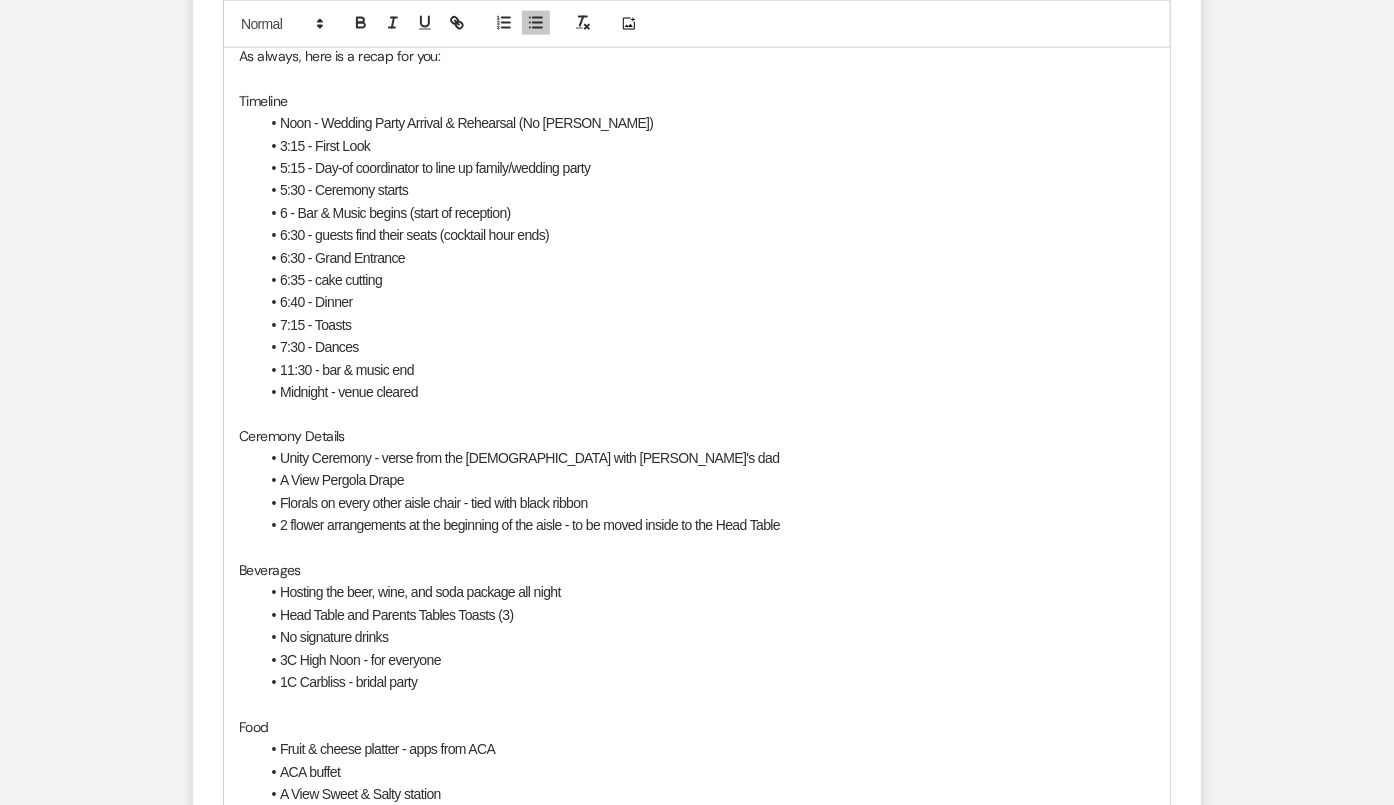 click on "Florals on every other aisle chair - tied with black ribbon" at bounding box center [434, 504] 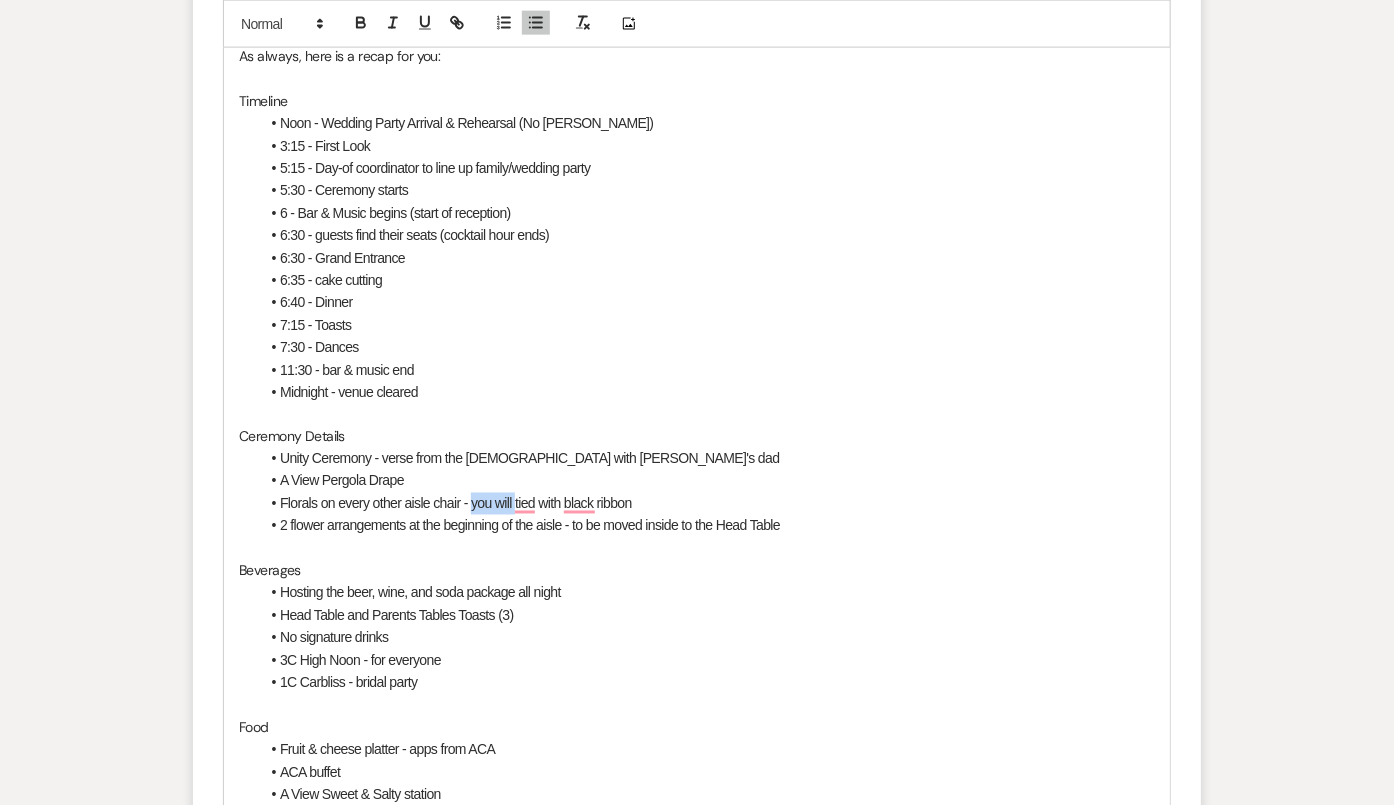 drag, startPoint x: 513, startPoint y: 501, endPoint x: 471, endPoint y: 501, distance: 42 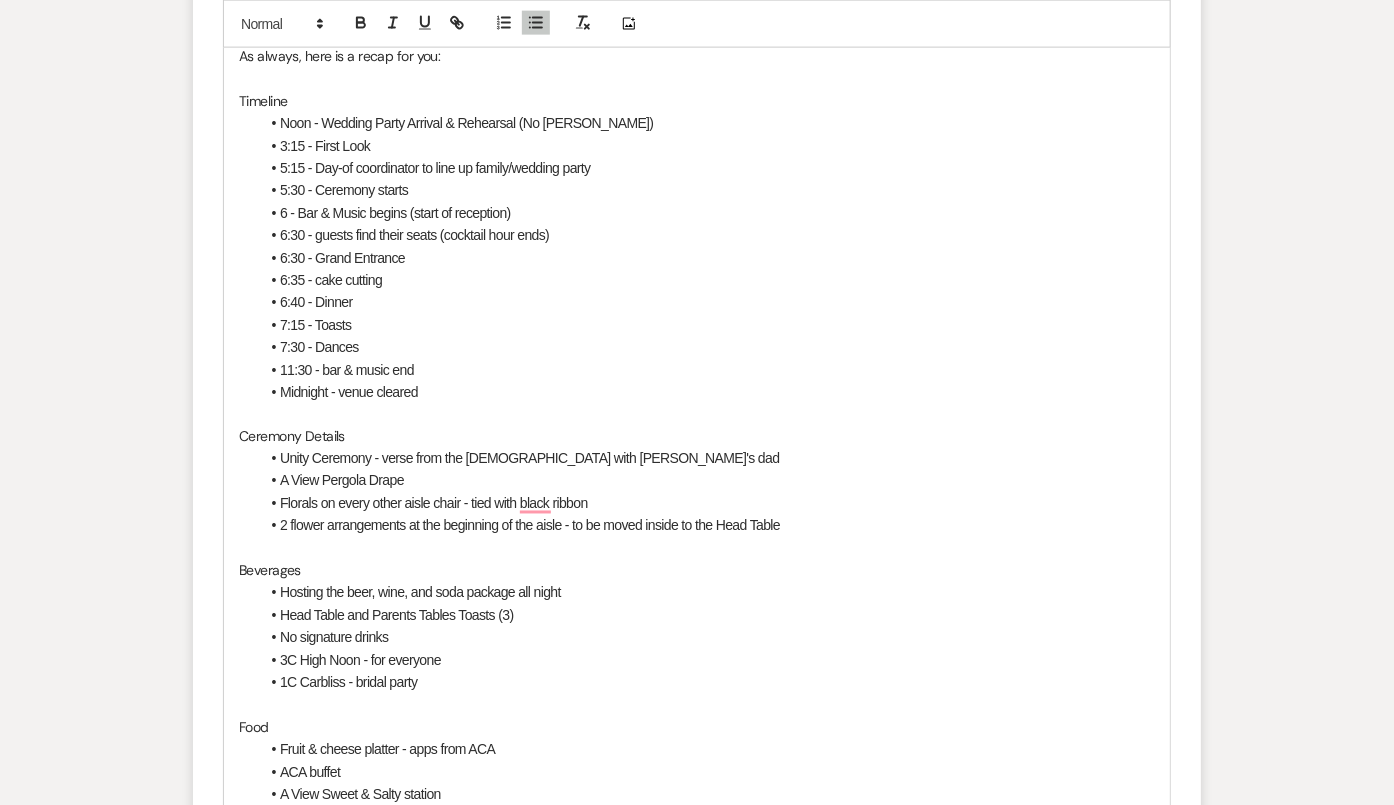 click on "Florals on every other aisle chair - tied with black ribbon" at bounding box center (707, 504) 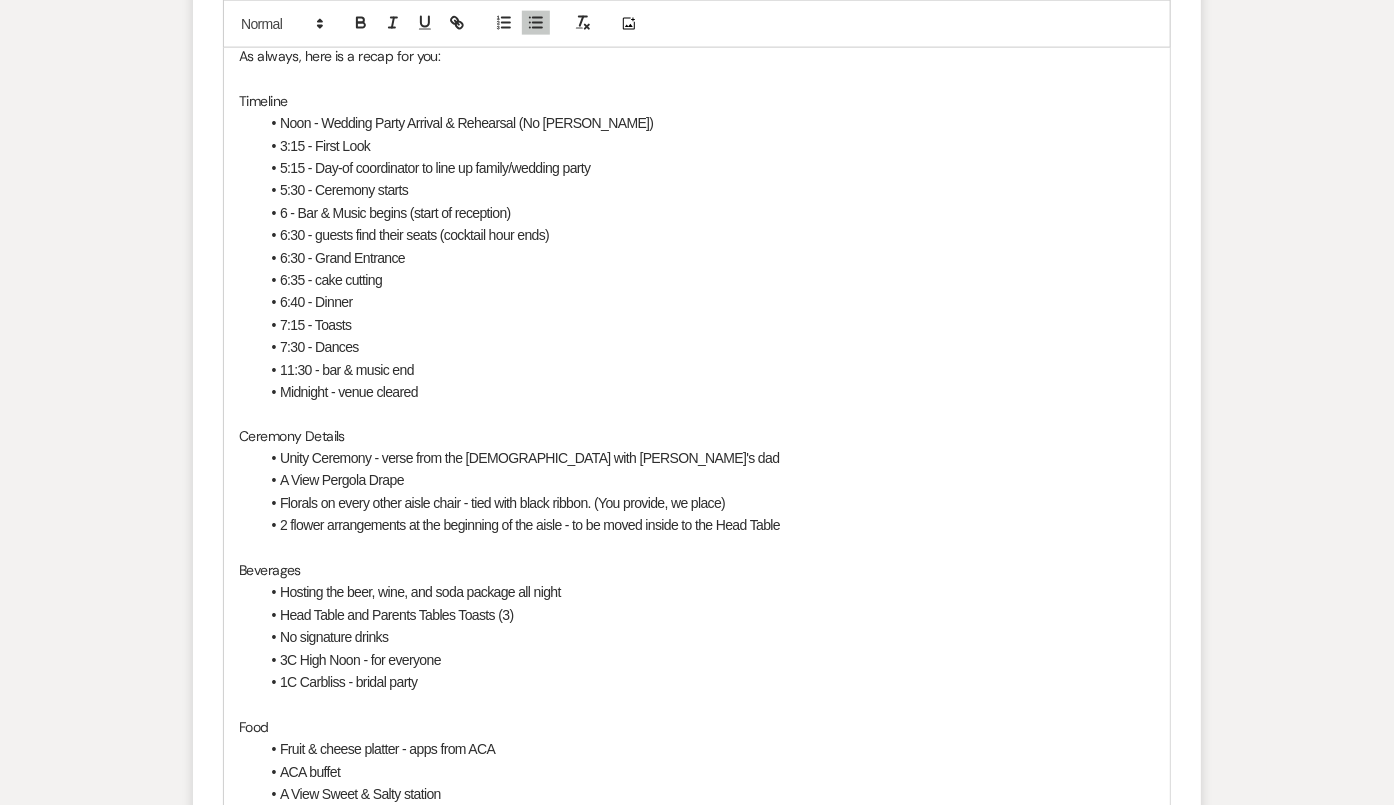 click on "Florals on every other aisle chair - tied with black ribbon. (You provide, we place)" at bounding box center (502, 504) 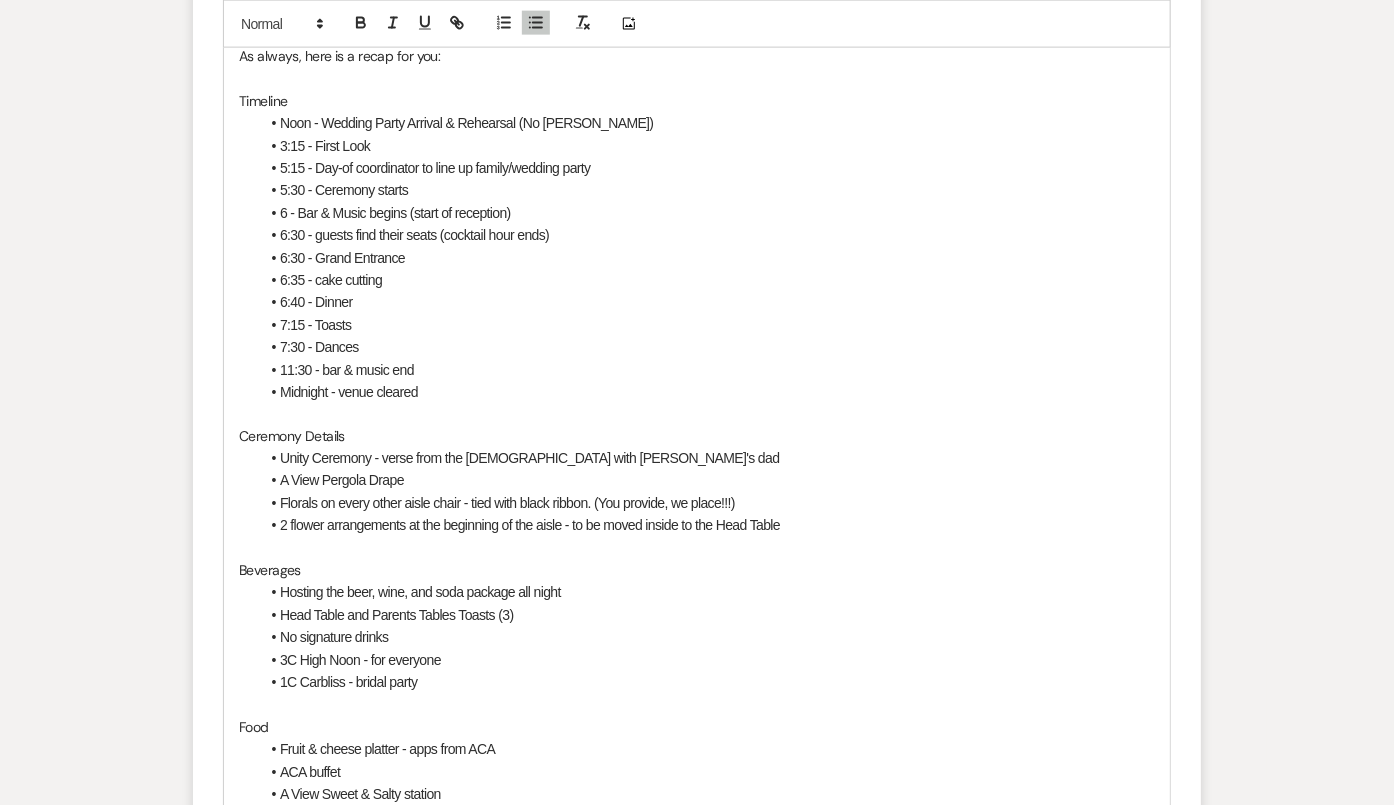 click on "Florals on every other aisle chair - tied with black ribbon. (You provide, we place!!!)" at bounding box center (707, 504) 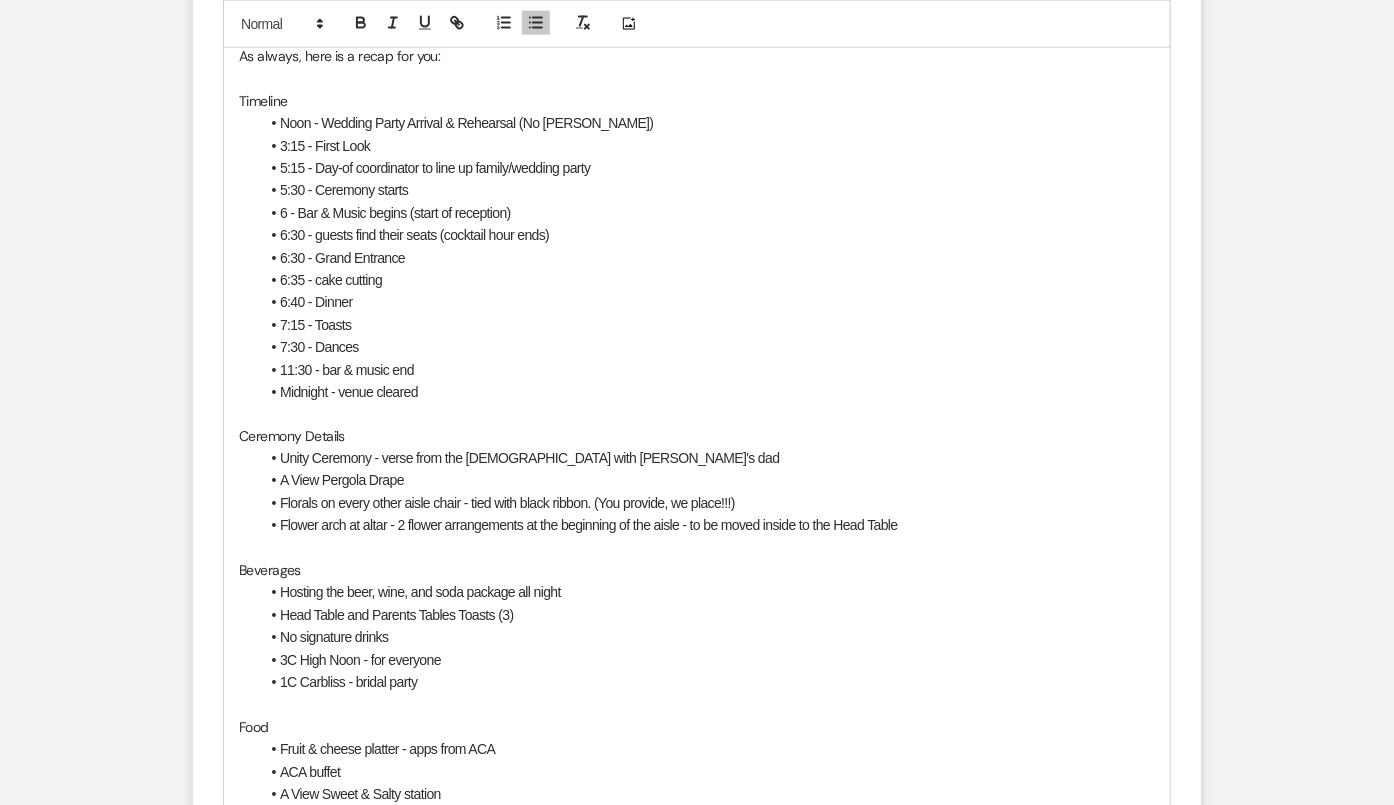 click on "Flower arch at altar - 2 flower arrangements at the beginning of the aisle - to be moved inside to the Head Table" at bounding box center [589, 526] 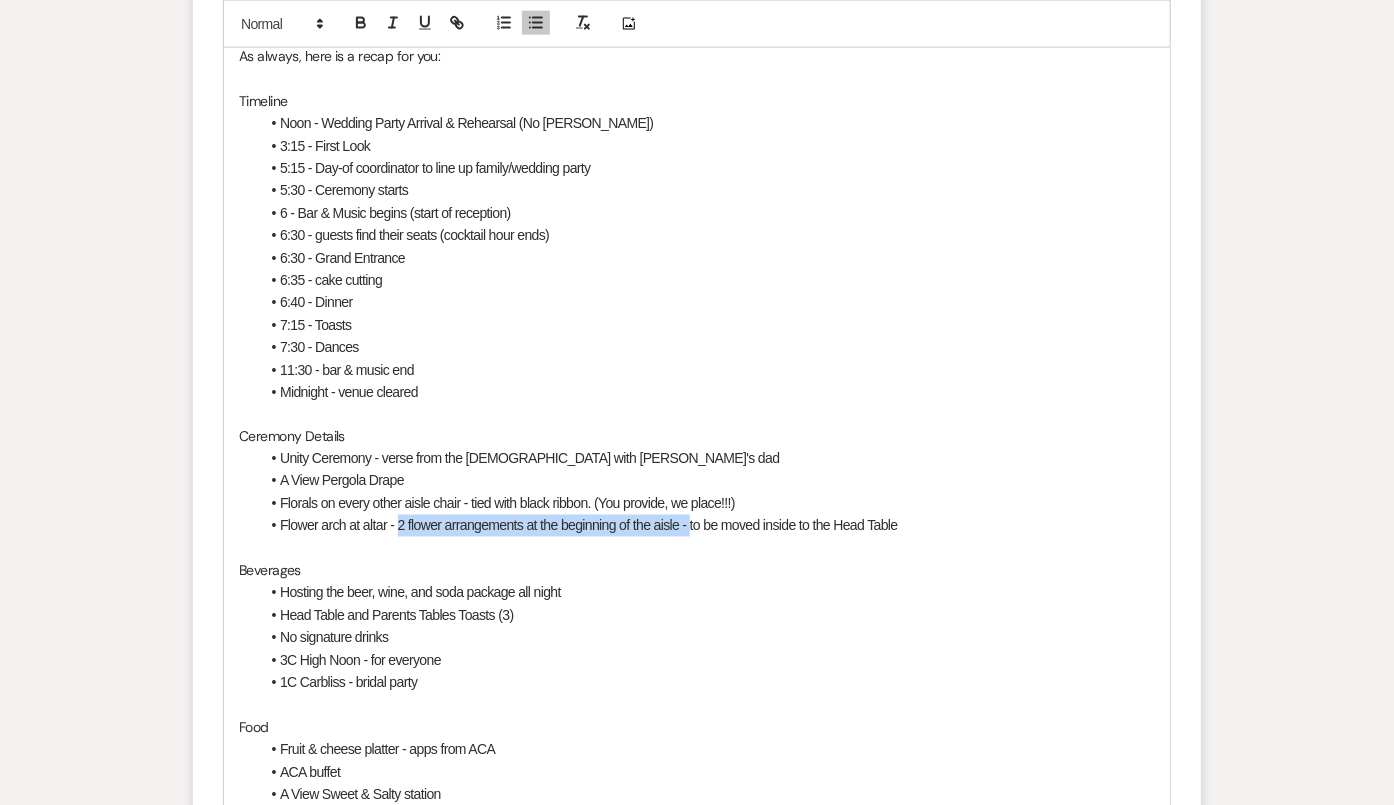 drag, startPoint x: 691, startPoint y: 526, endPoint x: 400, endPoint y: 522, distance: 291.0275 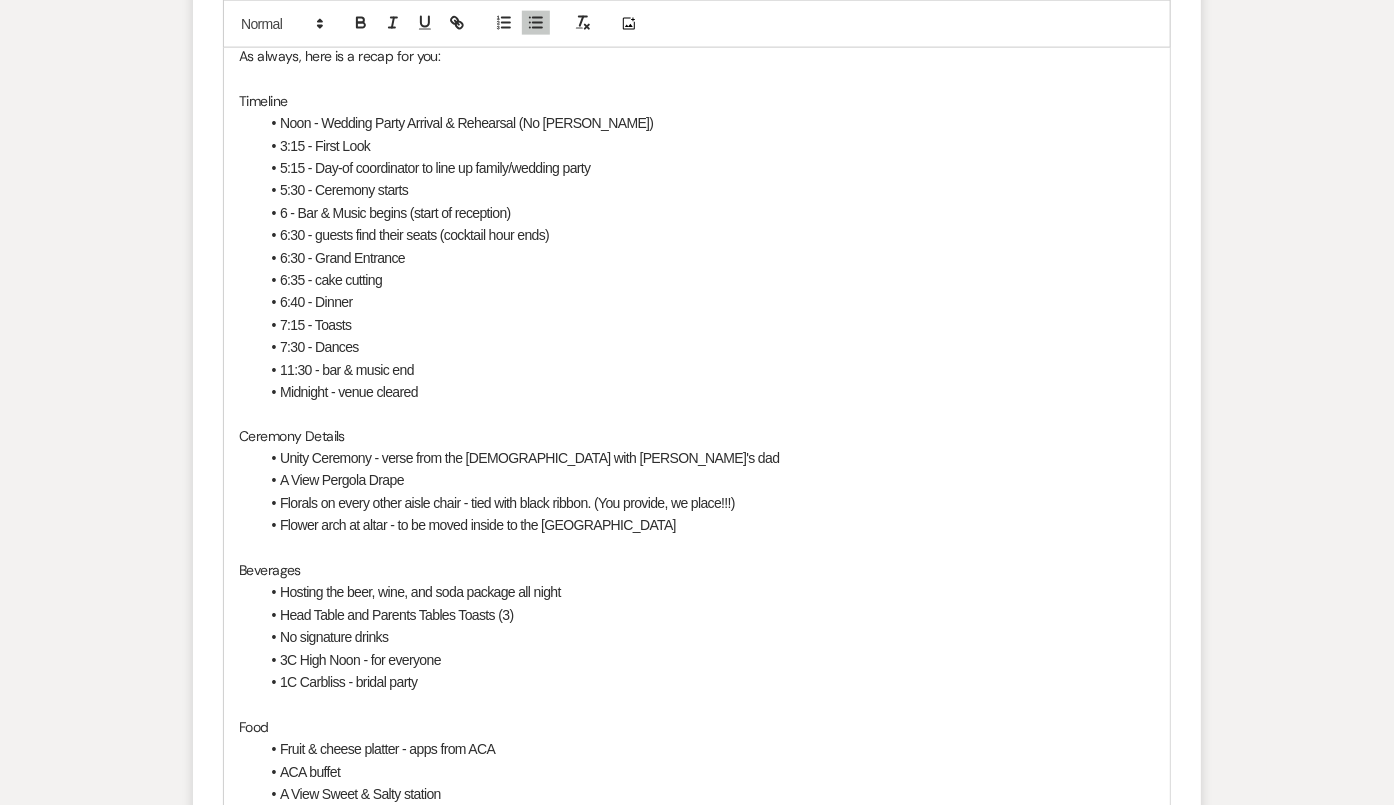 click on "Flower arch at altar - to be moved inside to the Head Table" at bounding box center (707, 526) 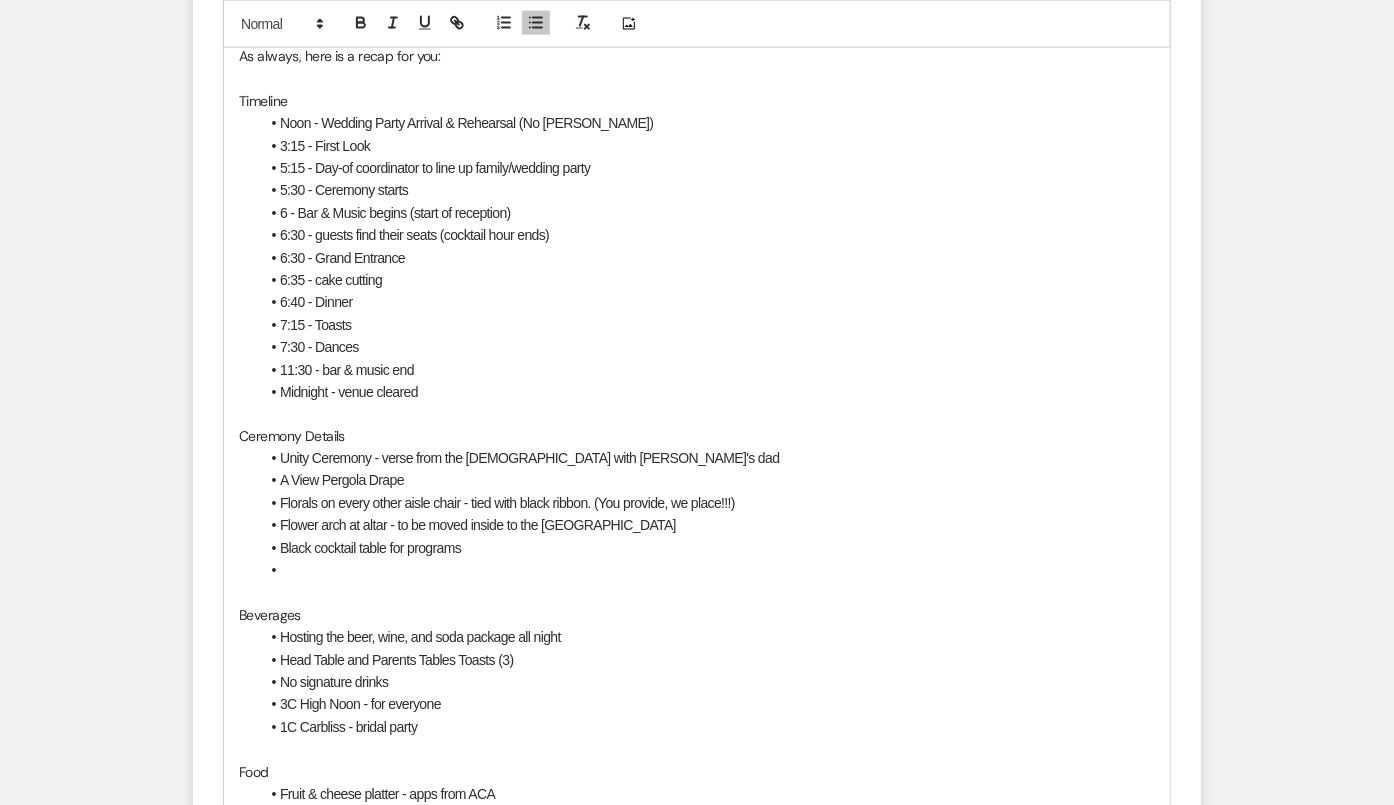 click on "Unity Ceremony - verse from the bible with Angel's dad" at bounding box center [707, 459] 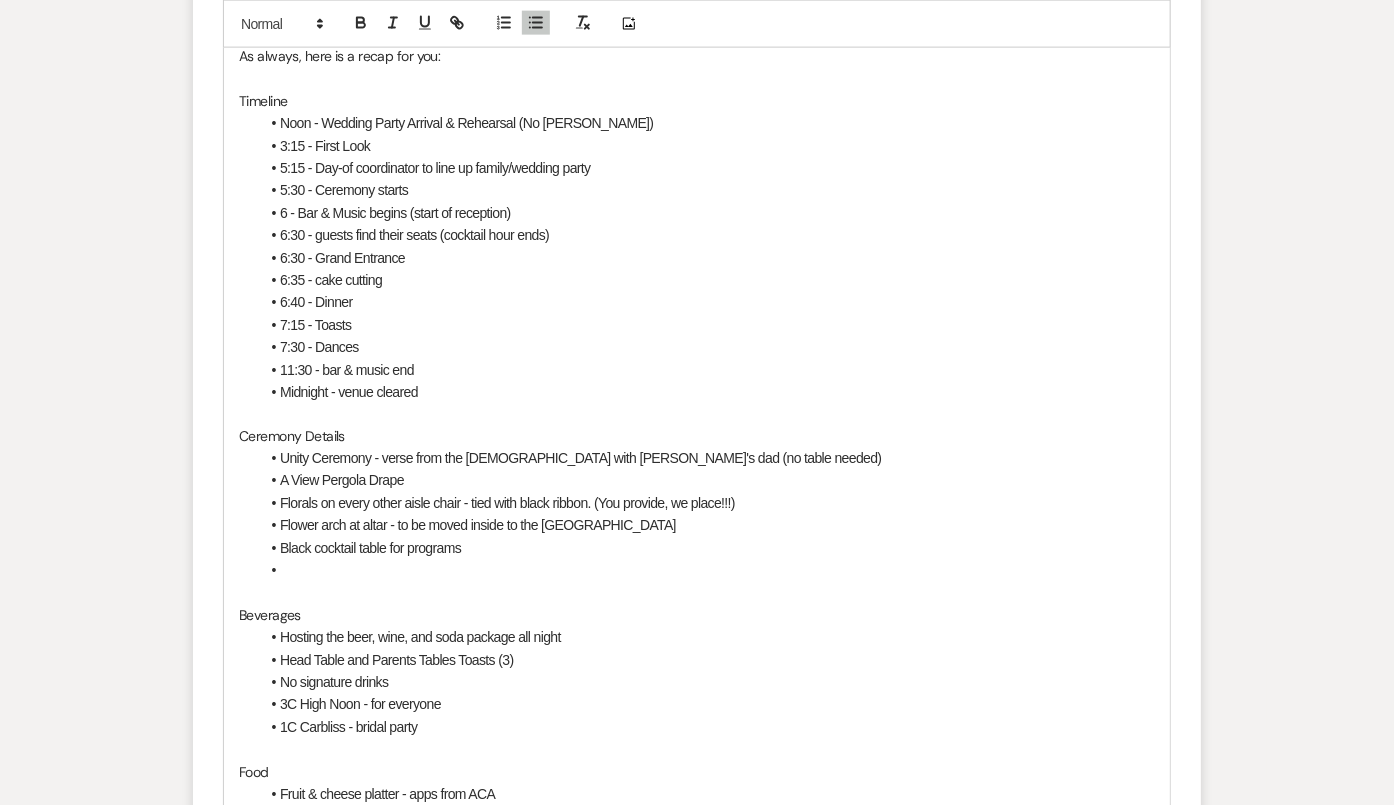click on "Black cocktail table for programs" at bounding box center (707, 549) 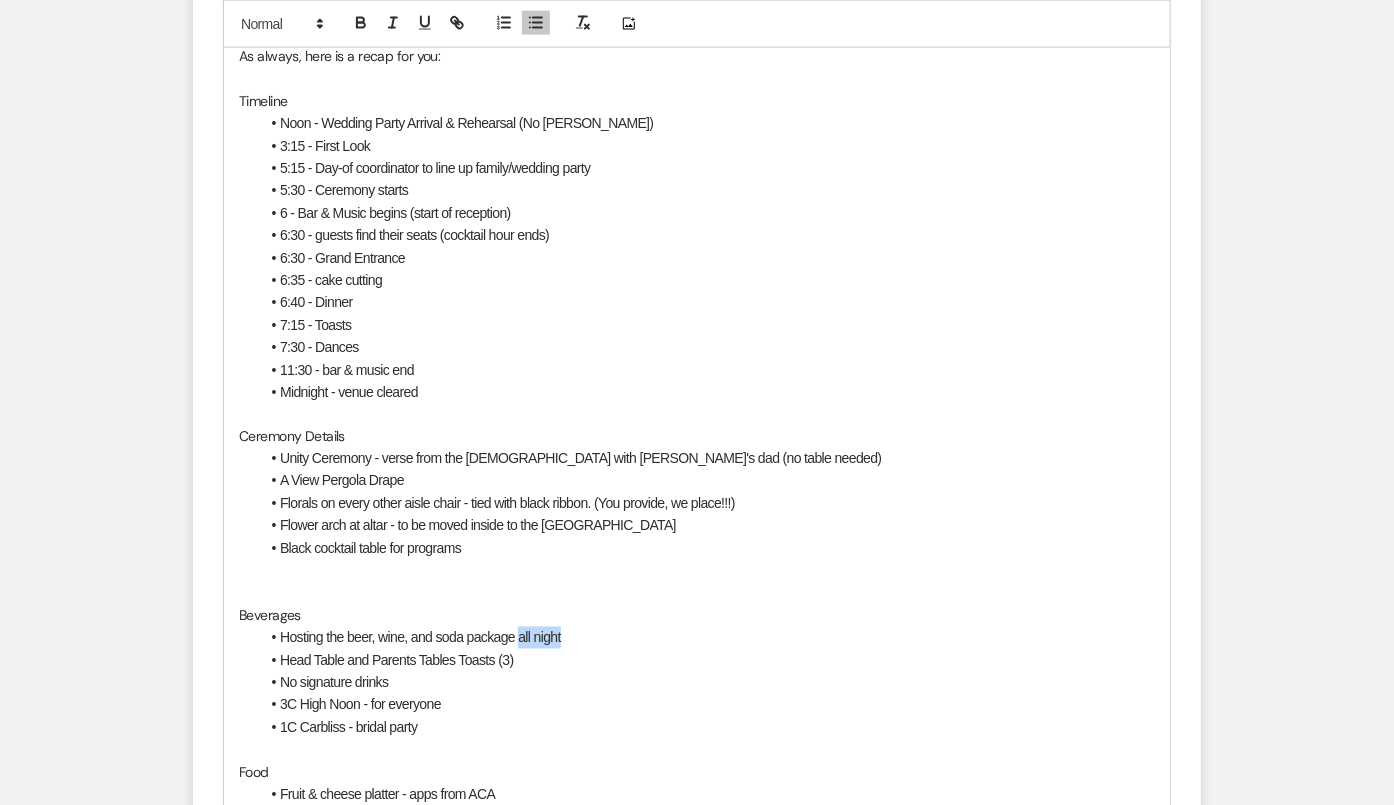 drag, startPoint x: 522, startPoint y: 635, endPoint x: 606, endPoint y: 636, distance: 84.00595 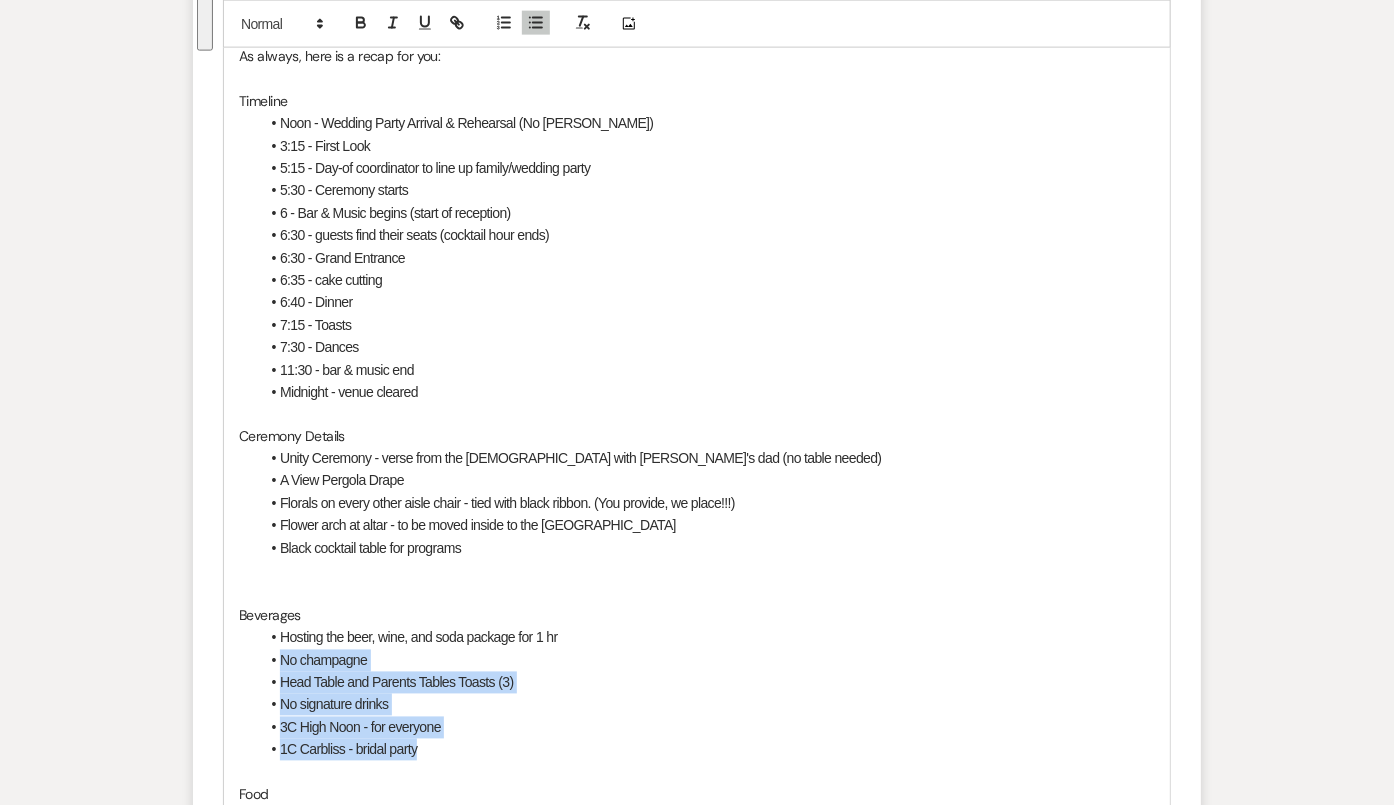 drag, startPoint x: 425, startPoint y: 753, endPoint x: 283, endPoint y: 658, distance: 170.84789 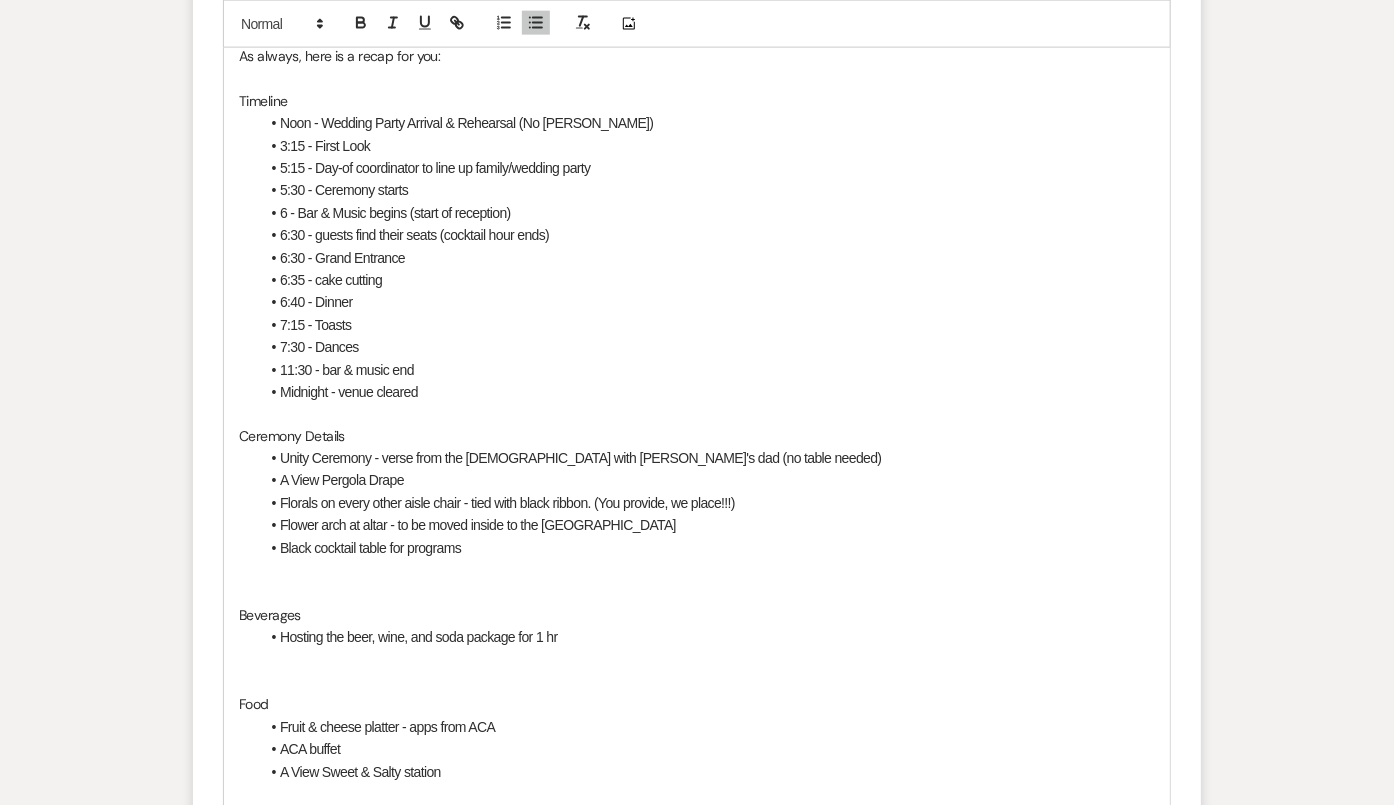 click on "Midnight - venue cleared" at bounding box center [707, 392] 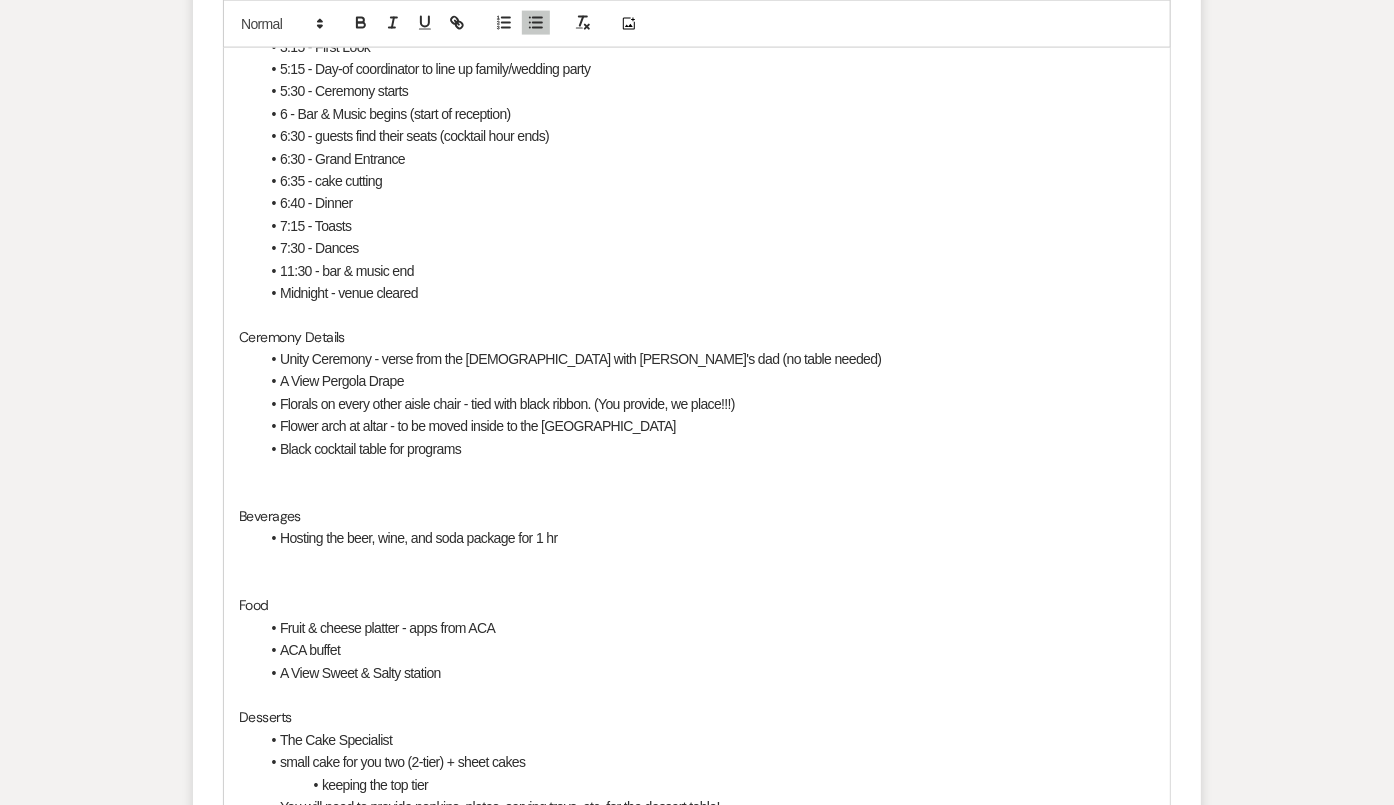 scroll, scrollTop: 1276, scrollLeft: 0, axis: vertical 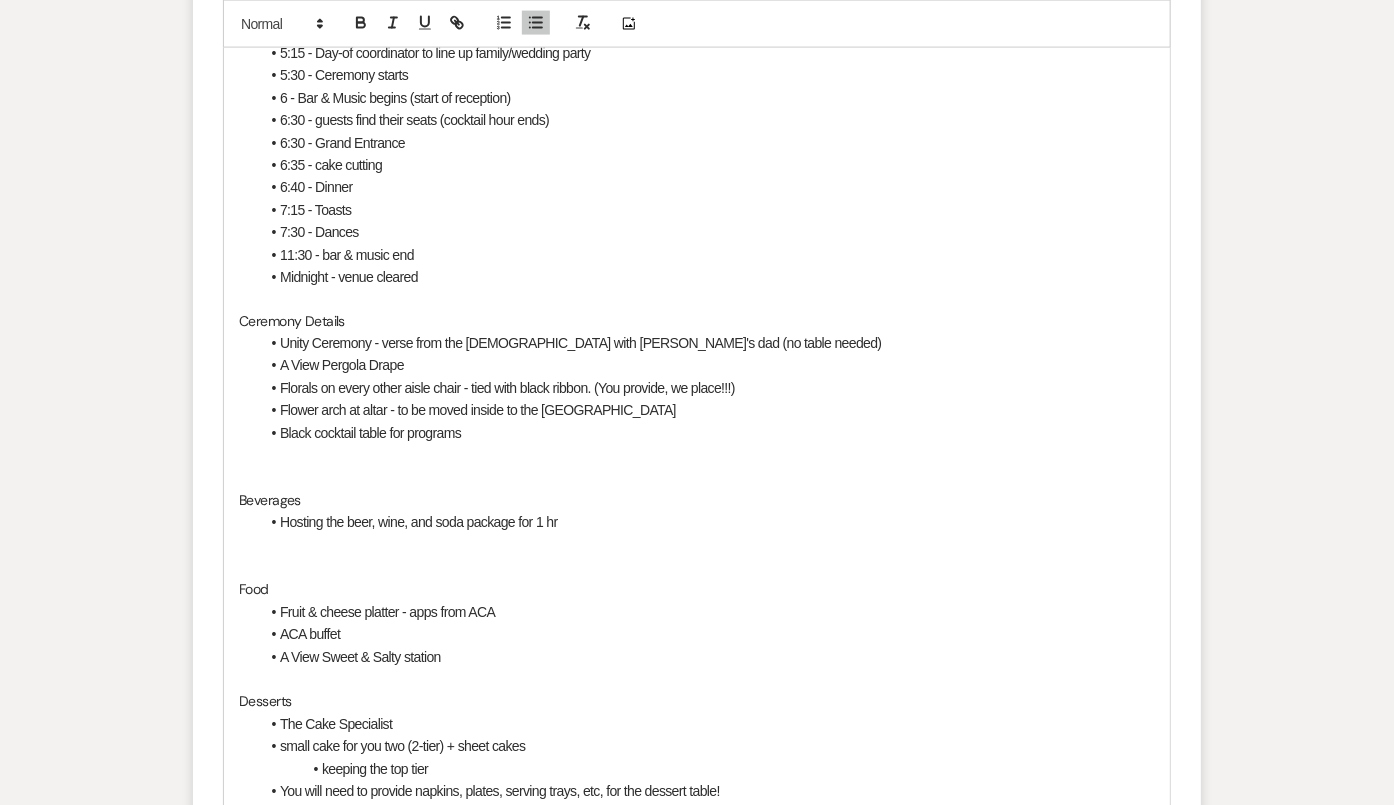 click at bounding box center [697, 546] 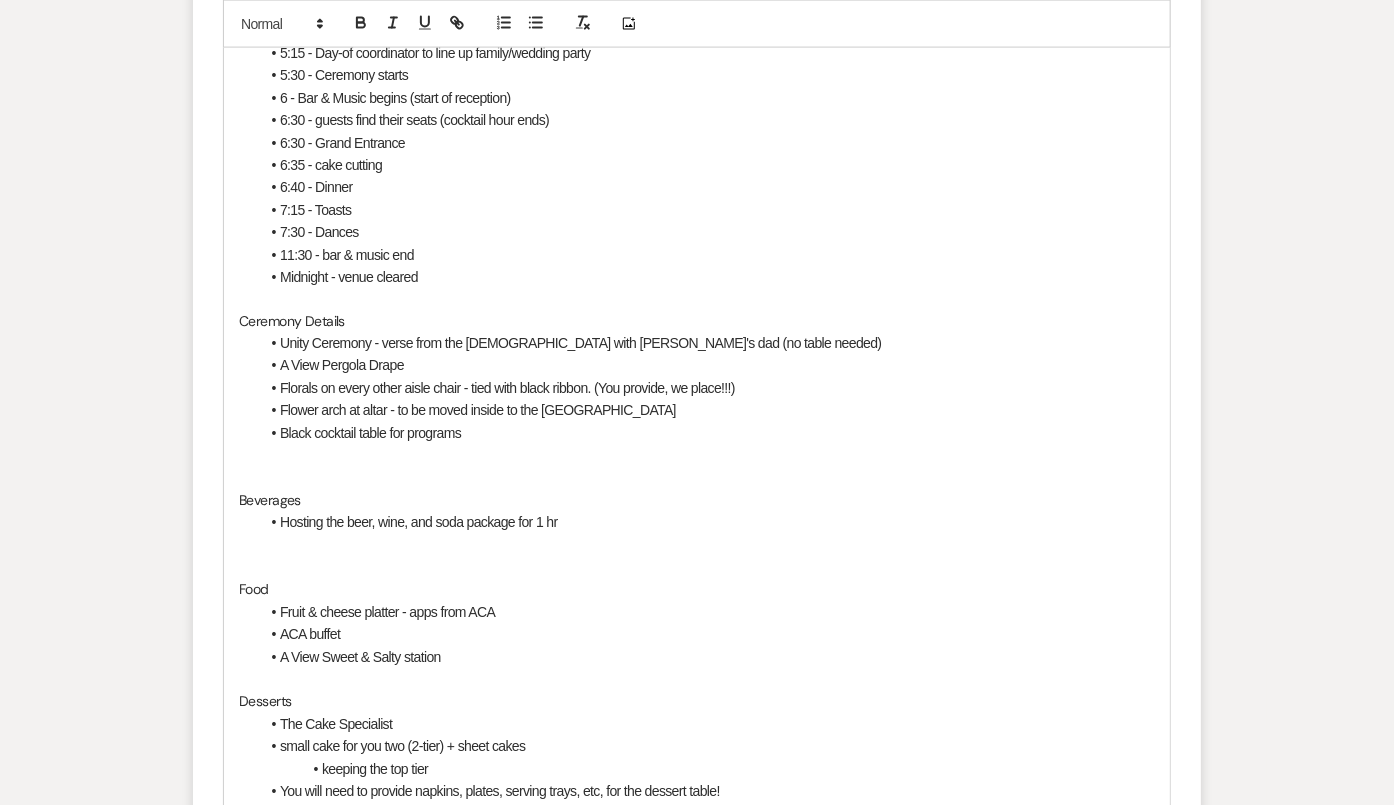 click at bounding box center [697, 478] 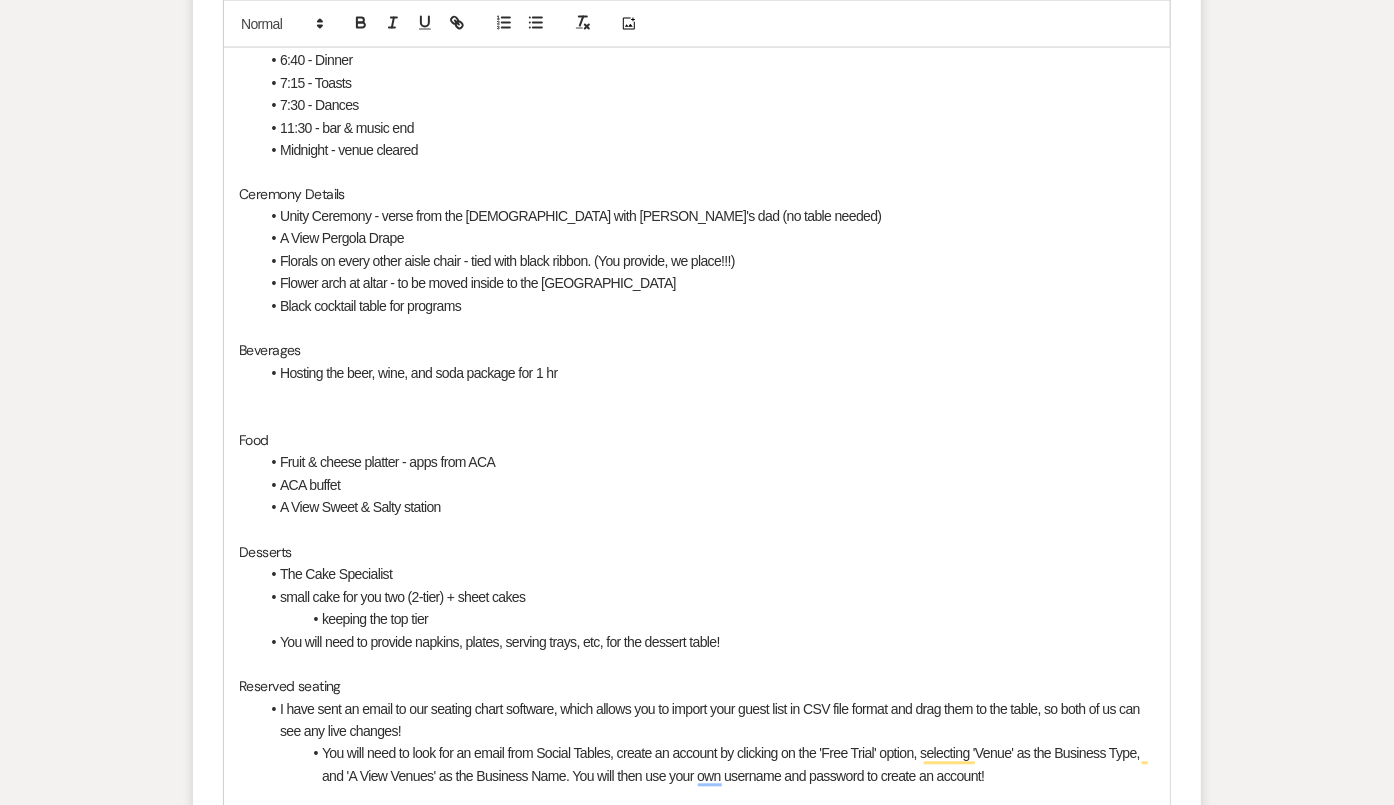 scroll, scrollTop: 1426, scrollLeft: 0, axis: vertical 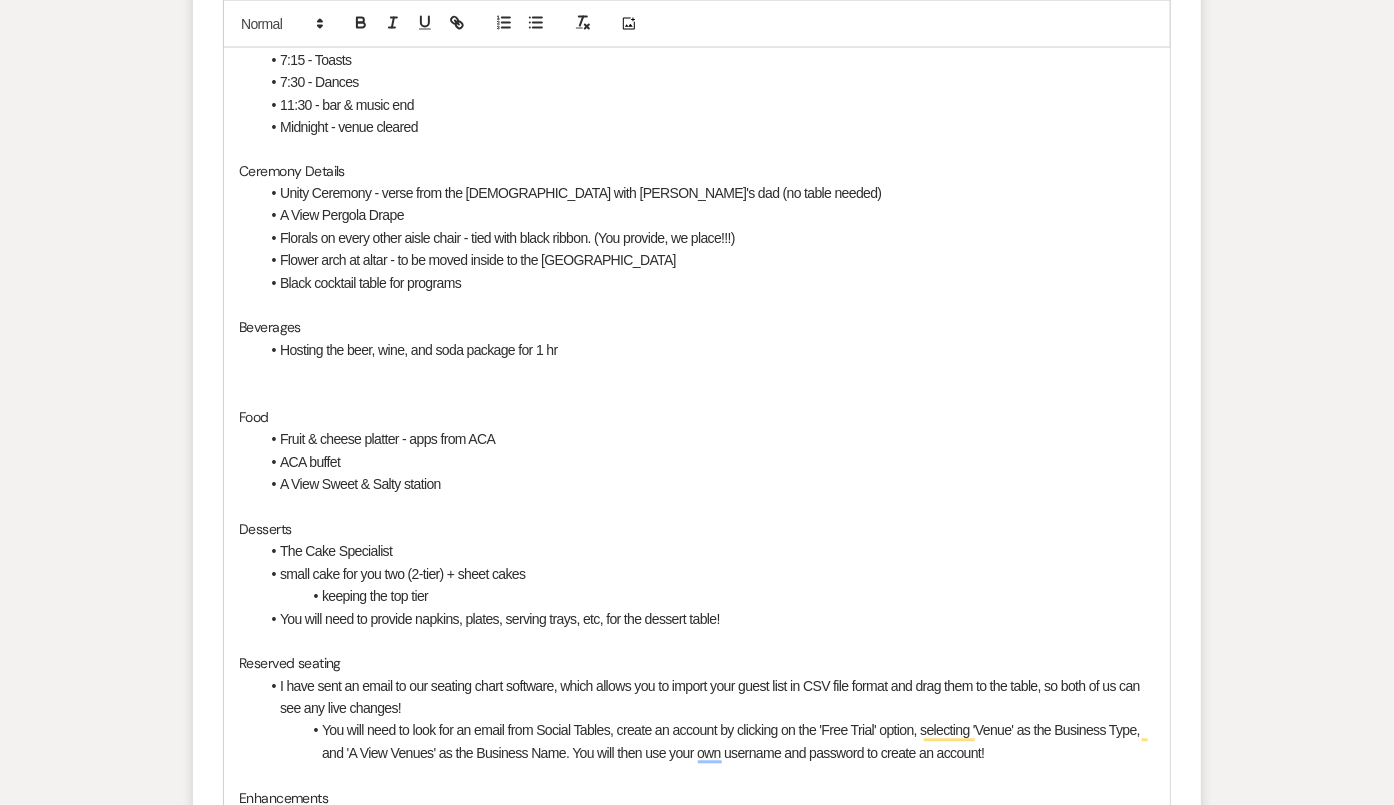 click at bounding box center (697, 373) 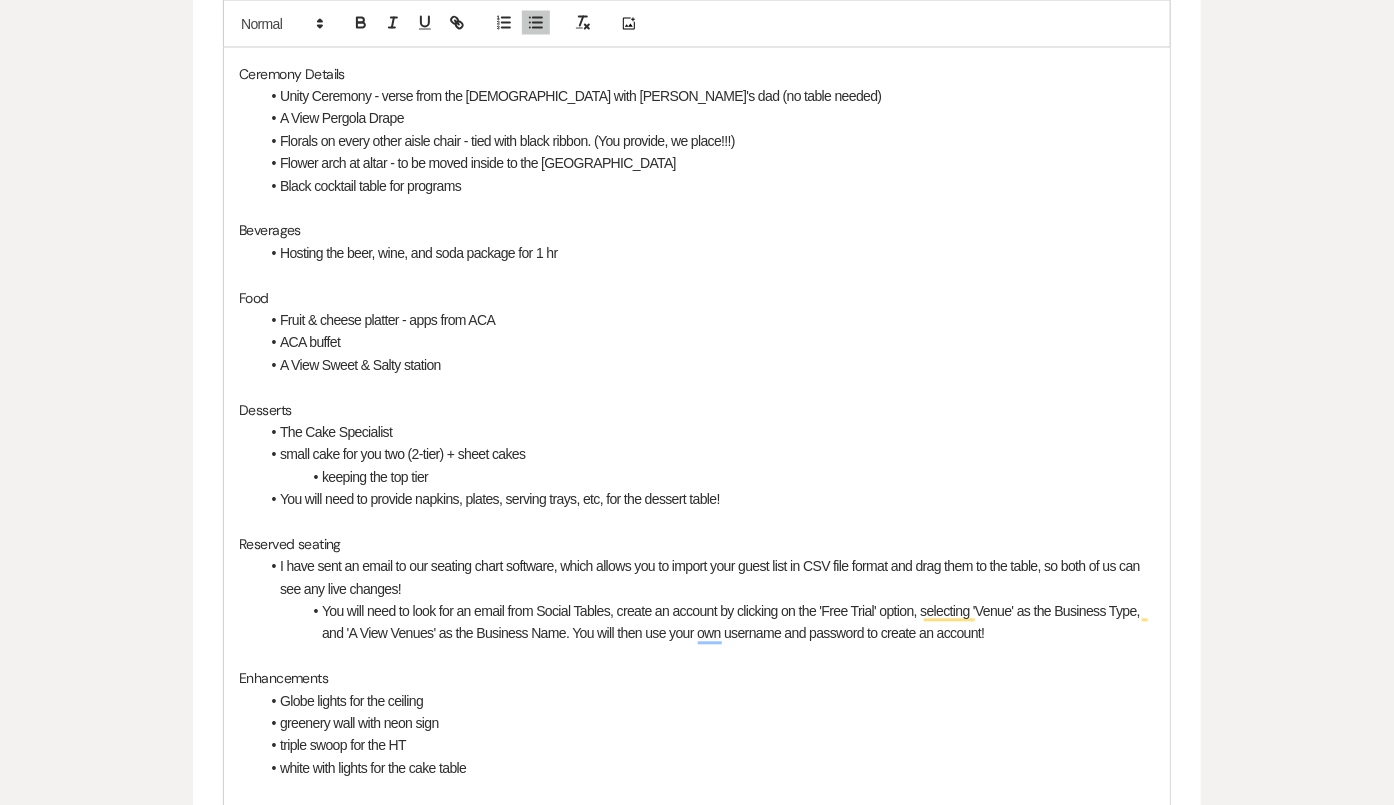 scroll, scrollTop: 1554, scrollLeft: 0, axis: vertical 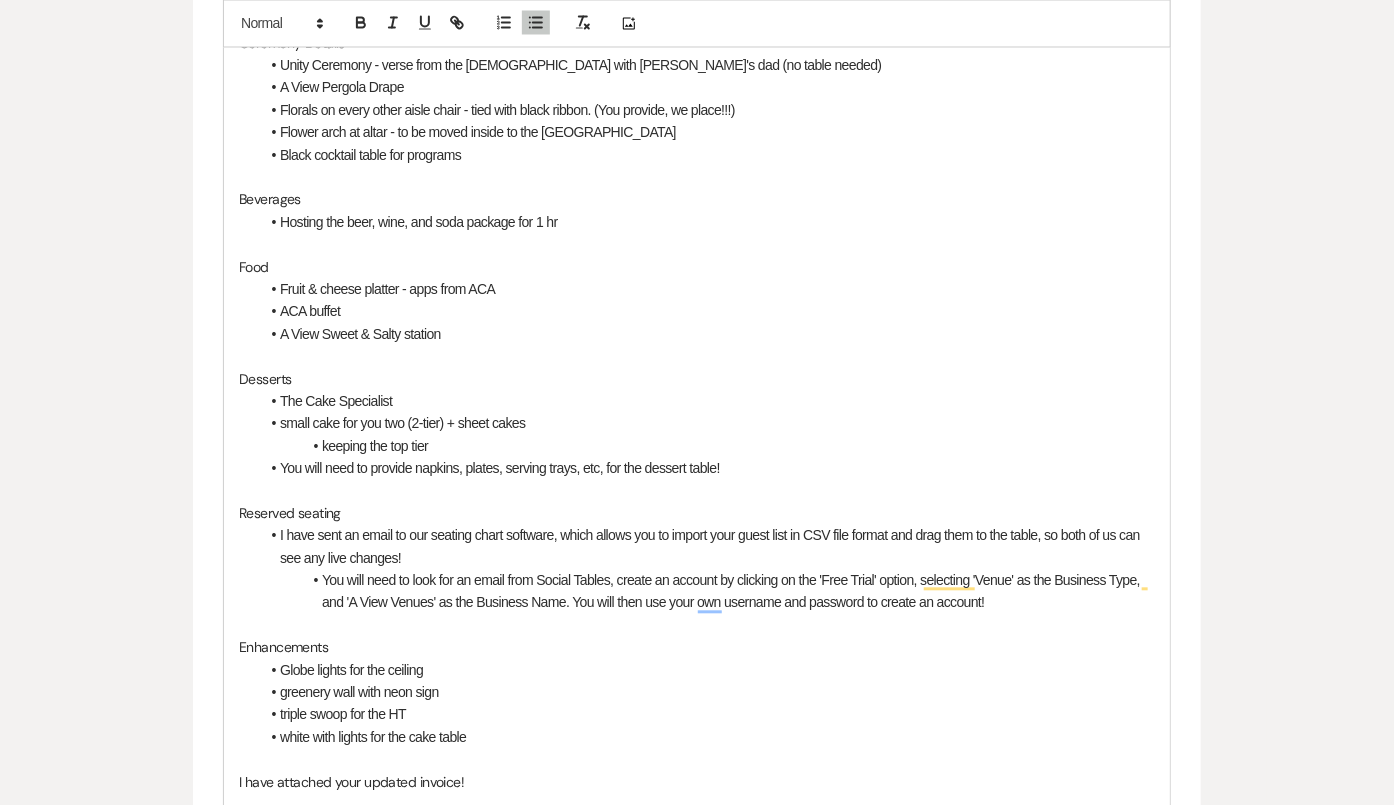 click on "Food" at bounding box center (697, 268) 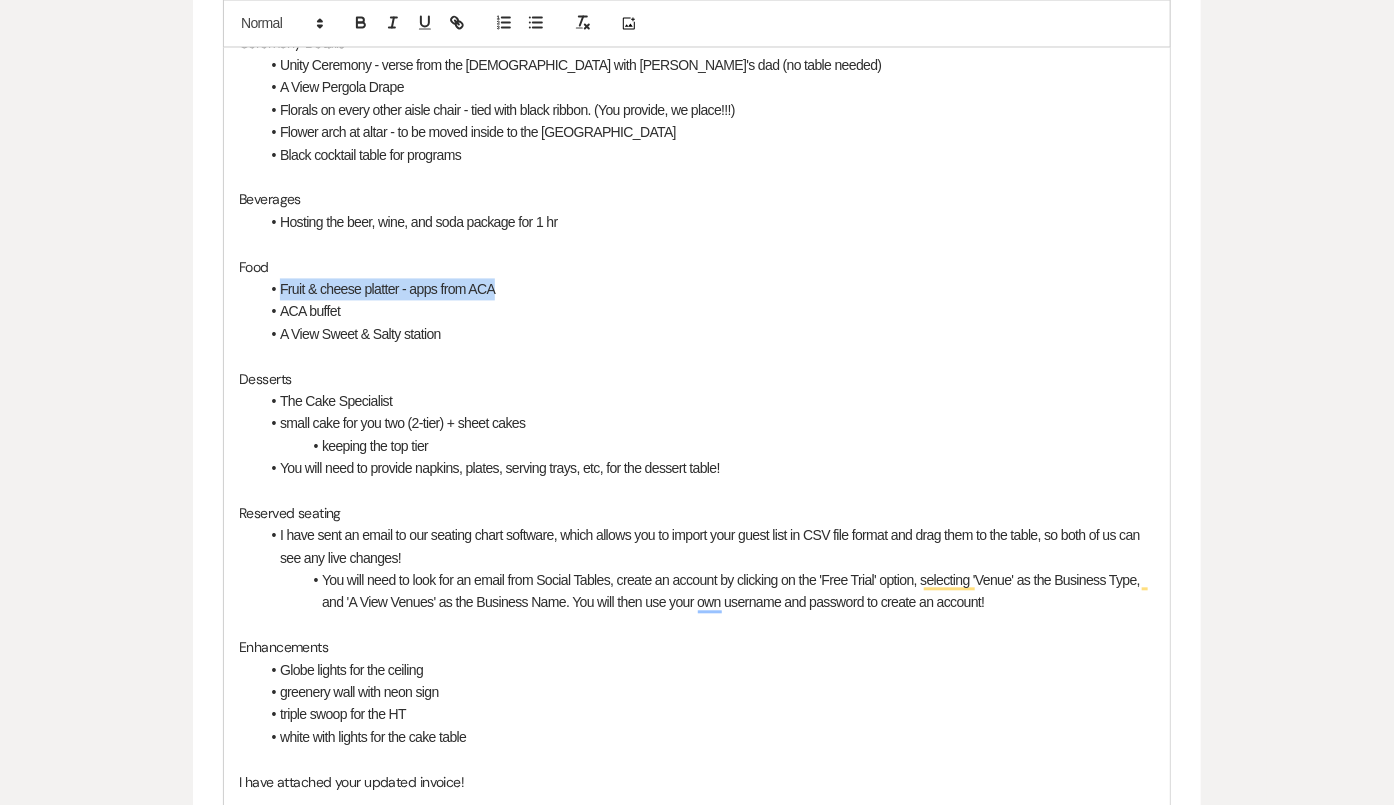 drag, startPoint x: 515, startPoint y: 282, endPoint x: 278, endPoint y: 282, distance: 237 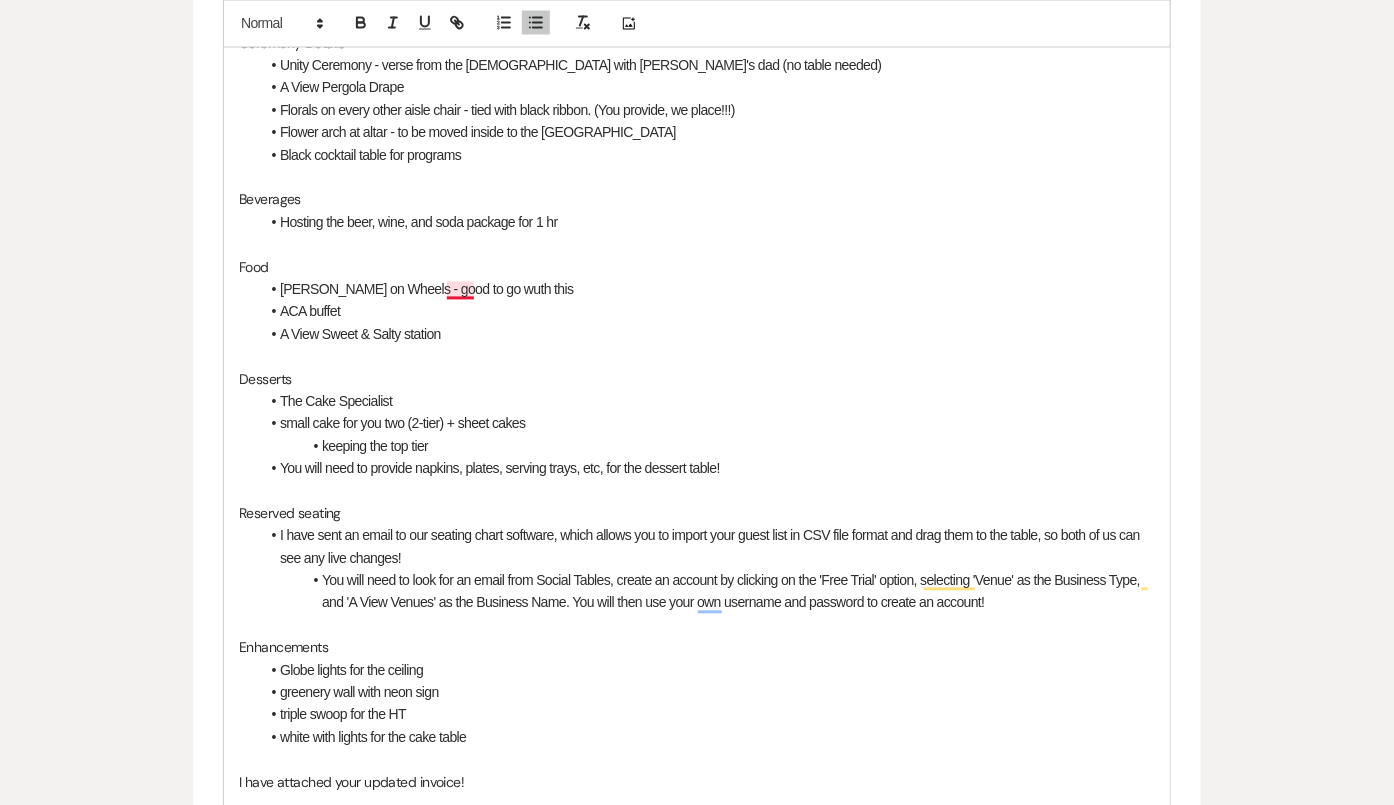 click on "Leon on Wheels - good to go wuth this" at bounding box center (426, 290) 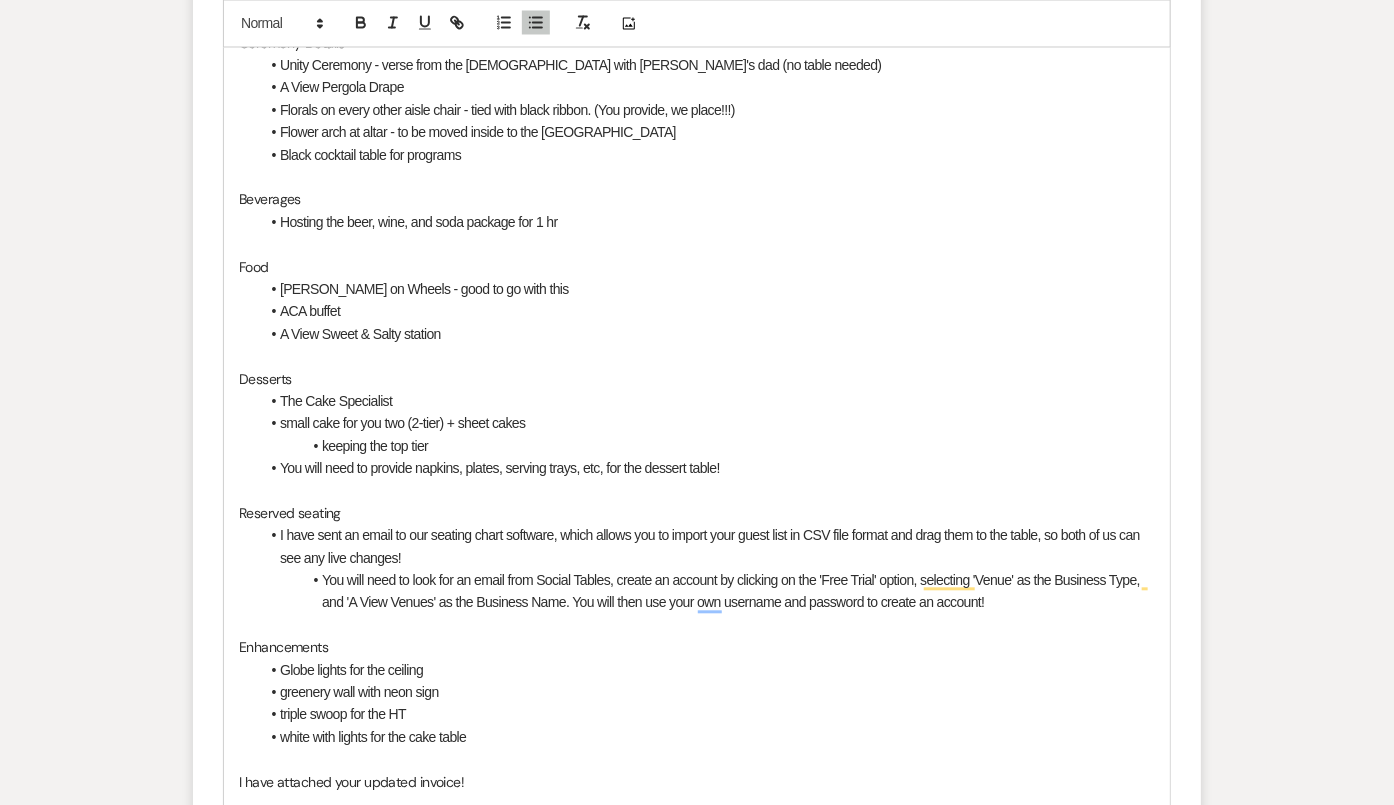 click on "Leon on Wheels - good to go with this" at bounding box center [707, 290] 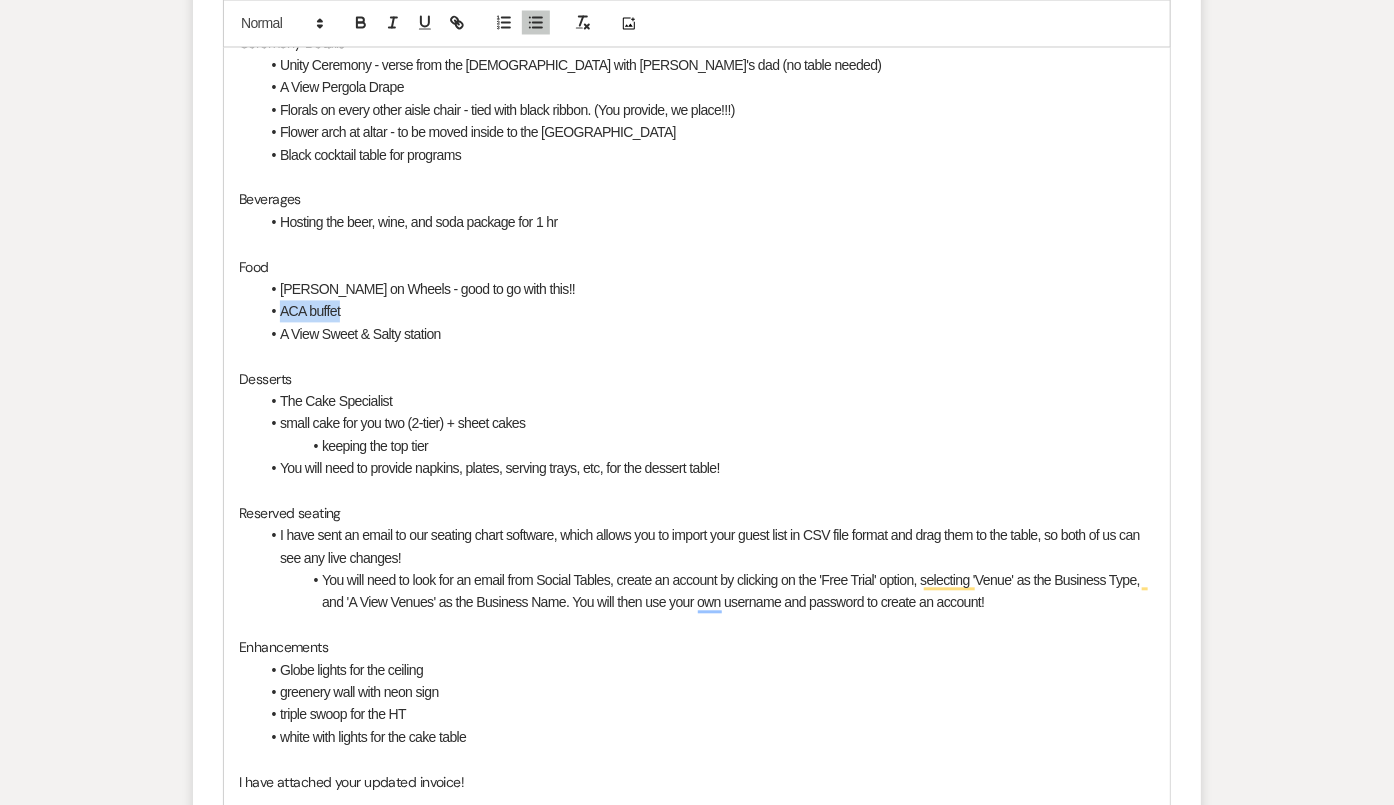 drag, startPoint x: 348, startPoint y: 308, endPoint x: 282, endPoint y: 308, distance: 66 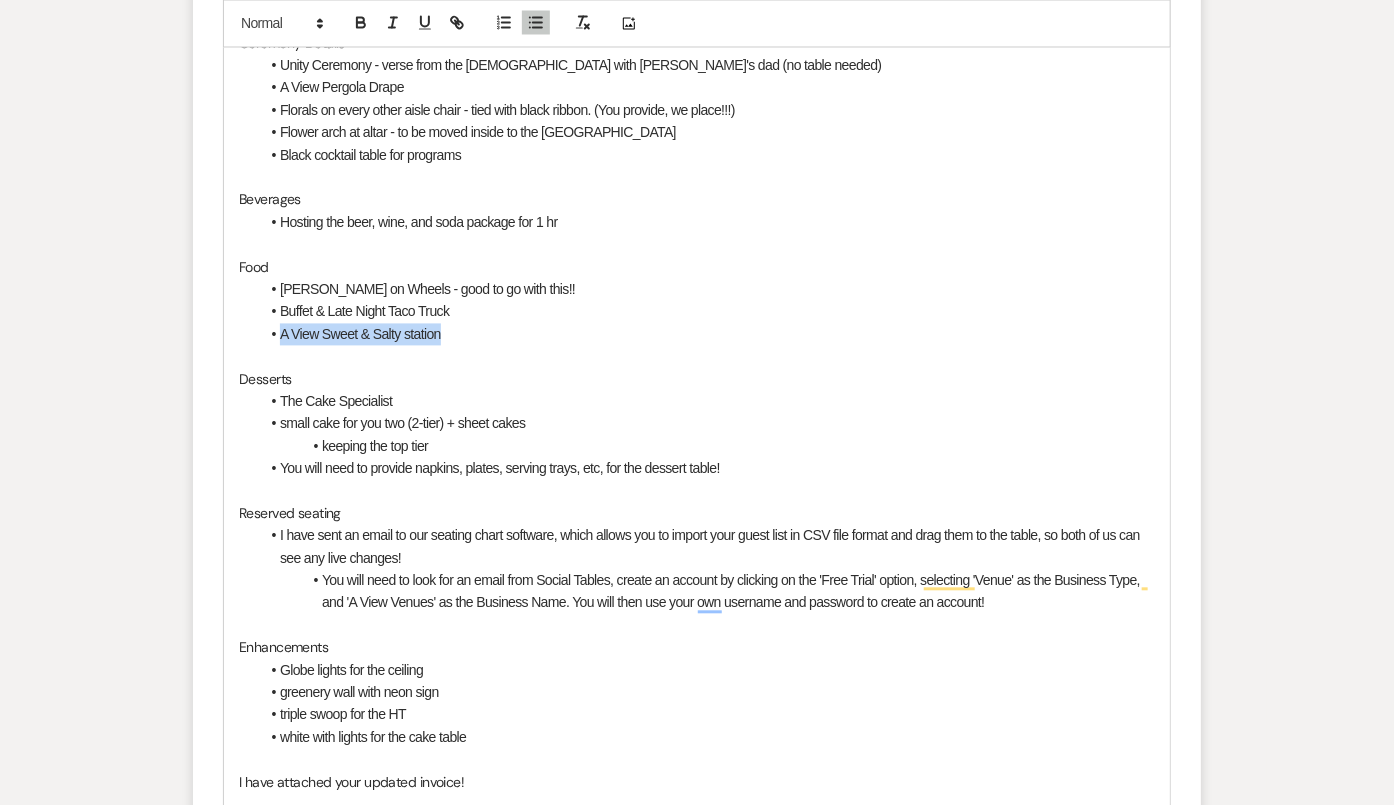 drag, startPoint x: 451, startPoint y: 330, endPoint x: 280, endPoint y: 328, distance: 171.01169 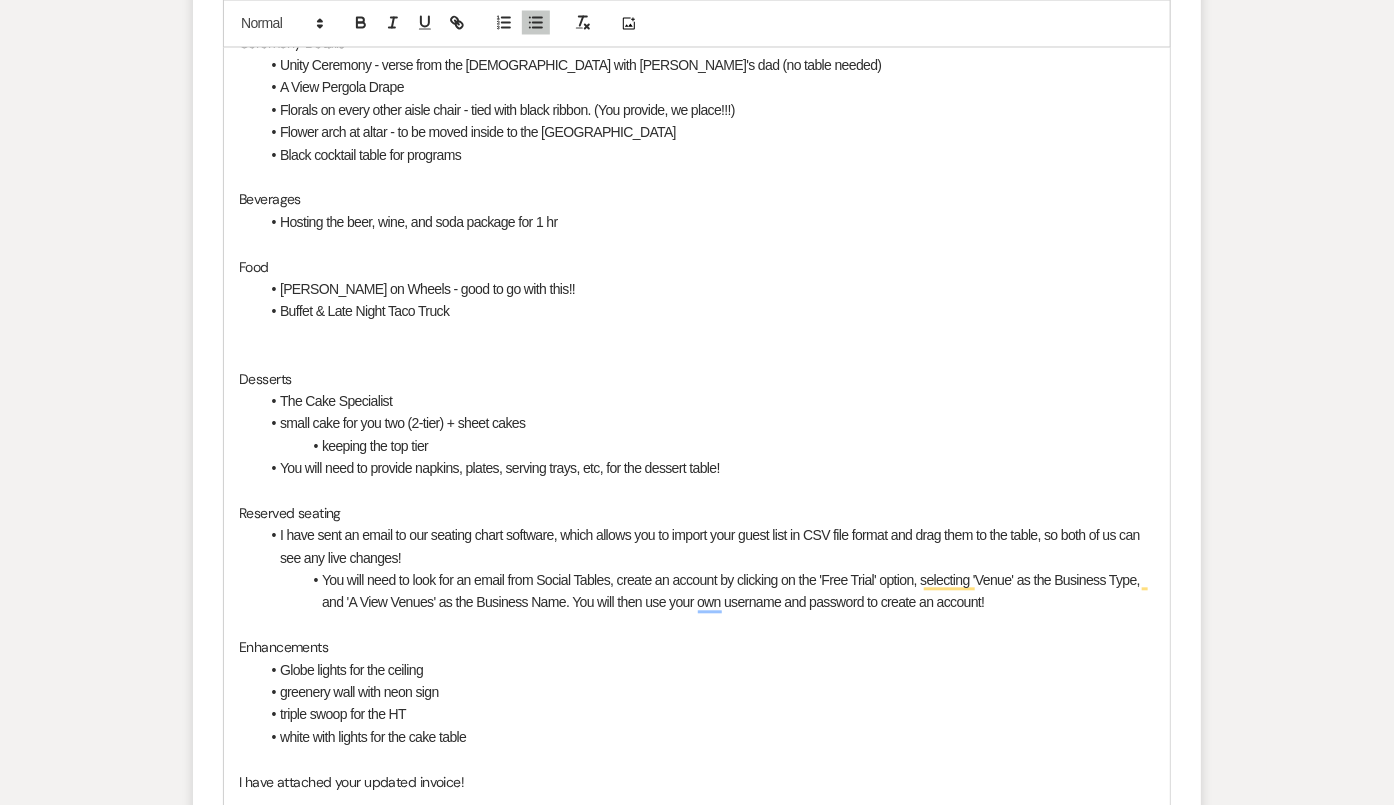 click on "Buffet & Late Night Taco Truck" at bounding box center (707, 312) 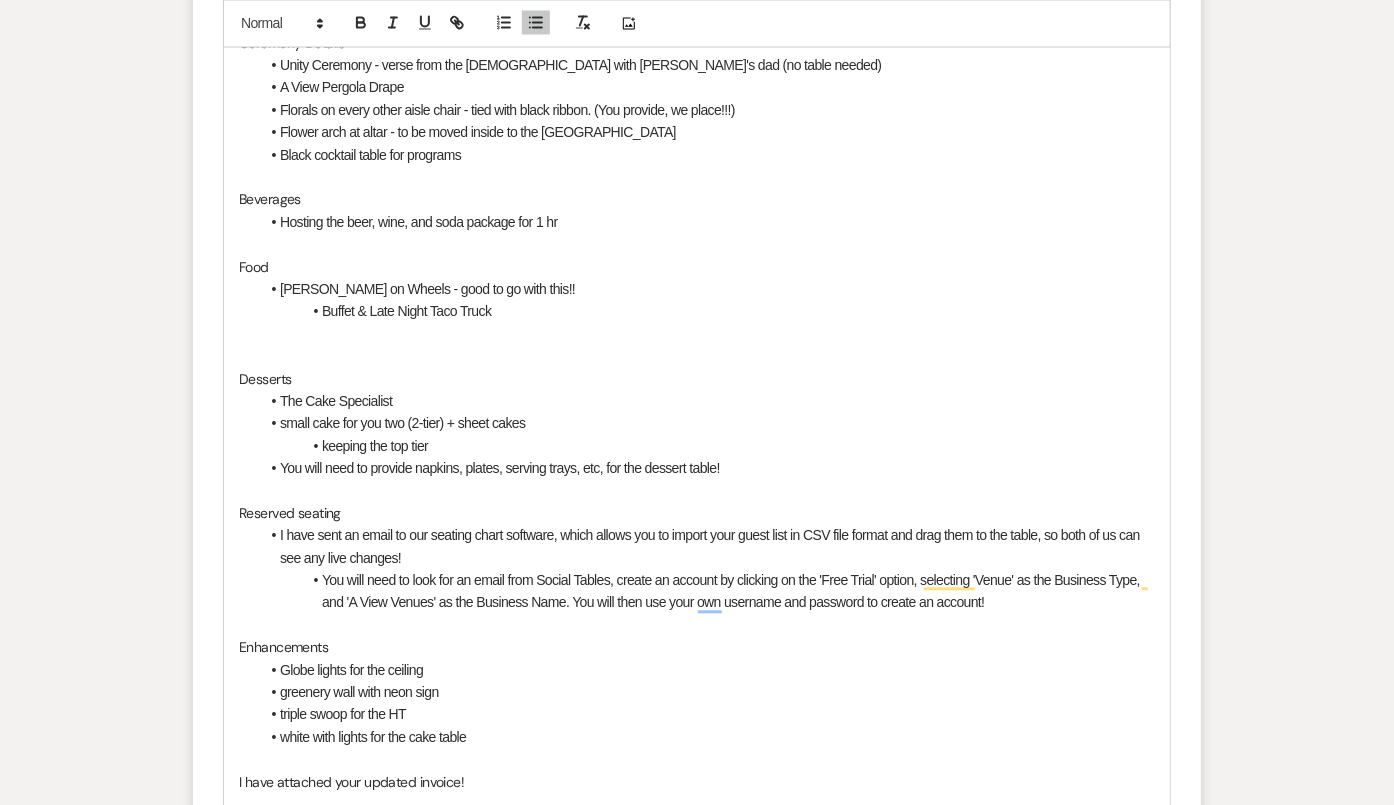 click at bounding box center (697, 335) 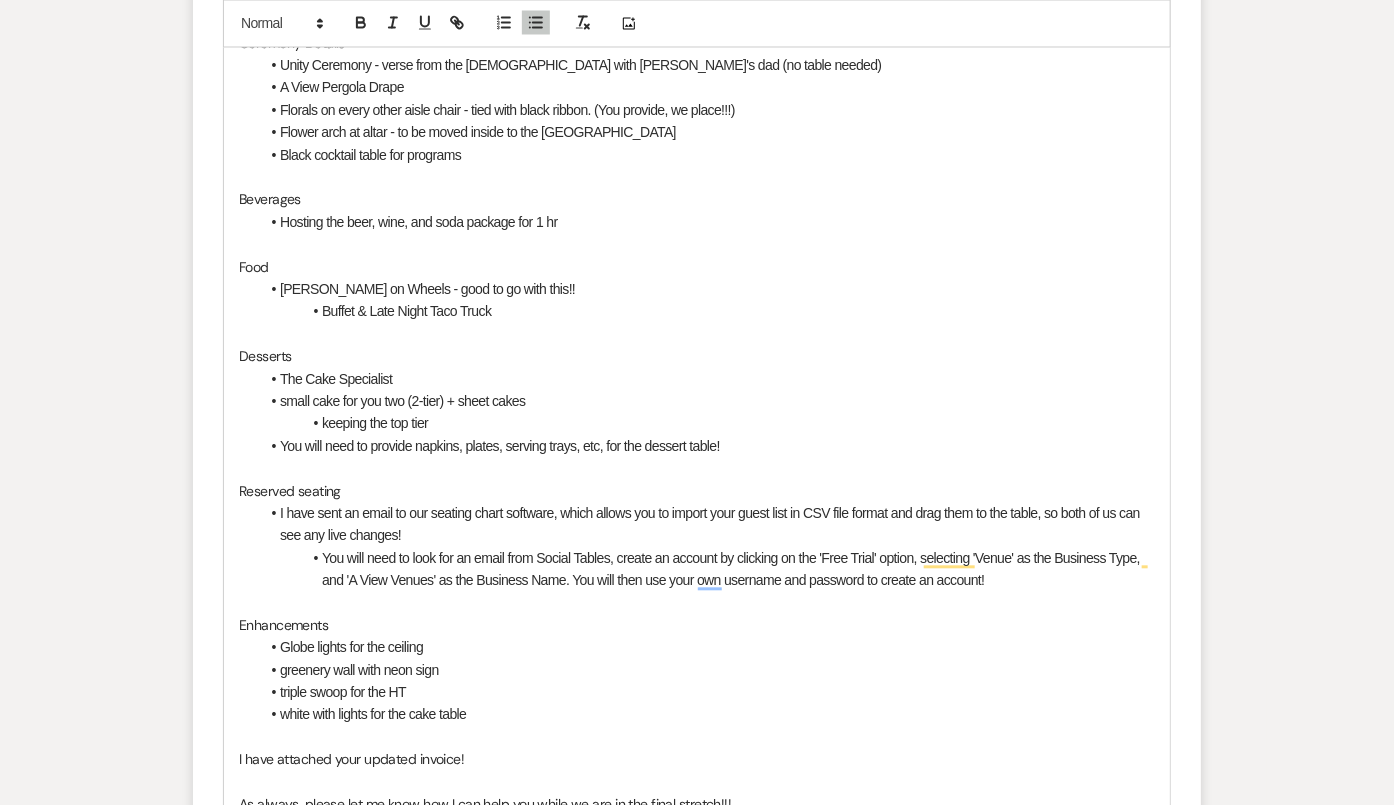 click on "small cake for you two (2-tier) + sheet cakes" at bounding box center [707, 402] 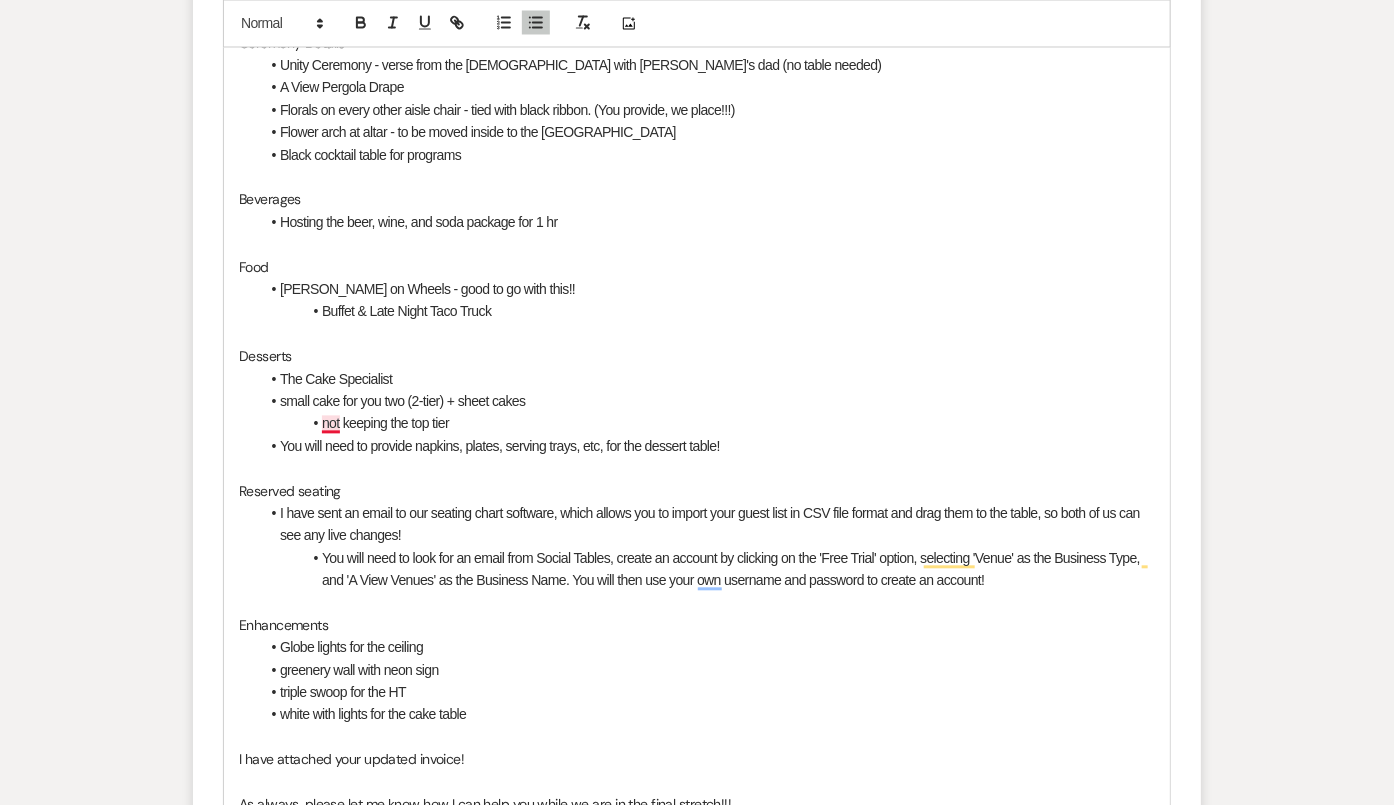 click on "not keeping the top tier" at bounding box center [385, 424] 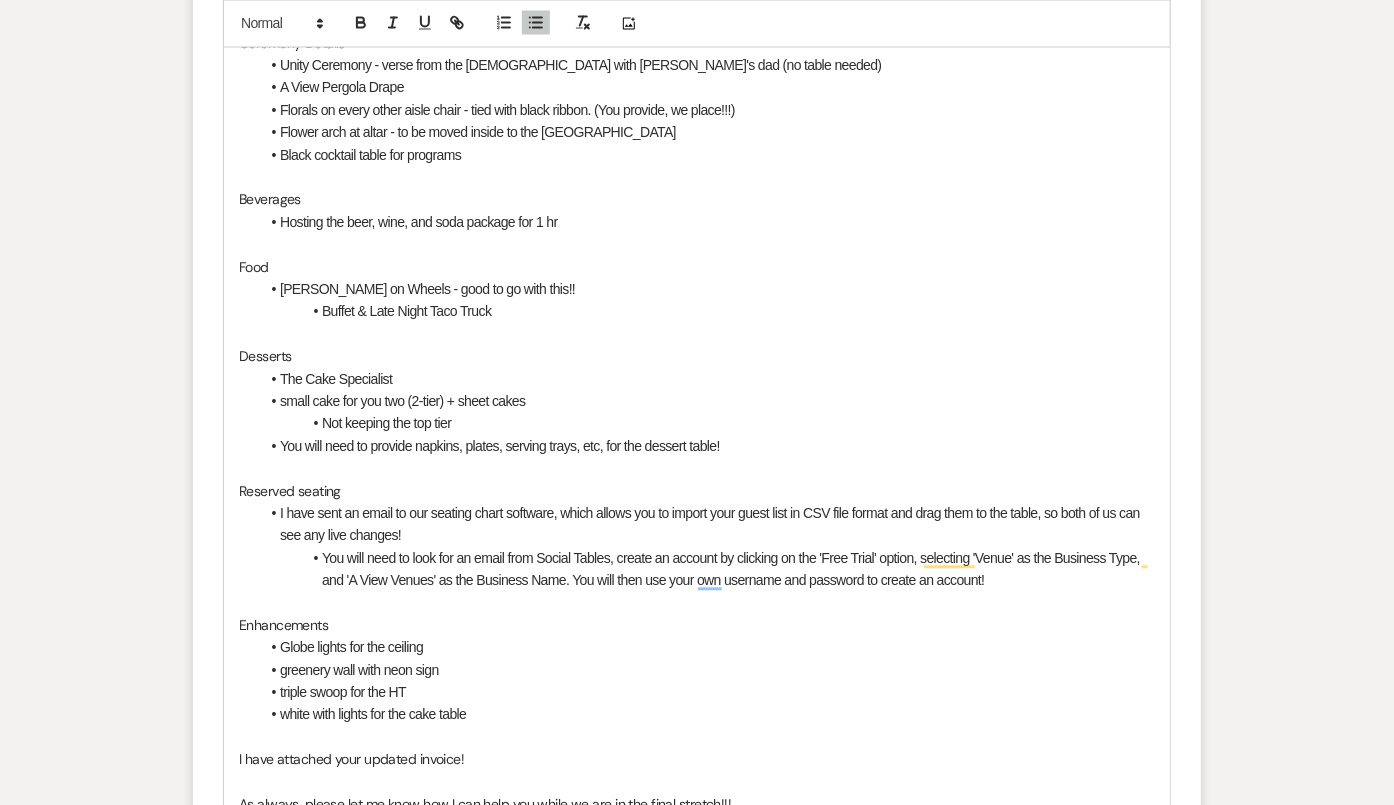 click at bounding box center [697, 335] 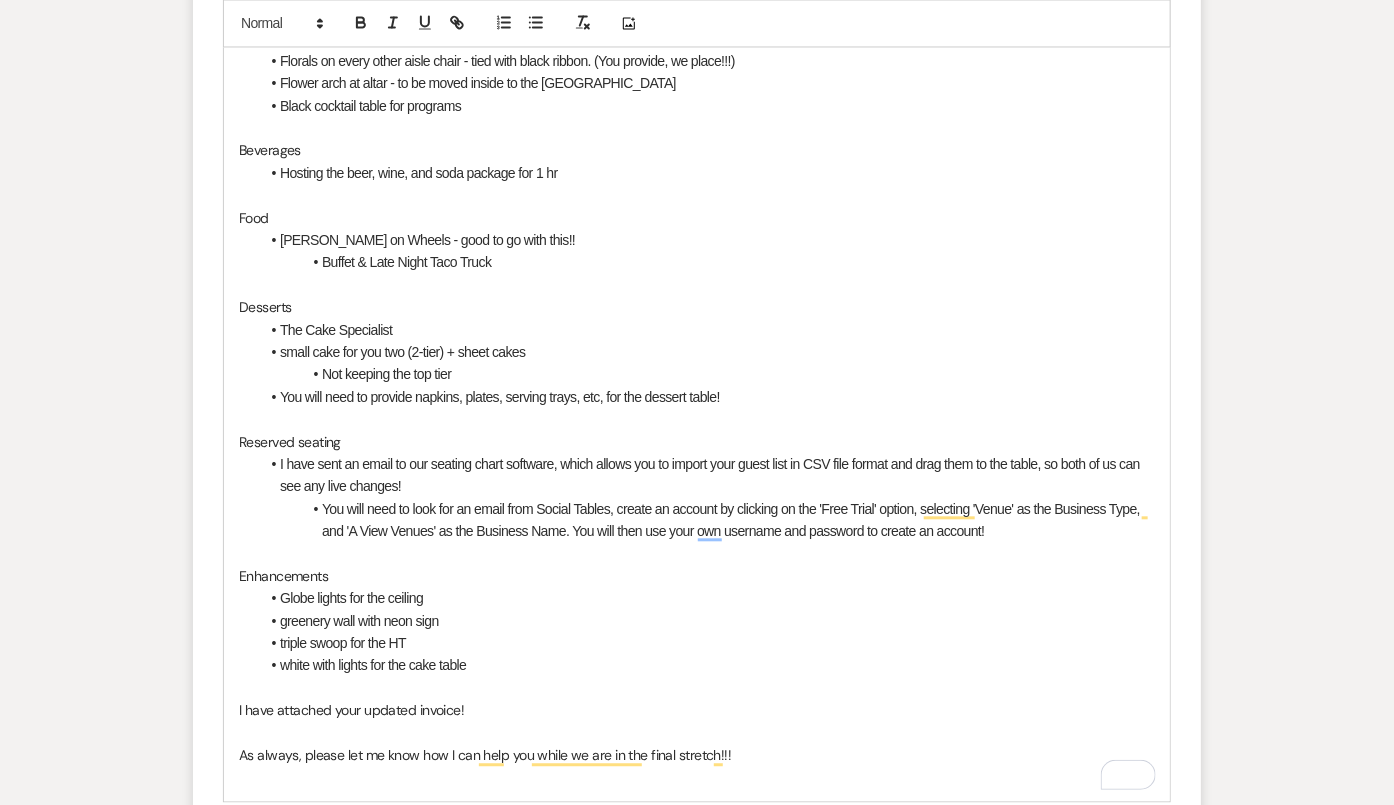 scroll, scrollTop: 1602, scrollLeft: 0, axis: vertical 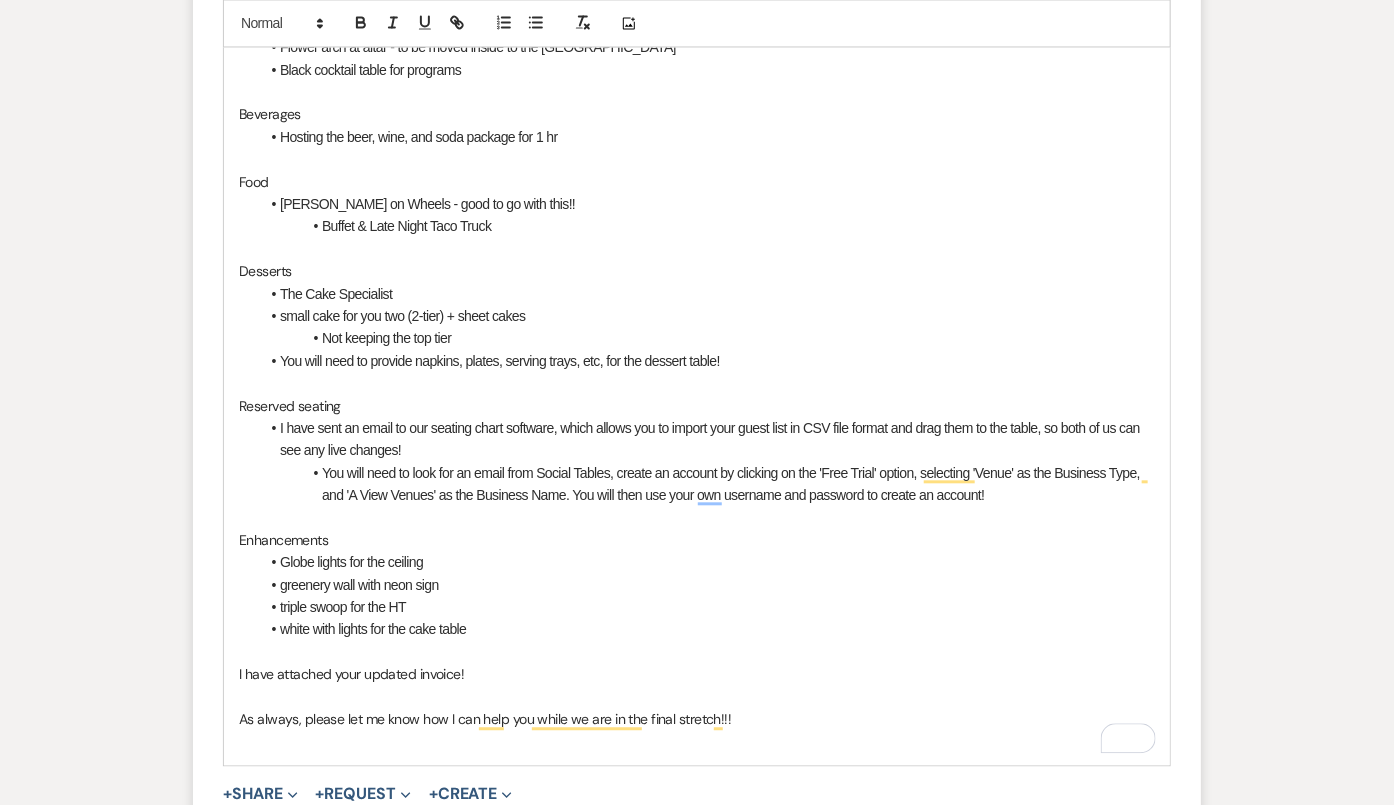 click on "Globe lights for the ceiling" at bounding box center [351, 562] 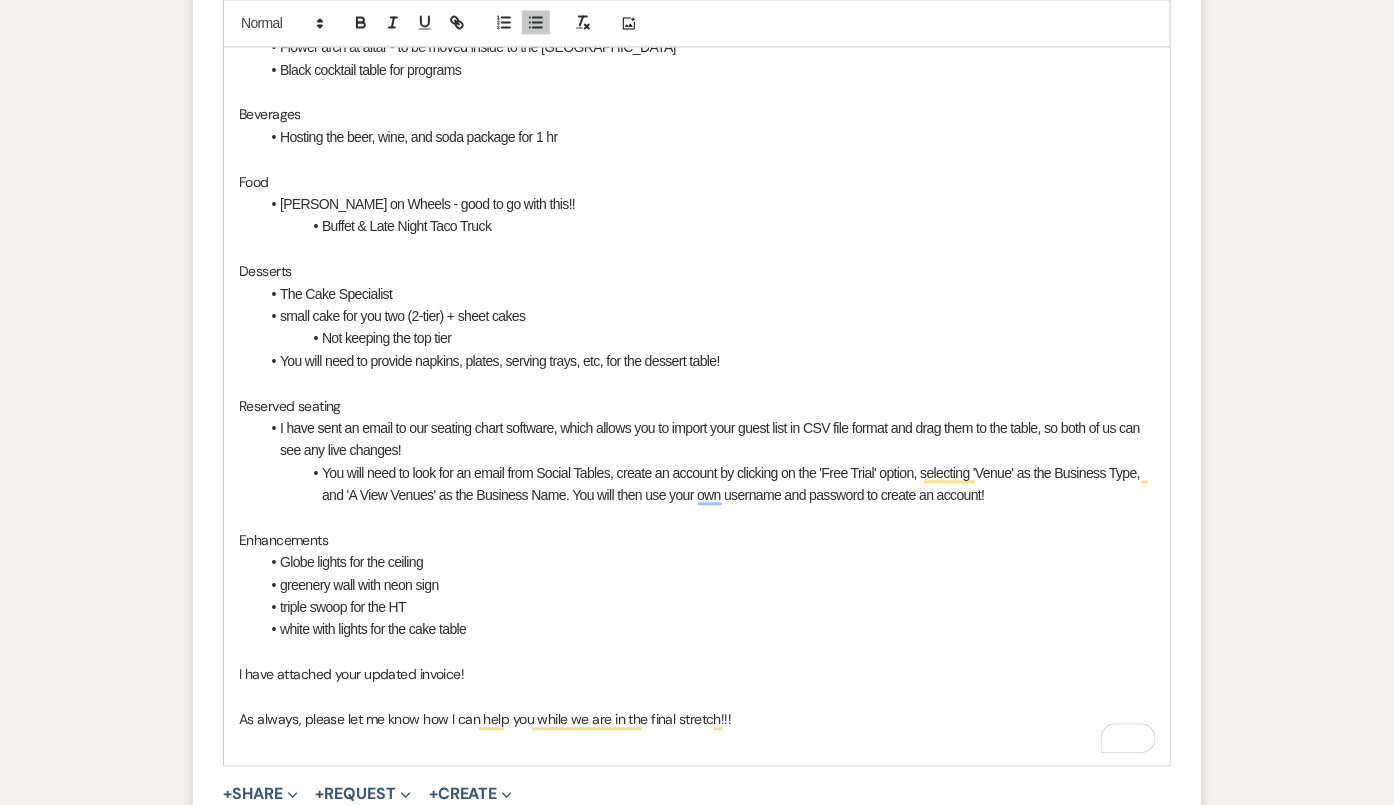 click at bounding box center (697, 249) 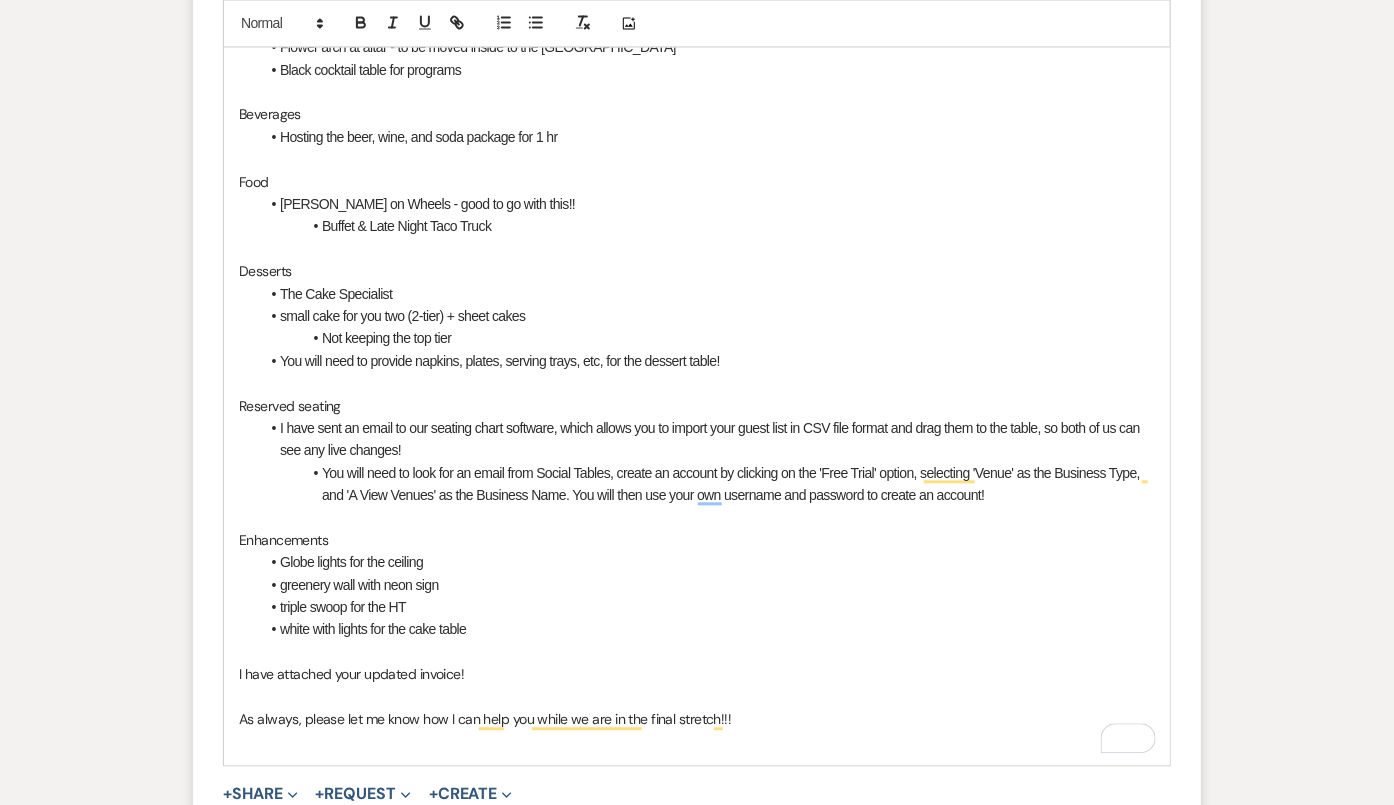 click at bounding box center [697, 383] 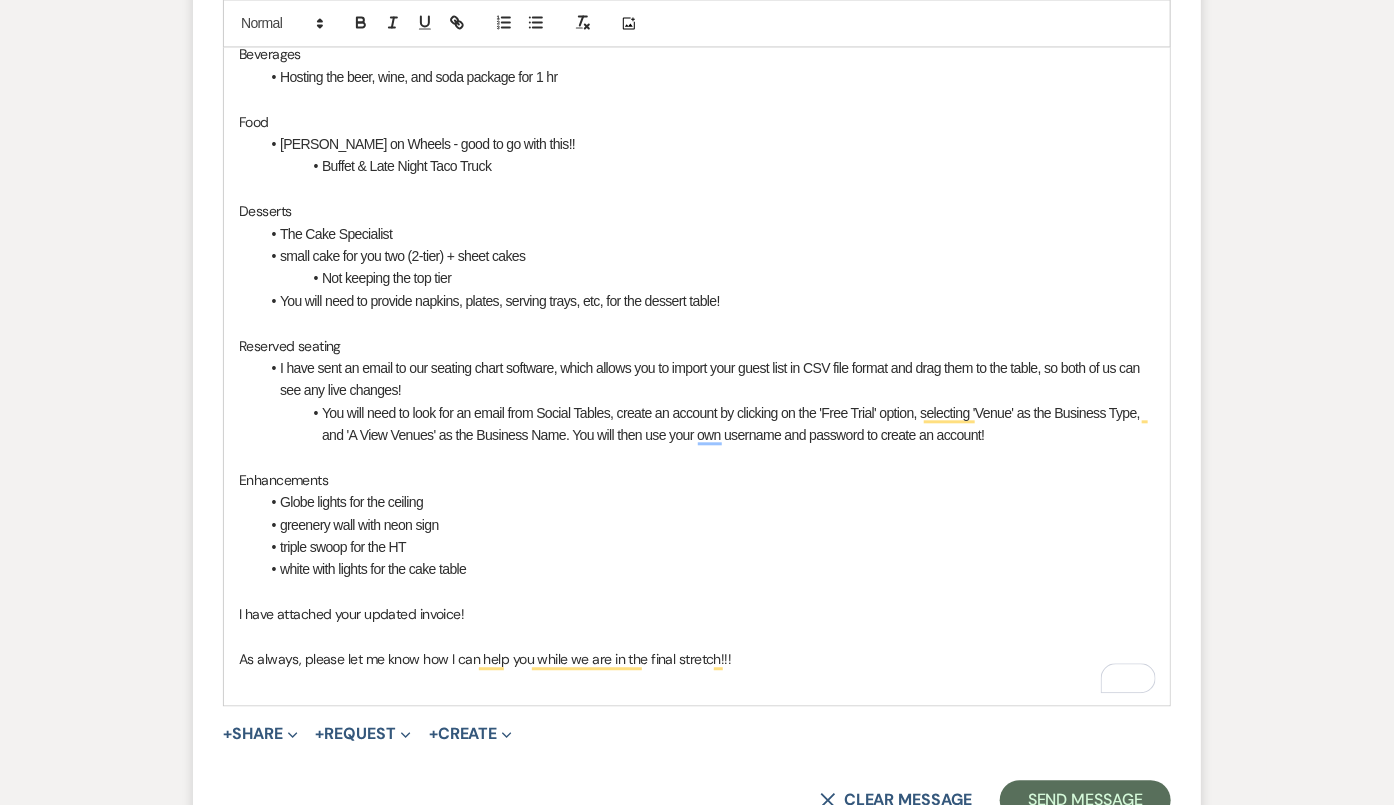 scroll, scrollTop: 1698, scrollLeft: 0, axis: vertical 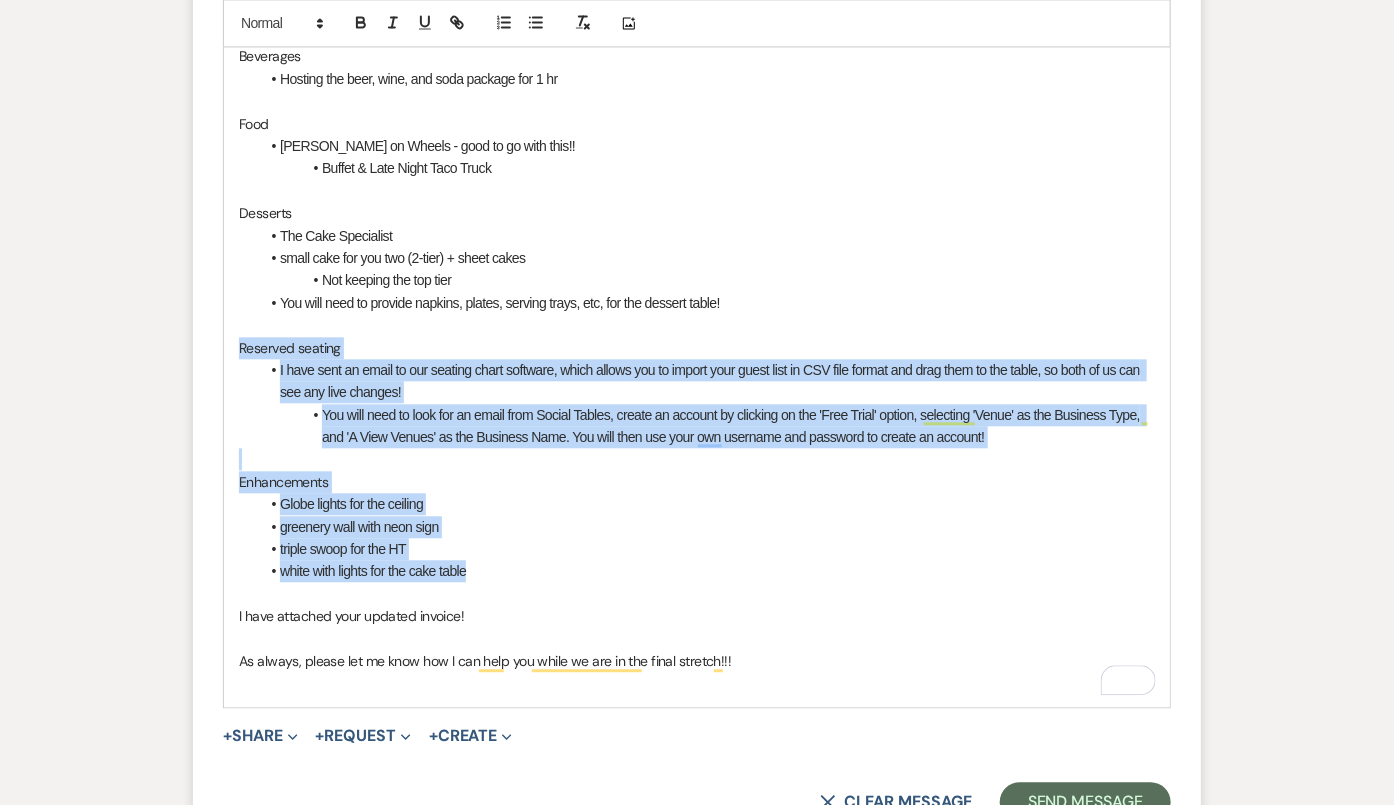 drag, startPoint x: 237, startPoint y: 342, endPoint x: 485, endPoint y: 561, distance: 330.85495 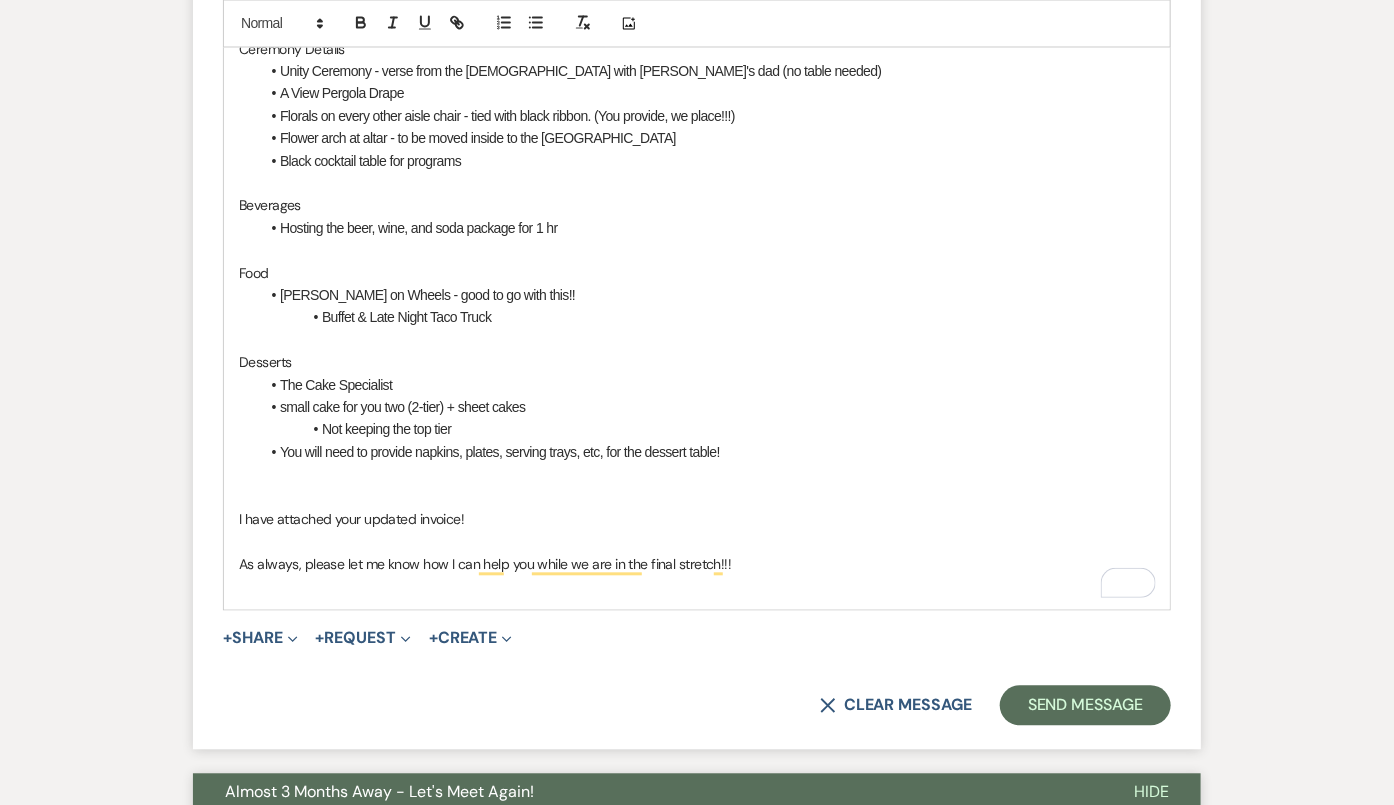 scroll, scrollTop: 1550, scrollLeft: 0, axis: vertical 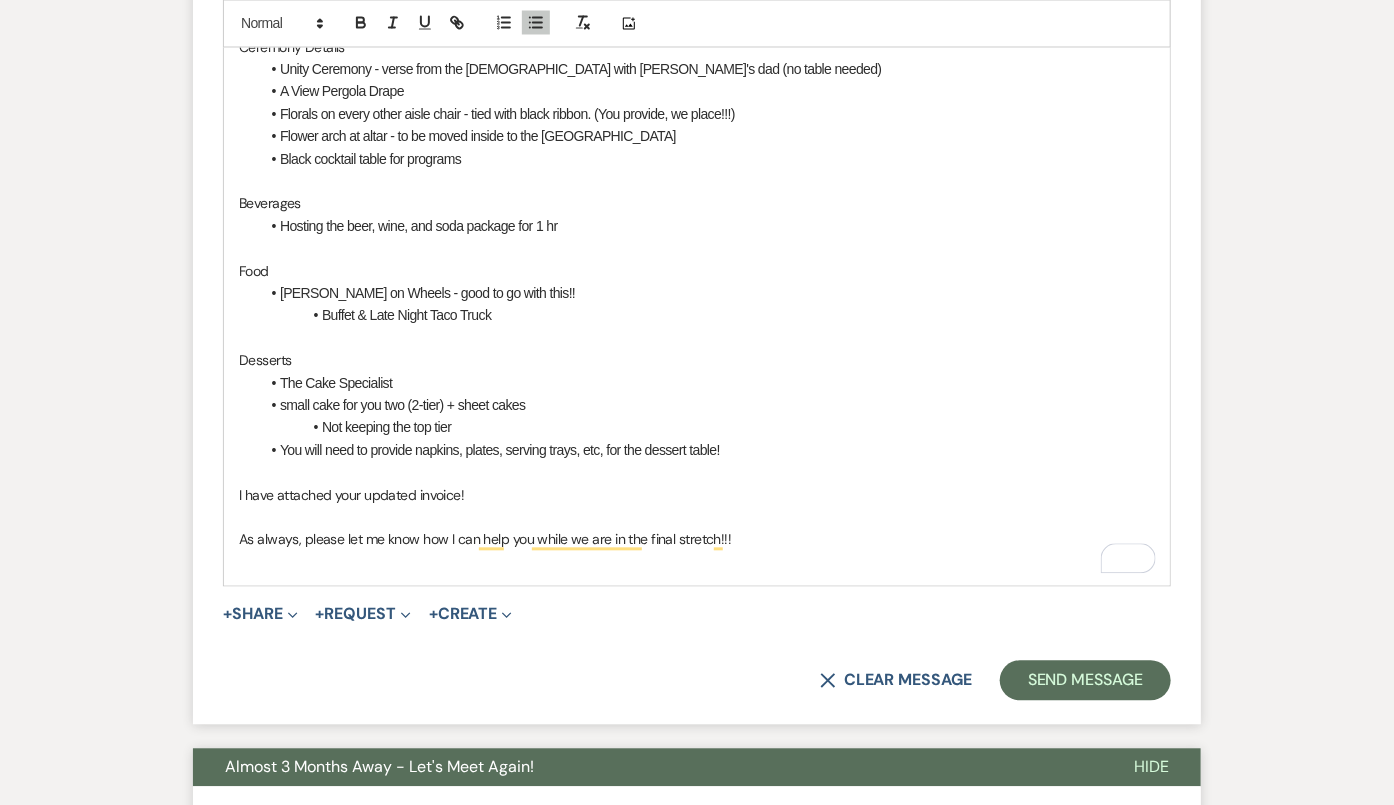 click on "Desserts" at bounding box center (697, 361) 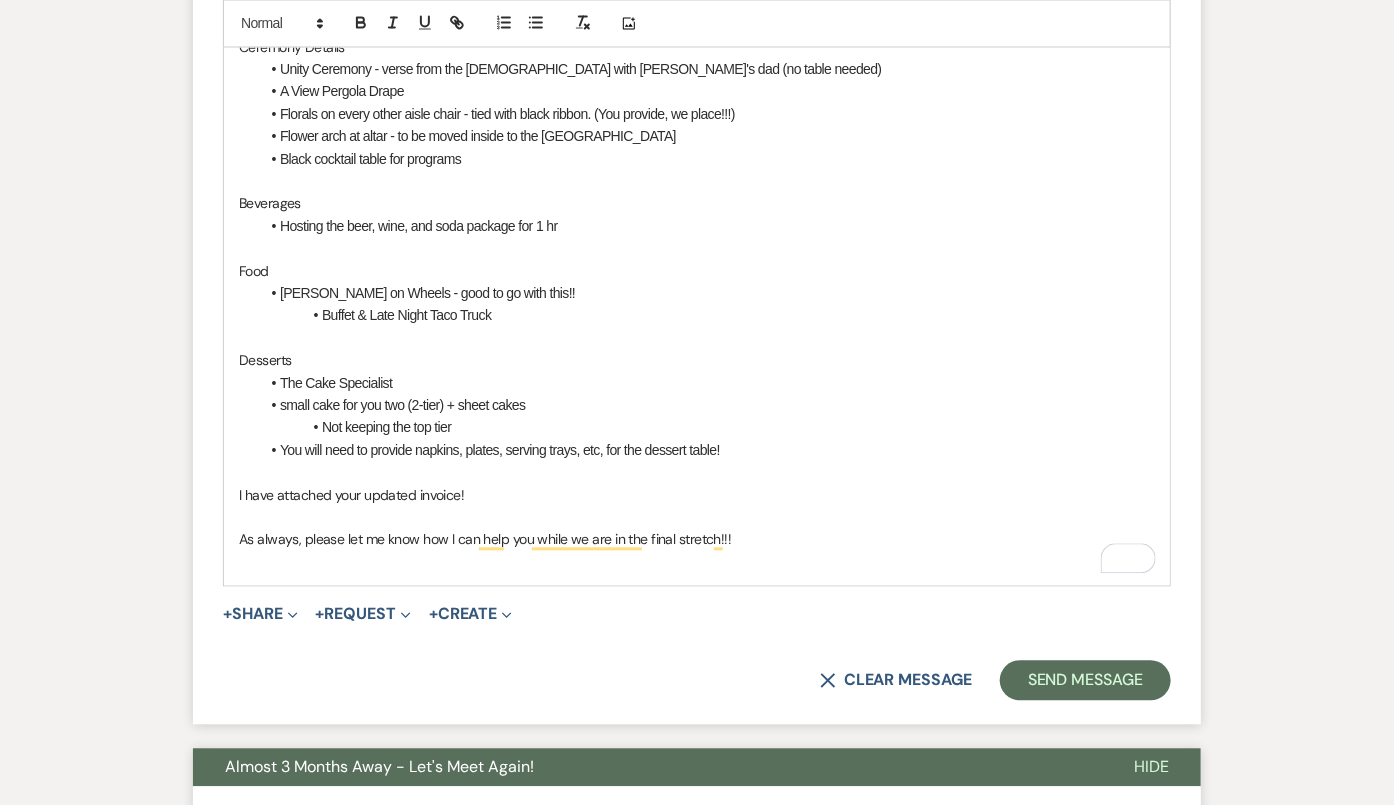 click at bounding box center [697, 339] 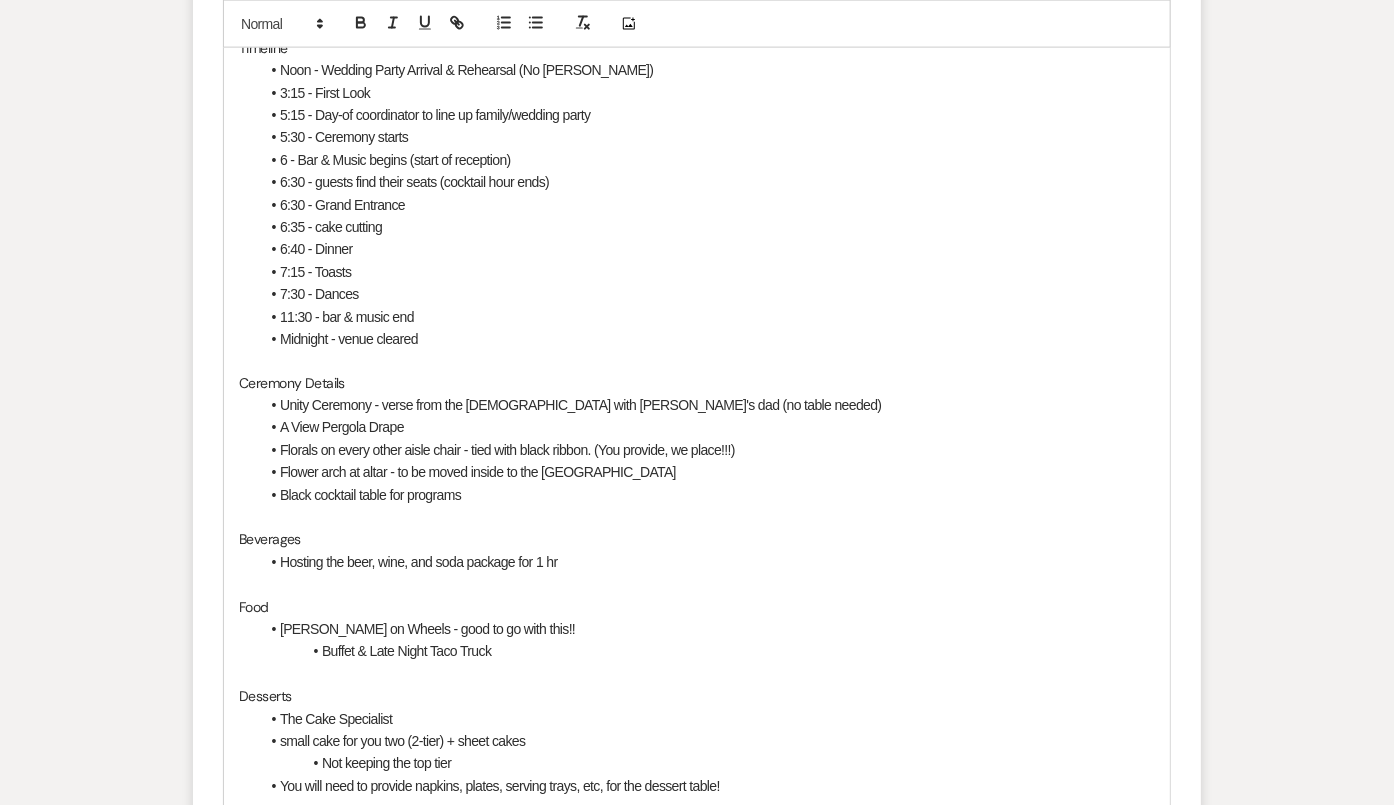 scroll, scrollTop: 1183, scrollLeft: 0, axis: vertical 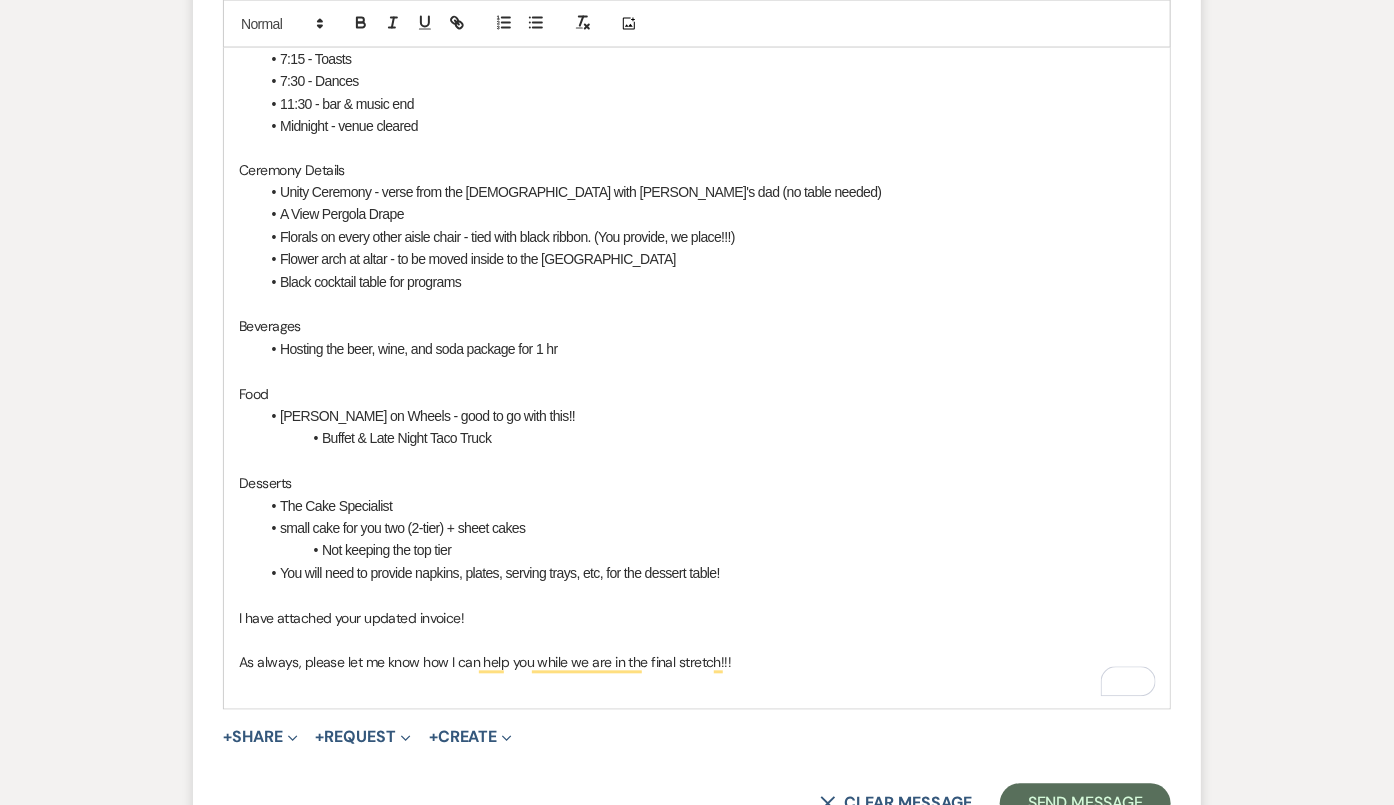 click on "I have attached your updated invoice!" at bounding box center [697, 619] 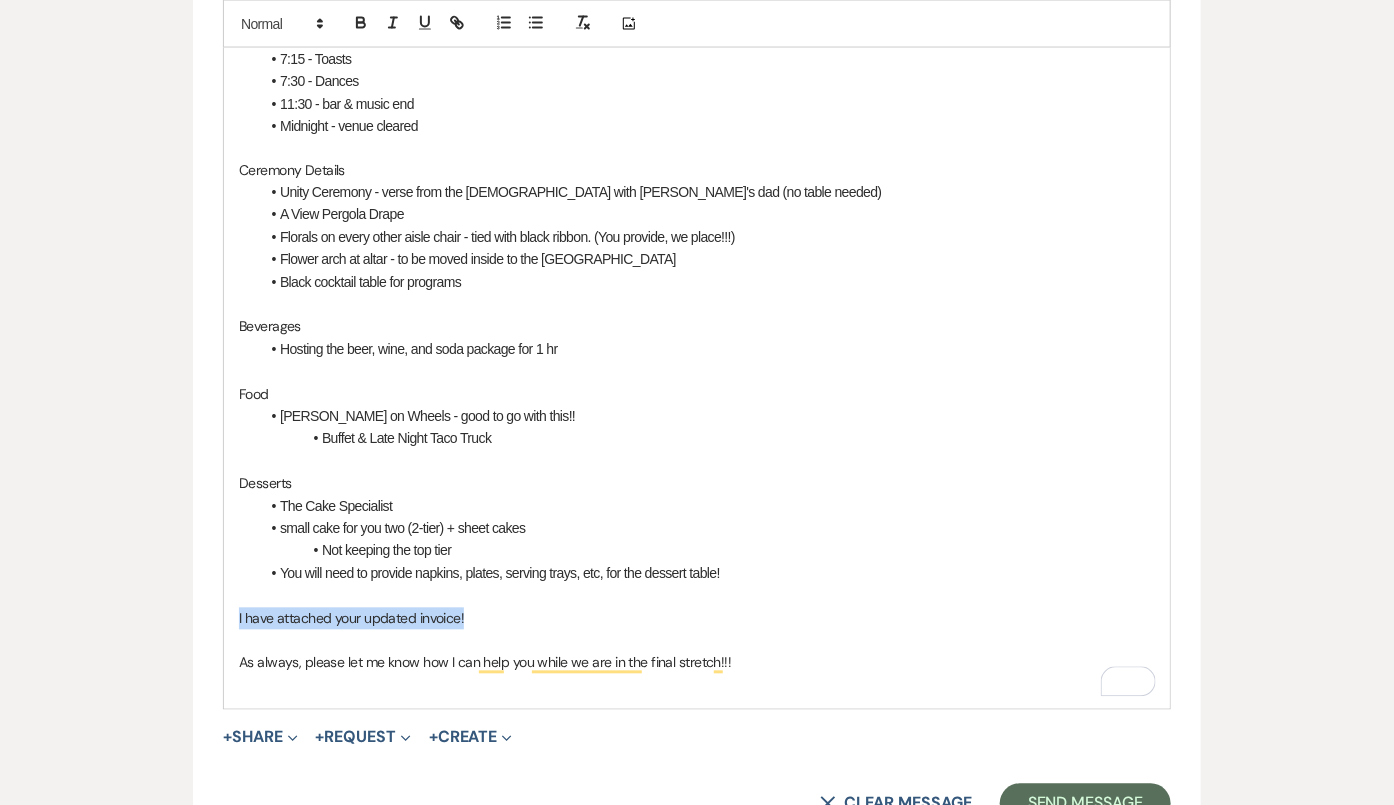 drag, startPoint x: 540, startPoint y: 609, endPoint x: 231, endPoint y: 609, distance: 309 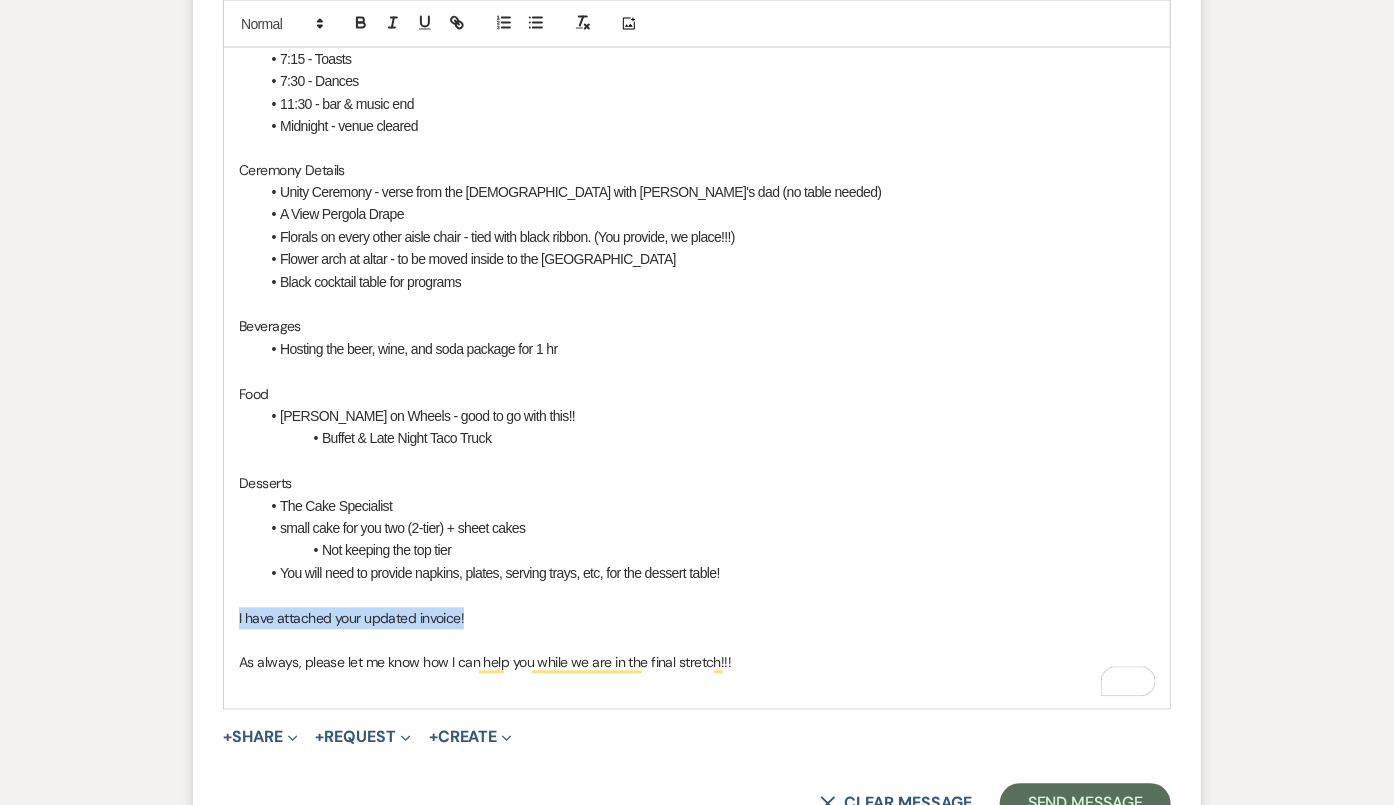 click on "I have attached your updated invoice!" at bounding box center (697, 619) 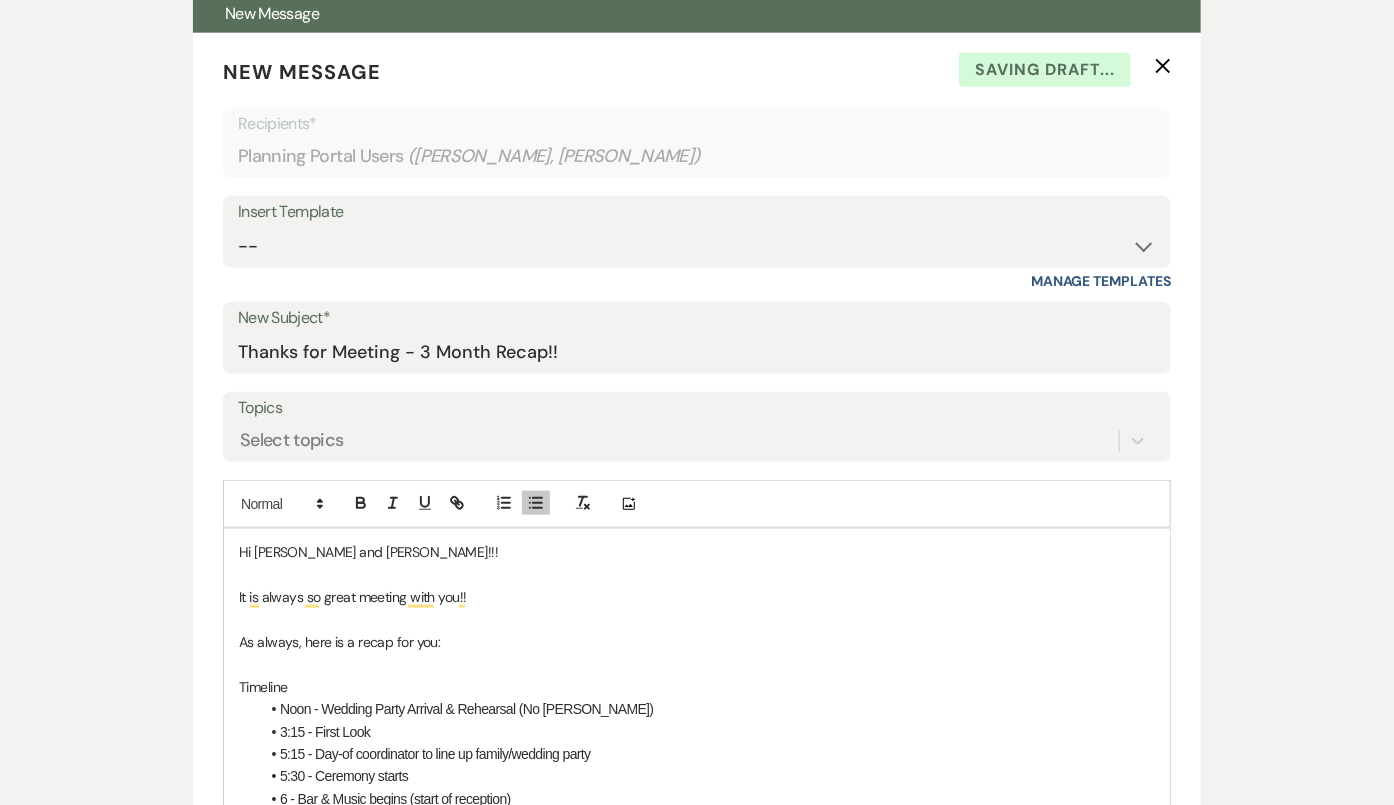 scroll, scrollTop: 0, scrollLeft: 0, axis: both 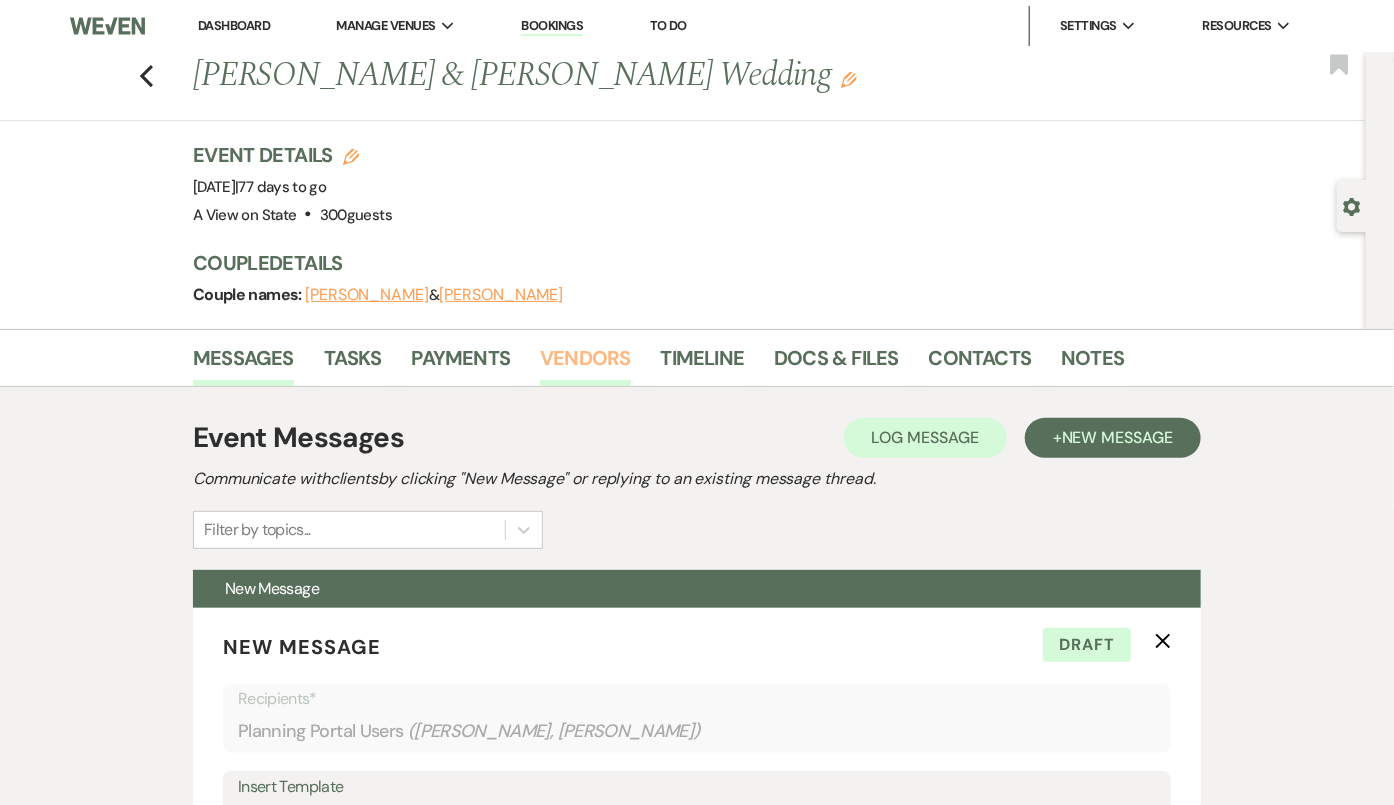 click on "Vendors" at bounding box center [585, 364] 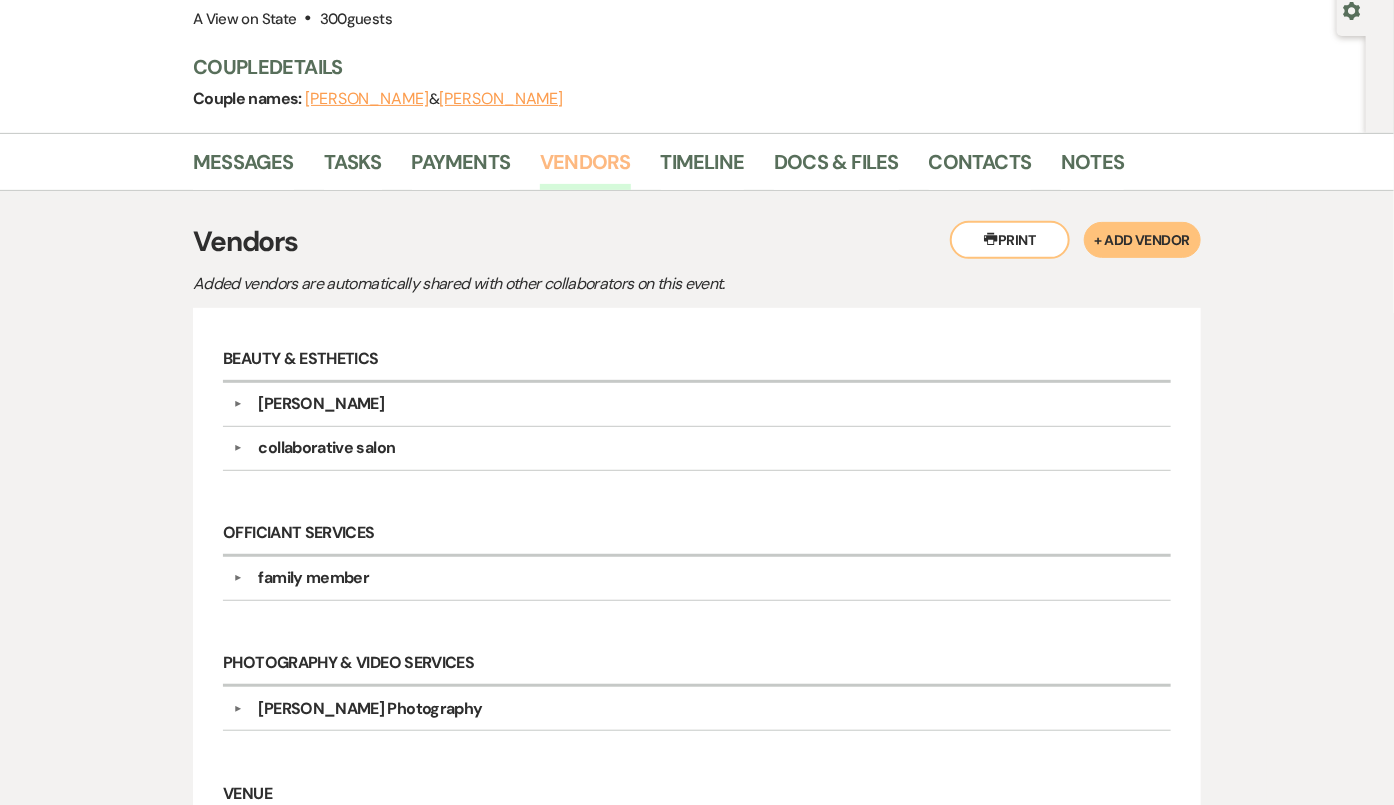scroll, scrollTop: 0, scrollLeft: 0, axis: both 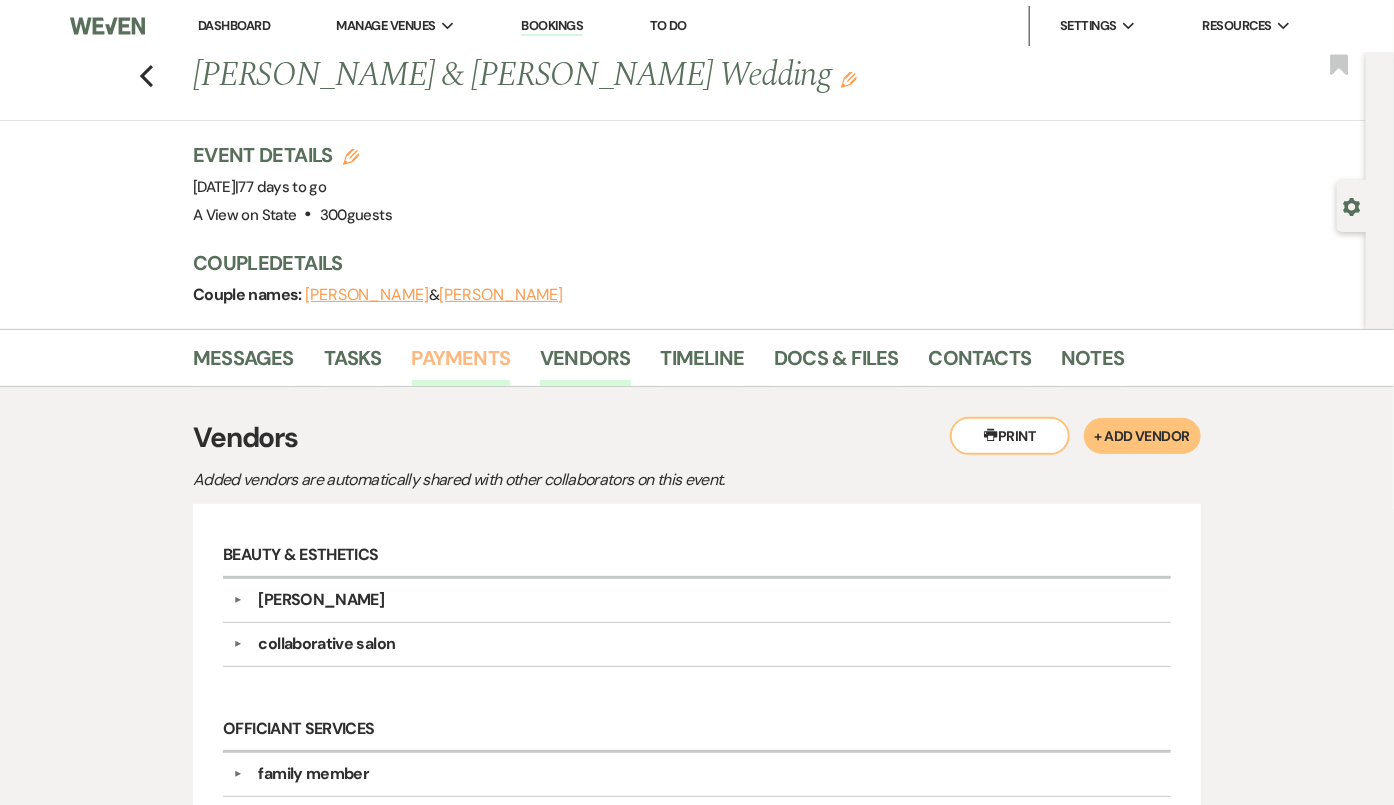 click on "Payments" at bounding box center (461, 364) 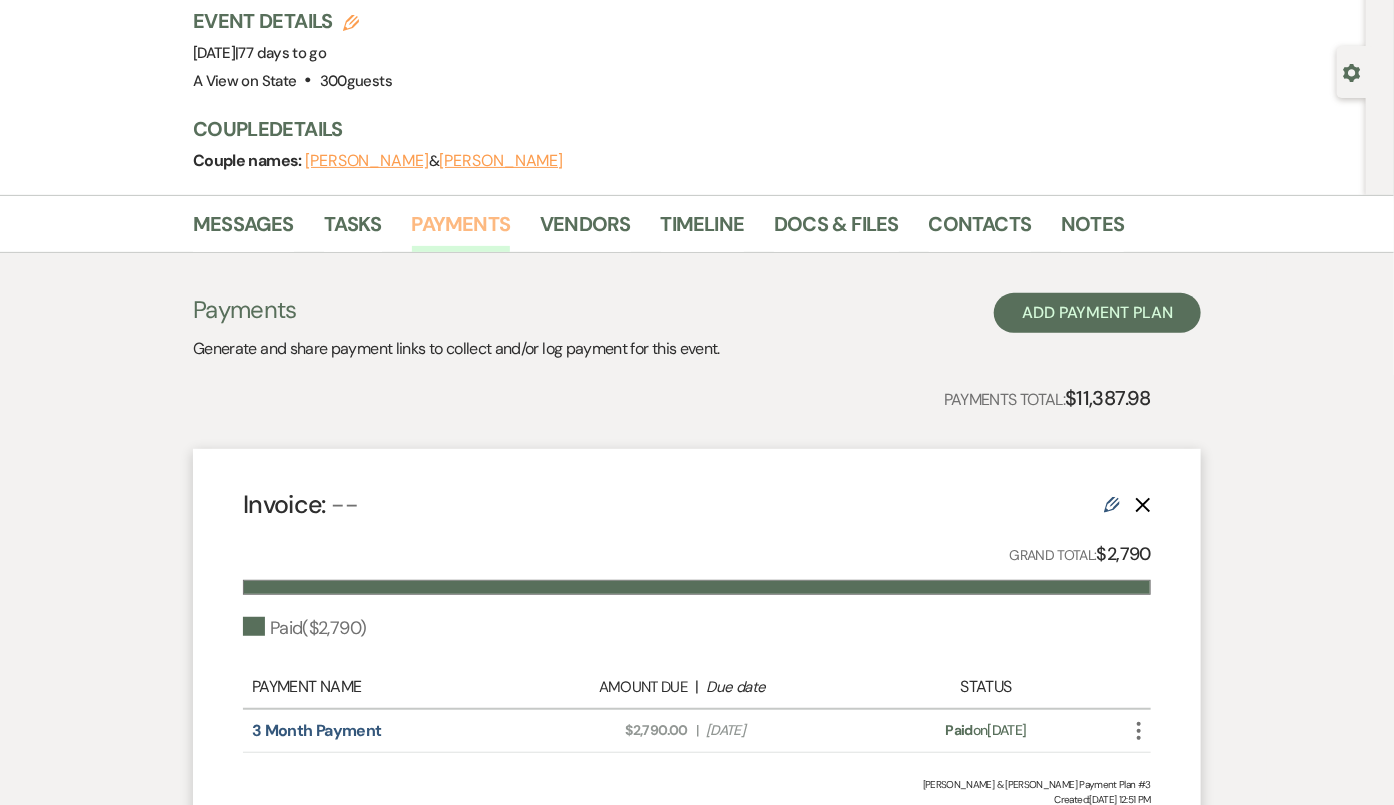 scroll, scrollTop: 43, scrollLeft: 0, axis: vertical 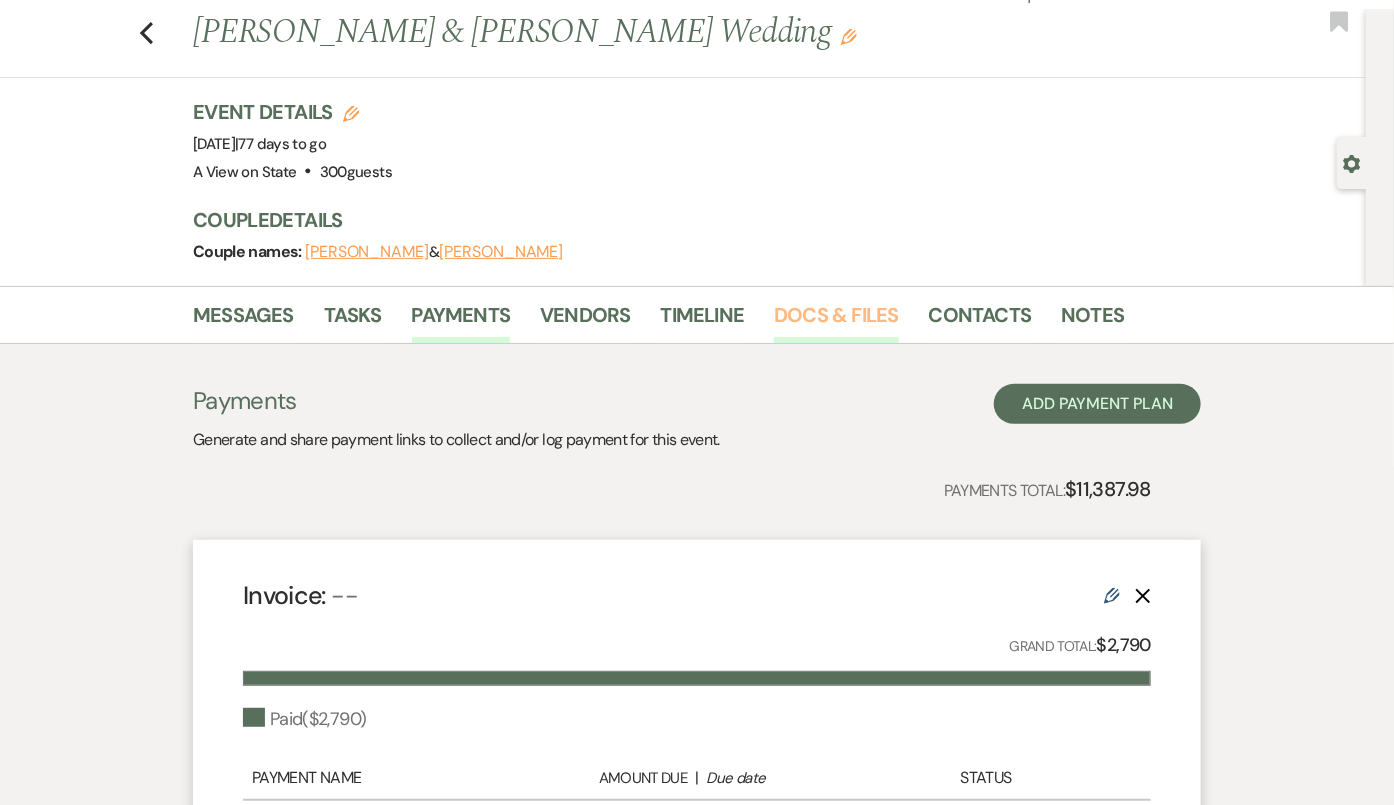 click on "Docs & Files" at bounding box center (836, 321) 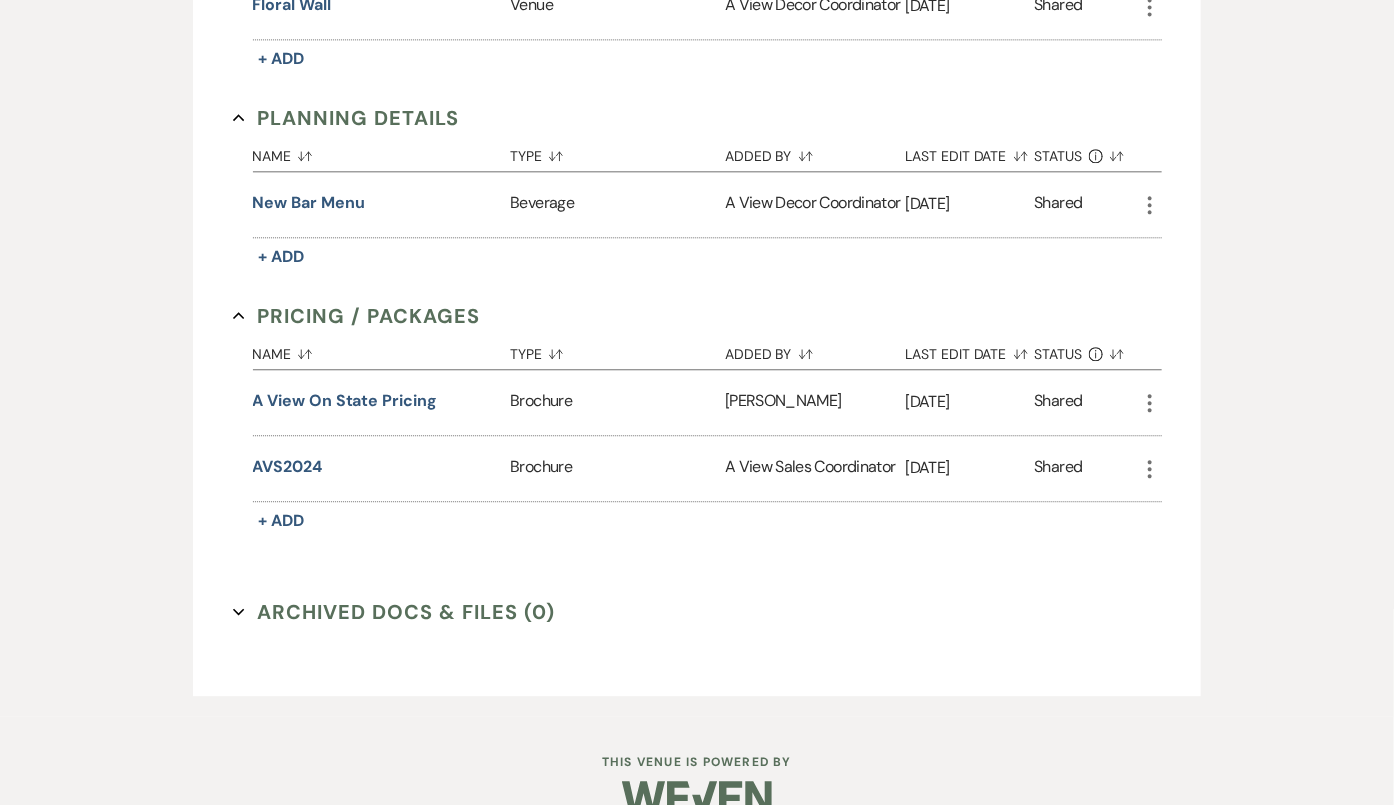 scroll, scrollTop: 1955, scrollLeft: 0, axis: vertical 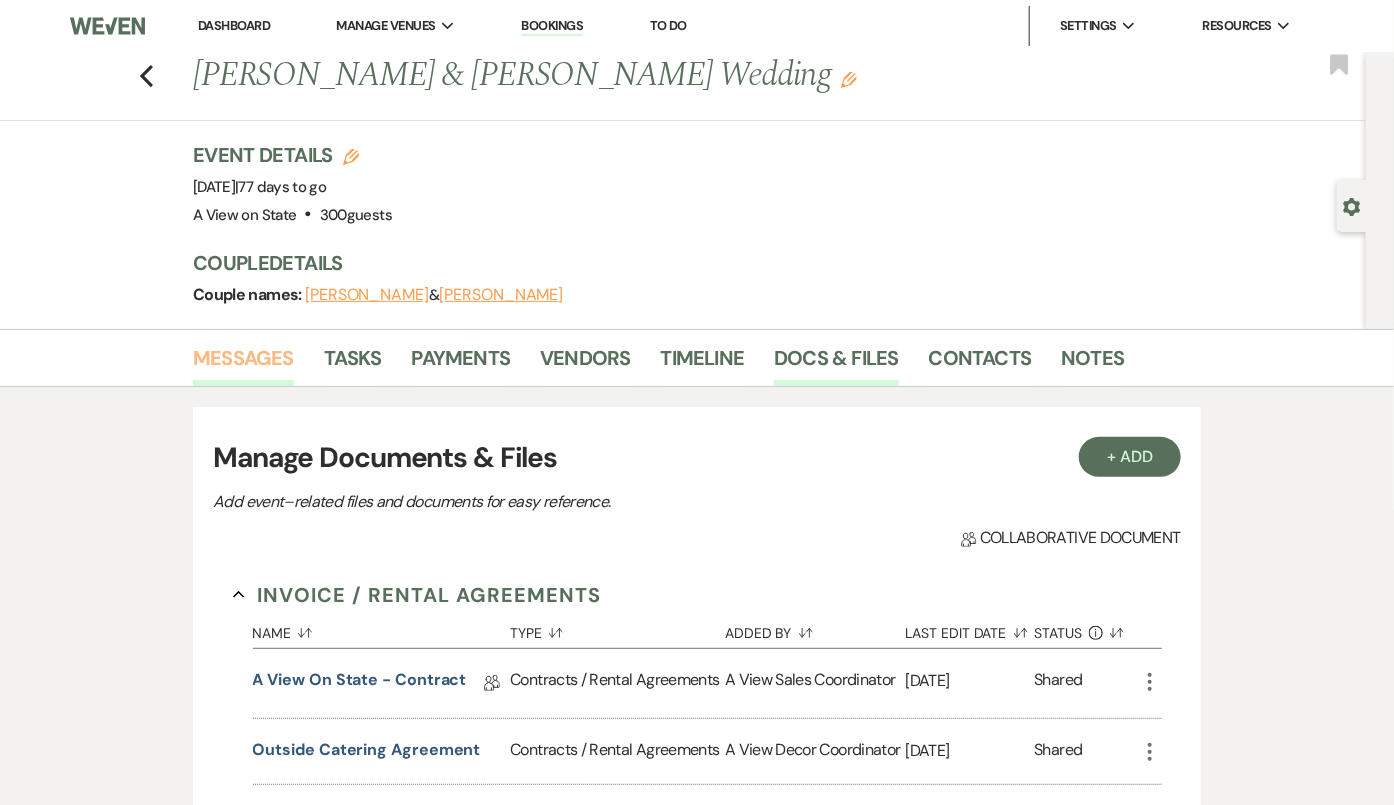 click on "Messages" at bounding box center [243, 364] 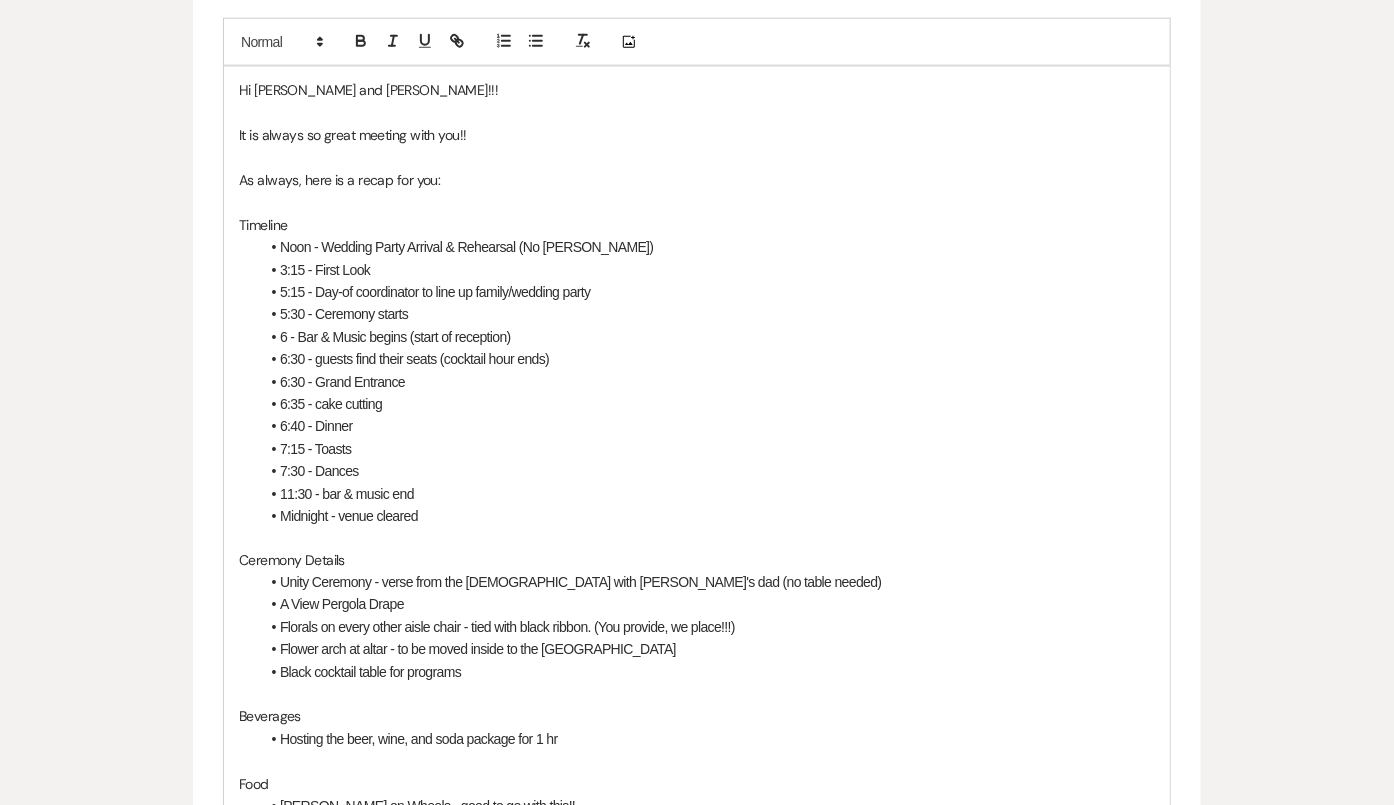scroll, scrollTop: 1453, scrollLeft: 0, axis: vertical 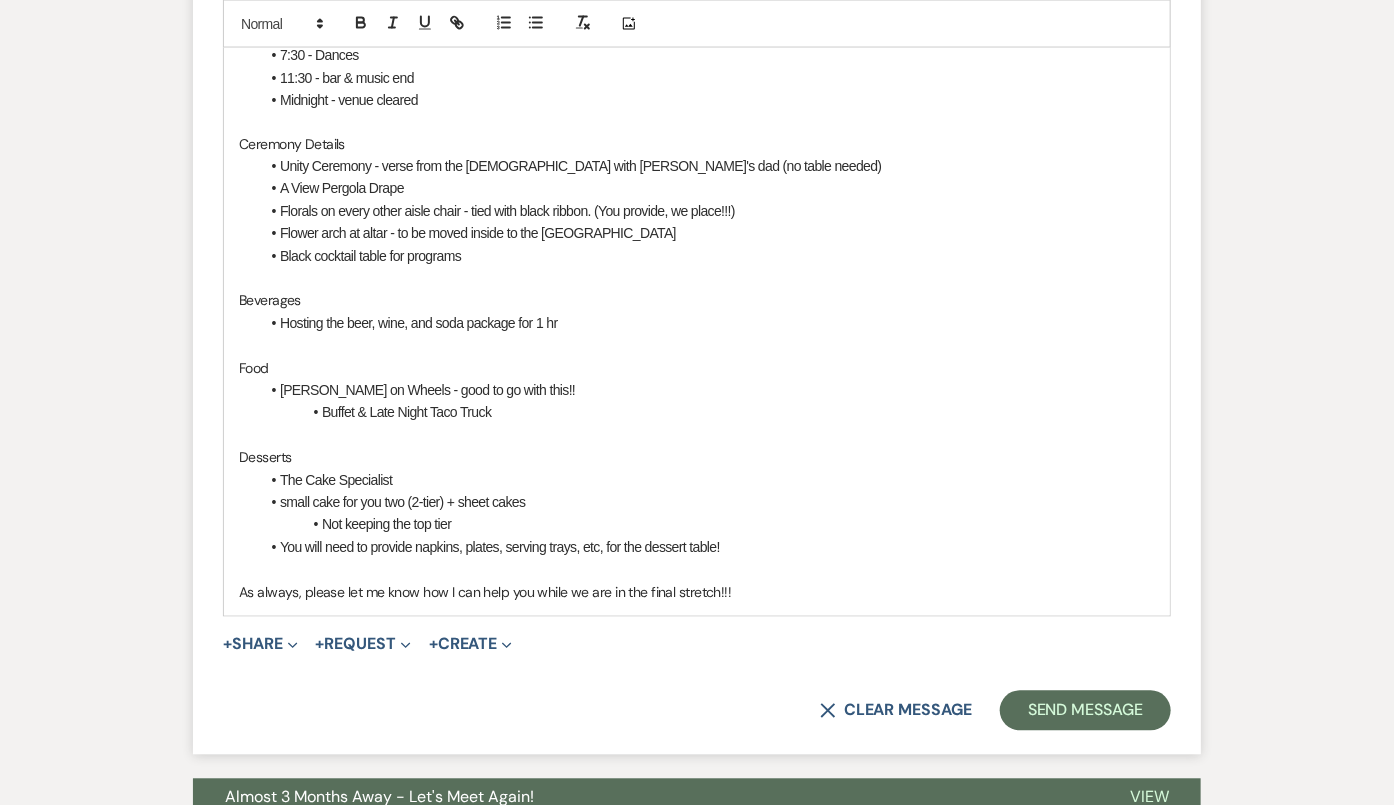 click at bounding box center [697, 570] 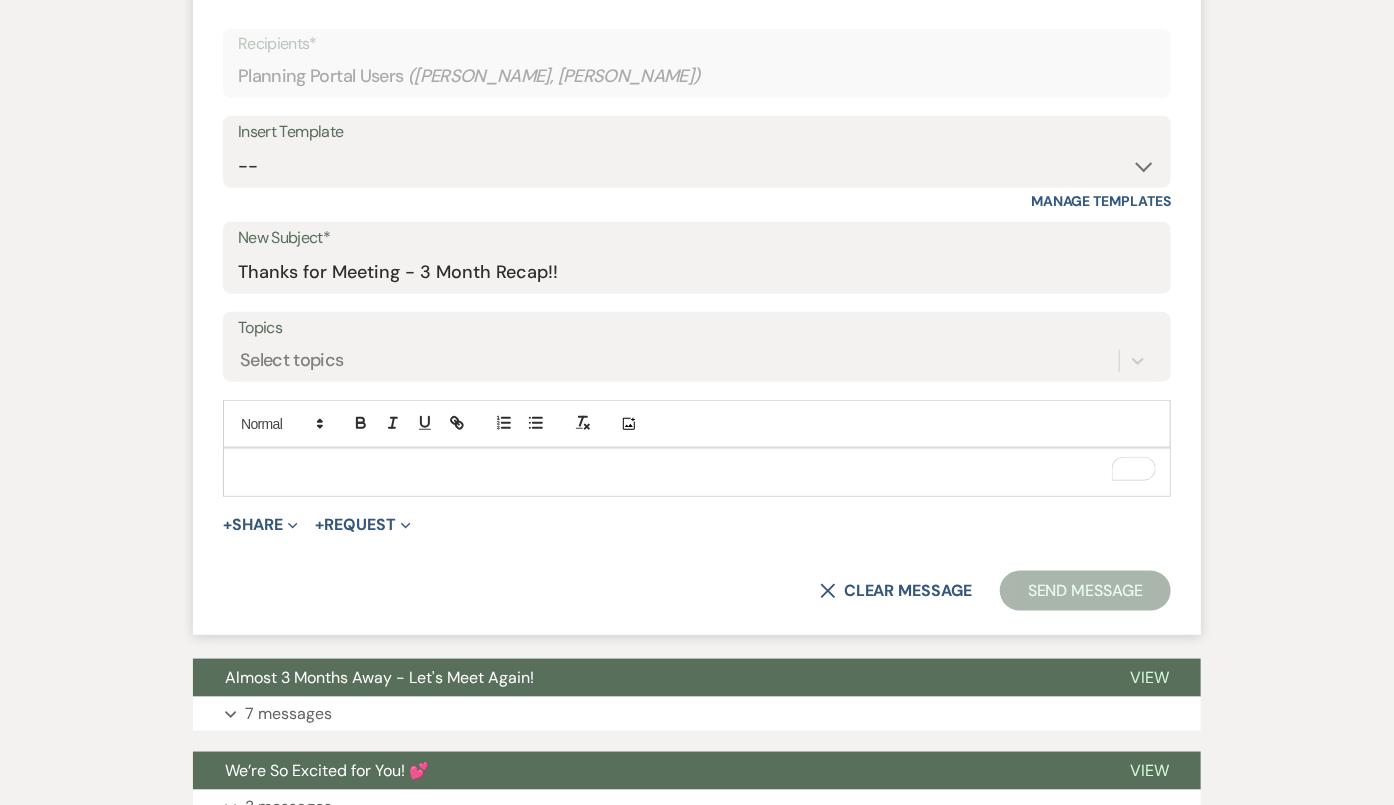 scroll, scrollTop: 653, scrollLeft: 0, axis: vertical 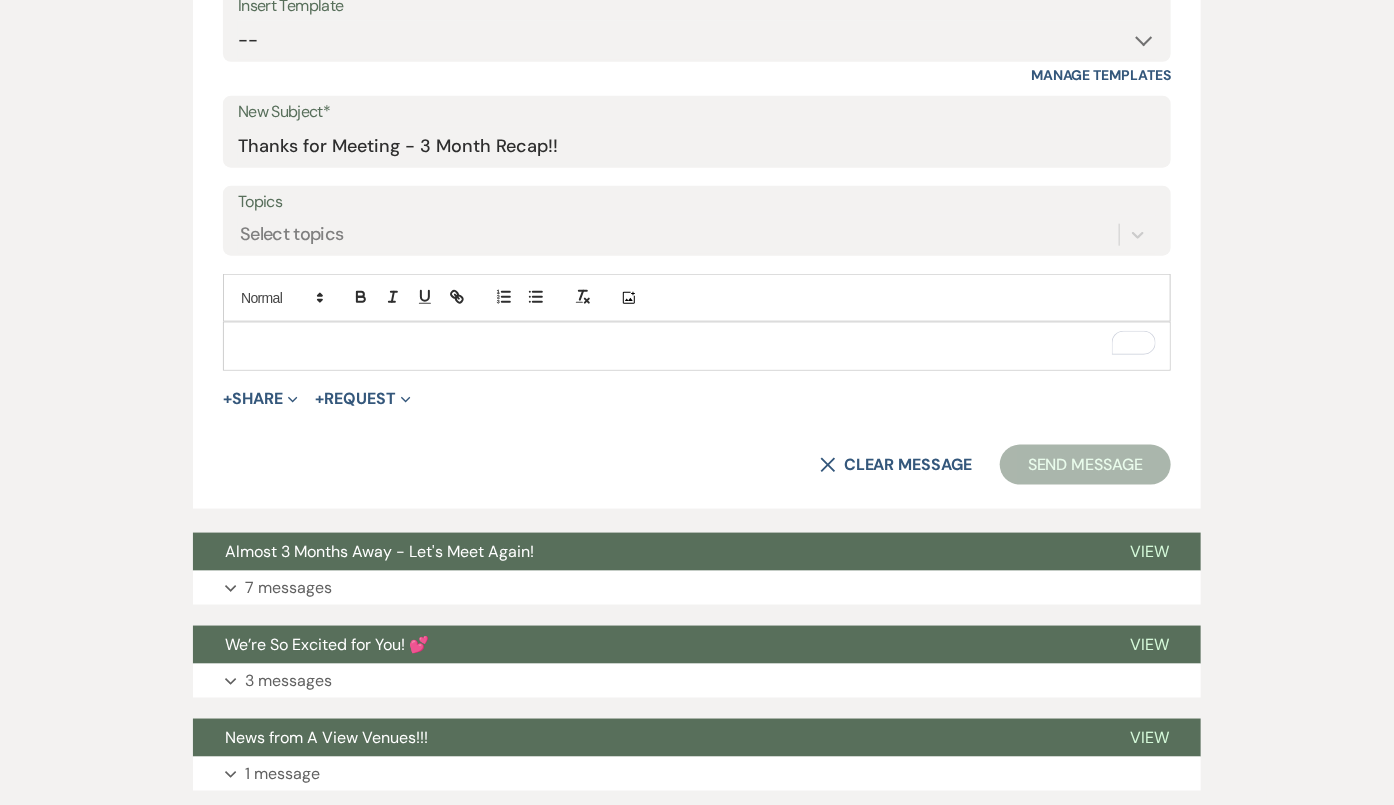 click at bounding box center [697, 346] 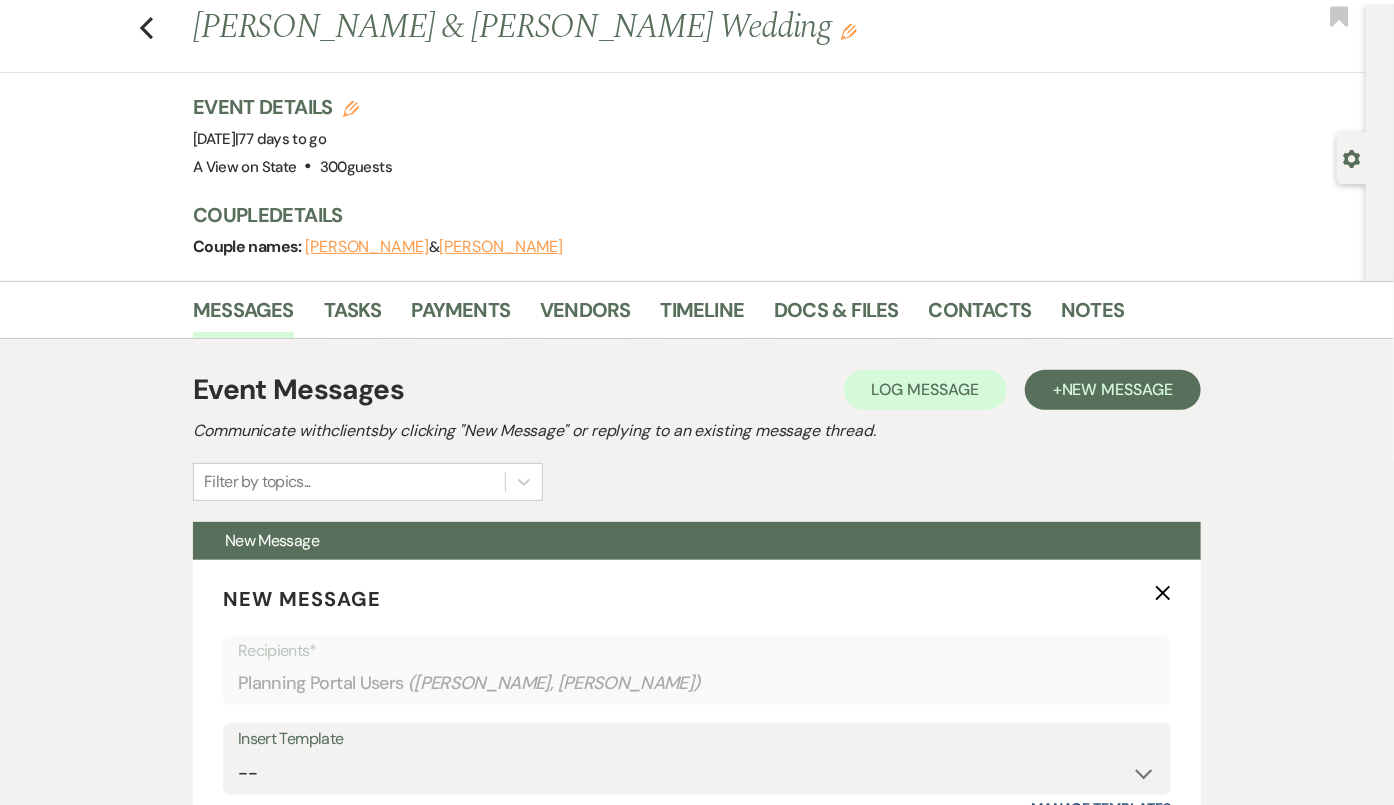 scroll, scrollTop: 0, scrollLeft: 0, axis: both 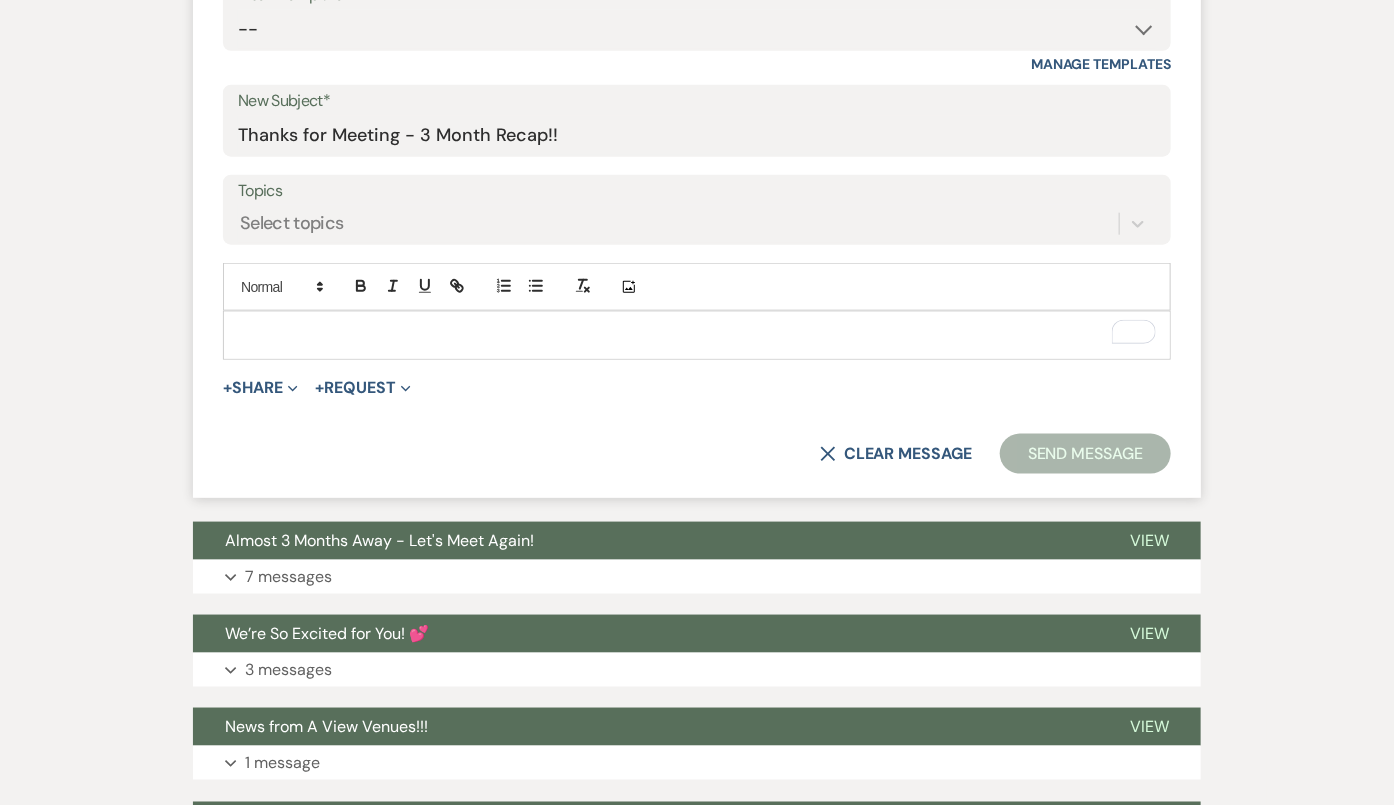 click at bounding box center (697, 335) 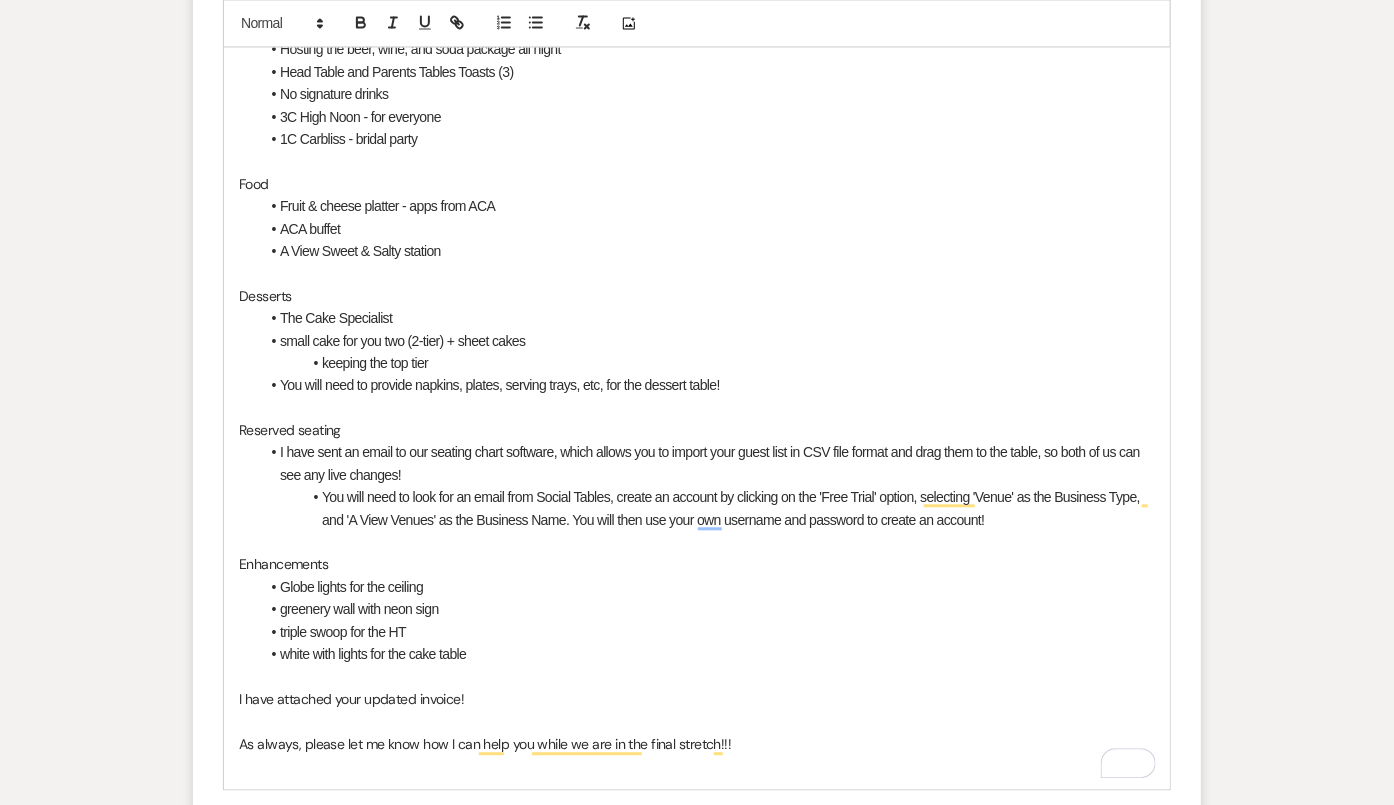 scroll, scrollTop: 1906, scrollLeft: 0, axis: vertical 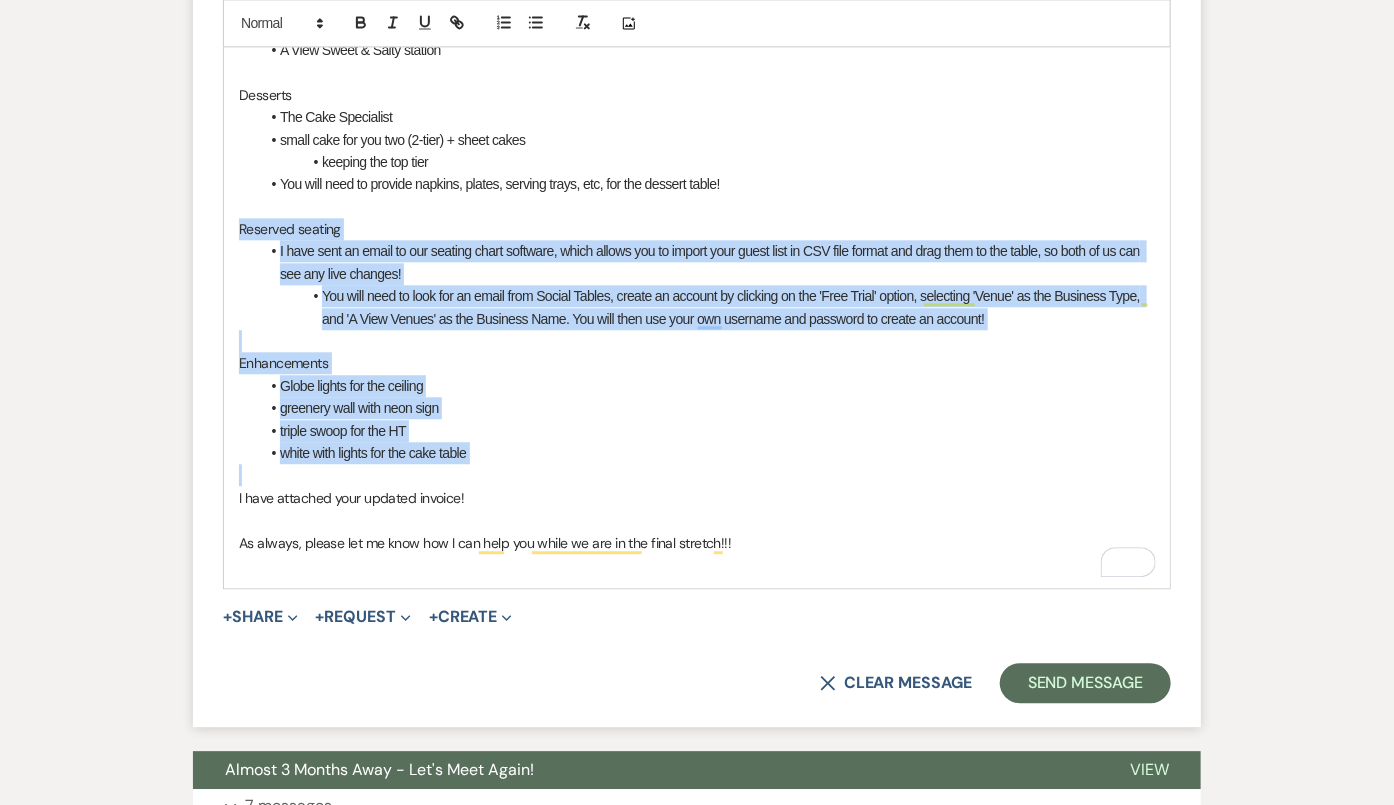 drag, startPoint x: 232, startPoint y: 225, endPoint x: 497, endPoint y: 475, distance: 364.31442 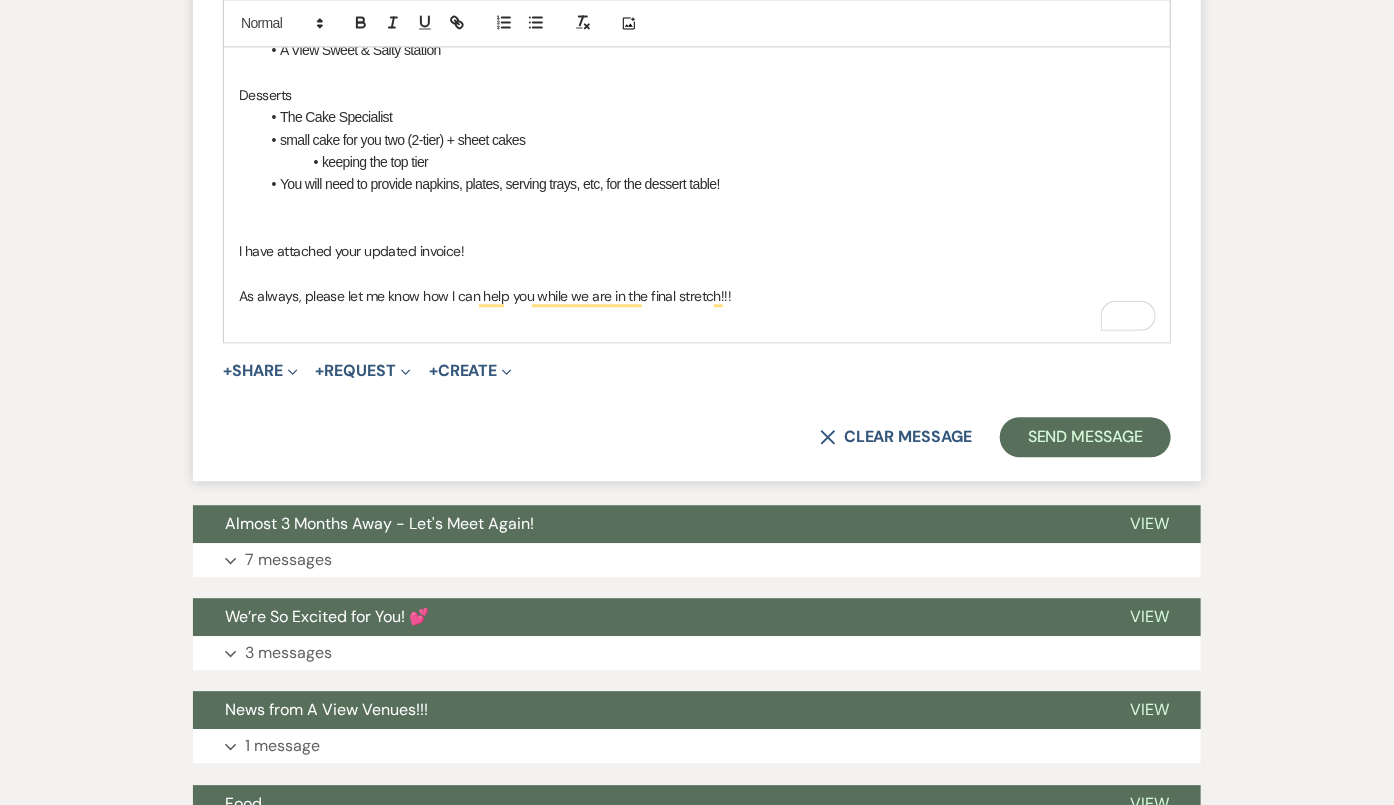 click on "keeping the top tier" at bounding box center (375, 162) 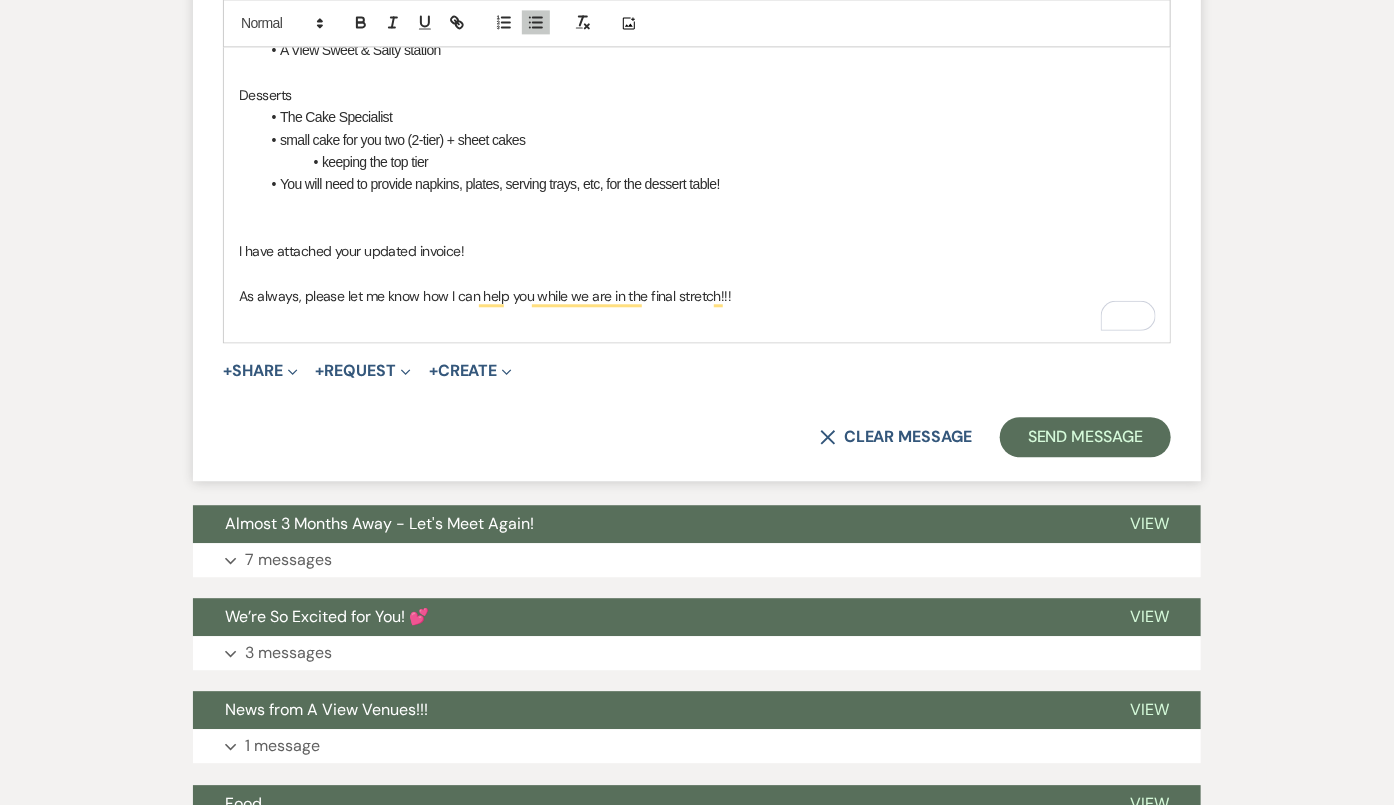 type 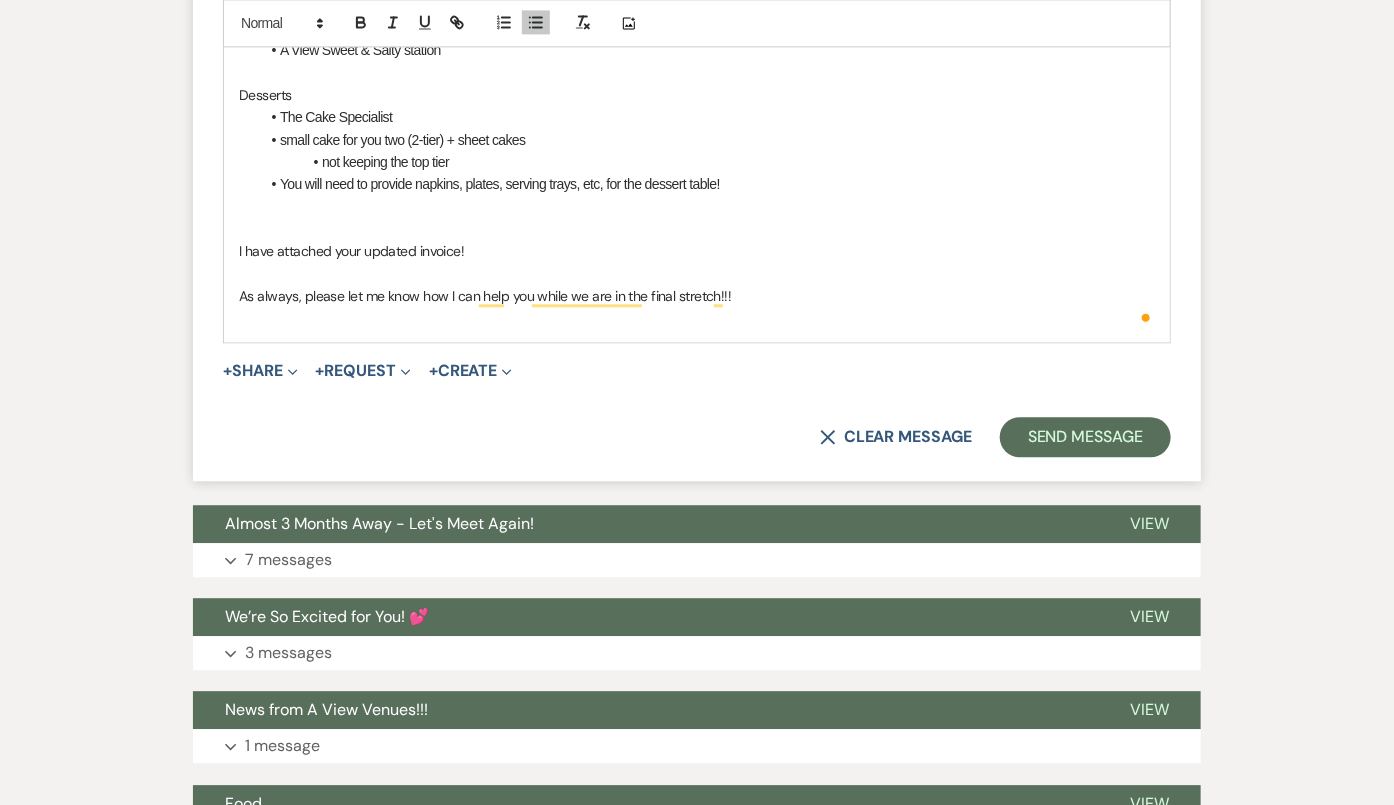 click at bounding box center [697, 207] 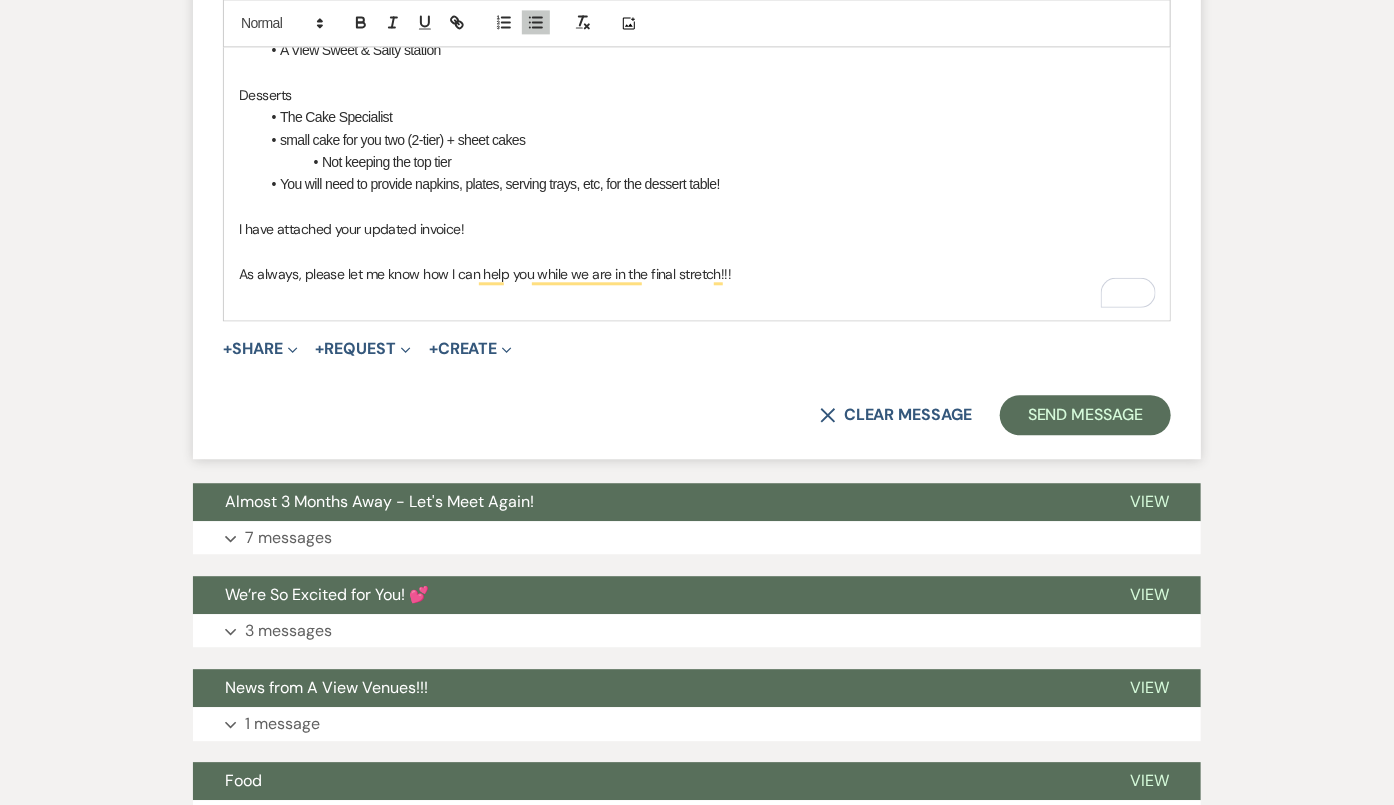 click at bounding box center [697, 207] 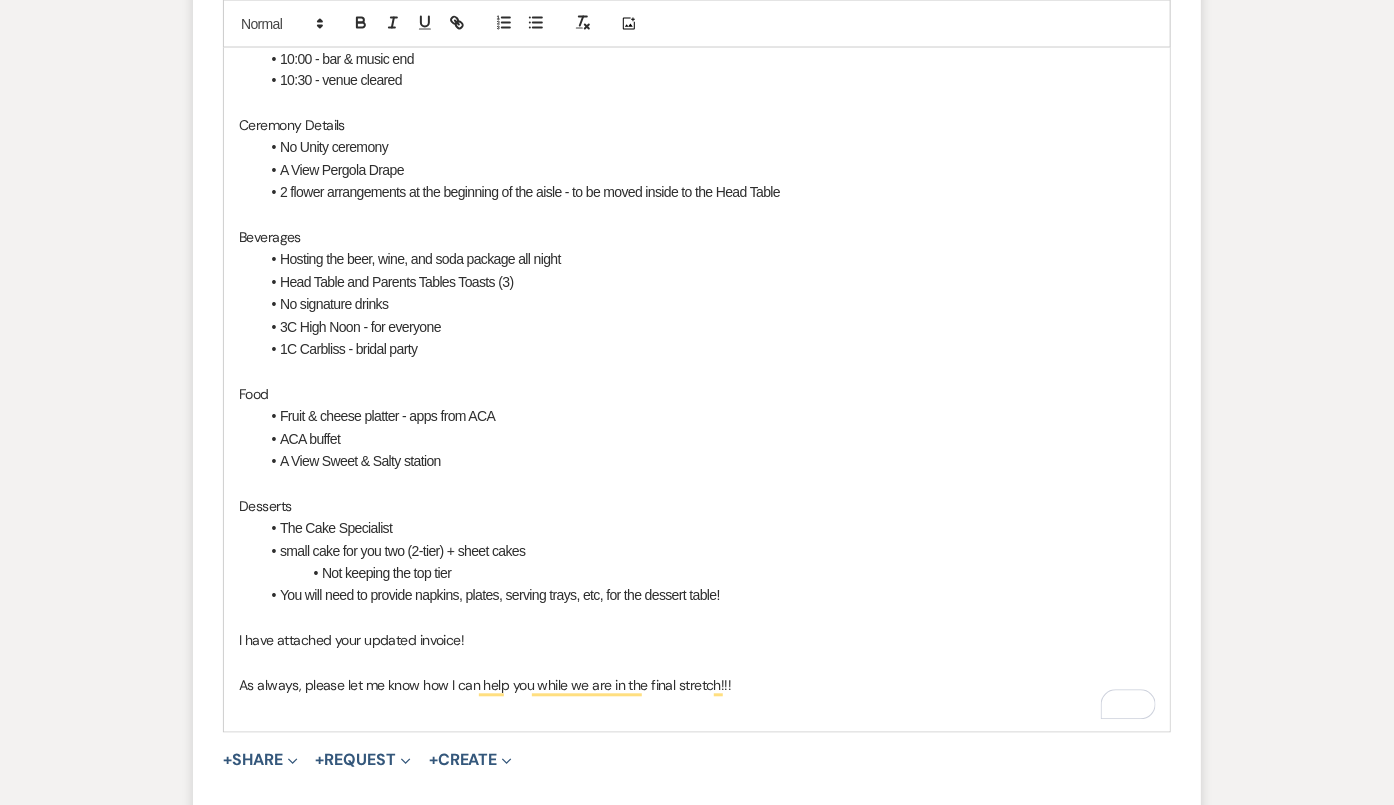 scroll, scrollTop: 1498, scrollLeft: 0, axis: vertical 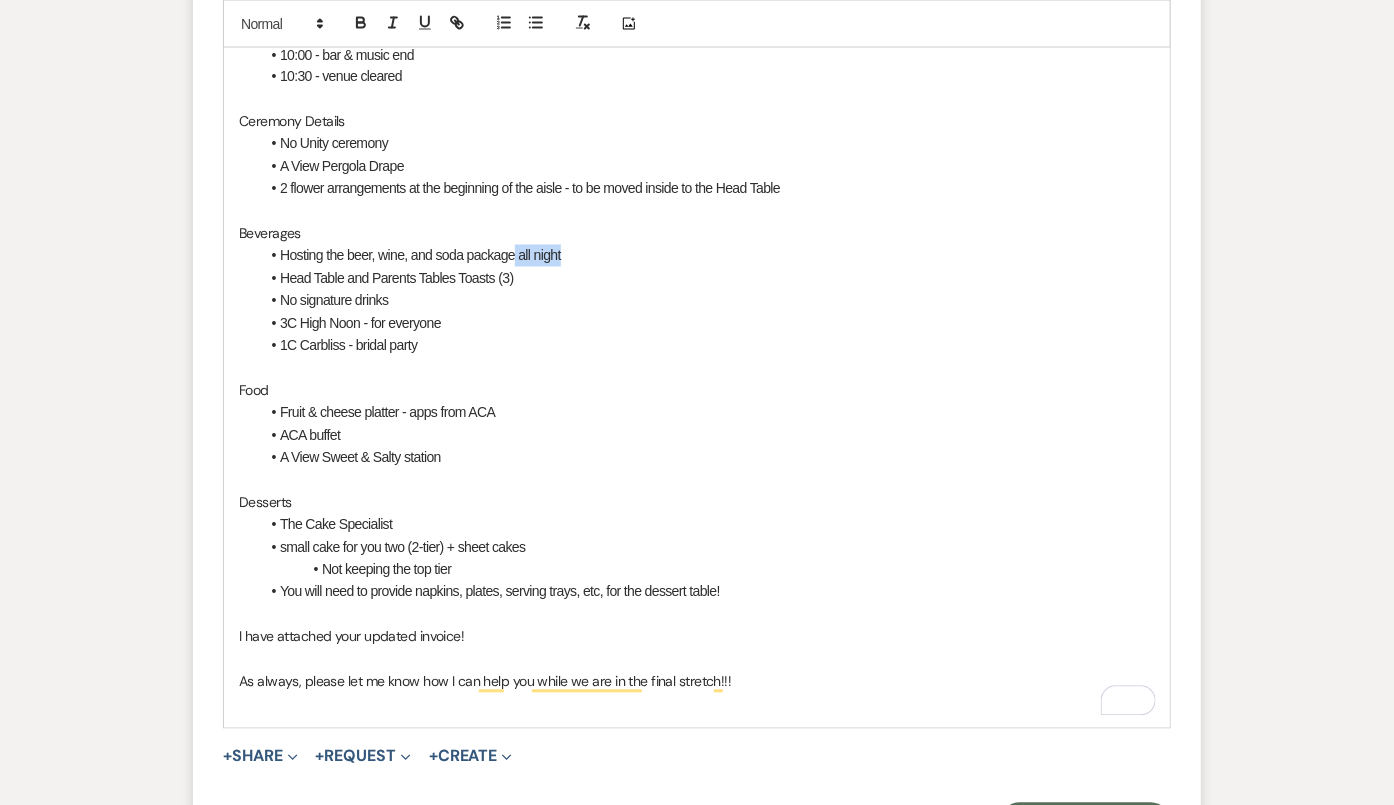 drag, startPoint x: 569, startPoint y: 251, endPoint x: 521, endPoint y: 252, distance: 48.010414 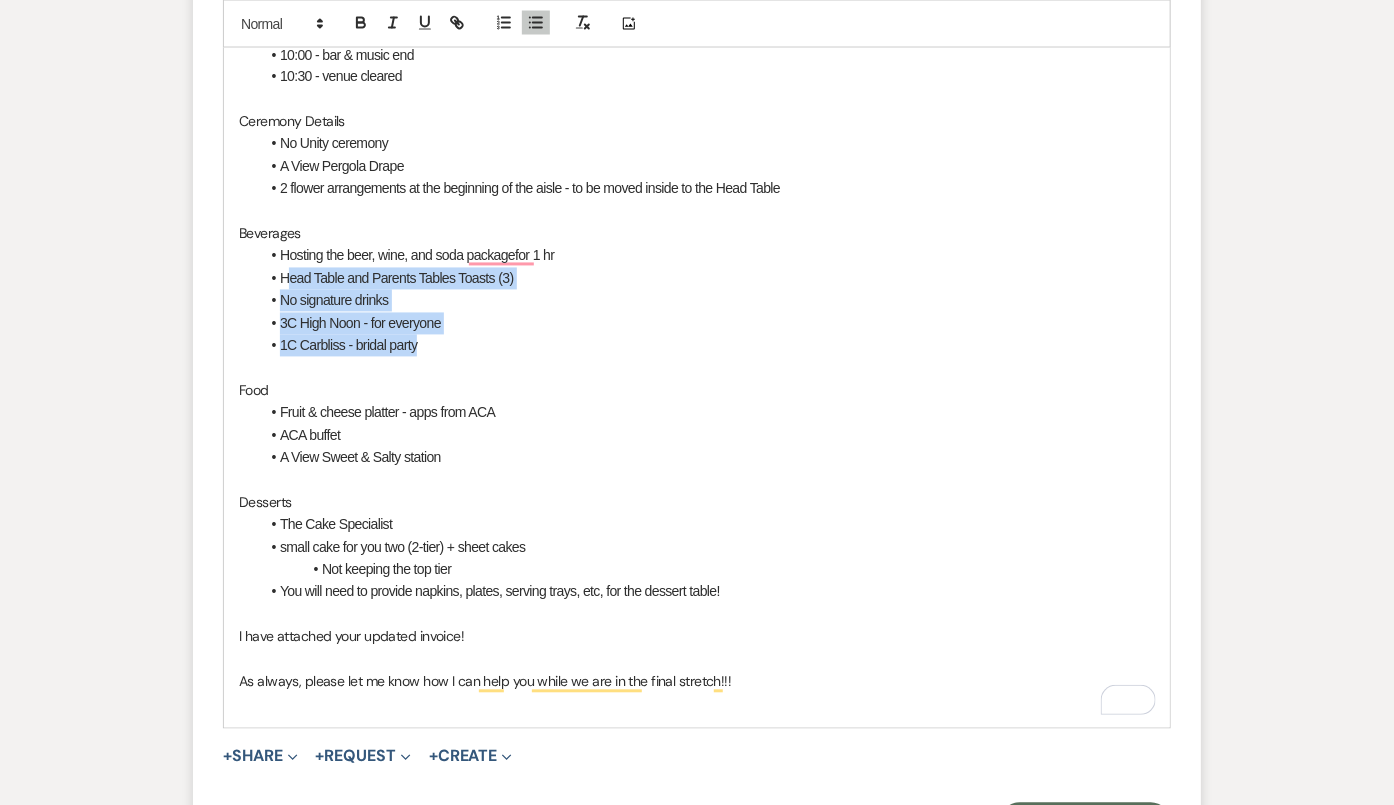drag, startPoint x: 463, startPoint y: 348, endPoint x: 289, endPoint y: 266, distance: 192.35384 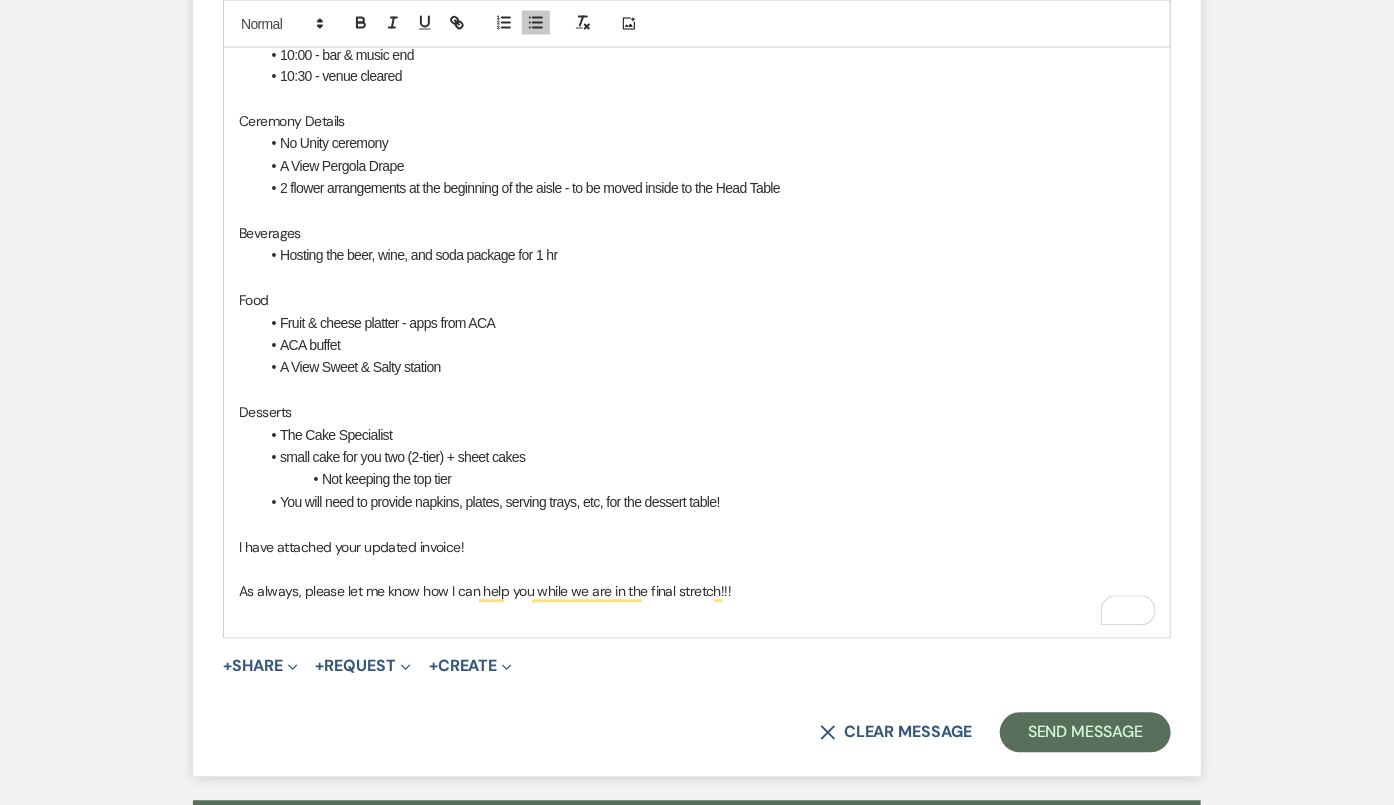 click at bounding box center [697, 279] 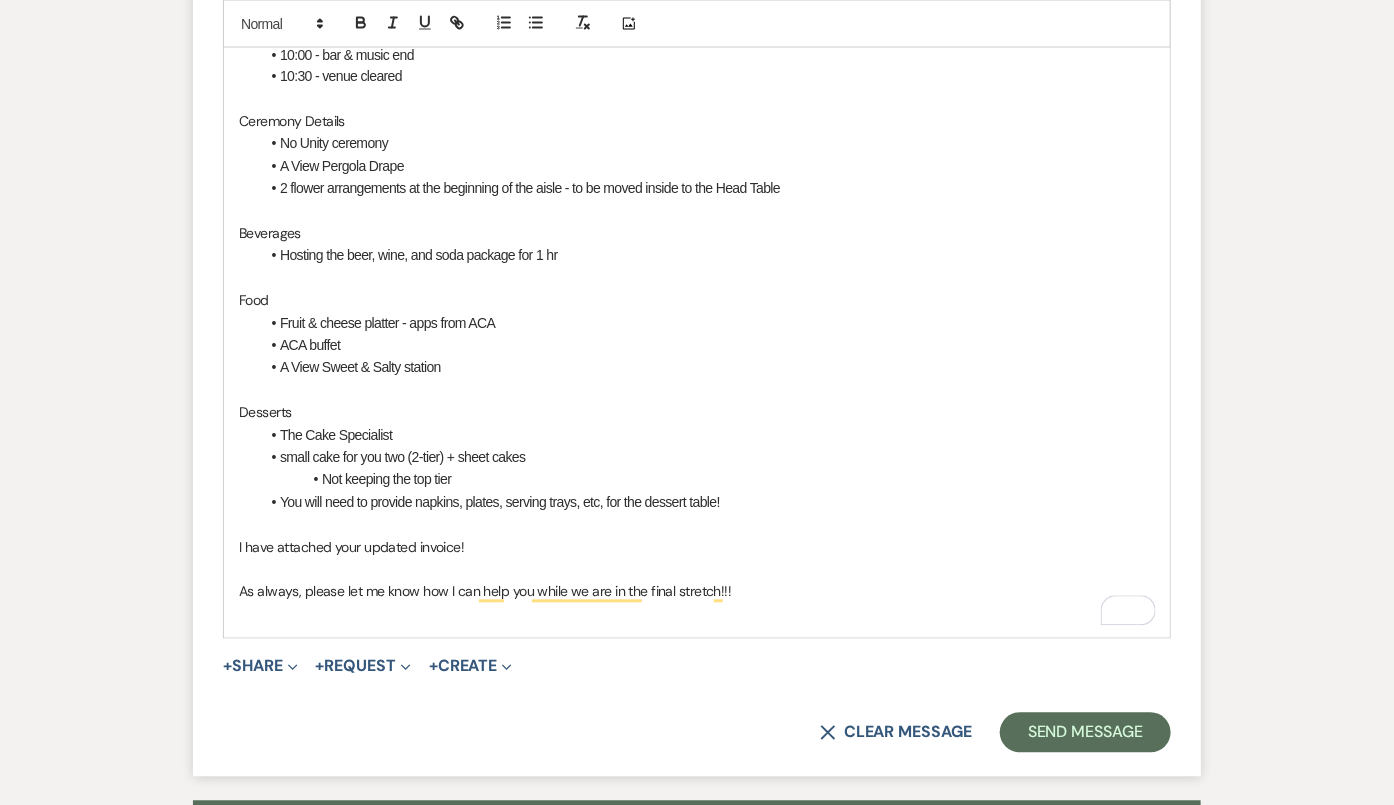 click on "Fruit & cheese platter - apps from ACA" at bounding box center (387, 324) 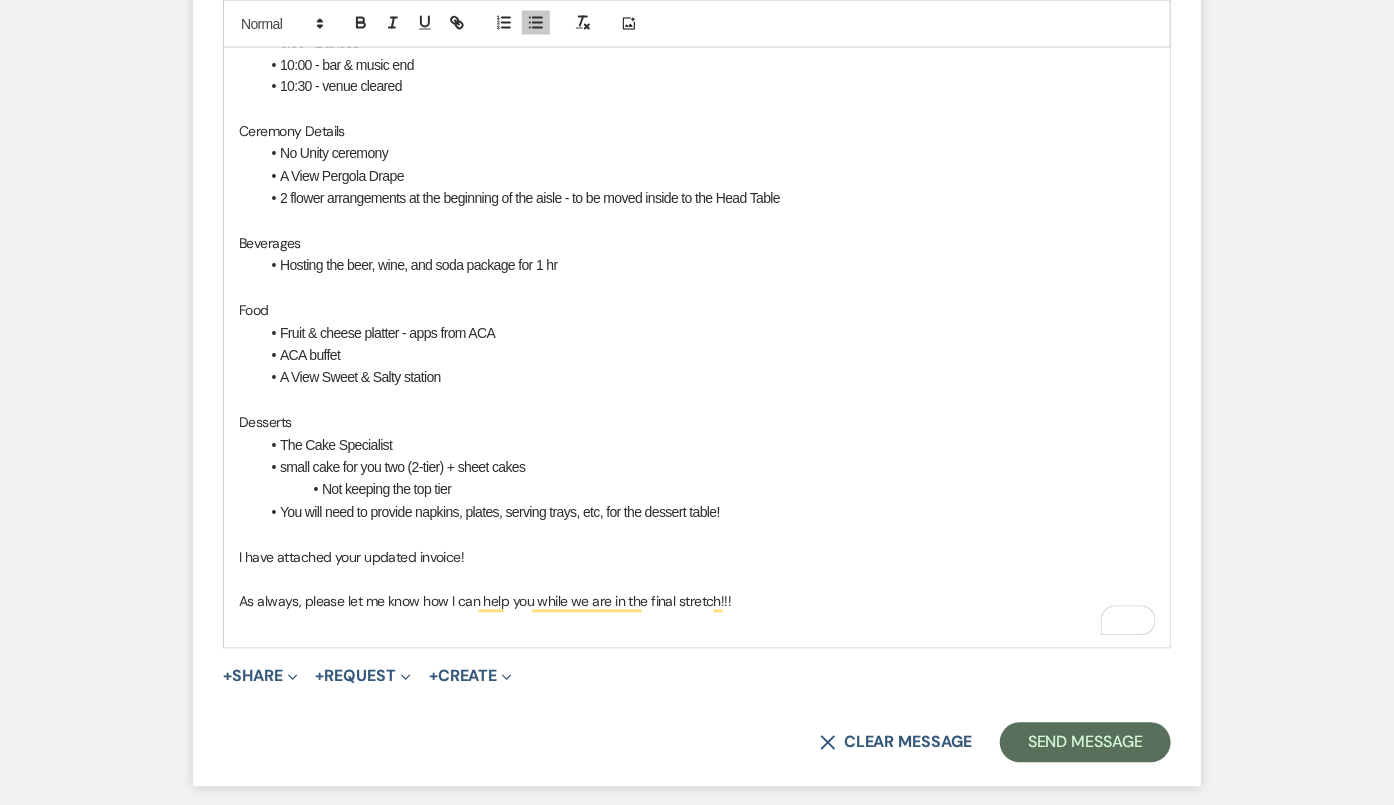 scroll, scrollTop: 1490, scrollLeft: 0, axis: vertical 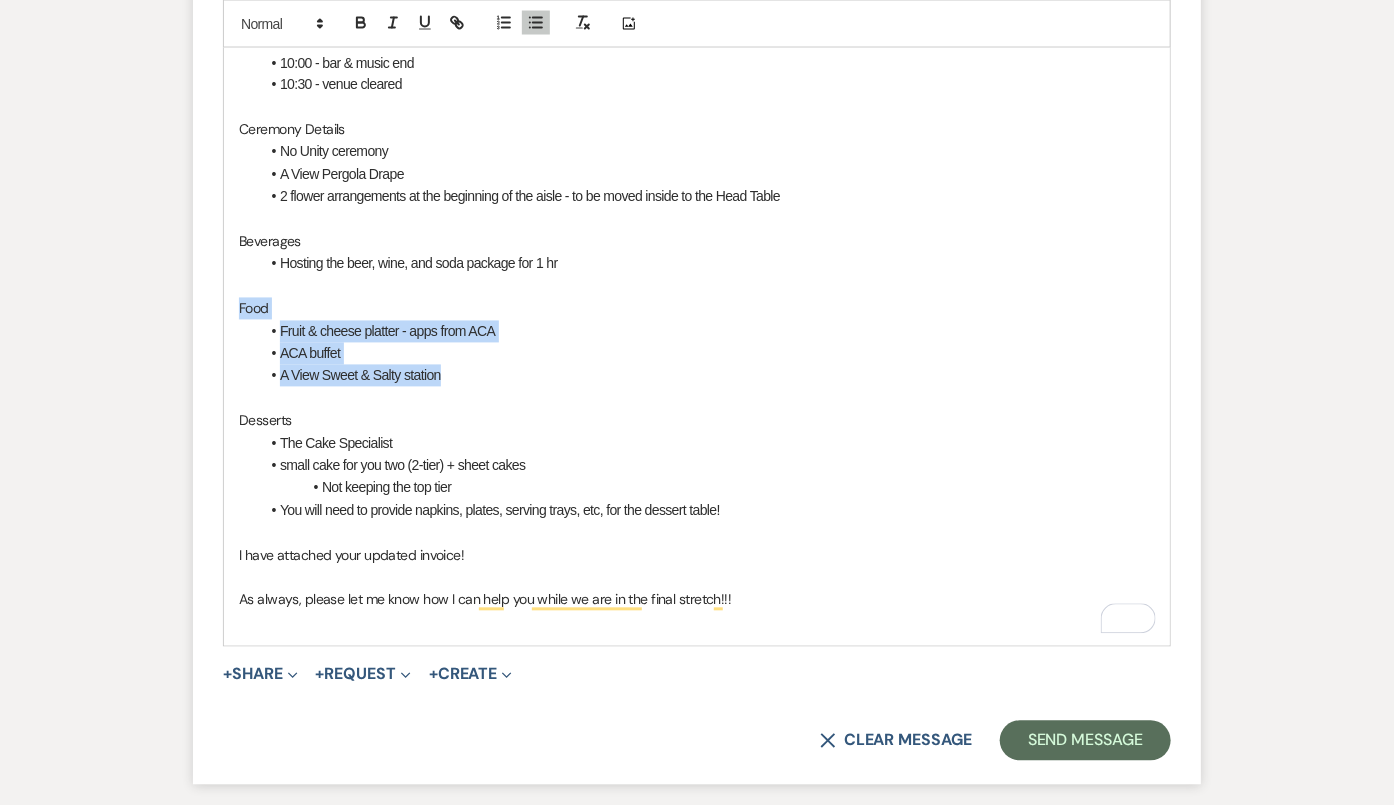 drag, startPoint x: 234, startPoint y: 300, endPoint x: 474, endPoint y: 375, distance: 251.44582 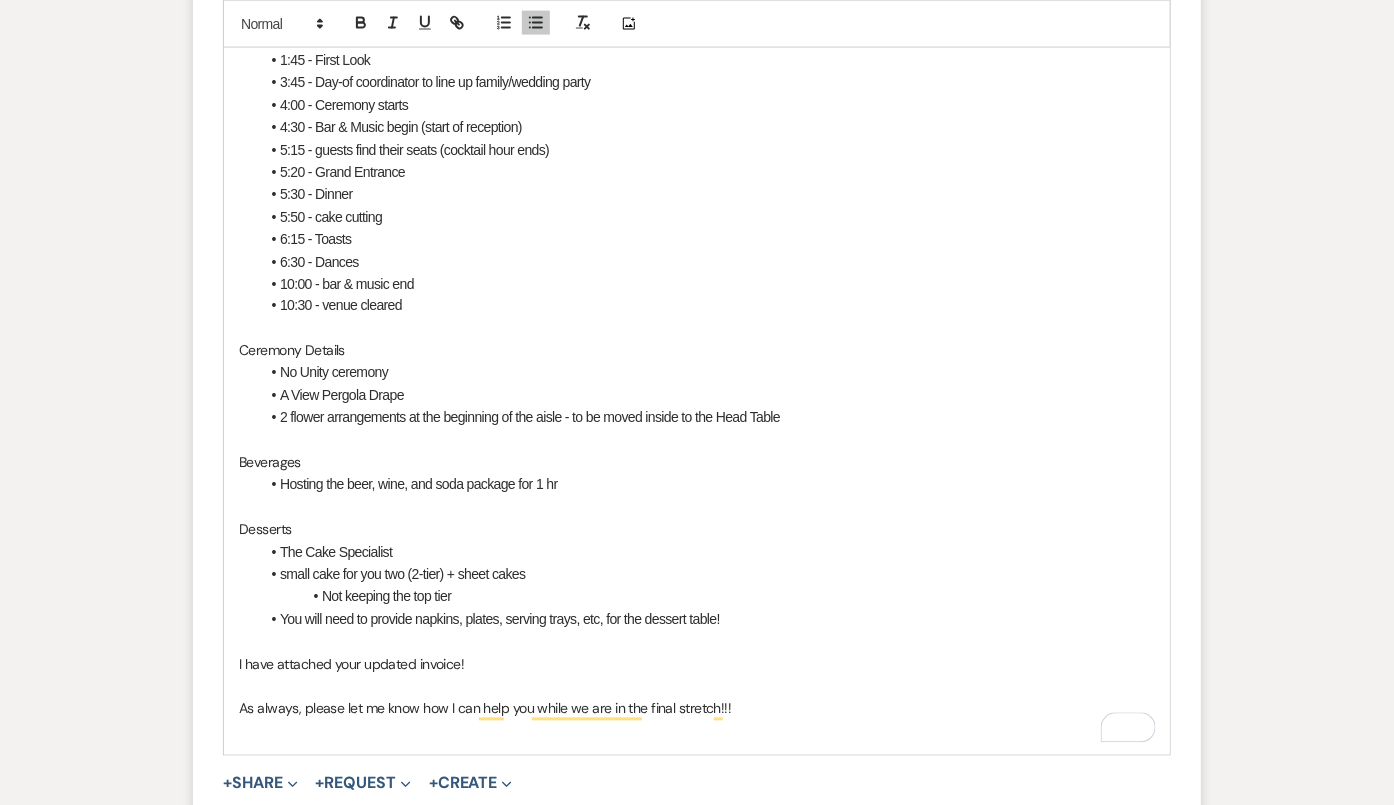 scroll, scrollTop: 1266, scrollLeft: 0, axis: vertical 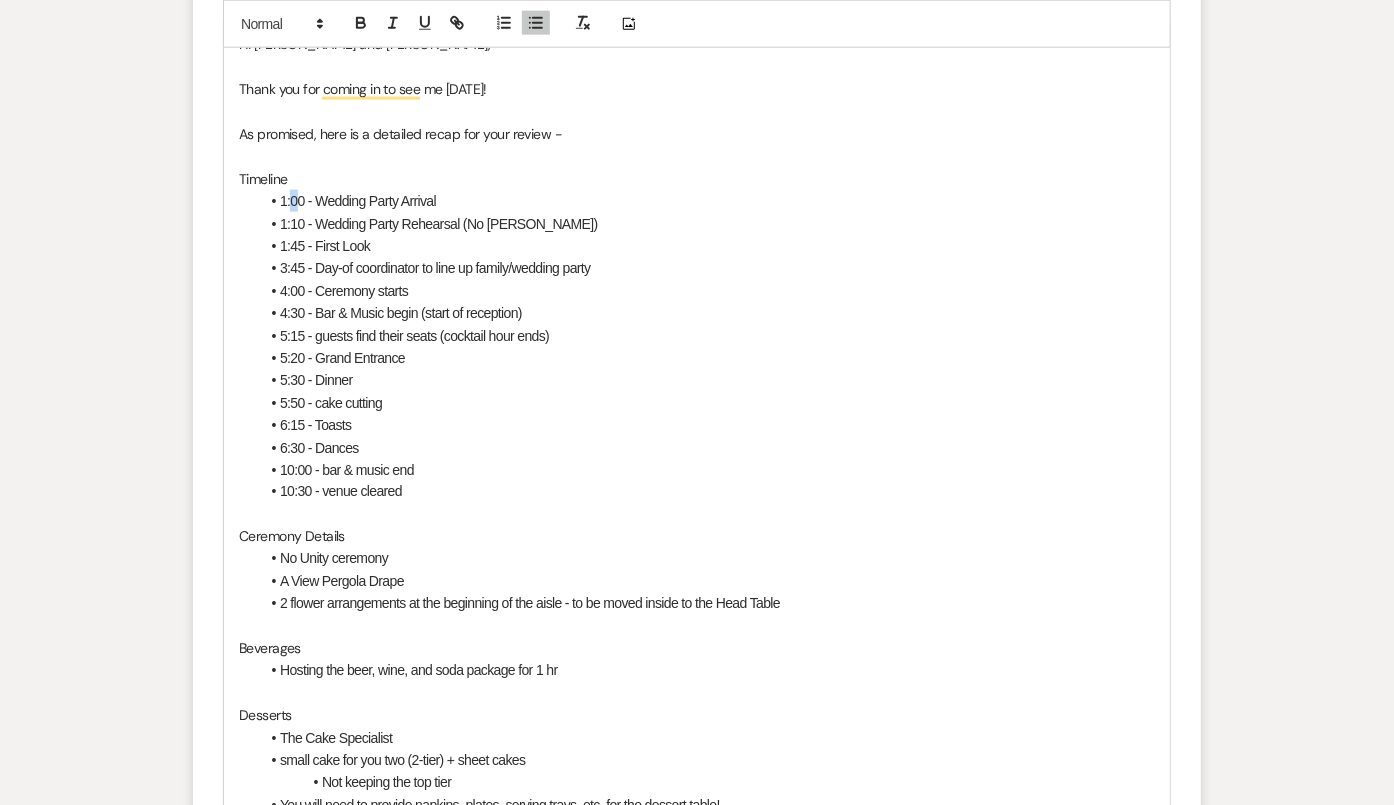 click on "1:00 - Wedding Party Arrival" at bounding box center [358, 201] 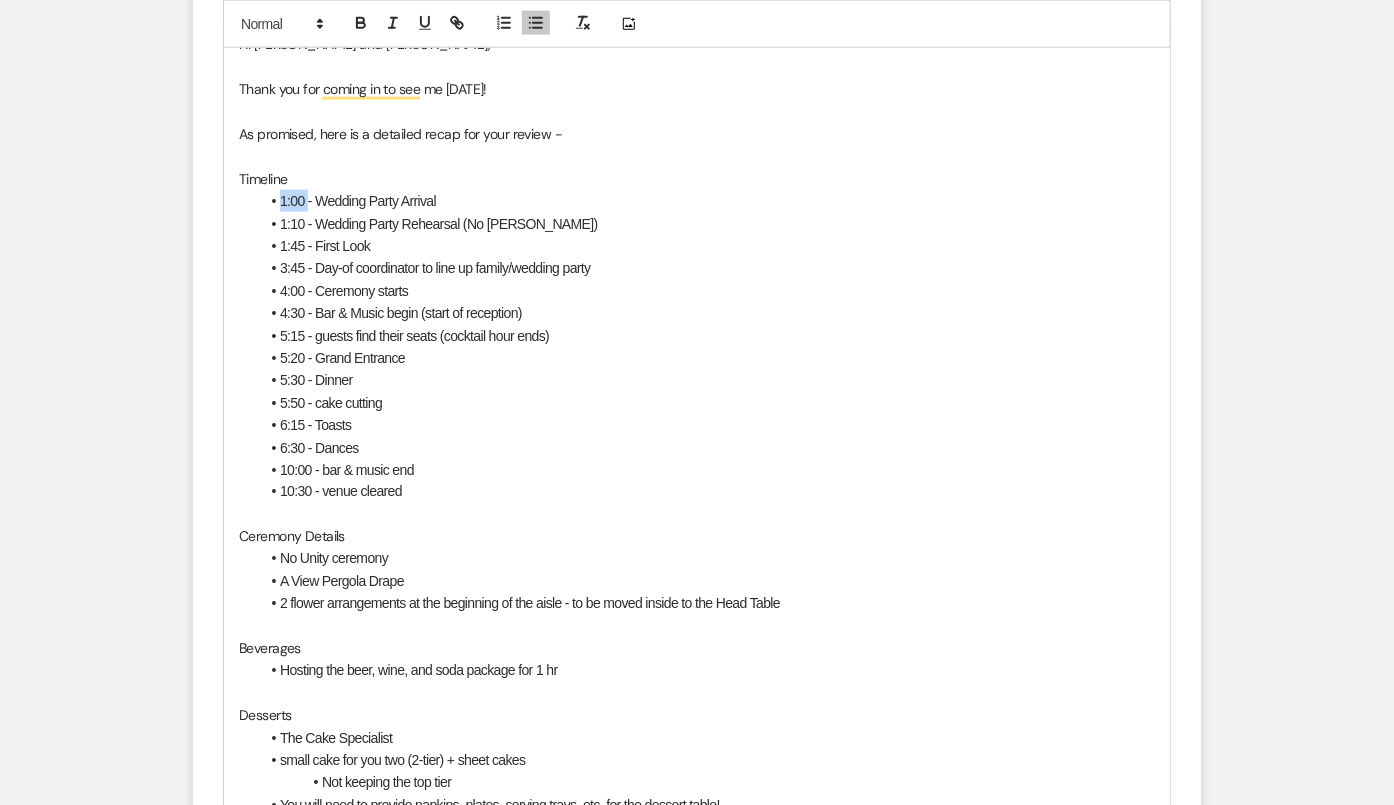 drag, startPoint x: 308, startPoint y: 197, endPoint x: 281, endPoint y: 197, distance: 27 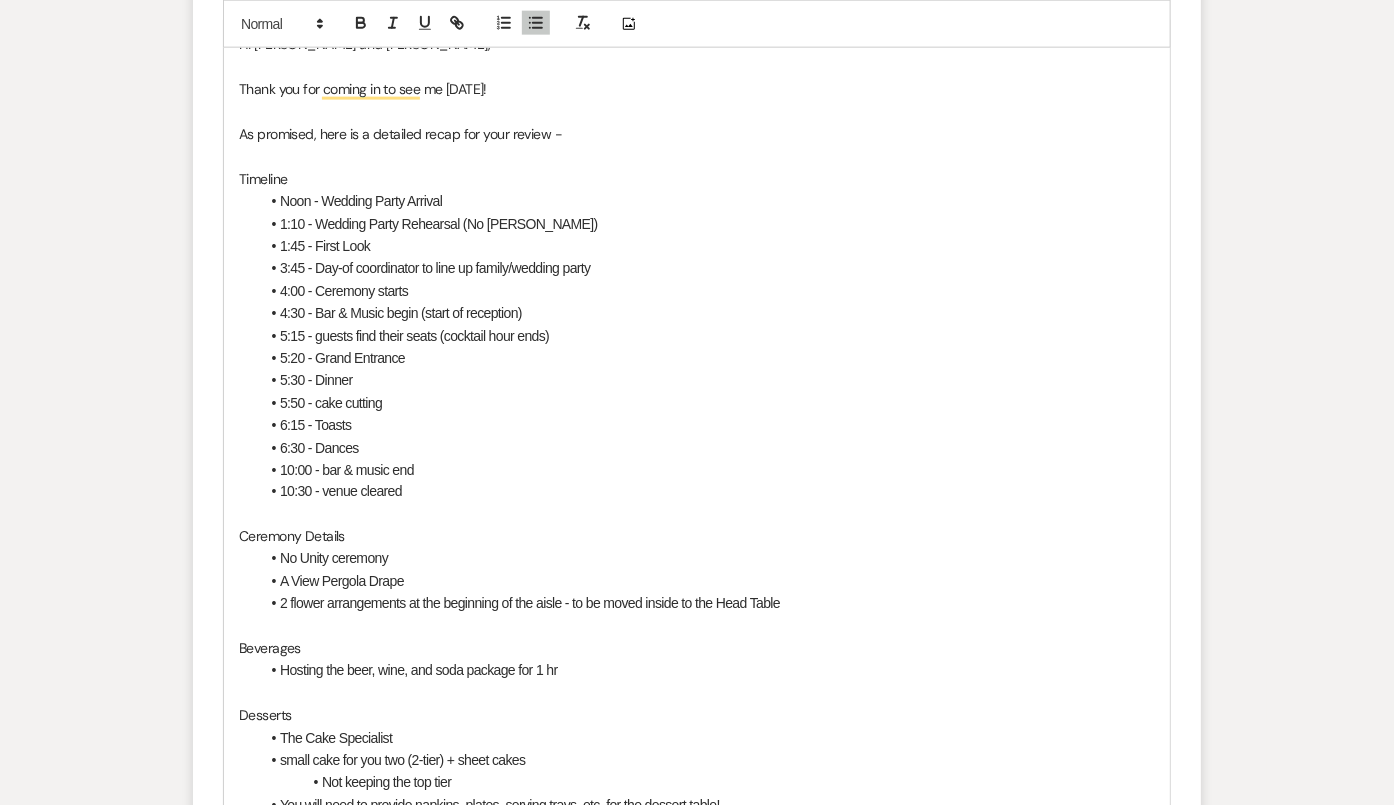 click on "1:10 - Wedding Party Rehearsal (No Emma)" at bounding box center (439, 224) 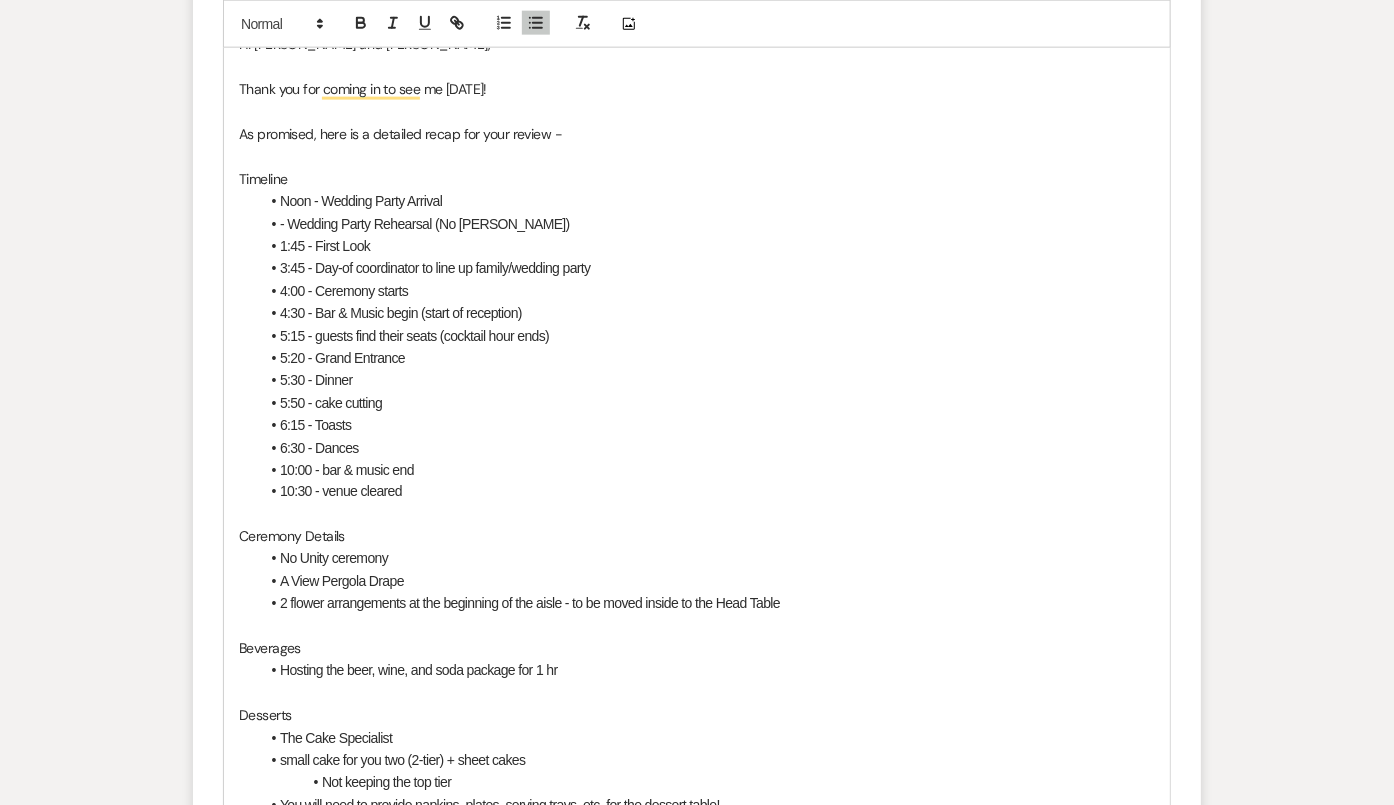 click on "Timeline" at bounding box center (697, 179) 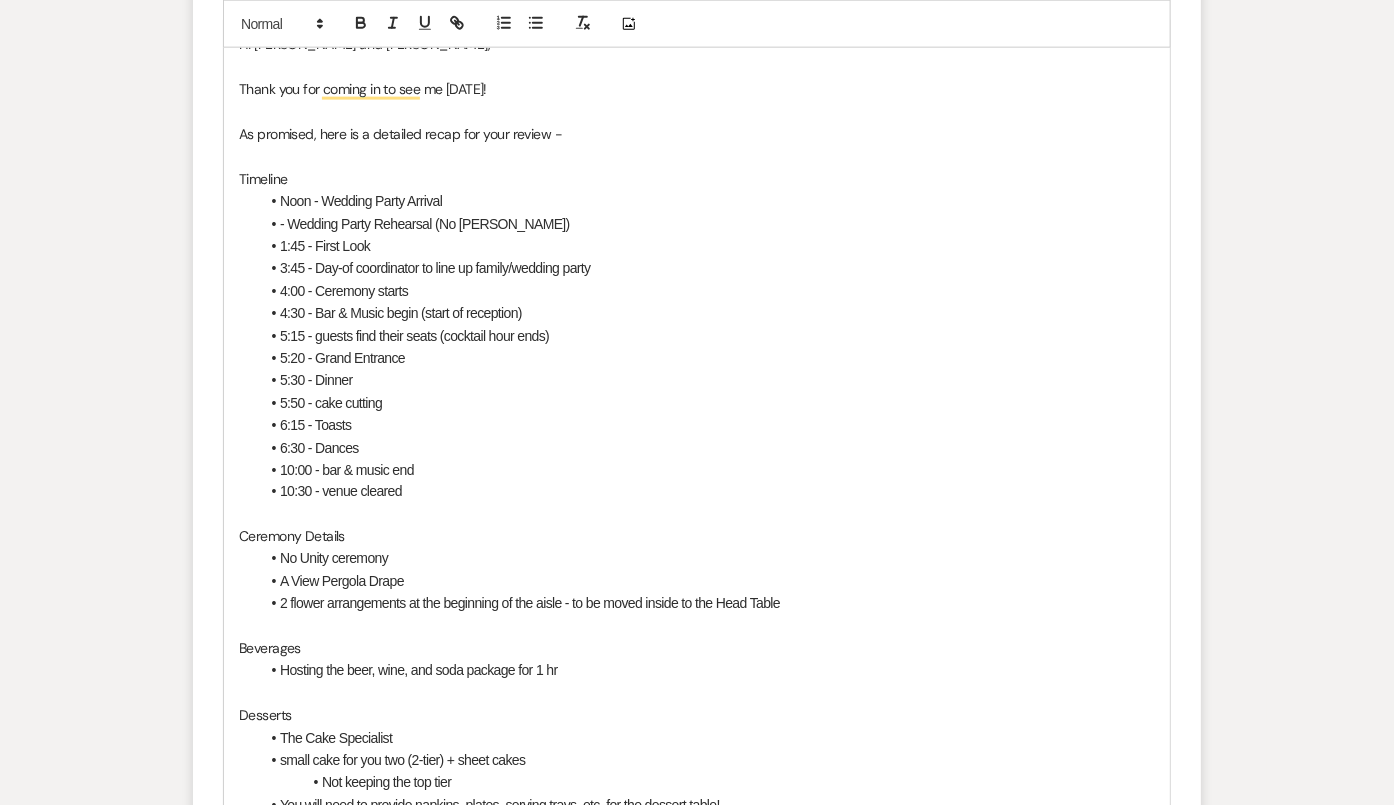 click on "Noon - Wedding Party Arrival" at bounding box center [707, 201] 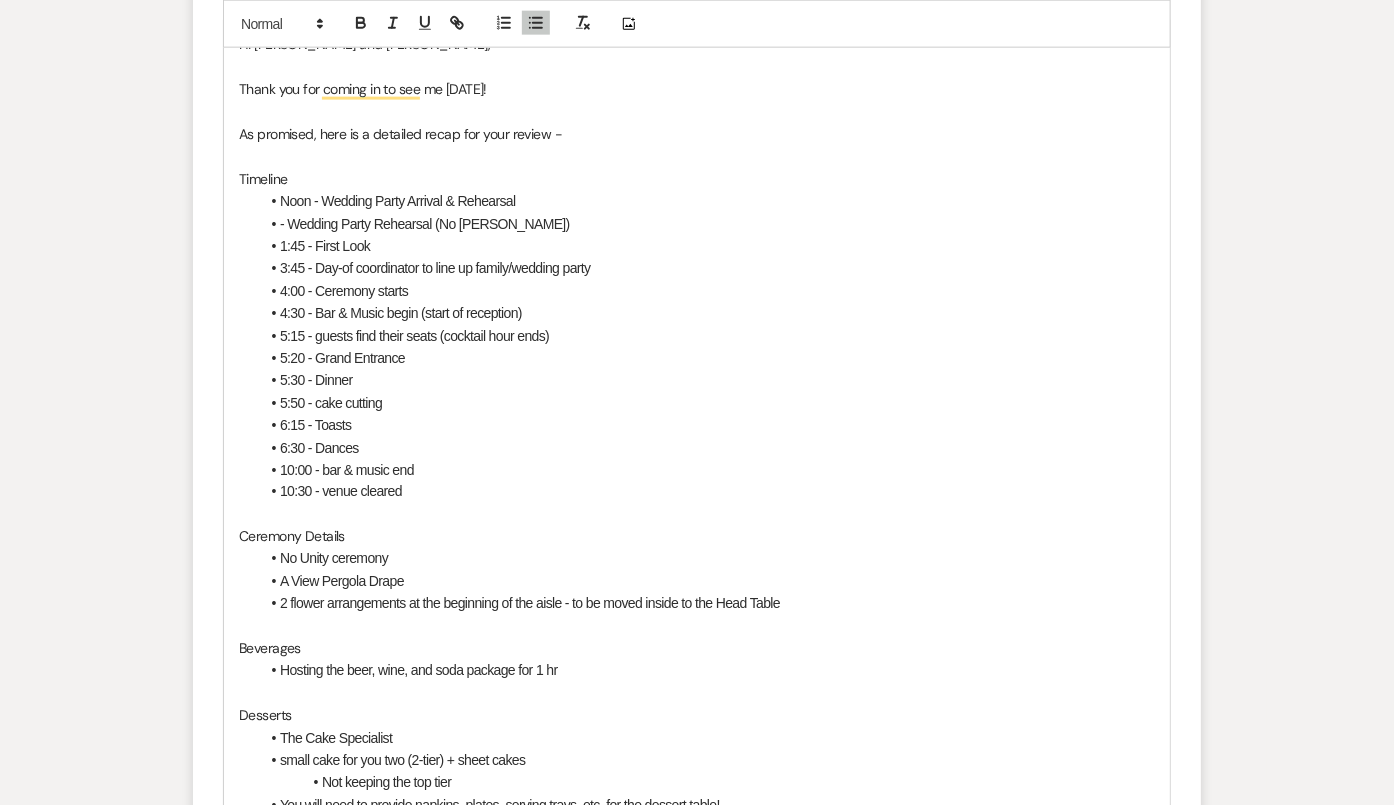 click on "- Wedding Party Rehearsal (No Emma)" at bounding box center (425, 224) 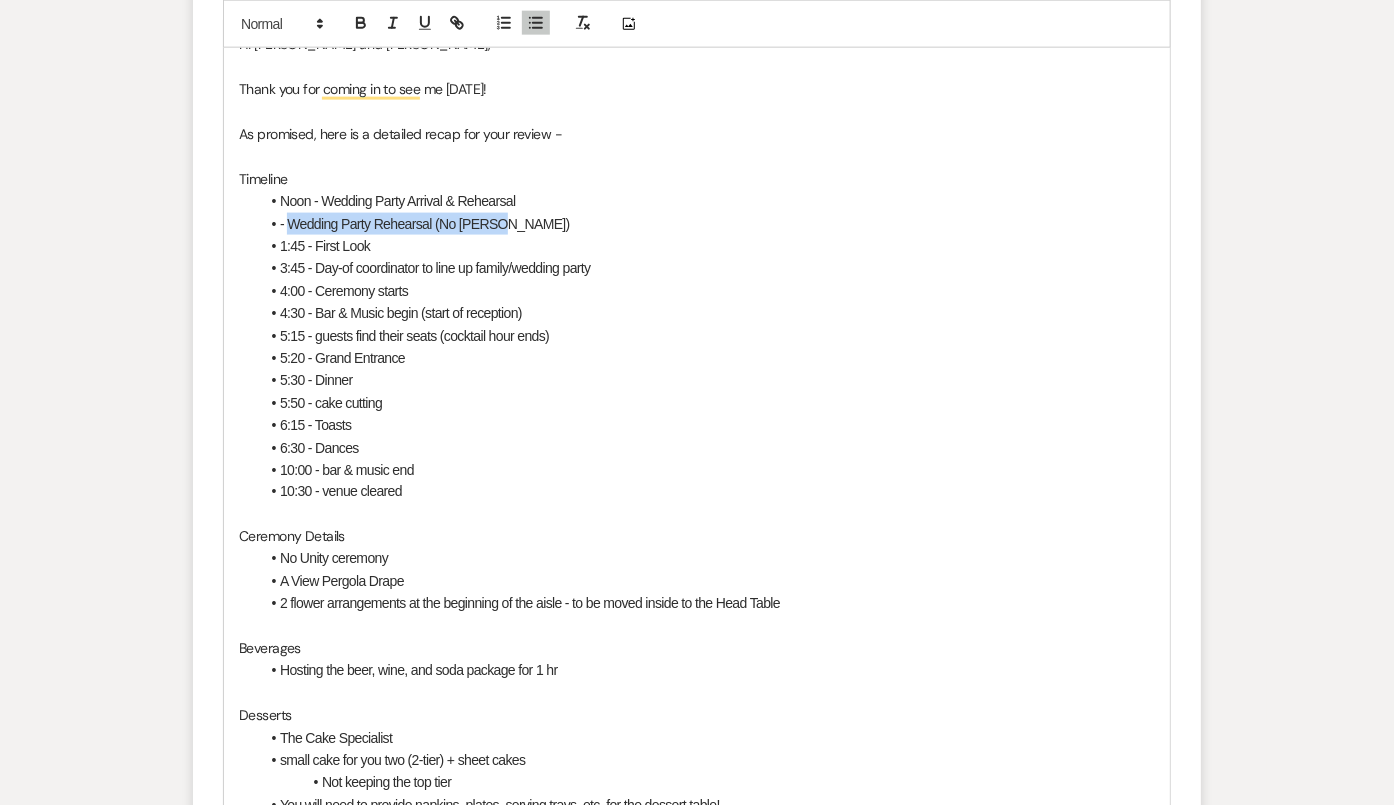 drag, startPoint x: 517, startPoint y: 216, endPoint x: 288, endPoint y: 216, distance: 229 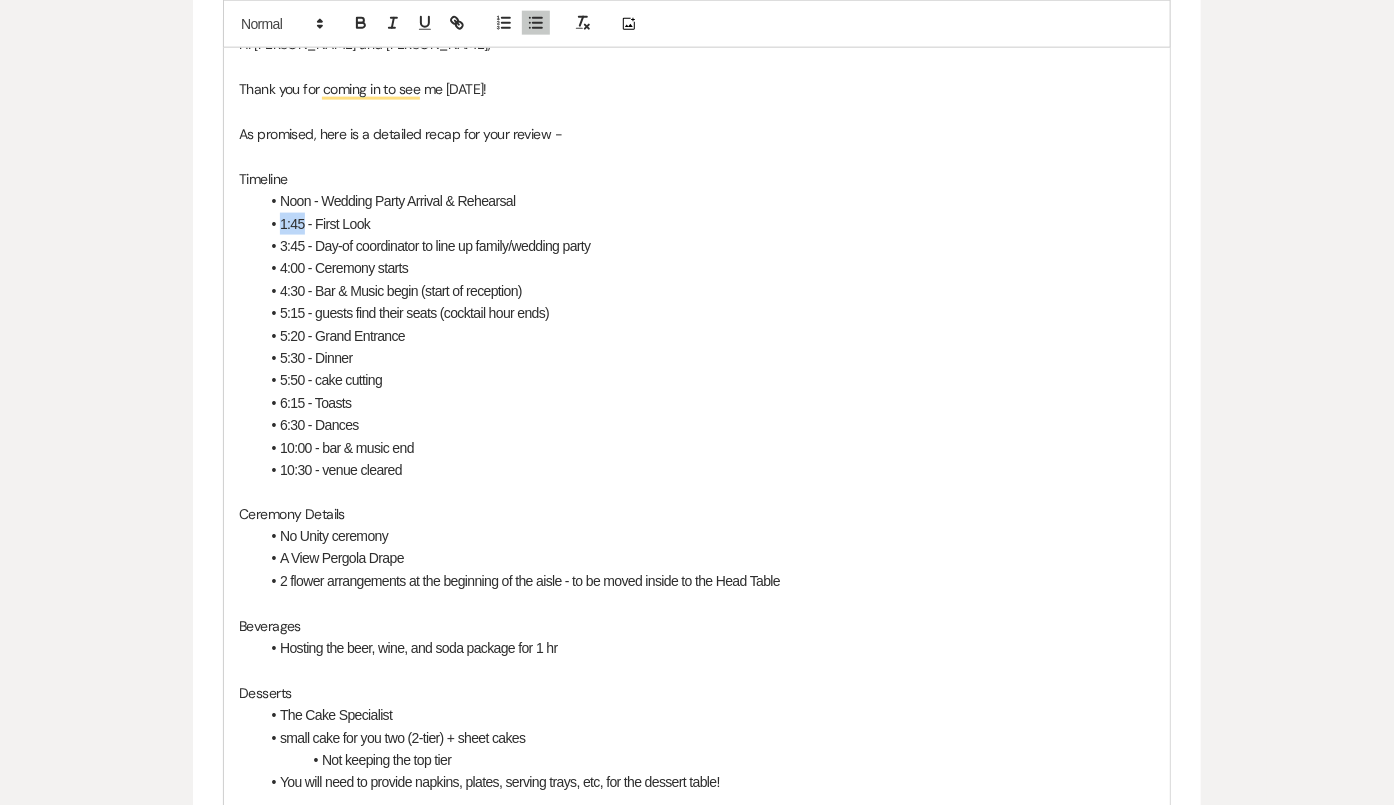 drag, startPoint x: 302, startPoint y: 216, endPoint x: 277, endPoint y: 216, distance: 25 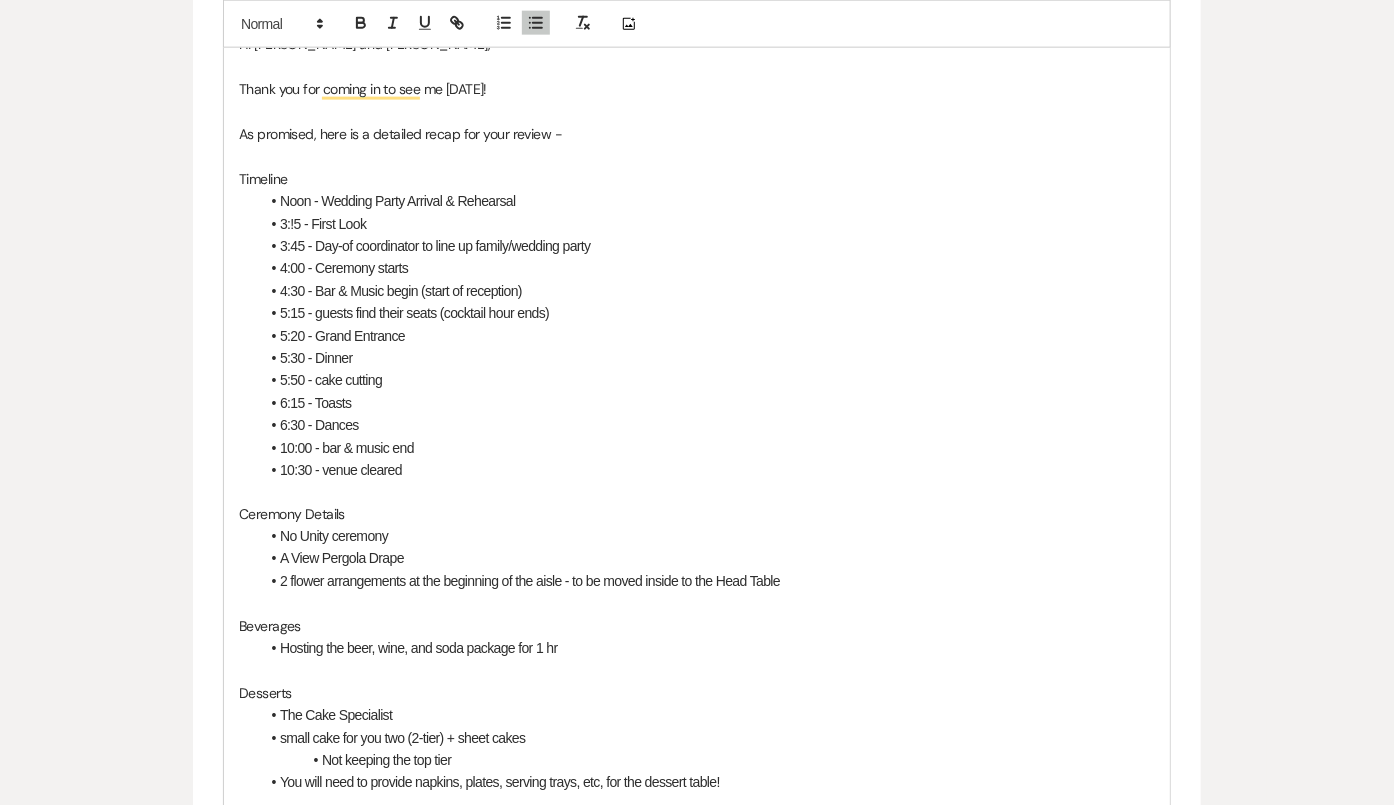 click on "5:30 - Dinner" at bounding box center [707, 358] 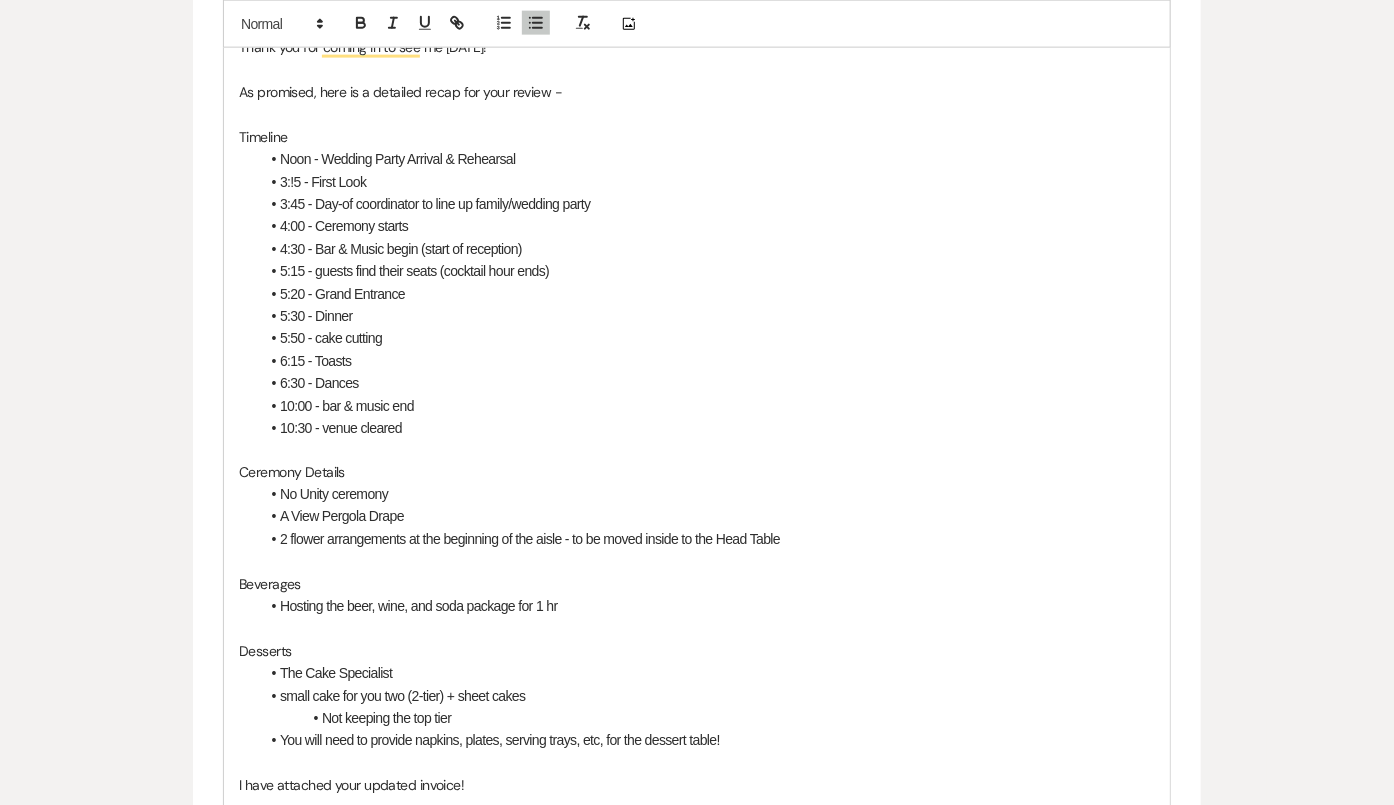 scroll, scrollTop: 1097, scrollLeft: 0, axis: vertical 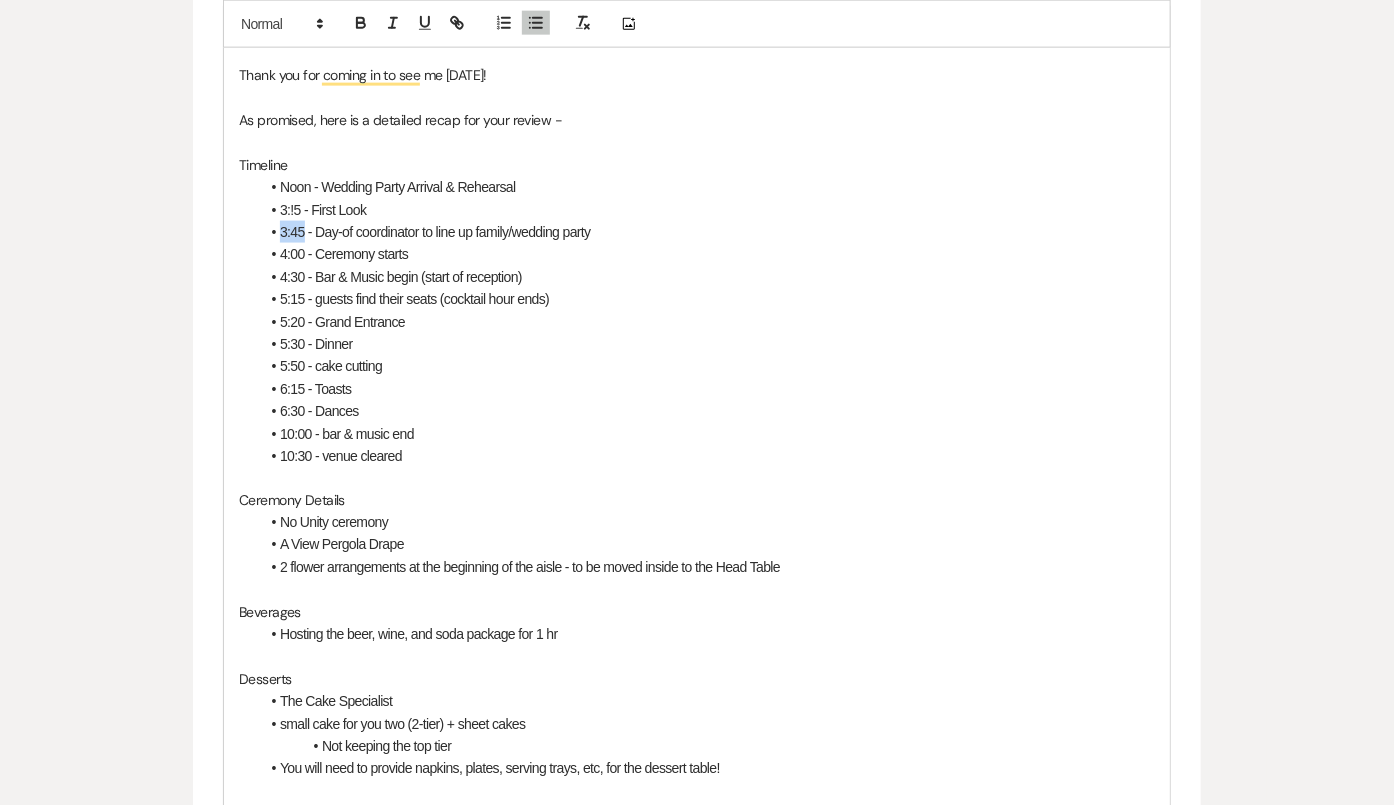 drag, startPoint x: 304, startPoint y: 229, endPoint x: 279, endPoint y: 227, distance: 25.079872 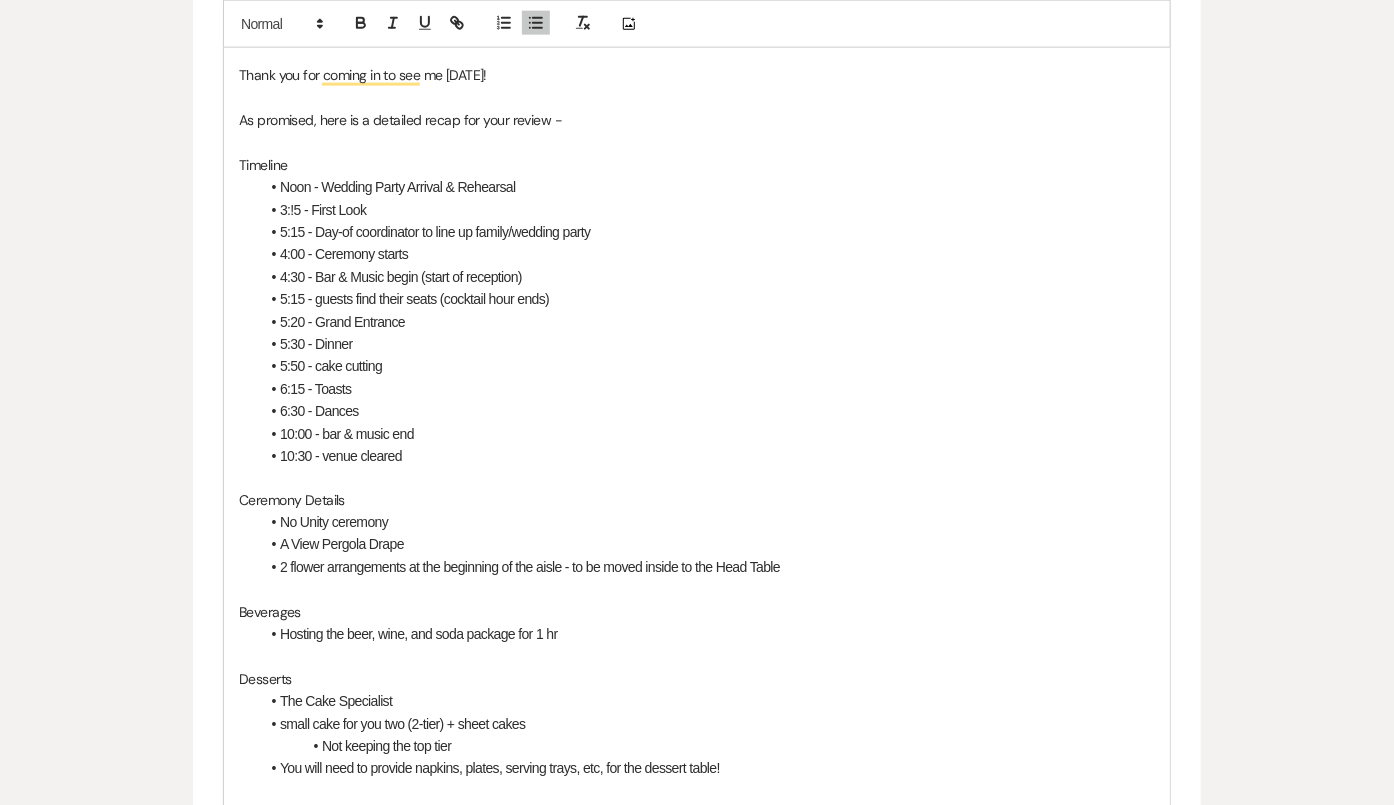 click on "4:00 - Ceremony starts" at bounding box center (344, 254) 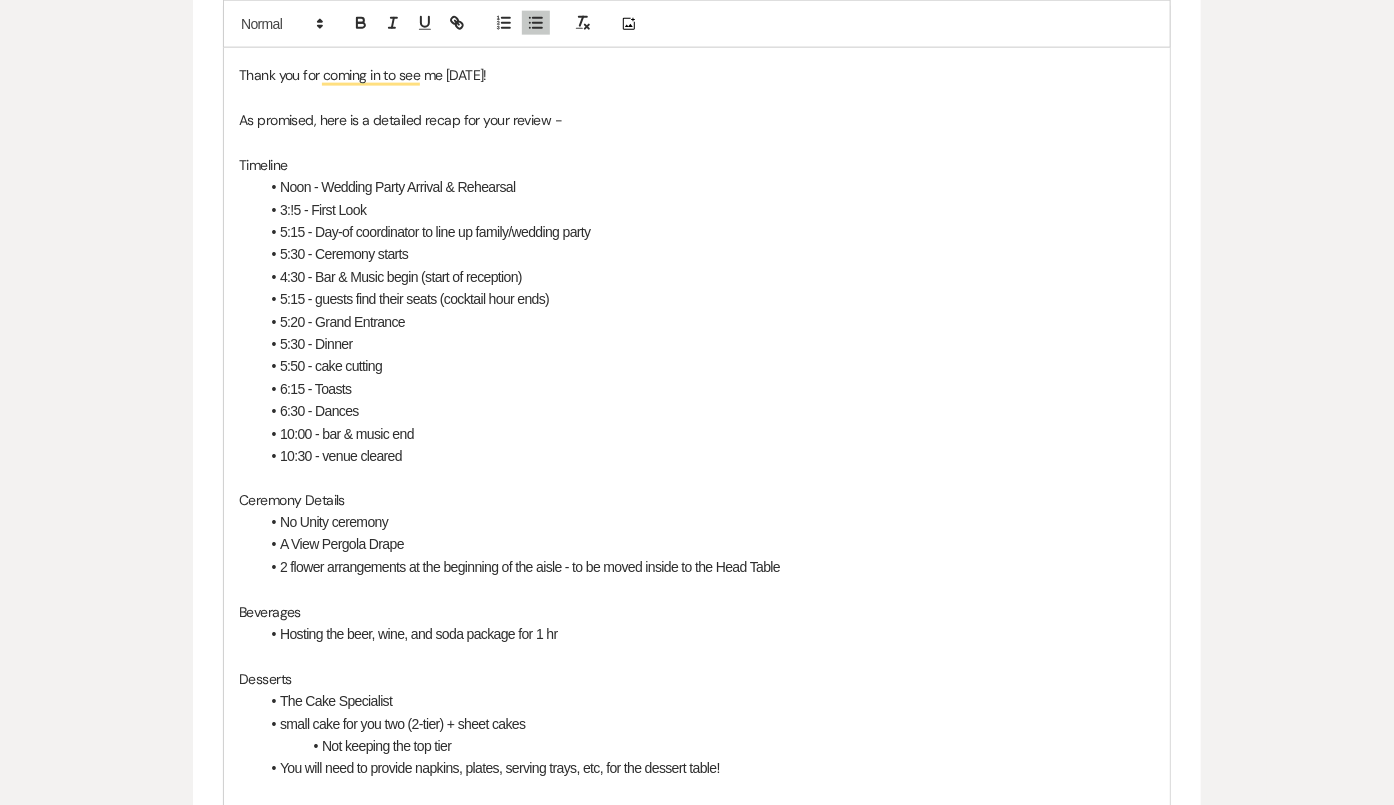 click on "4:30 - Bar & Music begin (start of reception)" at bounding box center (401, 277) 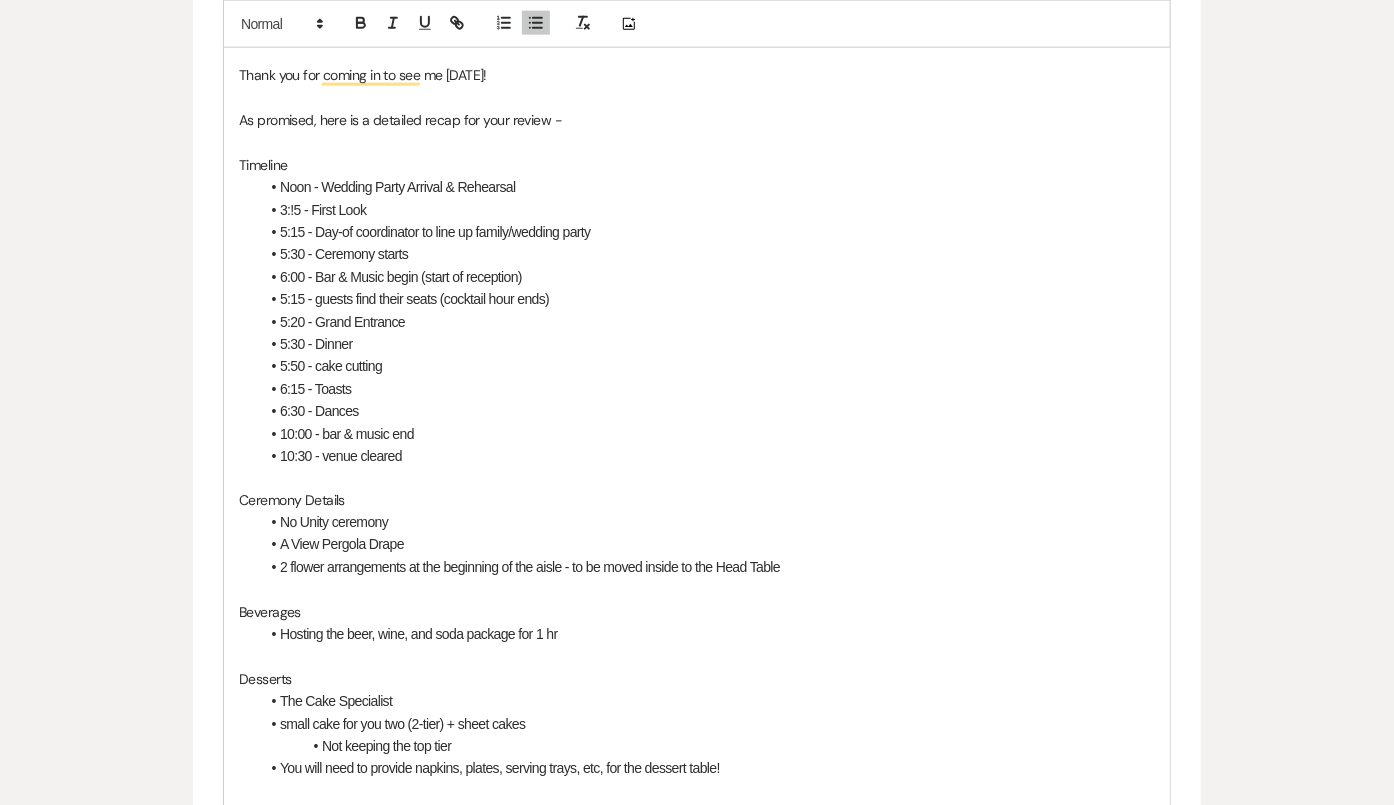 click on "5:15 - guests find their seats (cocktail hour ends)" at bounding box center [414, 299] 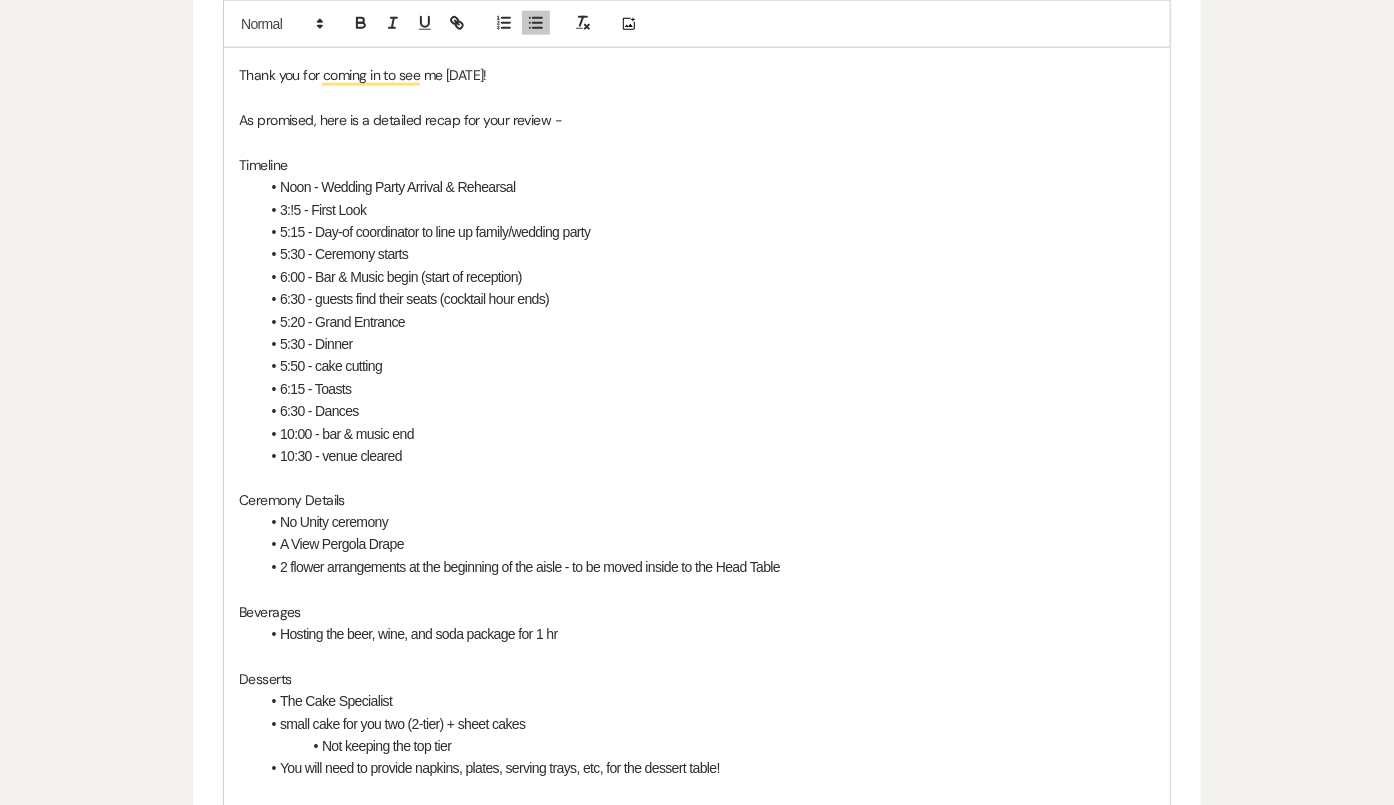 click on "5:20 - Grand Entrance" at bounding box center (342, 322) 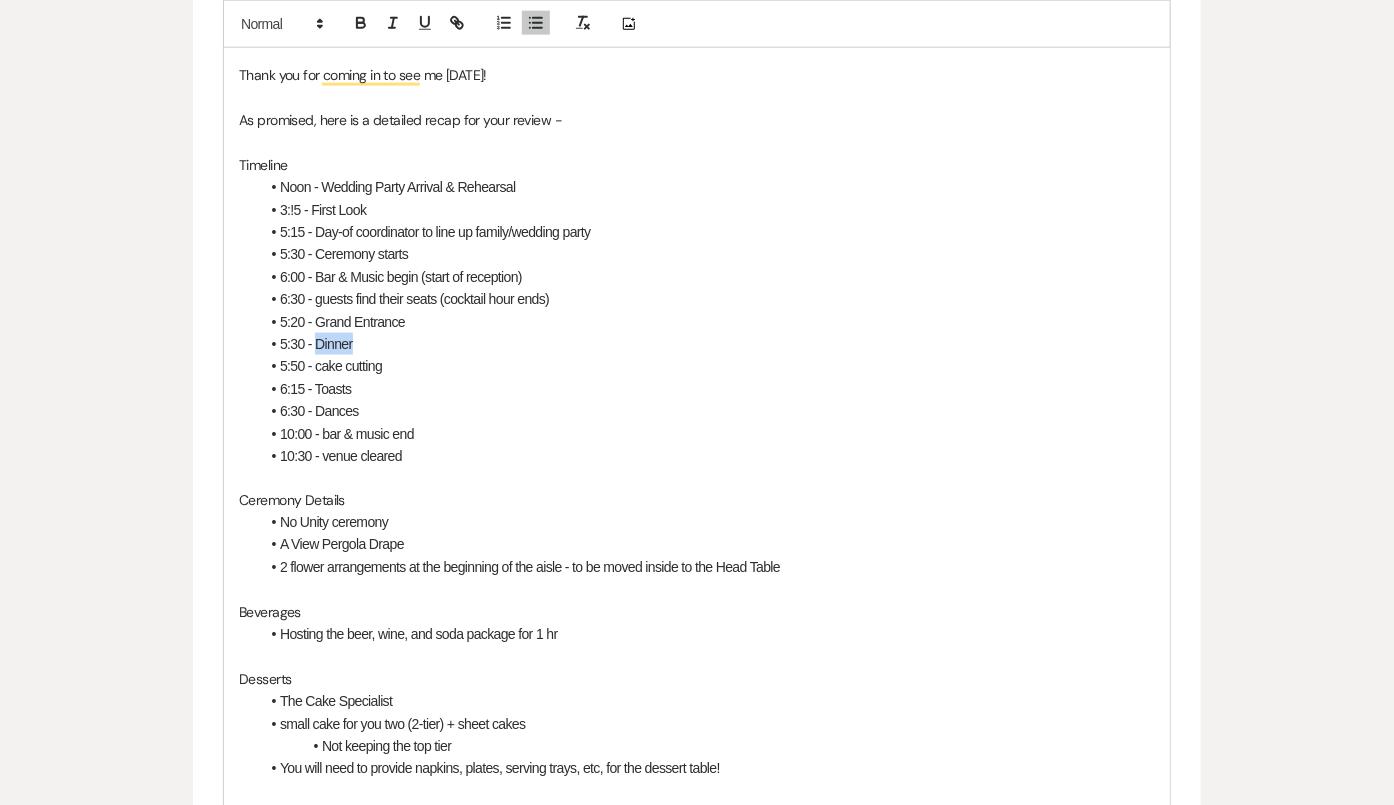 drag, startPoint x: 355, startPoint y: 338, endPoint x: 317, endPoint y: 337, distance: 38.013157 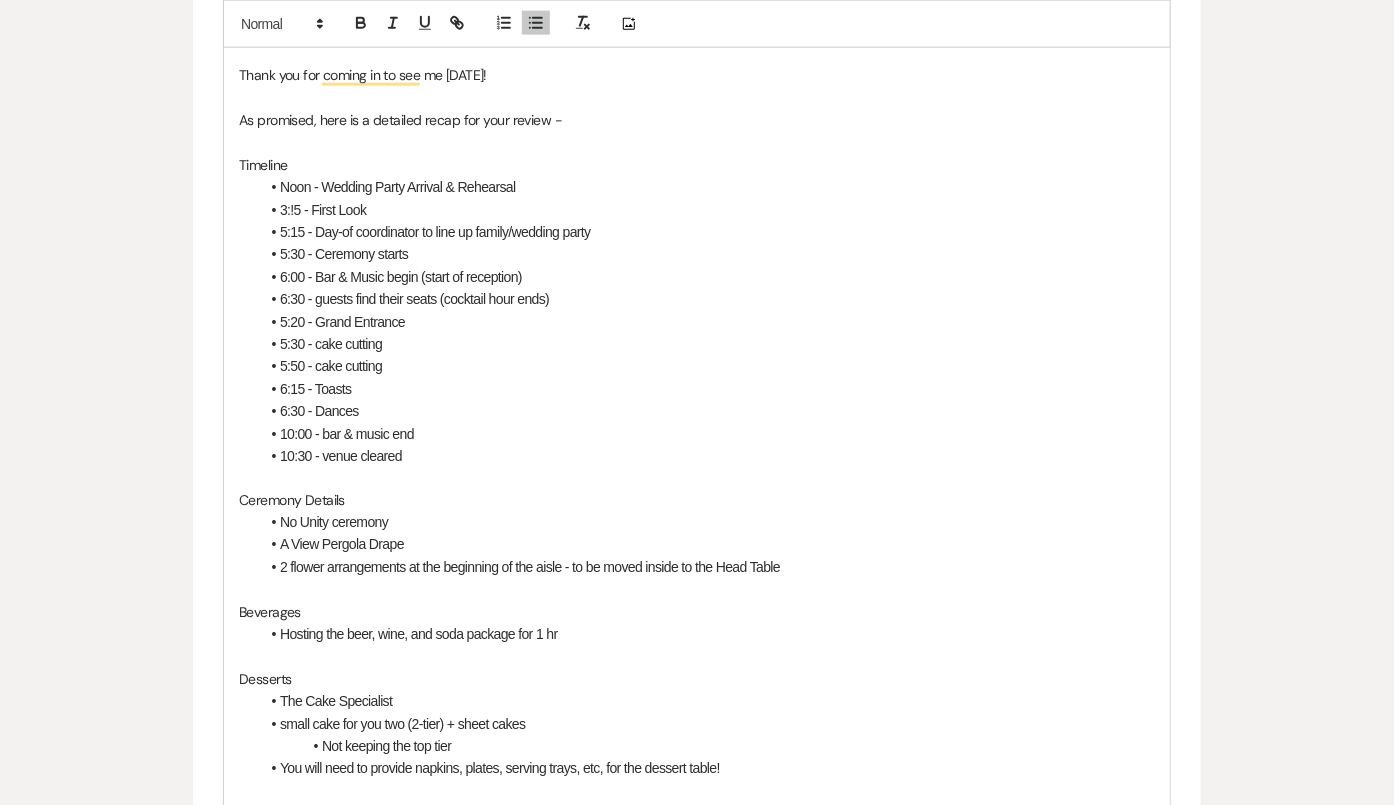 click on "5:30 - cake cutting" at bounding box center (331, 344) 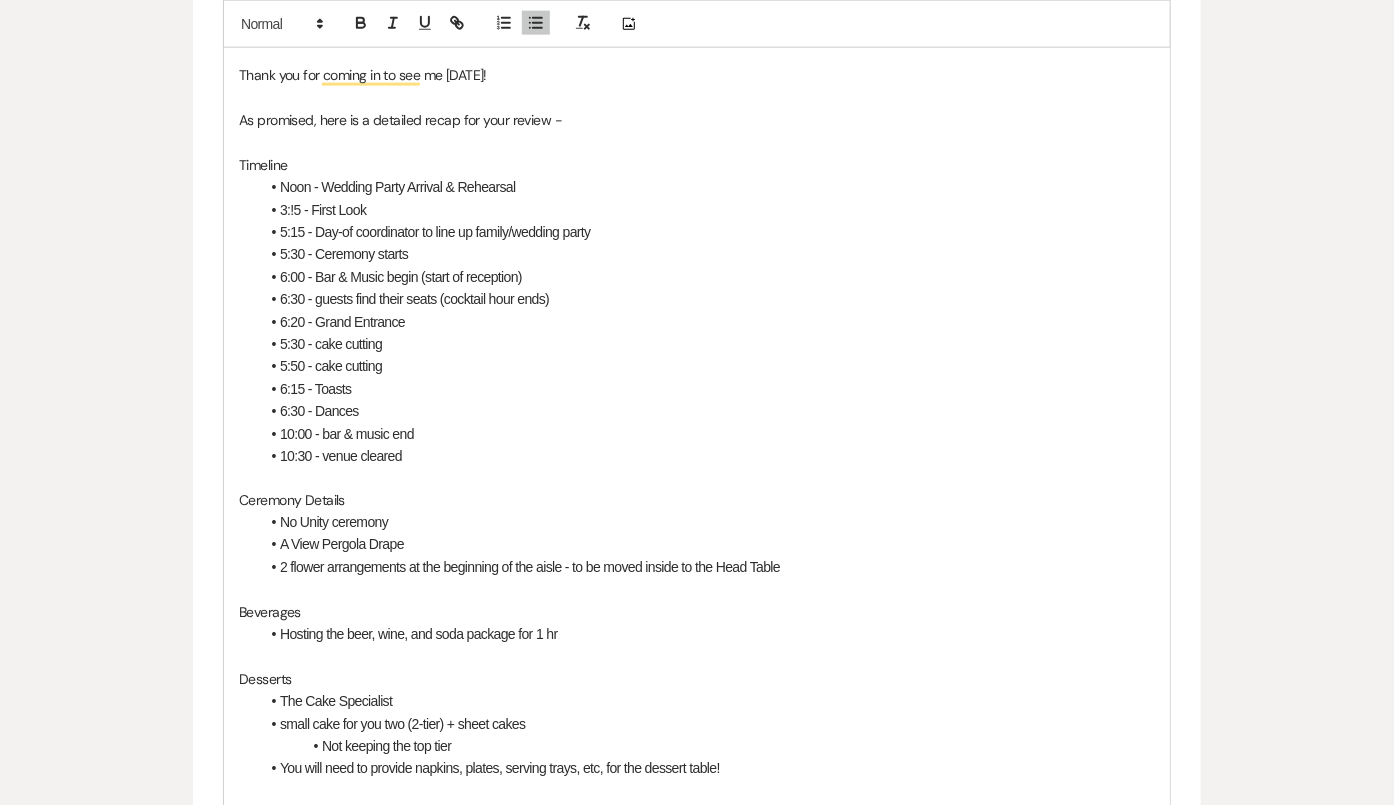 click on "6:20 - Grand Entrance" at bounding box center (342, 322) 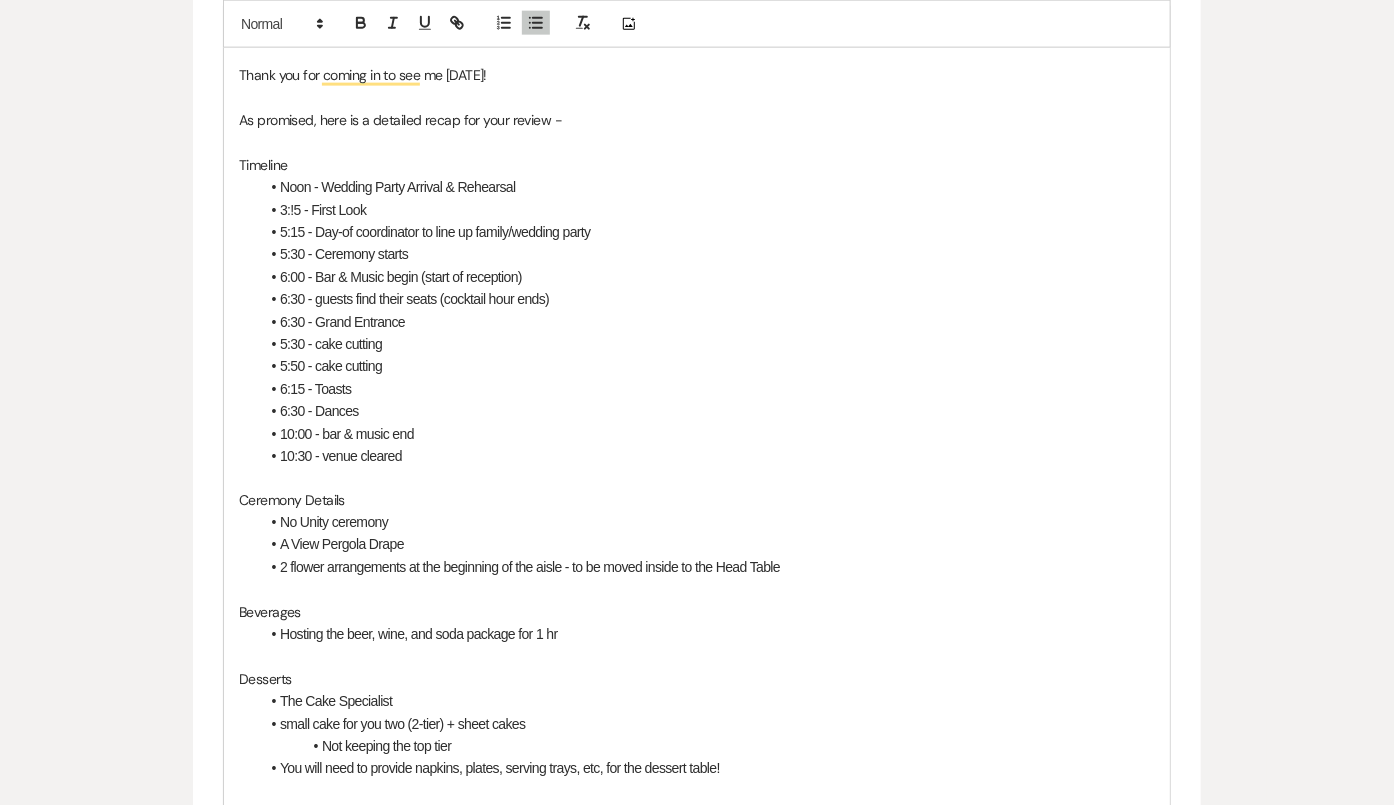 click on "5:30 - cake cutting" at bounding box center (331, 344) 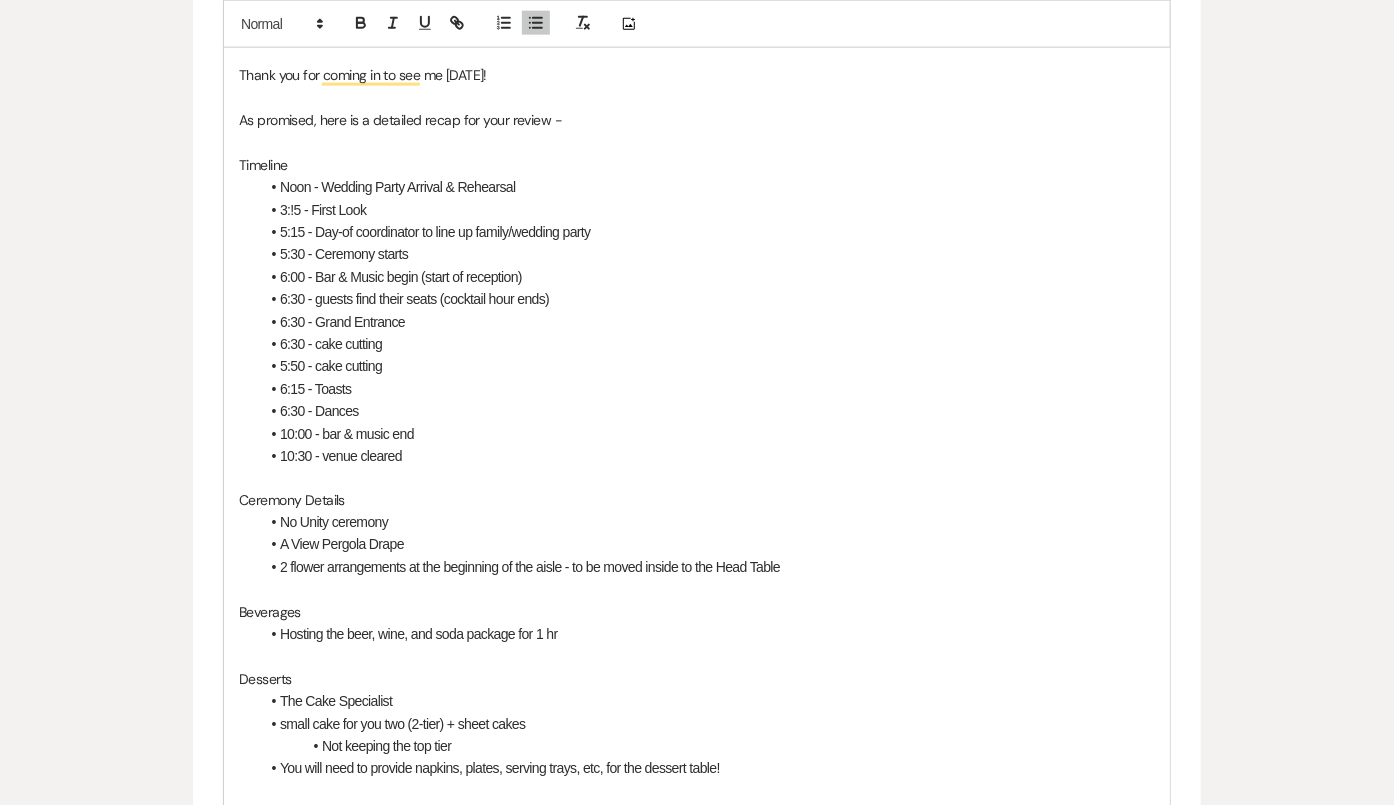 click on "6:30 - cake cutting" at bounding box center [331, 344] 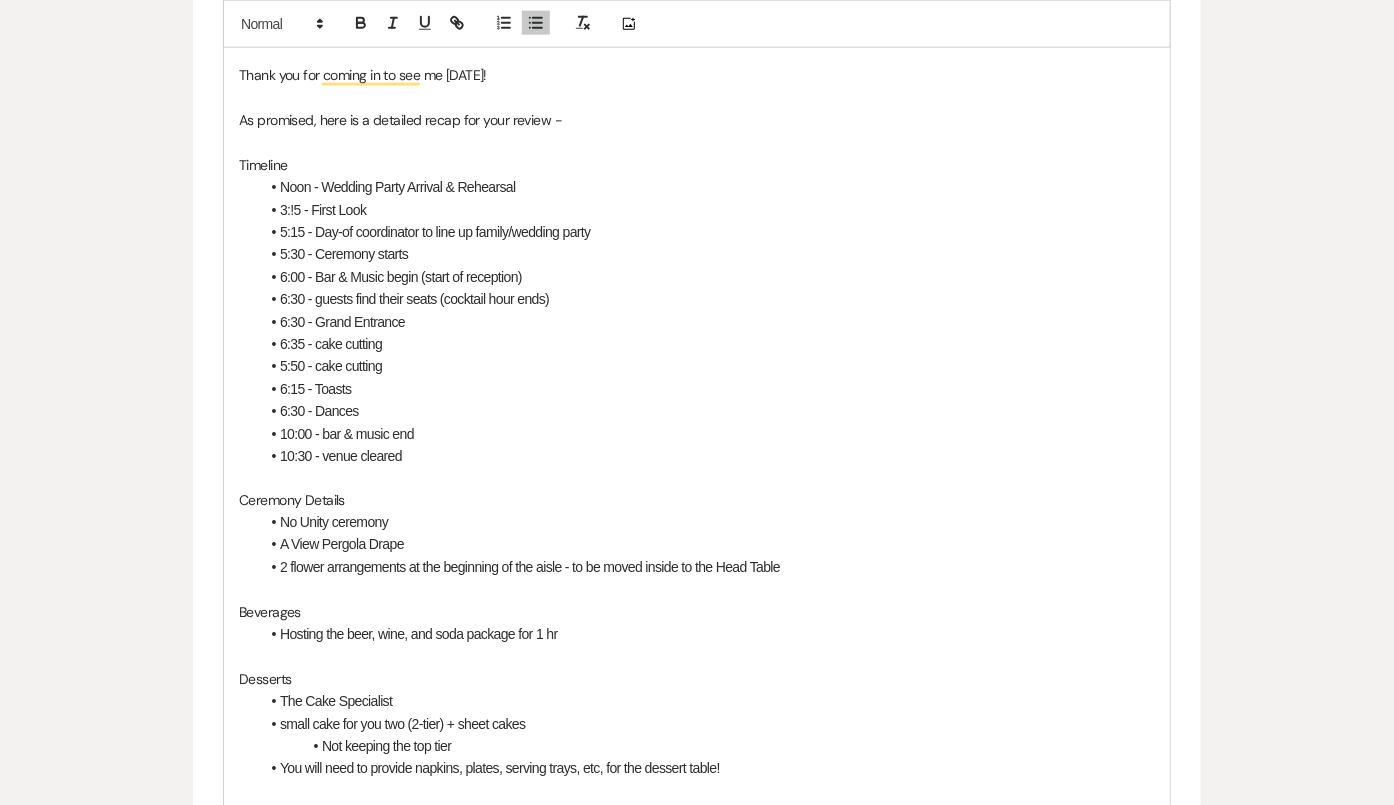 click on "5:50 - cake cutting" at bounding box center [331, 366] 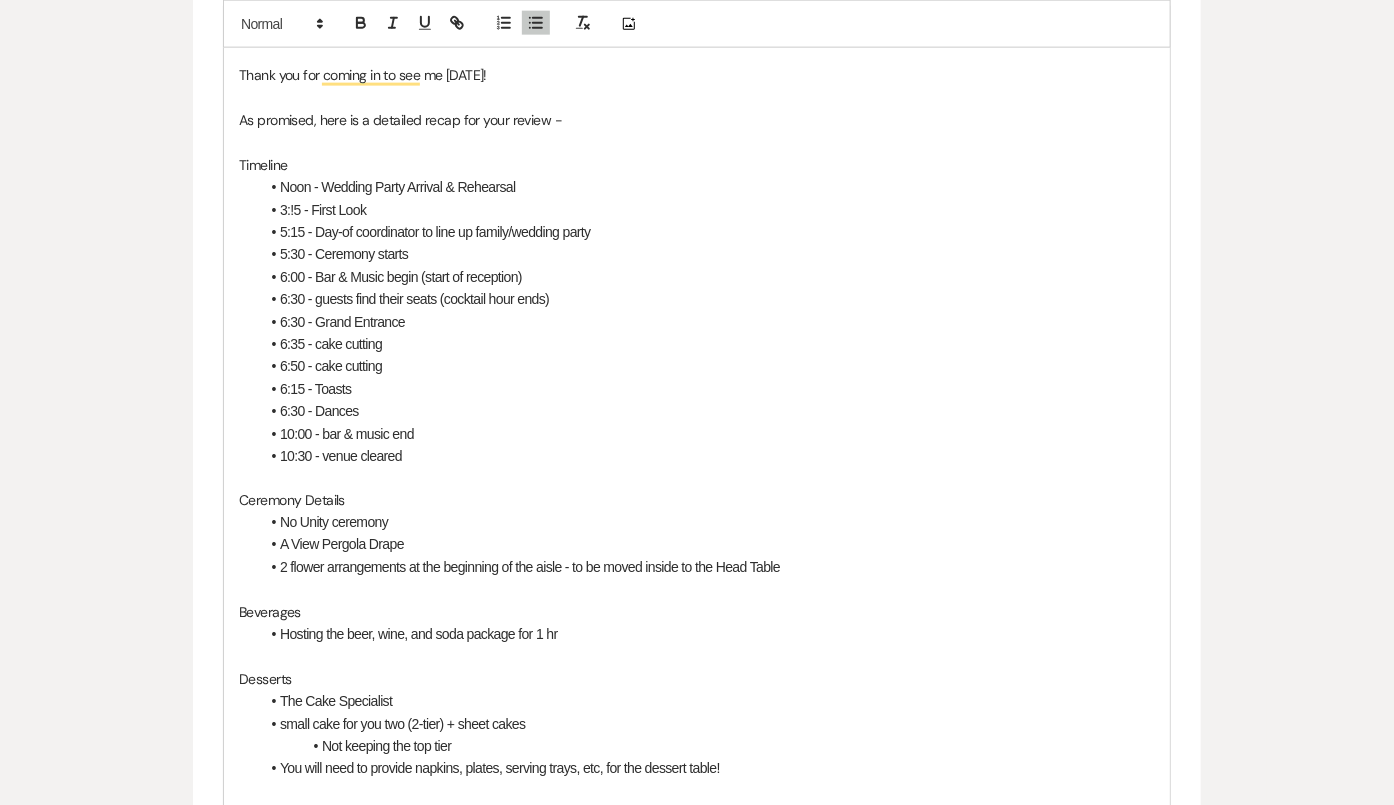 click on "6:50 - cake cutting" at bounding box center (331, 366) 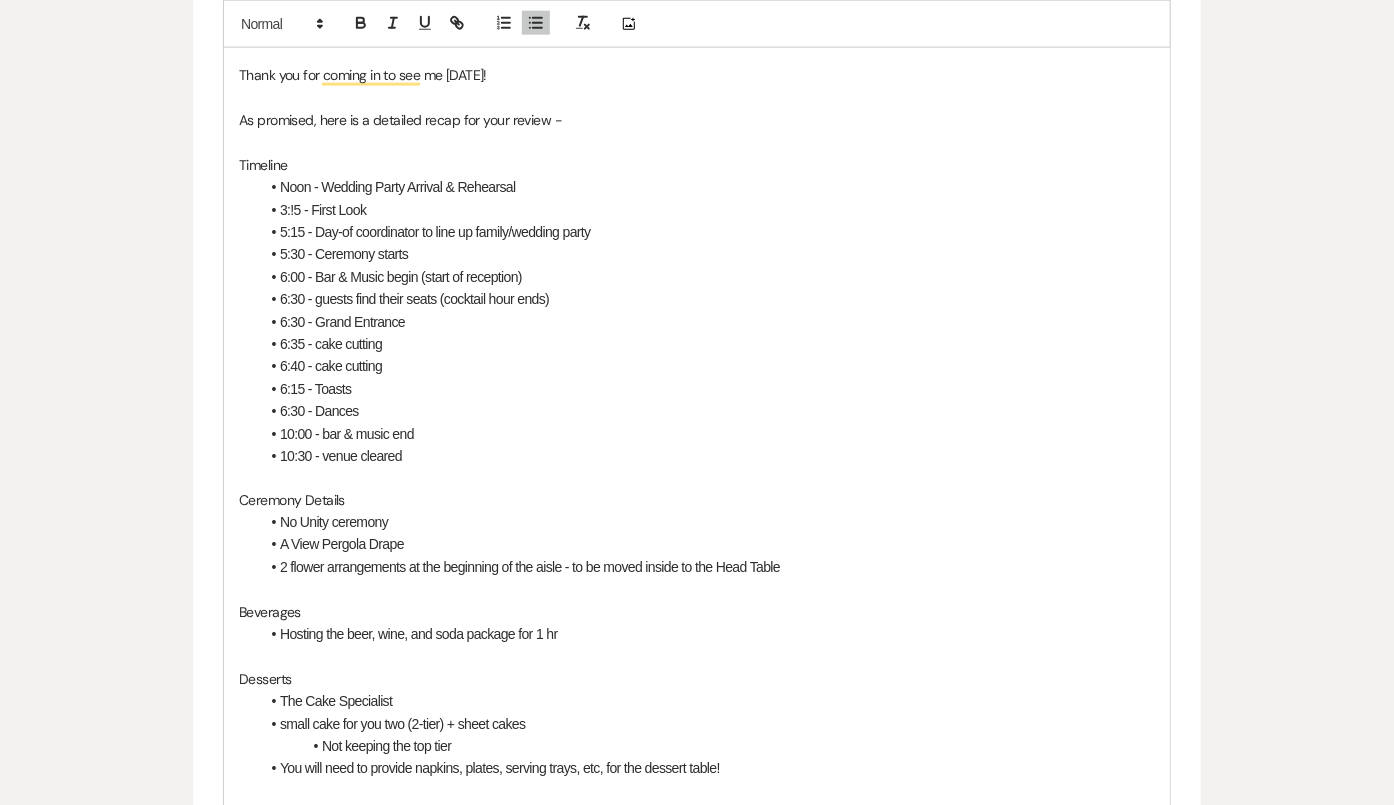 click on "6:15 - Toasts" at bounding box center [316, 389] 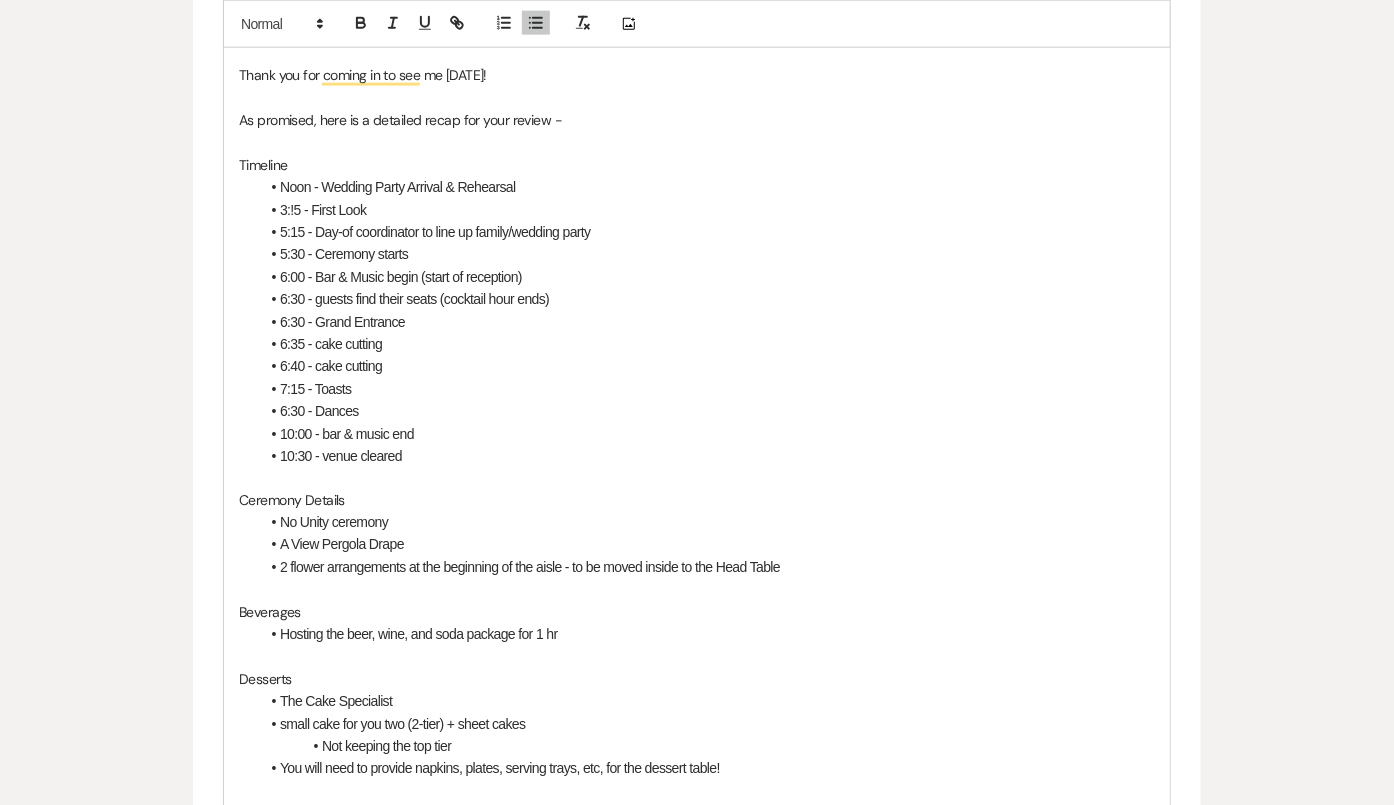 click on "6:30 - Dances" at bounding box center (319, 411) 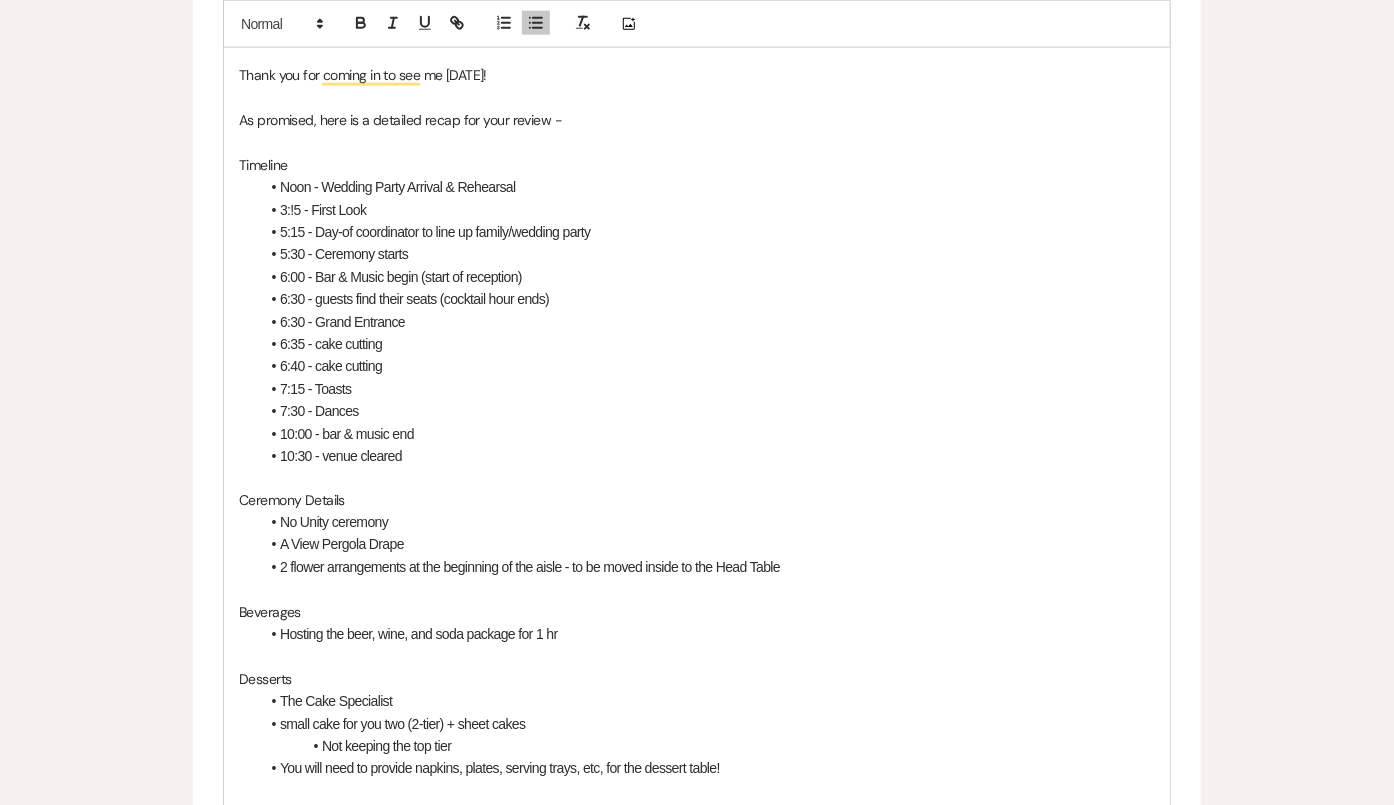 click on "10:00 - bar & music end" at bounding box center [347, 434] 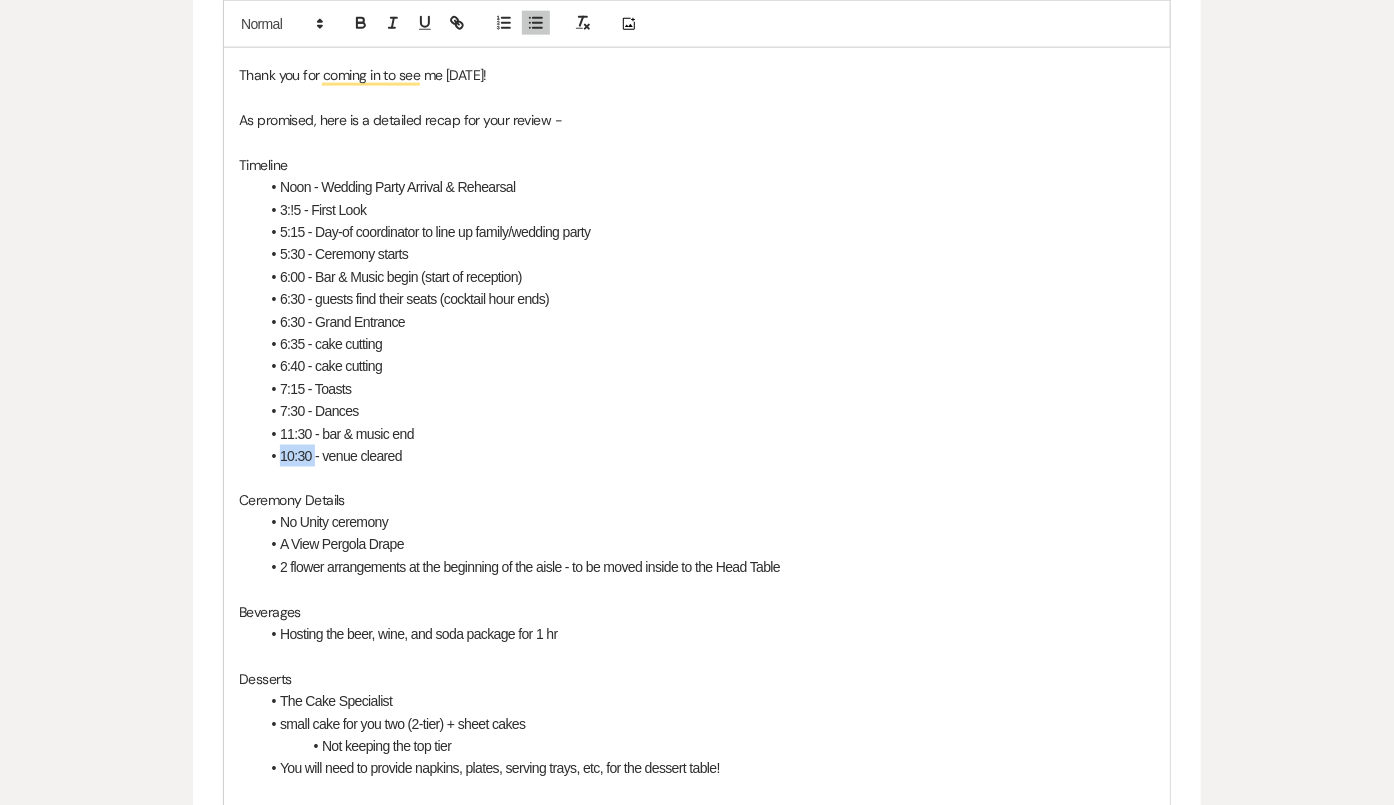 drag, startPoint x: 314, startPoint y: 450, endPoint x: 279, endPoint y: 449, distance: 35.014282 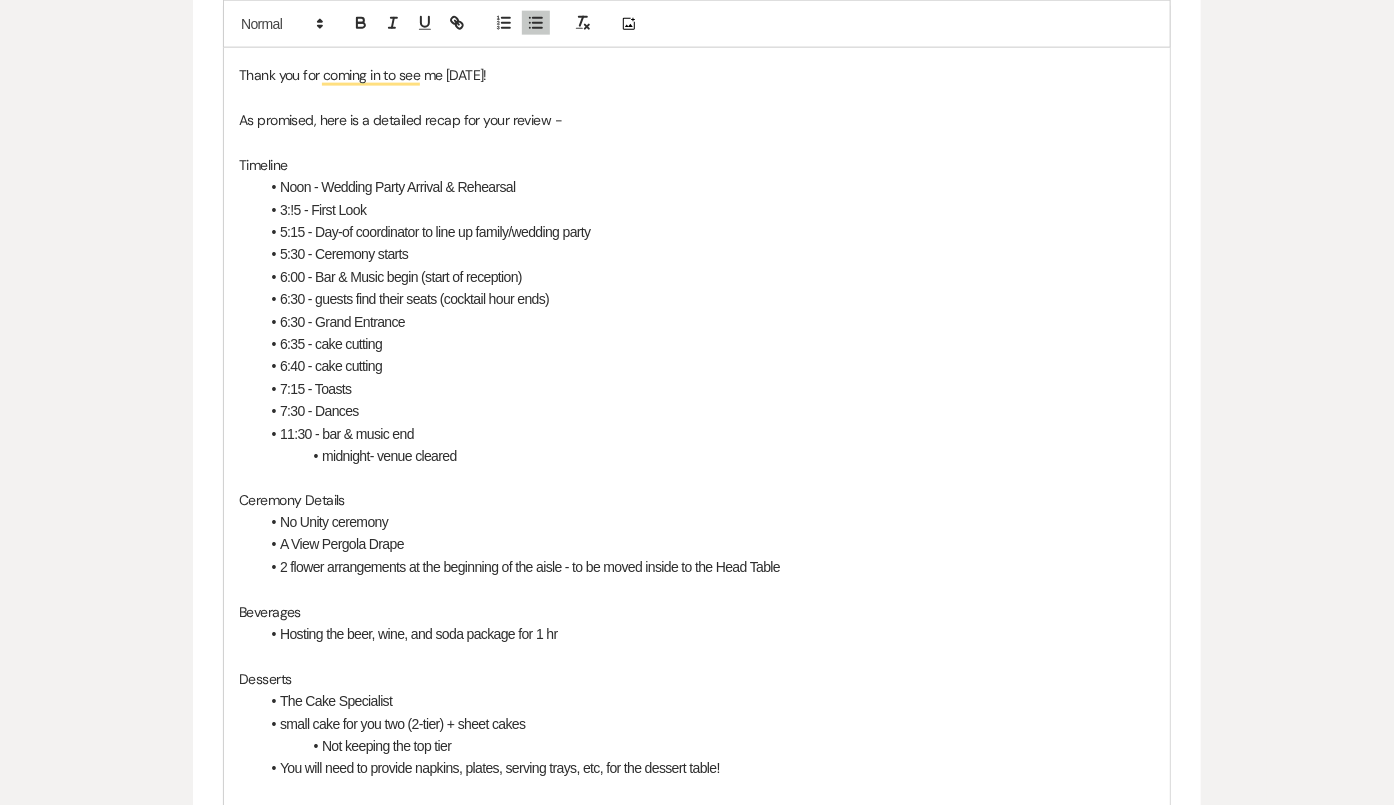click on "midnight- venue cleared" at bounding box center [707, 456] 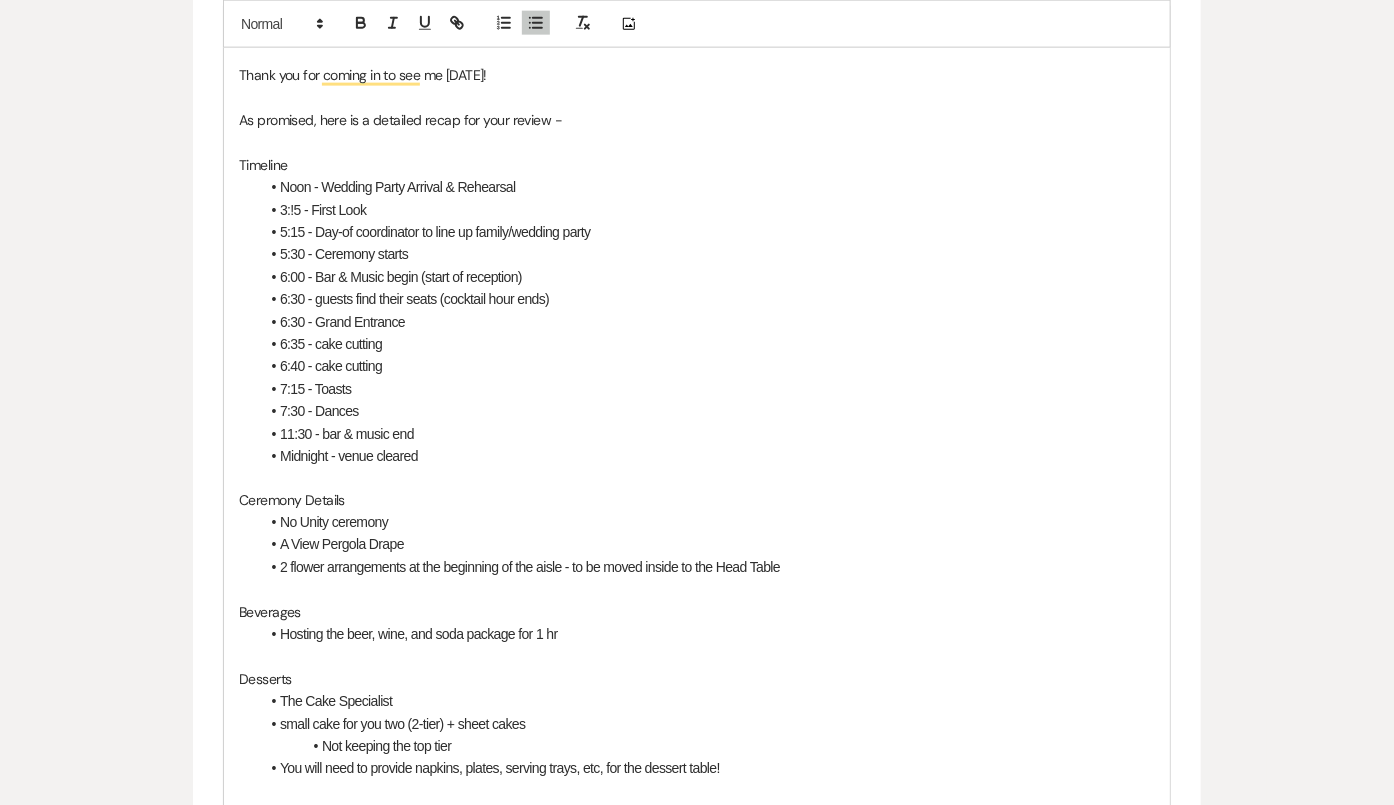 click at bounding box center (697, 478) 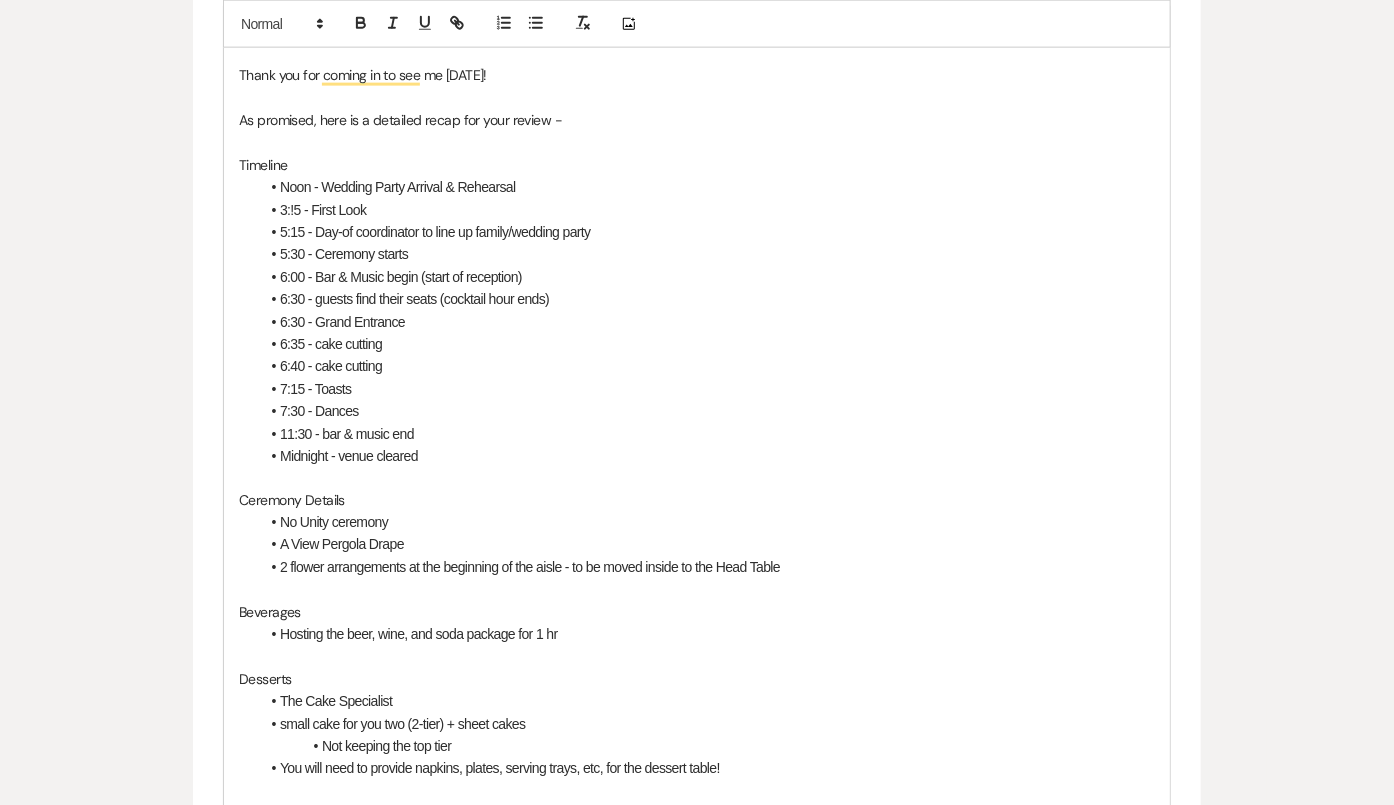 click on "No Unity ceremony" at bounding box center [707, 523] 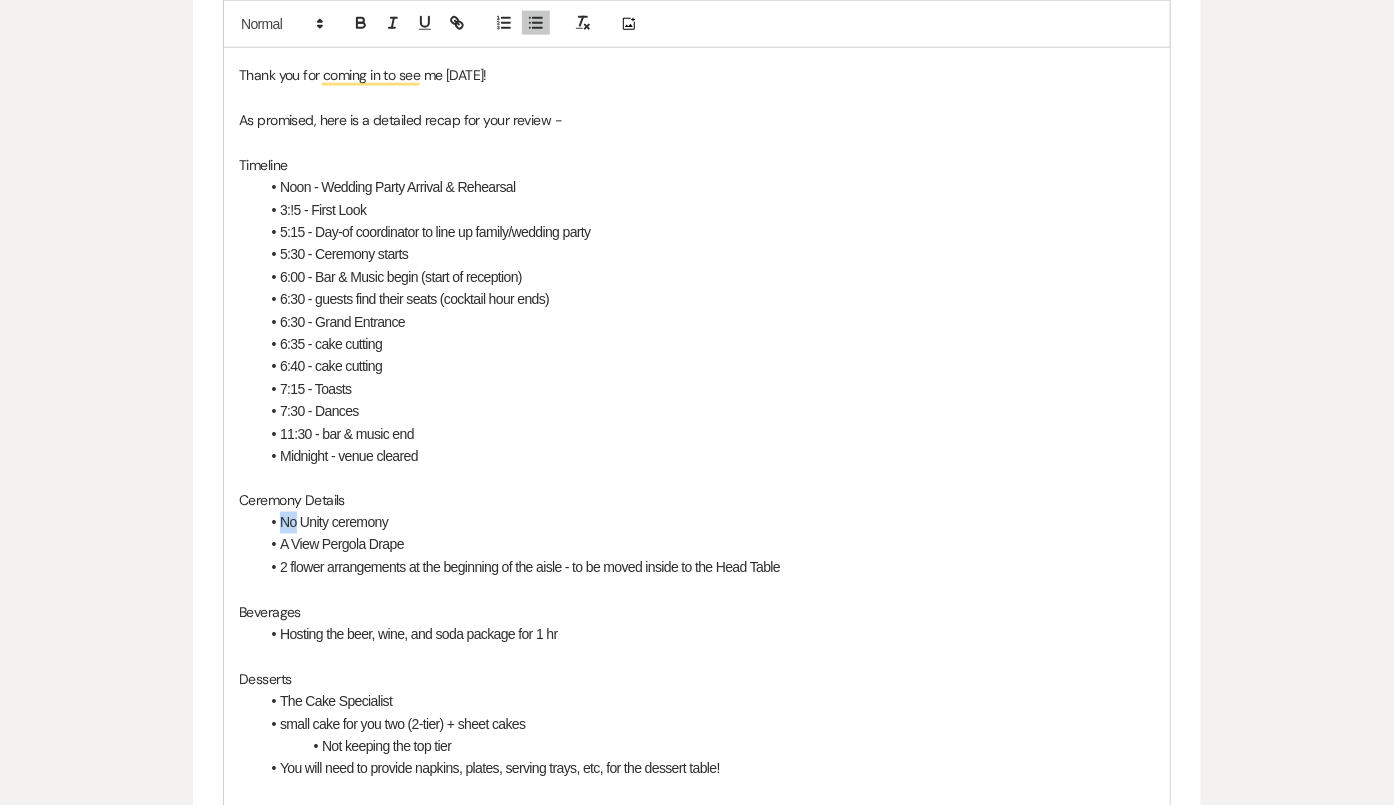 drag, startPoint x: 296, startPoint y: 518, endPoint x: 281, endPoint y: 518, distance: 15 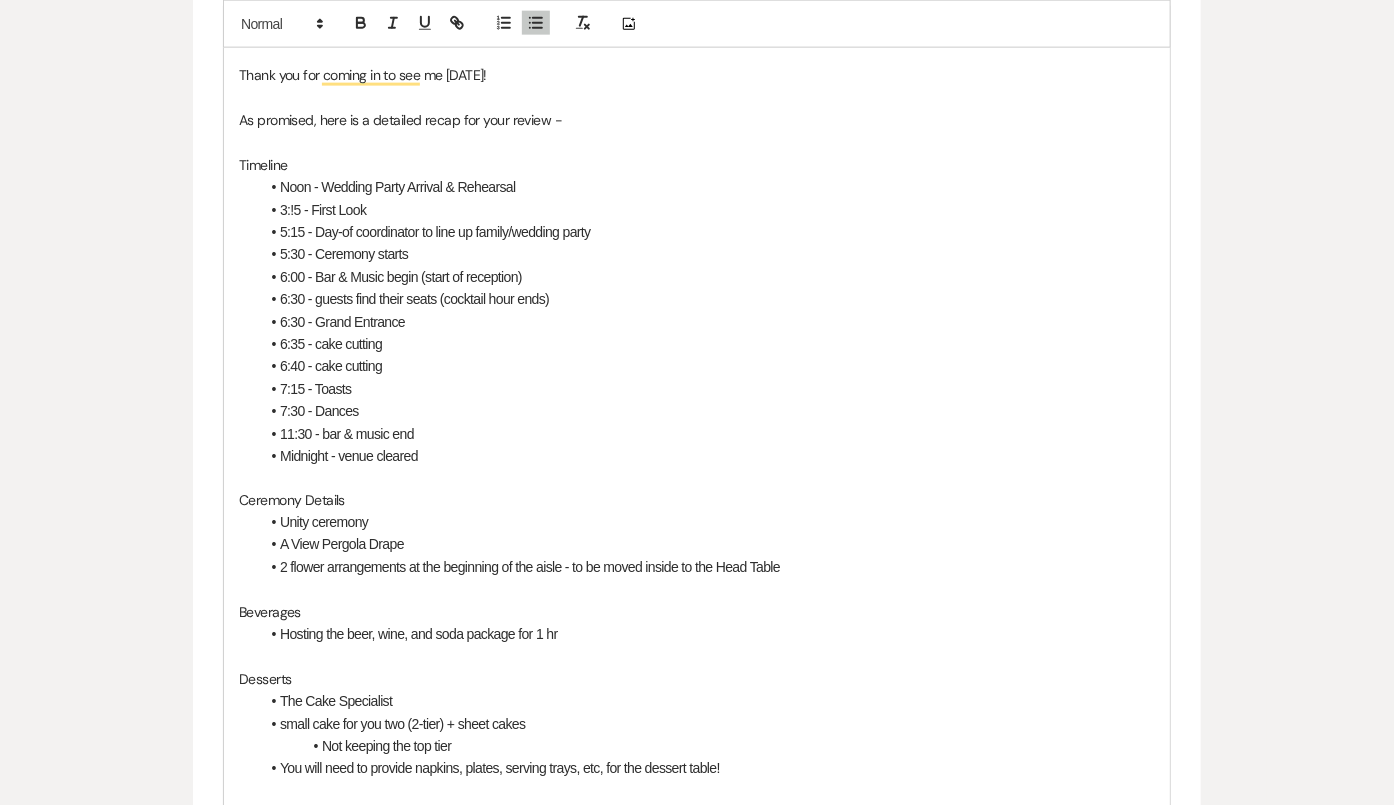 click on "Unity ceremony" at bounding box center [324, 523] 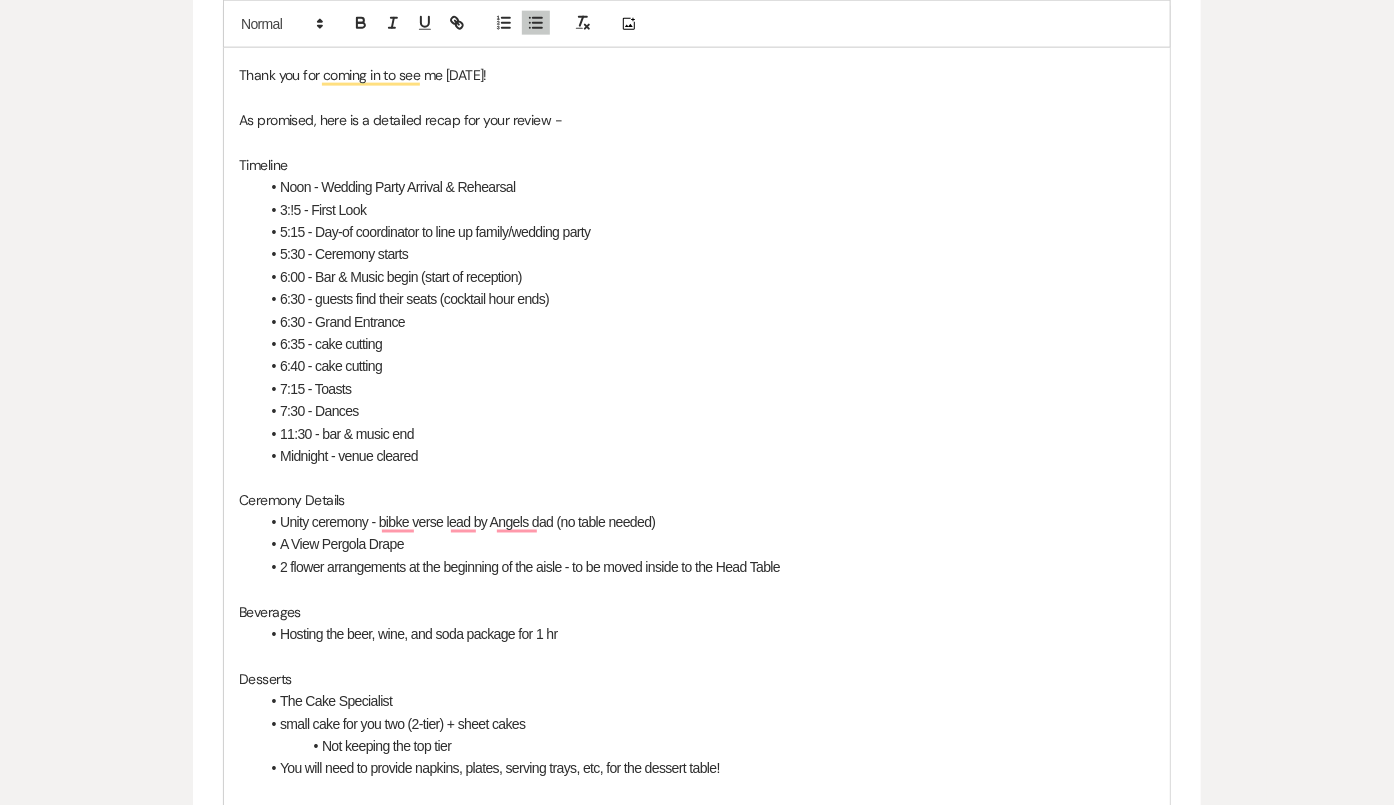 click on "2 flower arrangements at the beginning of the aisle - to be moved inside to the Head Table" at bounding box center (530, 568) 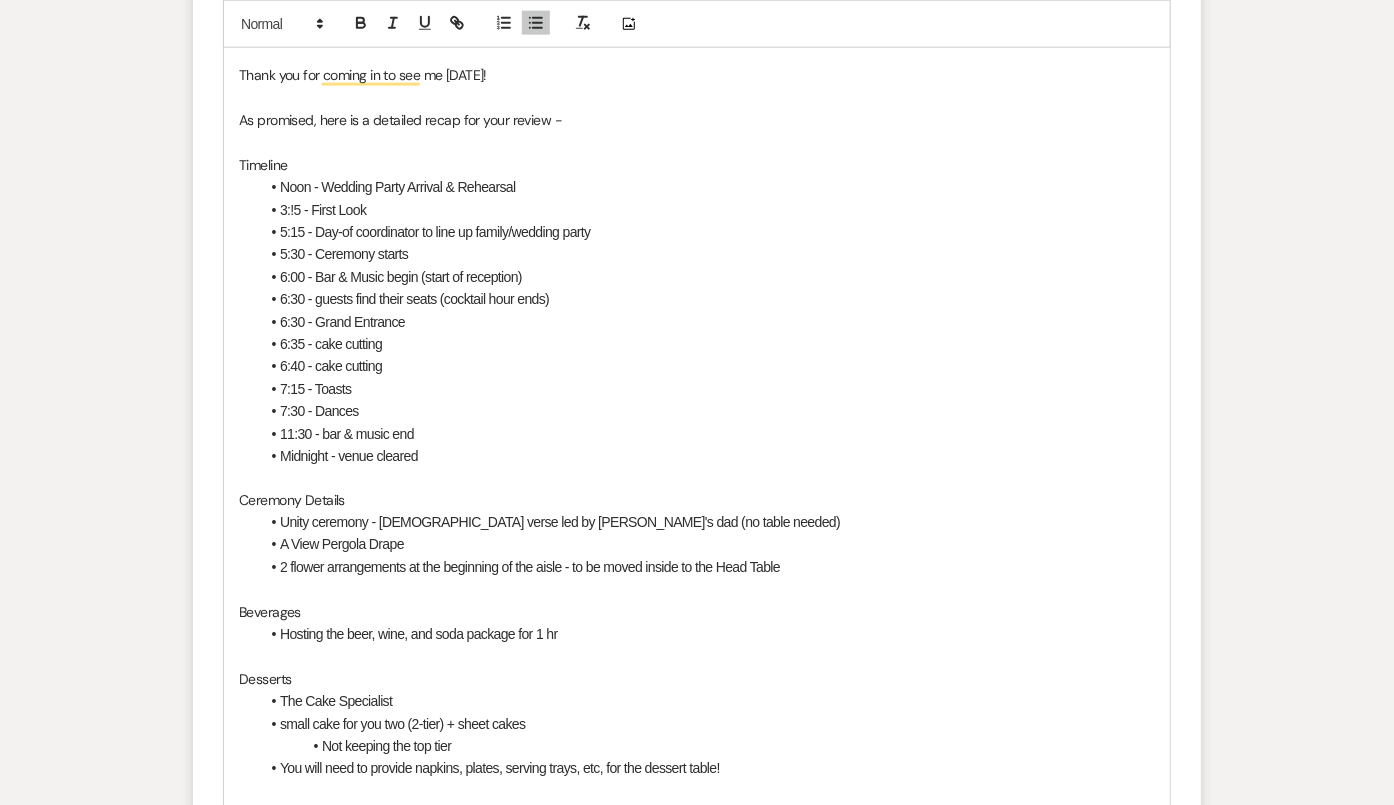 click on "Unity ceremony - [DEMOGRAPHIC_DATA] verse led by [PERSON_NAME]'s dad (no table needed)" at bounding box center [707, 523] 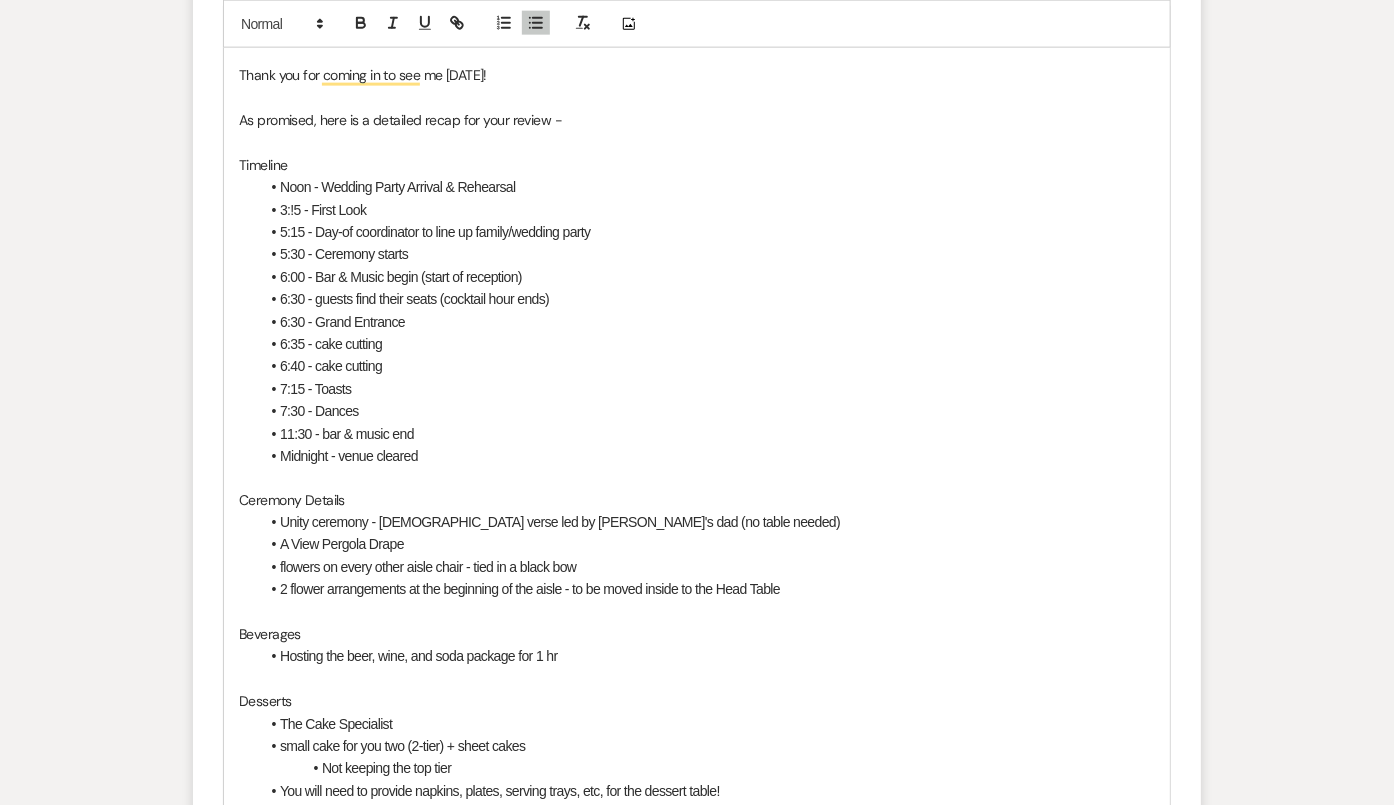 click on "flowers on every other aisle chair - tied in a black bow" at bounding box center [707, 568] 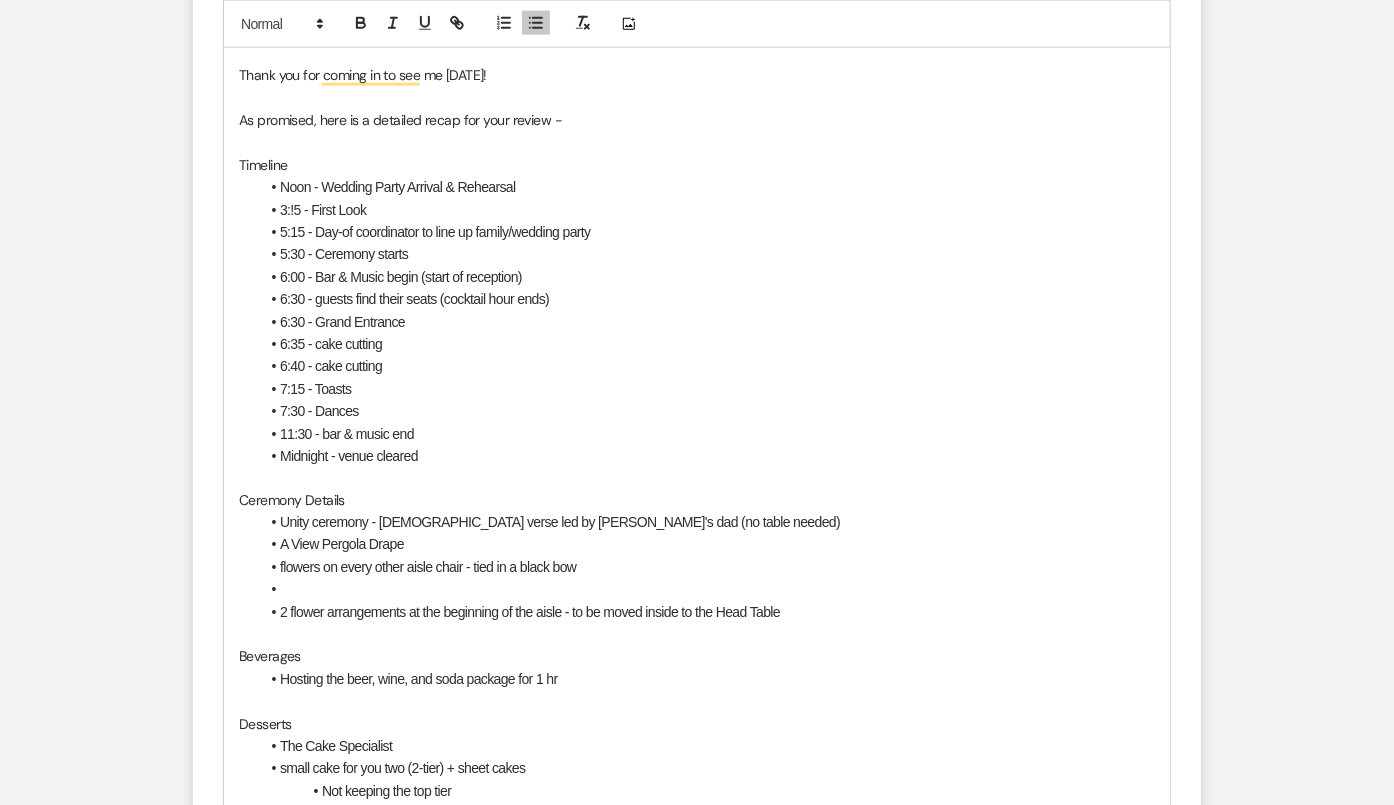 click on "2 flower arrangements at the beginning of the aisle - to be moved inside to the Head Table" at bounding box center (530, 613) 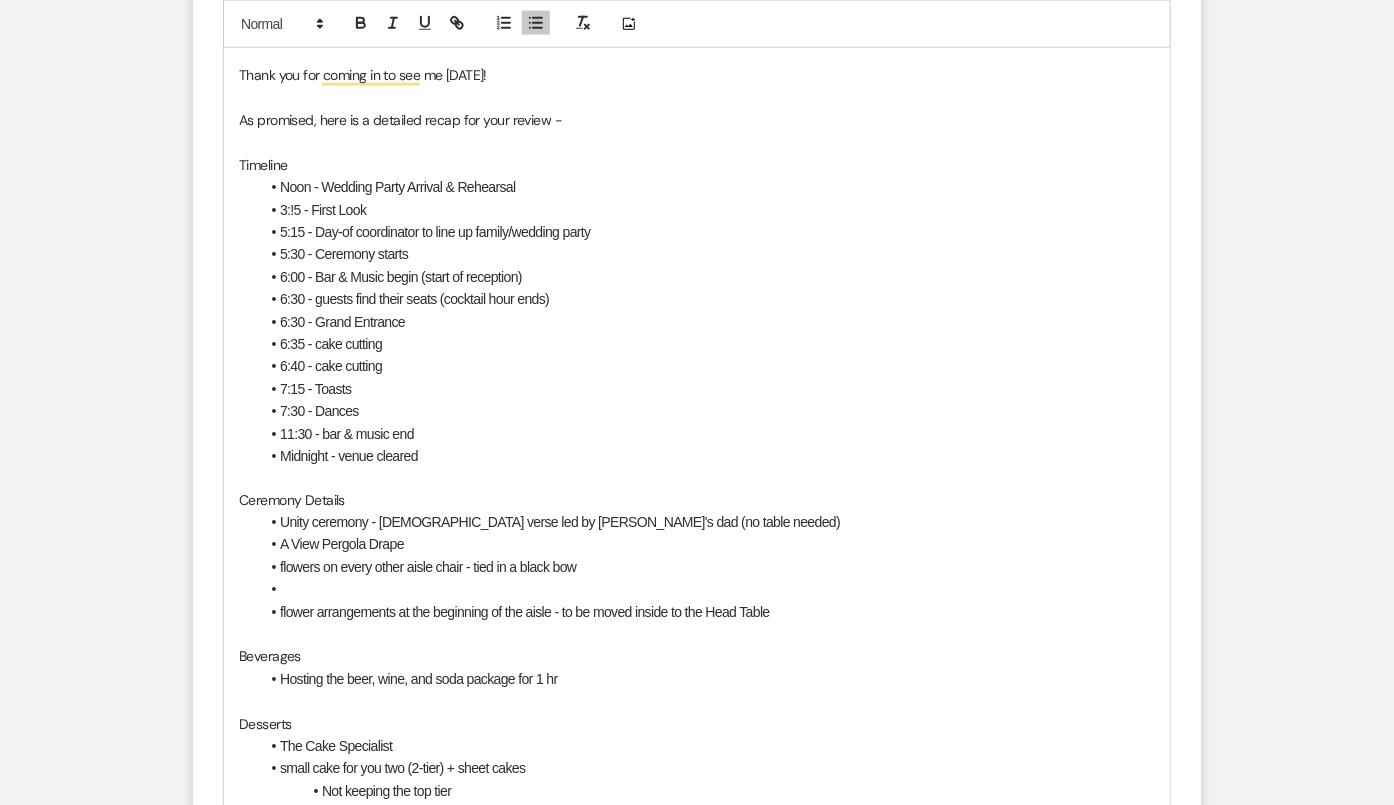 click on "flower arrangements at the beginning of the aisle - to be moved inside to the Head Table" at bounding box center (525, 613) 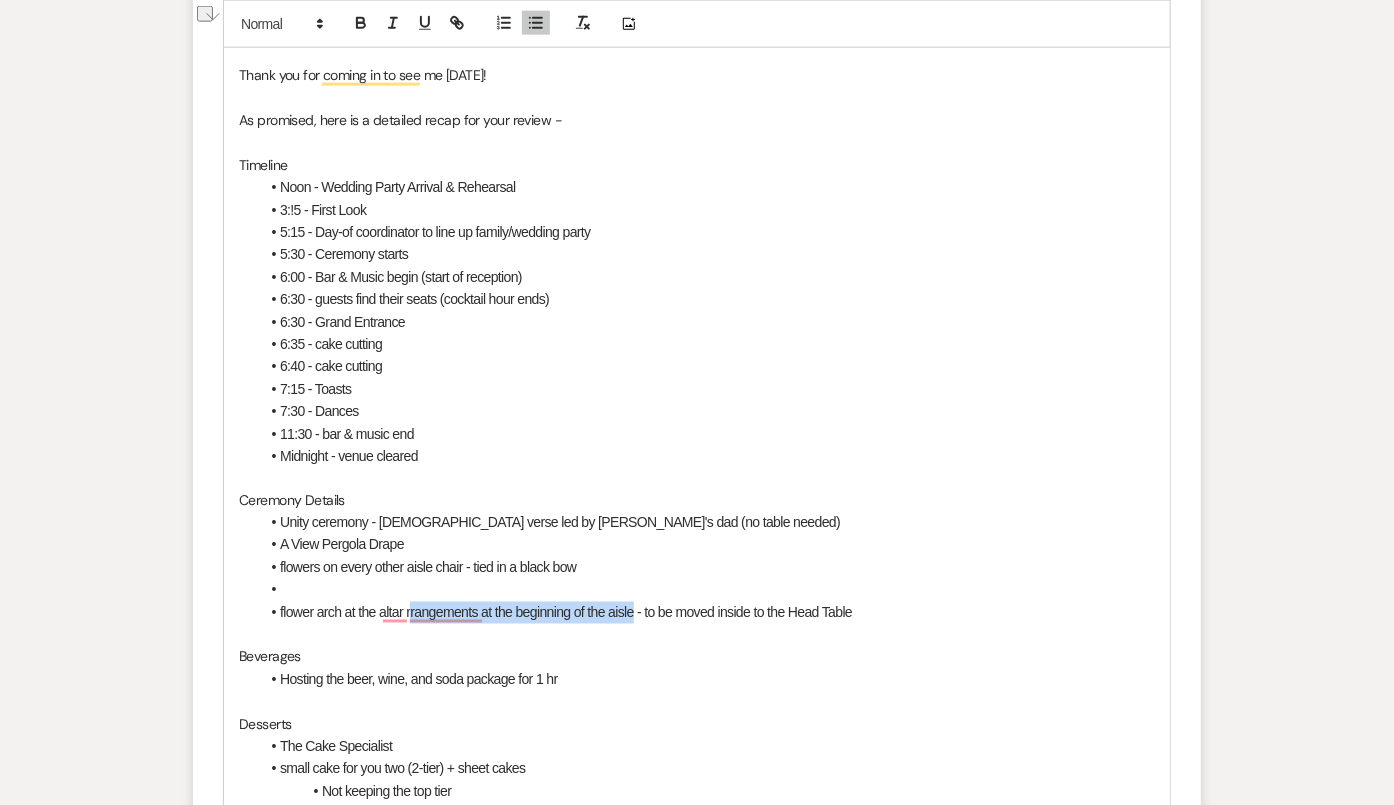 drag, startPoint x: 410, startPoint y: 608, endPoint x: 635, endPoint y: 612, distance: 225.03555 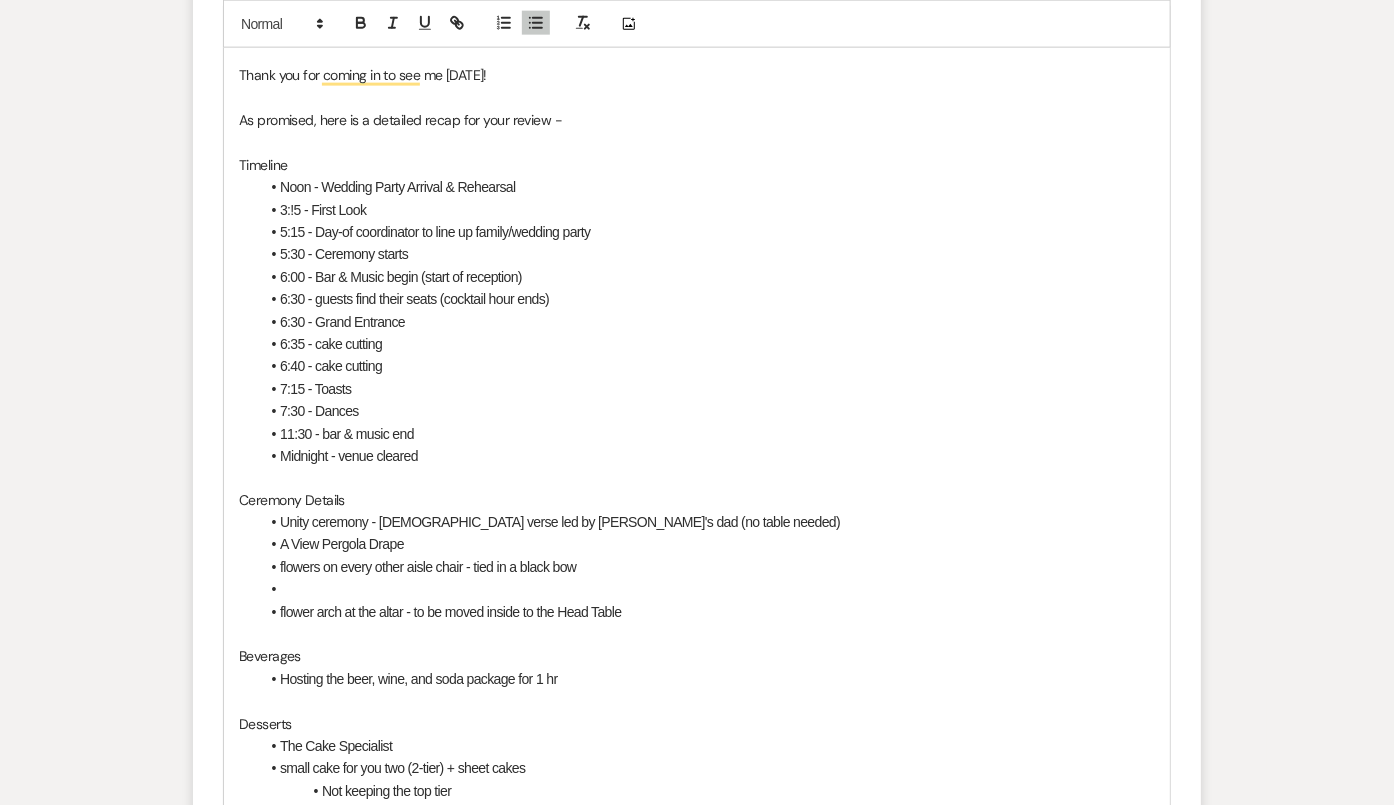 click at bounding box center [707, 590] 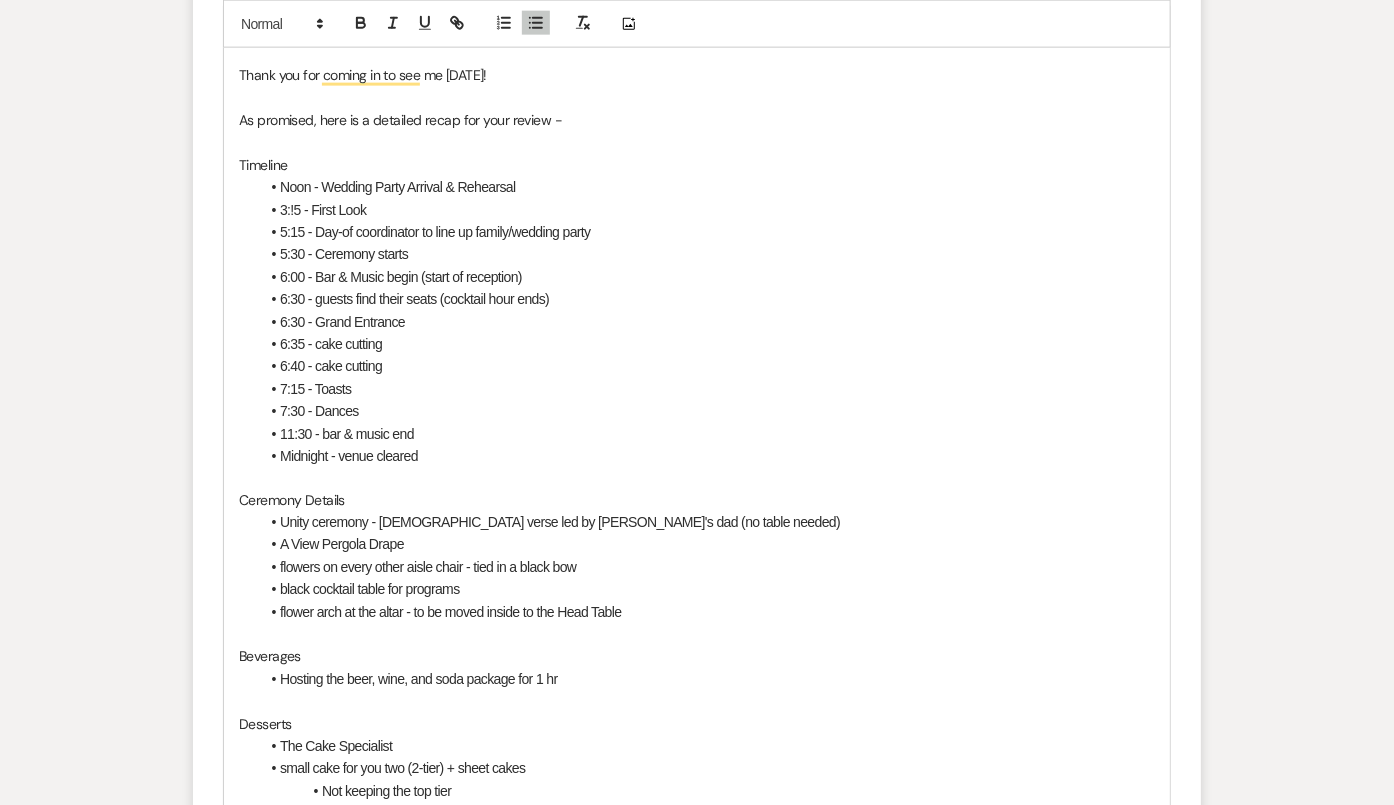 click on "flower arch at the altar - to be moved inside to the Head Table" at bounding box center [451, 613] 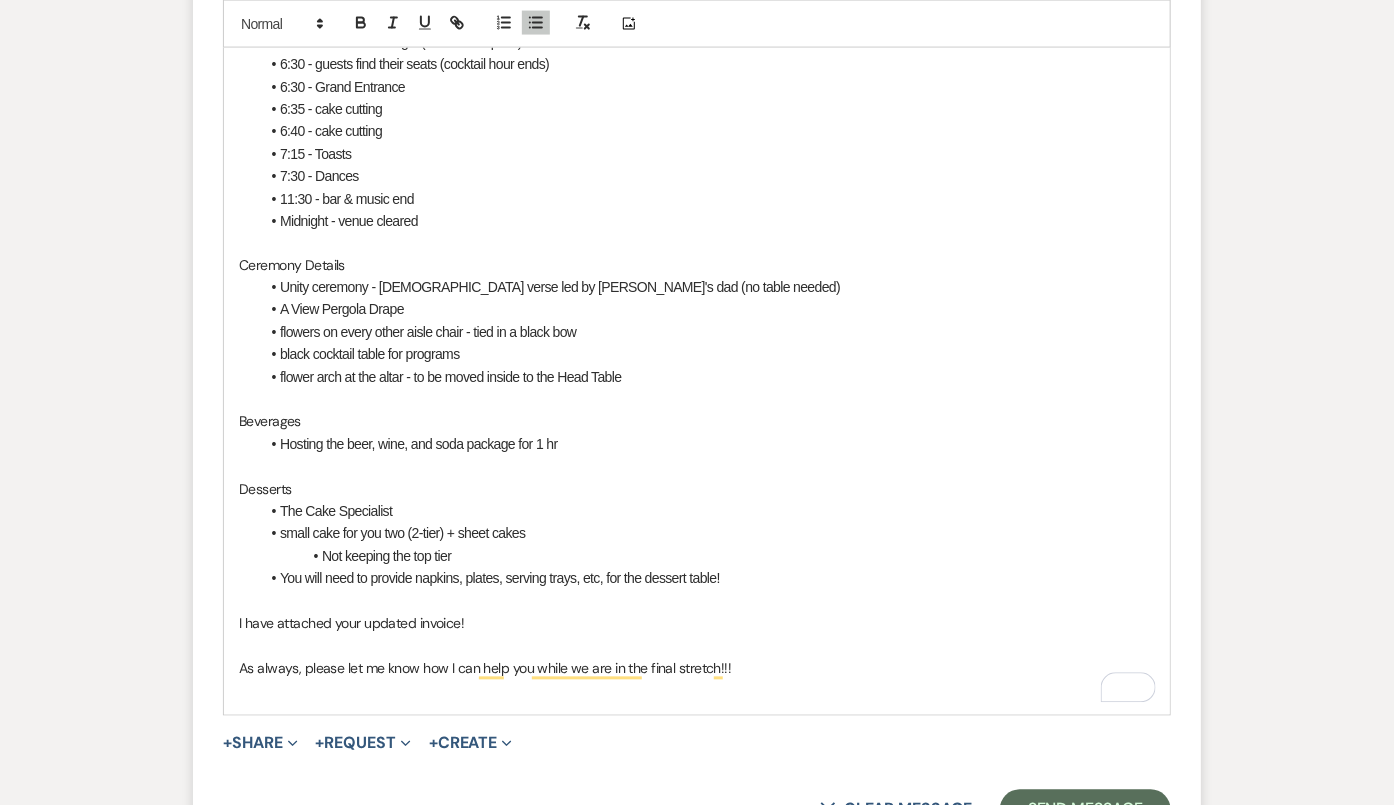 scroll, scrollTop: 1334, scrollLeft: 0, axis: vertical 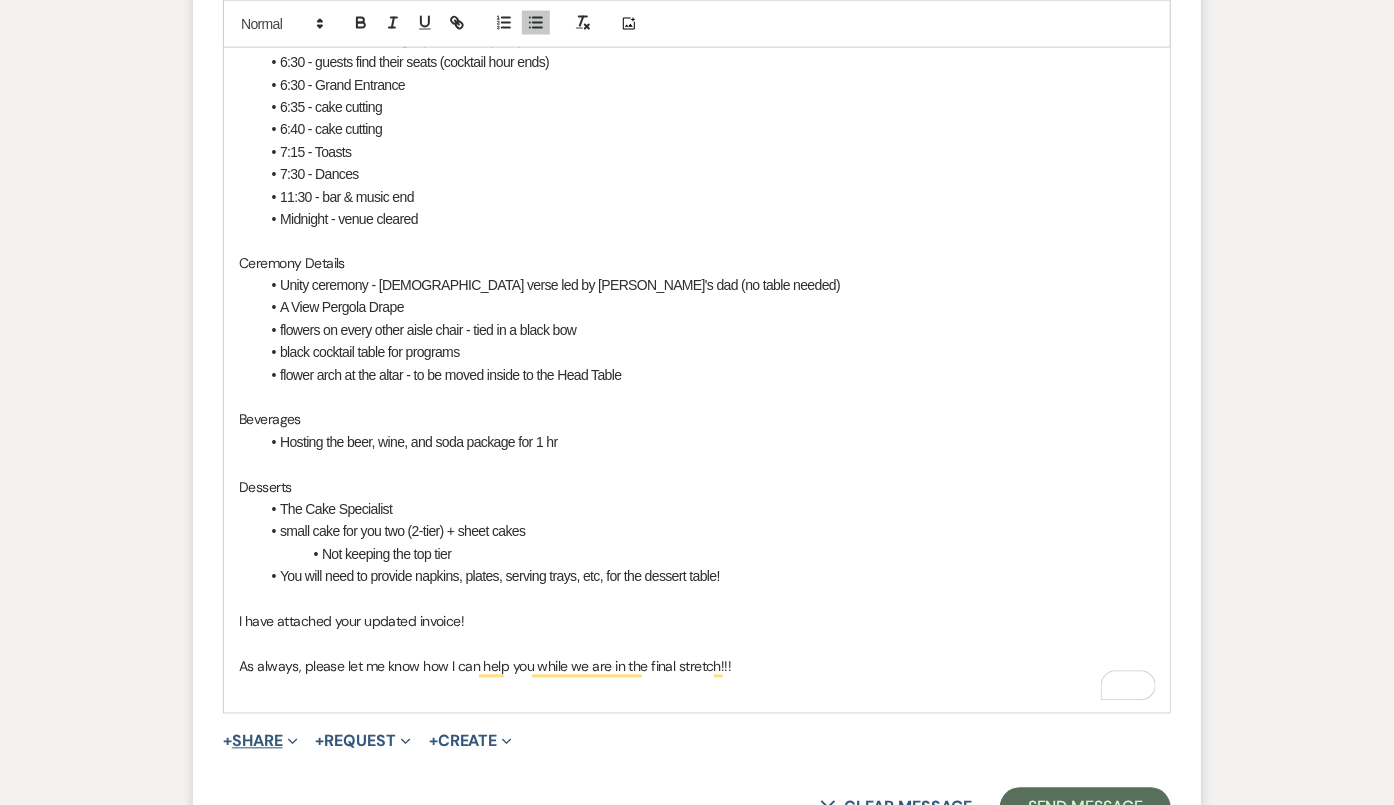 click on "Expand" 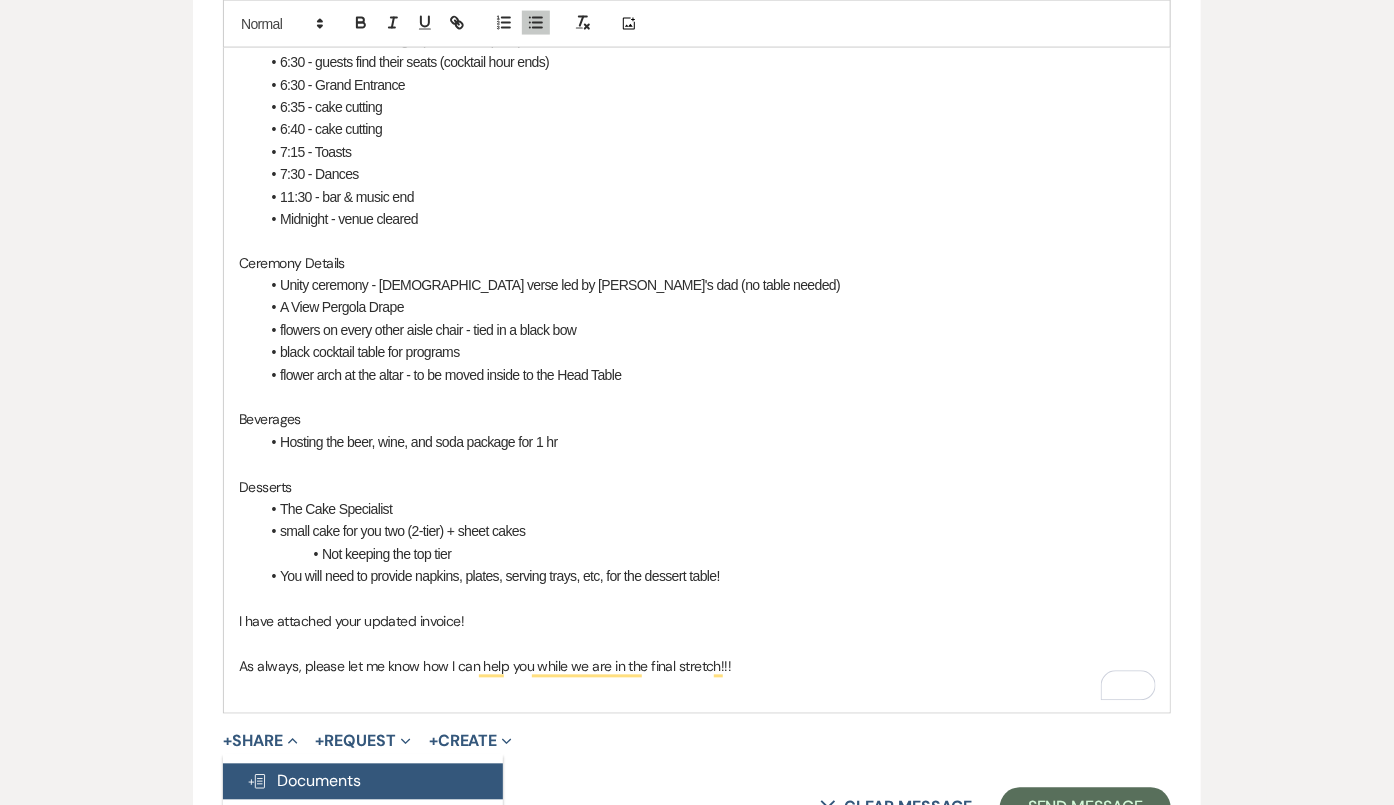click on "Doc Upload Documents" at bounding box center (363, 782) 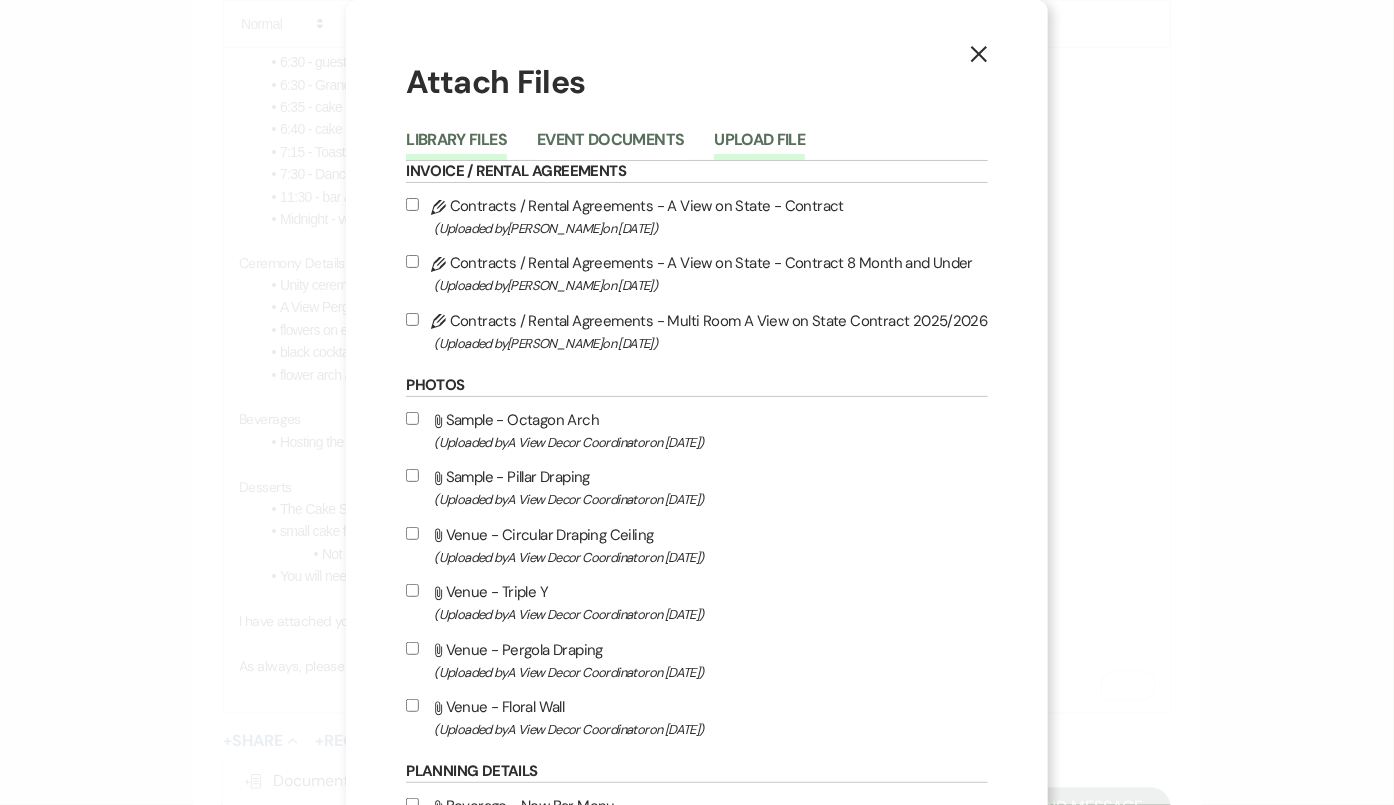 click on "Upload File" at bounding box center (759, 146) 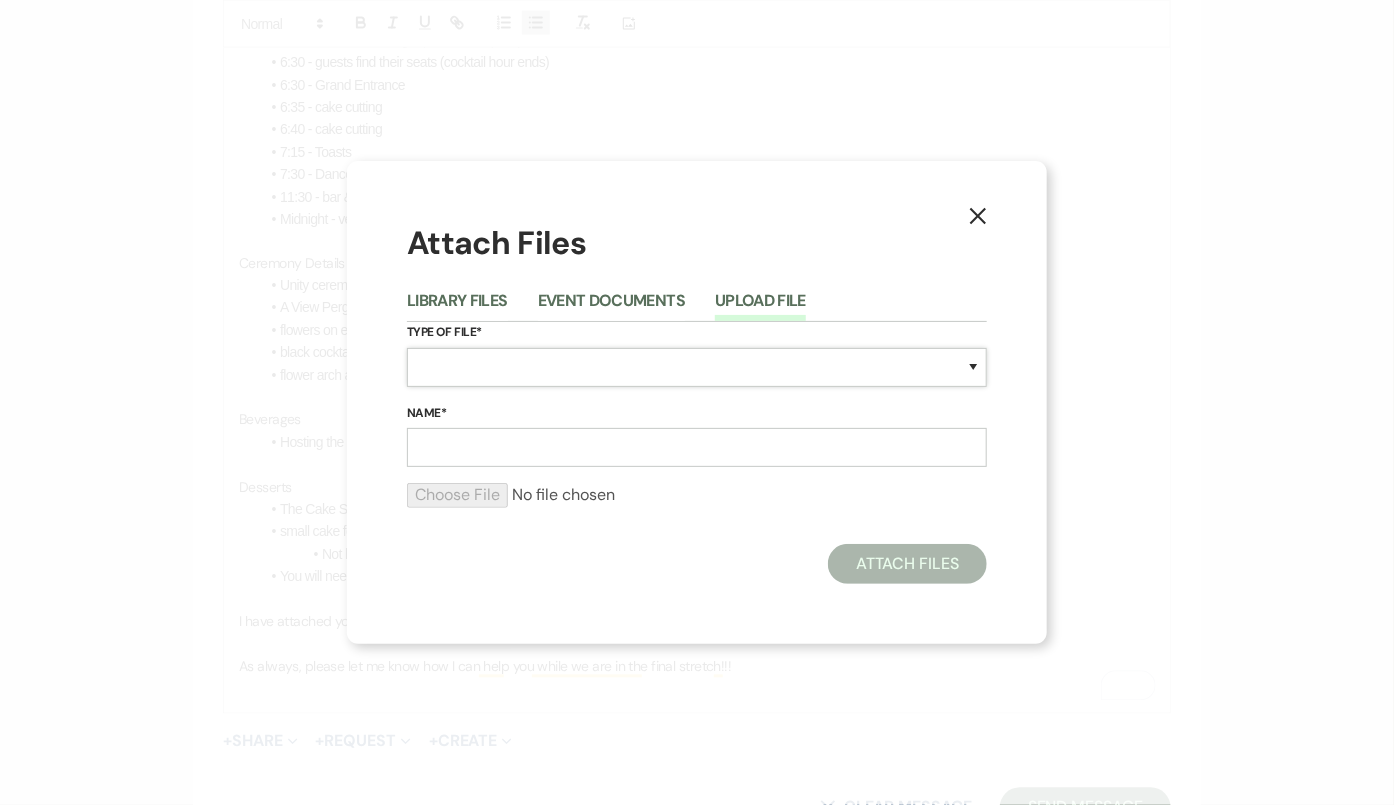 click on "Special Event Insurance Vendor Certificate of Insurance Contracts / Rental Agreements Invoices Receipts Event Maps Floor Plans Rain Plan Seating Charts Venue Layout Catering / Alcohol Permit Event Permit Fire Permit Fuel Permit Generator Permit Tent Permit Venue Permit Other Permit Inventory  Promotional Sample Venue Beverage Ceremony Event Finalize + Share Guests Lodging Menu Vendors Venue Beverage Brochure Menu Packages Product Specifications Quotes Beverage Event and Ceremony Details Finalize & Share Guests Lodging Menu Vendors Venue Event Timeline Family / Wedding Party Timeline Food and Beverage Timeline MC / DJ / Band Timeline Master Timeline Photography Timeline Set-Up / Clean-Up Vendor Timeline Bartender Safe Serve / TiPS Certification Vendor Certification Vendor License Other" at bounding box center (697, 367) 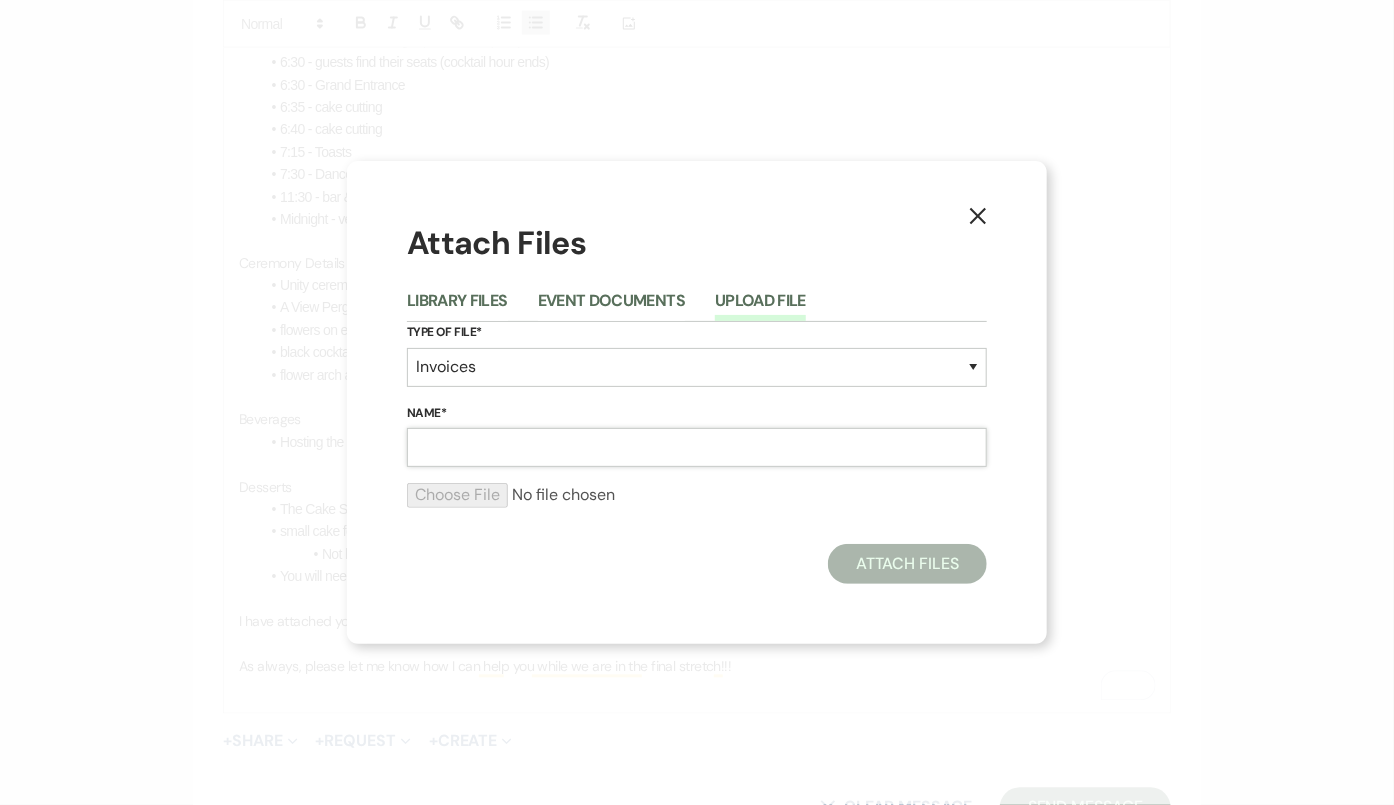 click on "Name*" at bounding box center [697, 447] 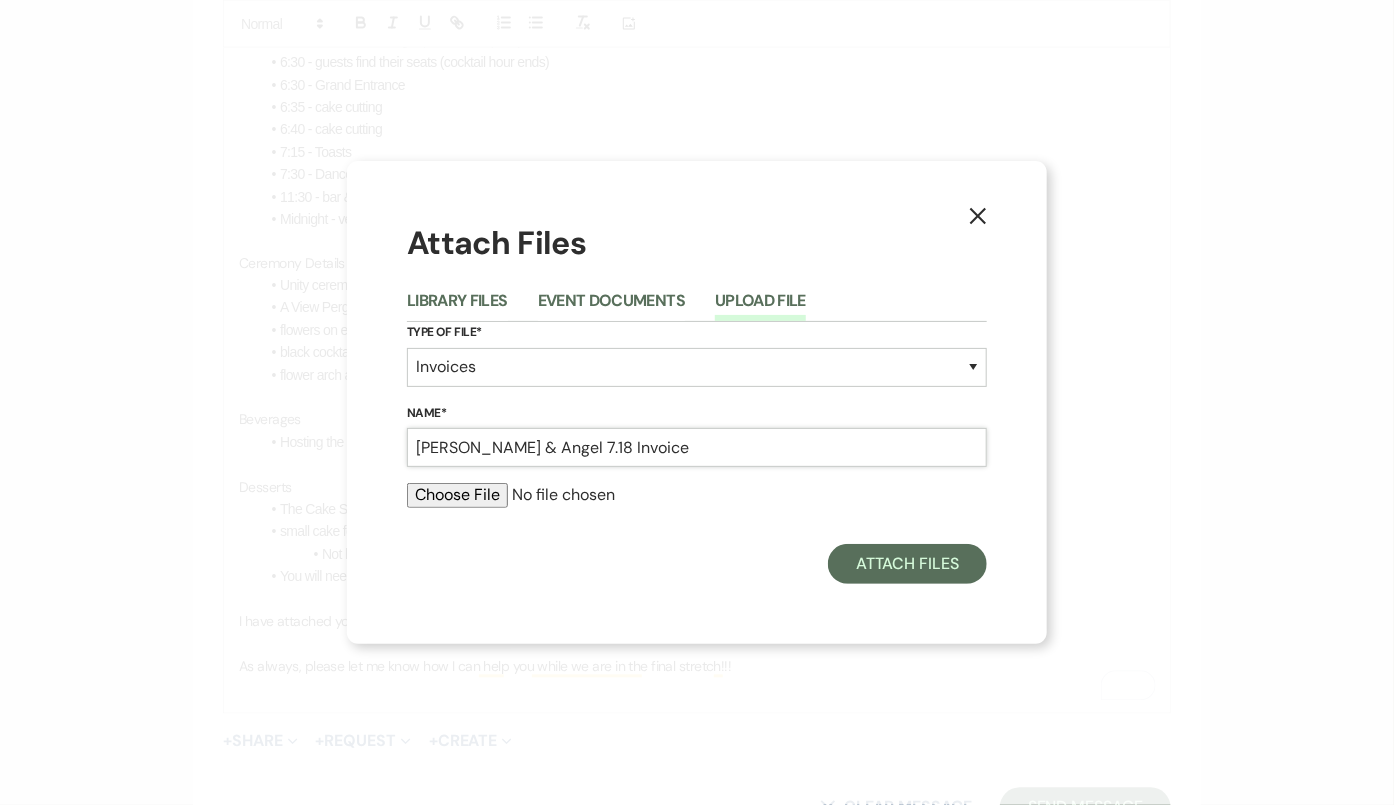 type on "[PERSON_NAME] & Angel 7.18 Invoice" 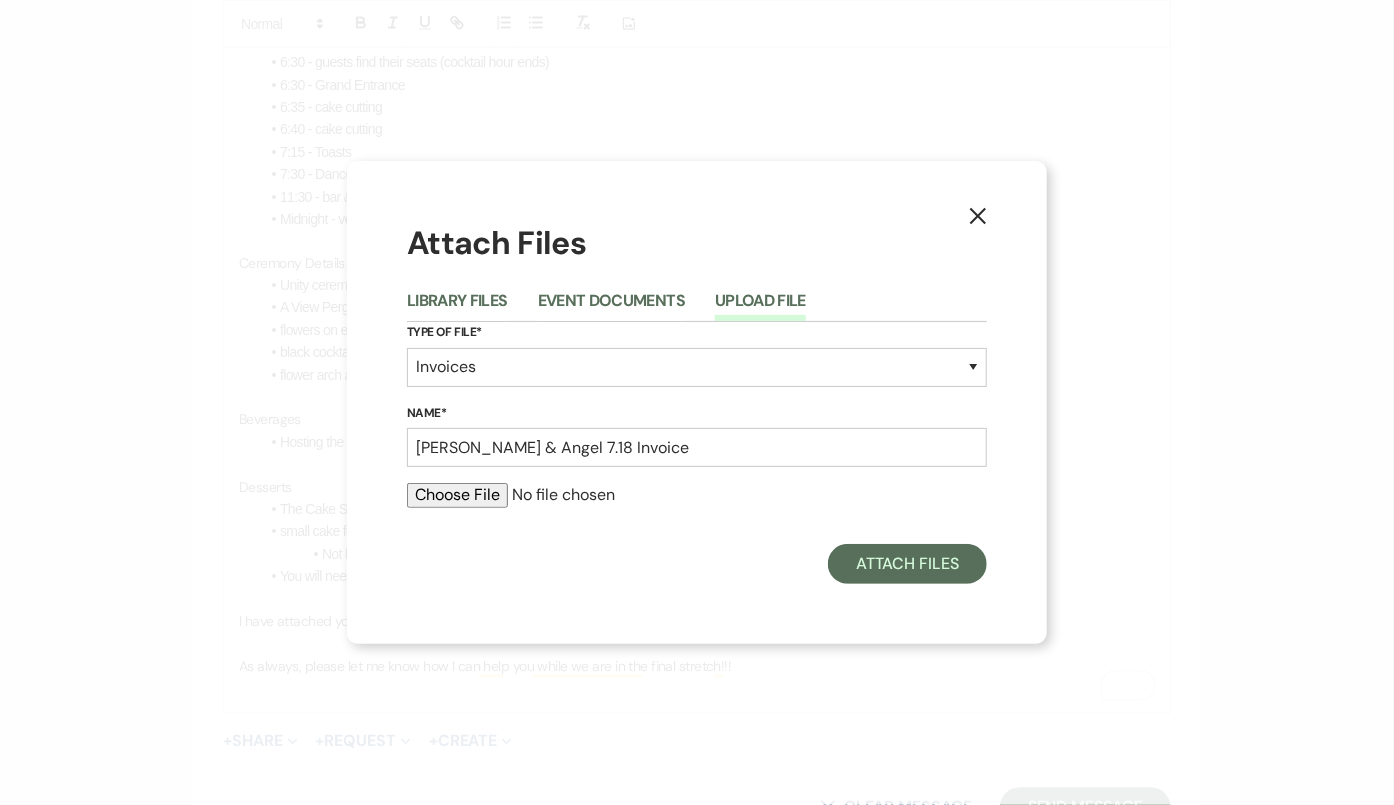 click at bounding box center (697, 495) 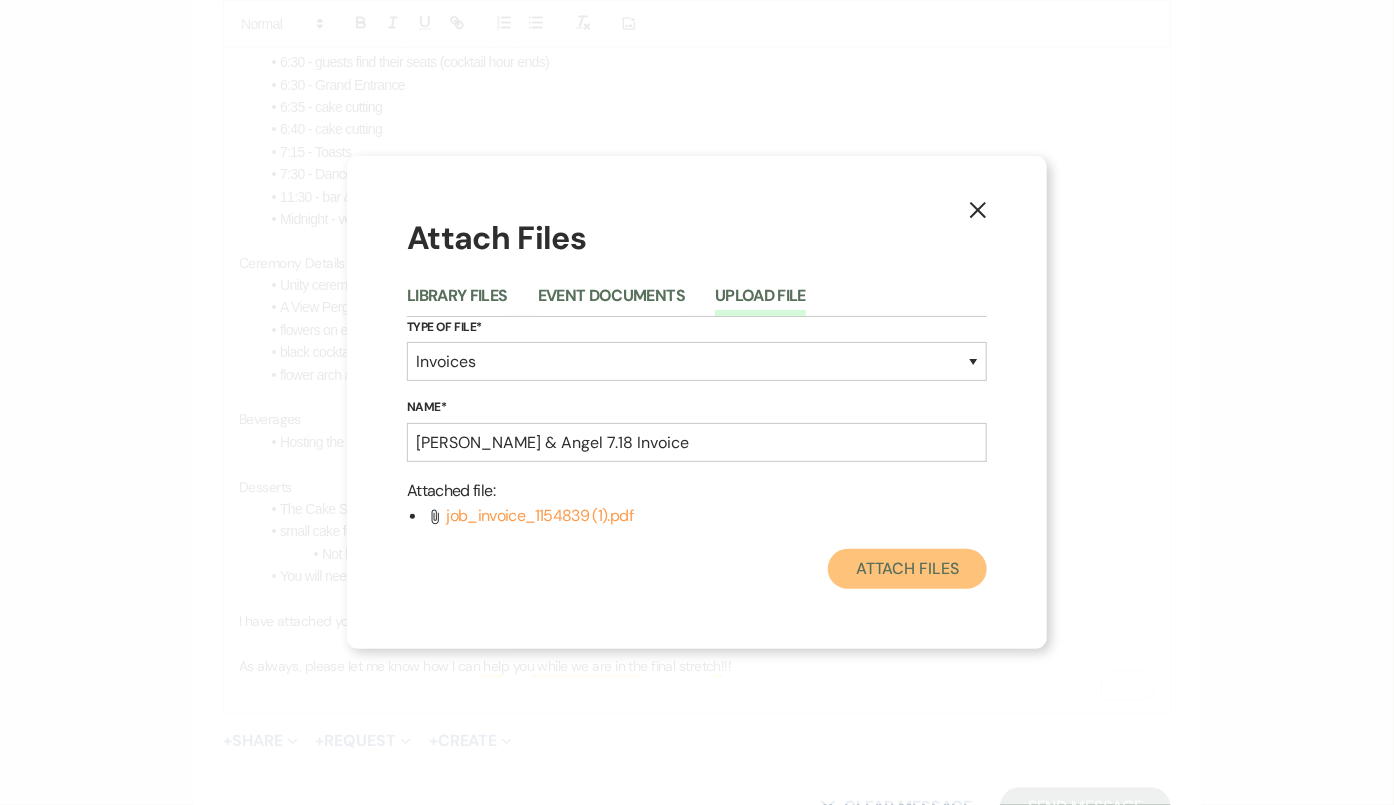 click on "Attach Files" at bounding box center (907, 569) 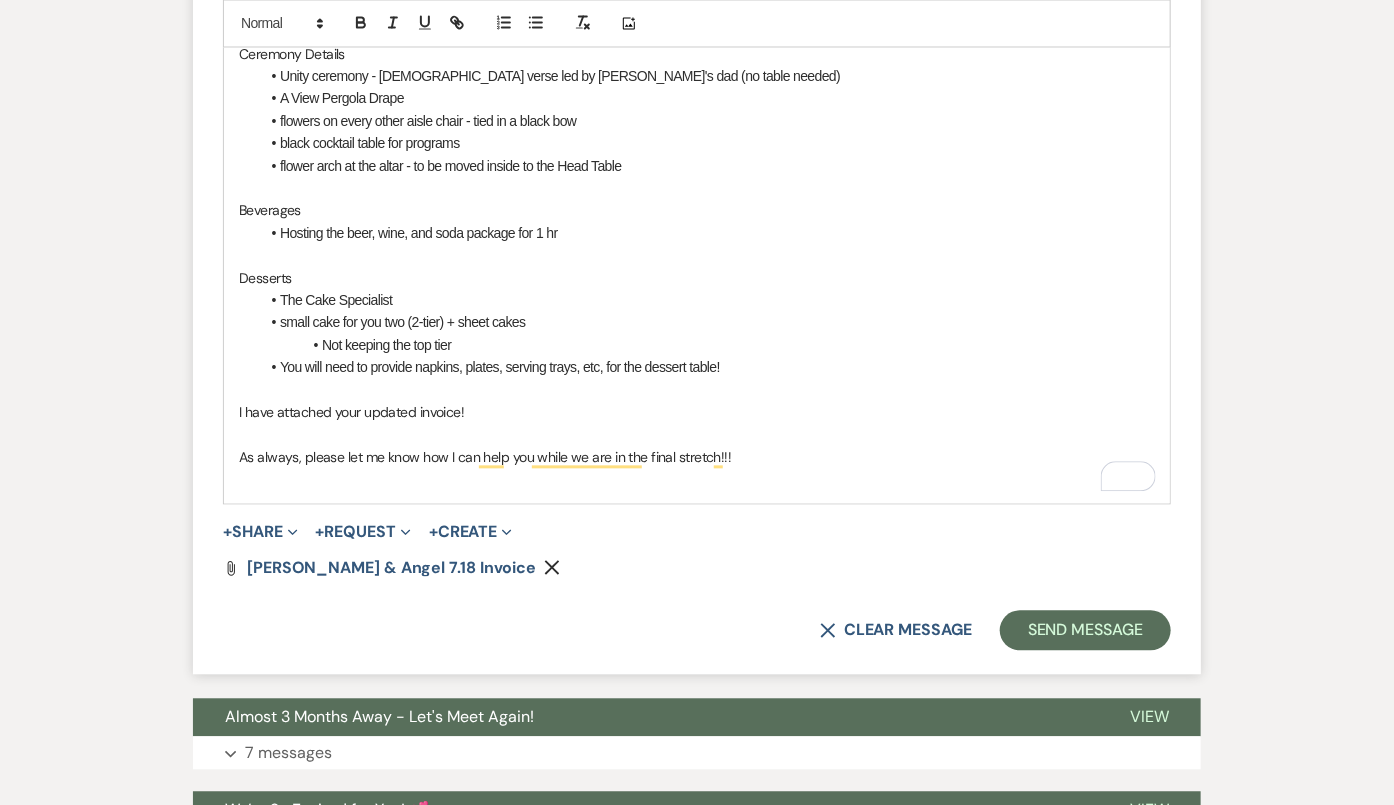 scroll, scrollTop: 1565, scrollLeft: 0, axis: vertical 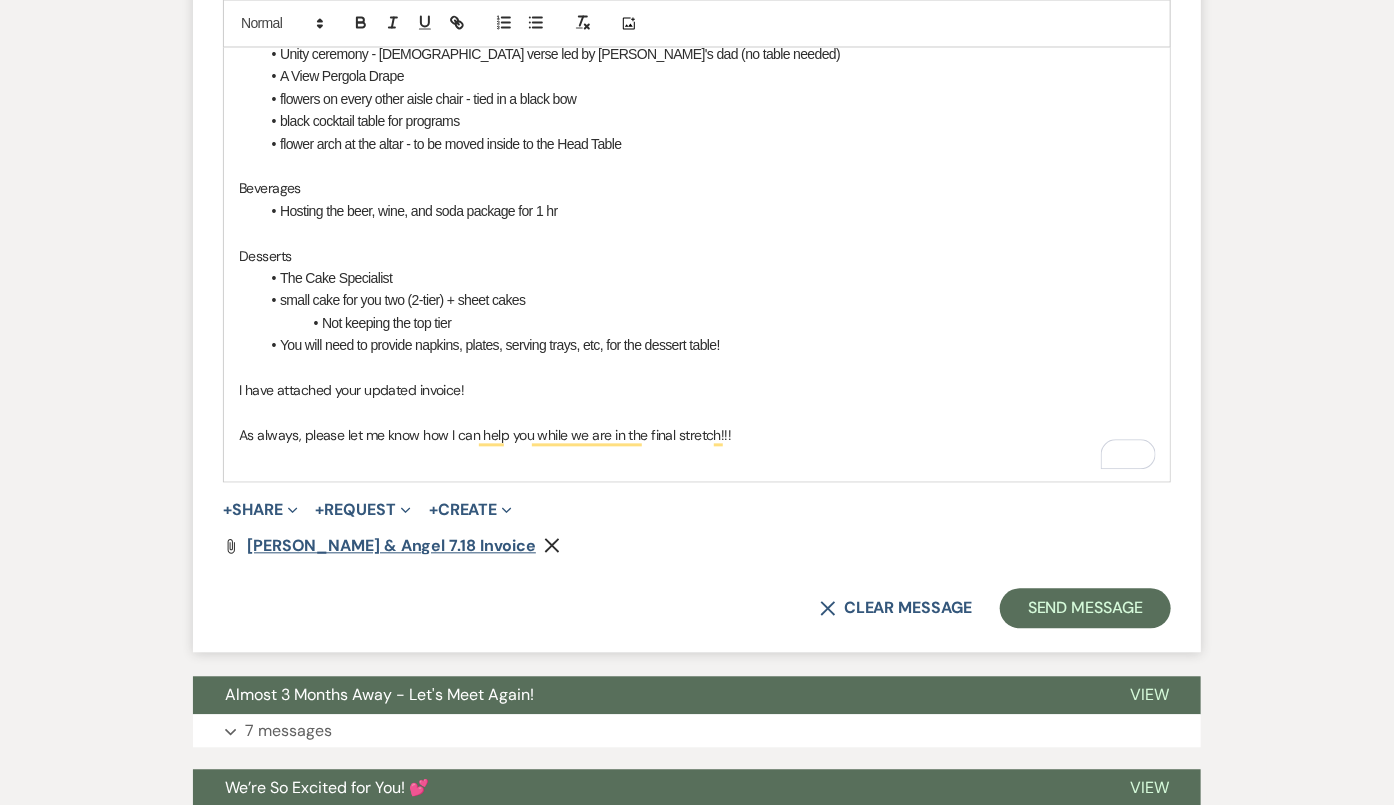click on "[PERSON_NAME] & Angel 7.18 Invoice" at bounding box center (391, 546) 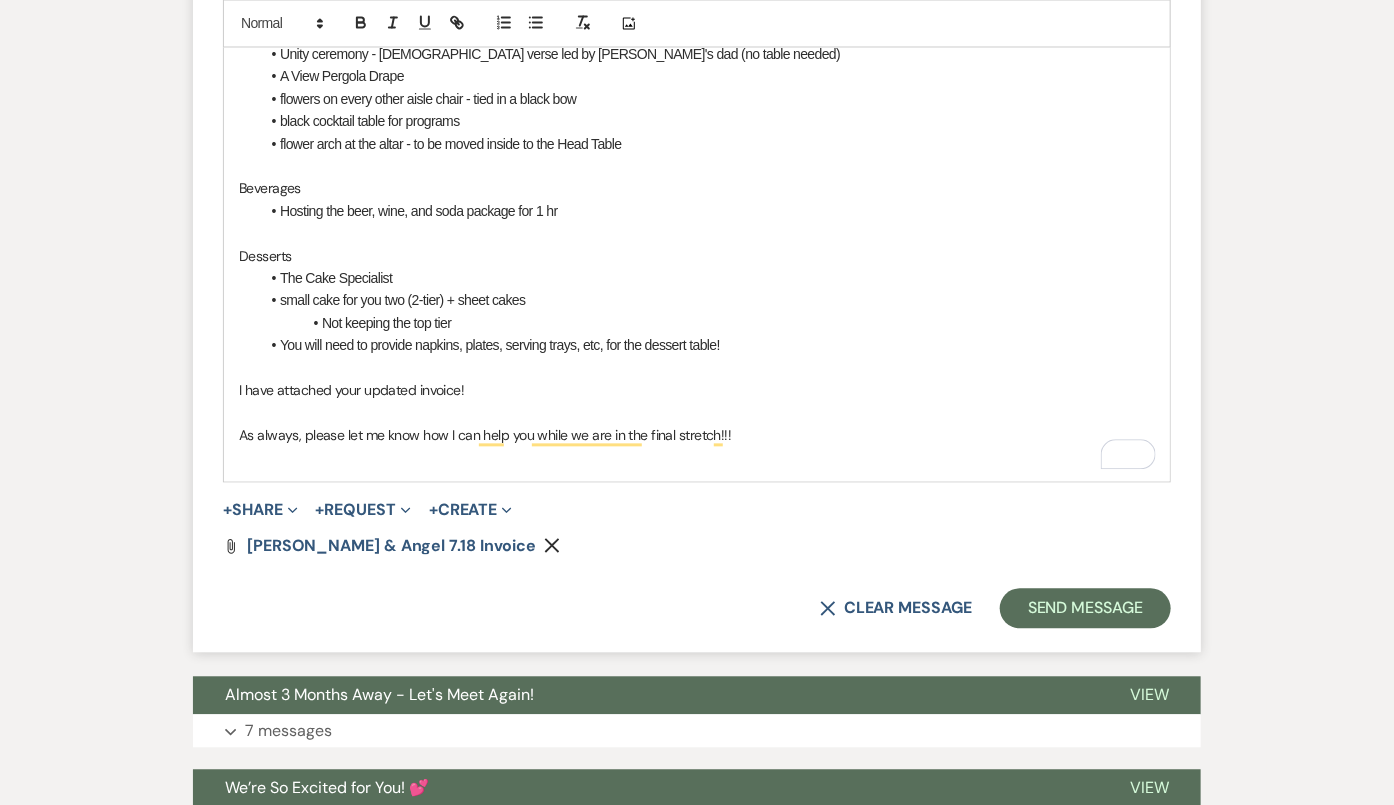 click on "As always, please let me know how I can help you while we are in the final stretch!!!" at bounding box center [697, 436] 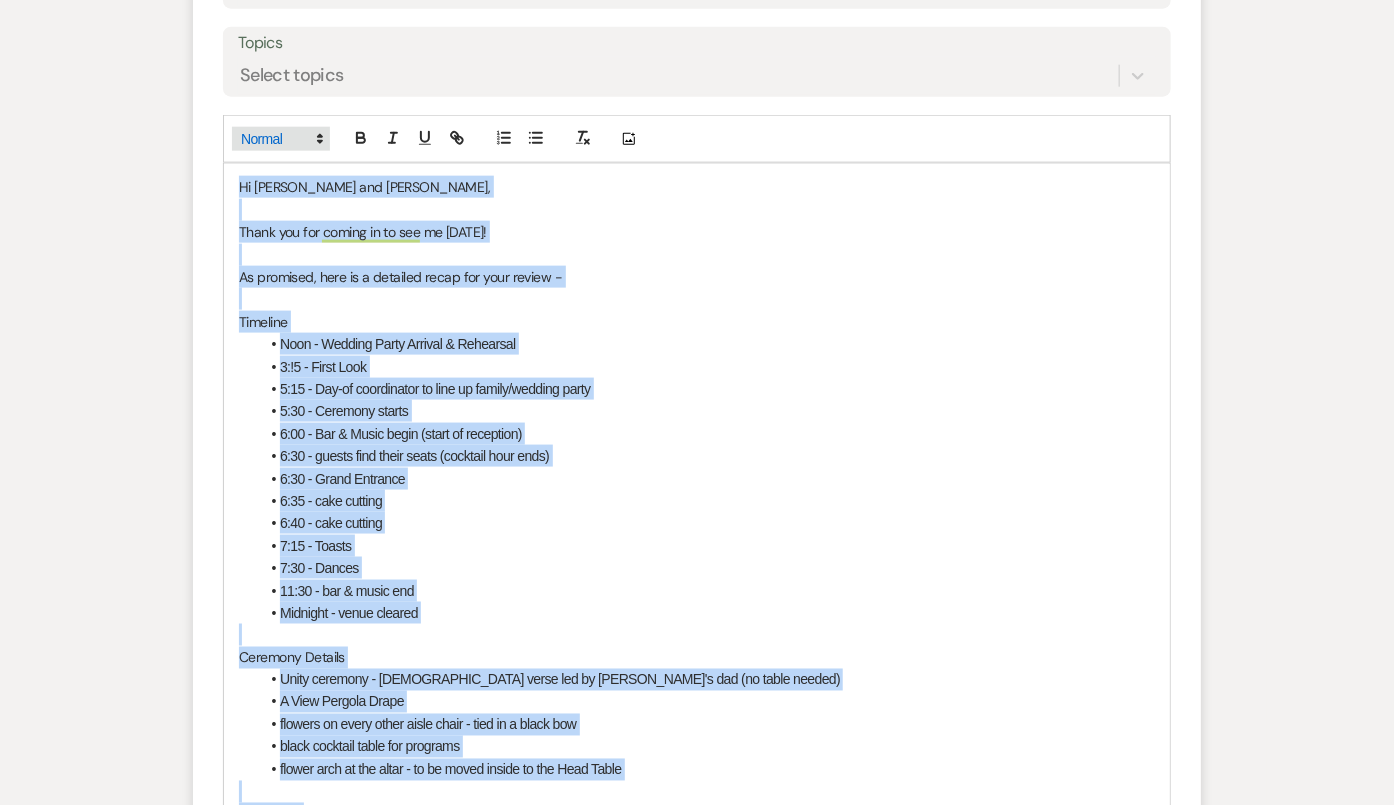 scroll, scrollTop: 919, scrollLeft: 0, axis: vertical 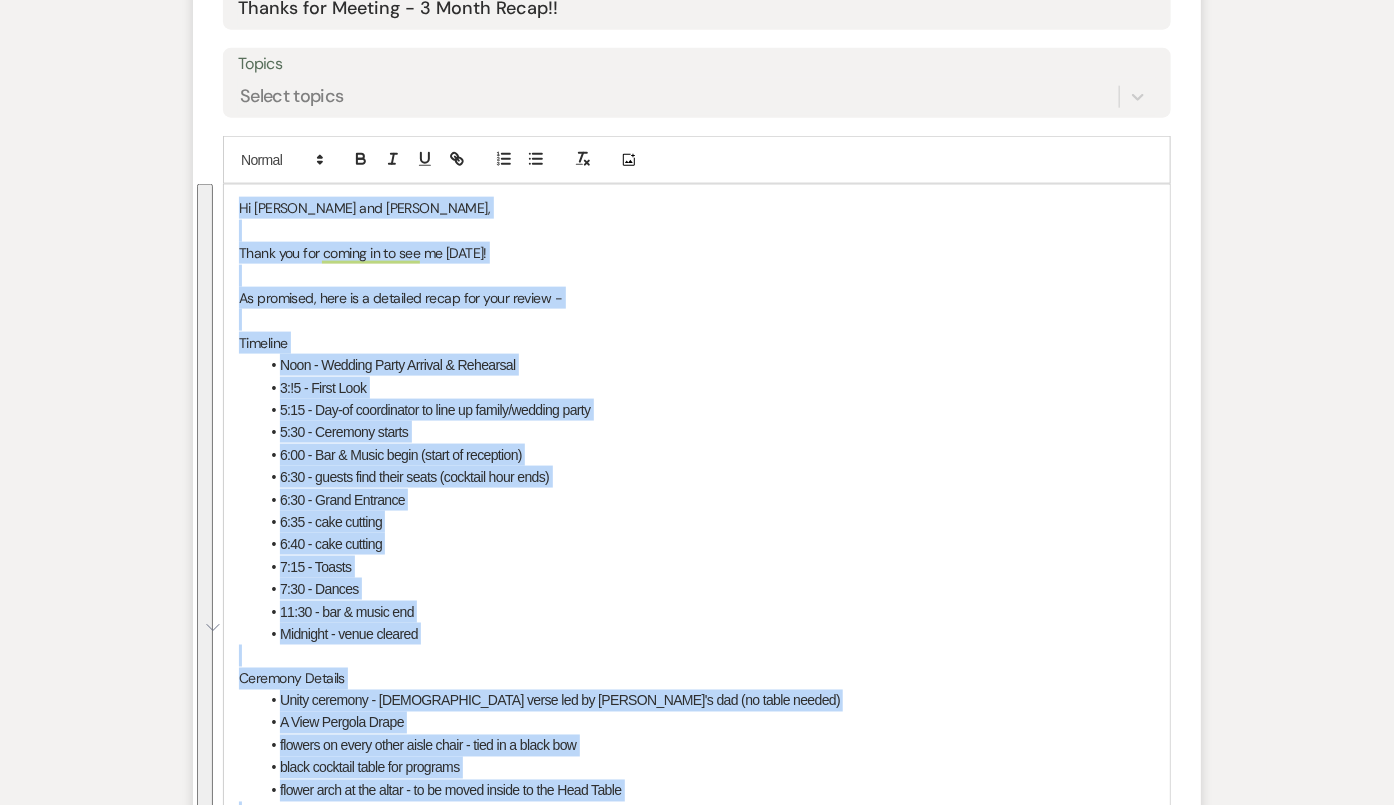 drag, startPoint x: 766, startPoint y: 430, endPoint x: 241, endPoint y: 119, distance: 610.2016 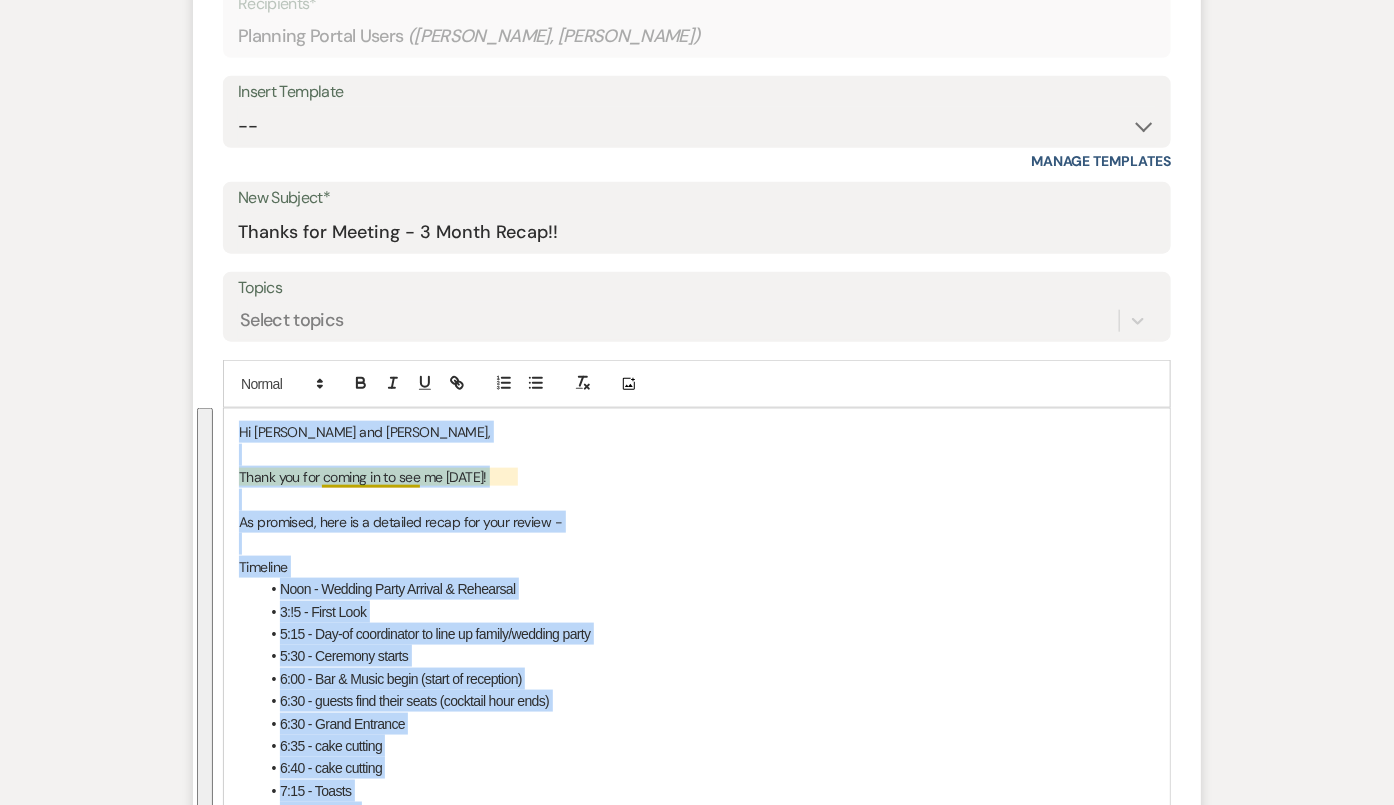 scroll, scrollTop: 670, scrollLeft: 0, axis: vertical 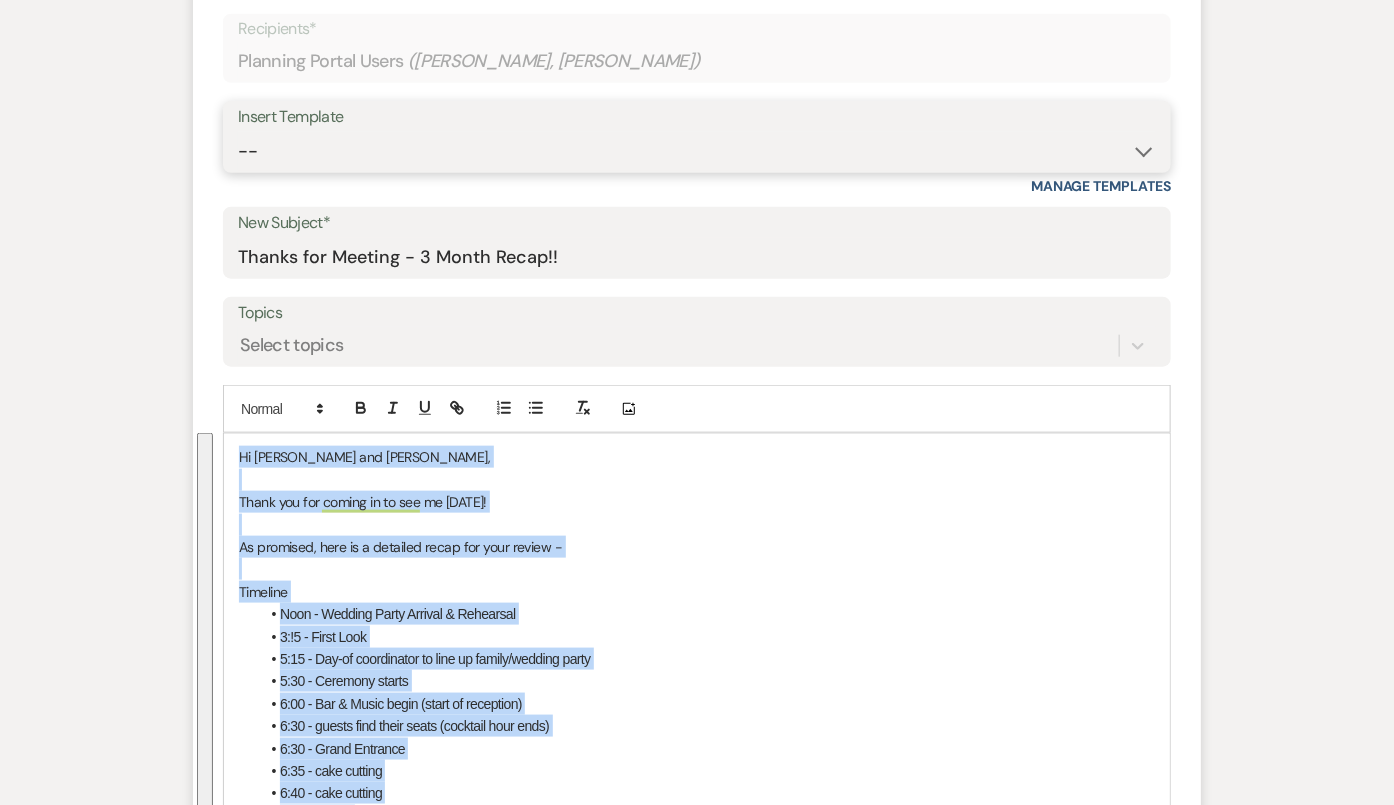 click on "-- Tour Confirmation Contract (Pre-Booked Leads) Out of office Inquiry Email All 3 Venues Inquiry Welcome Email Initial Inquiry Follow Up Say YES to the Venue!  Britney Tour Follow Up - A Special Note from A View  Pharna  Brochure Download Follow Up A View on State - Drop Box 8 Month Meeting - Delaney 12 M Payment - PC 8 M Meeting - PC 3 M - PC Final - PC Post Final - PC Delaney Signature Delaney Signature LL Signature Del & PC  Brit Signature Lead Follow Up 2nd Lead Follow Up" at bounding box center (697, 151) 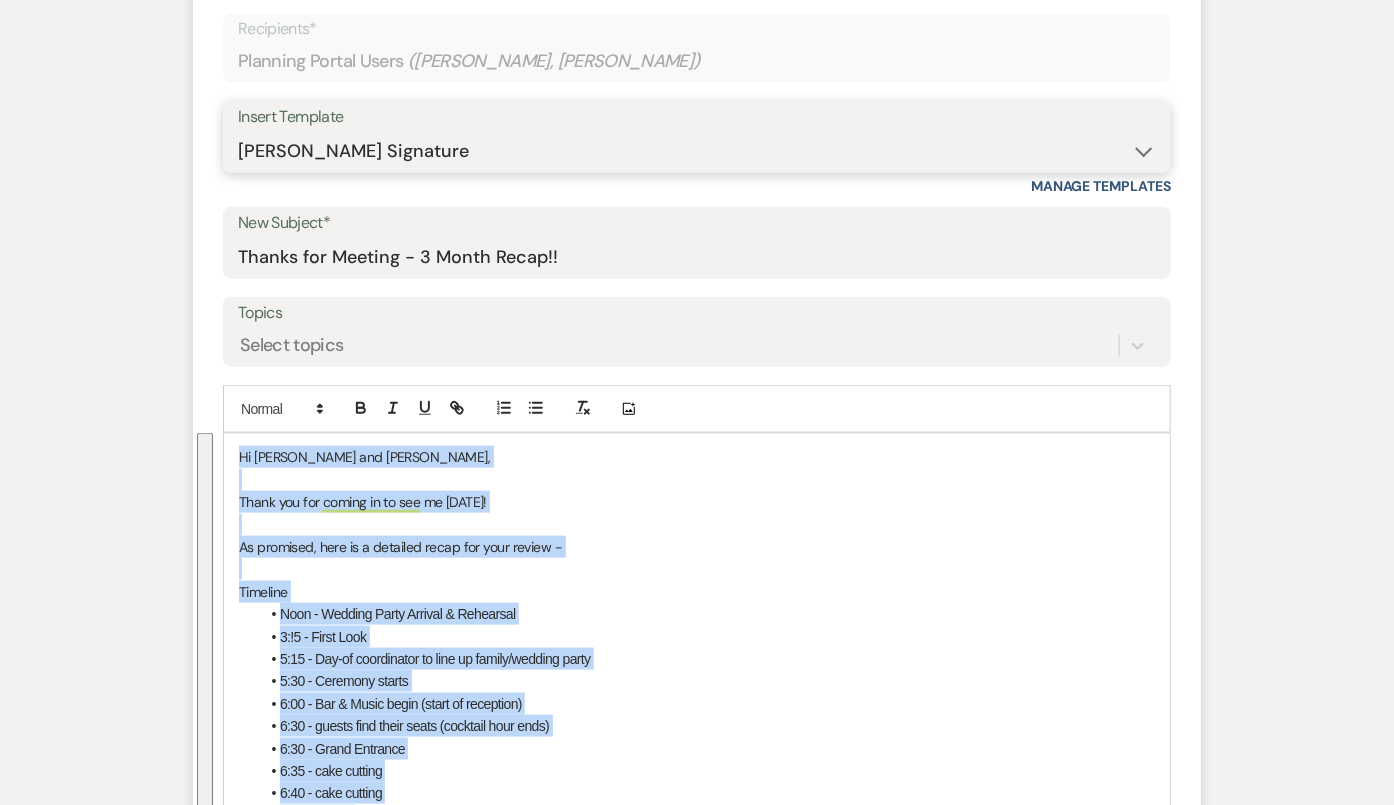type 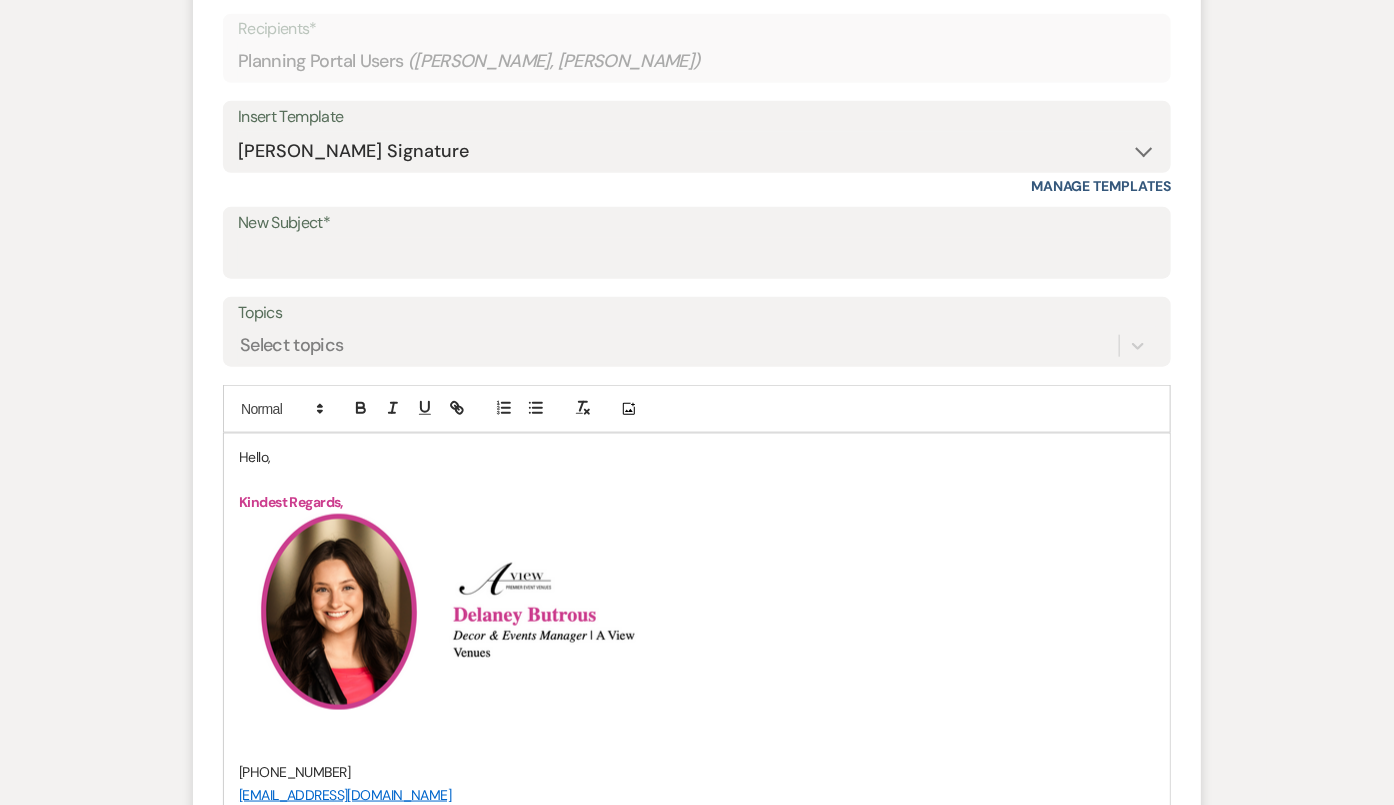 click on "Hello," at bounding box center (697, 457) 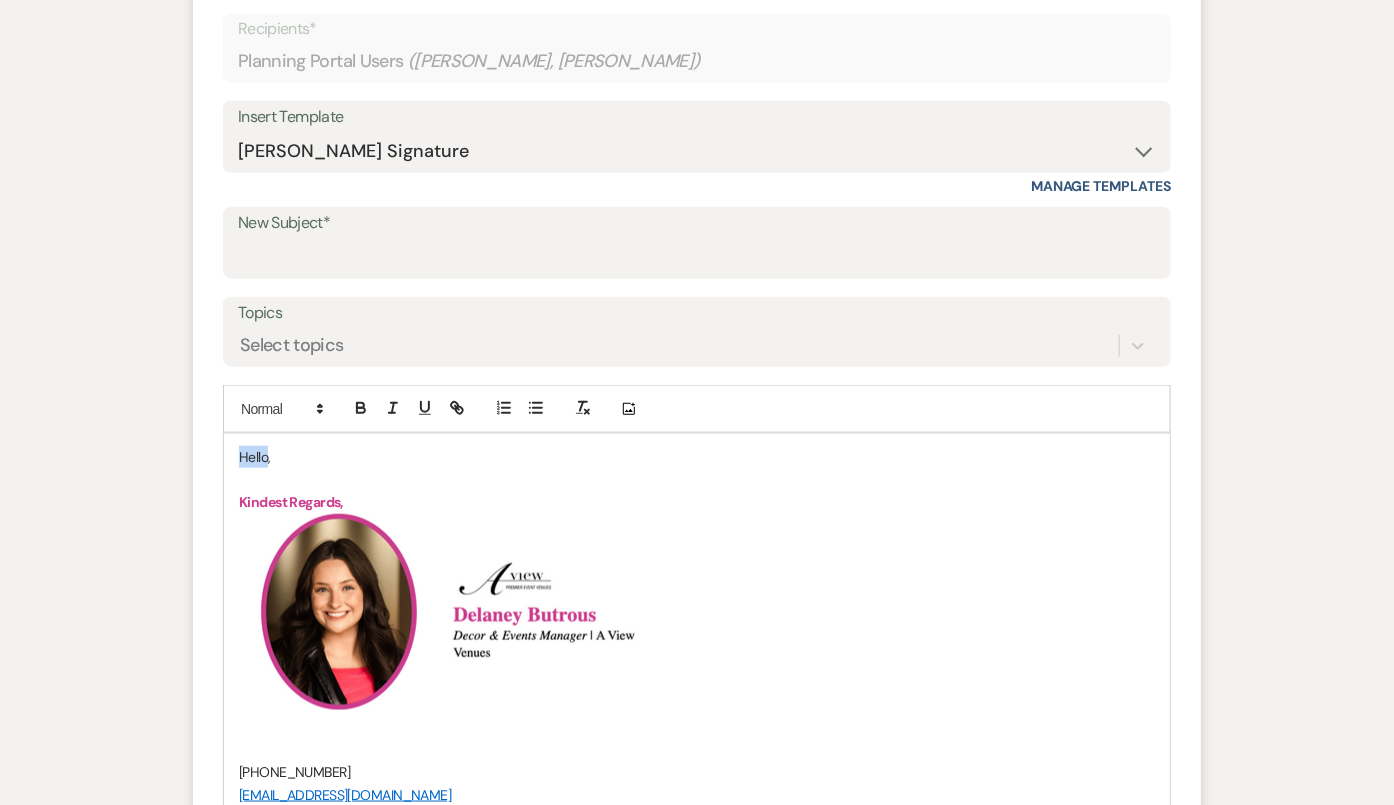 click on "Hello," at bounding box center (697, 457) 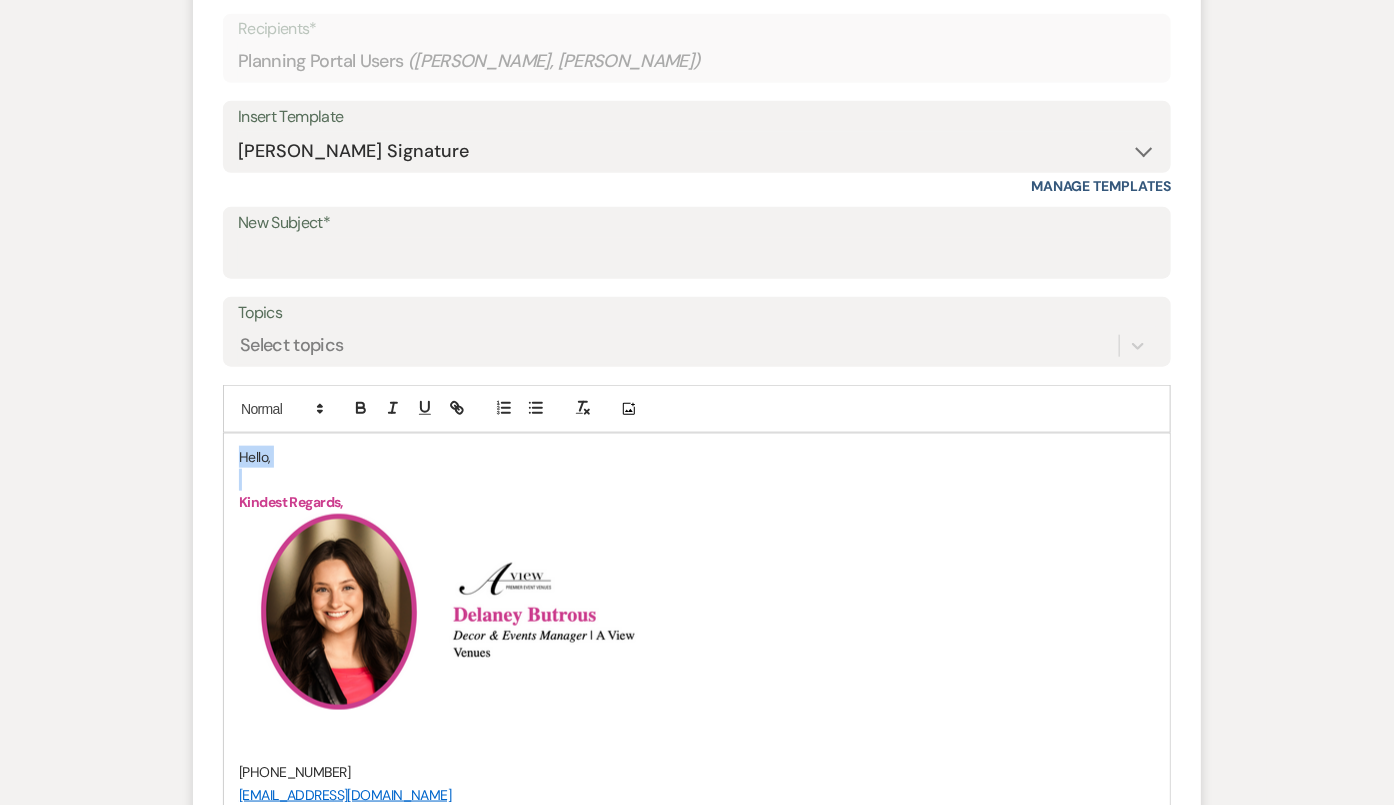 click on "Hello," at bounding box center (697, 457) 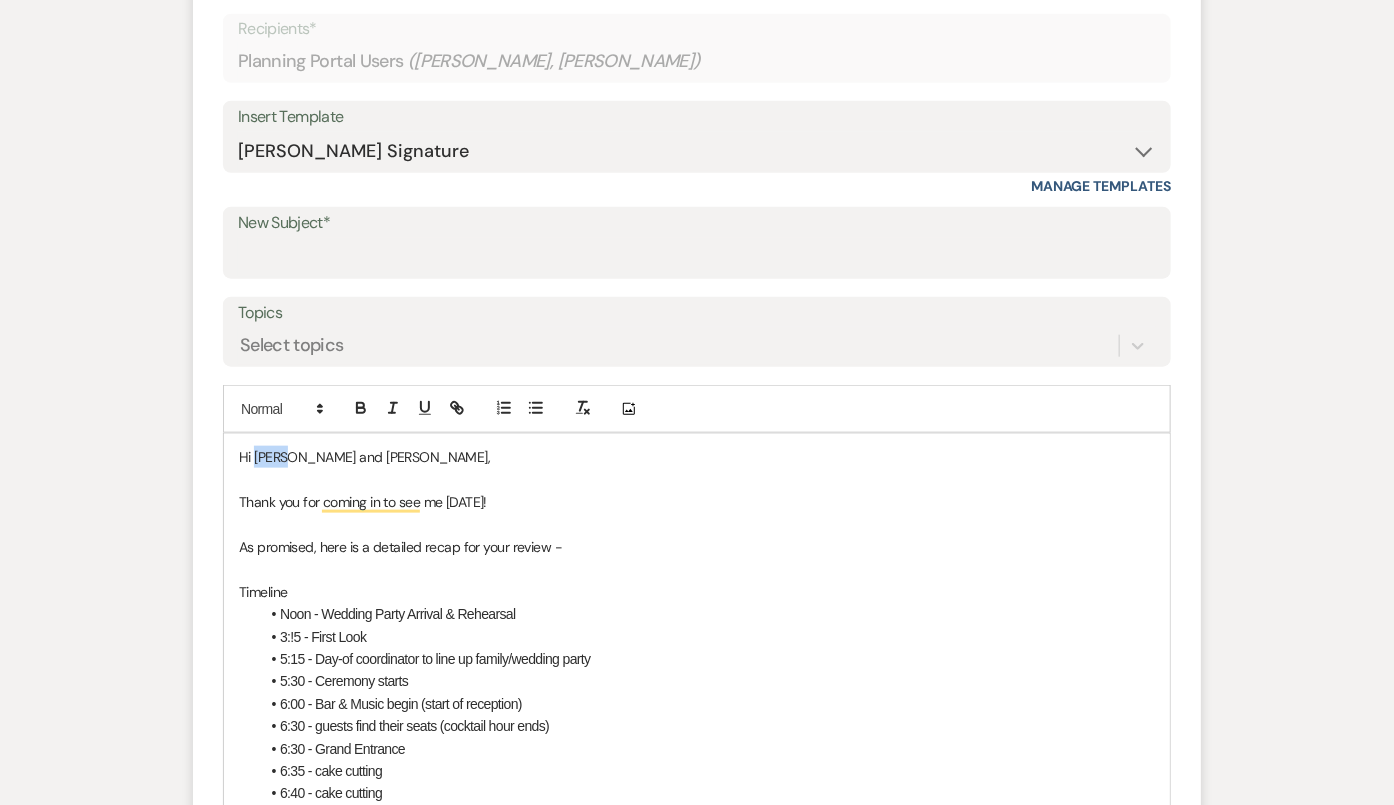 drag, startPoint x: 298, startPoint y: 454, endPoint x: 257, endPoint y: 454, distance: 41 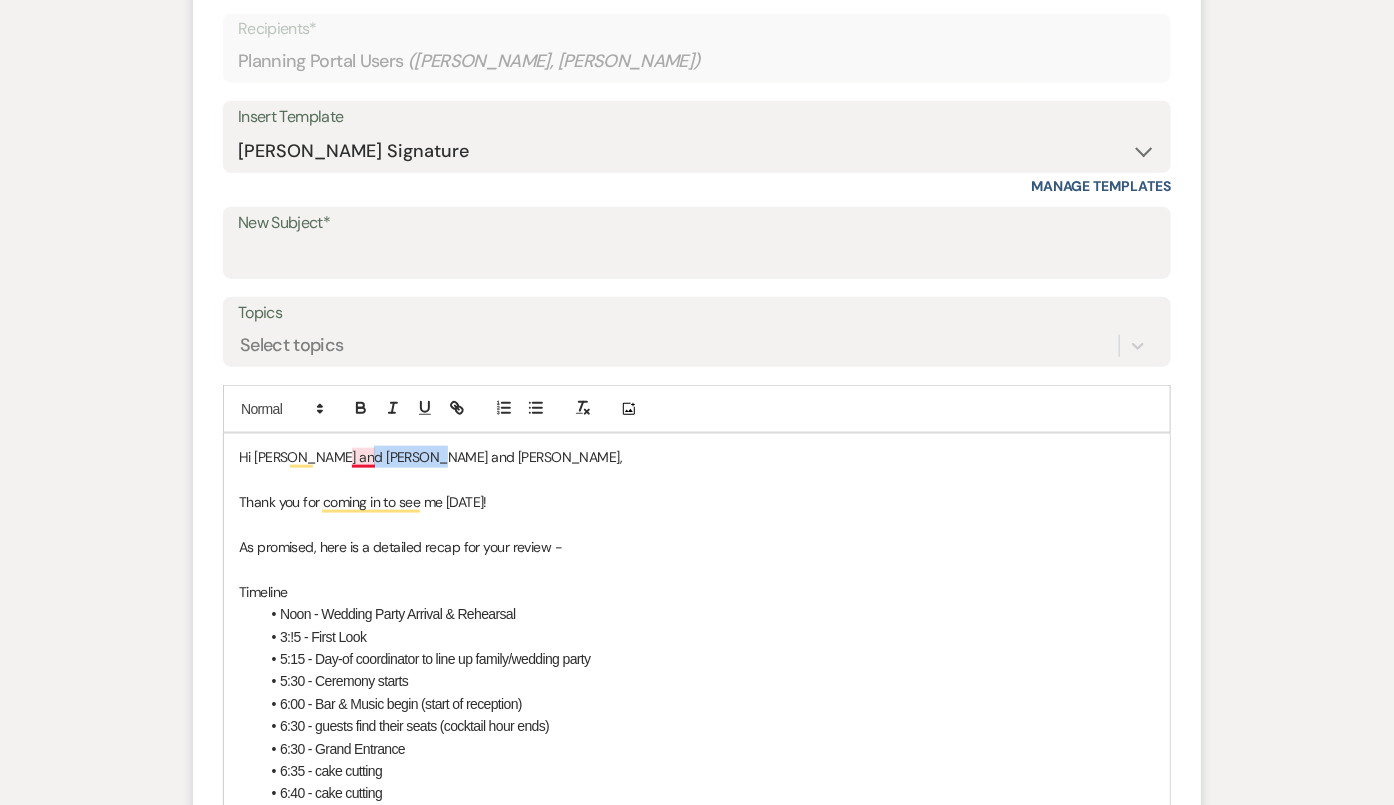 drag, startPoint x: 421, startPoint y: 451, endPoint x: 352, endPoint y: 451, distance: 69 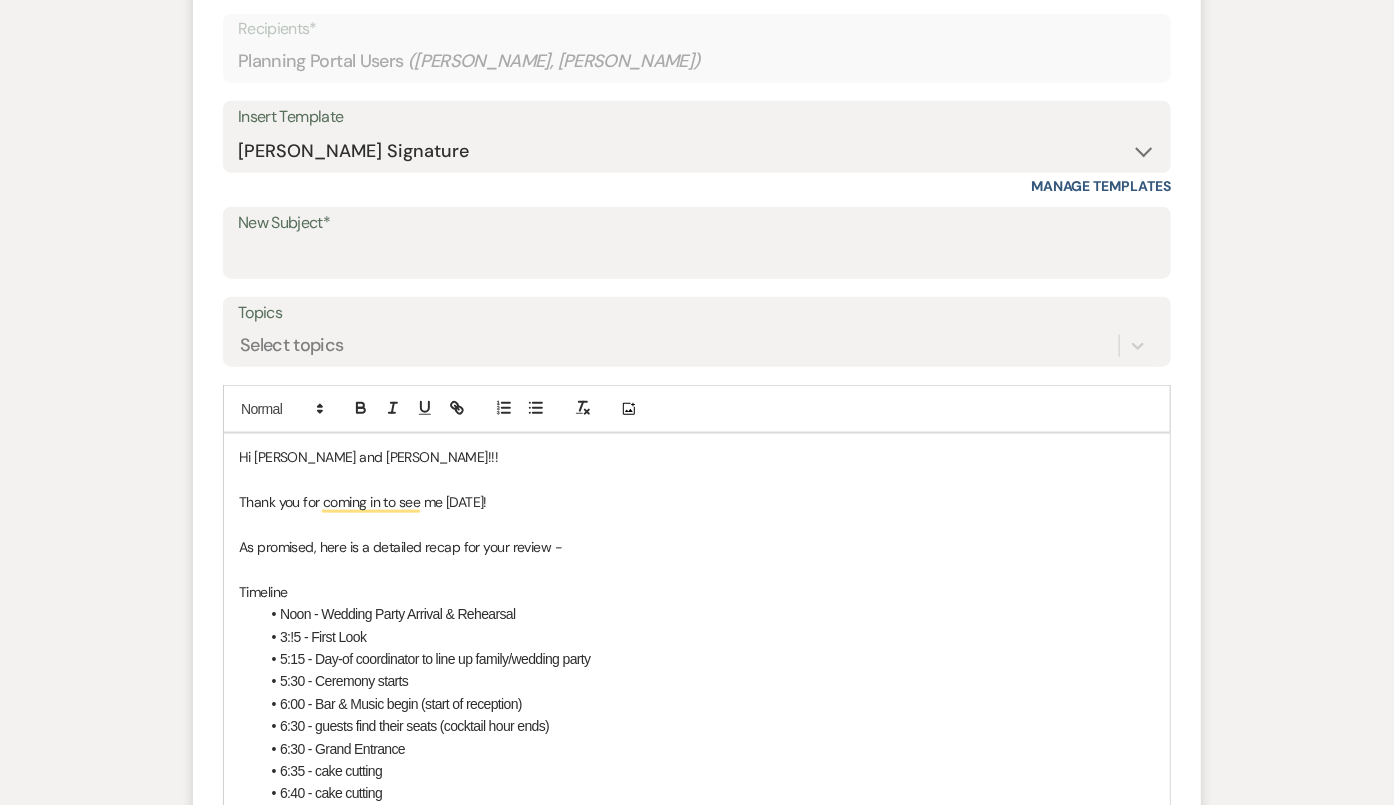 click on "Hi Haley and Angel!!! Thank you for coming in to see me on Tuesday! As promised, here is a detailed recap for your review - Timeline Noon - Wedding Party Arrival & Rehearsal  3:!5 - First Look 5:15 - Day-of coordinator to line up family/wedding party 5:30 - Ceremony starts 6:00 - Bar & Music begin (start of reception) 6:30 - guests find their seats (cocktail hour ends) 6:30 - Grand Entrance 6:35 - cake cutting 6:40 - cake cutting 7:15 - Toasts 7:30 - Dances 11:30 - bar & music end Midnight - venue cleared Ceremony Details  Unity ceremony - Bible verse led by Angel's dad (no table needed) A View Pergola Drape flowers on every other aisle chair - tied in a black bow  black cocktail table for programs flower arch at the altar - to be moved inside to the Head Table Beverages Hosting the beer, wine, and soda package for 1 hr Desserts The Cake Specialist small cake for you two (2-tier) + sheet cakes Not keeping the top tier You will need to provide napkins, plates, serving trays, etc, for the dessert table! ﻿ ﻿" at bounding box center [697, 1197] 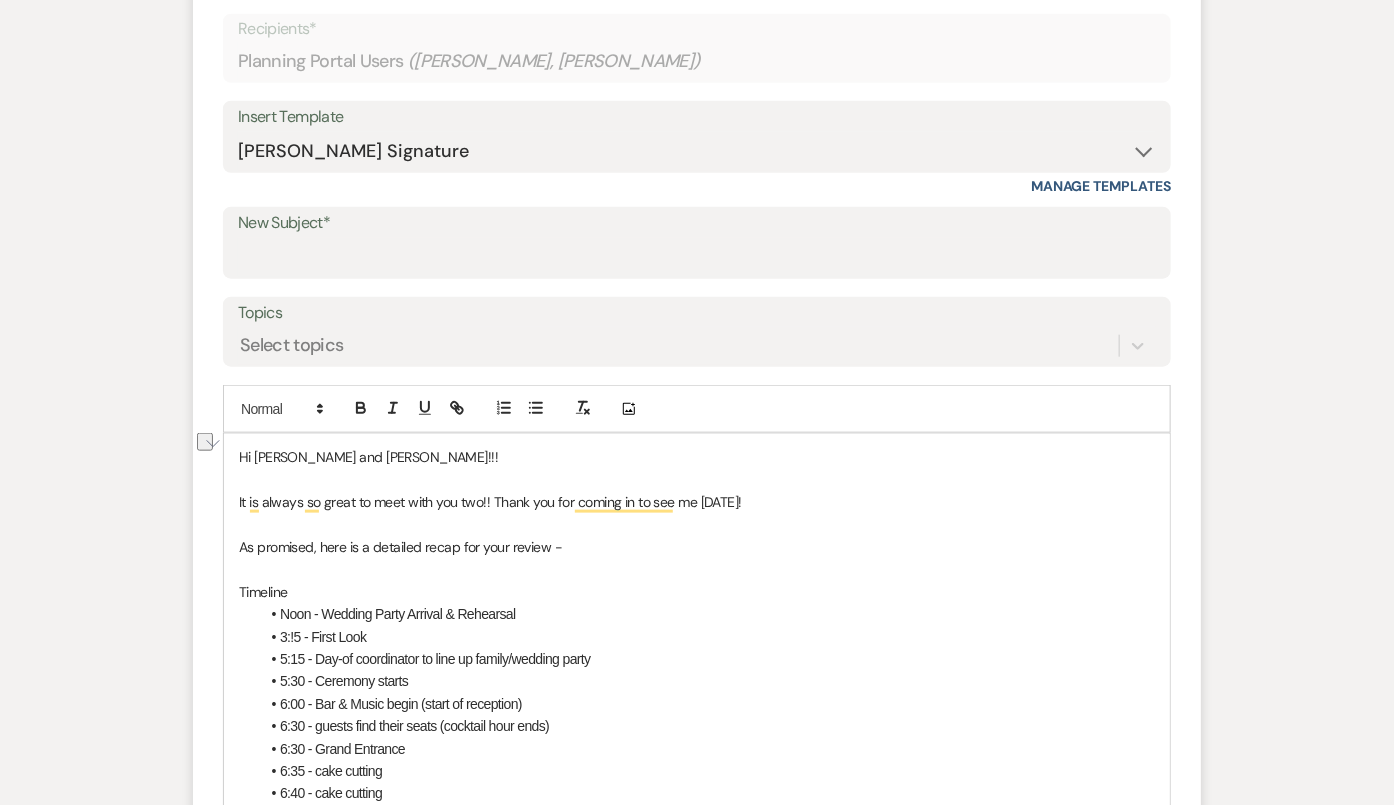 drag, startPoint x: 817, startPoint y: 492, endPoint x: 494, endPoint y: 490, distance: 323.0062 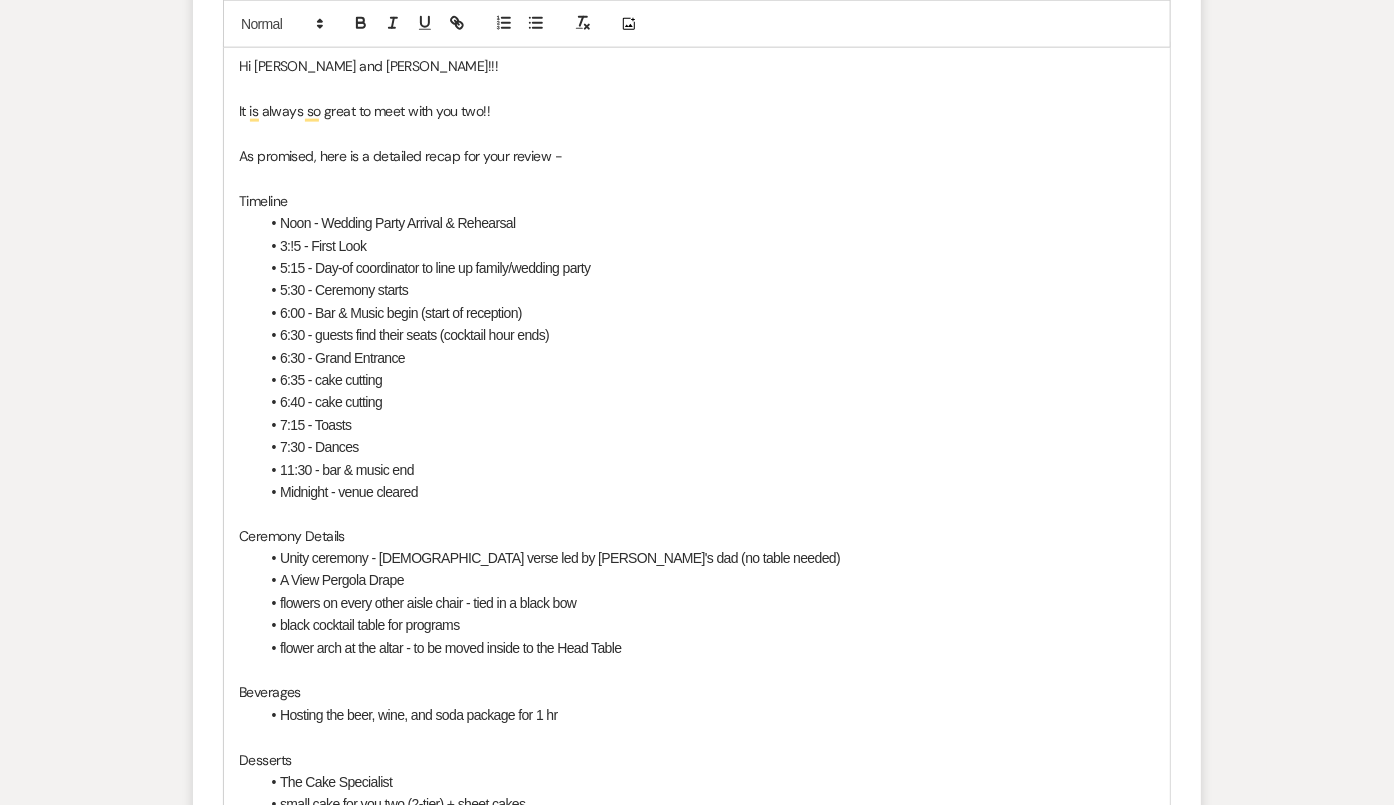 scroll, scrollTop: 1060, scrollLeft: 0, axis: vertical 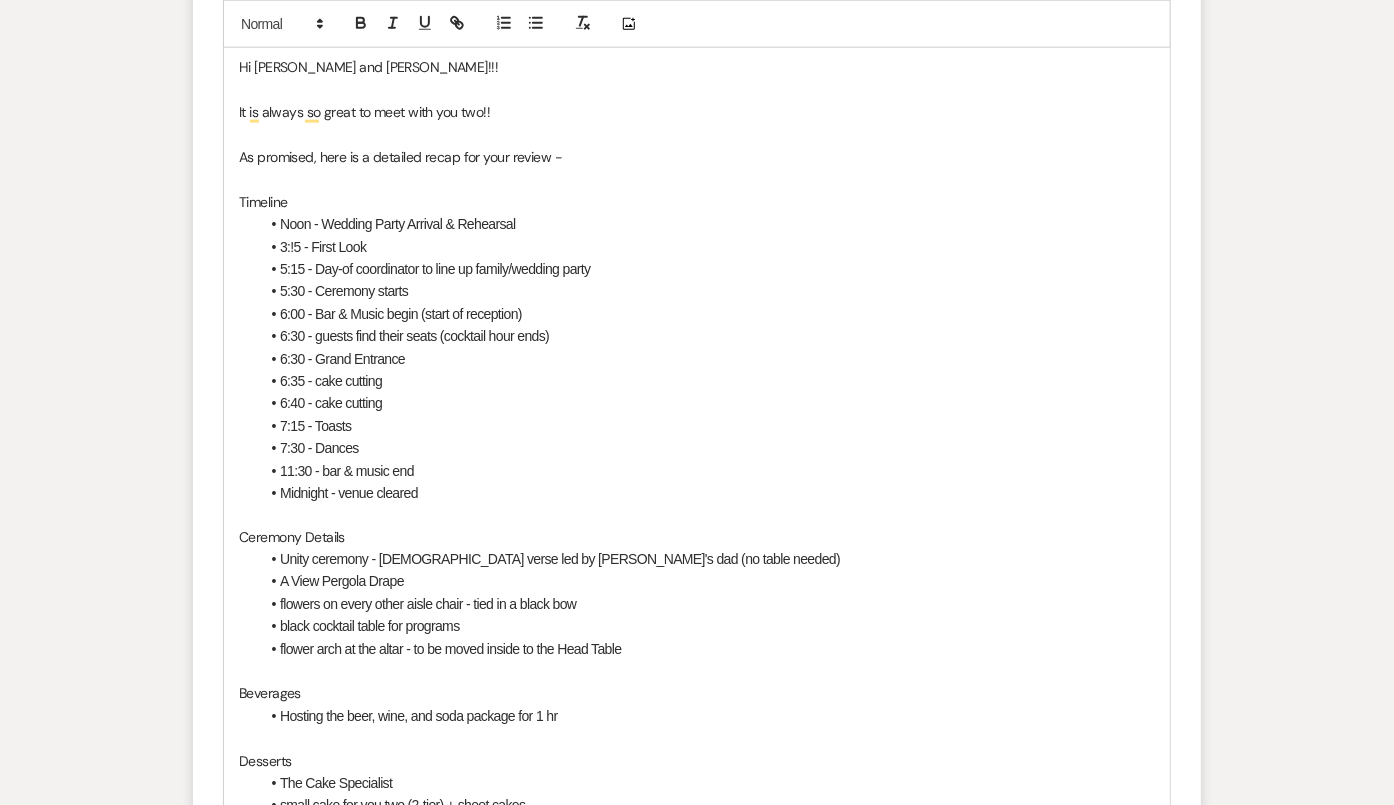 click on "6:40 - cake cutting" at bounding box center (707, 403) 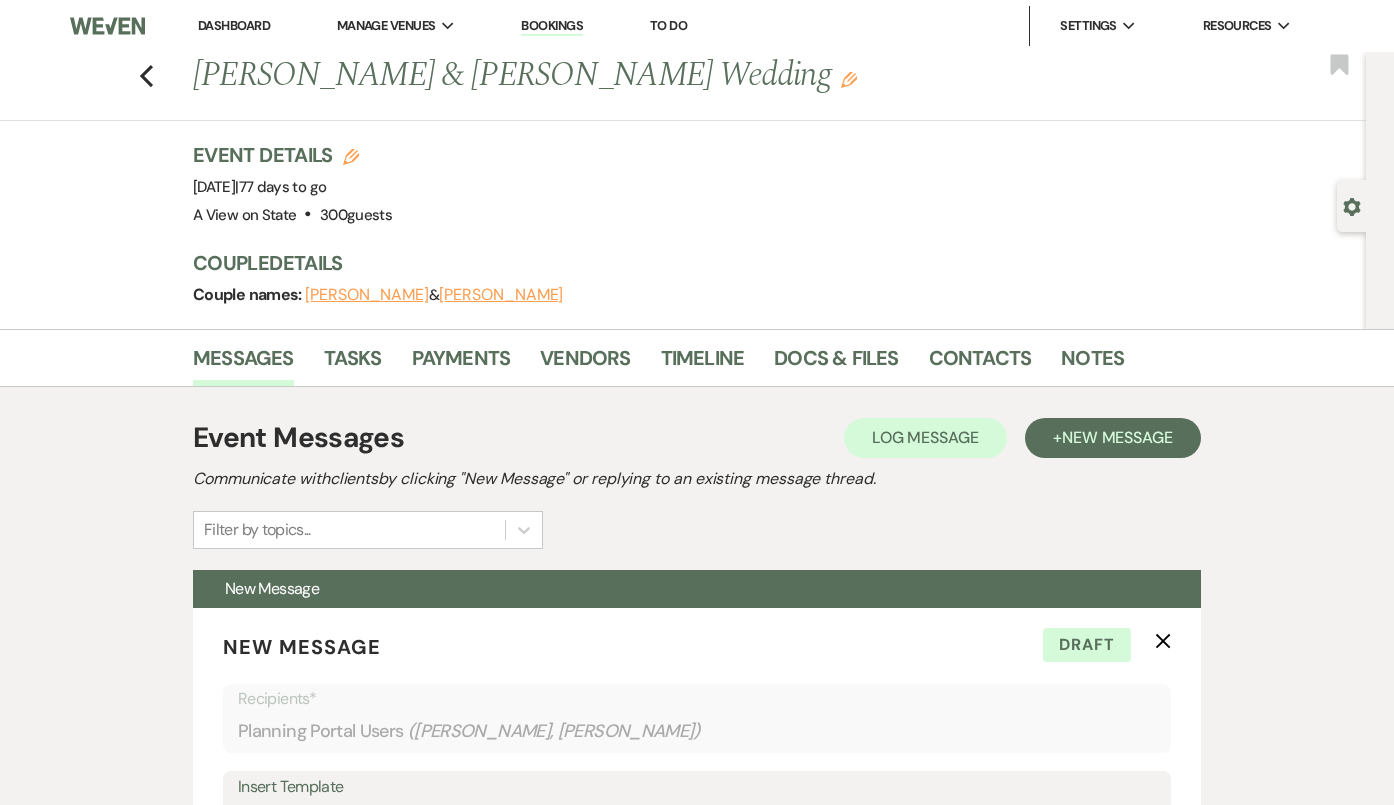 select on "4159" 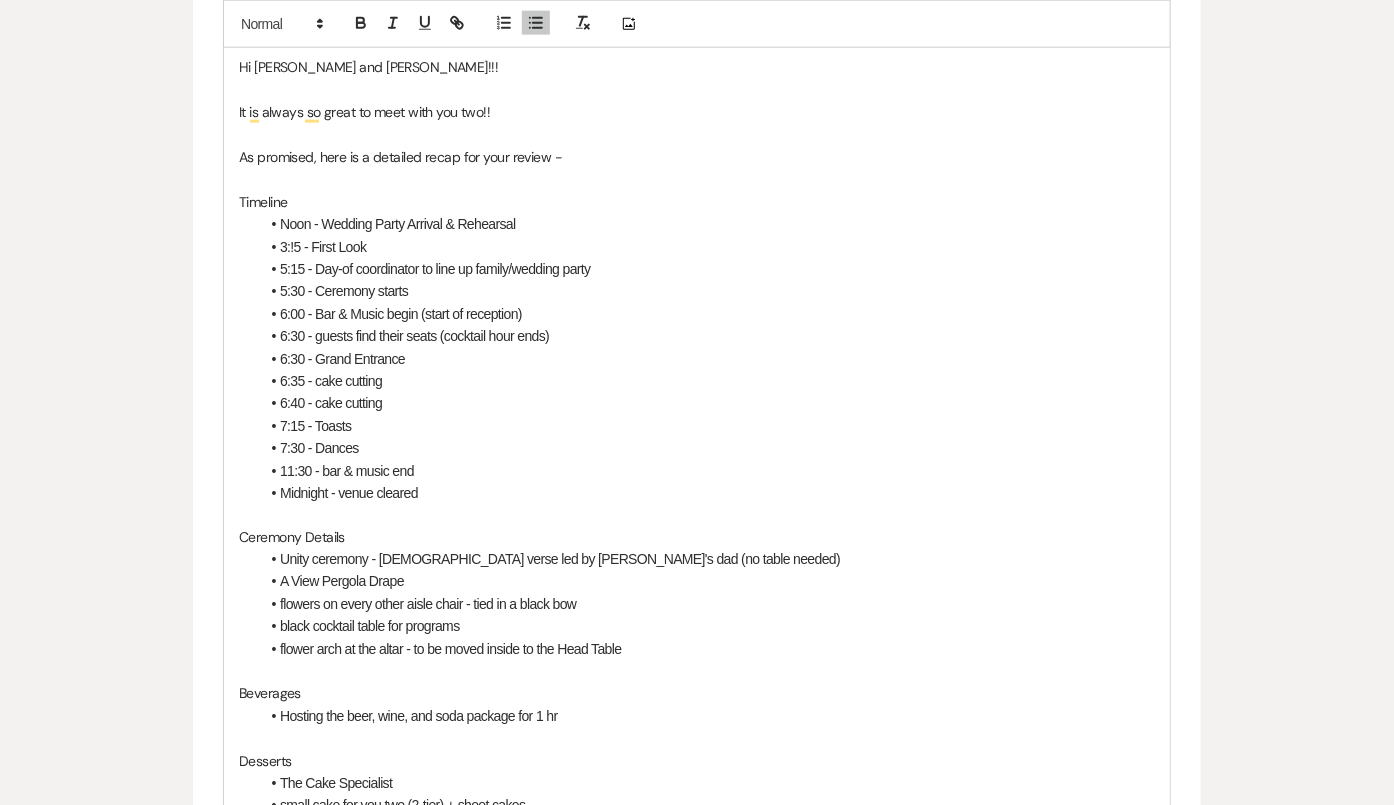 scroll, scrollTop: 0, scrollLeft: 0, axis: both 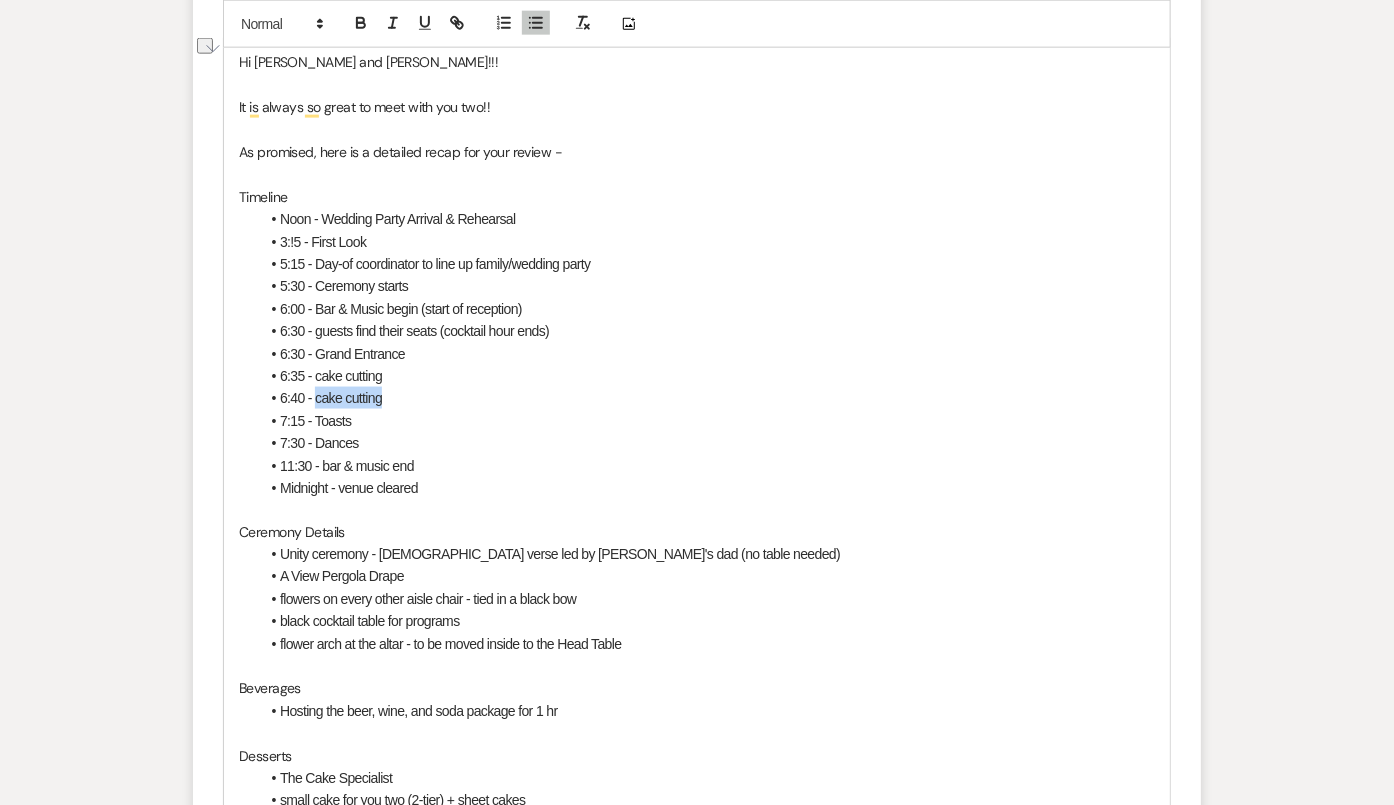 drag, startPoint x: 391, startPoint y: 389, endPoint x: 317, endPoint y: 389, distance: 74 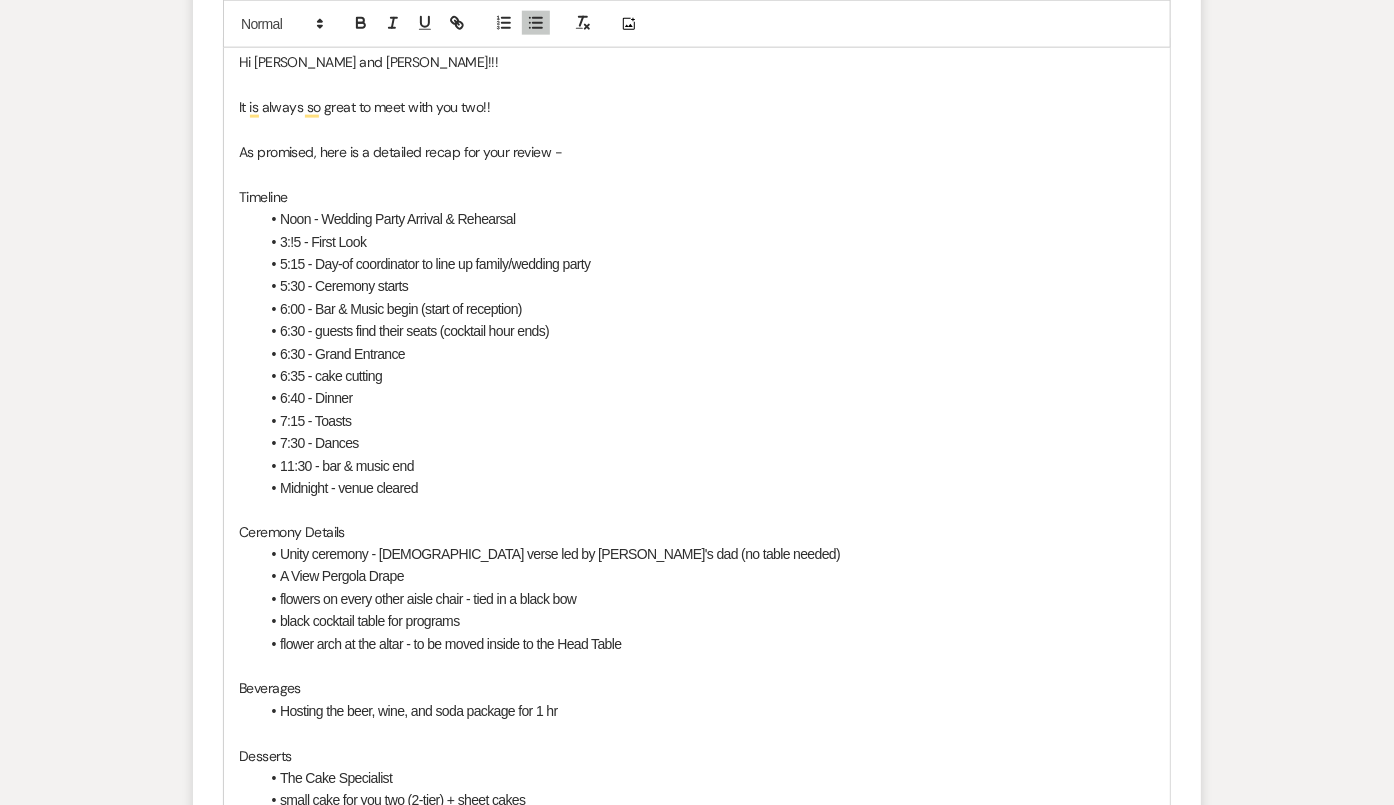 click on "7:15 - Toasts" at bounding box center [707, 421] 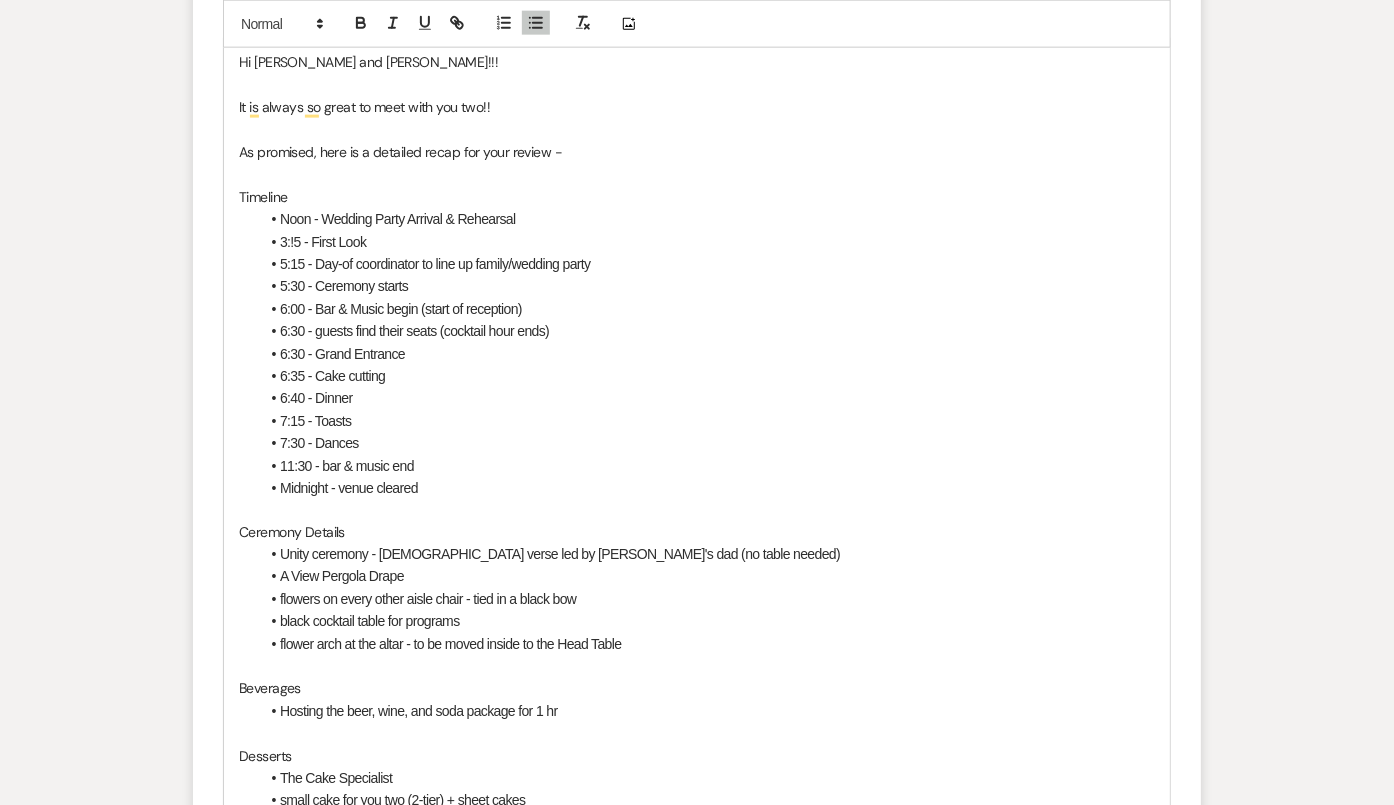 click on "6:40 - Dinner" at bounding box center [707, 398] 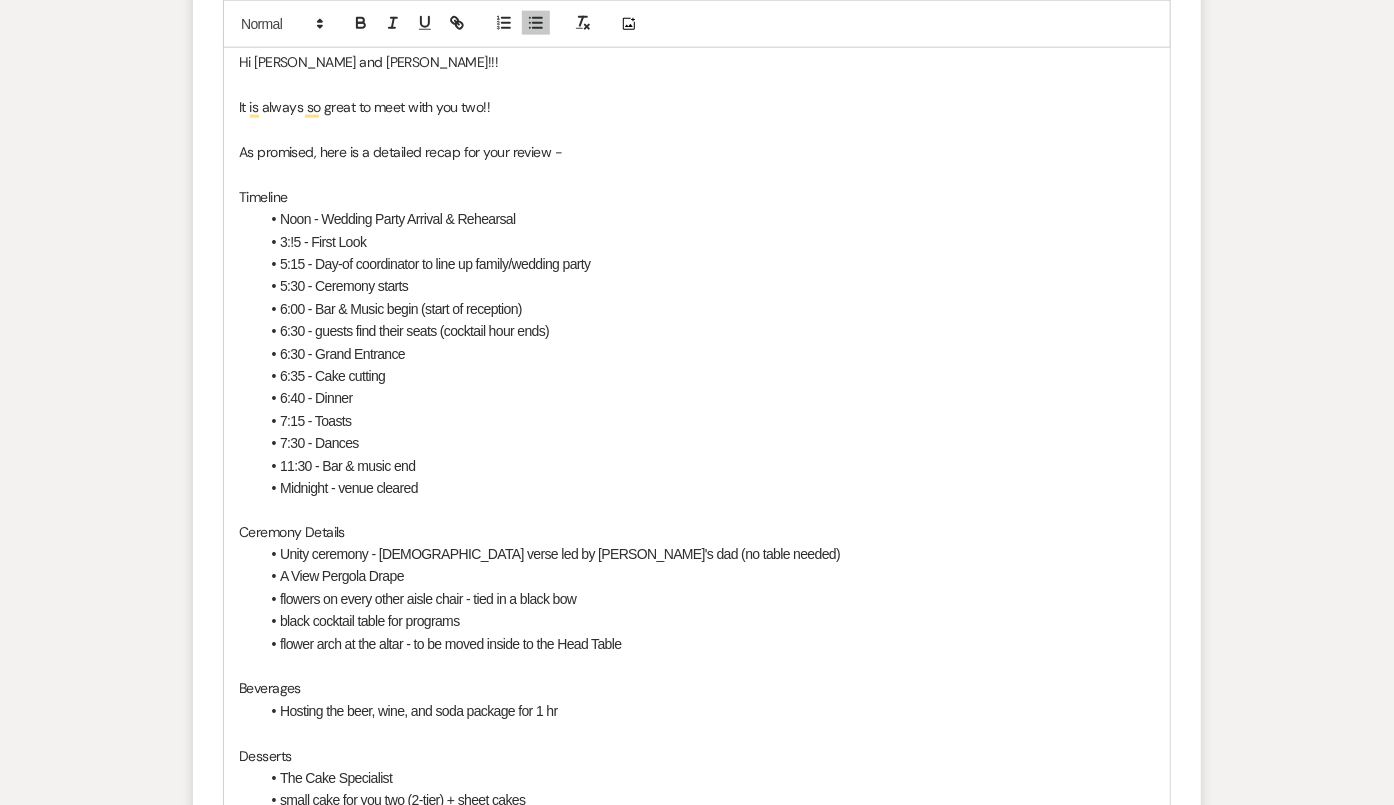 click on "11:30 - Bar & music end" at bounding box center (347, 466) 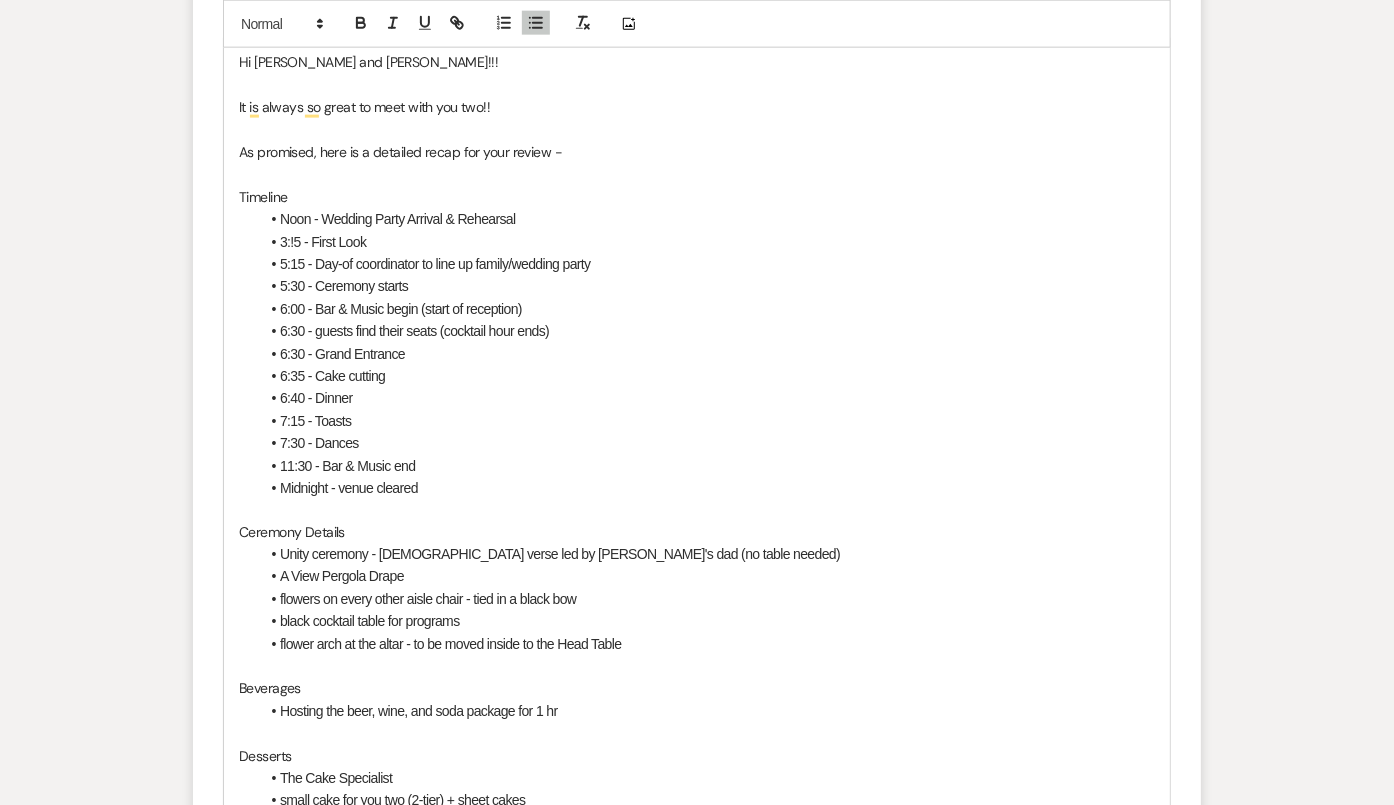 click on "Midnight - venue cleared" at bounding box center [707, 488] 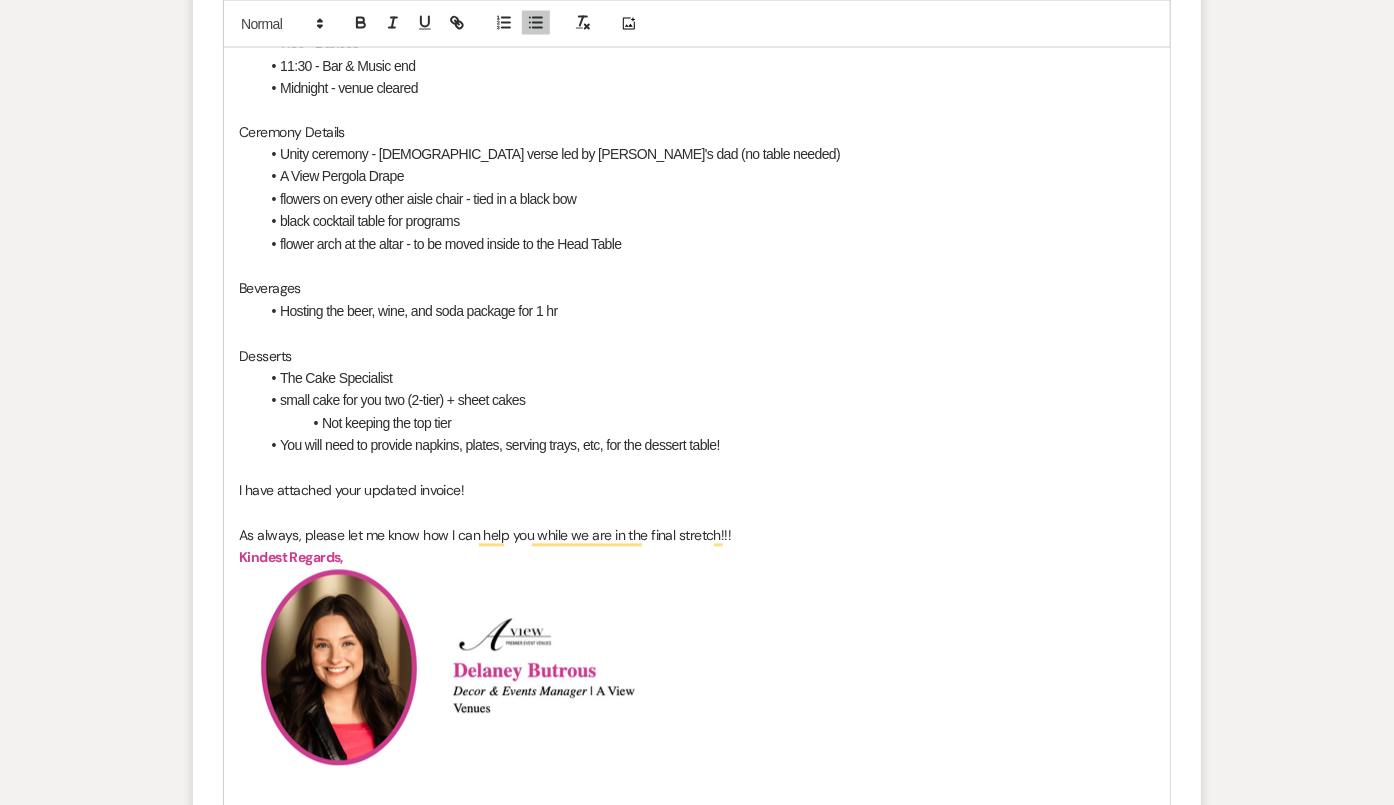 scroll, scrollTop: 1538, scrollLeft: 0, axis: vertical 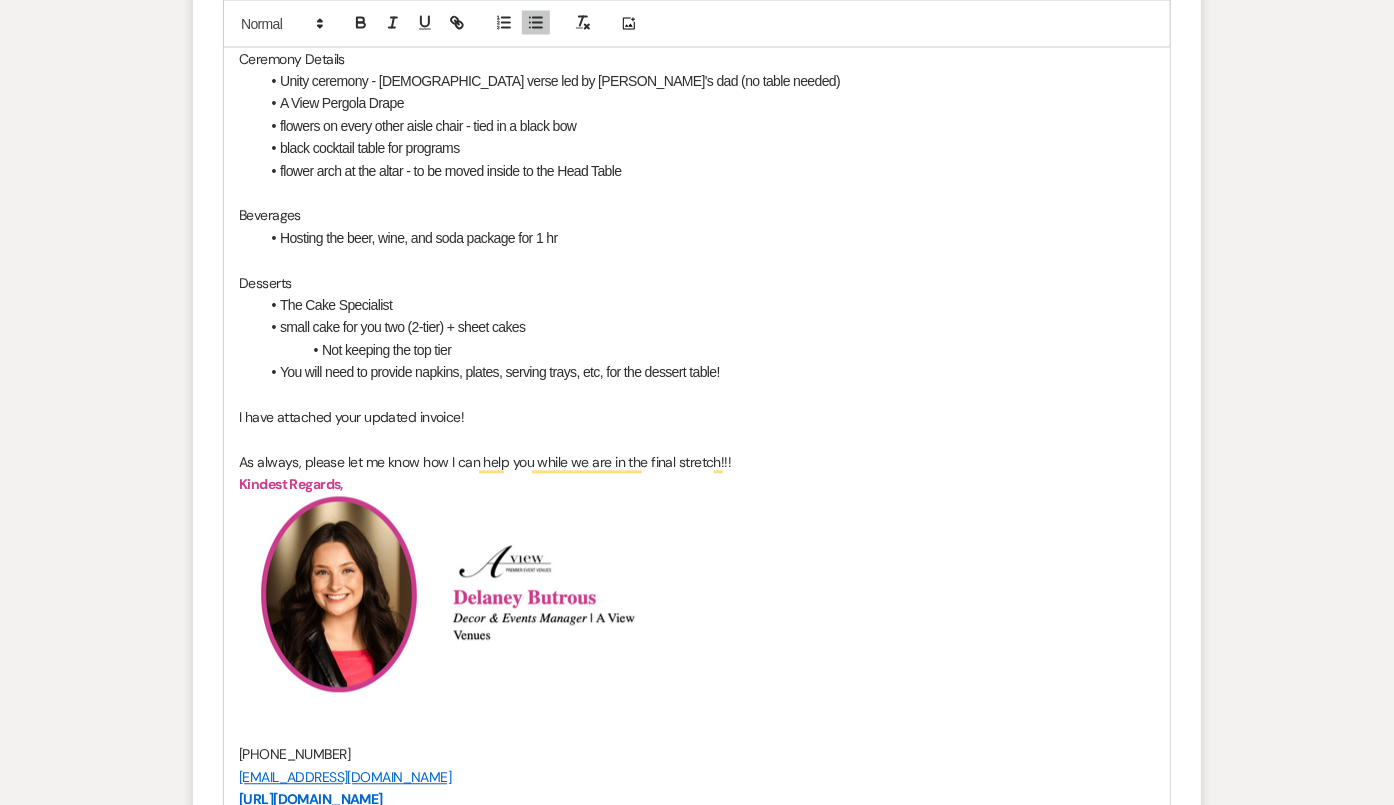 click on "flowers on every other aisle chair - tied in a black bow" at bounding box center (428, 127) 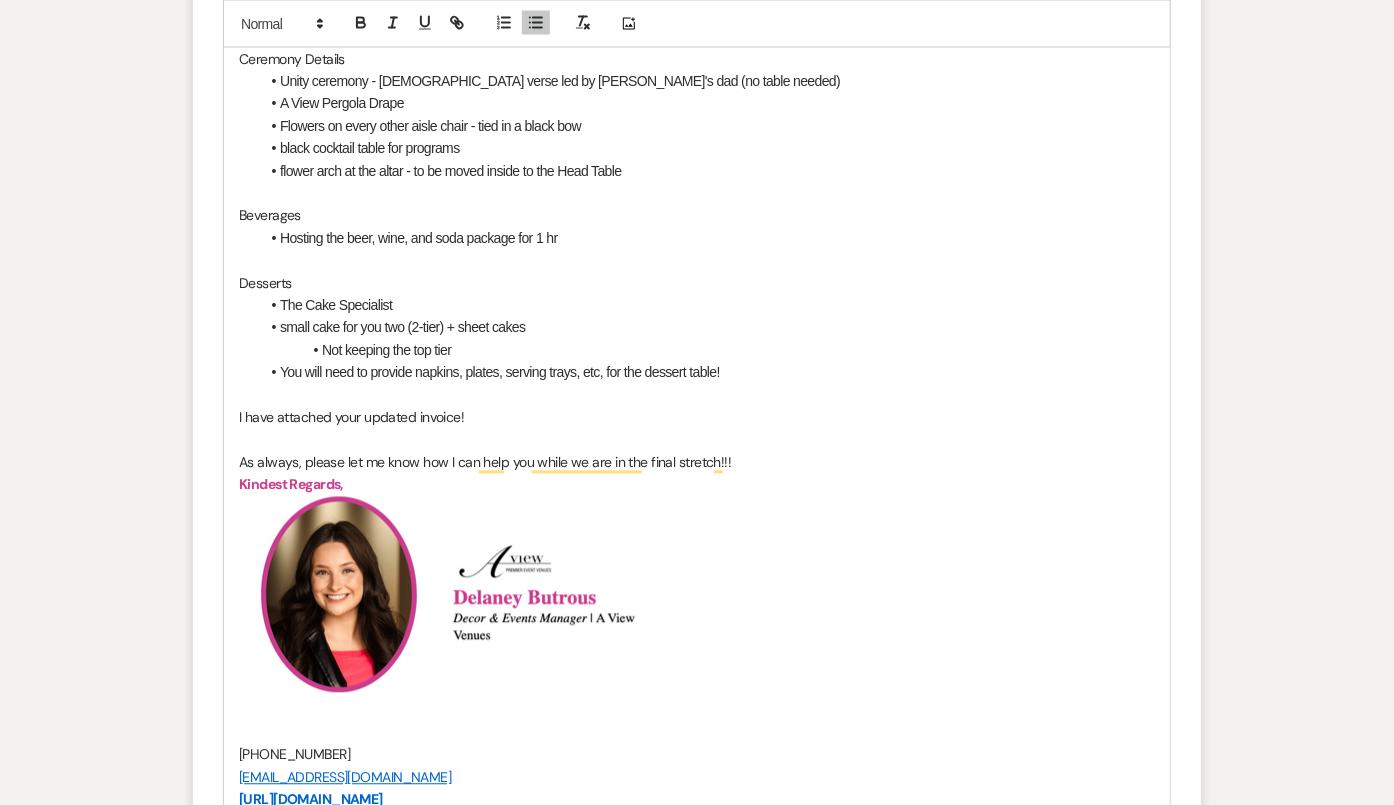 click on "Flowers on every other aisle chair - tied in a black bow" at bounding box center (707, 127) 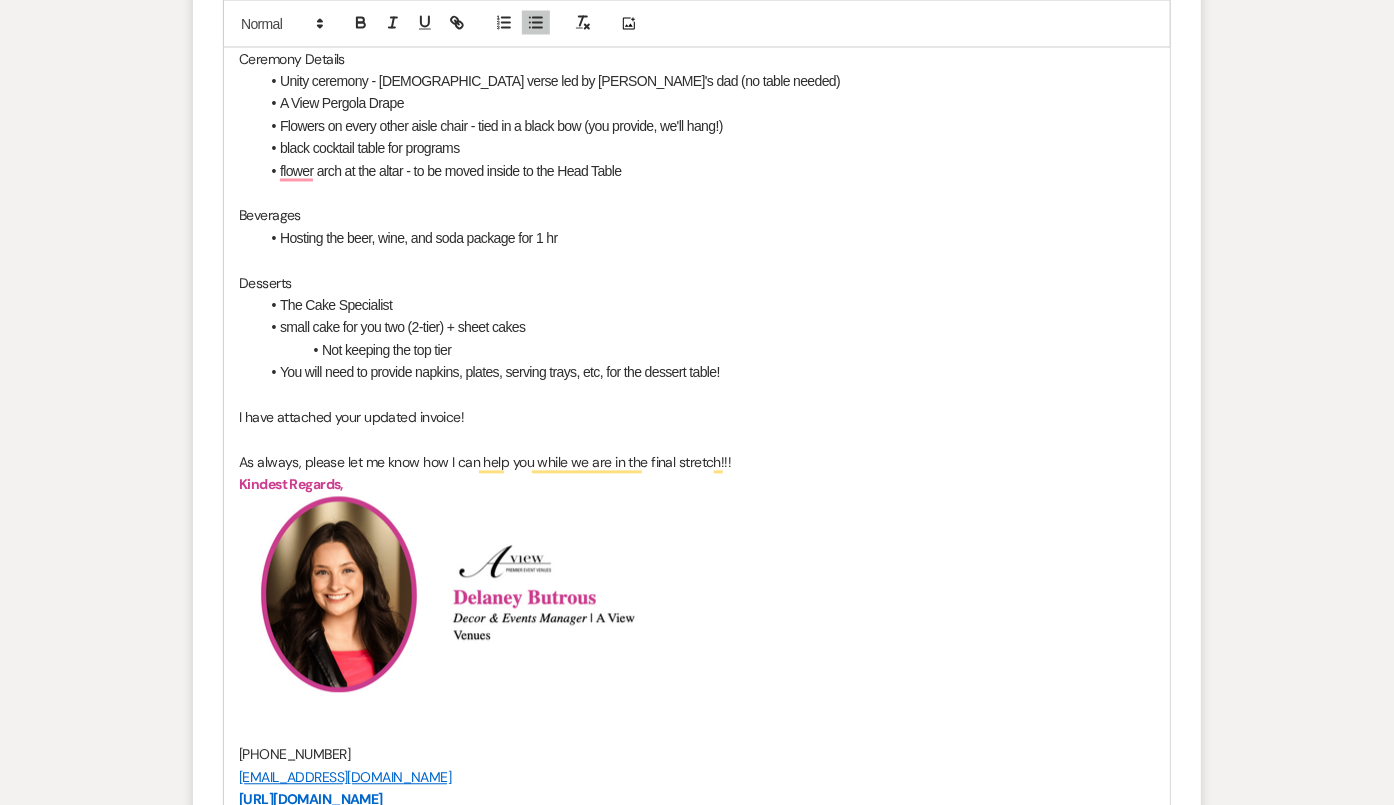 click on "black cocktail table for programs" at bounding box center (707, 149) 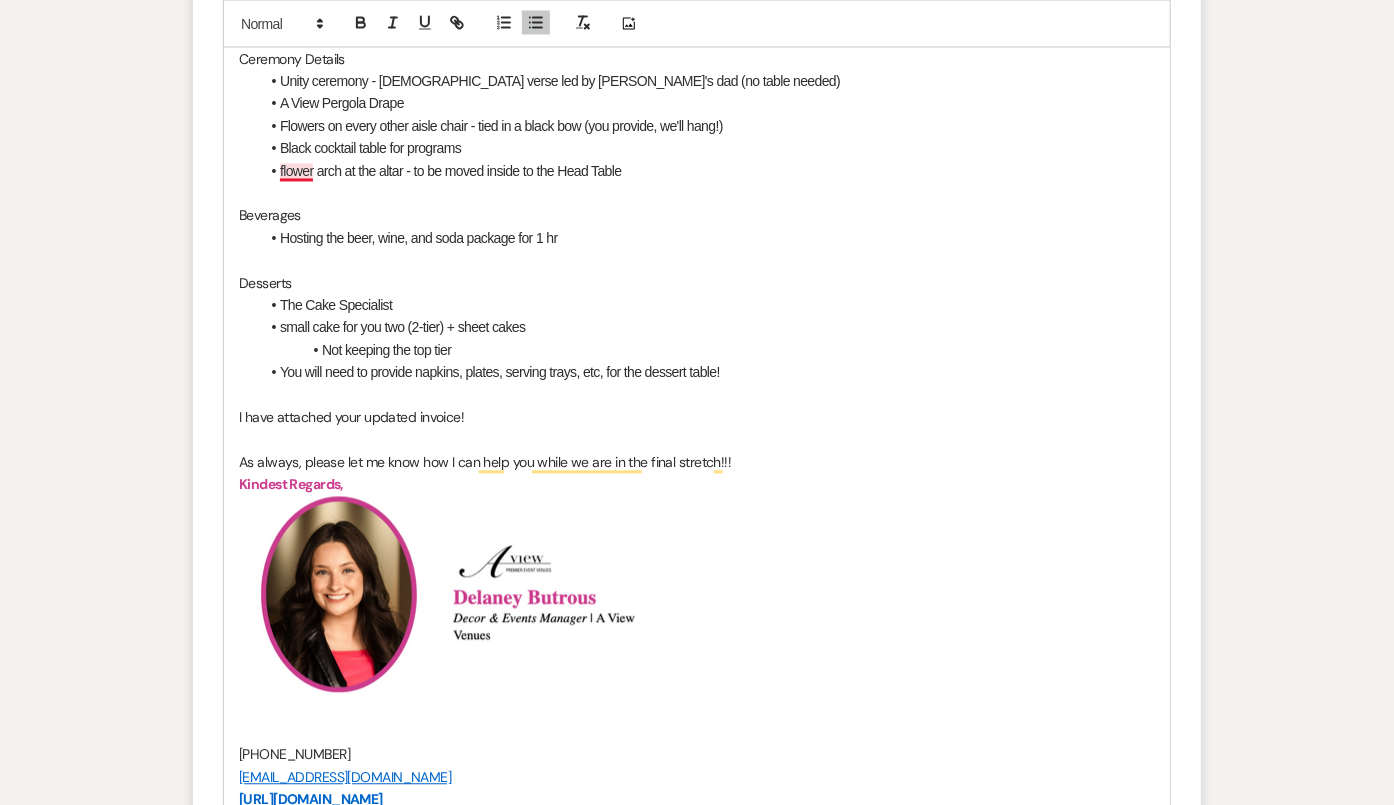 click on "flower arch at the altar - to be moved inside to the Head Table" at bounding box center [451, 172] 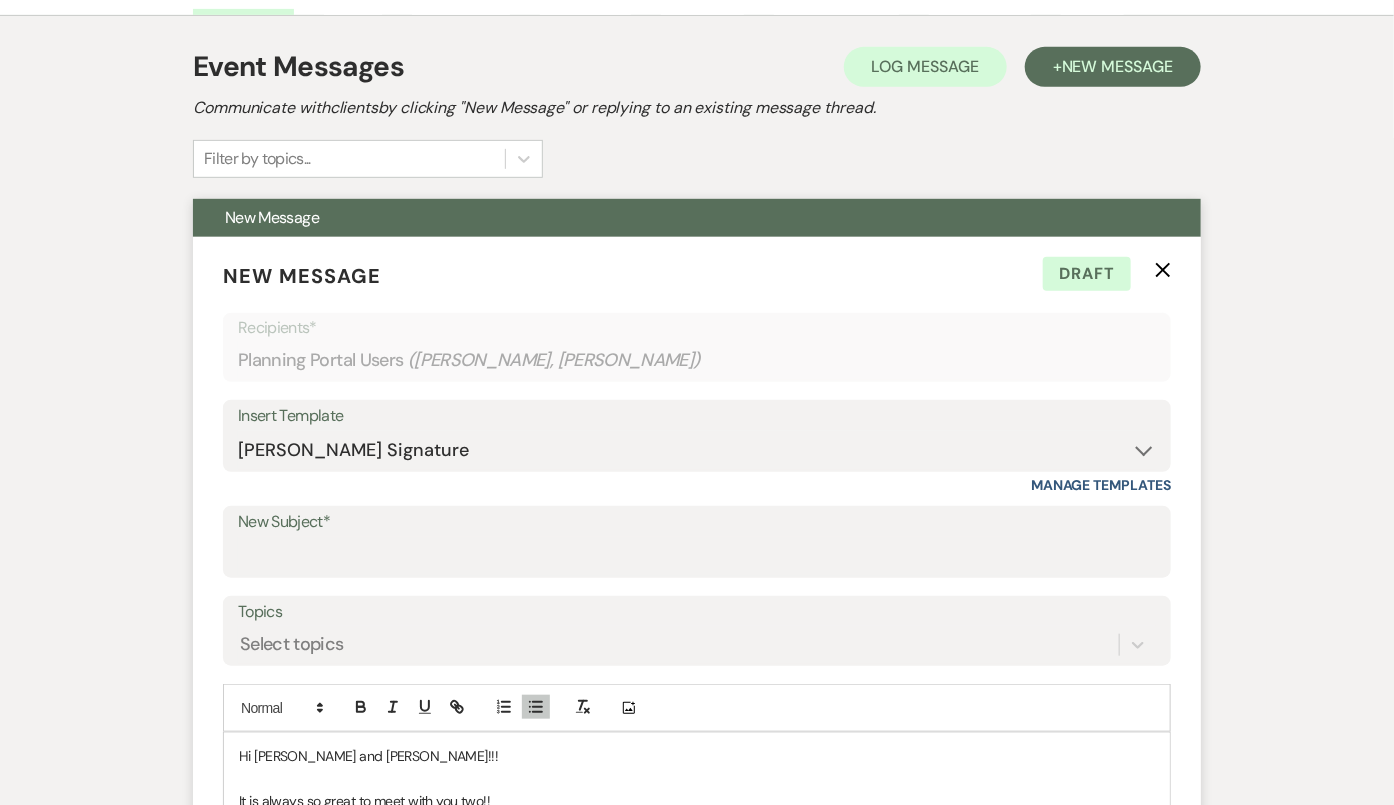 scroll, scrollTop: 370, scrollLeft: 0, axis: vertical 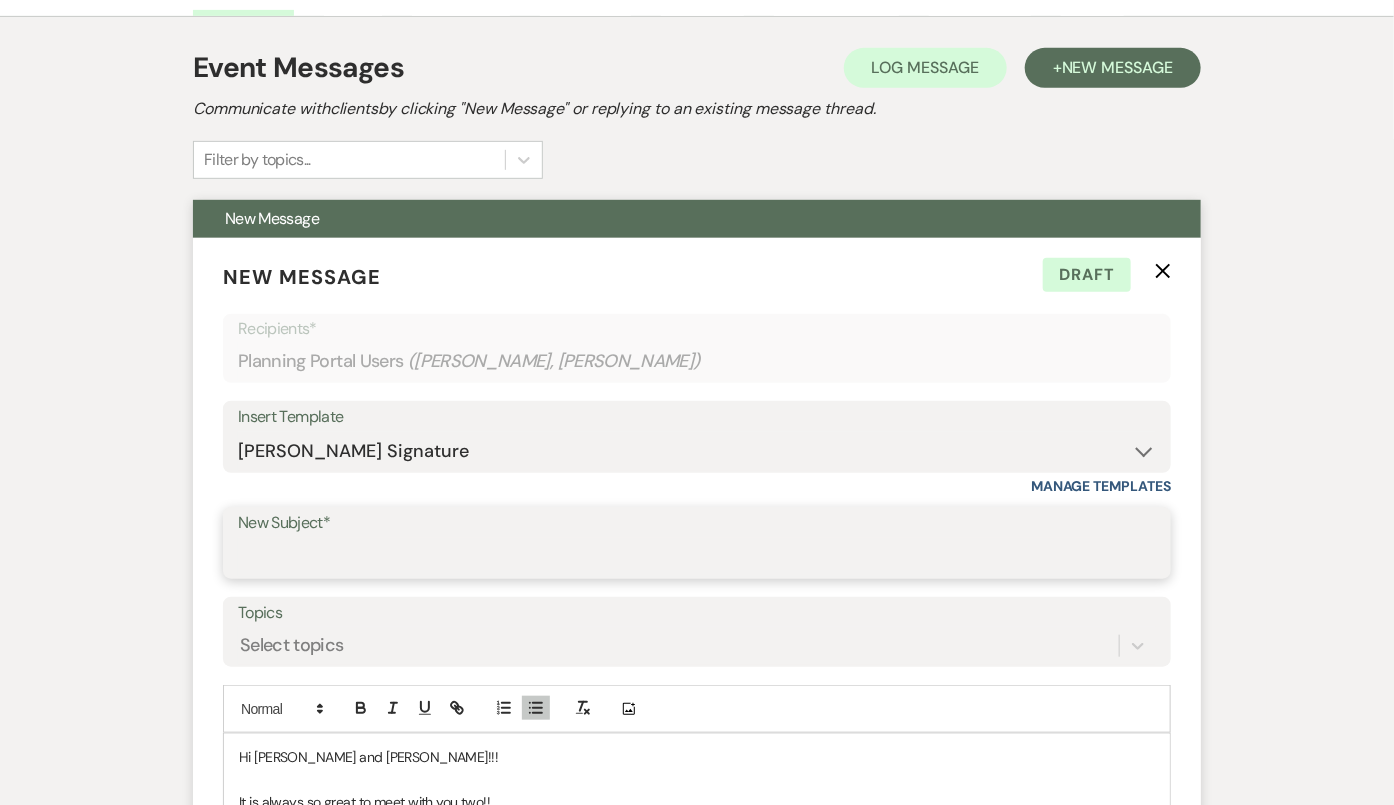 click on "New Subject*" at bounding box center [697, 557] 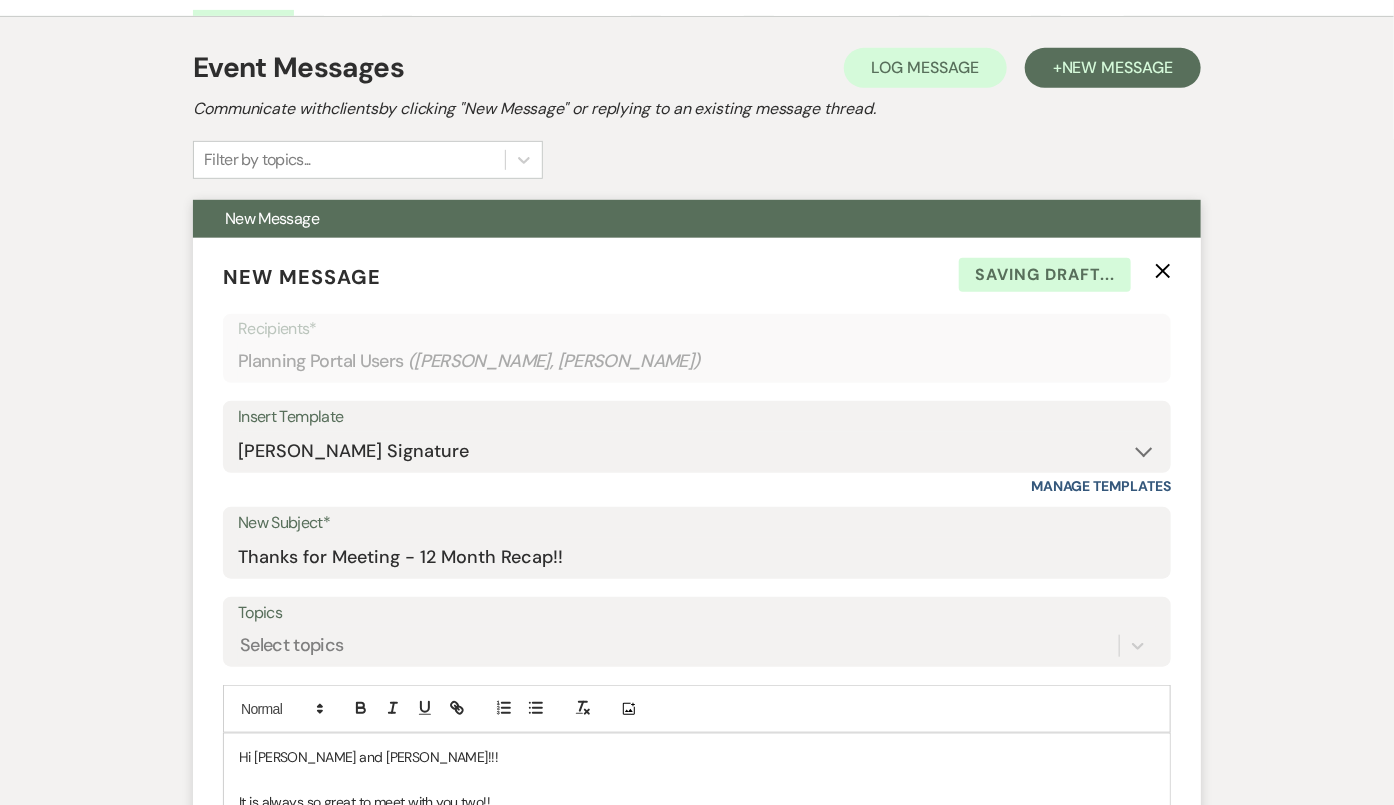 click on "New Subject*" at bounding box center (697, 523) 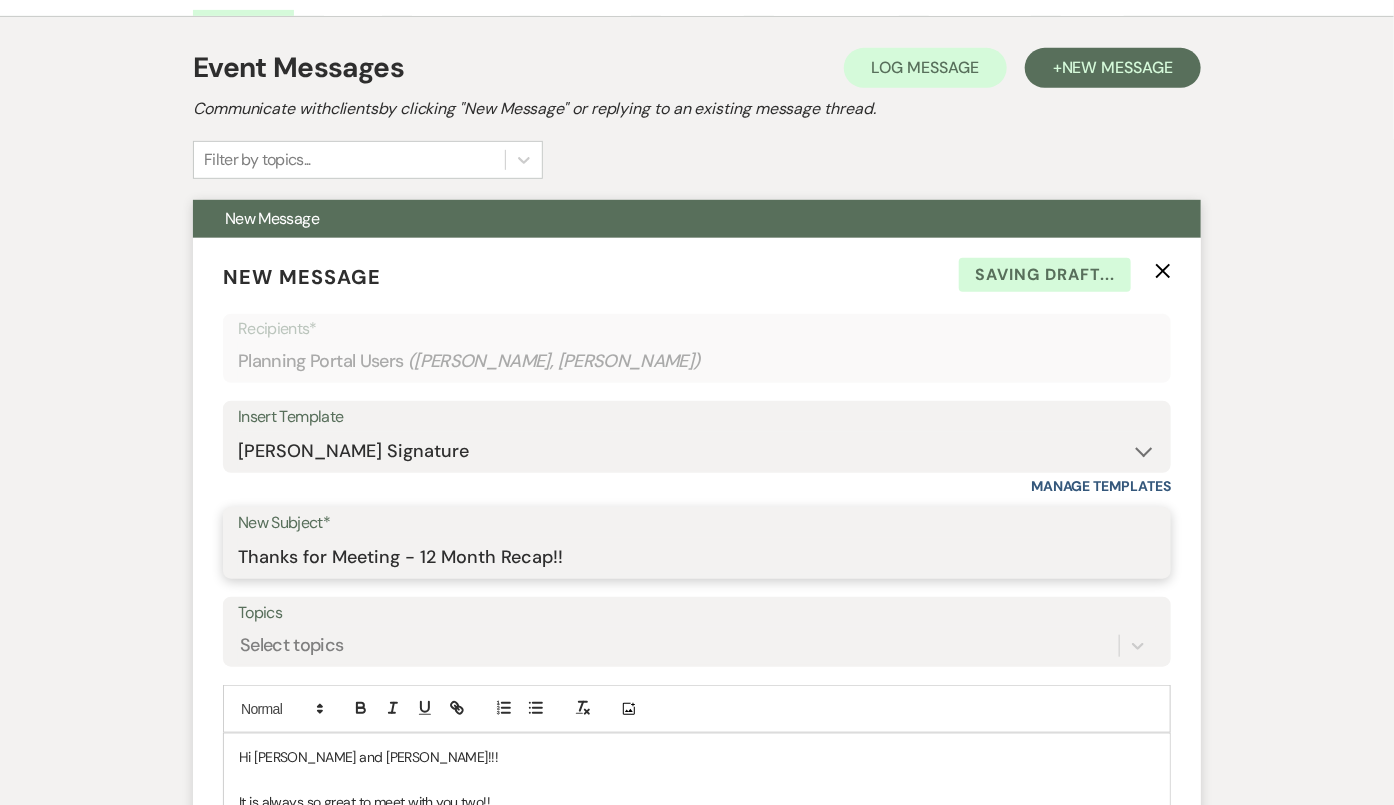 click on "Thanks for Meeting - 12 Month Recap!!" at bounding box center (697, 557) 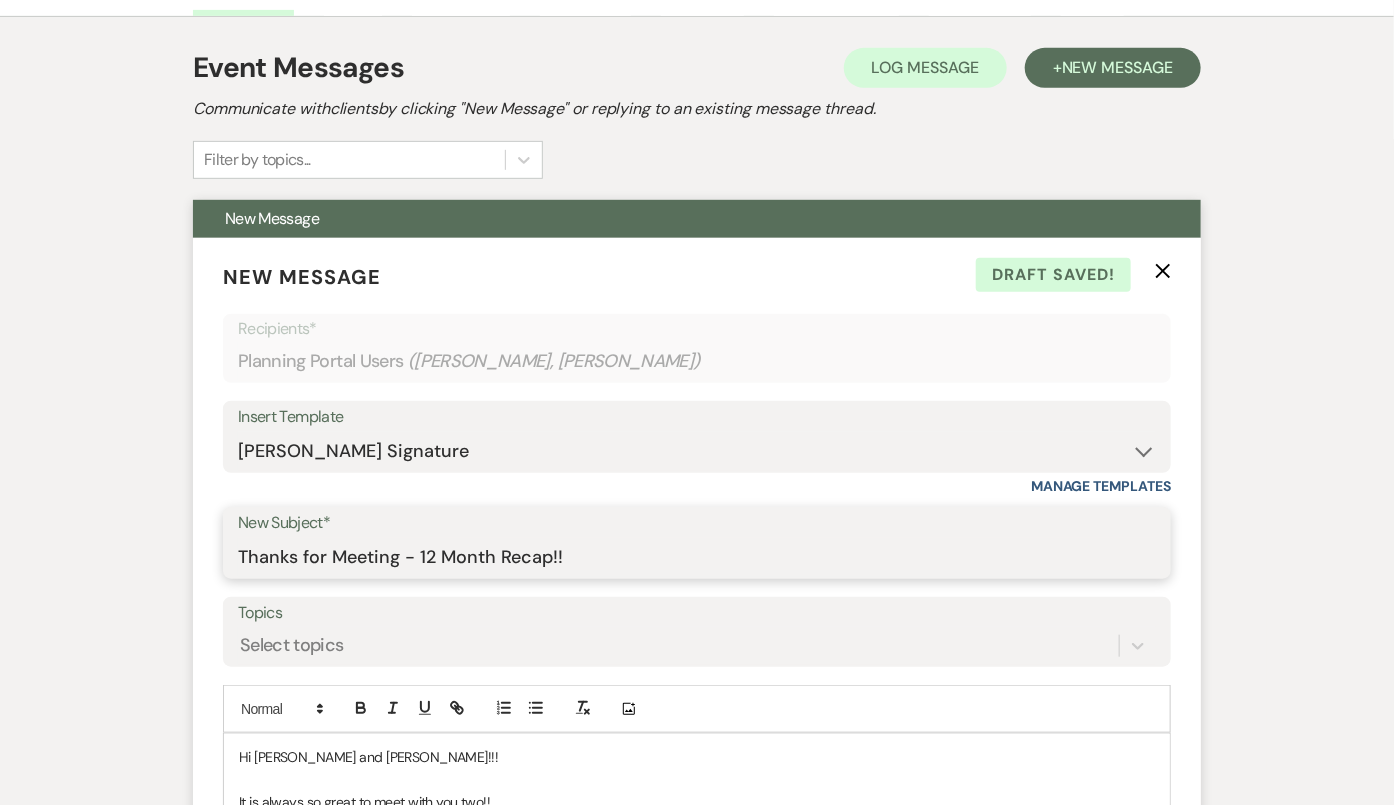 click on "Thanks for Meeting - 12 Month Recap!!" at bounding box center (697, 557) 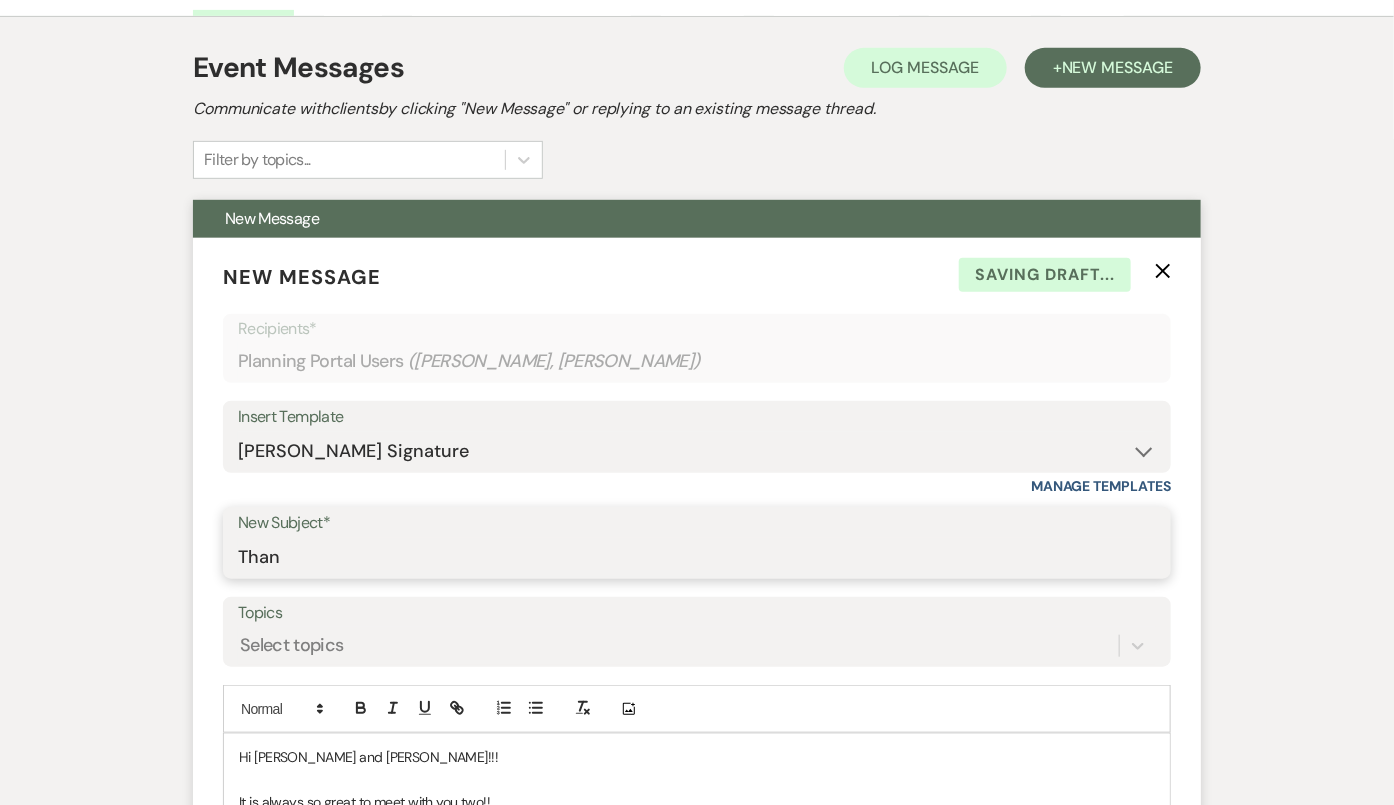 type on "Thanks for Meeting - 3 Month Recap!!" 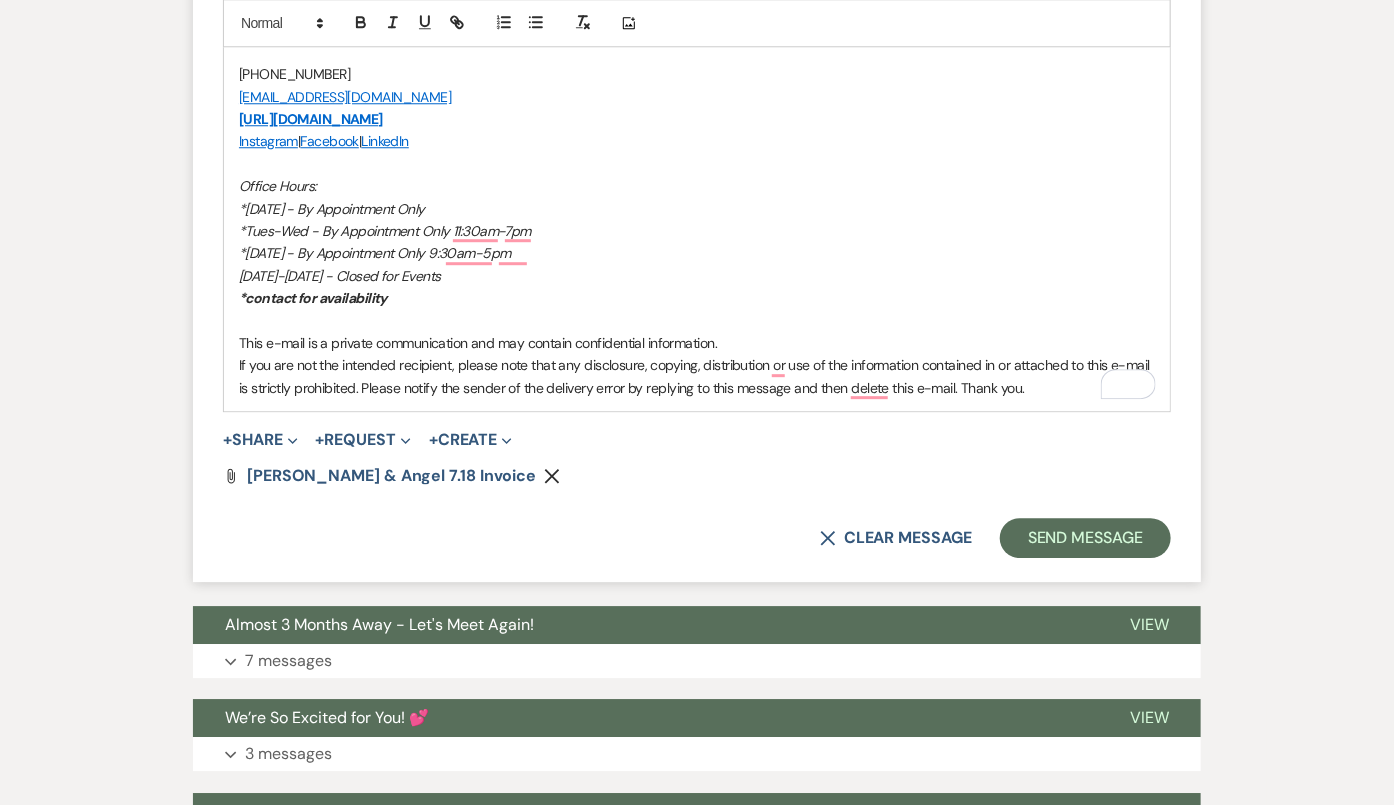 scroll, scrollTop: 2277, scrollLeft: 0, axis: vertical 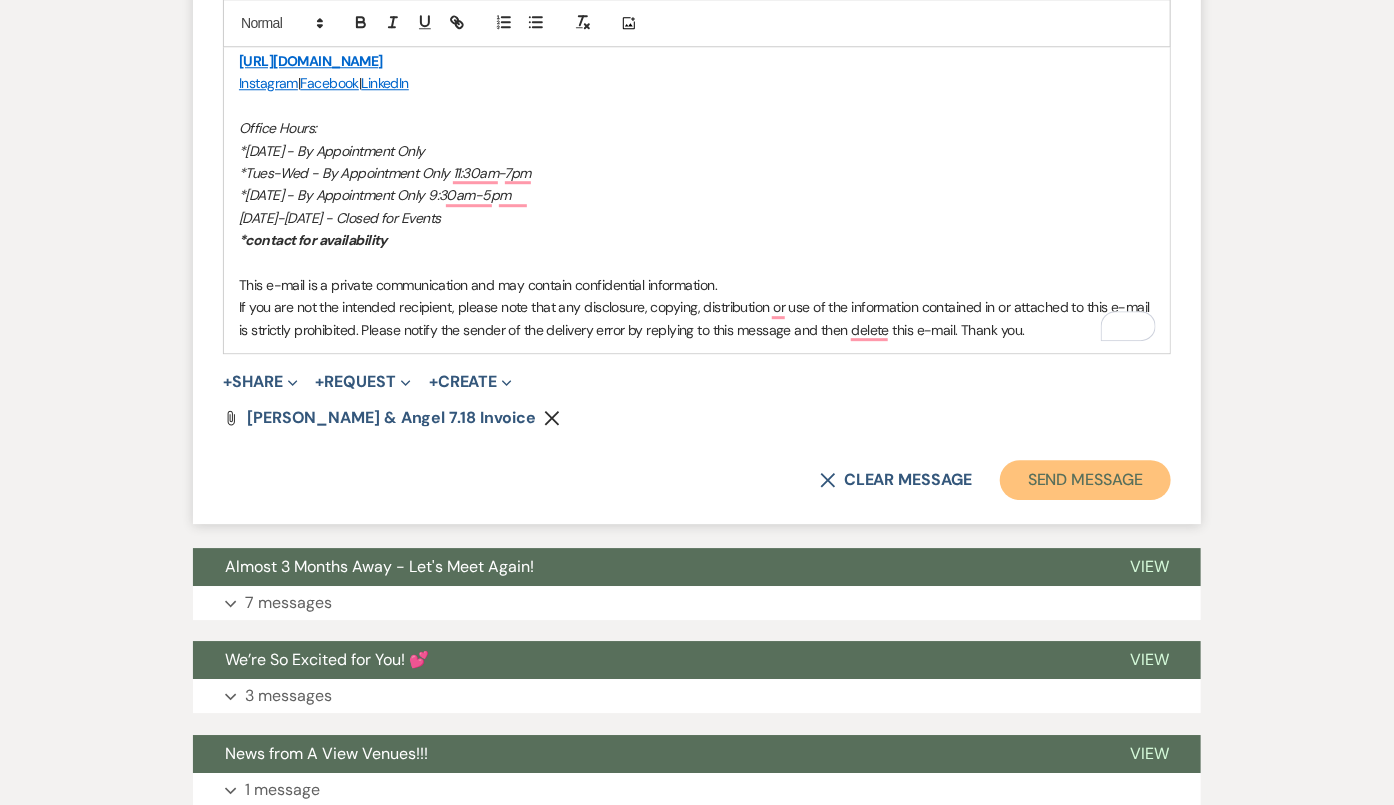 click on "Send Message" at bounding box center [1085, 480] 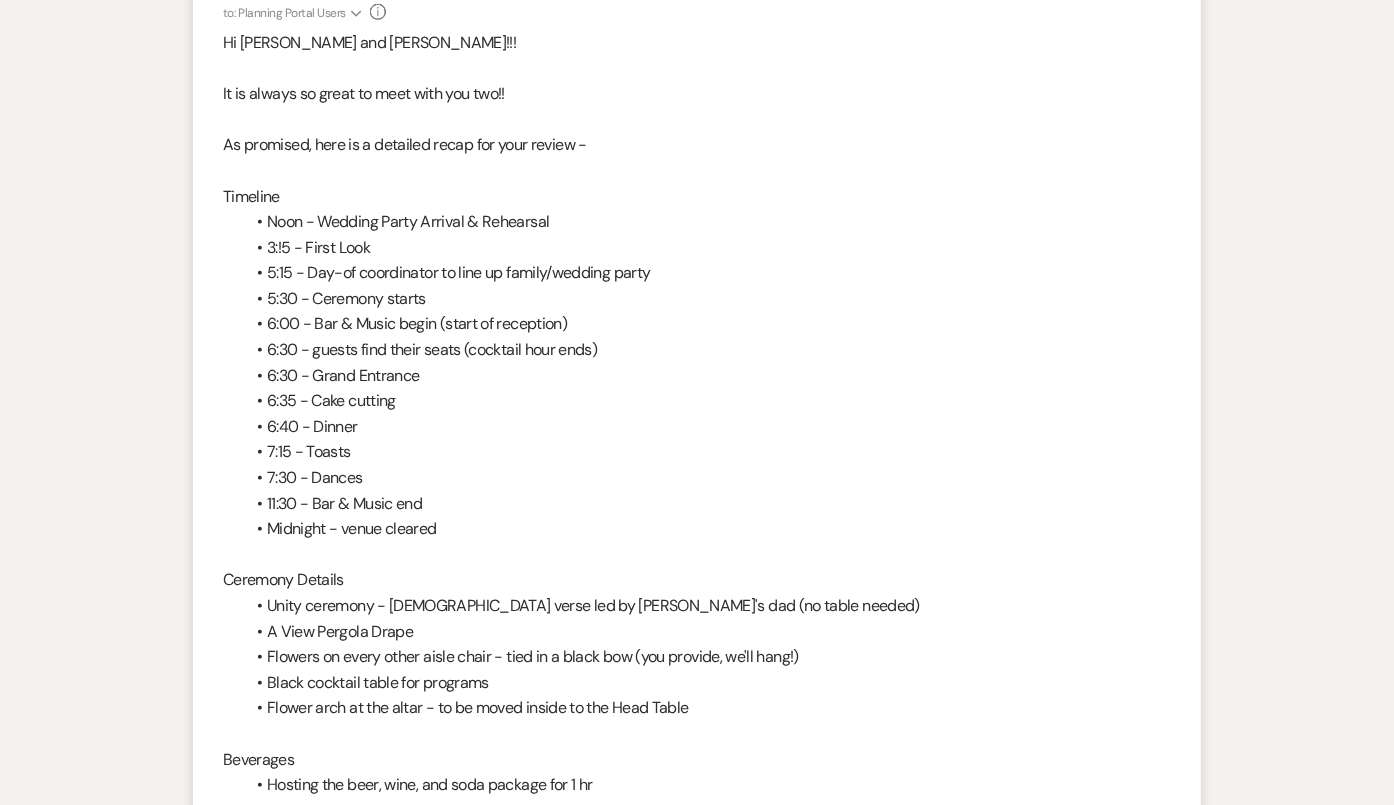 scroll, scrollTop: 0, scrollLeft: 0, axis: both 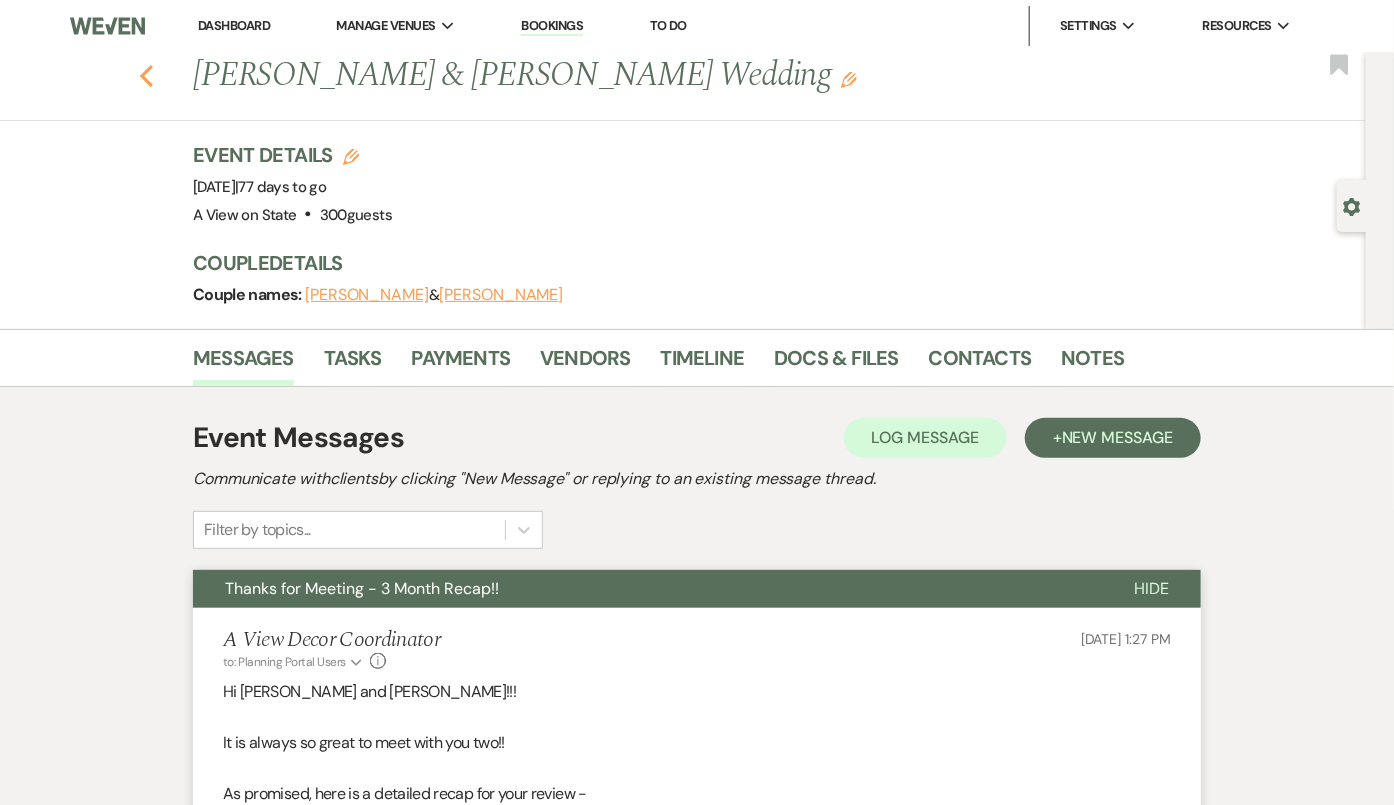 click on "Previous" 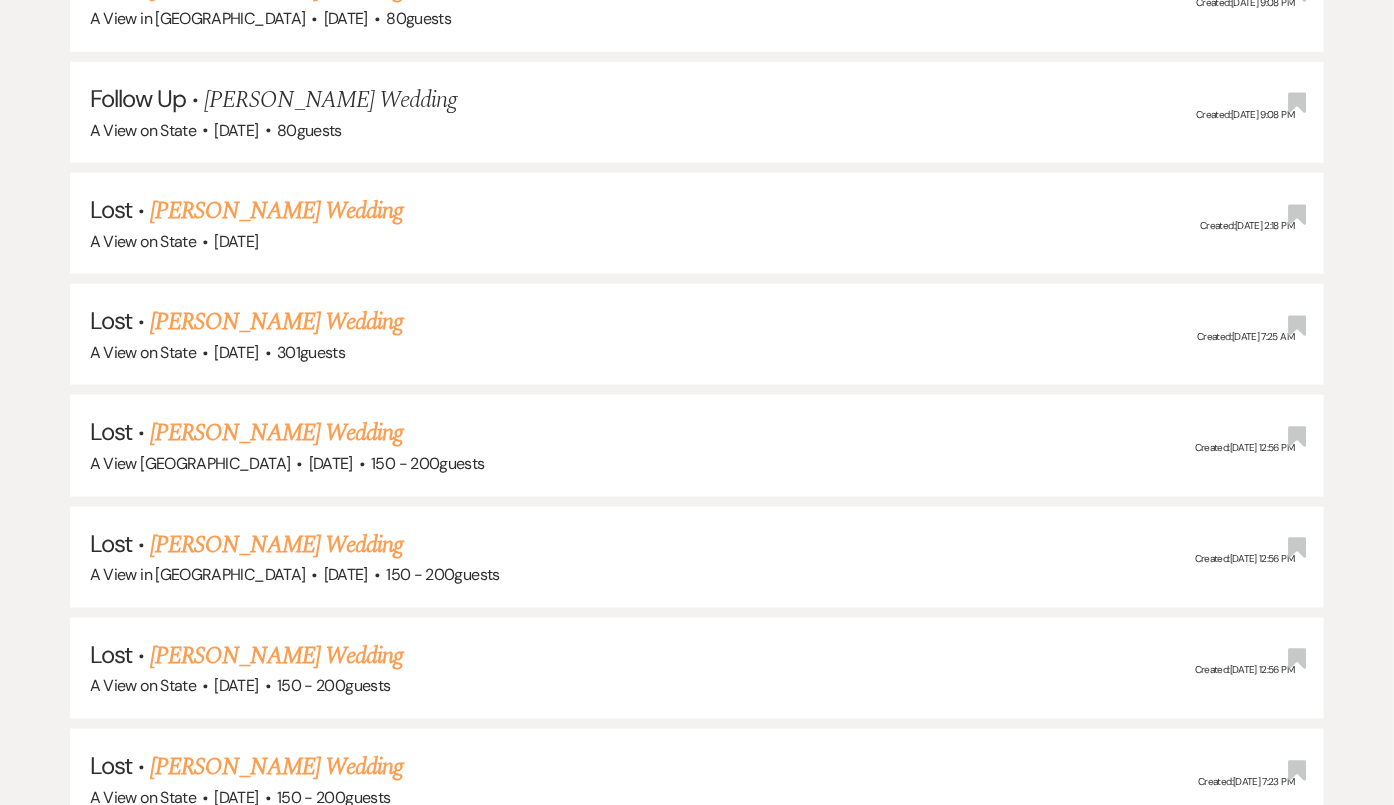 scroll, scrollTop: 0, scrollLeft: 0, axis: both 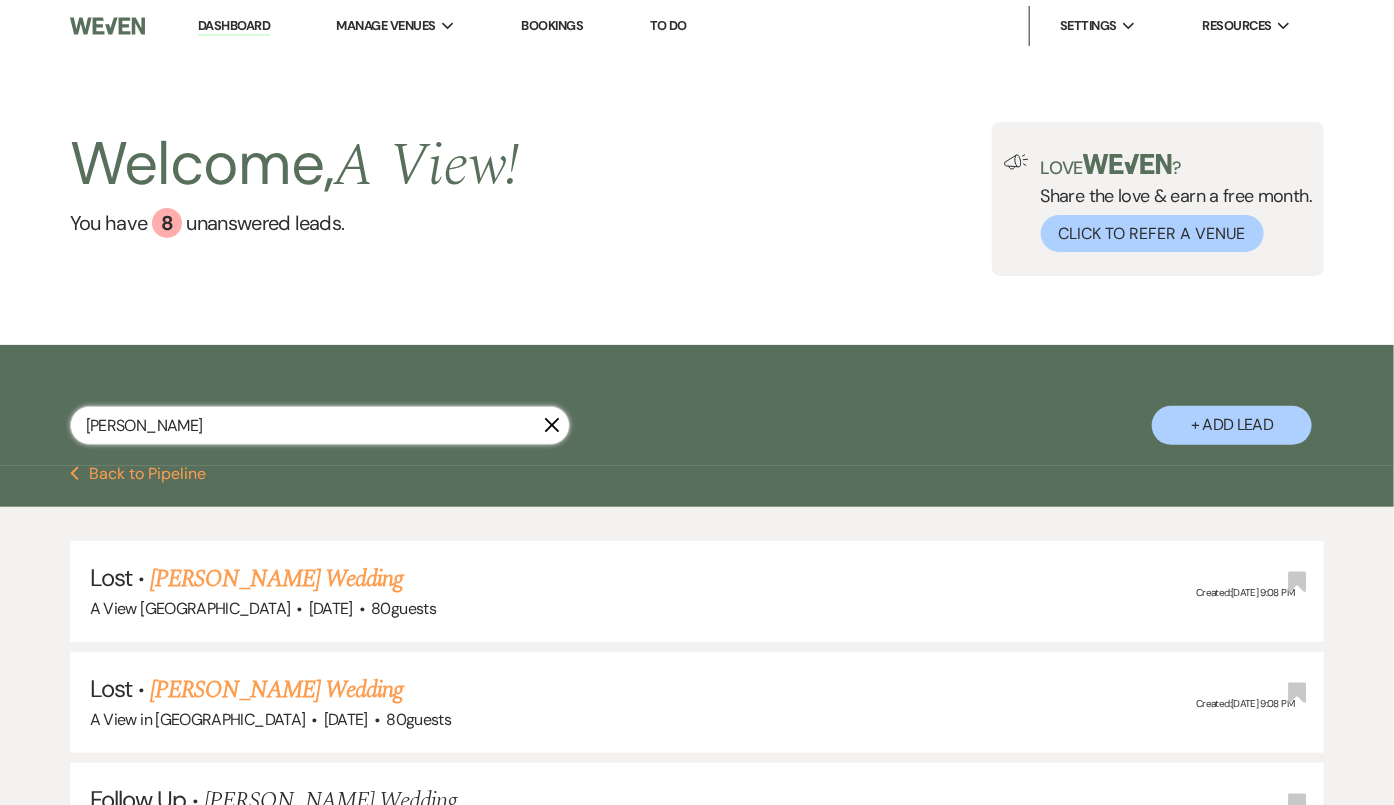click on "[PERSON_NAME]" at bounding box center [320, 425] 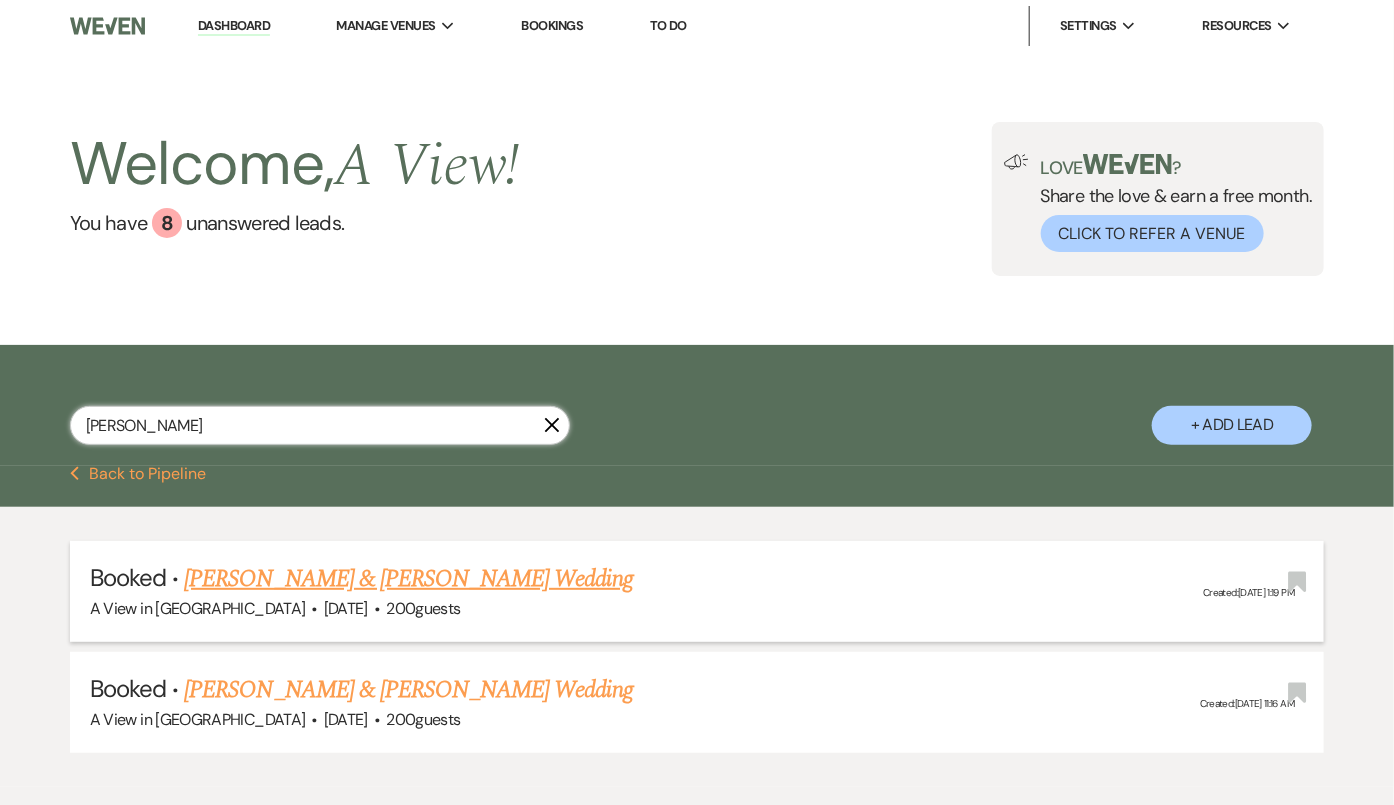 type on "[PERSON_NAME]" 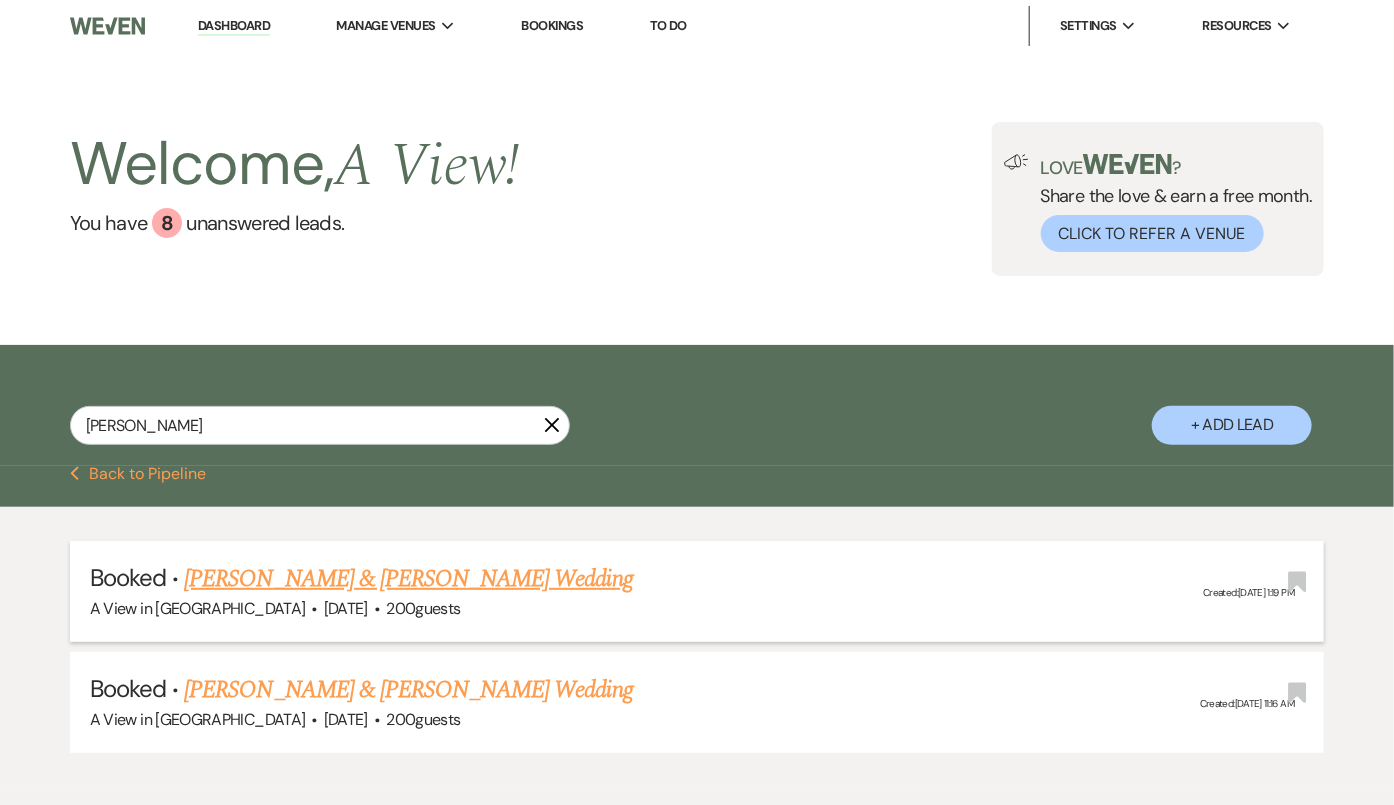 click on "[PERSON_NAME] & [PERSON_NAME] Wedding" at bounding box center (408, 579) 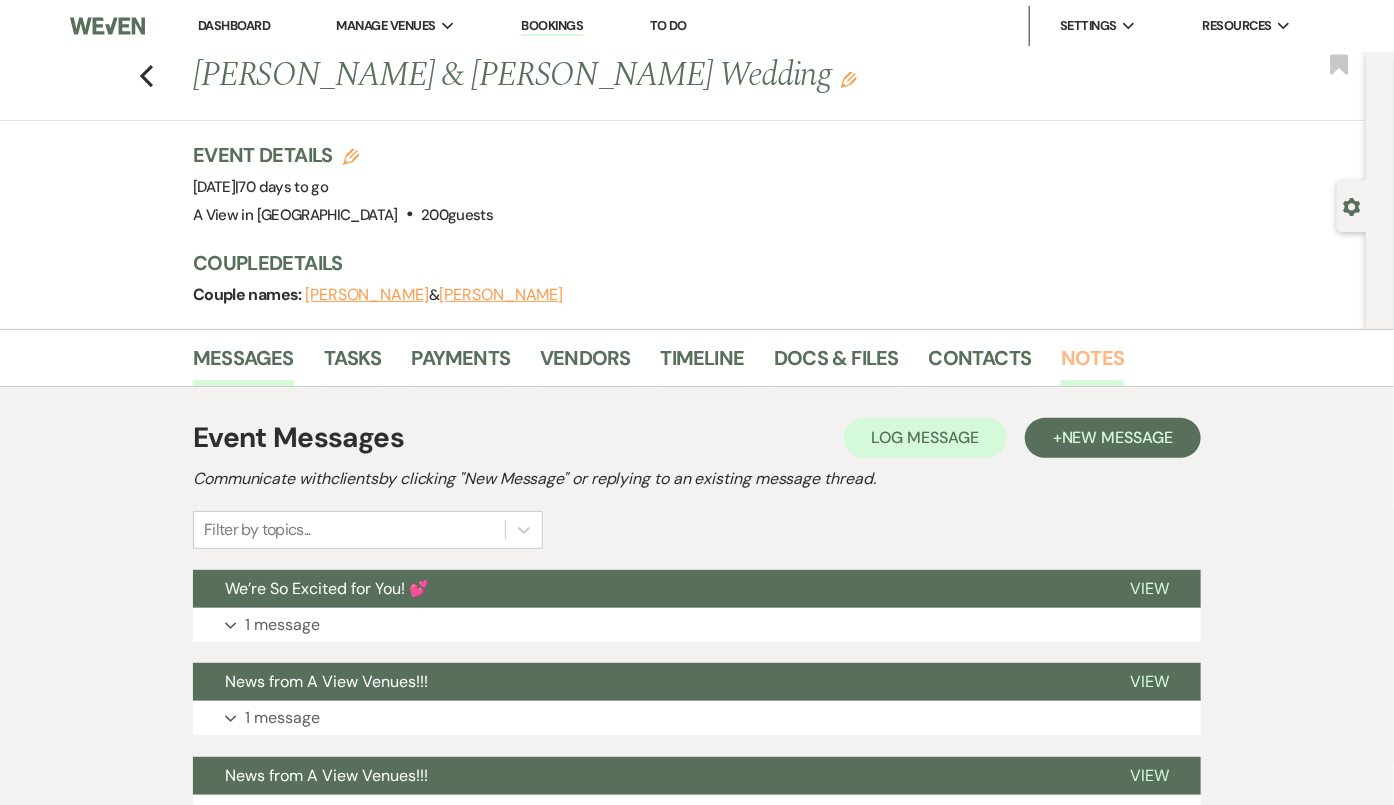 click on "Notes" at bounding box center [1092, 364] 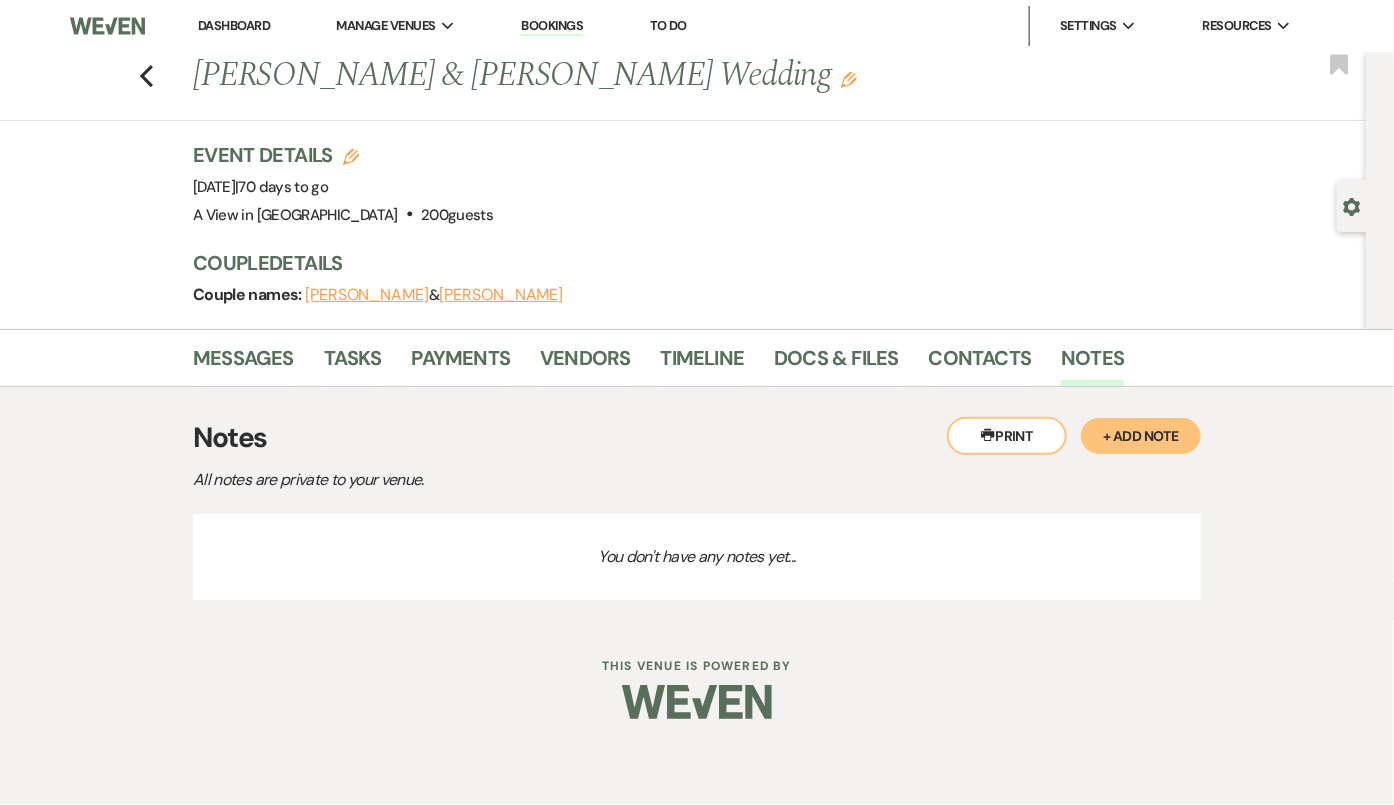 click on "Previous [PERSON_NAME] & [PERSON_NAME] Wedding Edit Bookmark" at bounding box center [678, 86] 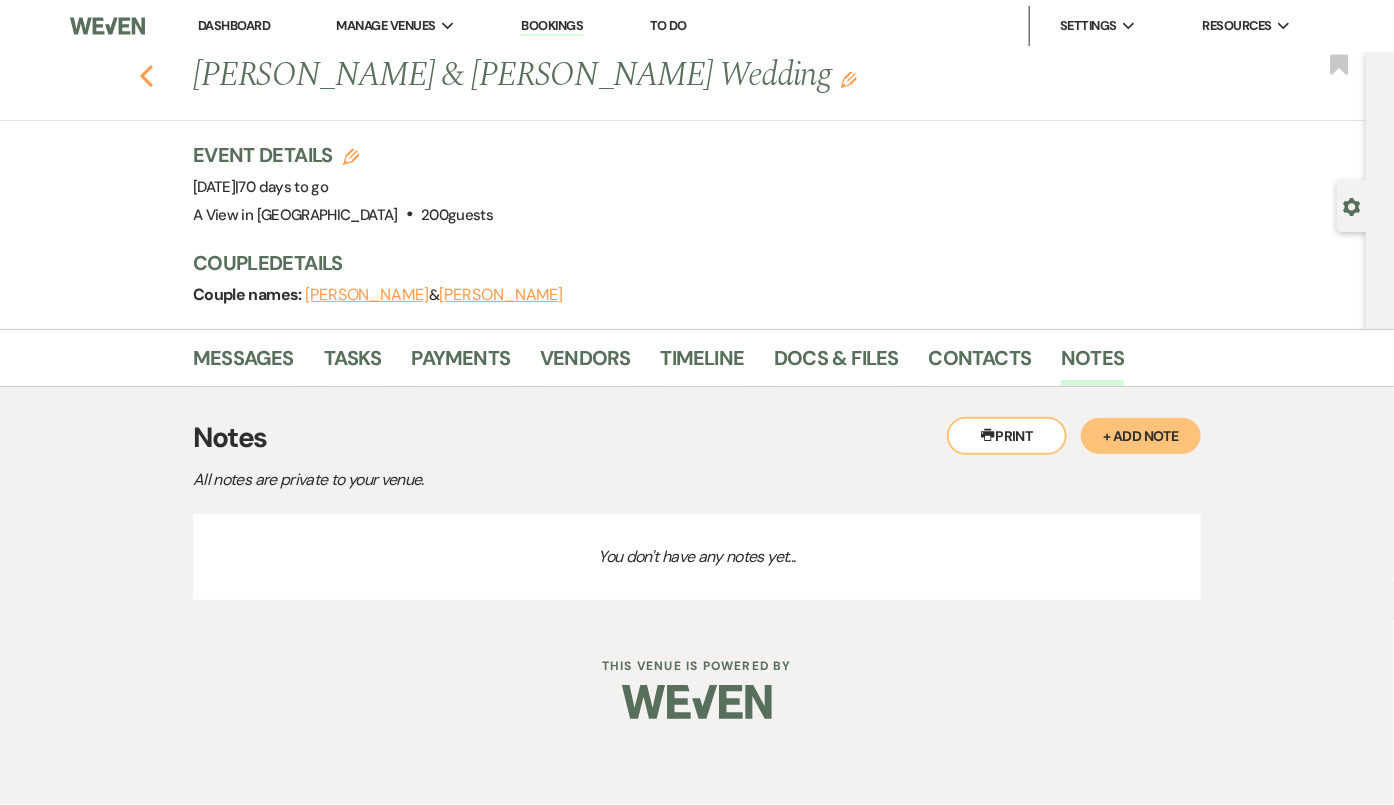 click on "Previous" 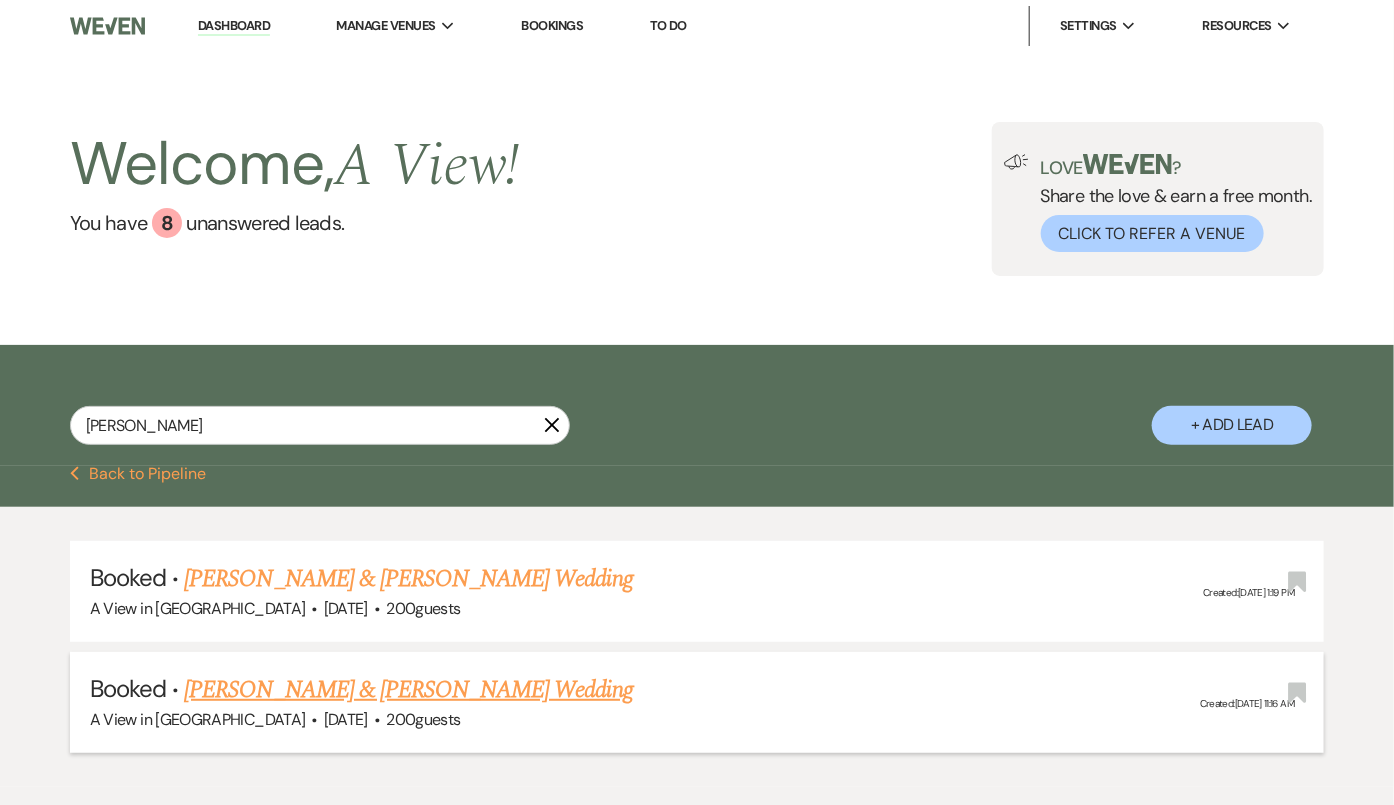 click on "[PERSON_NAME] & [PERSON_NAME] Wedding" at bounding box center [408, 690] 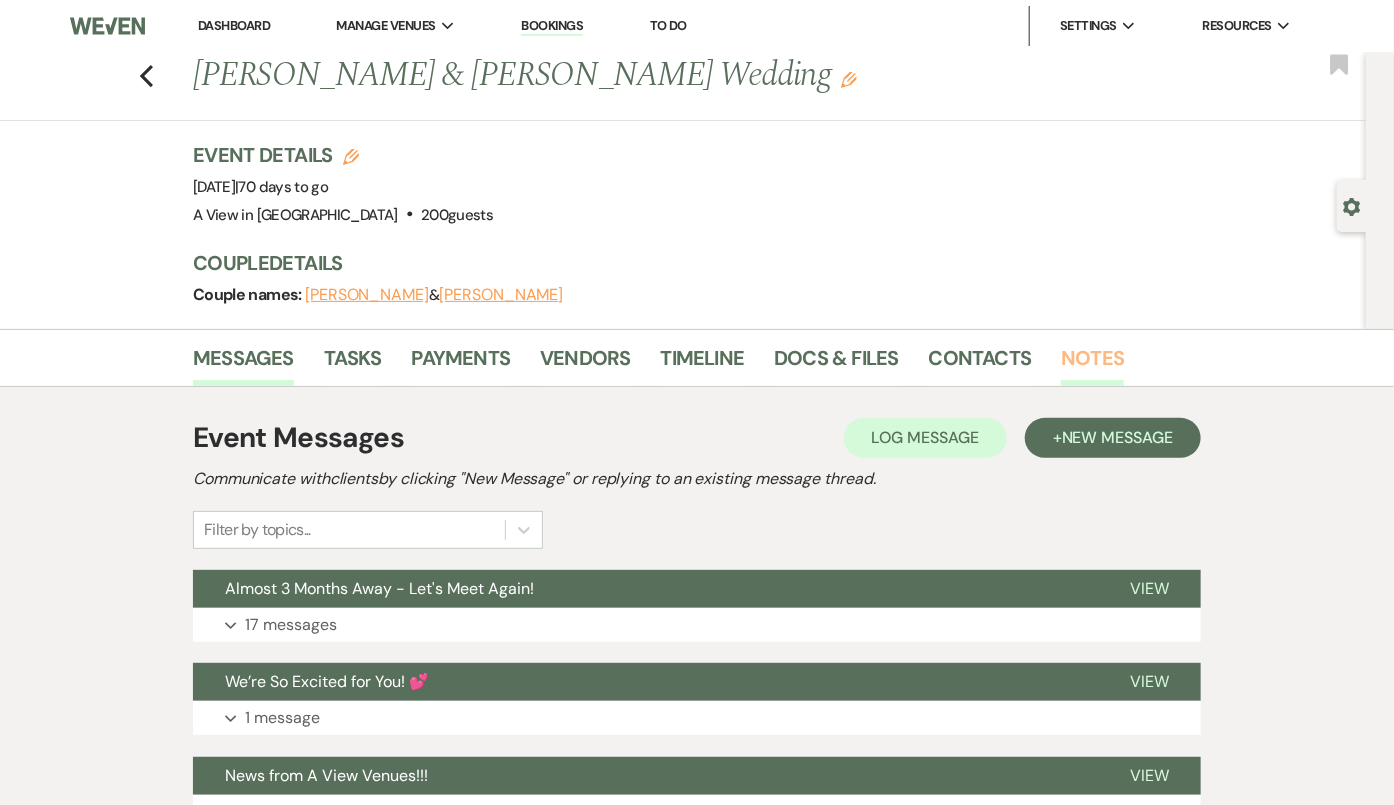 click on "Notes" at bounding box center [1092, 364] 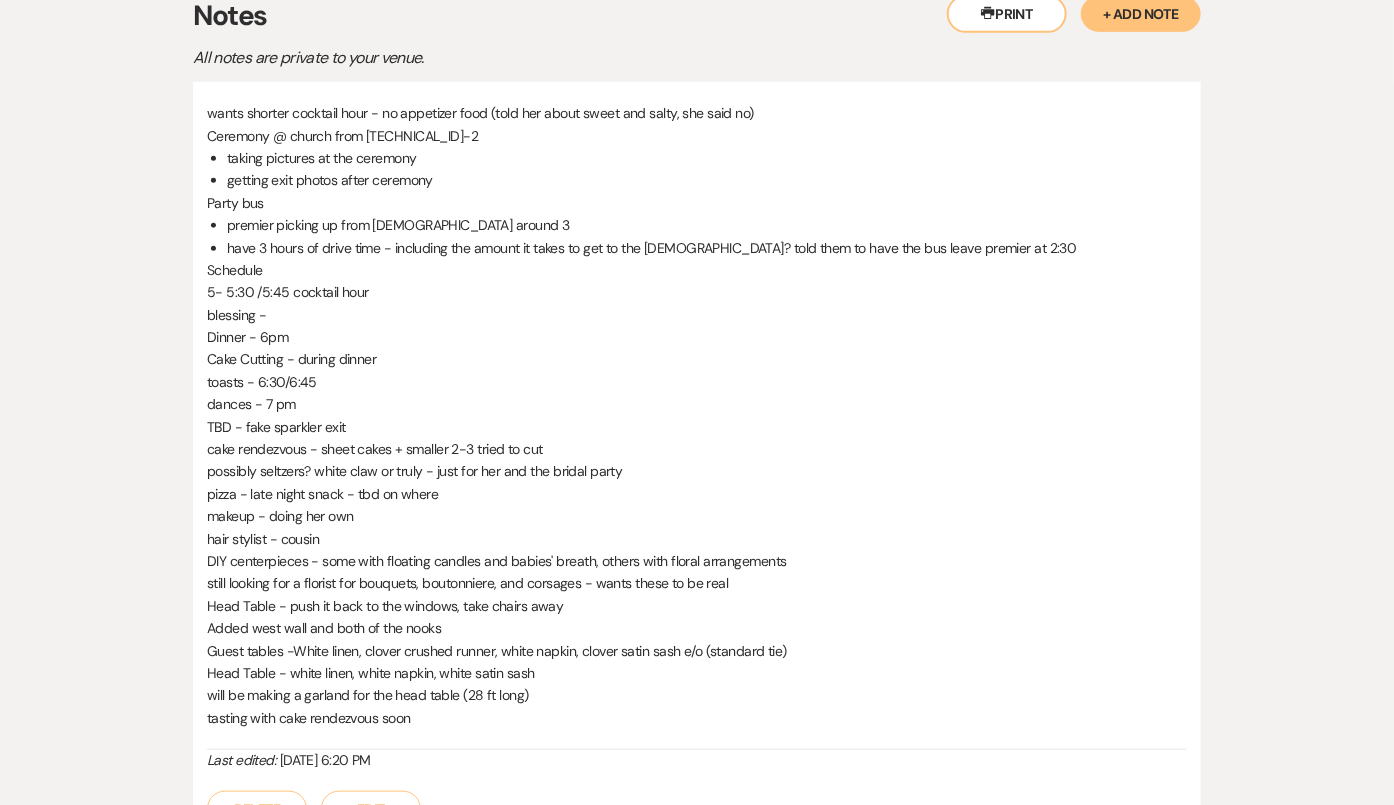 scroll, scrollTop: 411, scrollLeft: 0, axis: vertical 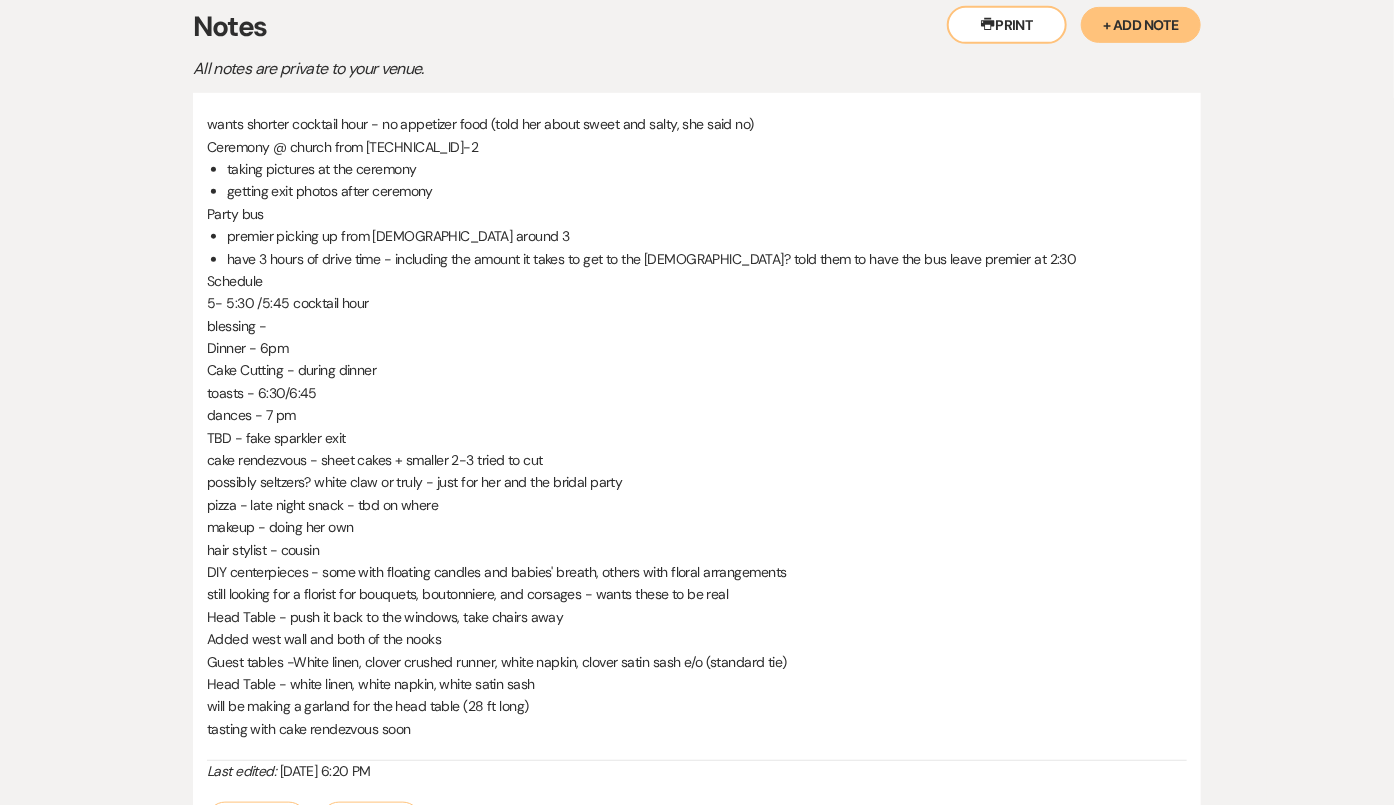 click on "pizza - late night snack - tbd on where" at bounding box center [697, 505] 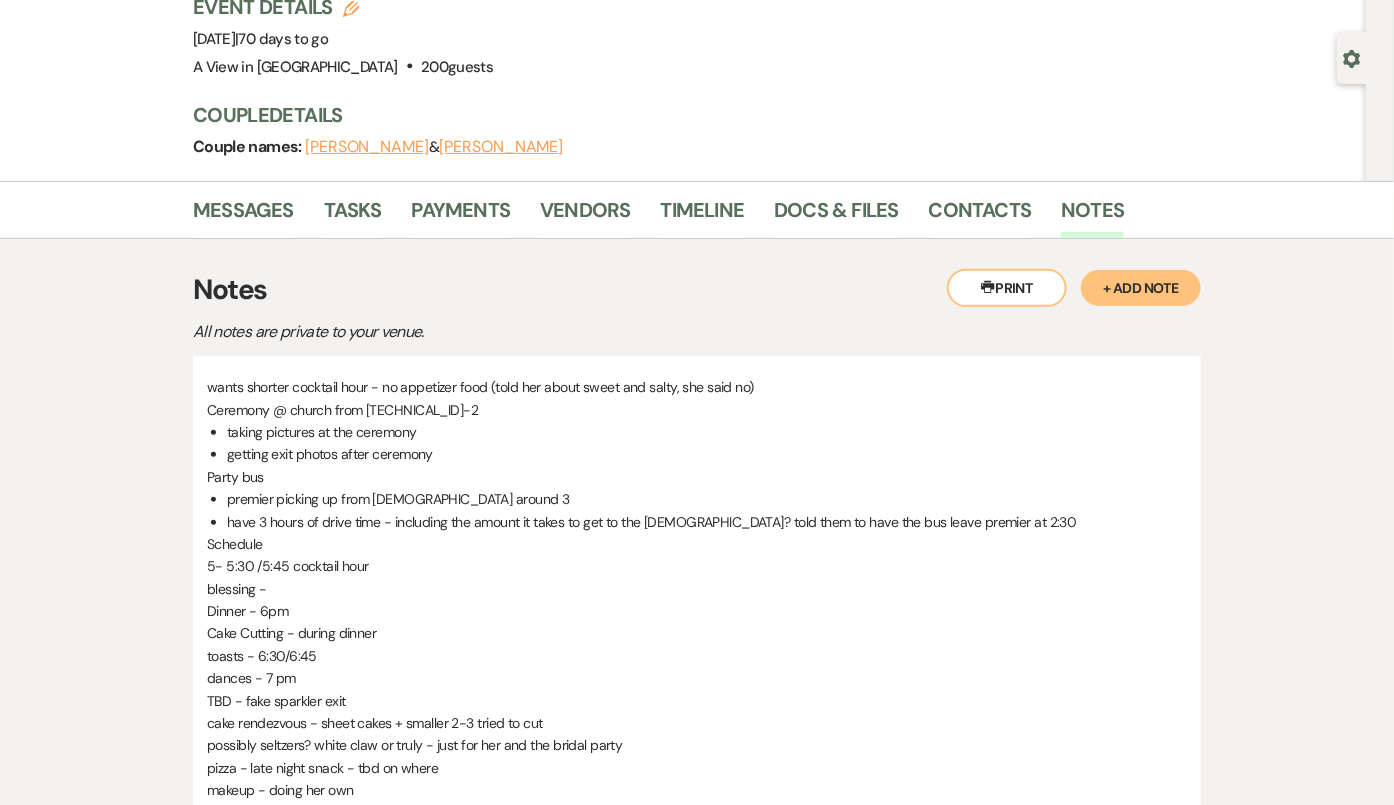 scroll, scrollTop: 0, scrollLeft: 0, axis: both 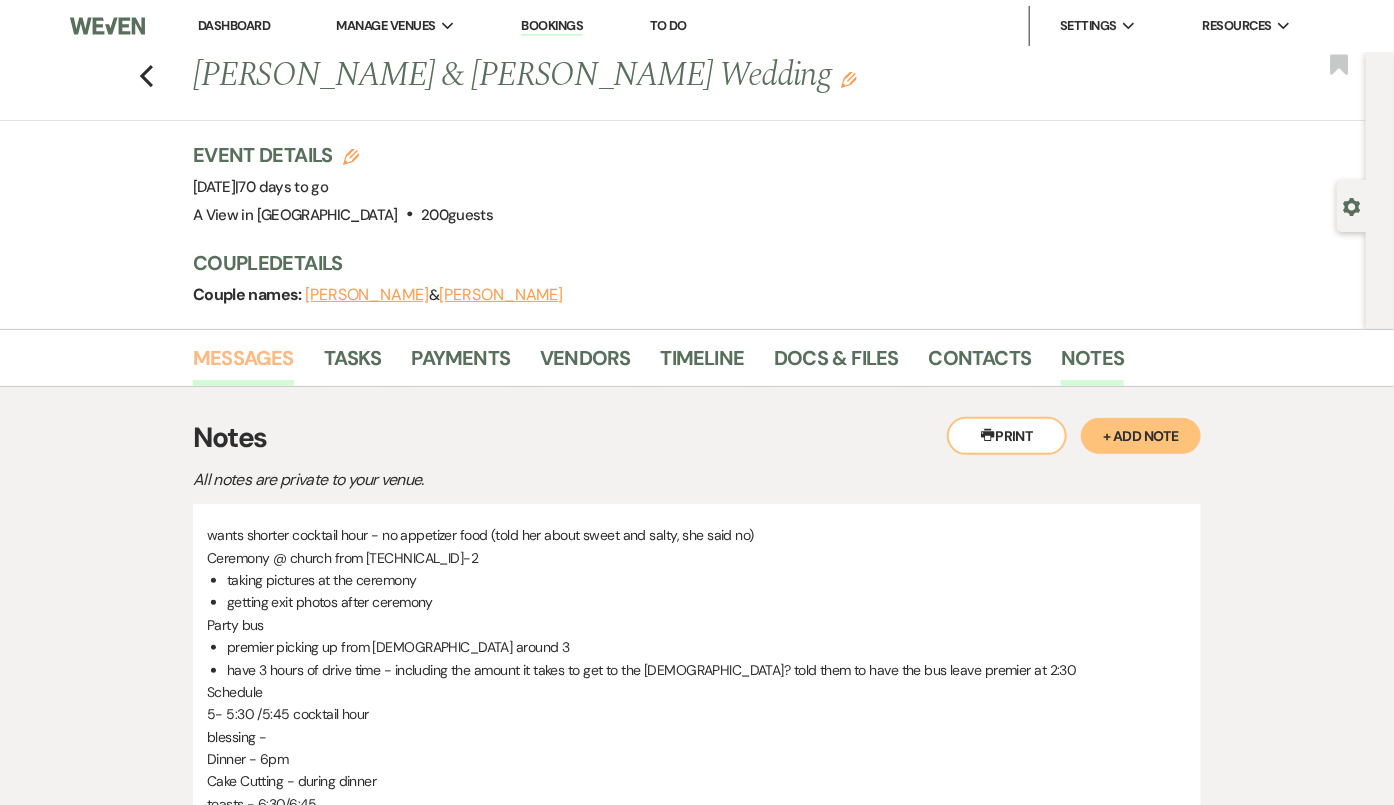 click on "Messages" at bounding box center [243, 364] 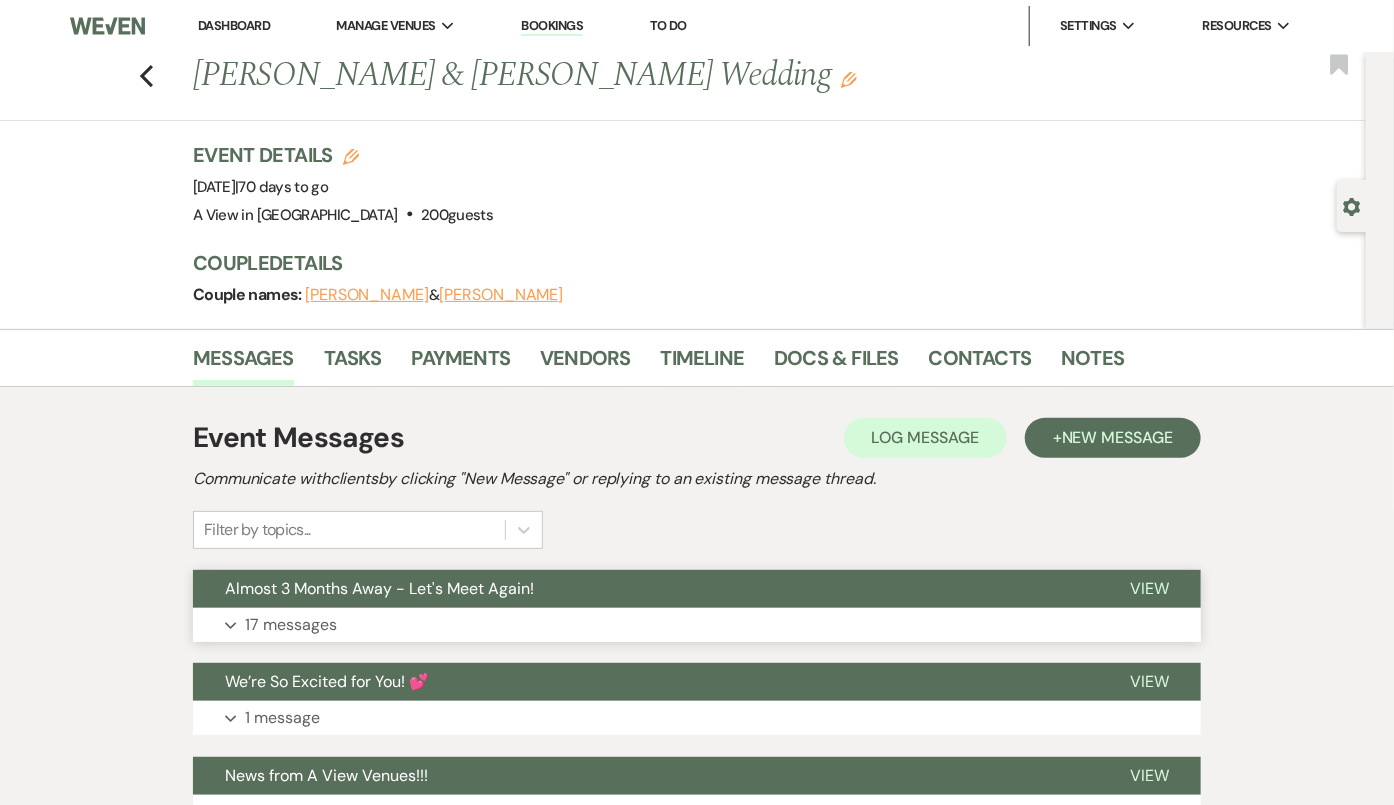 click on "Almost 3 Months Away - Let's Meet Again!" at bounding box center [379, 588] 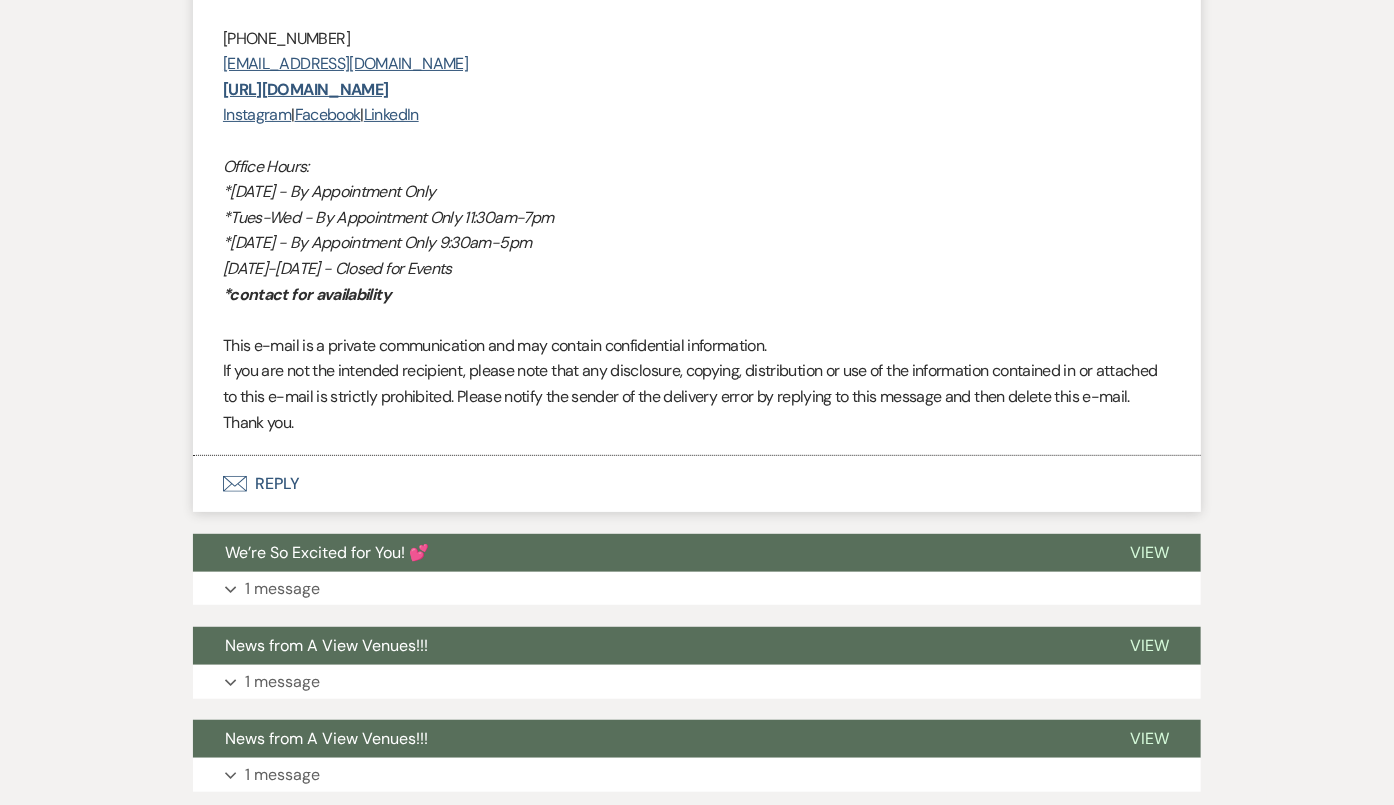 scroll, scrollTop: 9546, scrollLeft: 0, axis: vertical 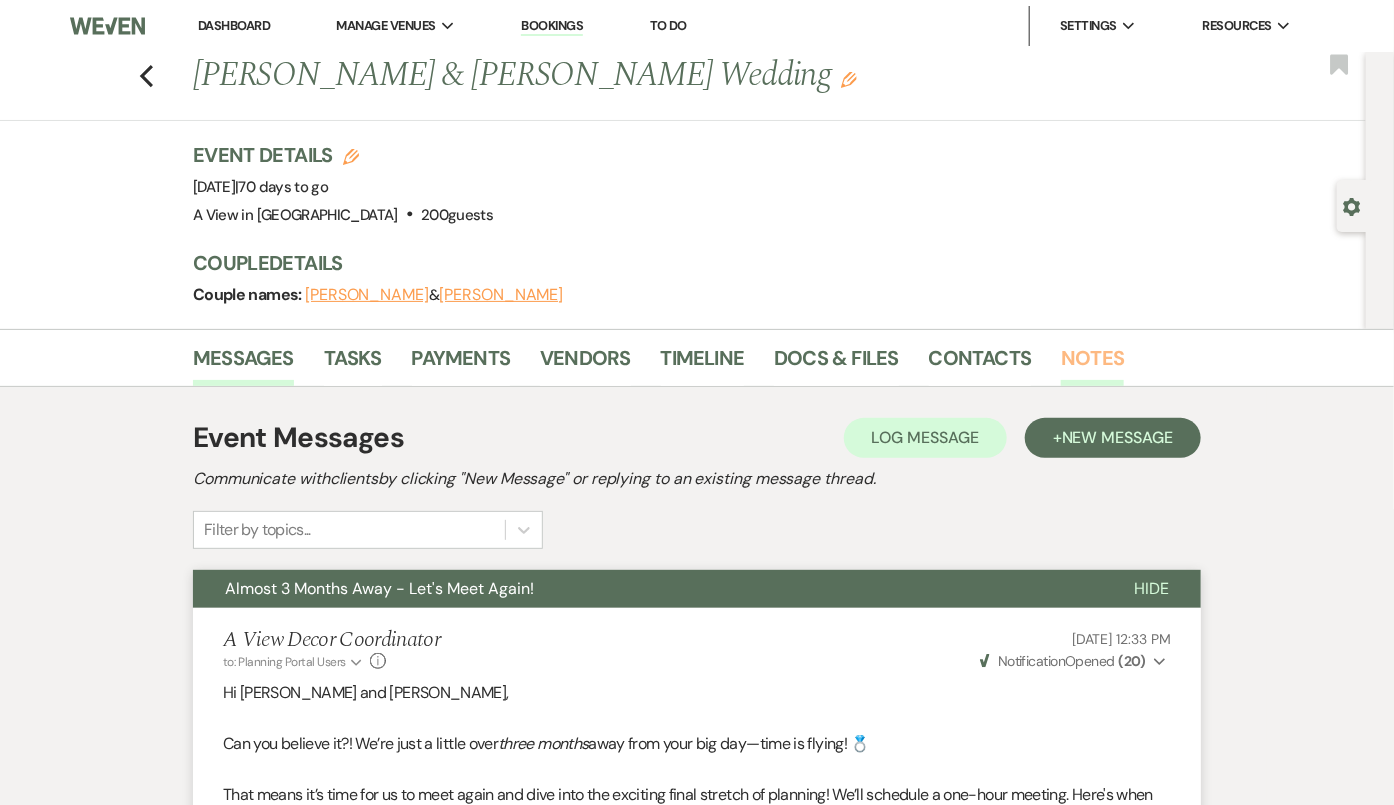 click on "Notes" at bounding box center [1092, 364] 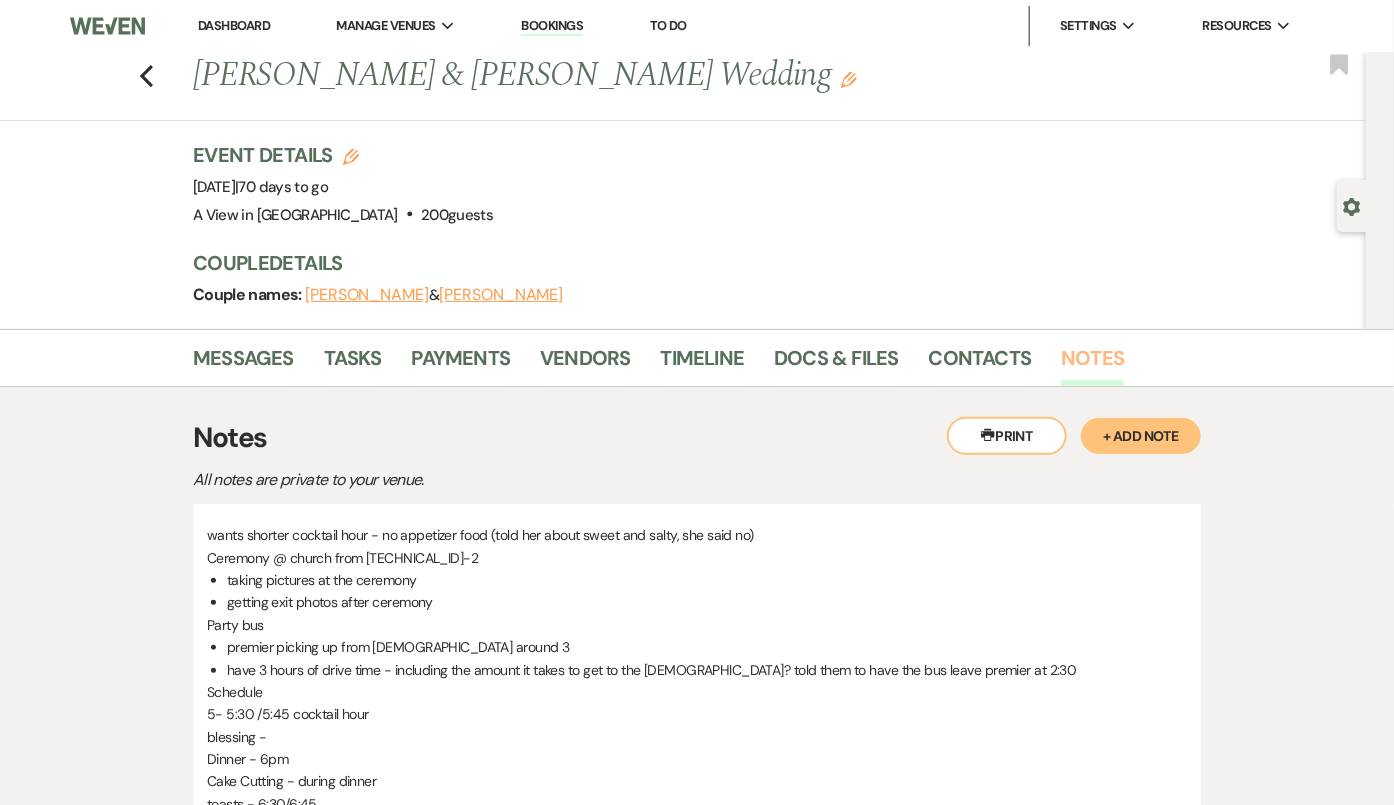 scroll, scrollTop: 195, scrollLeft: 0, axis: vertical 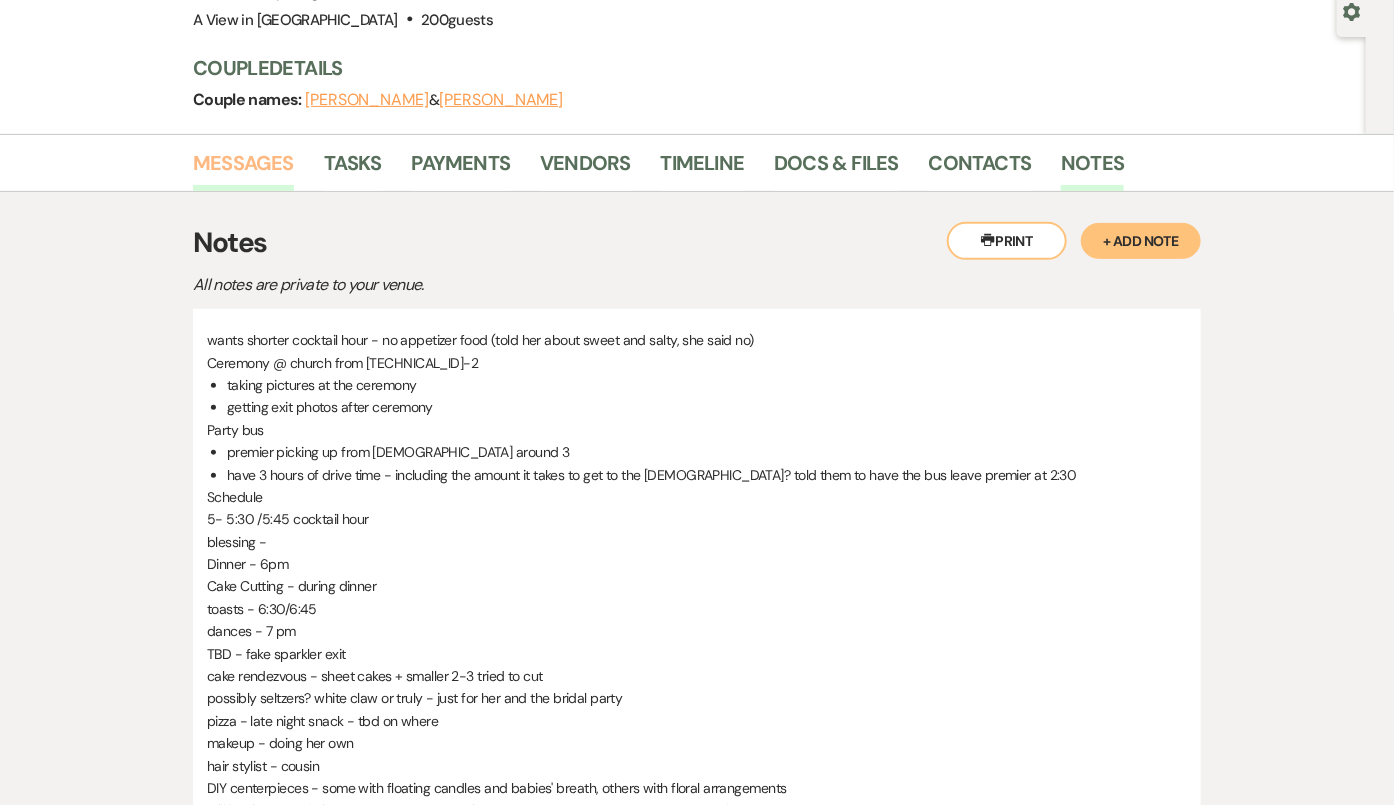 click on "Messages" at bounding box center (243, 169) 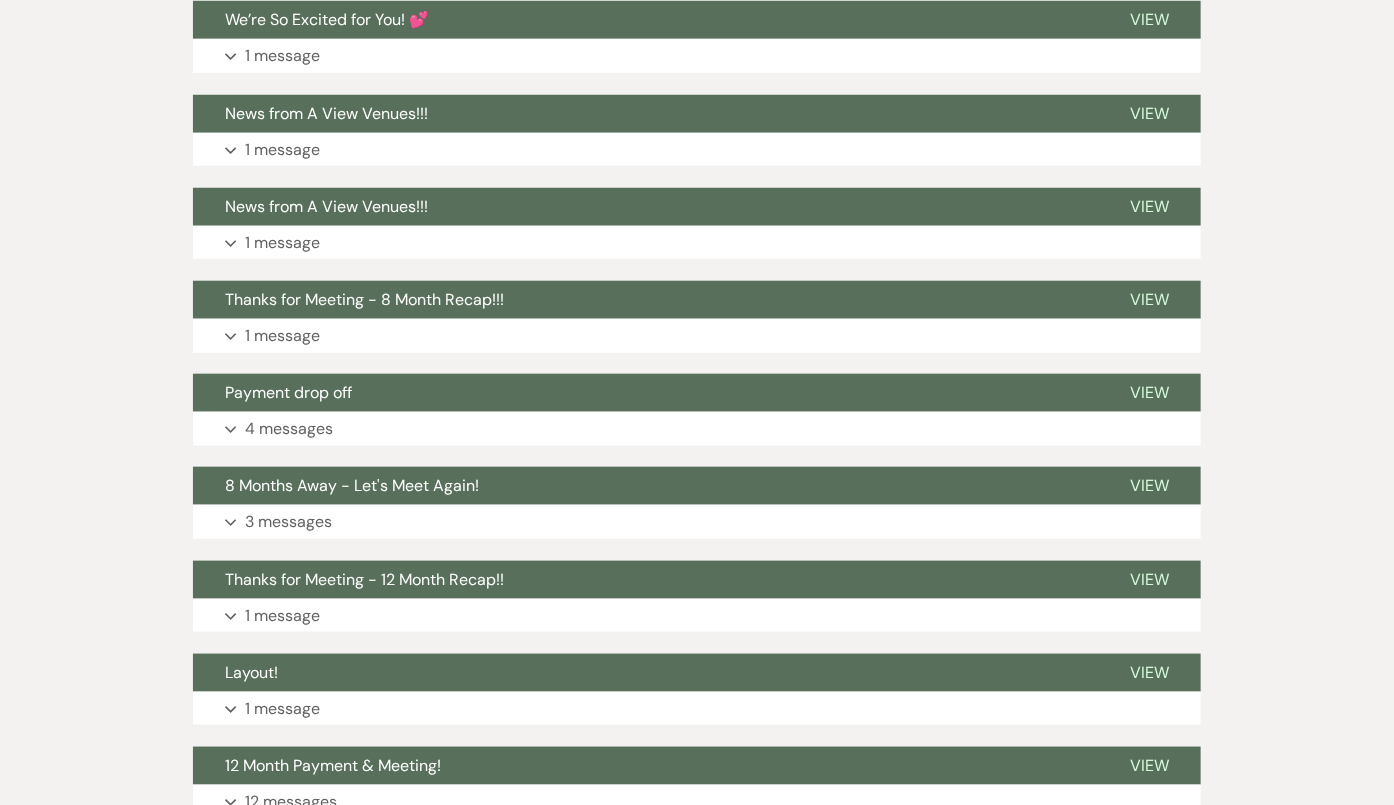 scroll, scrollTop: 703, scrollLeft: 0, axis: vertical 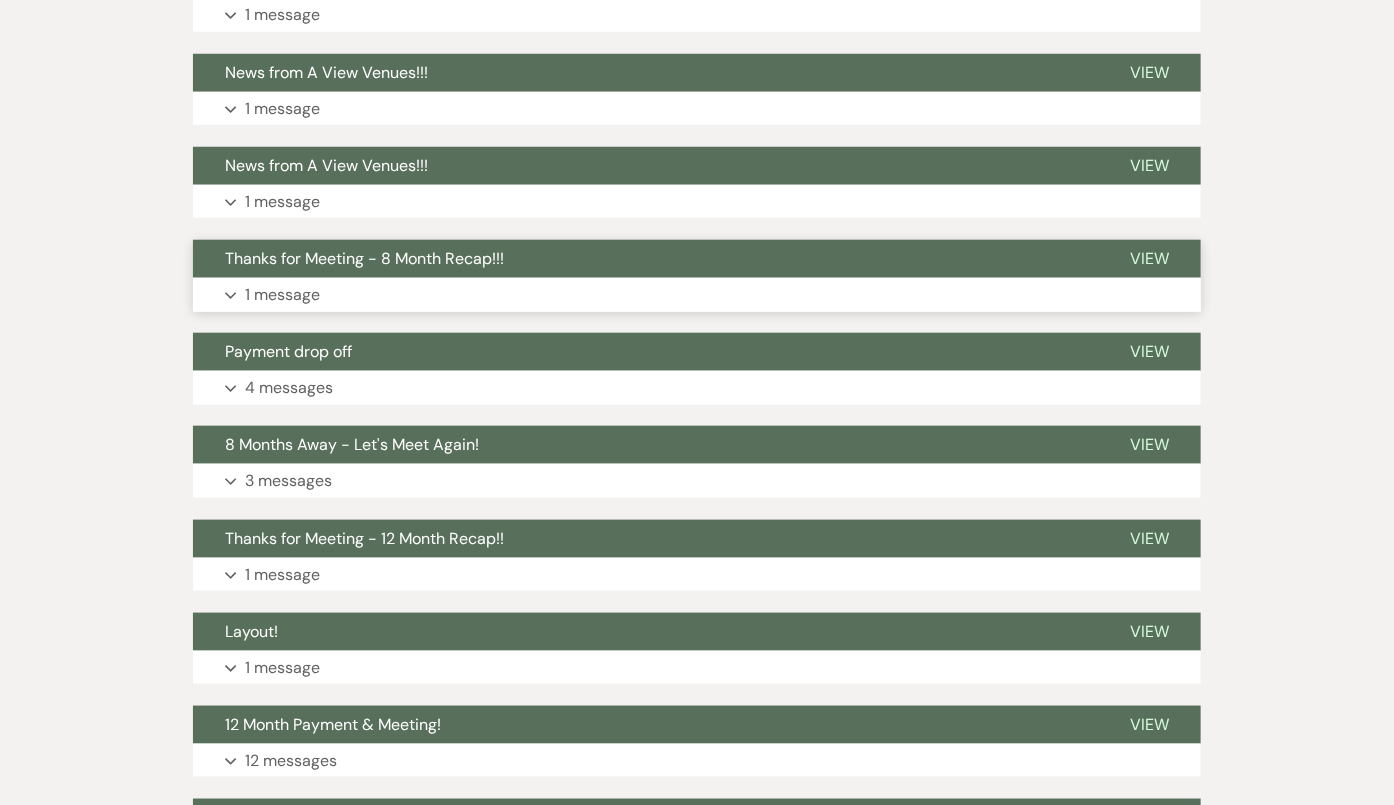 click on "Thanks for Meeting - 8 Month Recap!!!" at bounding box center (645, 259) 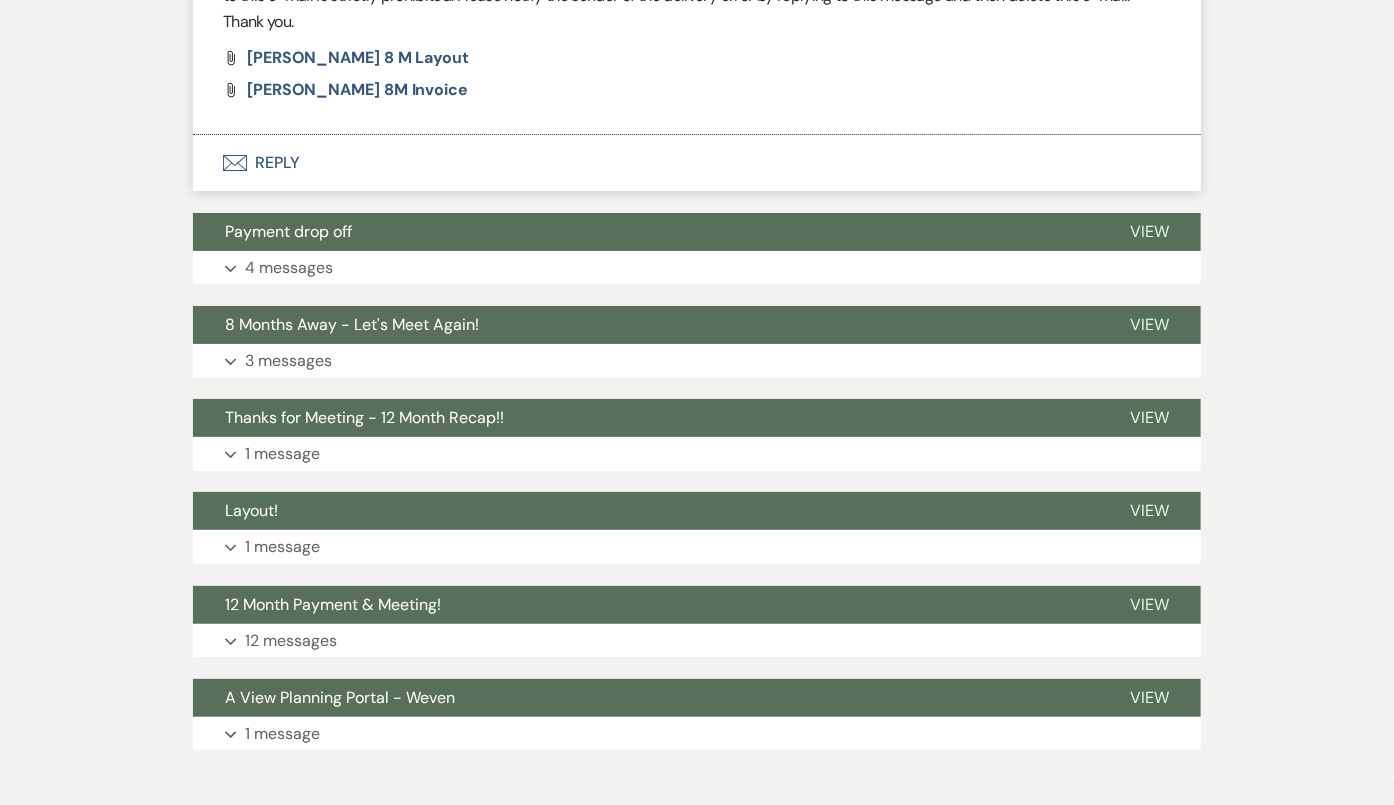 scroll, scrollTop: 3034, scrollLeft: 0, axis: vertical 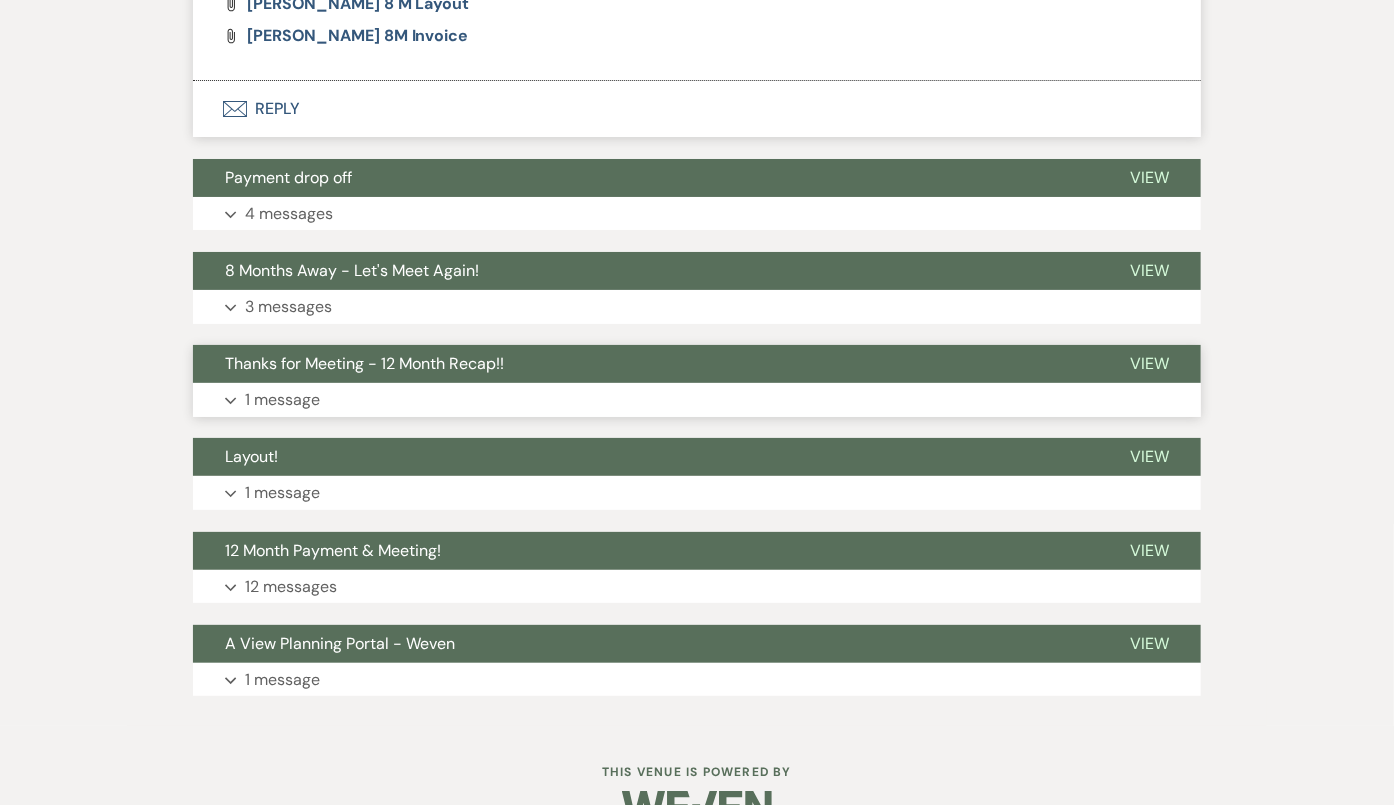 click on "Thanks for Meeting - 12 Month Recap!!" at bounding box center [645, 364] 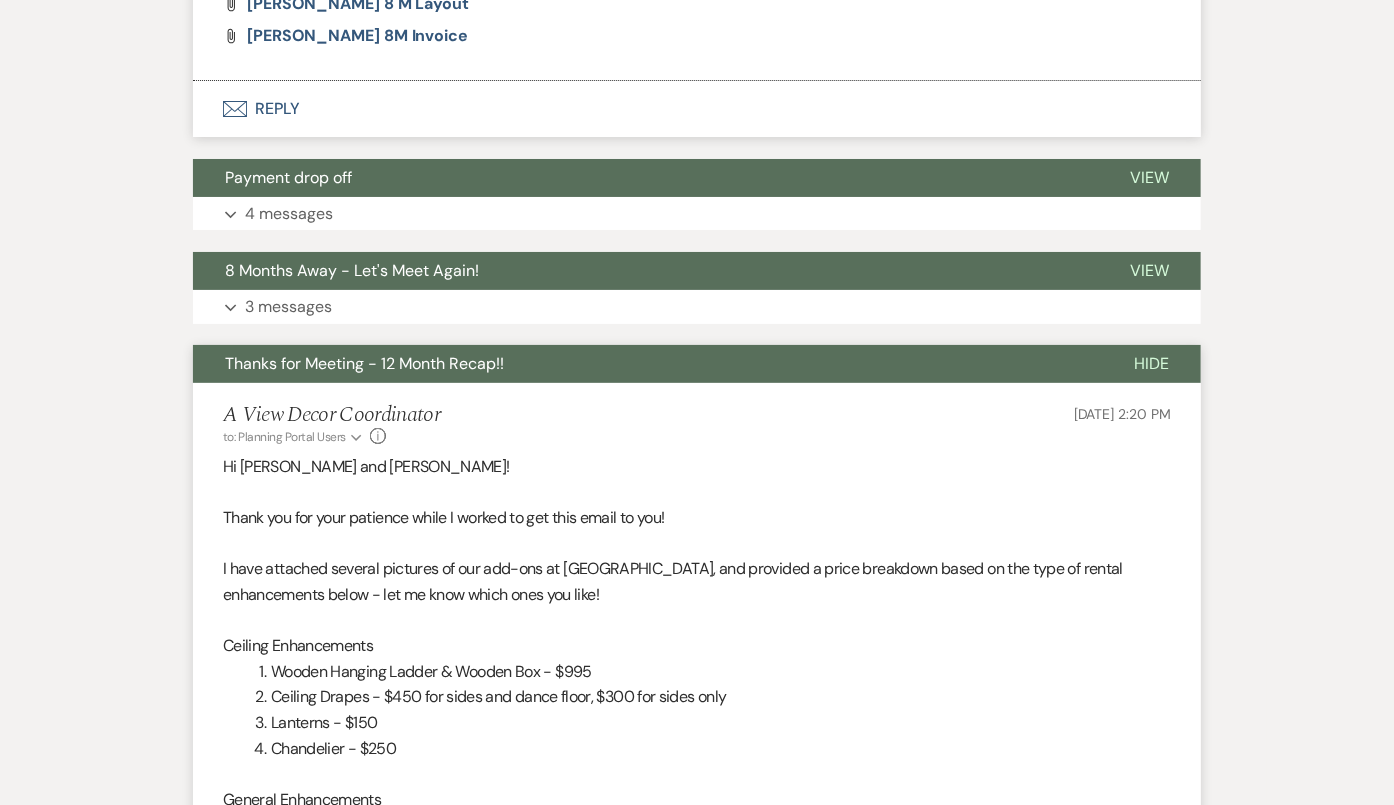 click on "Thanks for Meeting - 12 Month Recap!!" at bounding box center (647, 364) 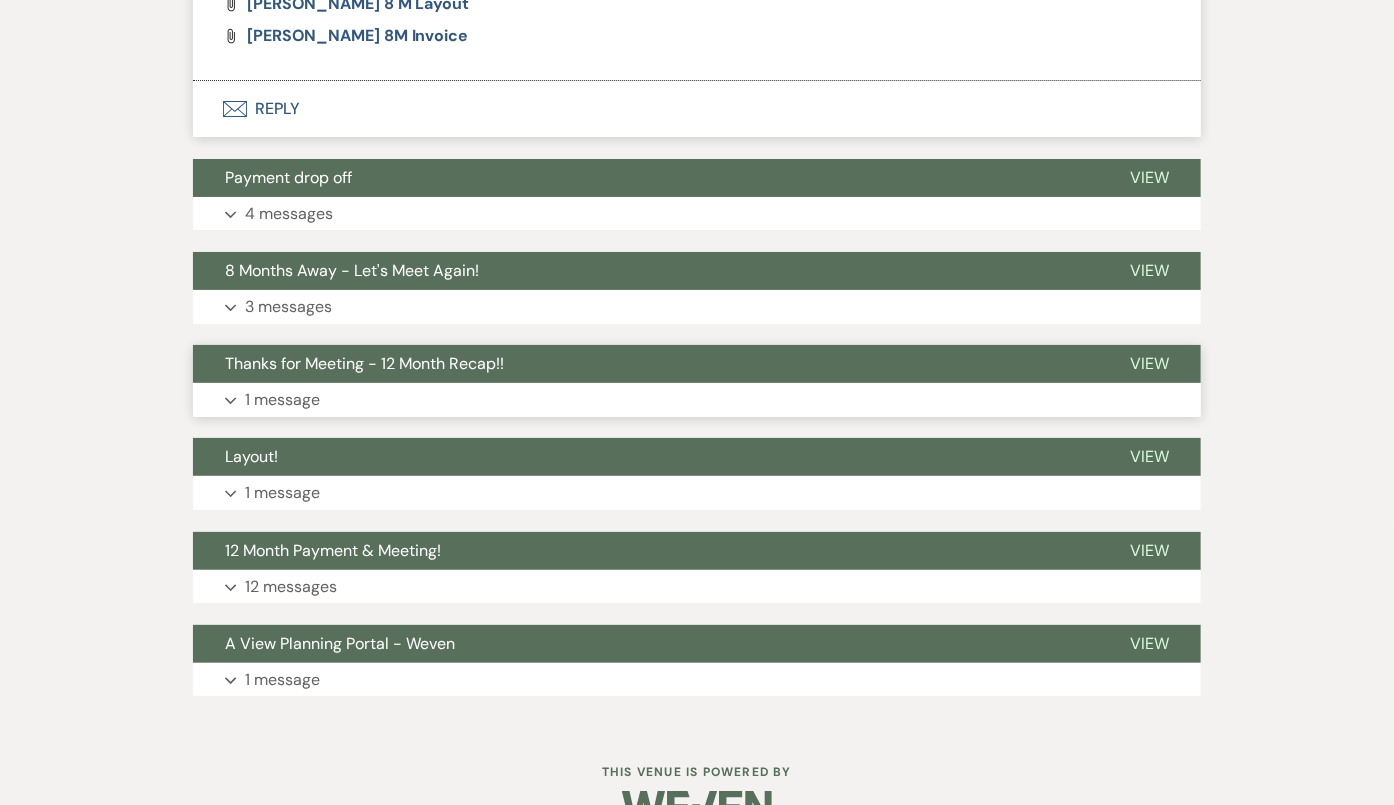 click on "Thanks for Meeting - 12 Month Recap!!" at bounding box center (645, 364) 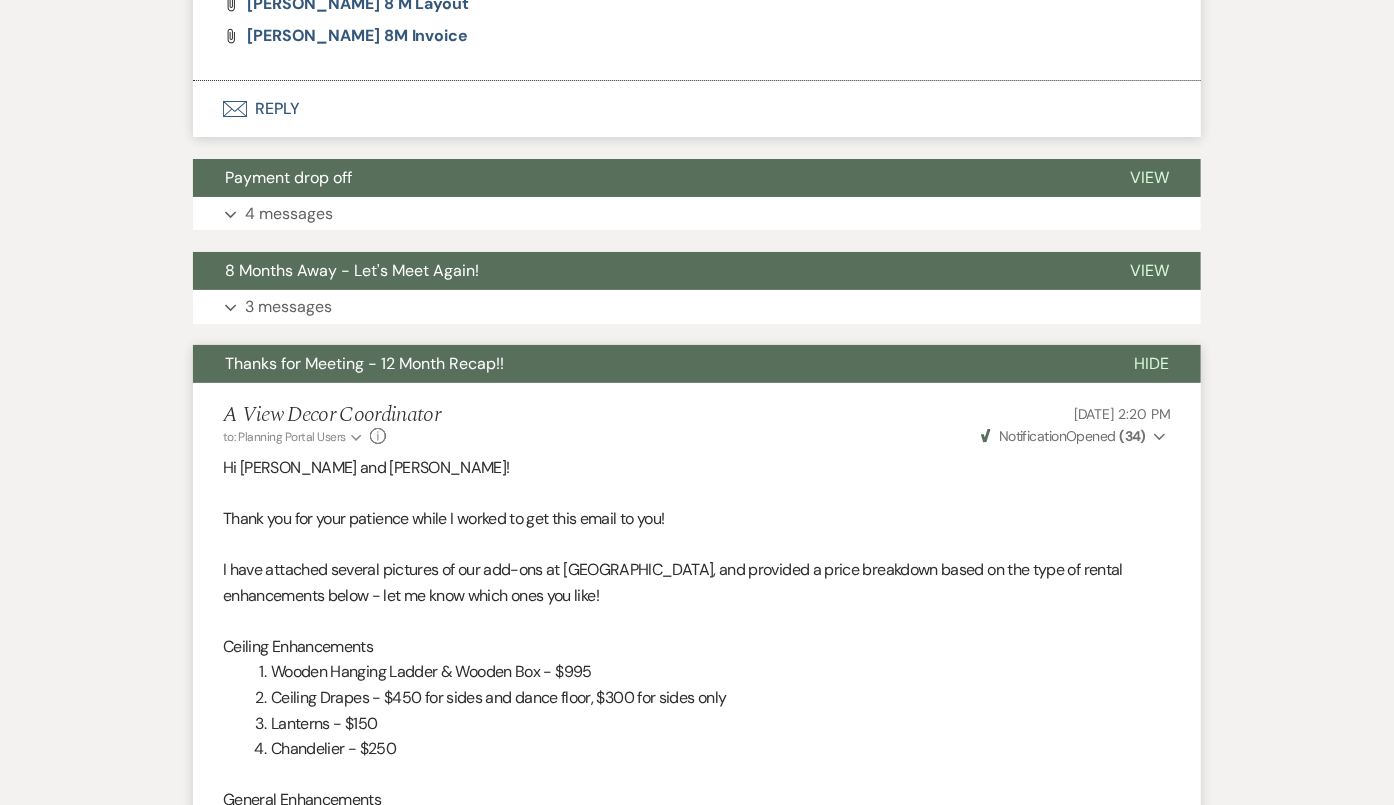 click on "Thanks for Meeting - 12 Month Recap!!" at bounding box center [647, 364] 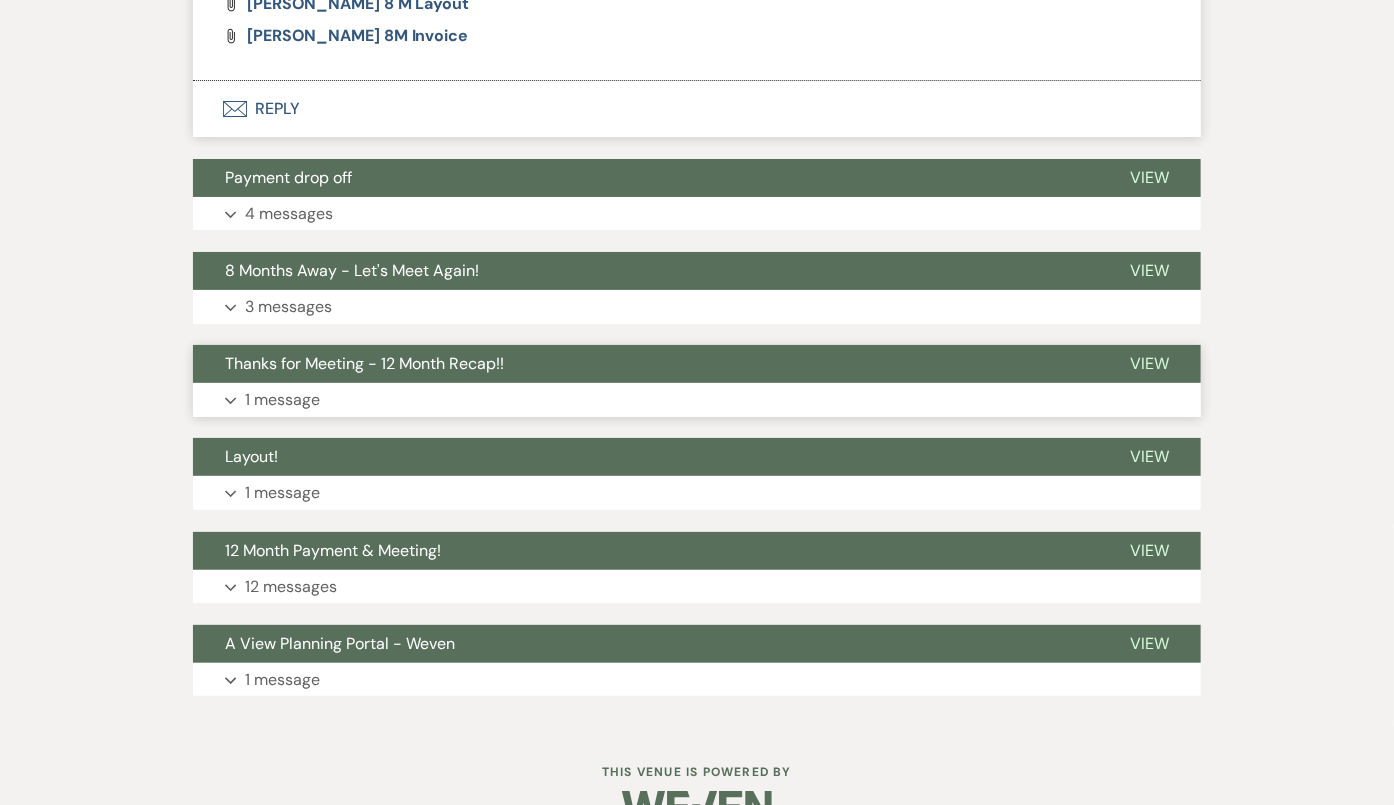click on "Thanks for Meeting - 12 Month Recap!!" at bounding box center (645, 364) 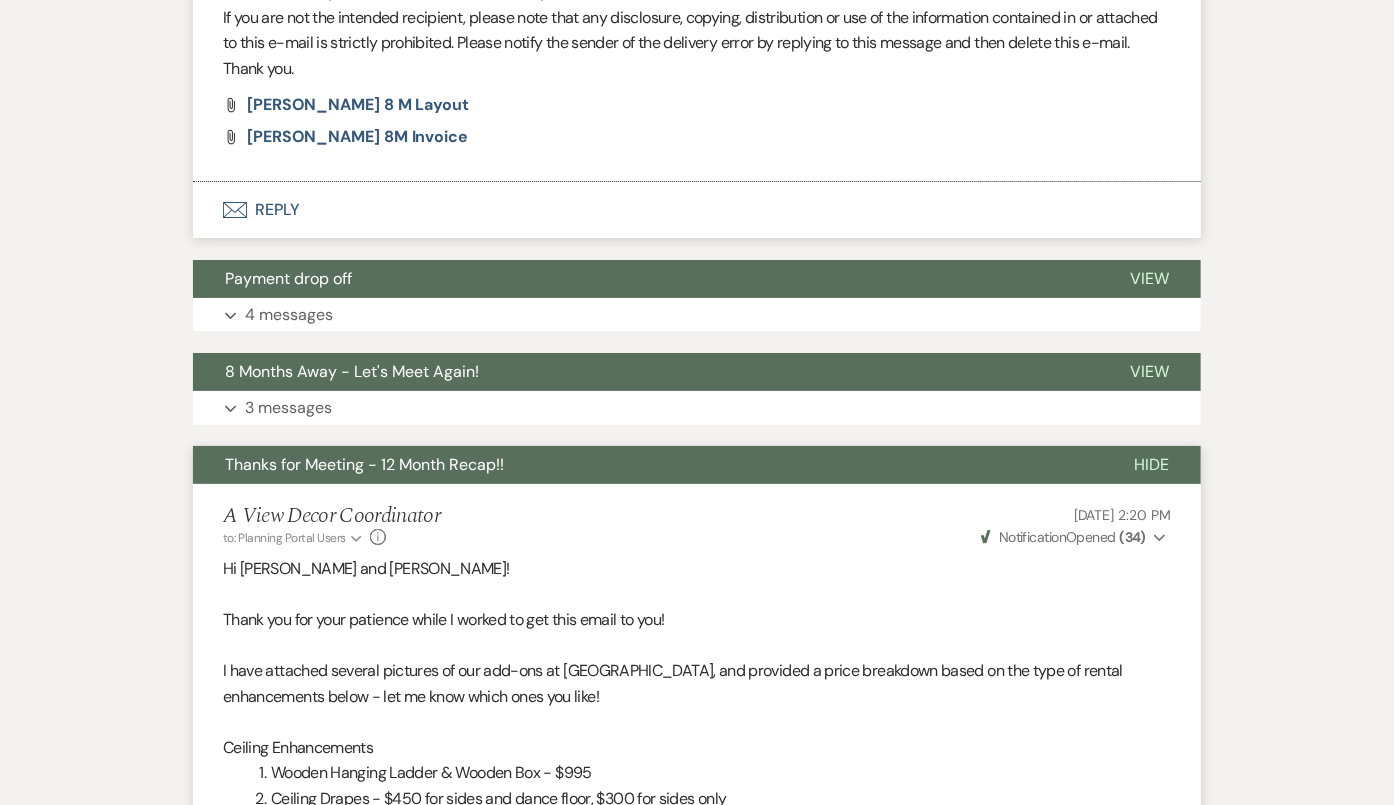 scroll, scrollTop: 2792, scrollLeft: 0, axis: vertical 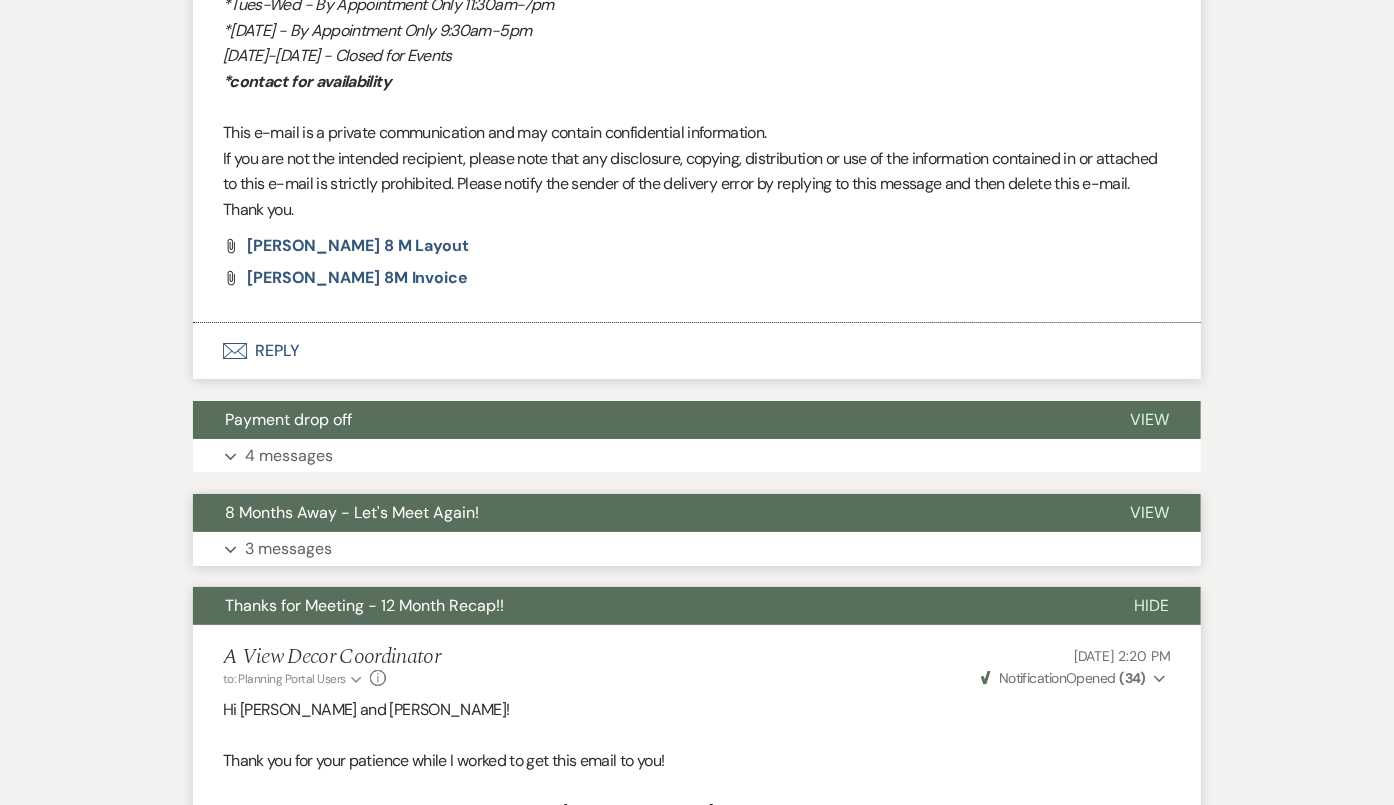 click on "8 Months Away - Let's Meet Again!" at bounding box center (645, 513) 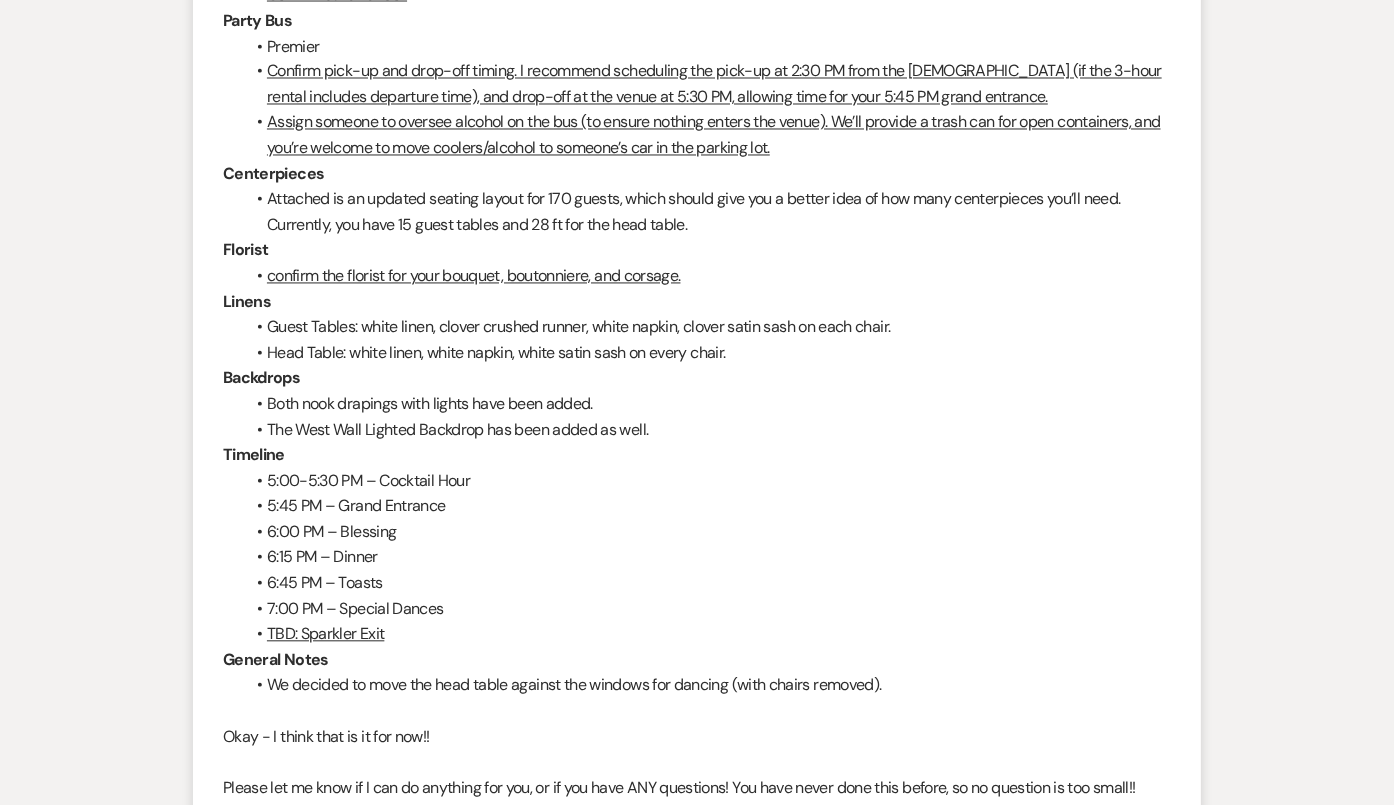 scroll, scrollTop: 1506, scrollLeft: 0, axis: vertical 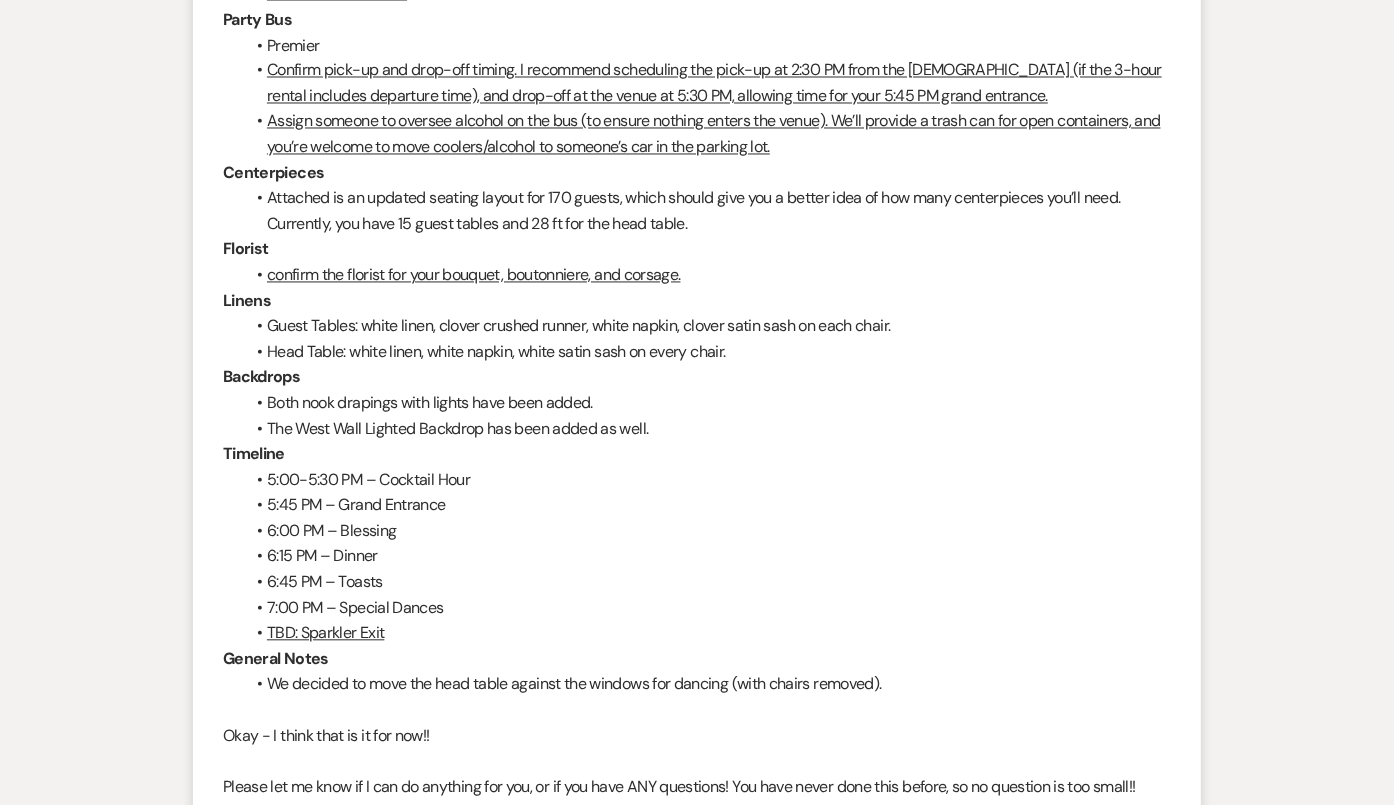 click on "Head Table: white linen, white napkin, white satin sash on every chair." at bounding box center [707, 353] 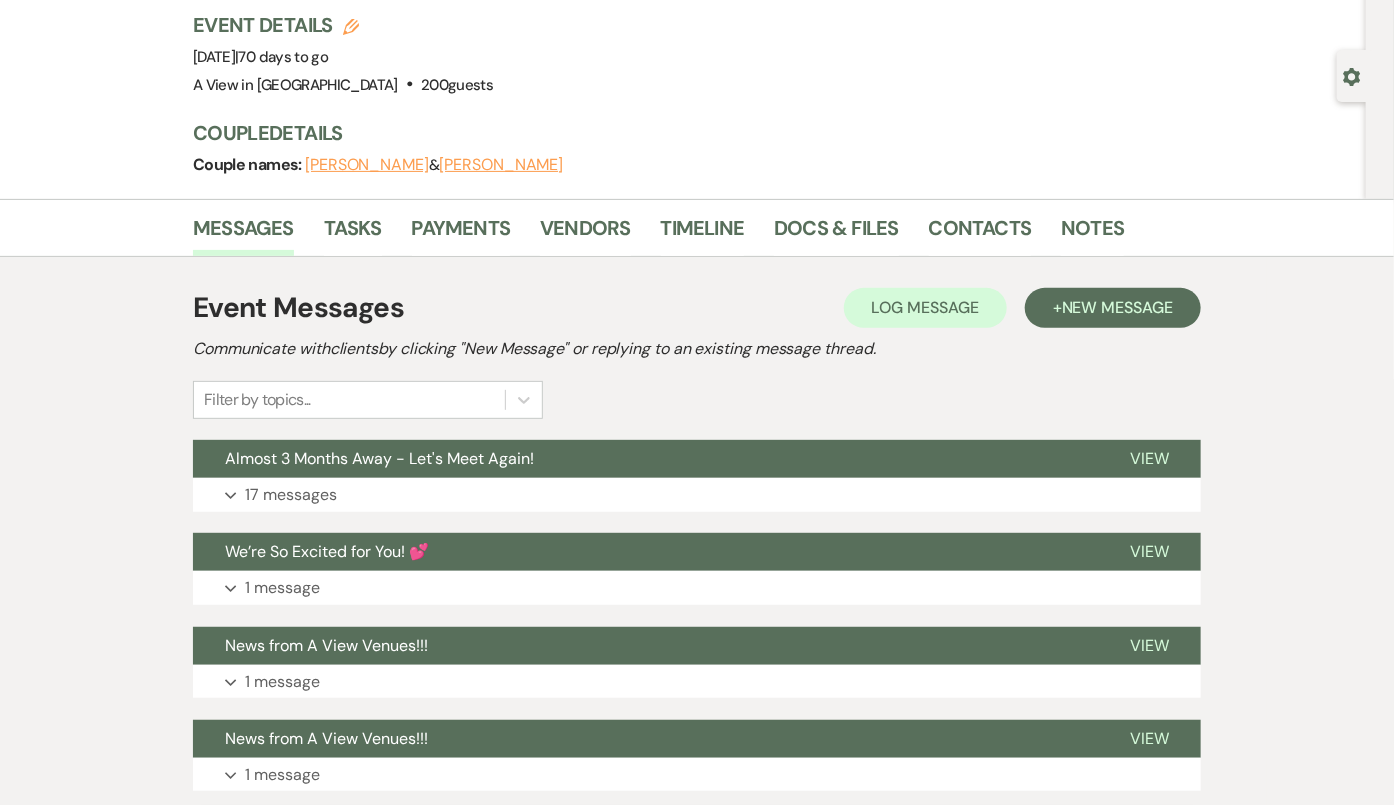 scroll, scrollTop: 129, scrollLeft: 0, axis: vertical 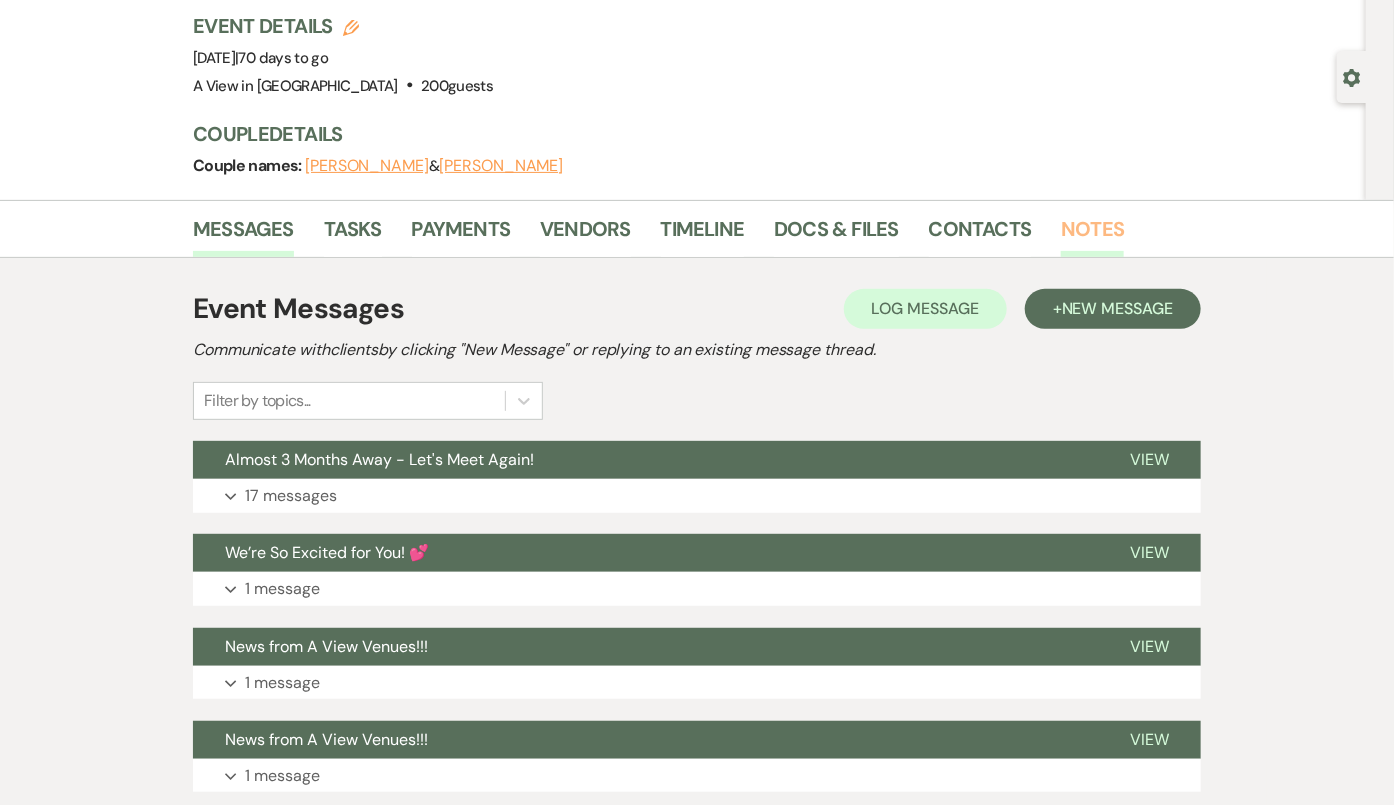 click on "Notes" at bounding box center [1092, 235] 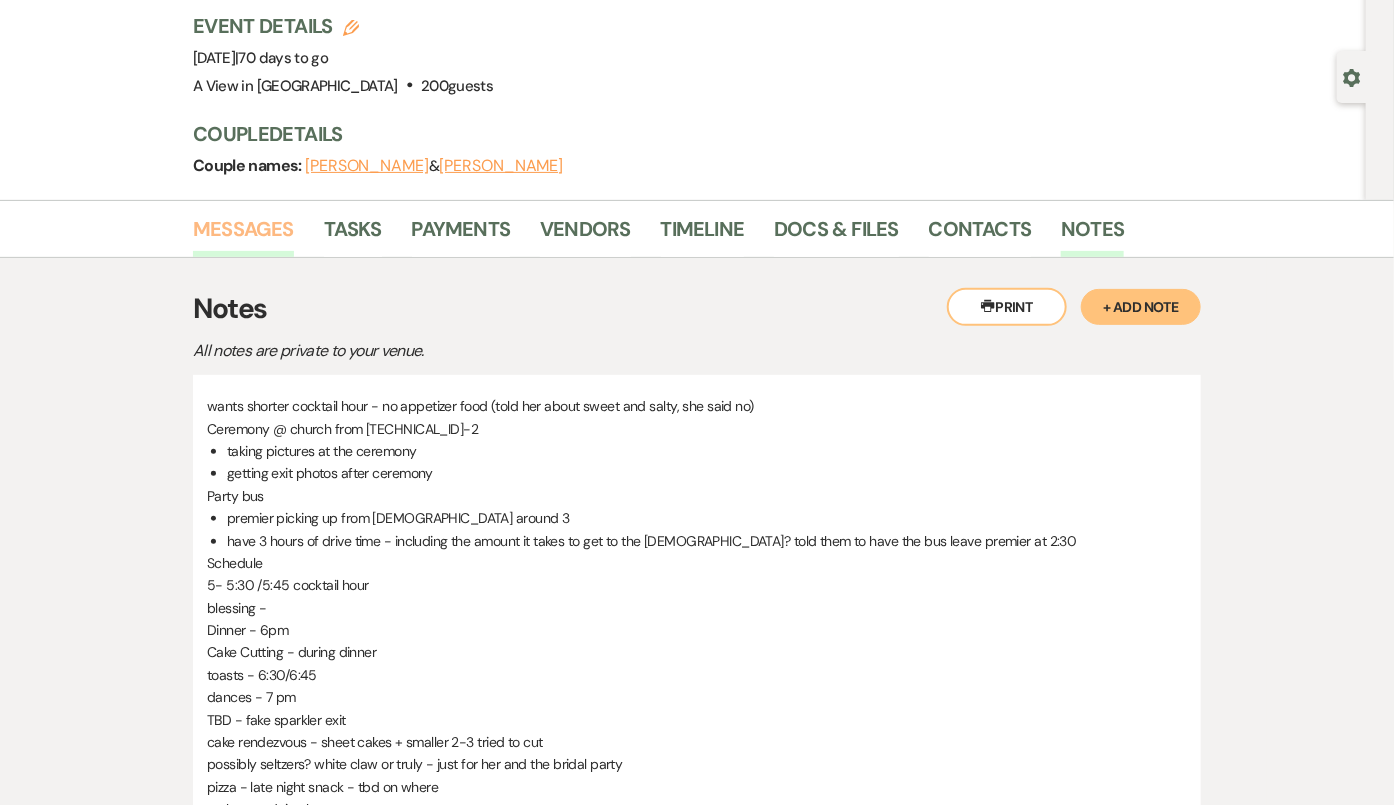 click on "Messages" at bounding box center (243, 235) 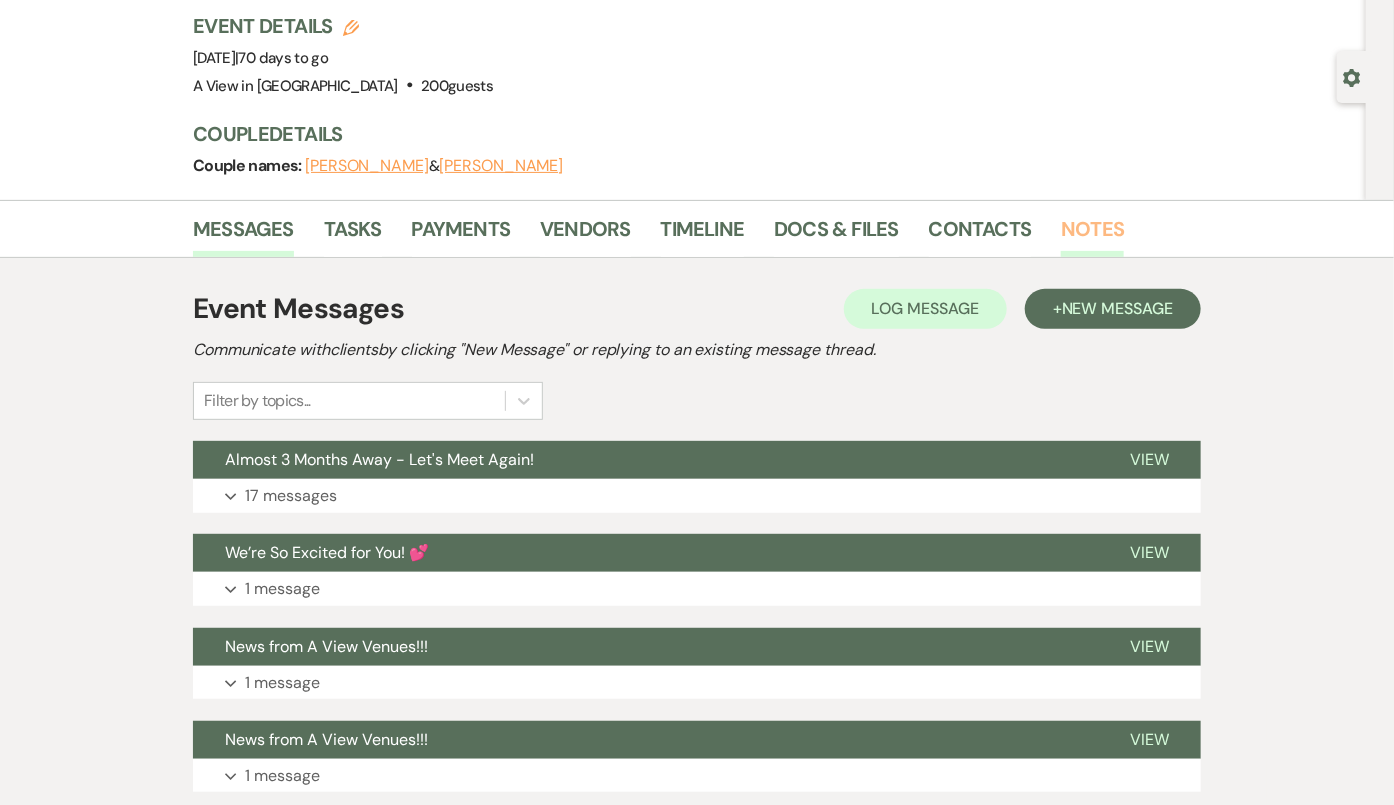 click on "Notes" at bounding box center [1092, 235] 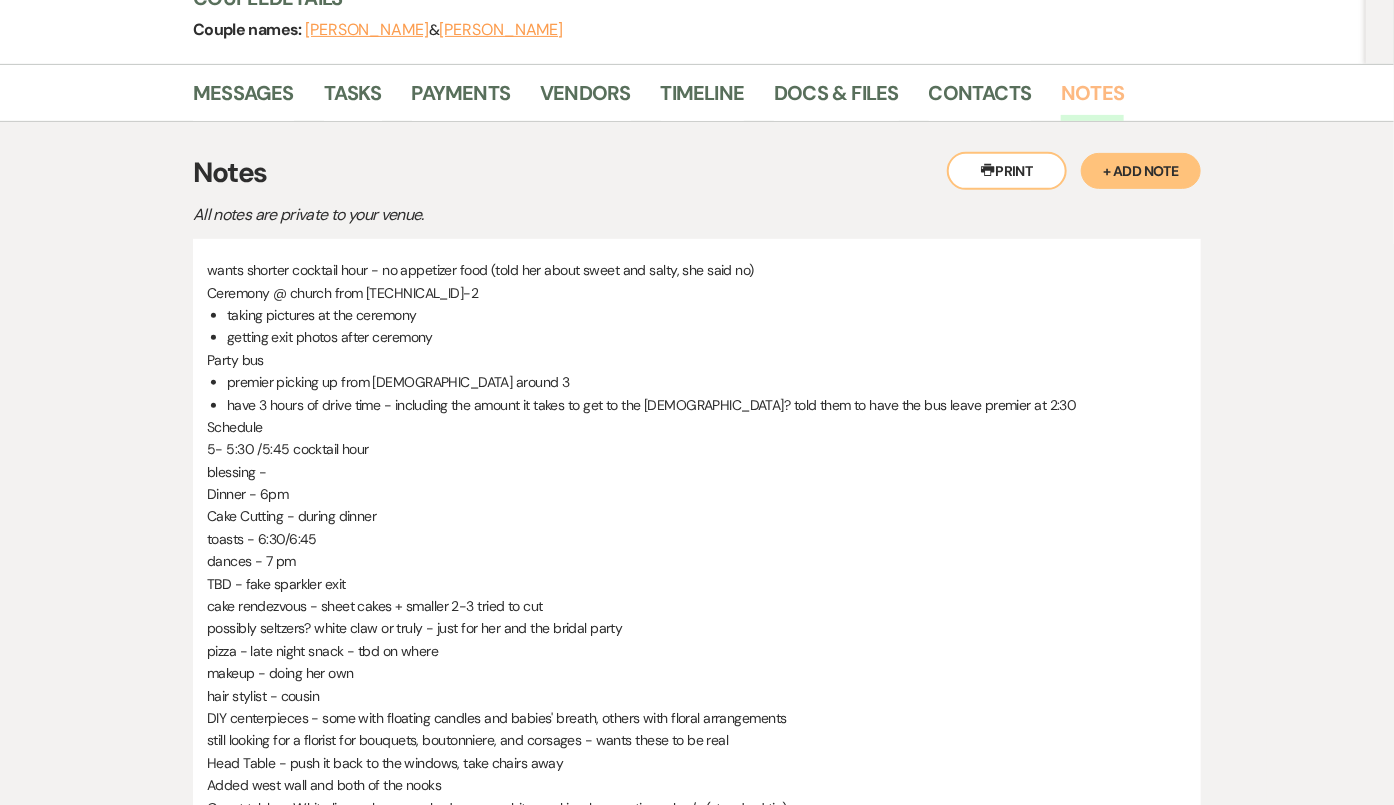 scroll, scrollTop: 0, scrollLeft: 0, axis: both 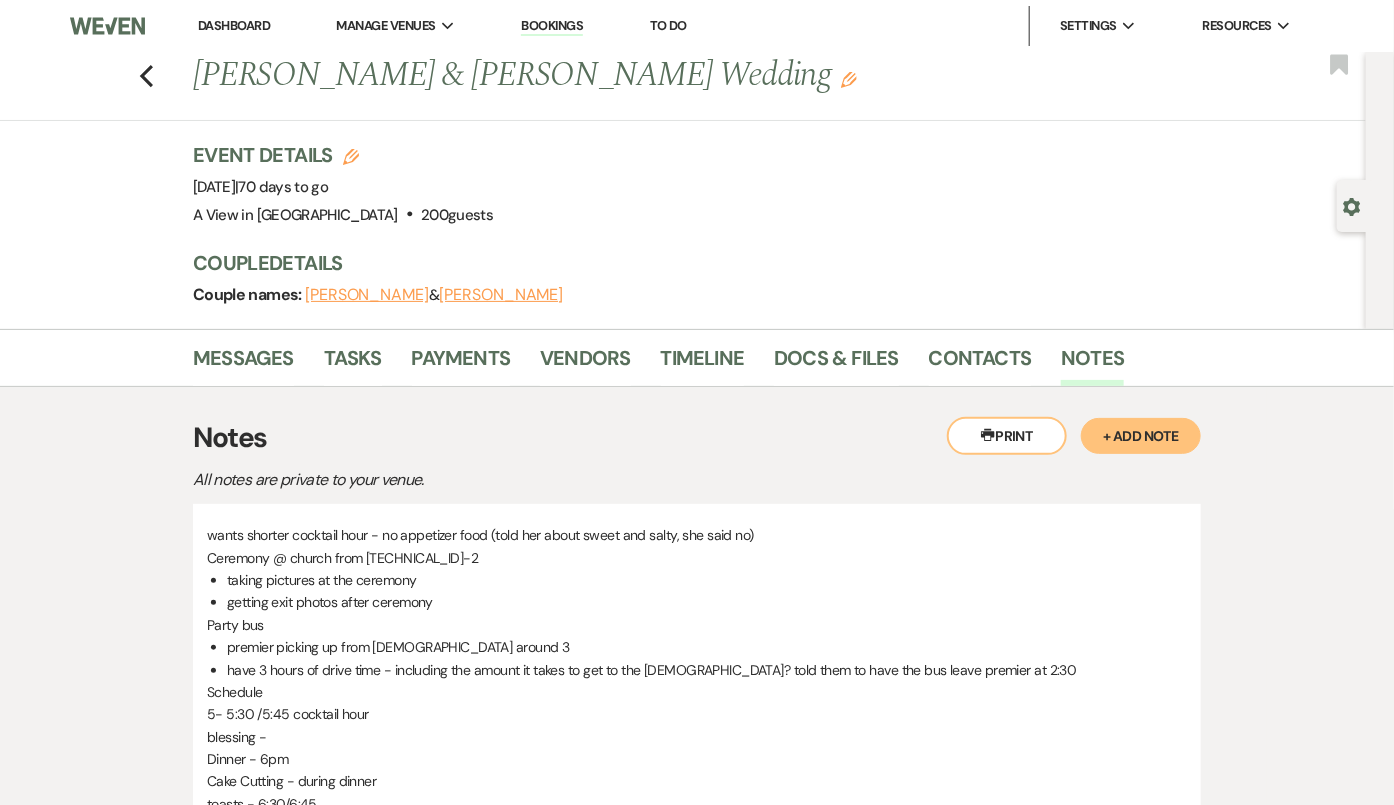 click on "+ Add Note" at bounding box center [1141, 436] 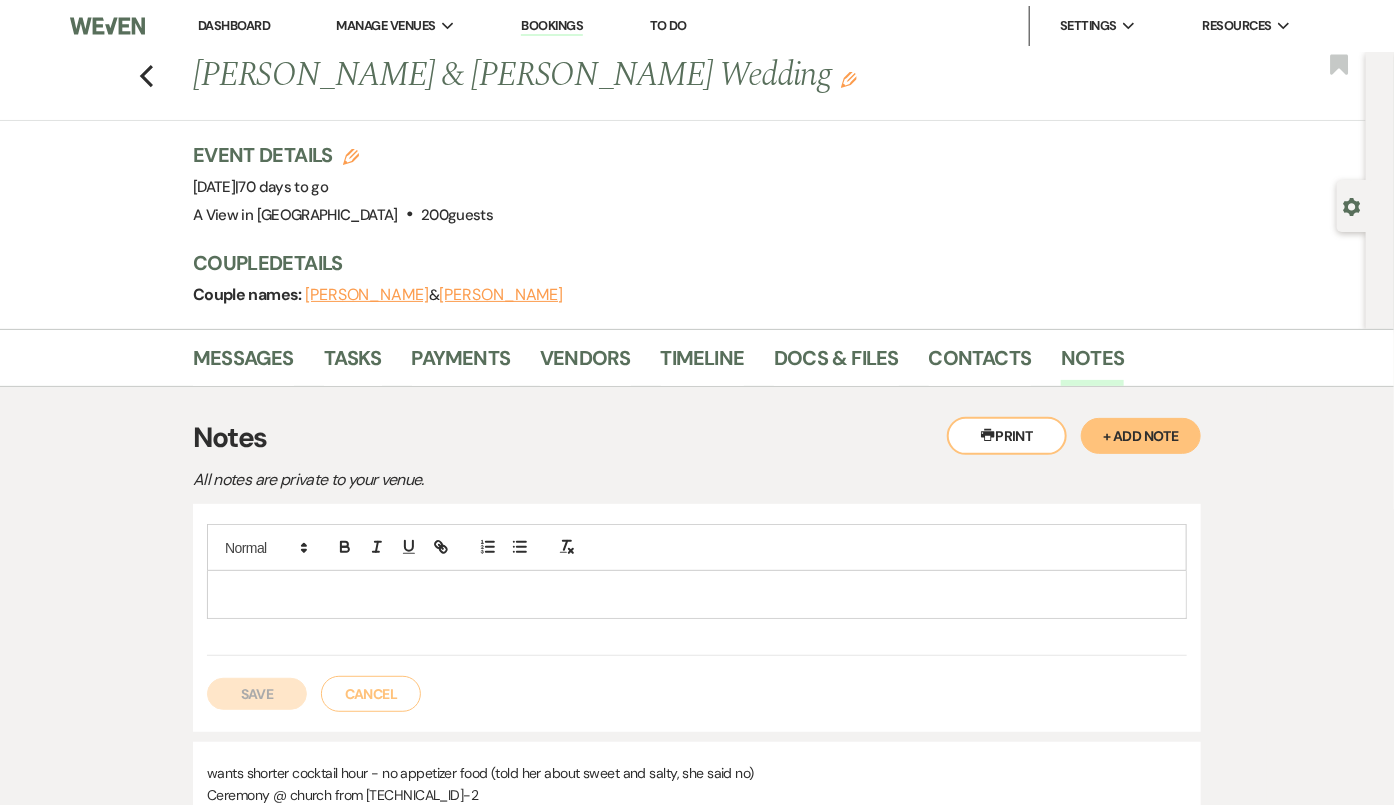 click at bounding box center [697, 594] 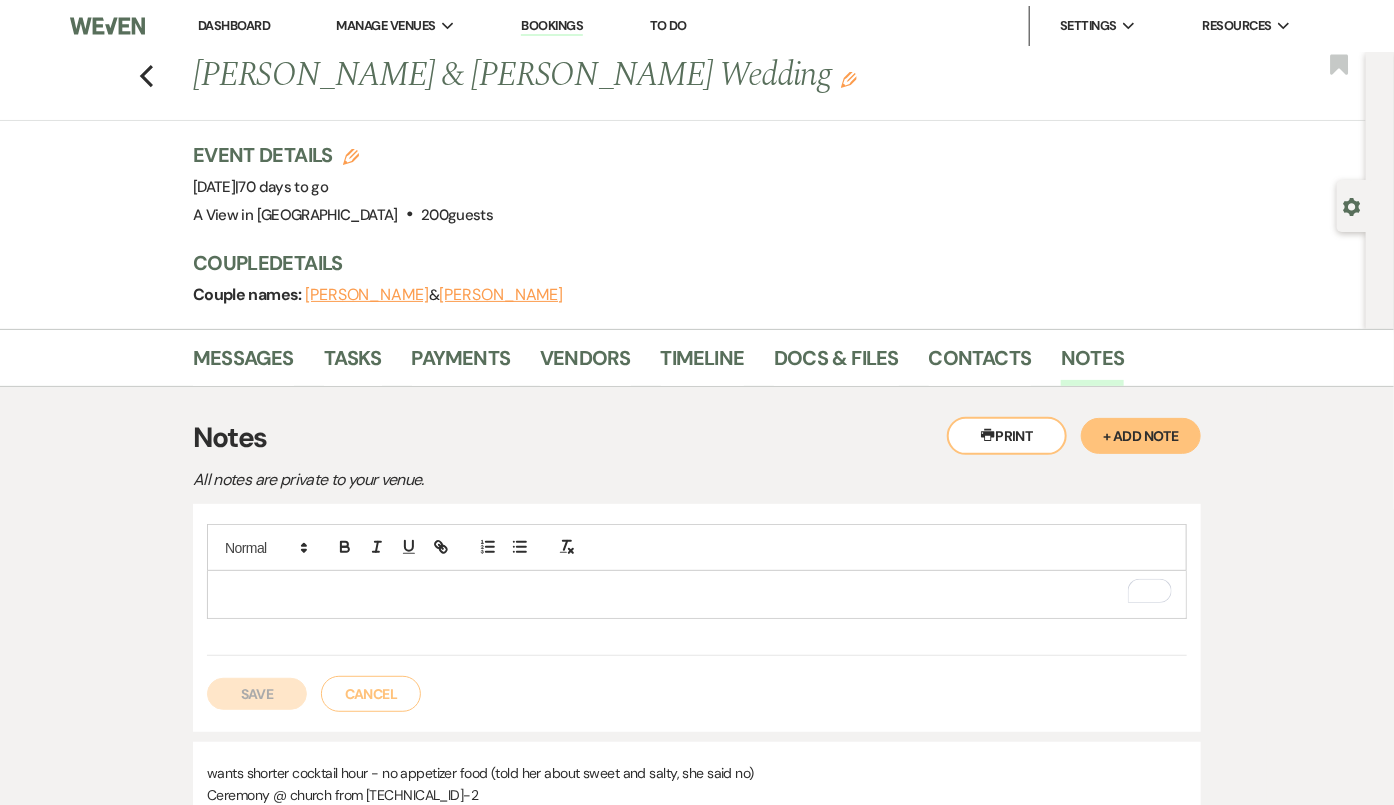 type 